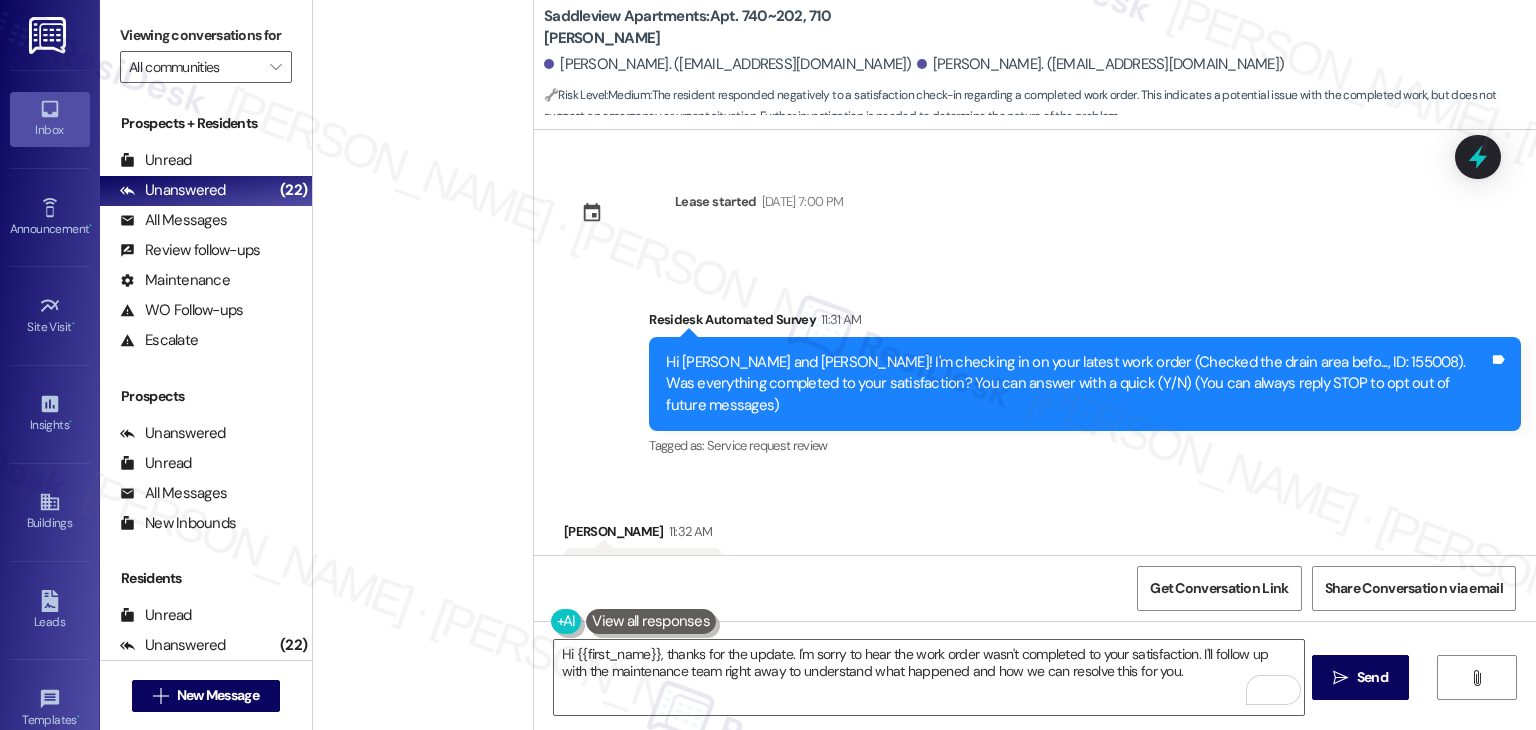 scroll, scrollTop: 0, scrollLeft: 0, axis: both 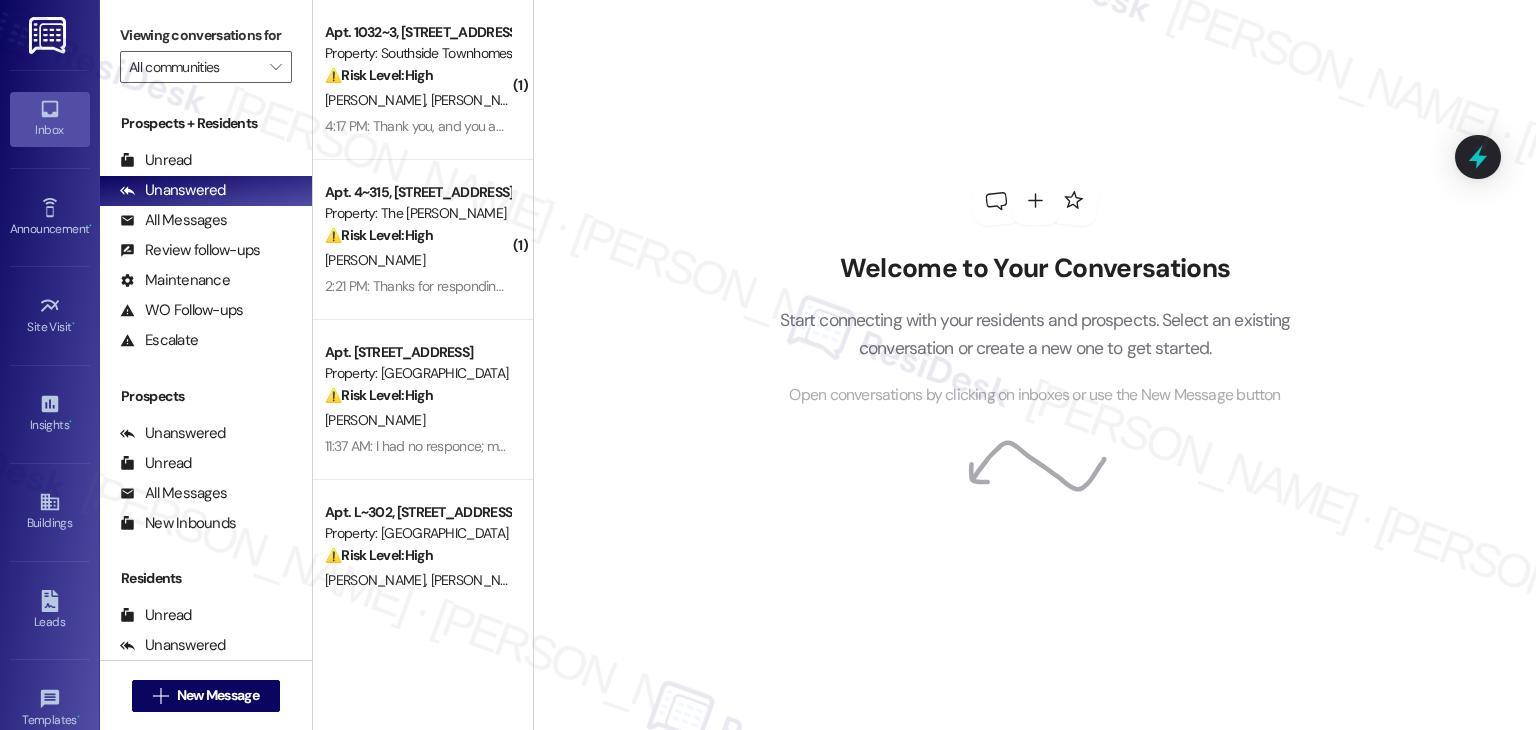 click on "Welcome to Your Conversations Start connecting with your residents and prospects. Select an existing conversation or create a new one to get started. Open conversations by clicking on inboxes or use the New Message button" at bounding box center [1034, 365] 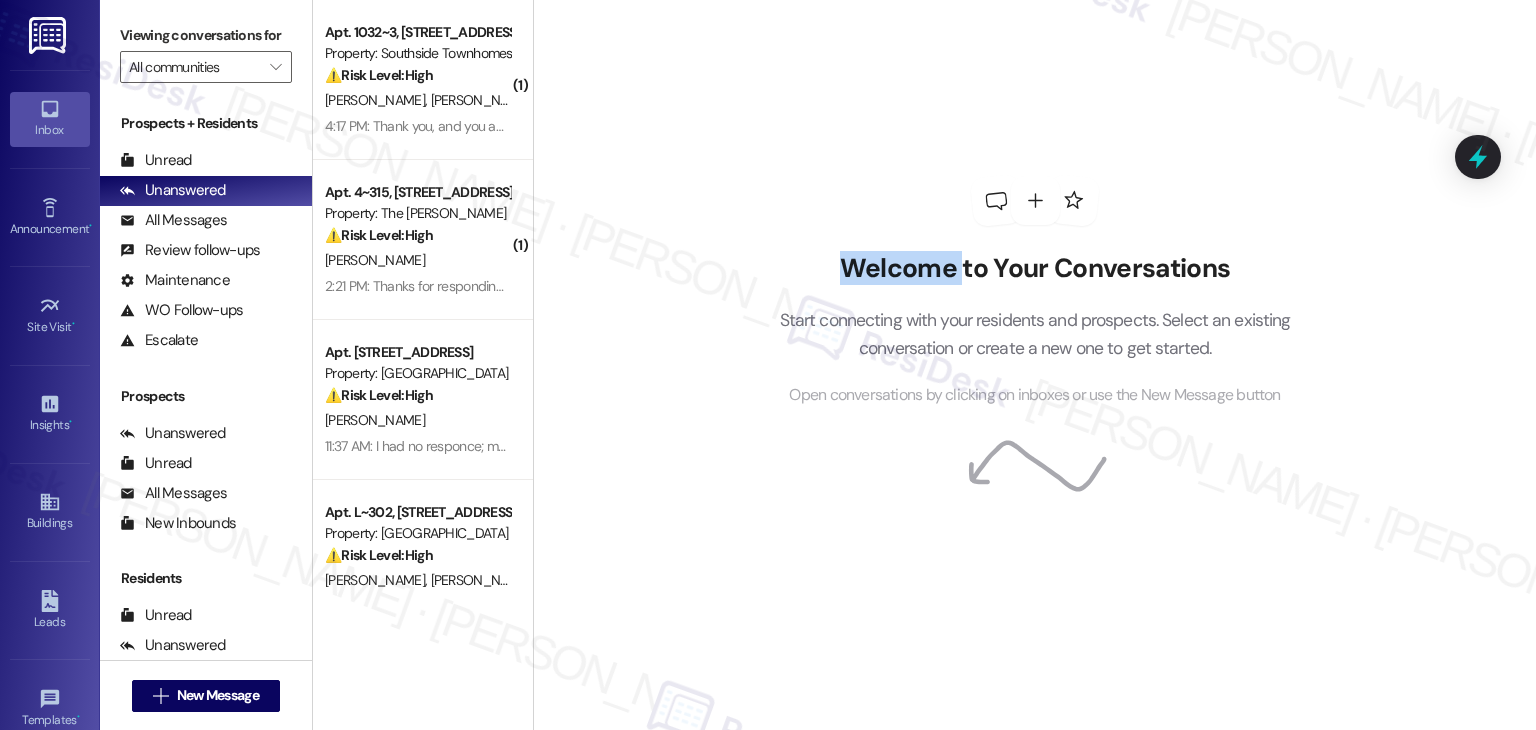 click on "Welcome to Your Conversations Start connecting with your residents and prospects. Select an existing conversation or create a new one to get started. Open conversations by clicking on inboxes or use the New Message button" at bounding box center (1034, 365) 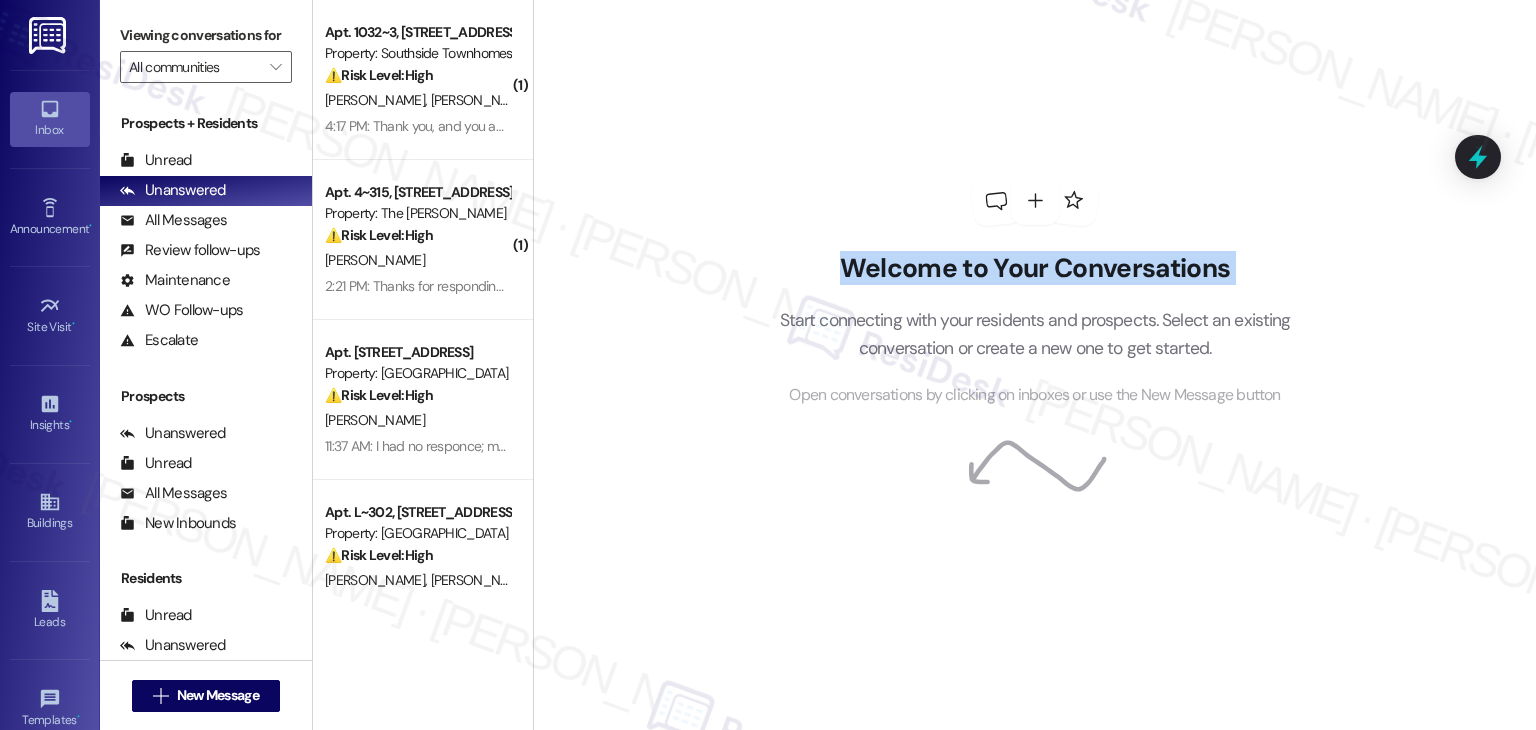 click on "Welcome to Your Conversations Start connecting with your residents and prospects. Select an existing conversation or create a new one to get started. Open conversations by clicking on inboxes or use the New Message button" at bounding box center (1034, 365) 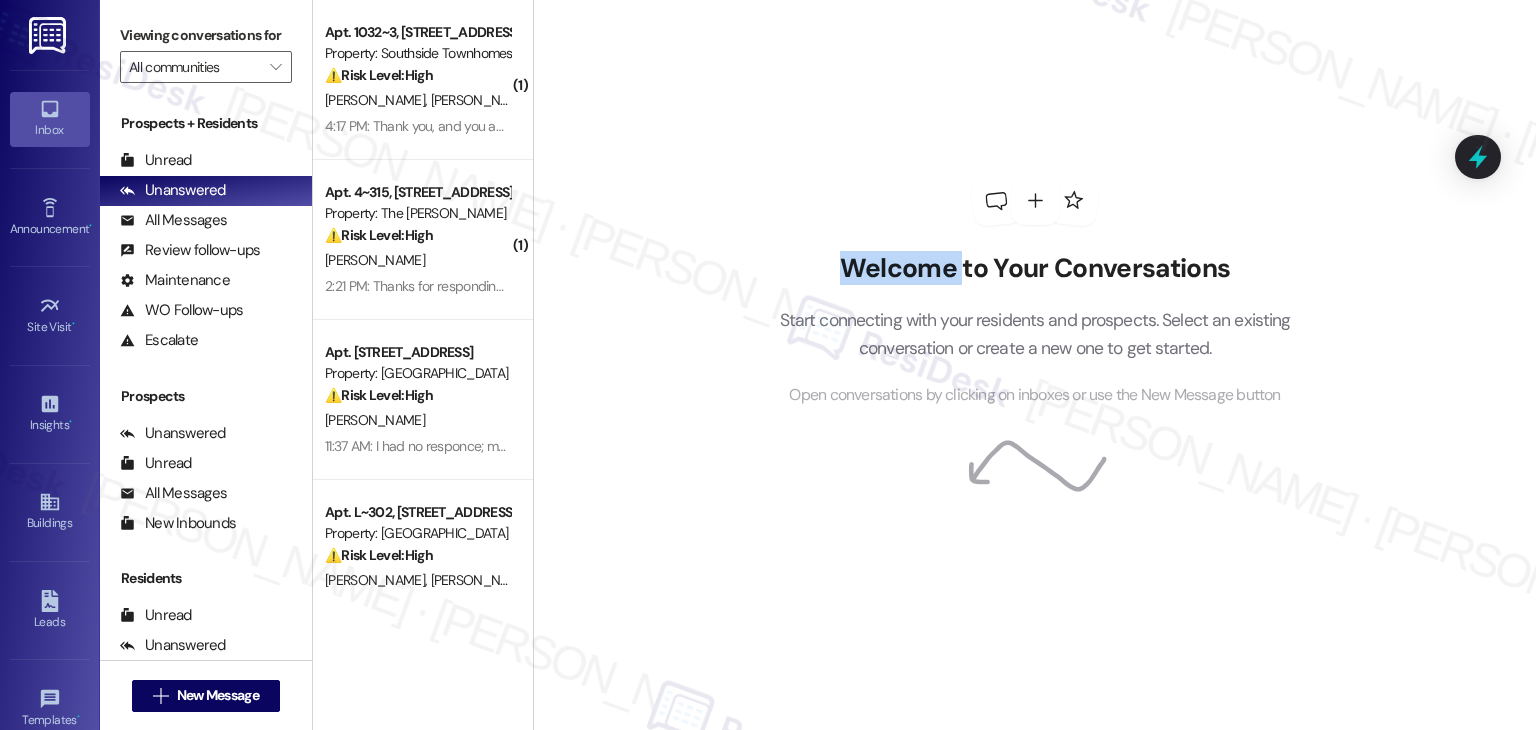 click on "Welcome to Your Conversations Start connecting with your residents and prospects. Select an existing conversation or create a new one to get started. Open conversations by clicking on inboxes or use the New Message button" at bounding box center (1034, 365) 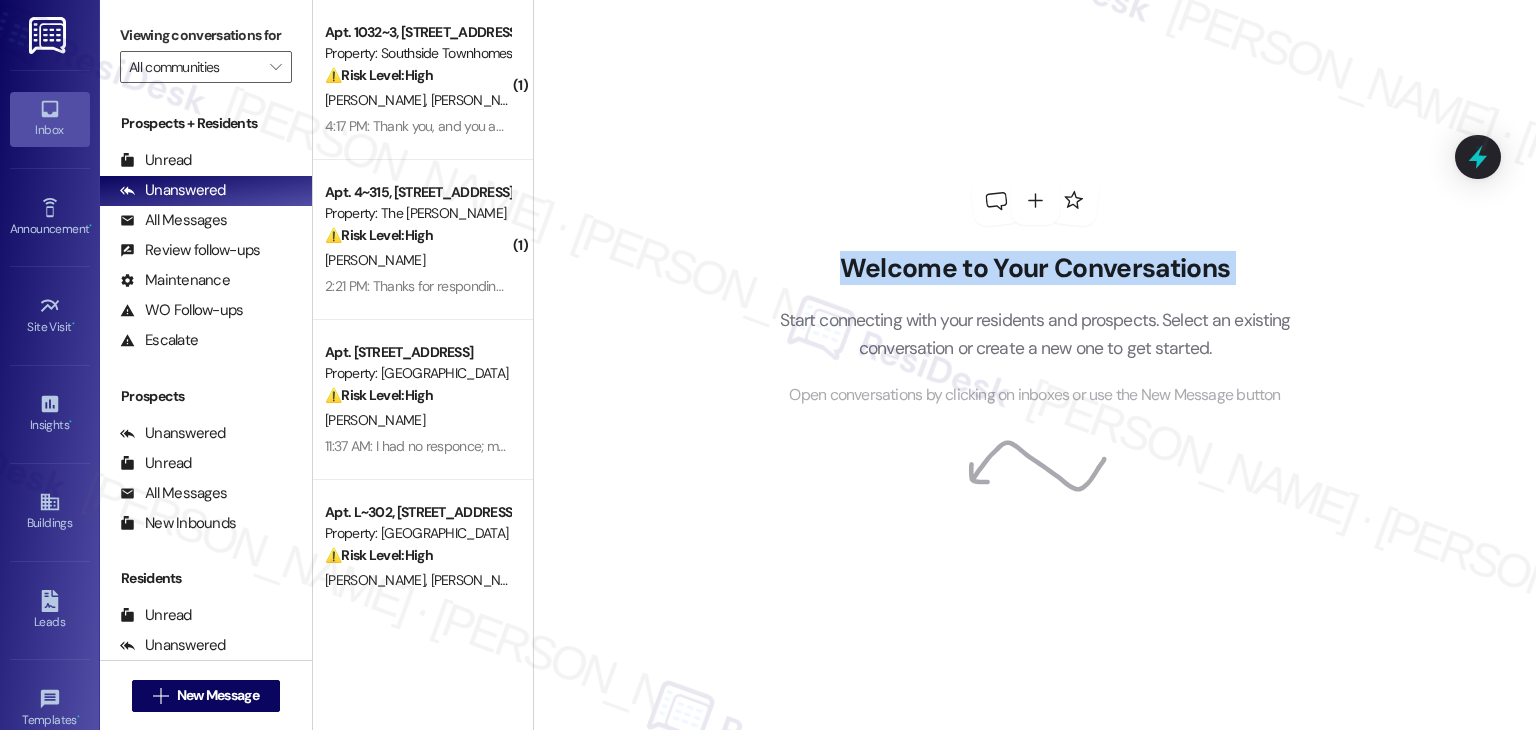click on "Welcome to Your Conversations Start connecting with your residents and prospects. Select an existing conversation or create a new one to get started. Open conversations by clicking on inboxes or use the New Message button" at bounding box center (1034, 365) 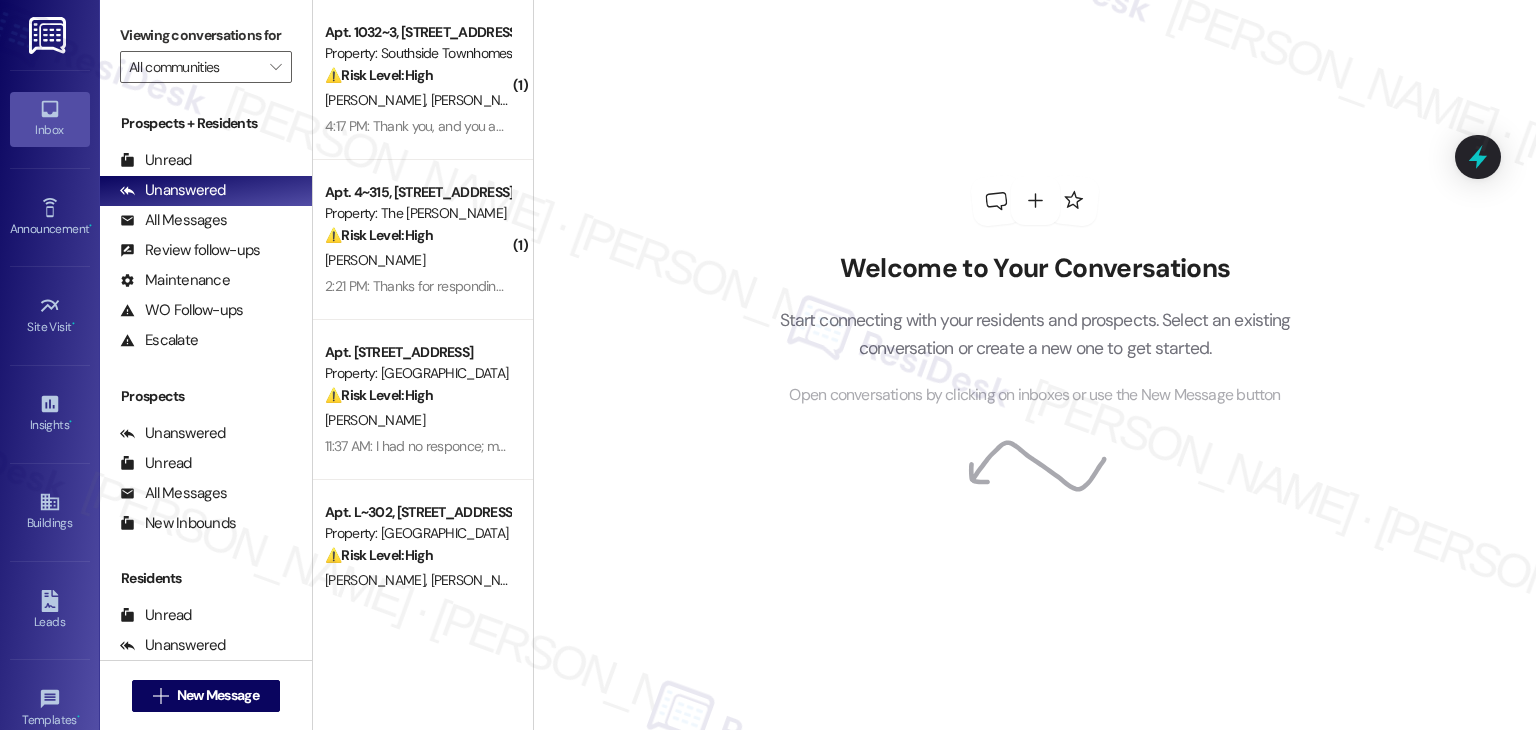 click on "Welcome to Your Conversations Start connecting with your residents and prospects. Select an existing conversation or create a new one to get started. Open conversations by clicking on inboxes or use the New Message button" at bounding box center (1034, 365) 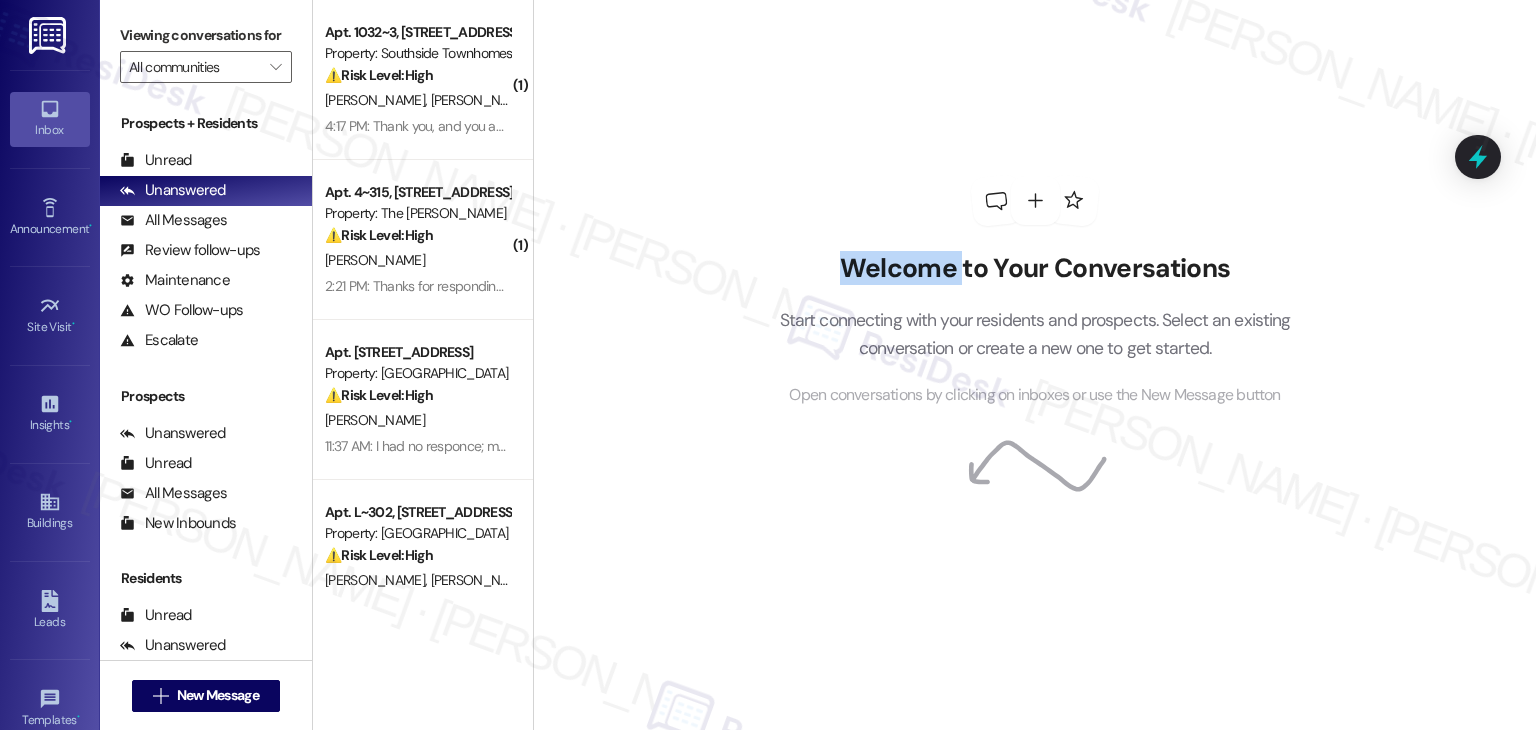 click on "Welcome to Your Conversations Start connecting with your residents and prospects. Select an existing conversation or create a new one to get started. Open conversations by clicking on inboxes or use the New Message button" at bounding box center (1034, 365) 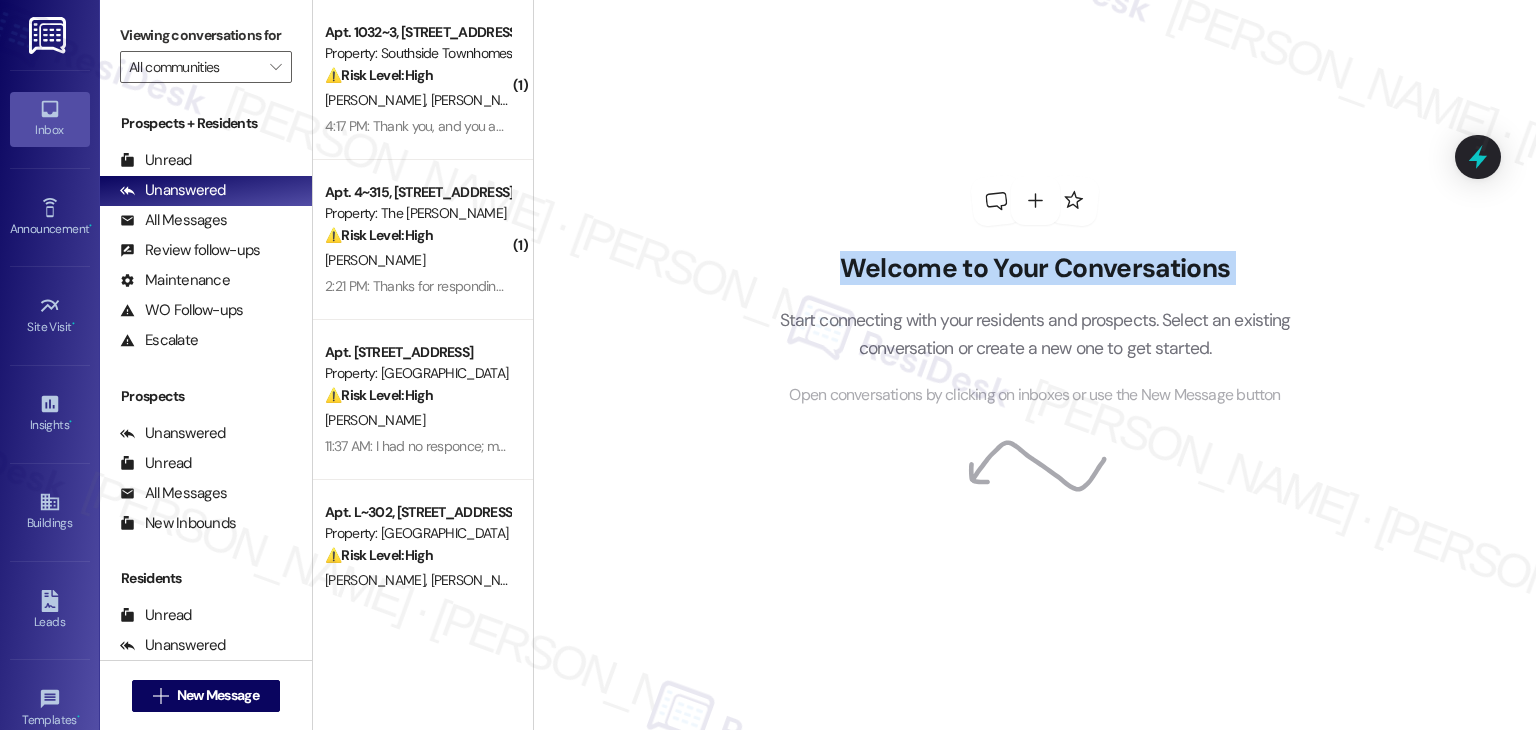 click on "Welcome to Your Conversations Start connecting with your residents and prospects. Select an existing conversation or create a new one to get started. Open conversations by clicking on inboxes or use the New Message button" at bounding box center [1034, 365] 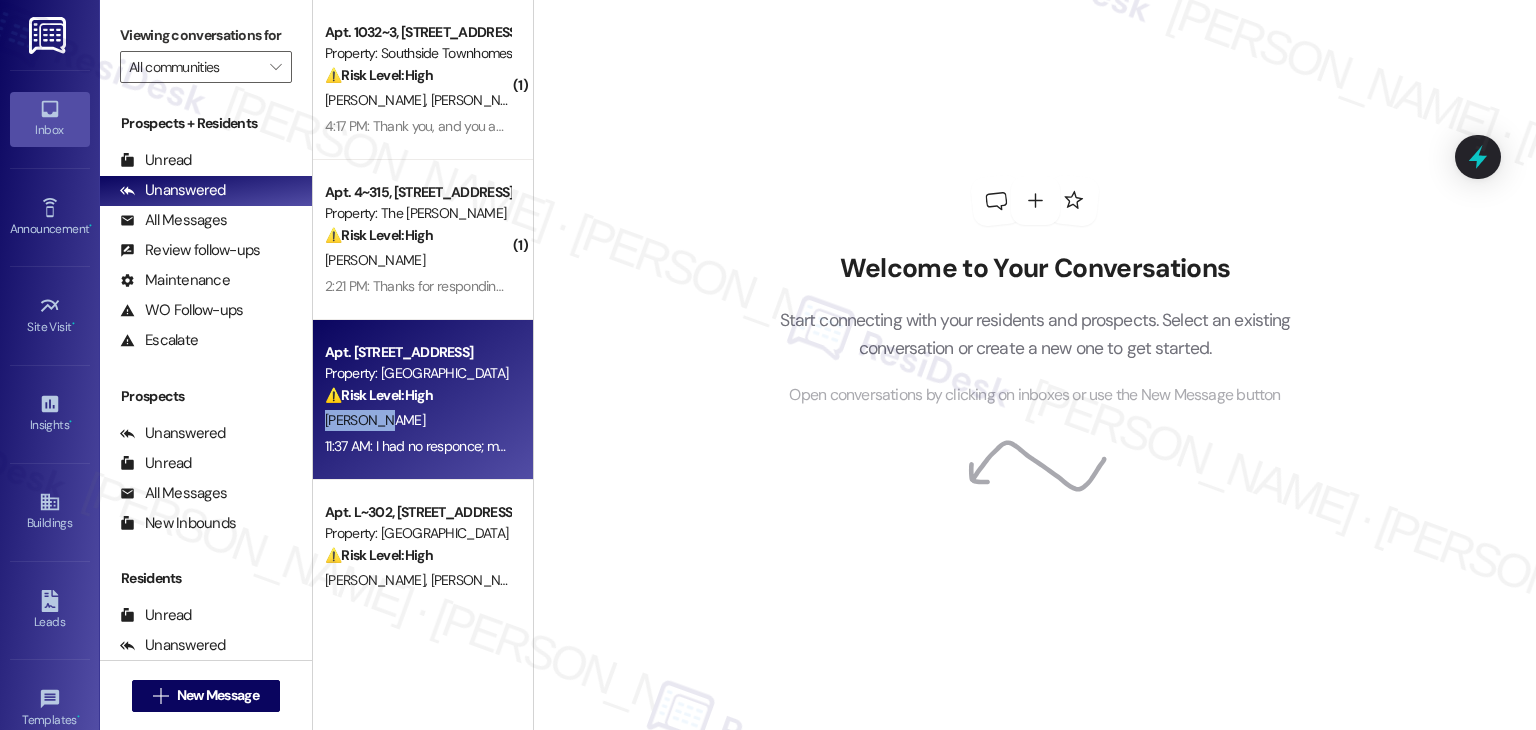 click on "Apt. A208, 508 Bldg A E 50th St Property: Mallard Pointe ⚠️  Risk Level:  High The resident indicates that items are missing following maintenance, which raises a security and potential liability concern. The resident also reports a lack of communication regarding the maintenance visit, despite granting permission for entry, indicating a breakdown in process. J. Jordan 11:37 AM: I had no responce; make not of acutally happened. I said the maintance could come in and check without notice. But Against n I got no information l. Although I have things missing!!!!!!!!! 11:37 AM: I had no responce; make not of acutally happened. I said the maintance could come in and check without notice. But Against n I got no information l. Although I have things missing!!!!!!!!!" at bounding box center (423, 400) 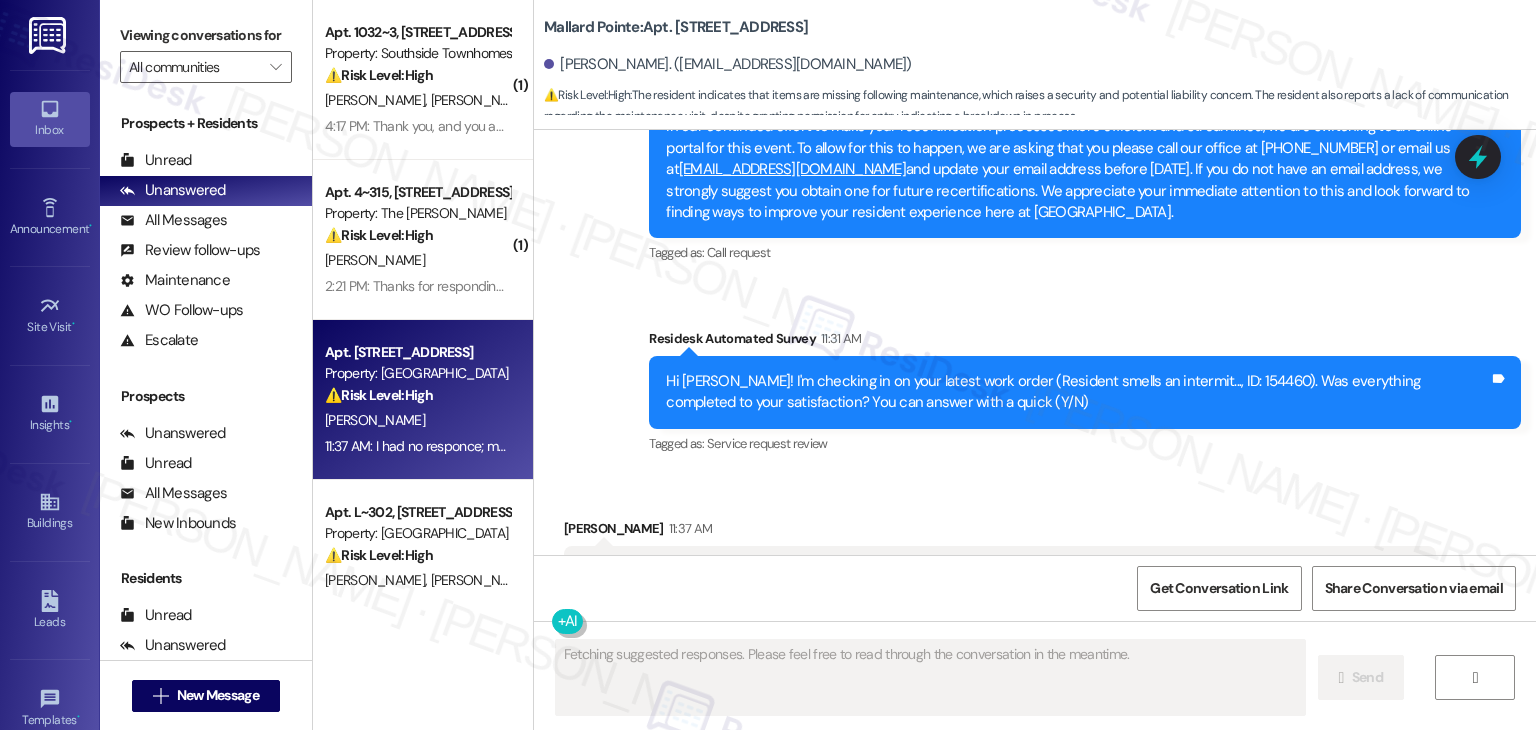 scroll, scrollTop: 3639, scrollLeft: 0, axis: vertical 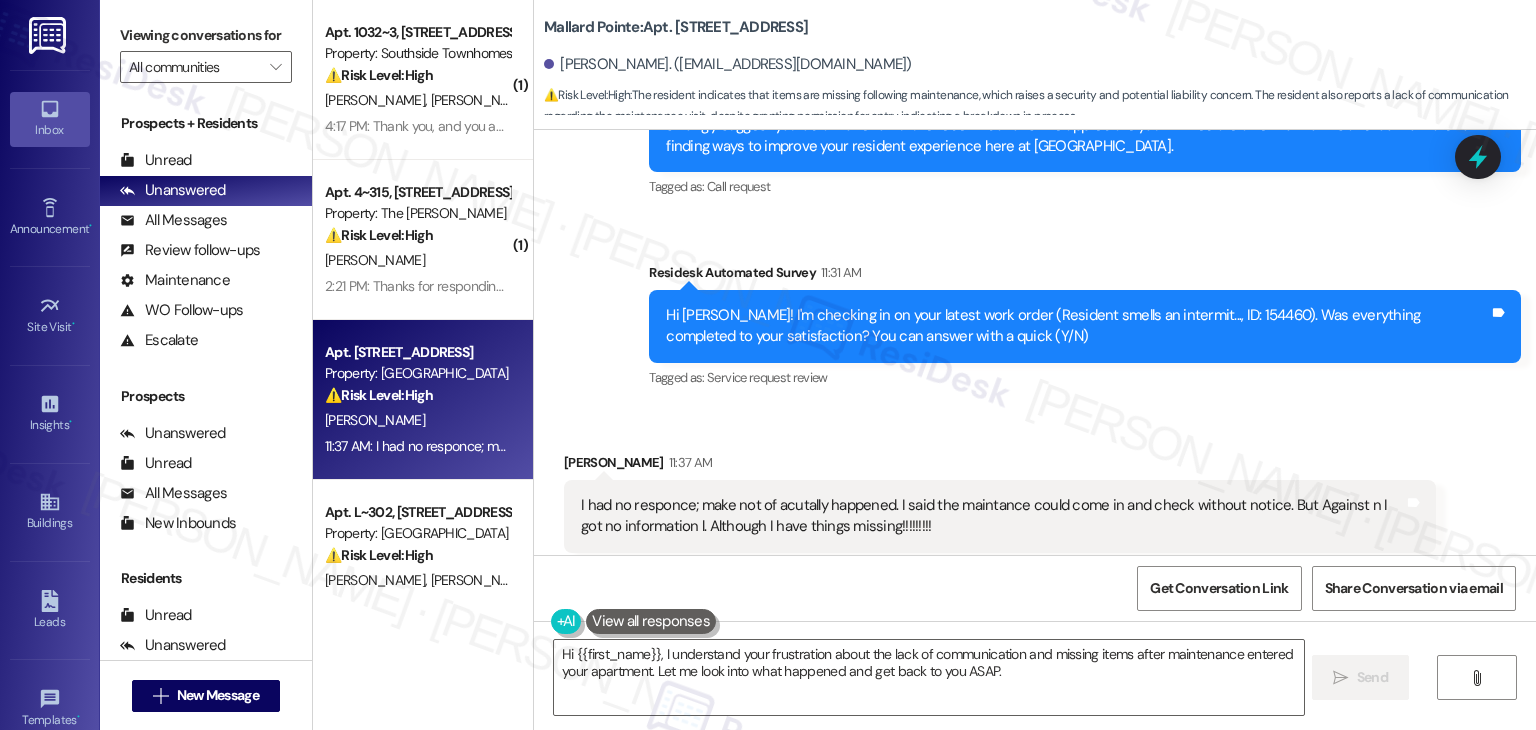click on "Received via SMS John Jordan 11:37 AM I had no responce; make not of acutally happened. I said the maintance could come in and check without notice. But Against n I got no information l. Although I have things missing!!!!!!!!! Tags and notes Tagged as:   Bad communication ,  Click to highlight conversations about Bad communication Maintenance request ,  Click to highlight conversations about Maintenance request Complaint Click to highlight conversations about Complaint" at bounding box center (1000, 517) 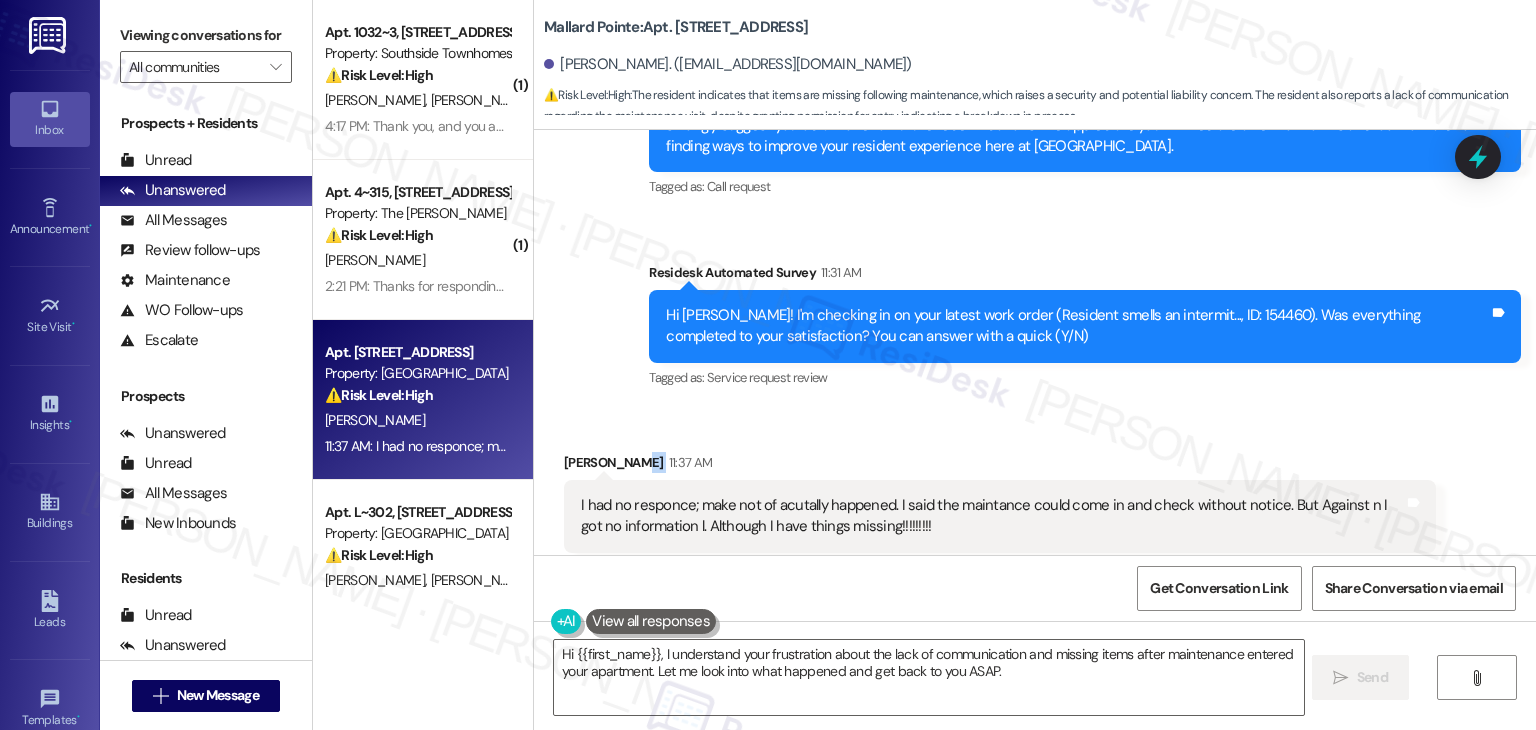 click on "Received via SMS John Jordan 11:37 AM I had no responce; make not of acutally happened. I said the maintance could come in and check without notice. But Against n I got no information l. Although I have things missing!!!!!!!!! Tags and notes Tagged as:   Bad communication ,  Click to highlight conversations about Bad communication Maintenance request ,  Click to highlight conversations about Maintenance request Complaint Click to highlight conversations about Complaint" at bounding box center (1000, 517) 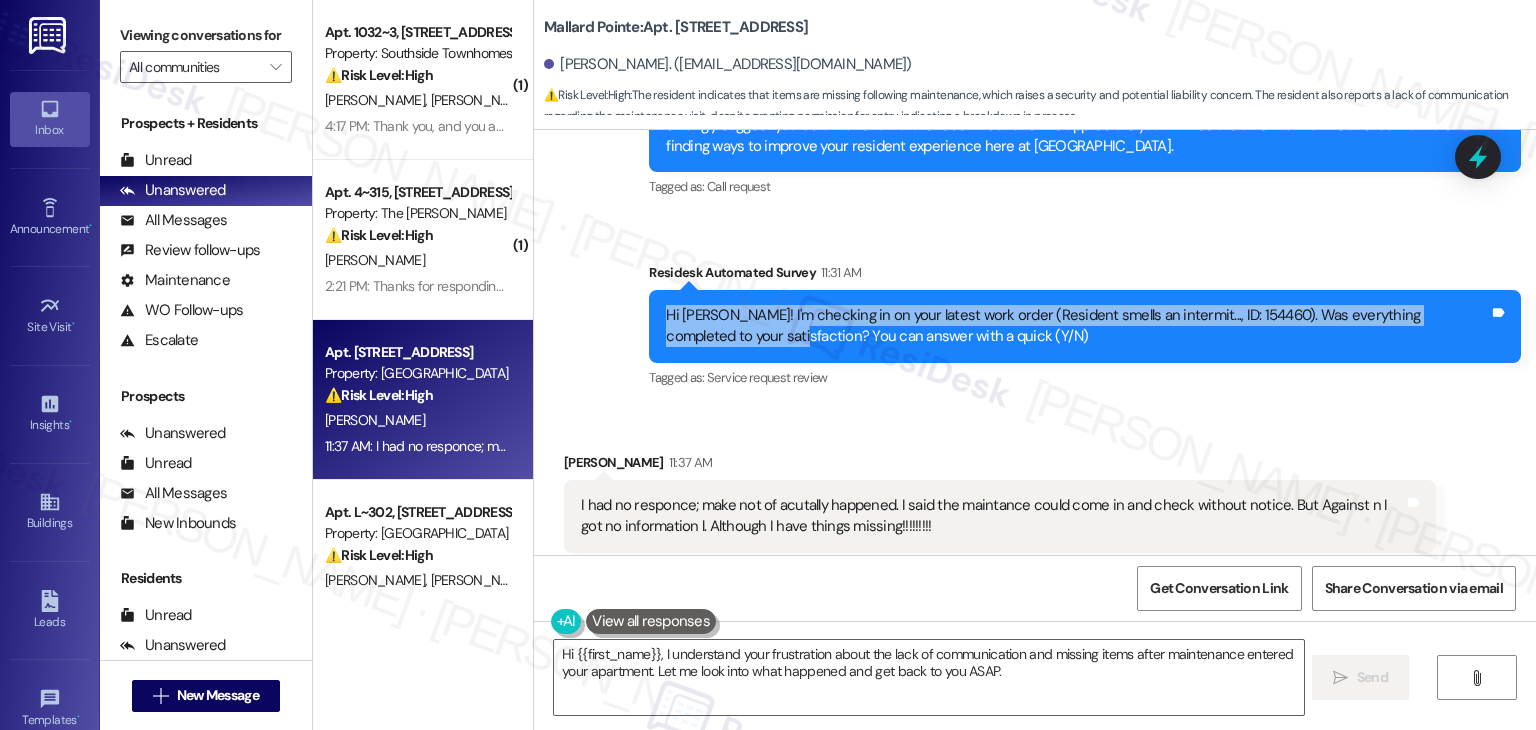 drag, startPoint x: 732, startPoint y: 293, endPoint x: 648, endPoint y: 276, distance: 85.70297 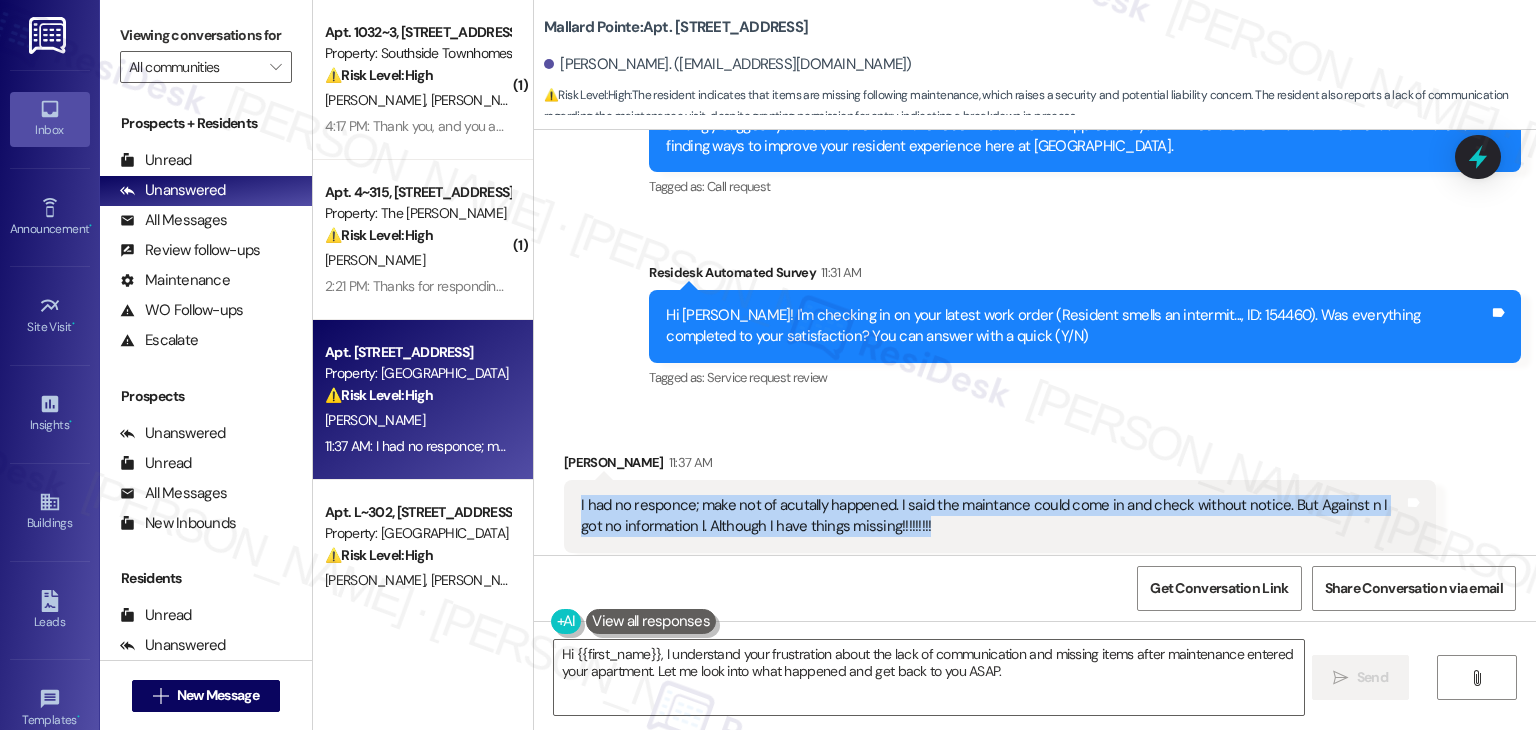 drag, startPoint x: 900, startPoint y: 485, endPoint x: 556, endPoint y: 459, distance: 344.98117 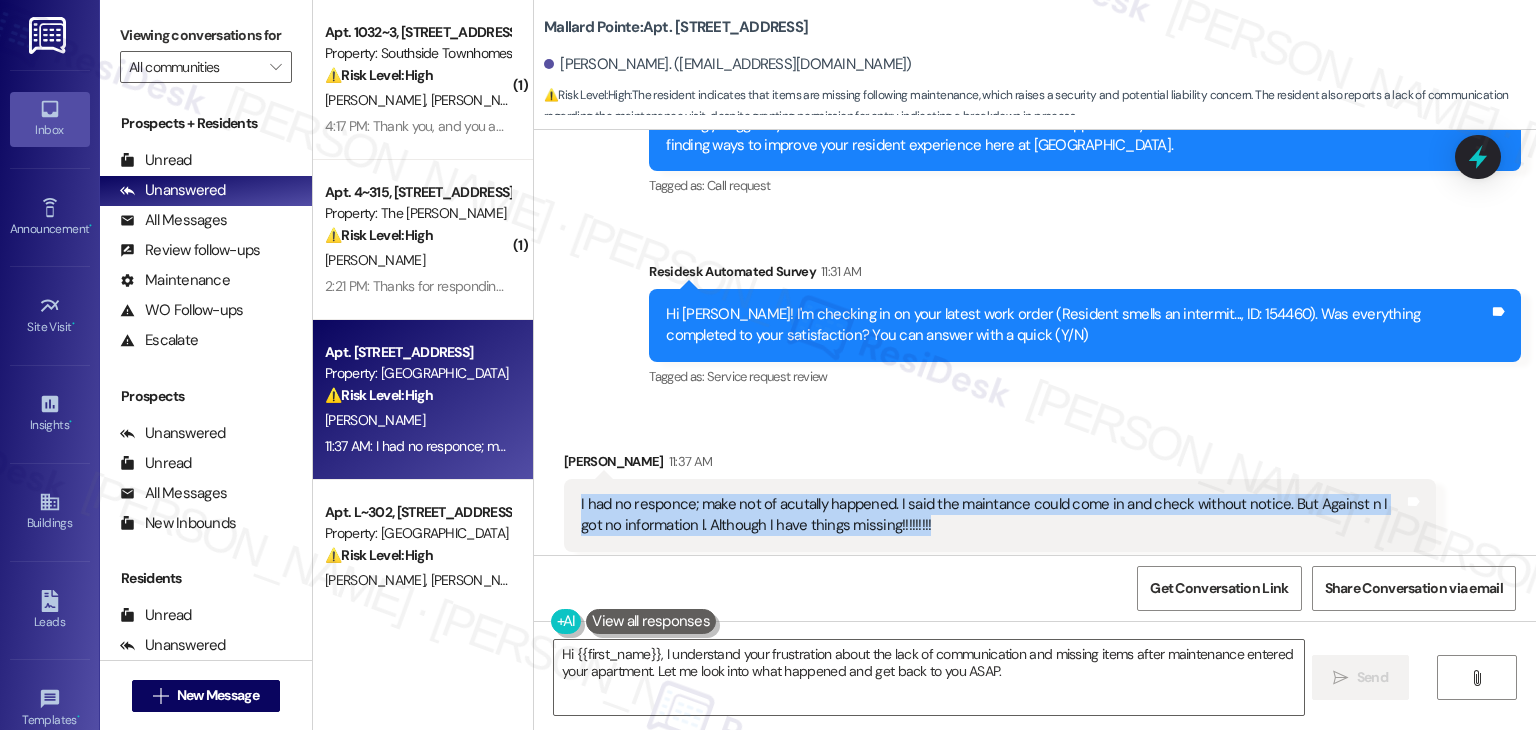 click on "Received via SMS John Jordan 11:37 AM I had no responce; make not of acutally happened. I said the maintance could come in and check without notice. But Against n I got no information l. Although I have things missing!!!!!!!!! Tags and notes Tagged as:   Bad communication ,  Click to highlight conversations about Bad communication Maintenance request ,  Click to highlight conversations about Maintenance request Complaint Click to highlight conversations about Complaint" at bounding box center (1035, 501) 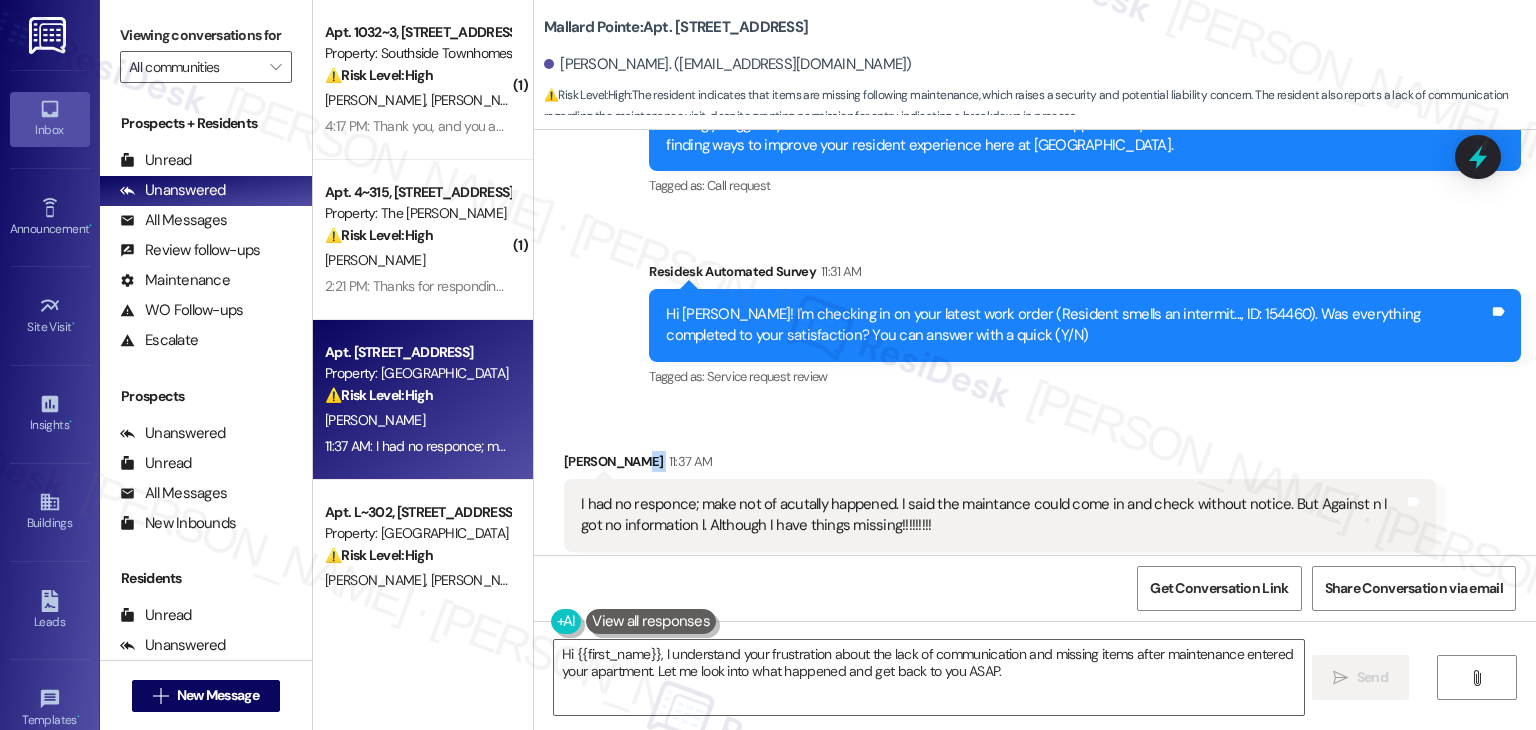 click on "Received via SMS John Jordan 11:37 AM I had no responce; make not of acutally happened. I said the maintance could come in and check without notice. But Against n I got no information l. Although I have things missing!!!!!!!!! Tags and notes Tagged as:   Bad communication ,  Click to highlight conversations about Bad communication Maintenance request ,  Click to highlight conversations about Maintenance request Complaint Click to highlight conversations about Complaint" at bounding box center (1035, 501) 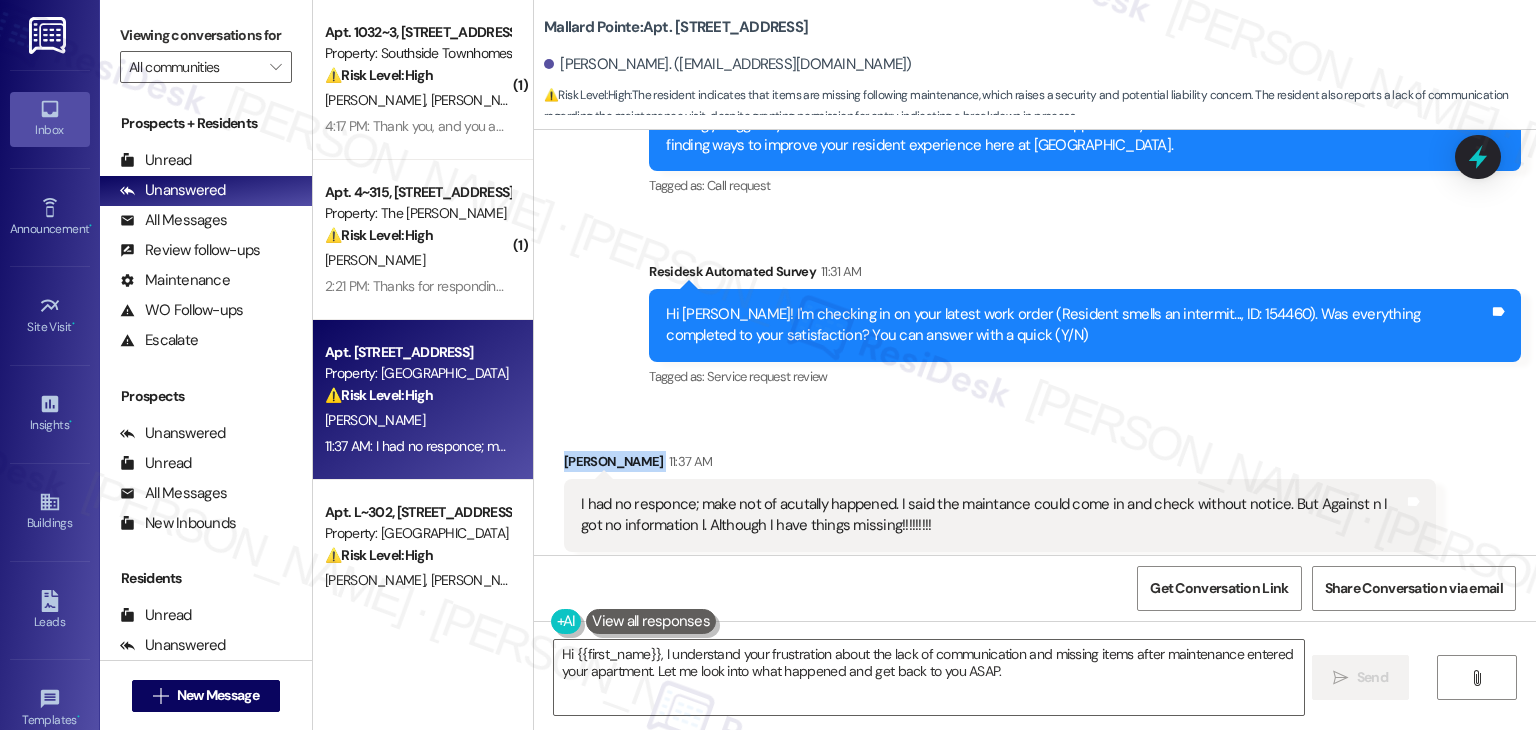 click on "Received via SMS John Jordan 11:37 AM I had no responce; make not of acutally happened. I said the maintance could come in and check without notice. But Against n I got no information l. Although I have things missing!!!!!!!!! Tags and notes Tagged as:   Bad communication ,  Click to highlight conversations about Bad communication Maintenance request ,  Click to highlight conversations about Maintenance request Complaint Click to highlight conversations about Complaint" at bounding box center [1035, 501] 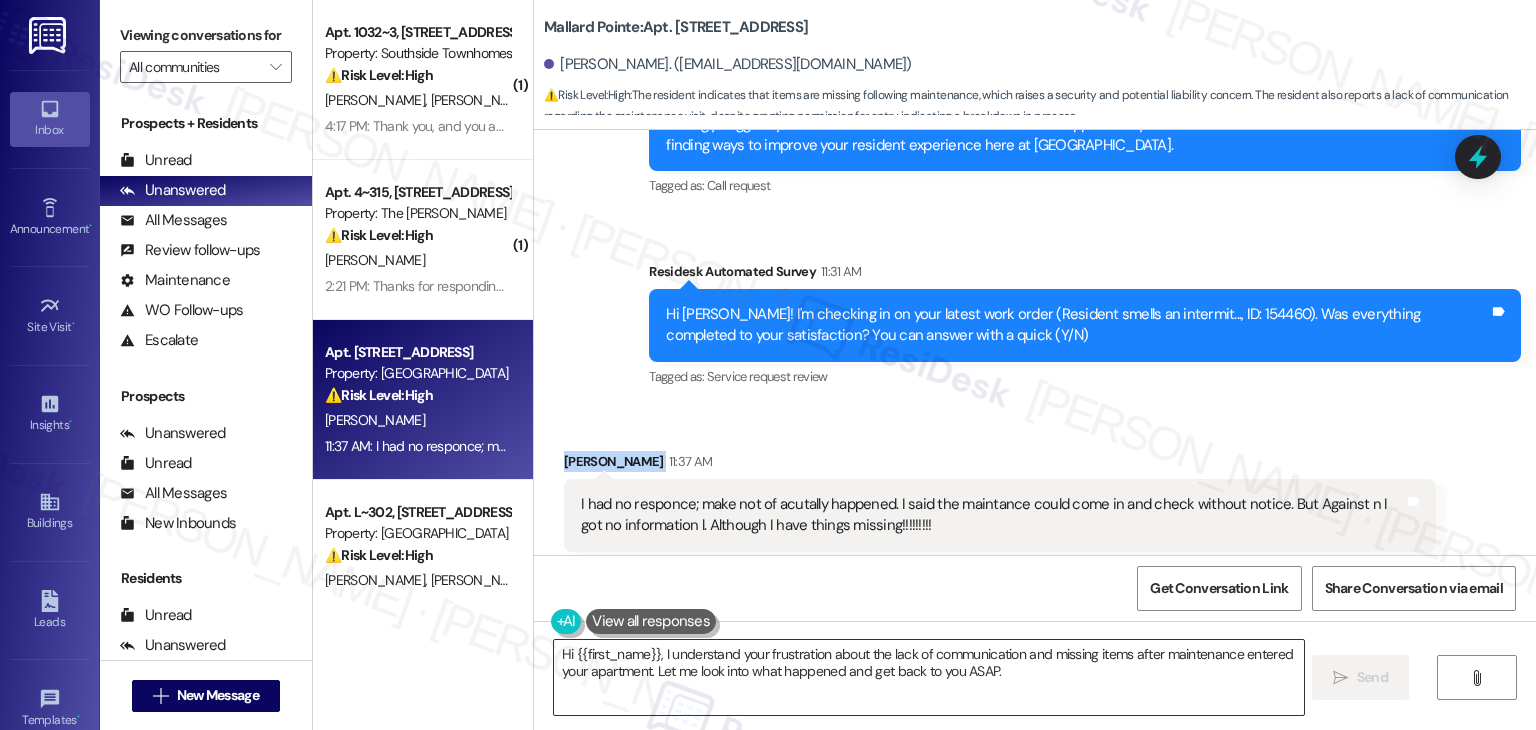 click on "Hi {{first_name}}, I understand your frustration about the lack of communication and missing items after maintenance entered your apartment. Let me look into what happened and get back to you ASAP." at bounding box center [928, 677] 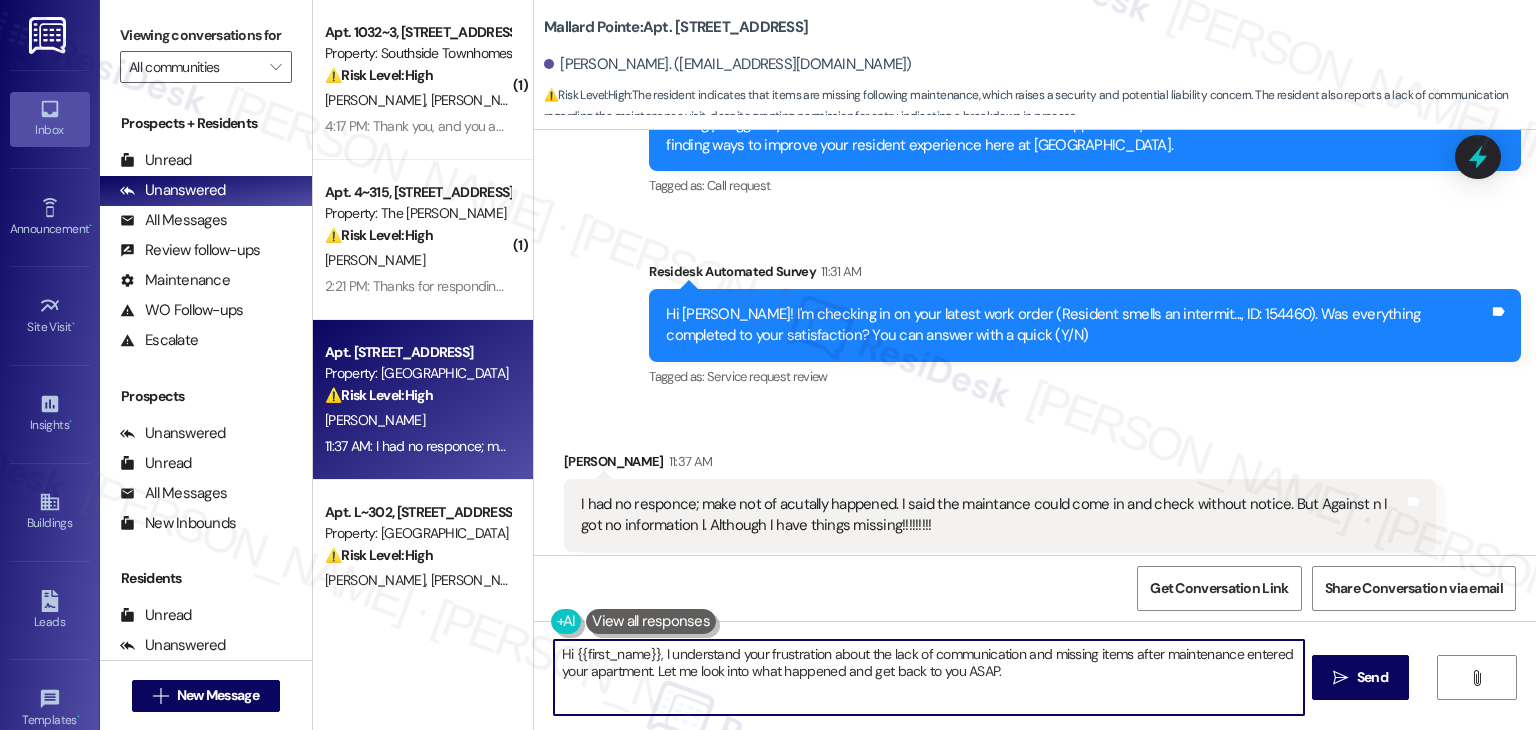 click on "Hi {{first_name}}, I understand your frustration about the lack of communication and missing items after maintenance entered your apartment. Let me look into what happened and get back to you ASAP." at bounding box center [928, 677] 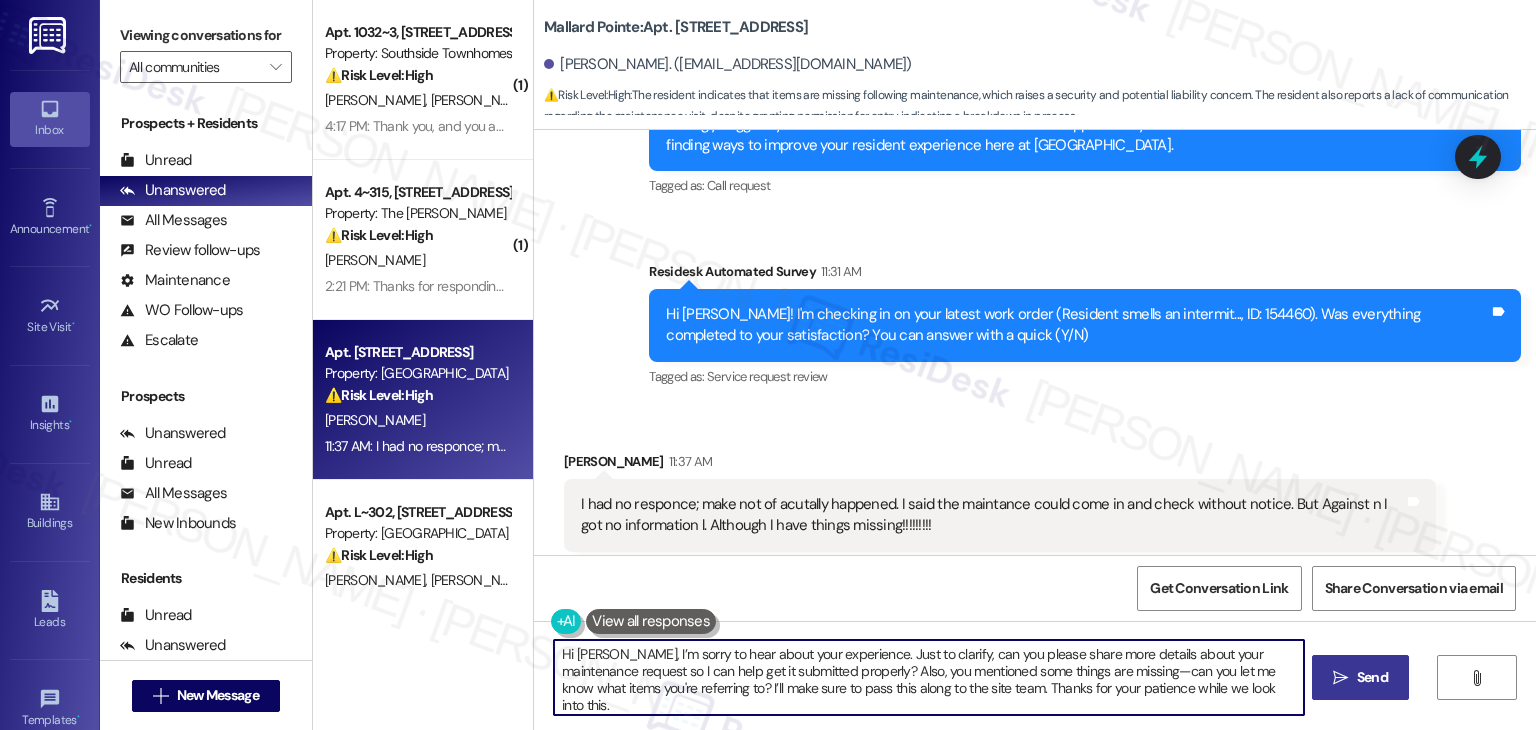 type on "Hi [PERSON_NAME], I’m sorry to hear about your experience. Just to clarify, can you please share more details about your maintenance request so I can help get it submitted properly? Also, you mentioned some things are missing—can you let me know what items you're referring to? I’ll make sure to pass this along to the site team. Thanks for your patience while we look into this." 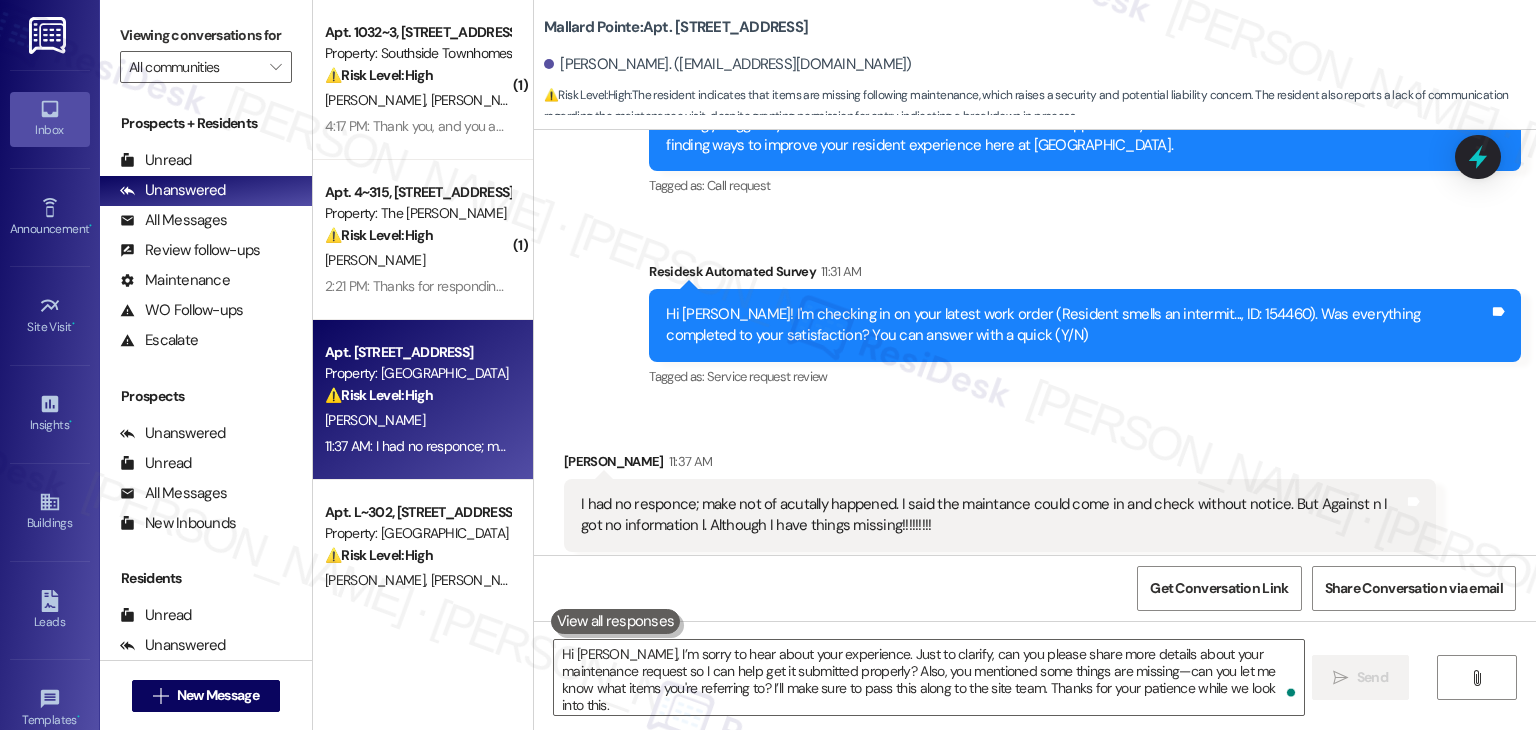 type 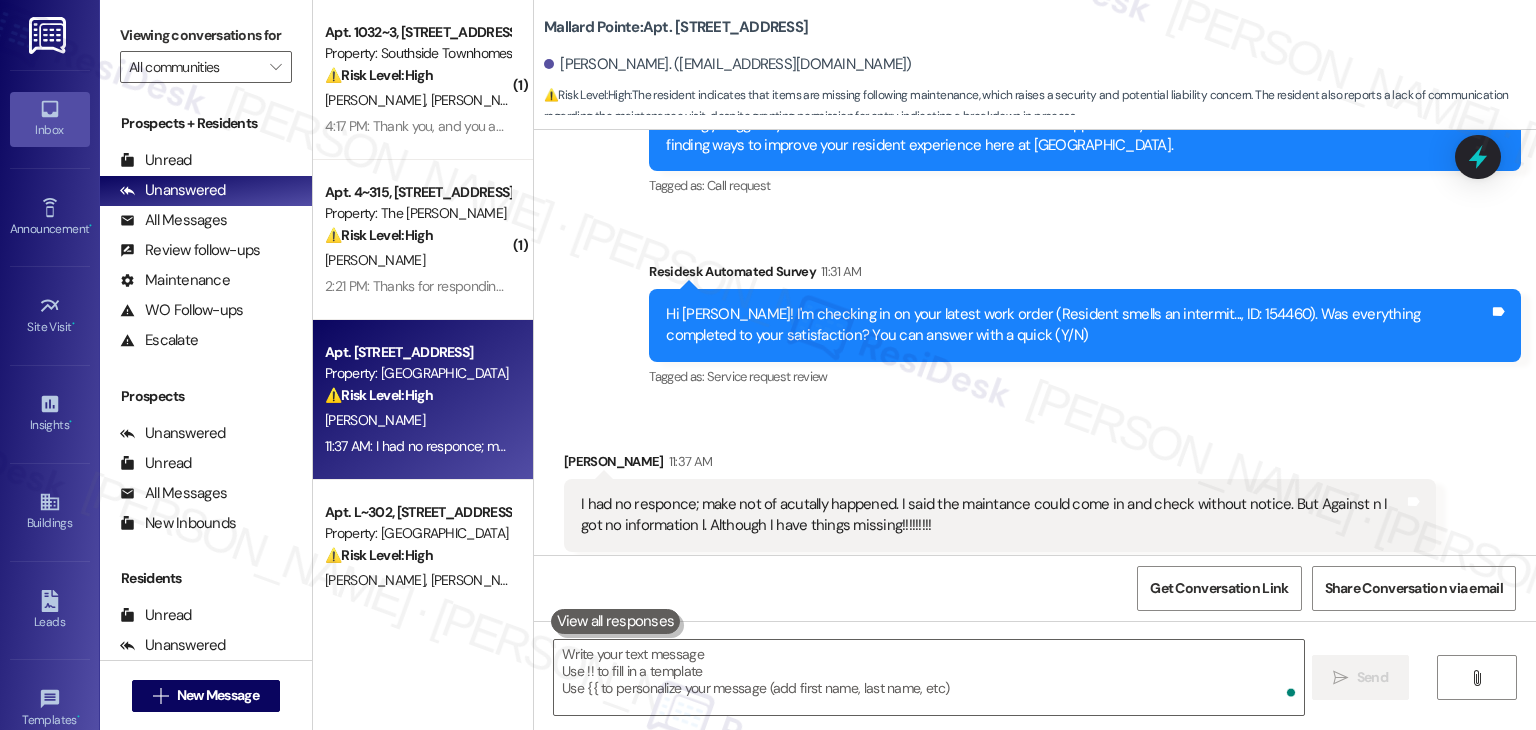 scroll, scrollTop: 3639, scrollLeft: 0, axis: vertical 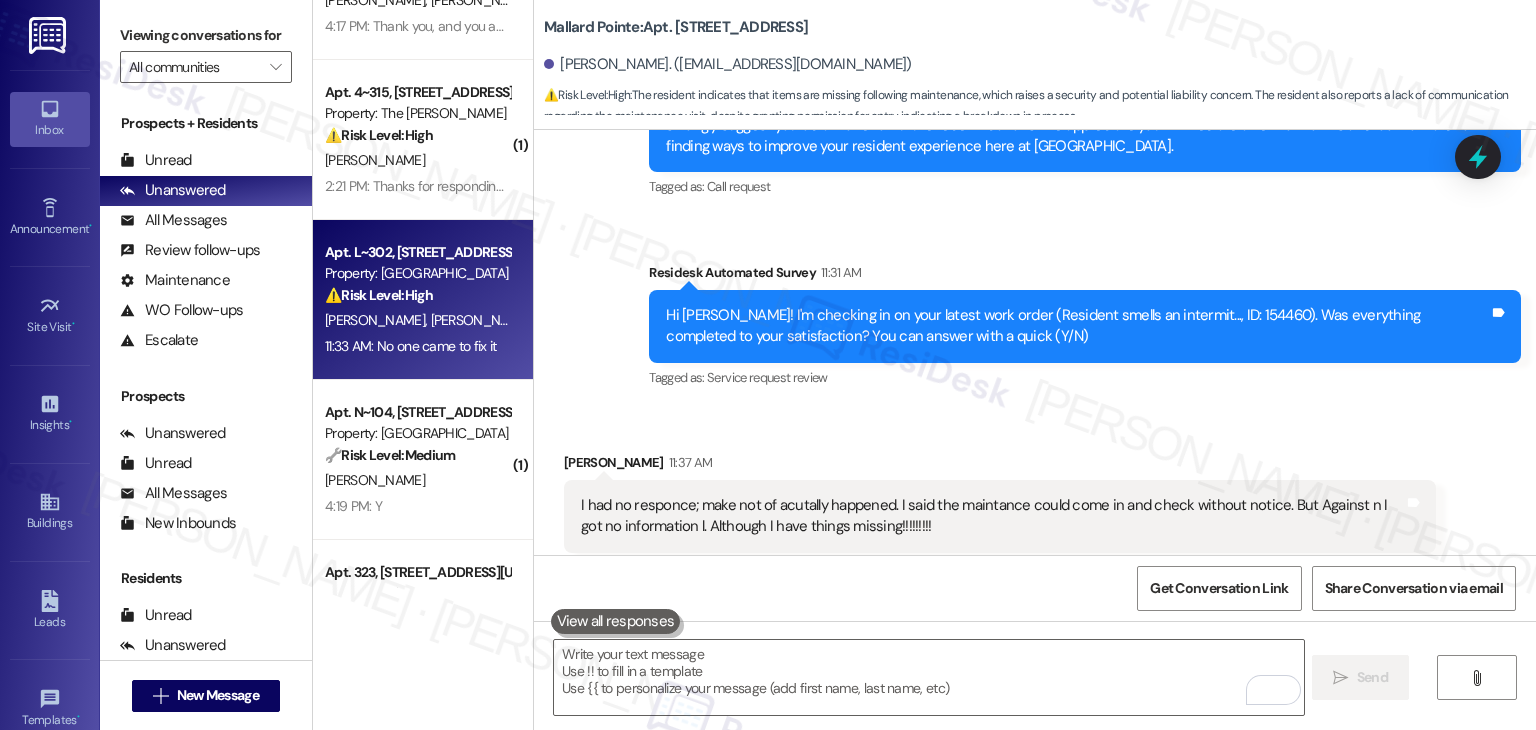click on "J. Bolin H. Halteman" at bounding box center (417, 320) 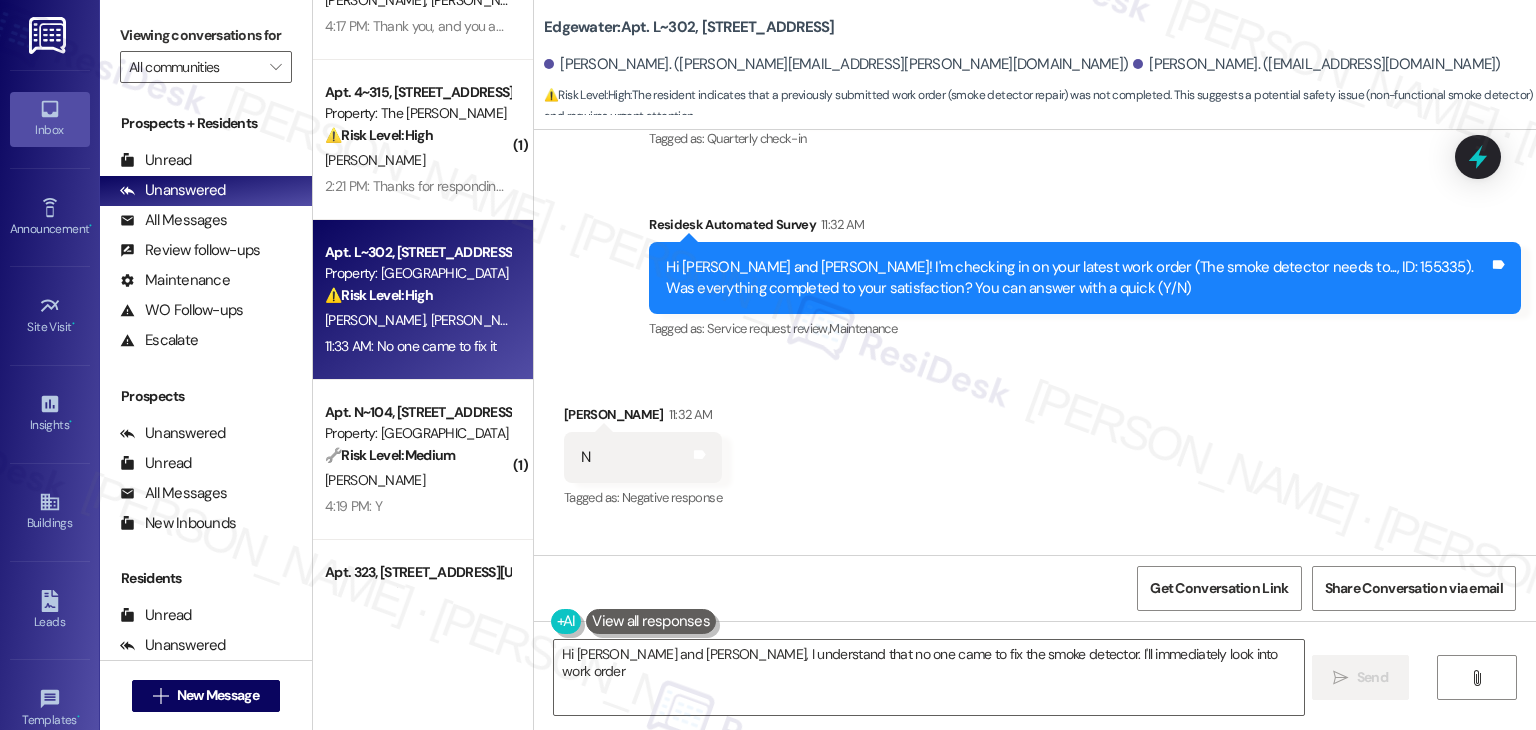 scroll, scrollTop: 897, scrollLeft: 0, axis: vertical 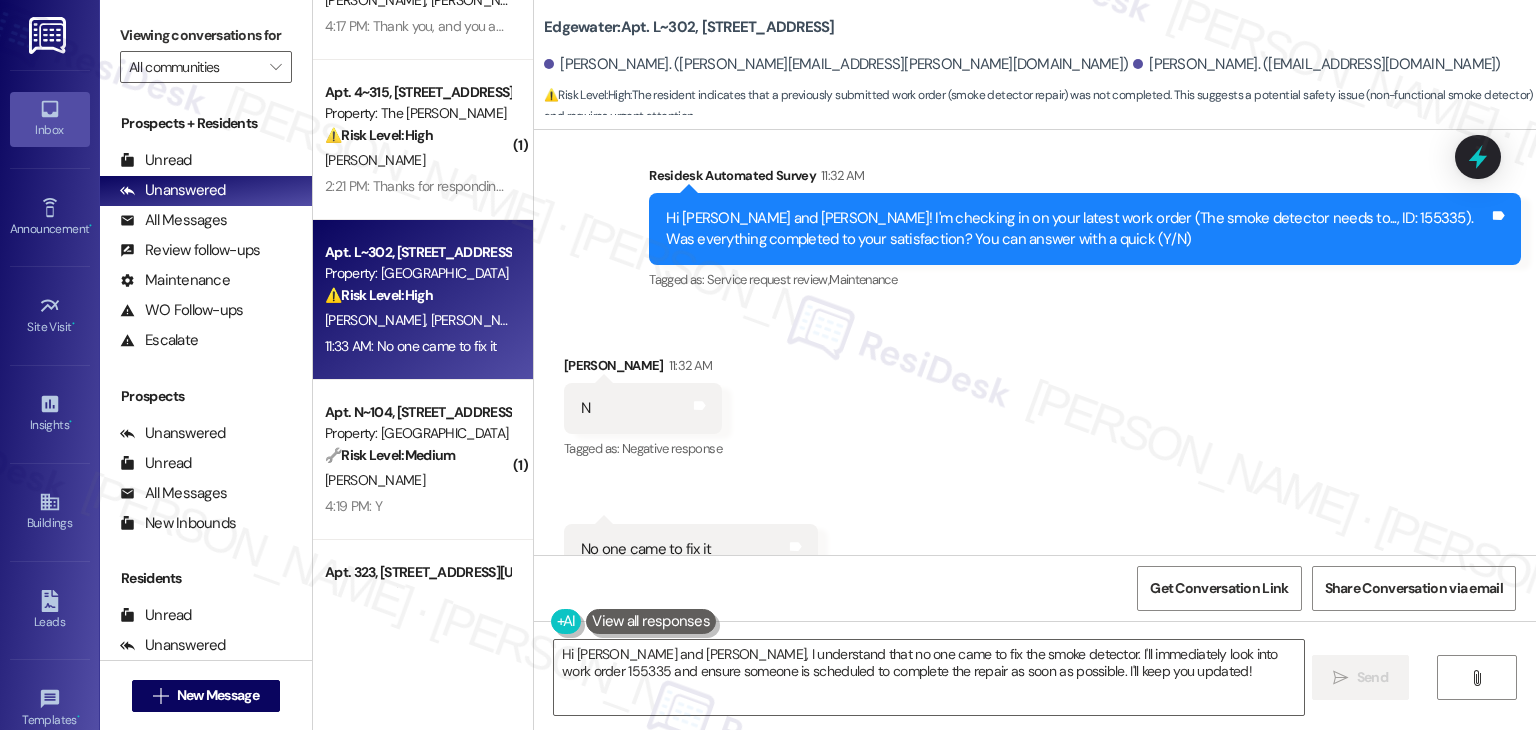 click on "Received via SMS Jordan Bolin 11:32 AM N Tags and notes Tagged as:   Negative response Click to highlight conversations about Negative response Received via SMS 11:33 AM Jordan Bolin 11:33 AM No one came to fix it Tags and notes Tagged as:   Bad experience ,  Click to highlight conversations about Bad experience Cancelled work order Click to highlight conversations about Cancelled work order" at bounding box center [1035, 465] 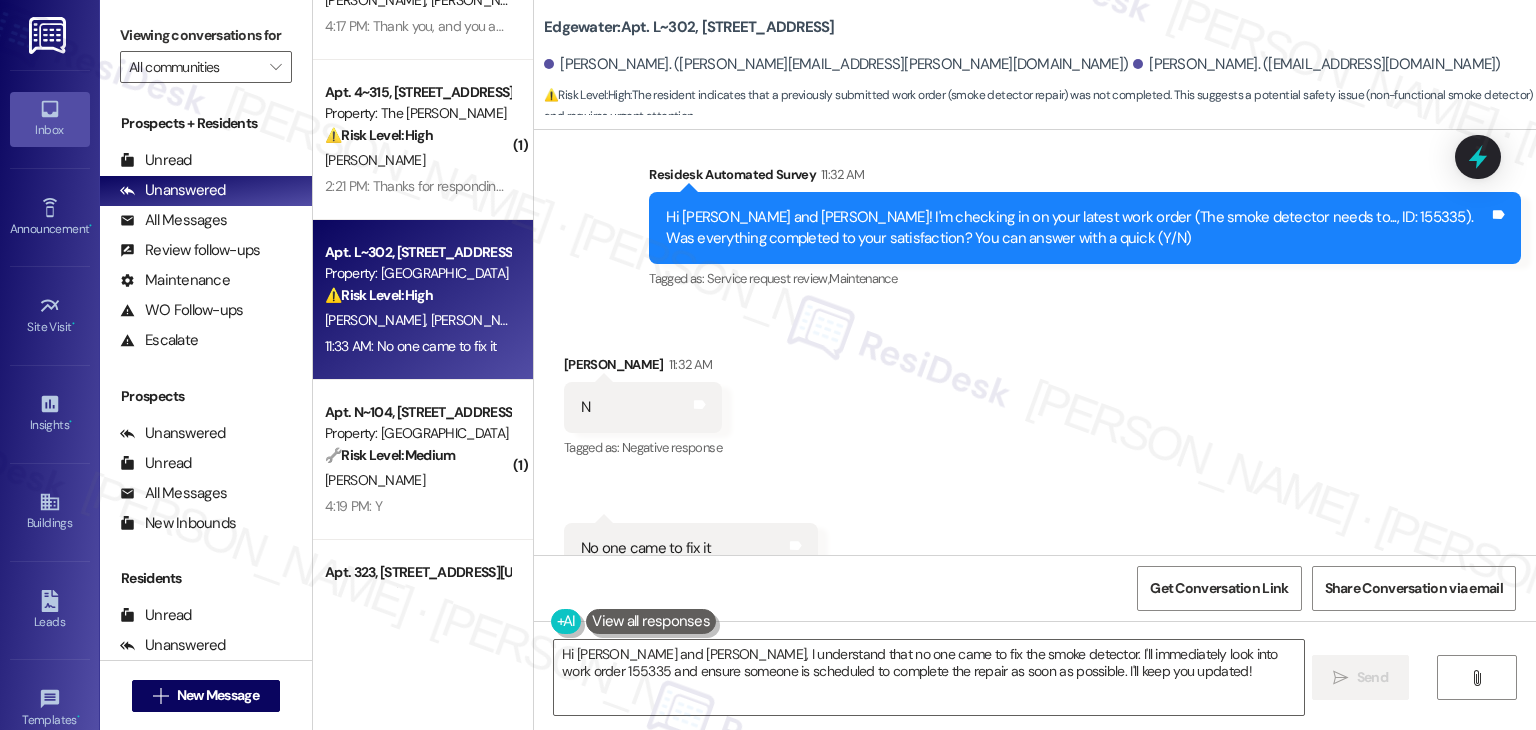 click on "Received via SMS Jordan Bolin 11:32 AM N Tags and notes Tagged as:   Negative response Click to highlight conversations about Negative response Received via SMS 11:33 AM Jordan Bolin 11:33 AM No one came to fix it Tags and notes Tagged as:   Bad experience ,  Click to highlight conversations about Bad experience Cancelled work order Click to highlight conversations about Cancelled work order" at bounding box center (1035, 464) 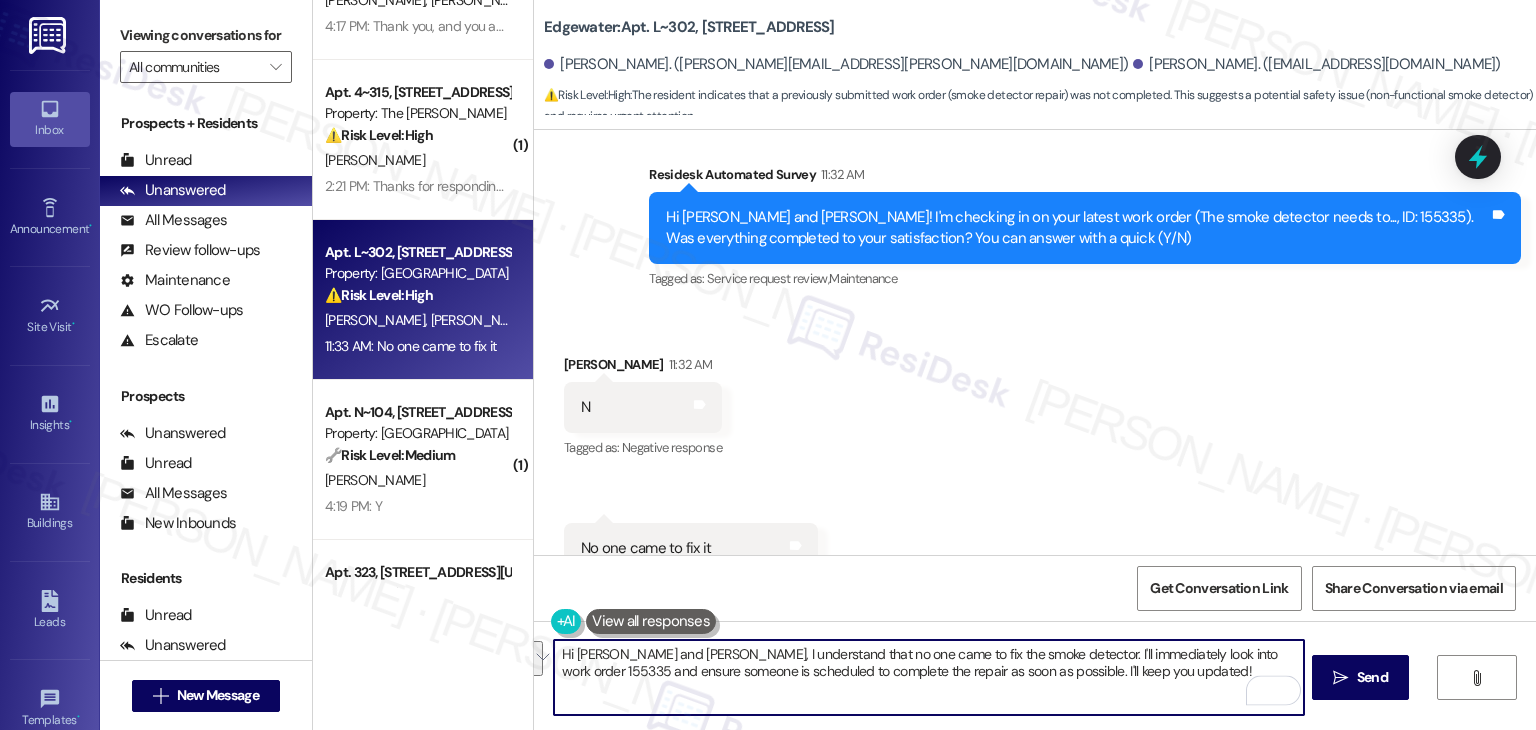 drag, startPoint x: 1092, startPoint y: 676, endPoint x: 695, endPoint y: 658, distance: 397.40784 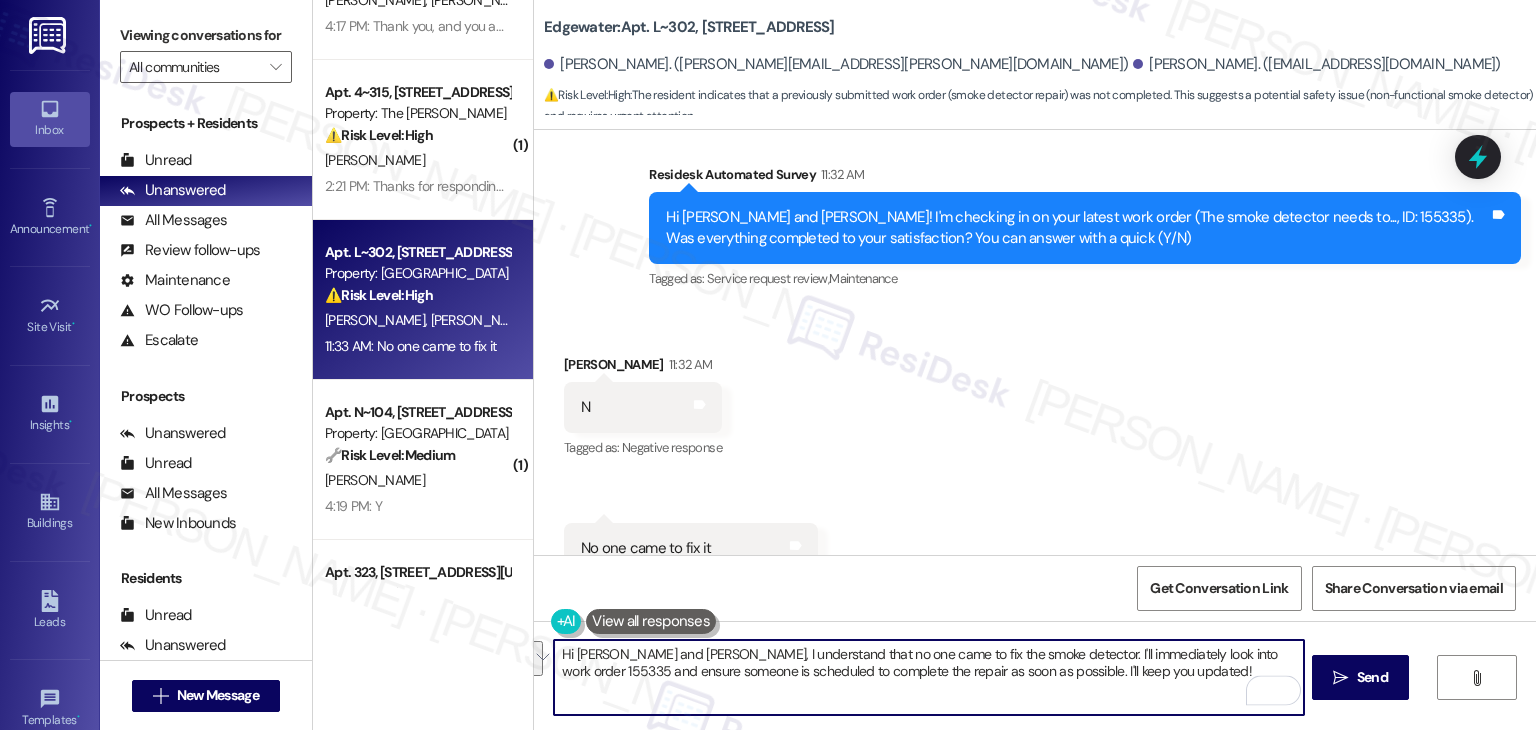 click on "Hi Haley and Jordan, I understand that no one came to fix the smoke detector. I'll immediately look into work order 155335 and ensure someone is scheduled to complete the repair as soon as possible. I'll keep you updated!" at bounding box center (928, 677) 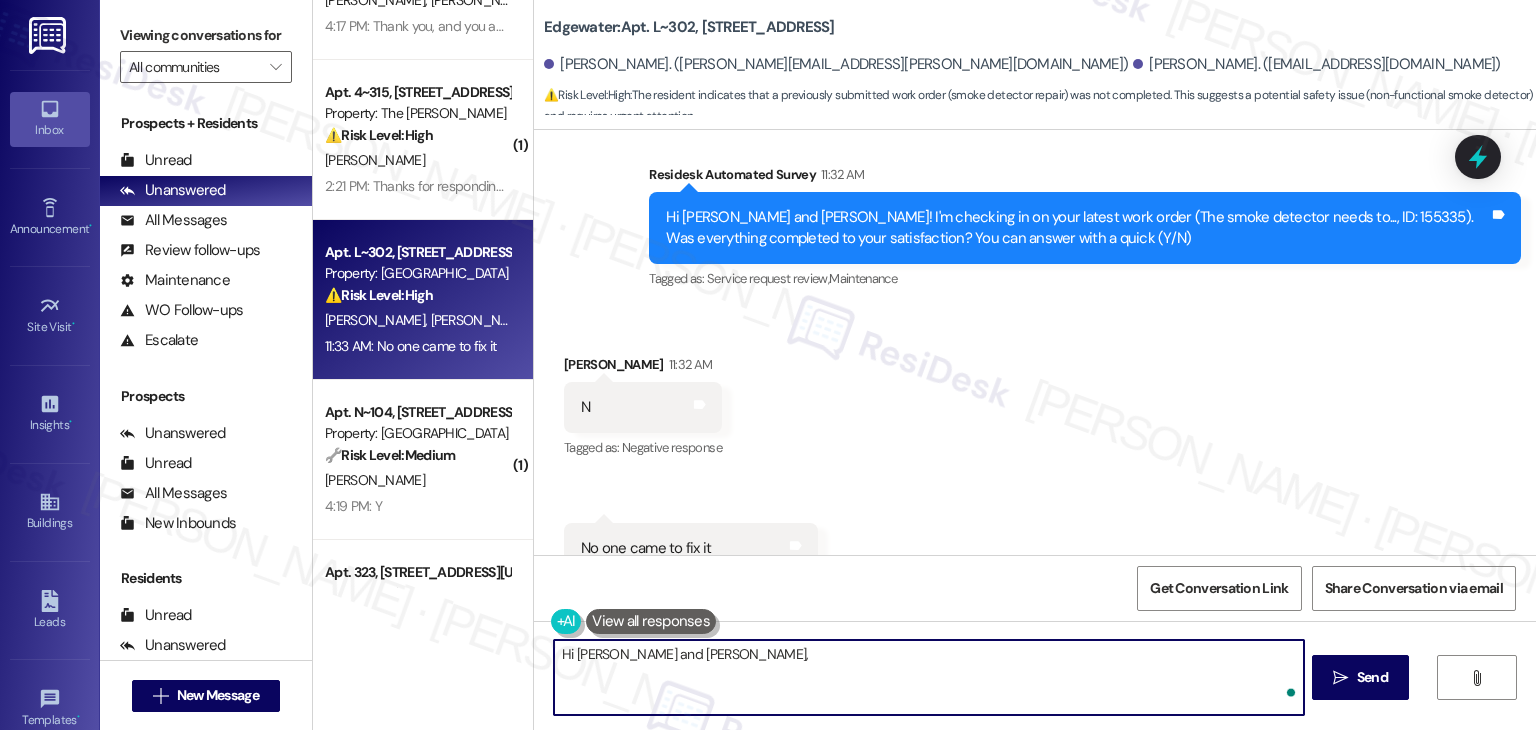 paste on "I understand the work order wasn't completed to your satisfaction. Can you provide more details about what wasn't addressed so I can follow up appropriately? Thank you, and I appreciate your patience." 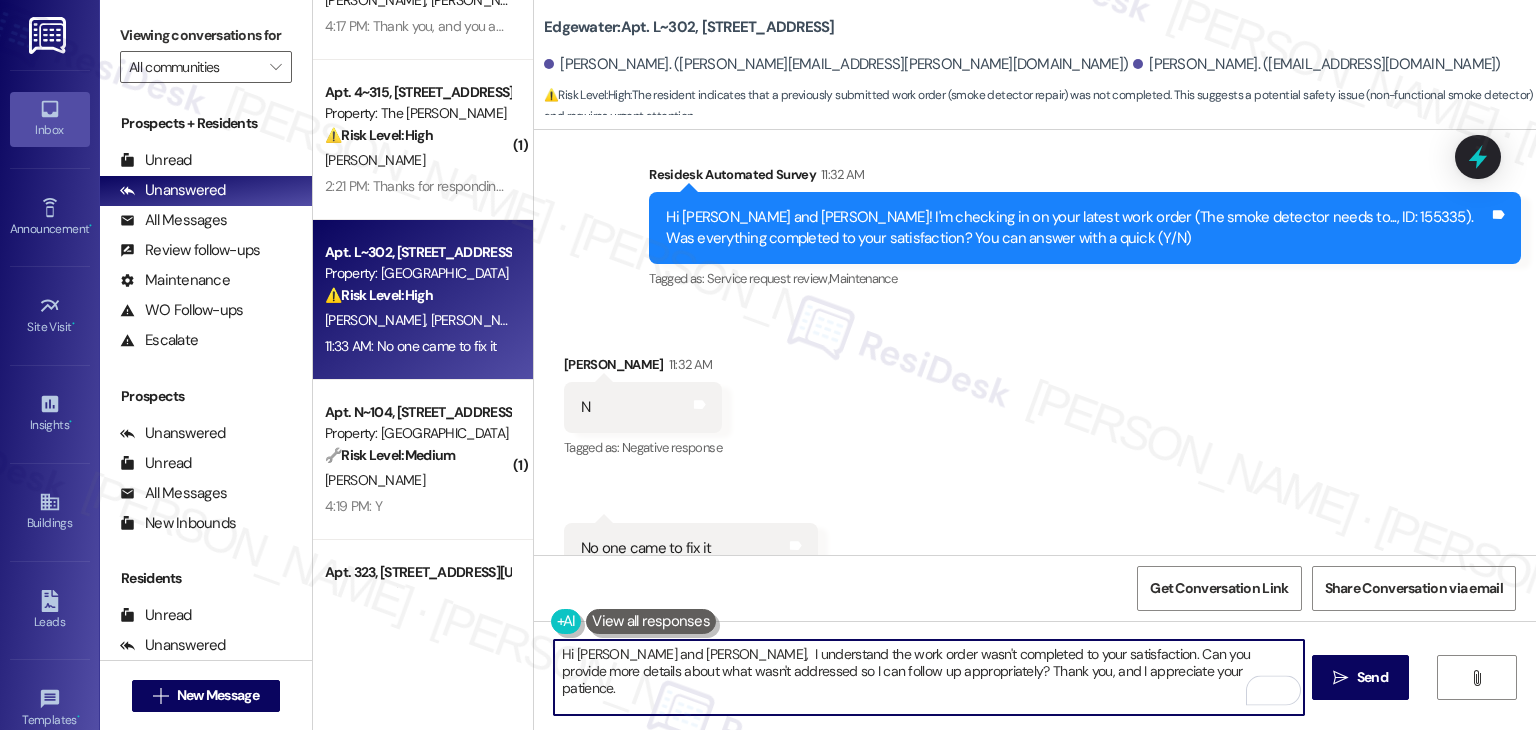click on "Hi Haley and Jordan,  I understand the work order wasn't completed to your satisfaction. Can you provide more details about what wasn't addressed so I can follow up appropriately? Thank you, and I appreciate your patience." at bounding box center [928, 677] 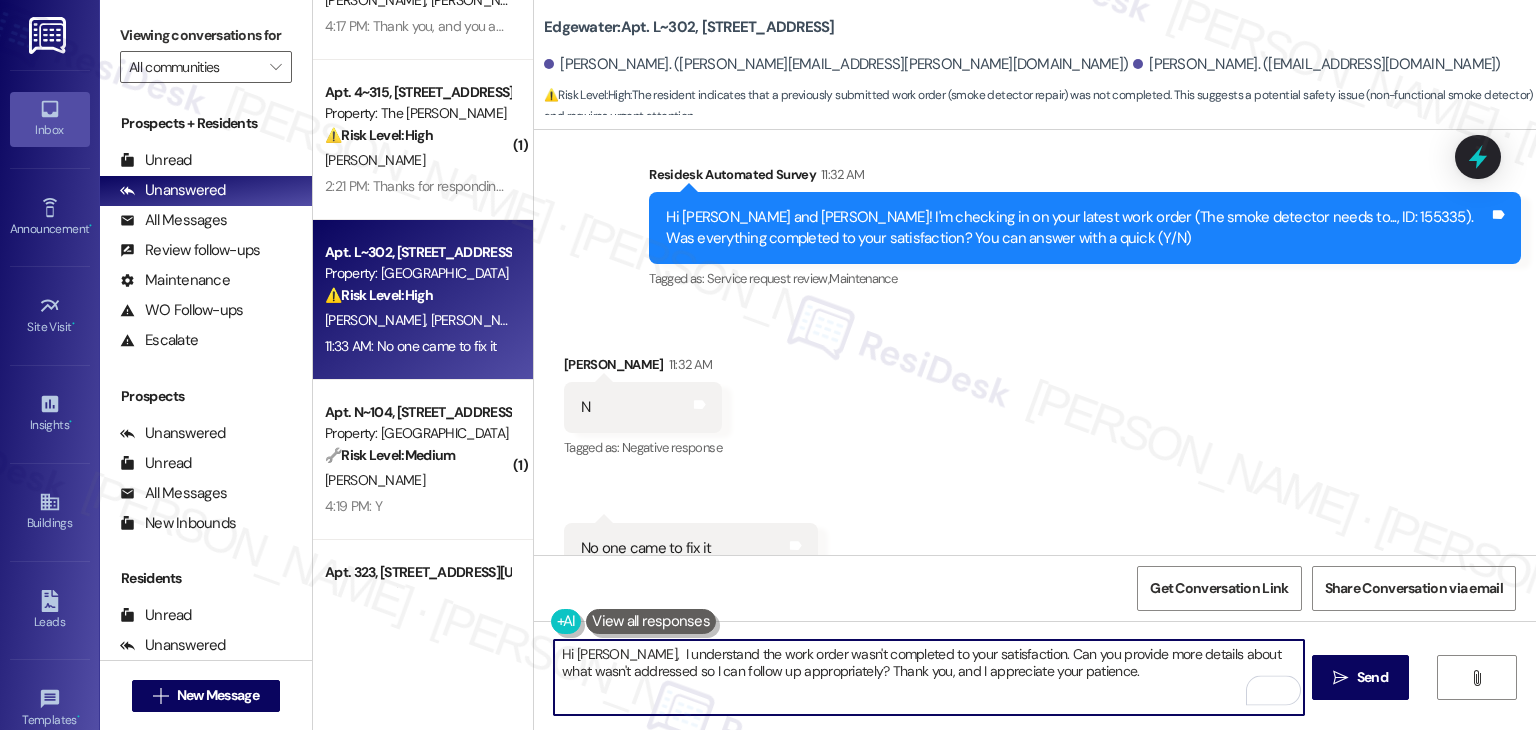 click on "Hi Jordan,  I understand the work order wasn't completed to your satisfaction. Can you provide more details about what wasn't addressed so I can follow up appropriately? Thank you, and I appreciate your patience." at bounding box center [928, 677] 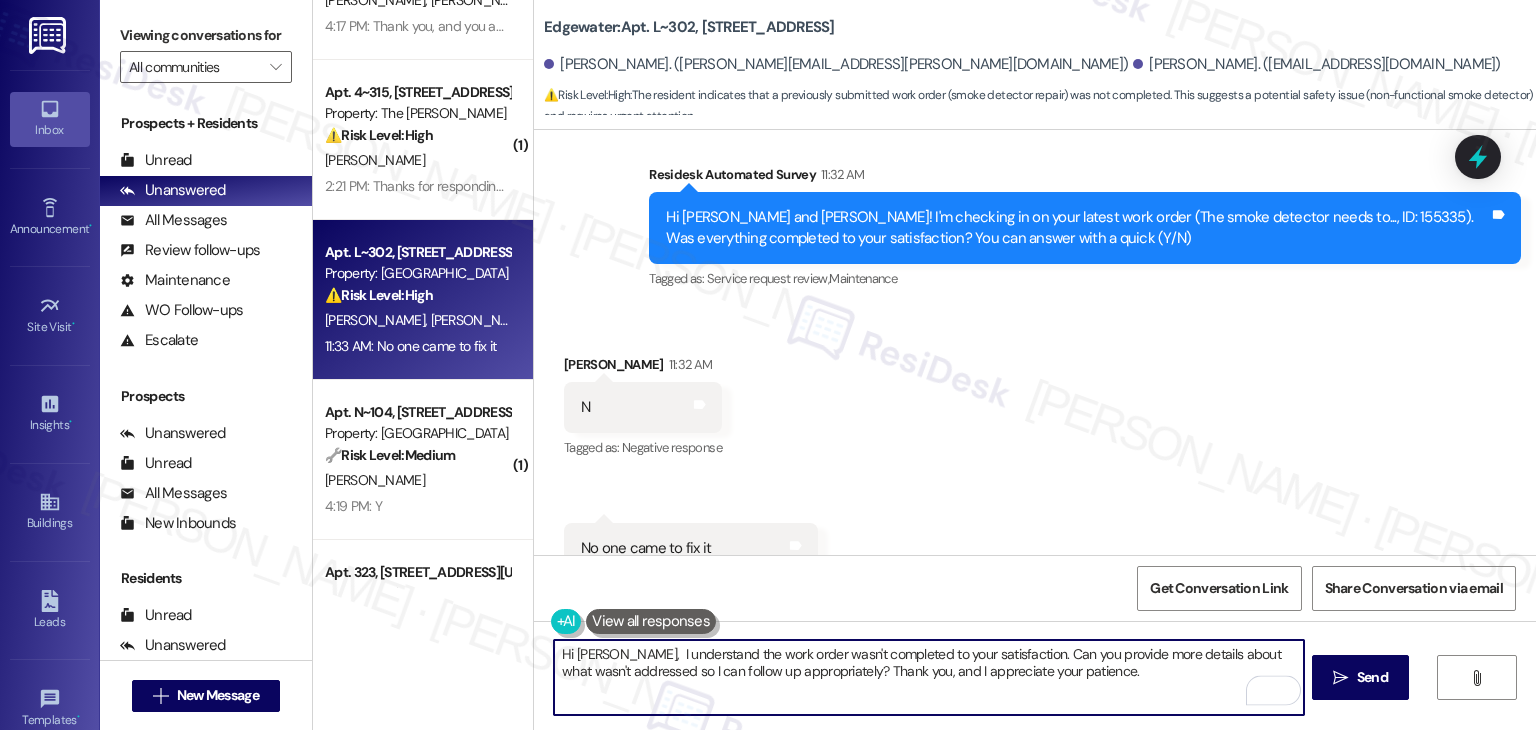 click on "Hi Jordan,  I understand the work order wasn't completed to your satisfaction. Can you provide more details about what wasn't addressed so I can follow up appropriately? Thank you, and I appreciate your patience." at bounding box center (928, 677) 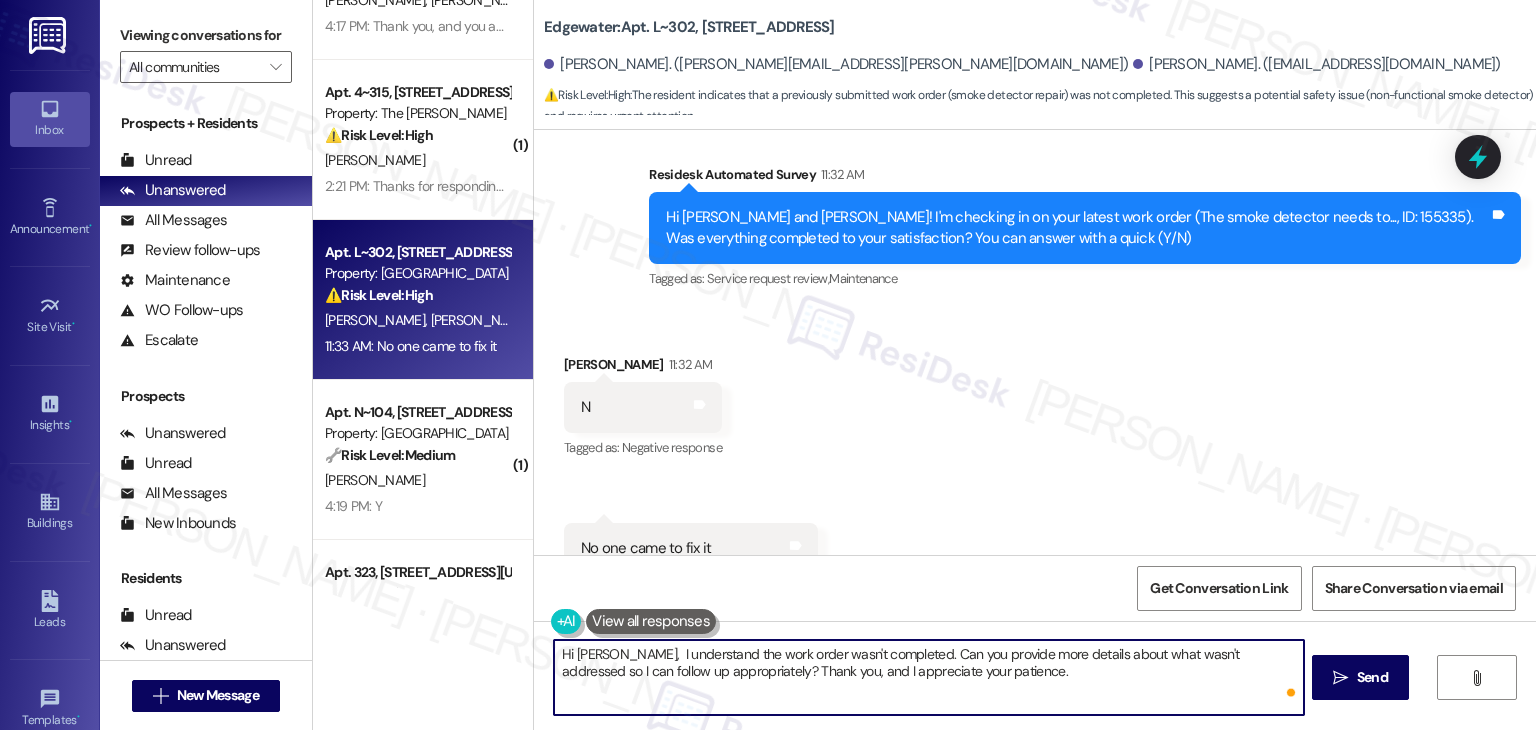 click on "Hi Jordan,  I understand the work order wasn't completed. Can you provide more details about what wasn't addressed so I can follow up appropriately? Thank you, and I appreciate your patience." at bounding box center (928, 677) 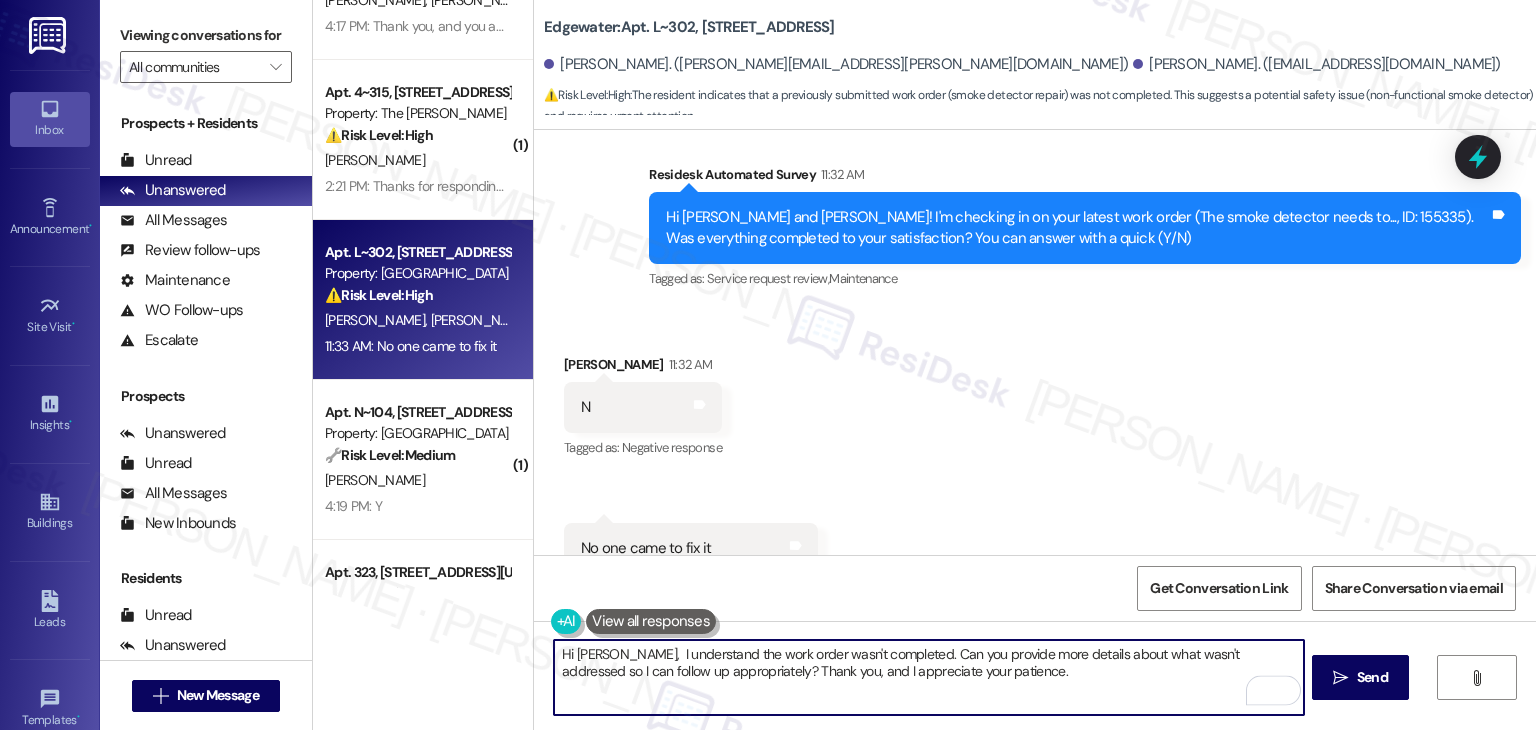 click on "Hi Jordan,  I understand the work order wasn't completed. Can you provide more details about what wasn't addressed so I can follow up appropriately? Thank you, and I appreciate your patience." at bounding box center (928, 677) 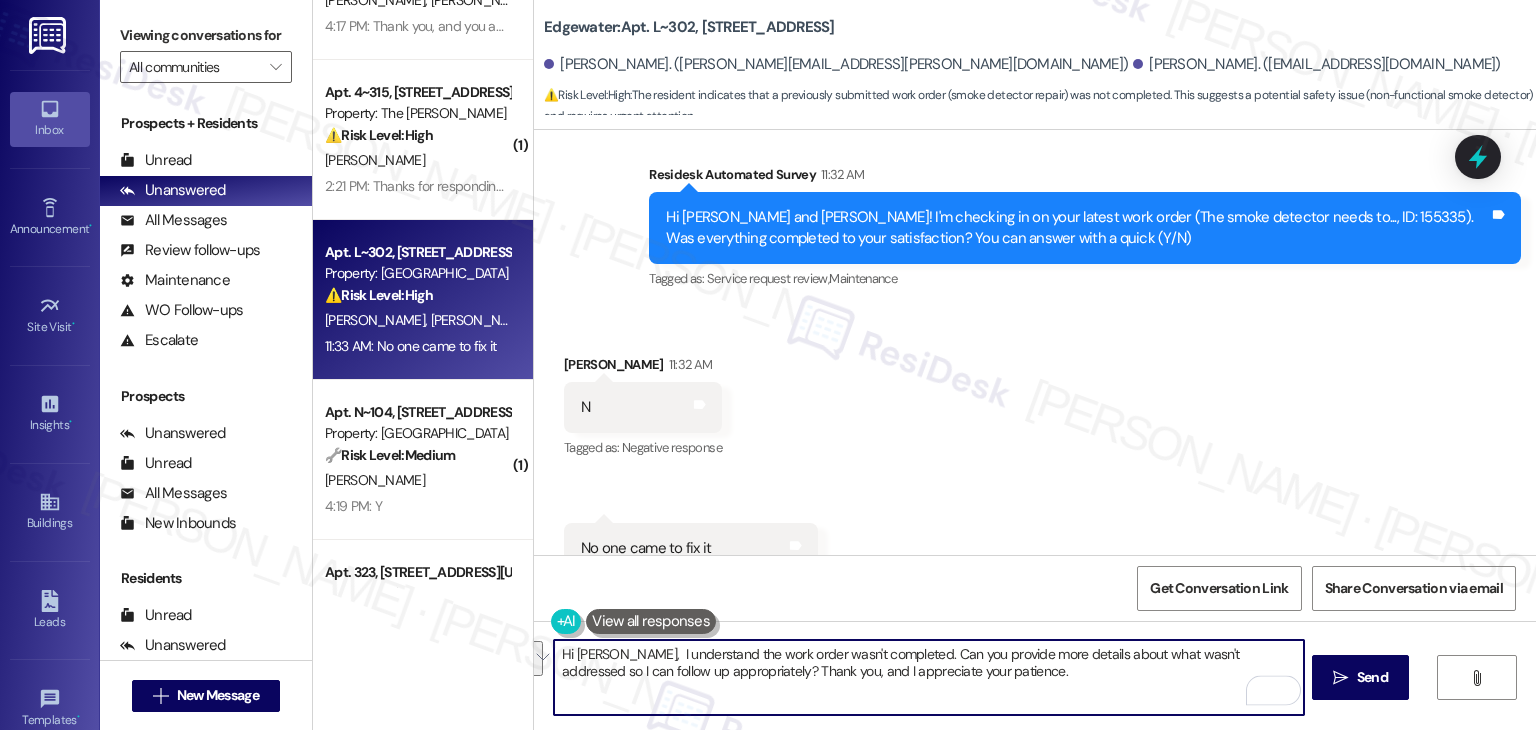 click on "Hi Jordan,  I understand the work order wasn't completed. Can you provide more details about what wasn't addressed so I can follow up appropriately? Thank you, and I appreciate your patience." at bounding box center [928, 677] 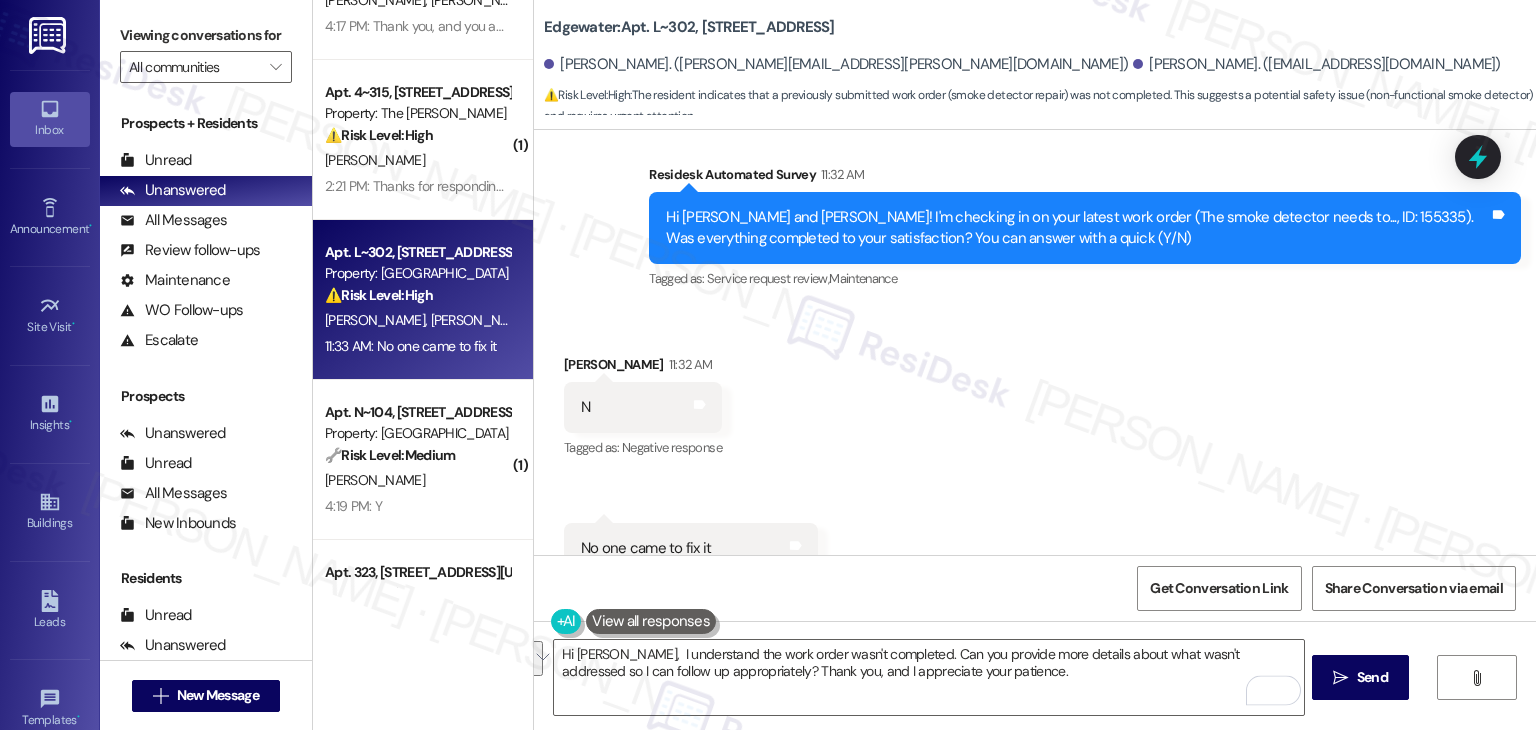 click on "Received via SMS Jordan Bolin 11:32 AM N Tags and notes Tagged as:   Negative response Click to highlight conversations about Negative response Received via SMS 11:33 AM Jordan Bolin 11:33 AM No one came to fix it Tags and notes Tagged as:   Bad experience ,  Click to highlight conversations about Bad experience Cancelled work order Click to highlight conversations about Cancelled work order" at bounding box center [1035, 464] 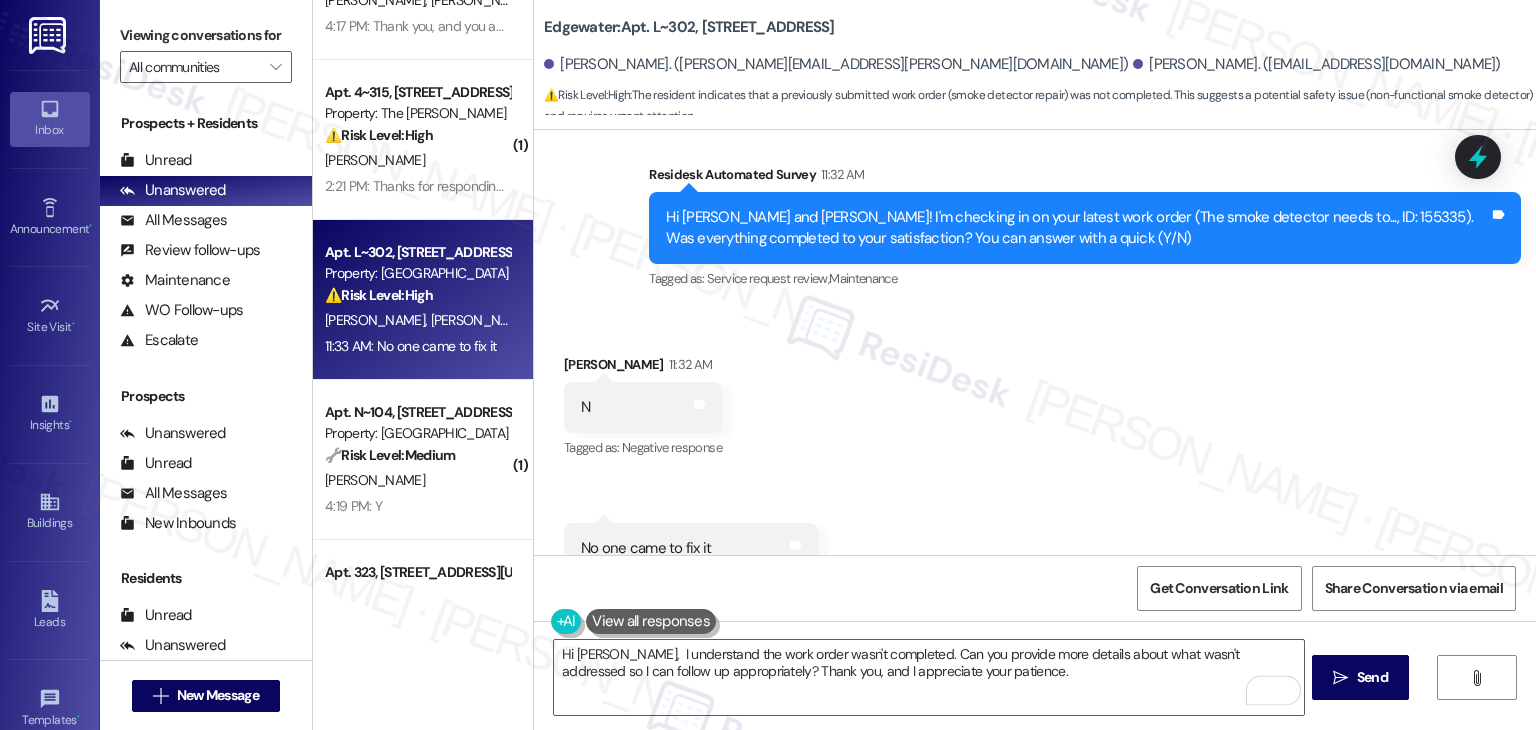 click on "Received via SMS Jordan Bolin 11:32 AM N Tags and notes Tagged as:   Negative response Click to highlight conversations about Negative response Received via SMS 11:33 AM Jordan Bolin 11:33 AM No one came to fix it Tags and notes Tagged as:   Bad experience ,  Click to highlight conversations about Bad experience Cancelled work order Click to highlight conversations about Cancelled work order" at bounding box center [1035, 464] 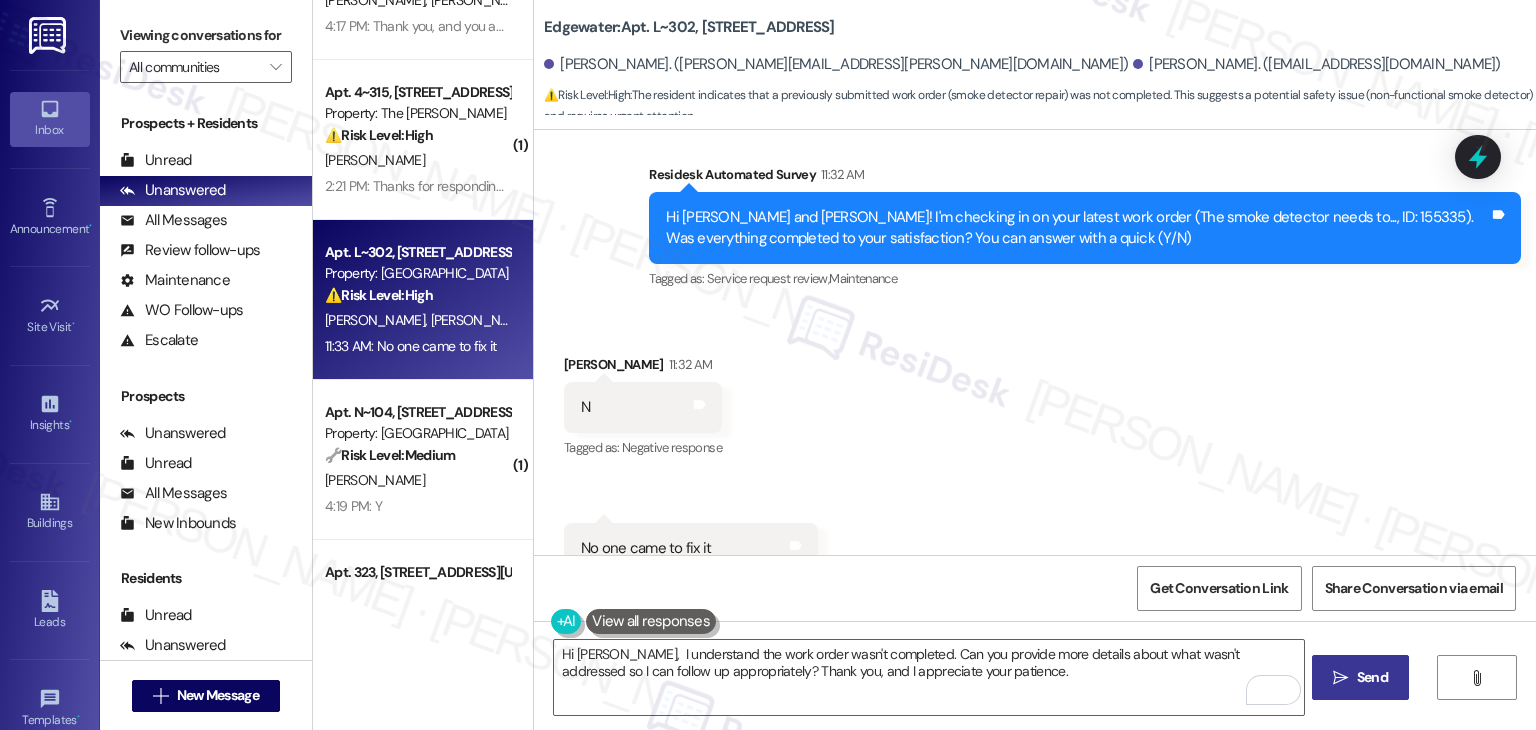 click on "Send" at bounding box center [1372, 677] 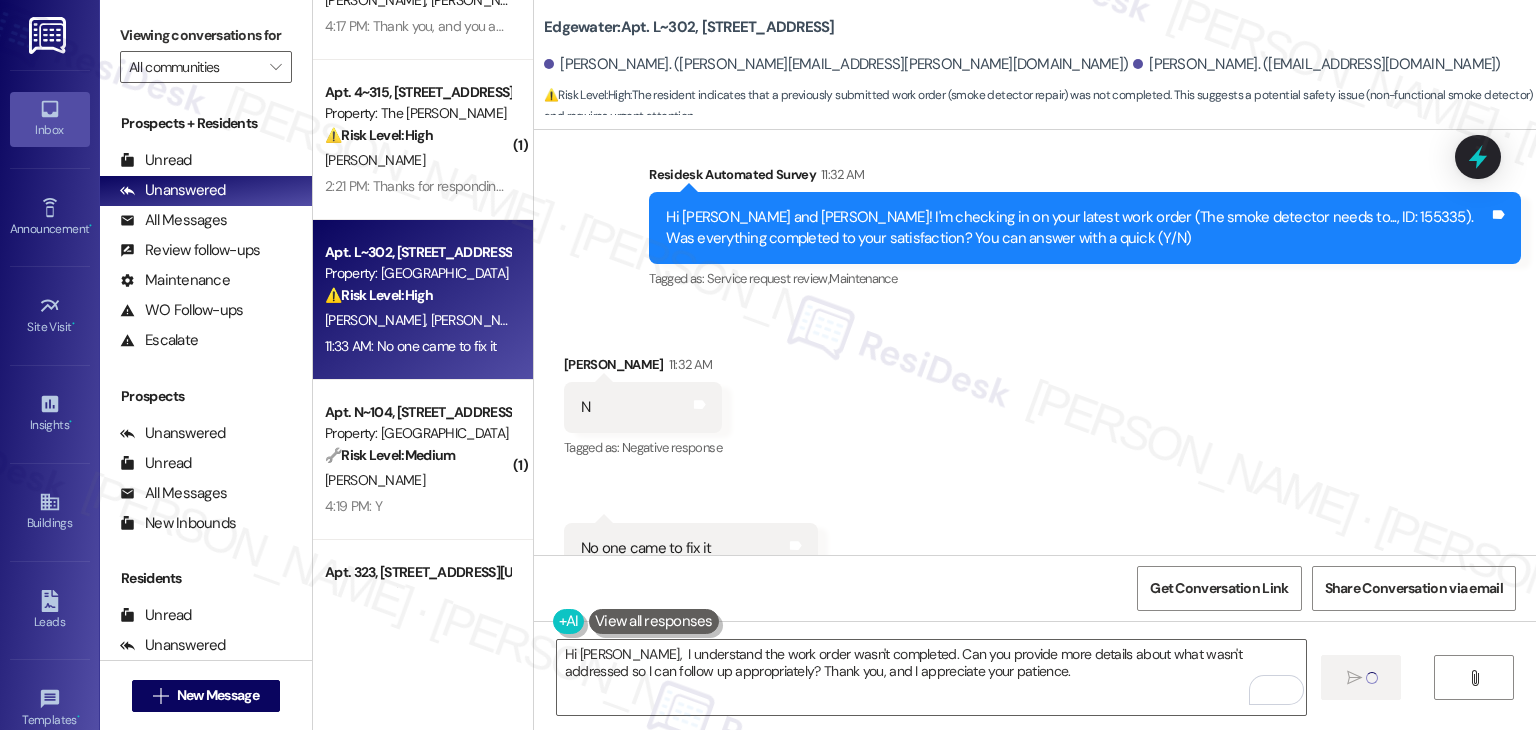 click on "Received via SMS Jordan Bolin 11:32 AM N Tags and notes Tagged as:   Negative response Click to highlight conversations about Negative response Received via SMS 11:33 AM Jordan Bolin 11:33 AM No one came to fix it Tags and notes Tagged as:   Bad experience ,  Click to highlight conversations about Bad experience Cancelled work order Click to highlight conversations about Cancelled work order" at bounding box center (1035, 464) 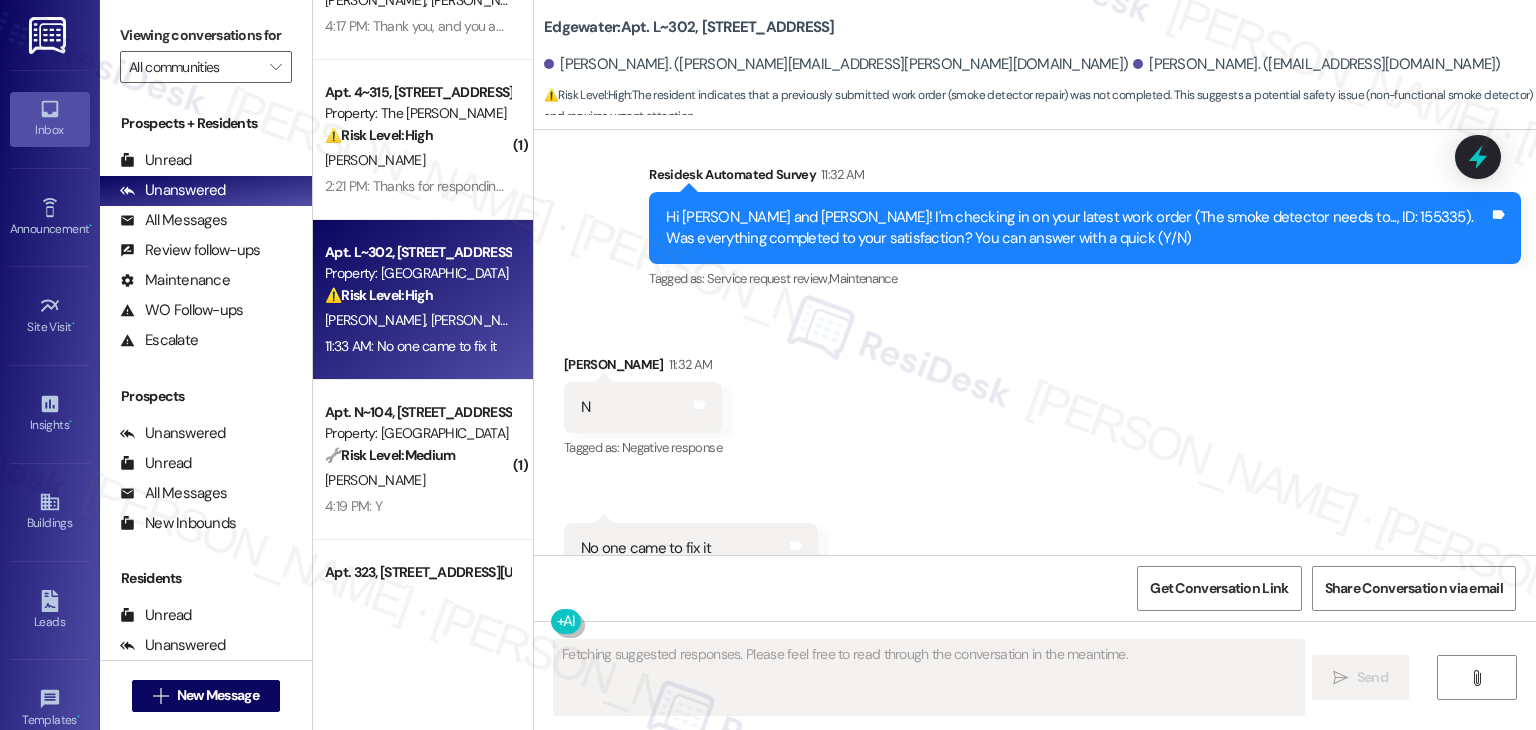 scroll, scrollTop: 897, scrollLeft: 0, axis: vertical 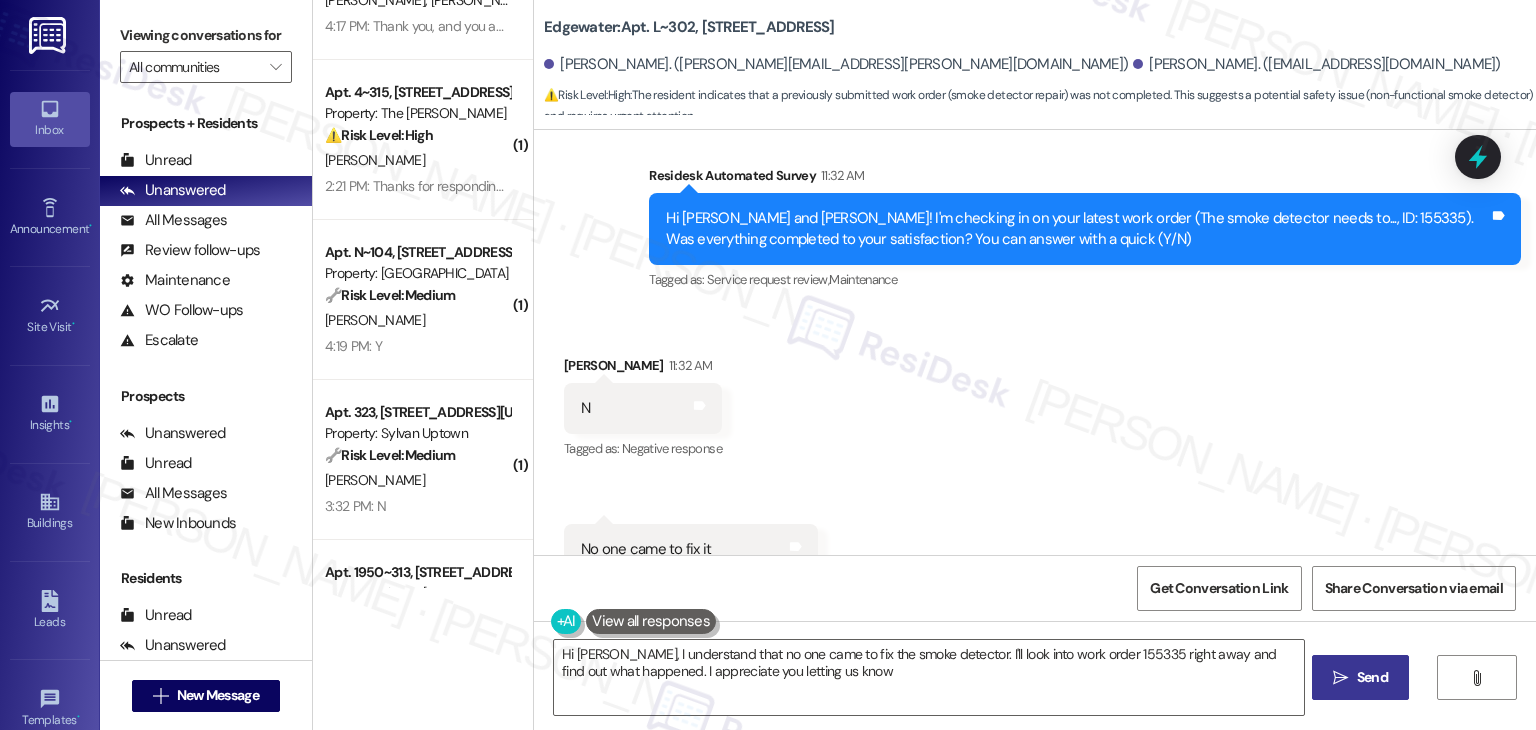 type on "Hi Jordan, I understand that no one came to fix the smoke detector. I'll look into work order 155335 right away and find out what happened. I appreciate you letting us know!" 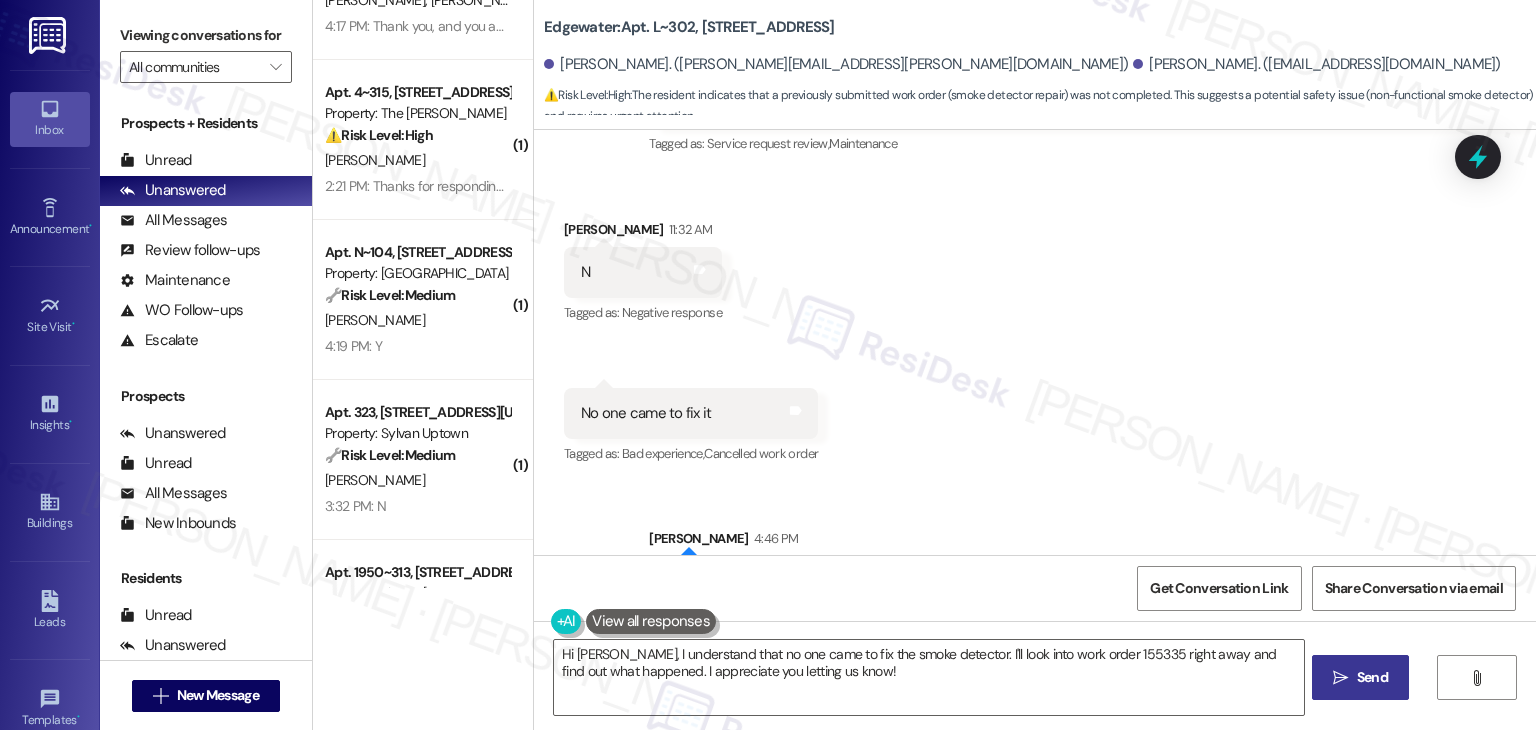 scroll, scrollTop: 1059, scrollLeft: 0, axis: vertical 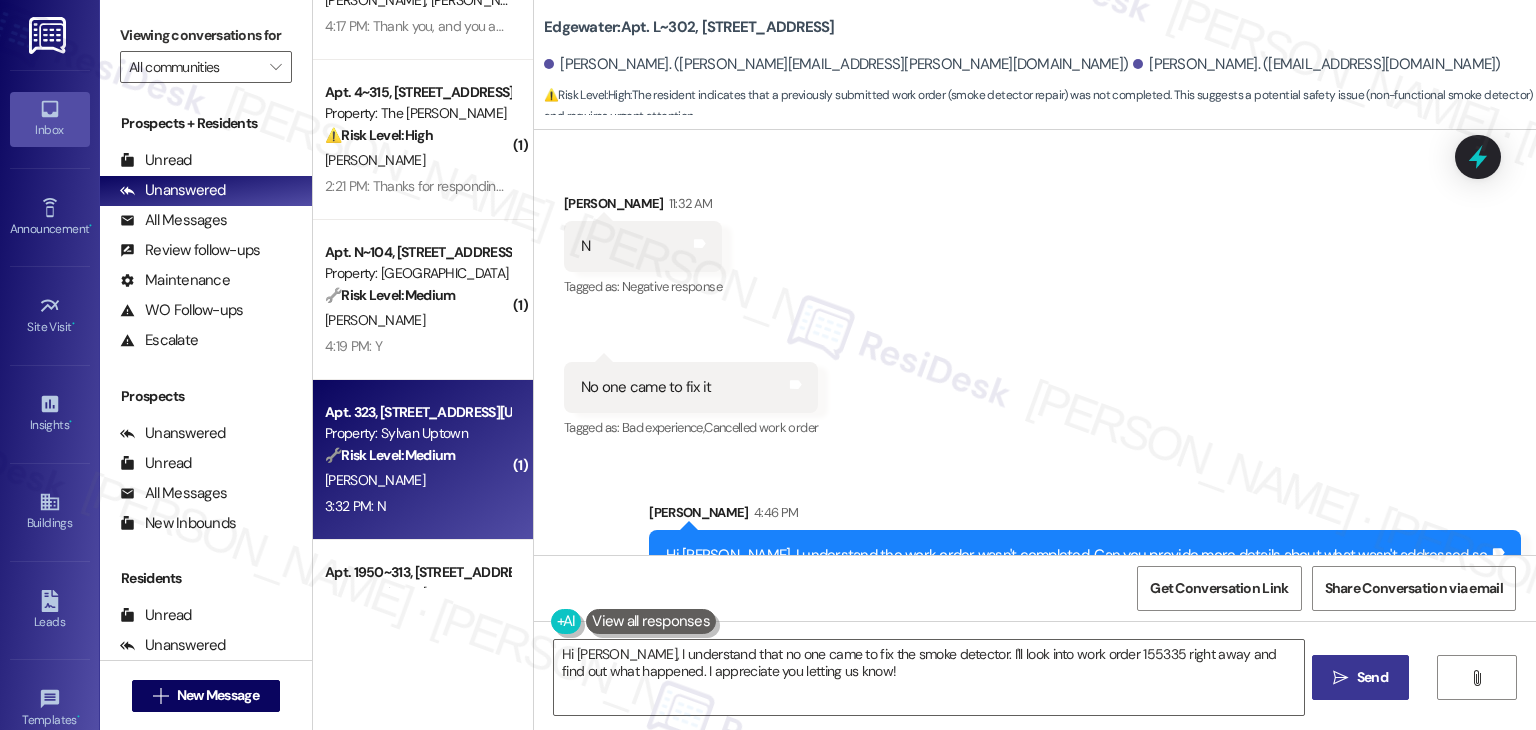 click on "3:32 PM: N 3:32 PM: N" at bounding box center (417, 506) 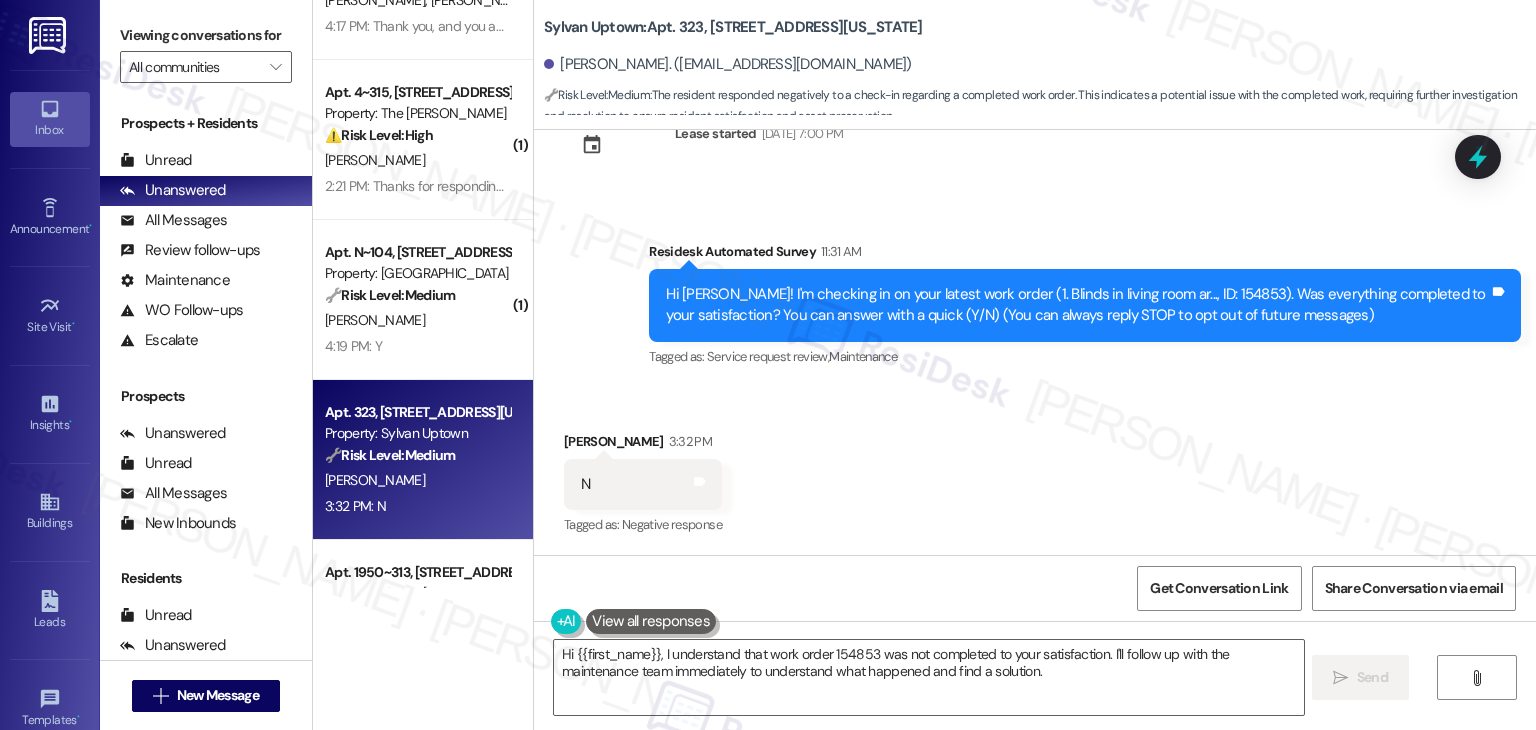 scroll, scrollTop: 68, scrollLeft: 0, axis: vertical 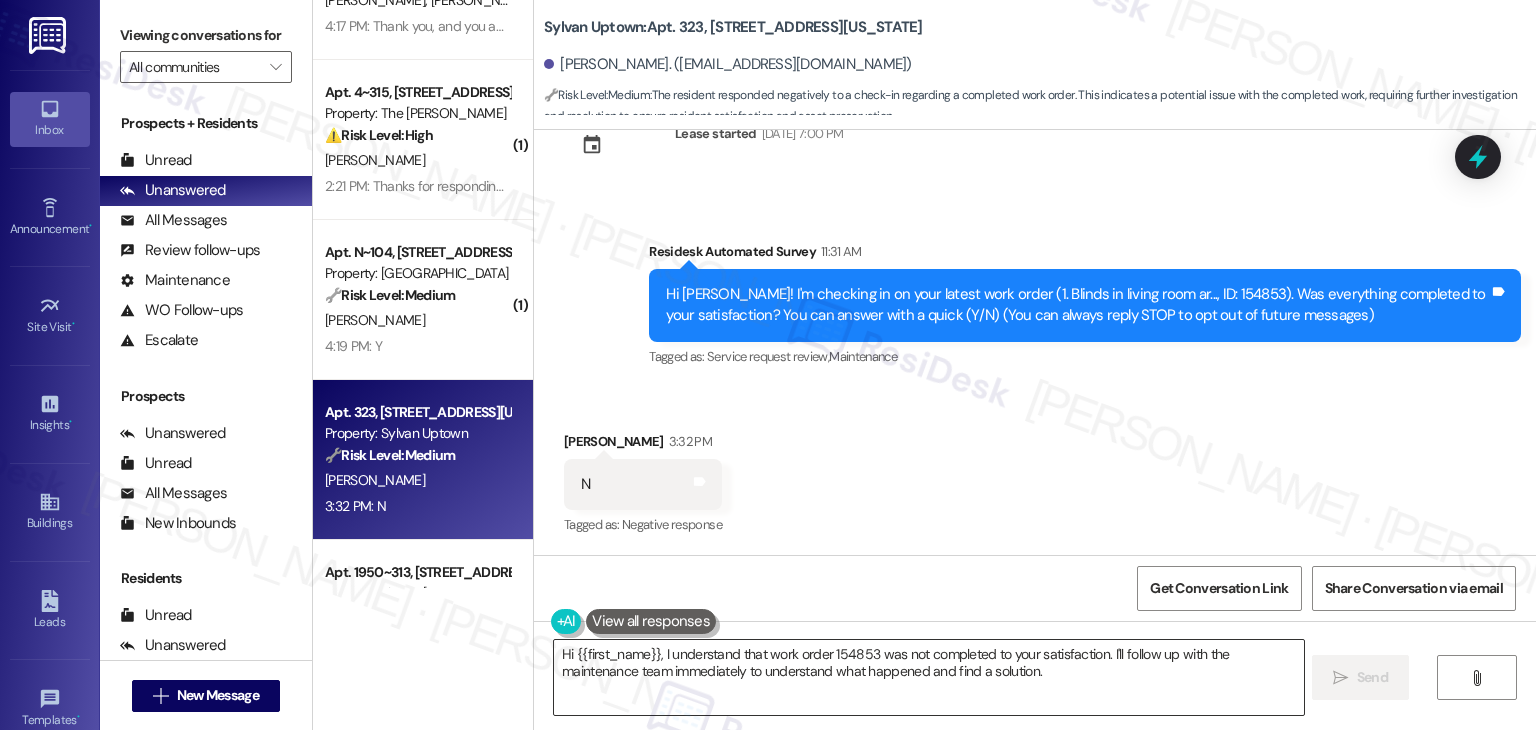 click on "Hi {{first_name}}, I understand that work order 154853 was not completed to your satisfaction. I'll follow up with the maintenance team immediately to understand what happened and find a solution." at bounding box center (928, 677) 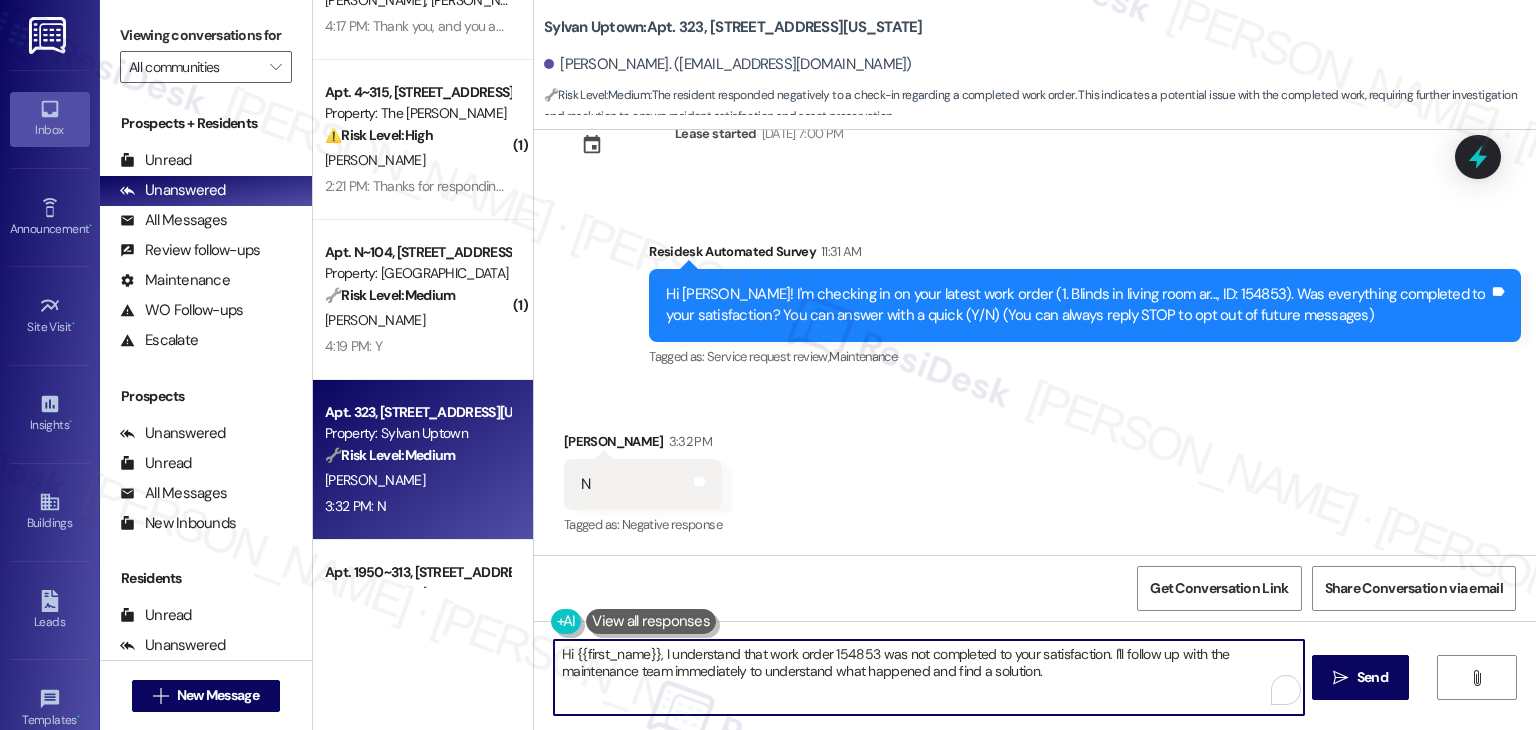 drag, startPoint x: 1112, startPoint y: 682, endPoint x: 1134, endPoint y: 655, distance: 34.828148 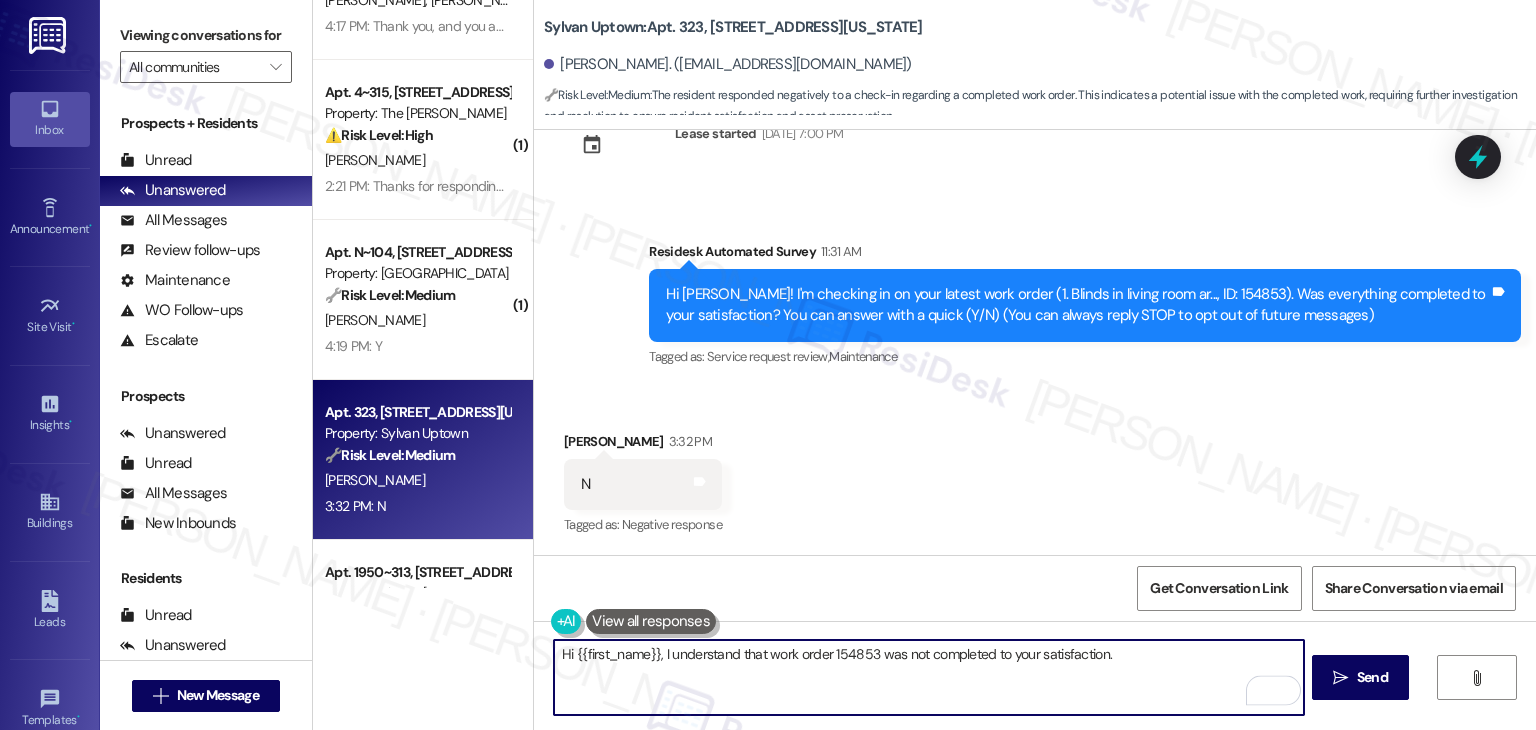 paste on "I understand the work order wasn't completed to your satisfaction. Can you provide more details about what wasn't addressed so I can follow up appropriately? Thank you, and I appreciate your patience." 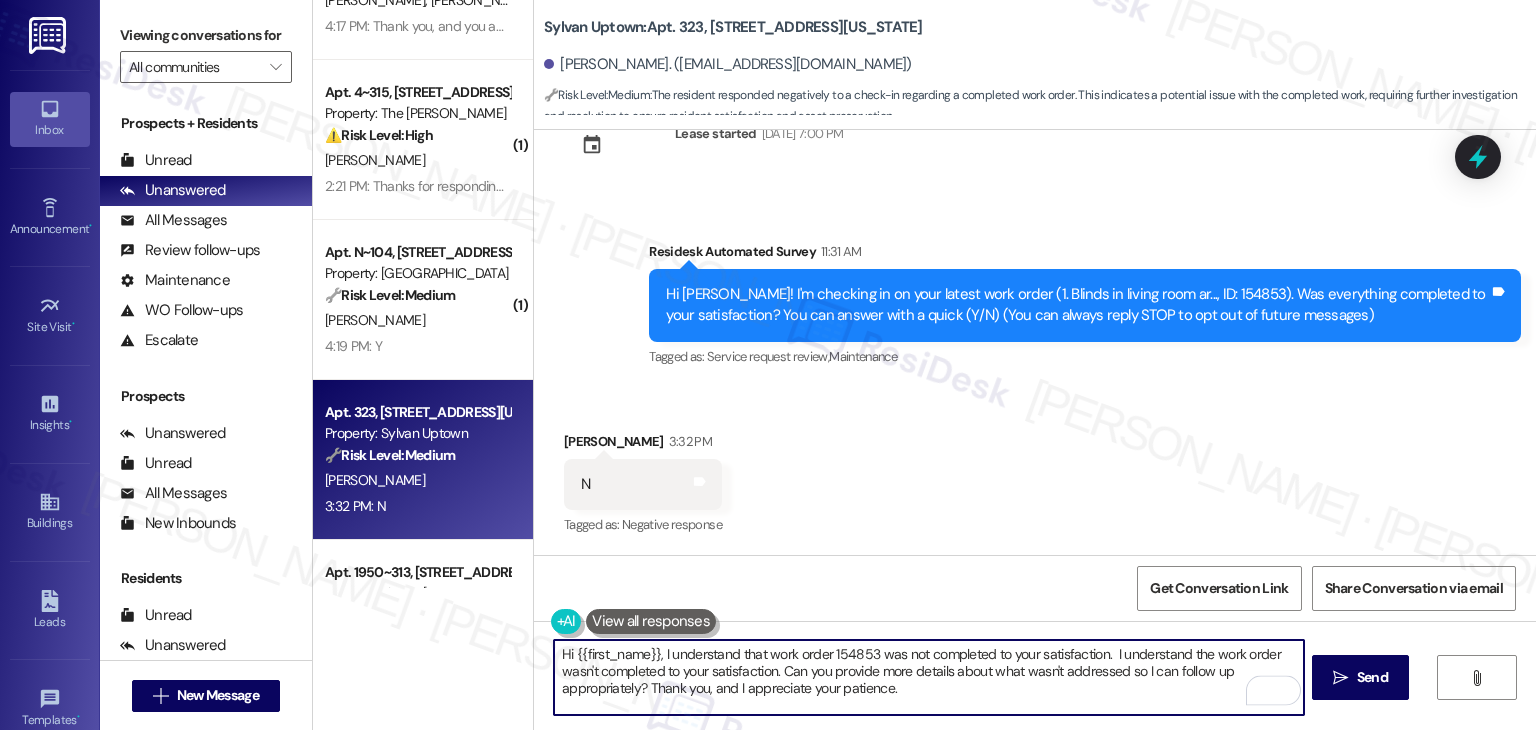 click on "Hi {{first_name}}, I understand that work order 154853 was not completed to your satisfaction.  I understand the work order wasn't completed to your satisfaction. Can you provide more details about what wasn't addressed so I can follow up appropriately? Thank you, and I appreciate your patience." at bounding box center [928, 677] 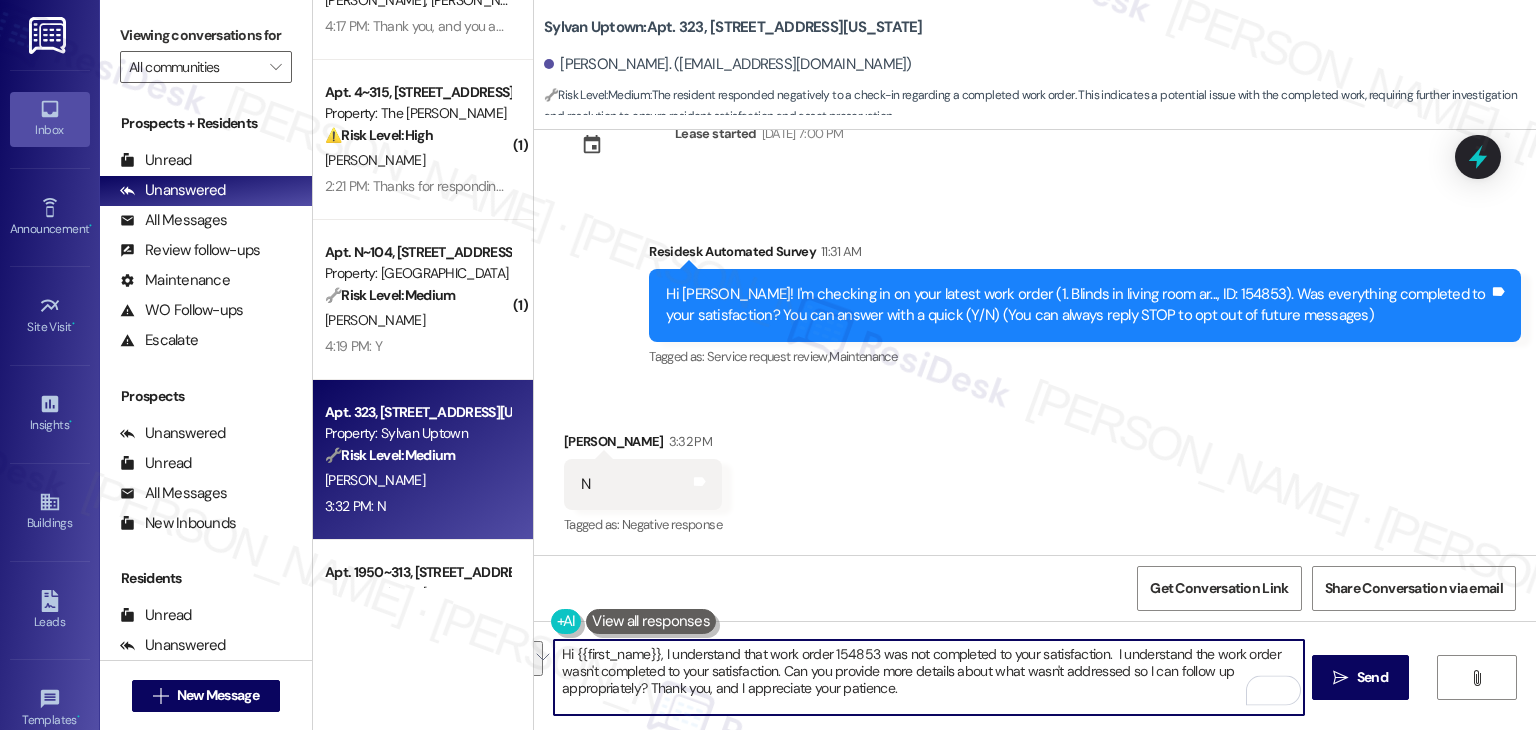 drag, startPoint x: 773, startPoint y: 669, endPoint x: 1109, endPoint y: 653, distance: 336.38074 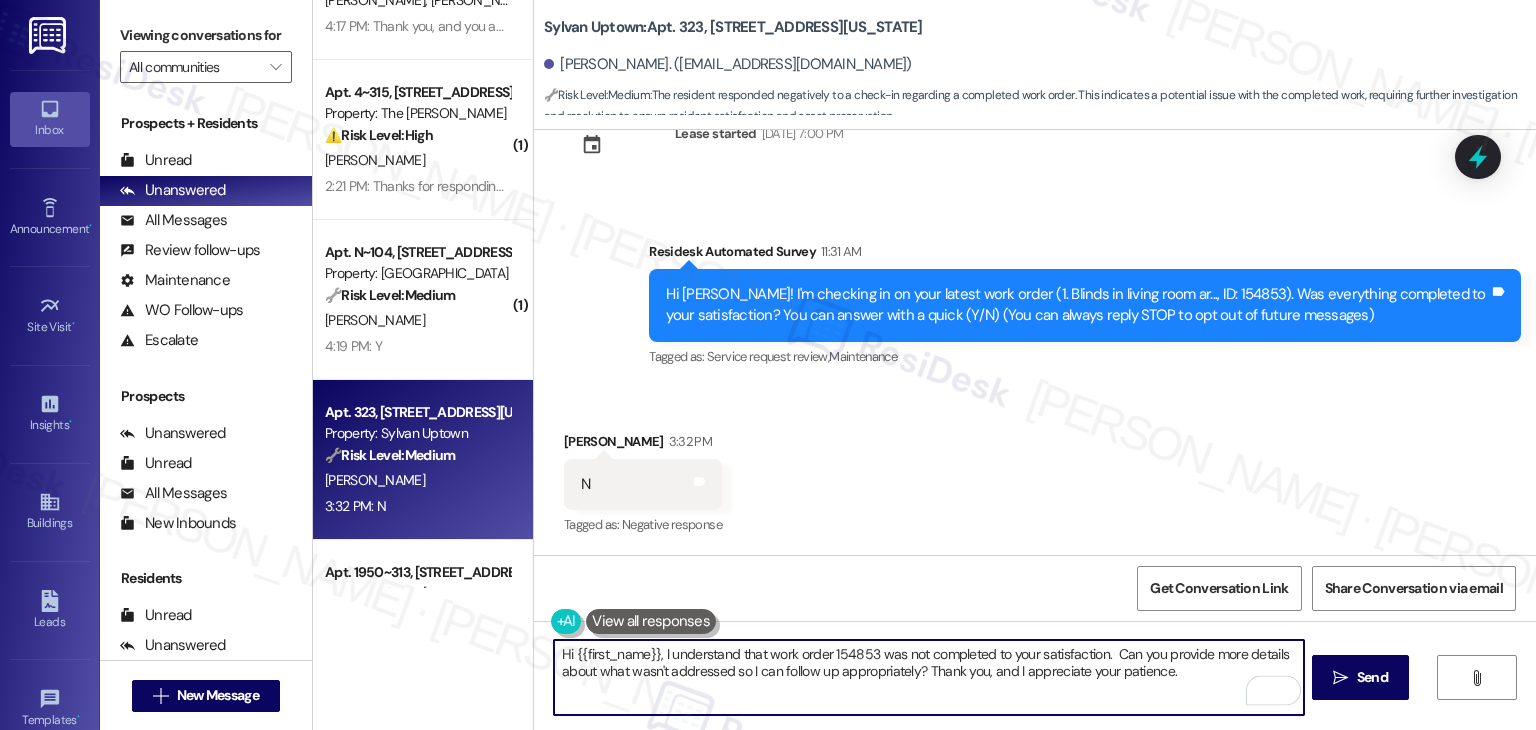 click on "Received via SMS Henry Traylor 3:32 PM N Tags and notes Tagged as:   Negative response Click to highlight conversations about Negative response" at bounding box center (1035, 470) 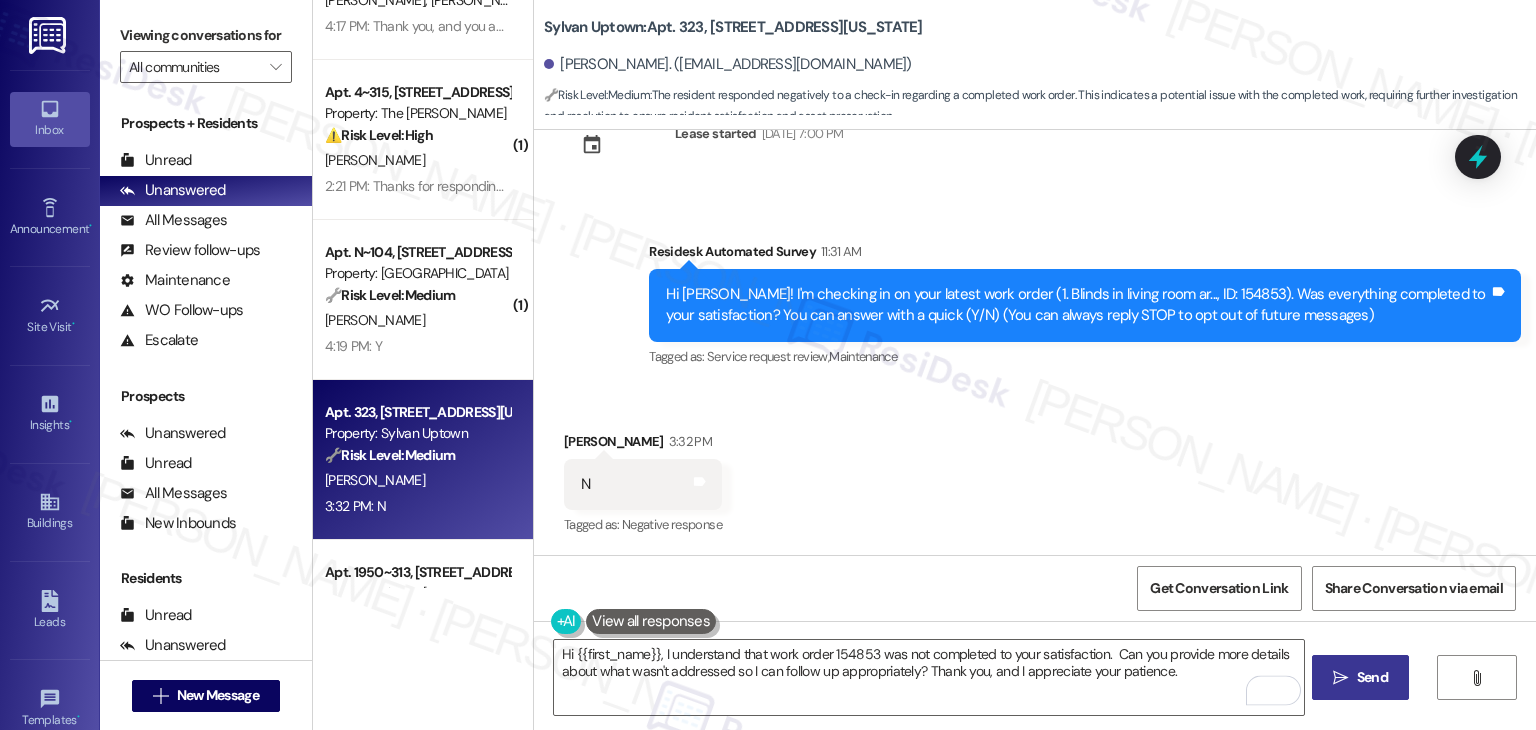 click on "Send" at bounding box center (1372, 677) 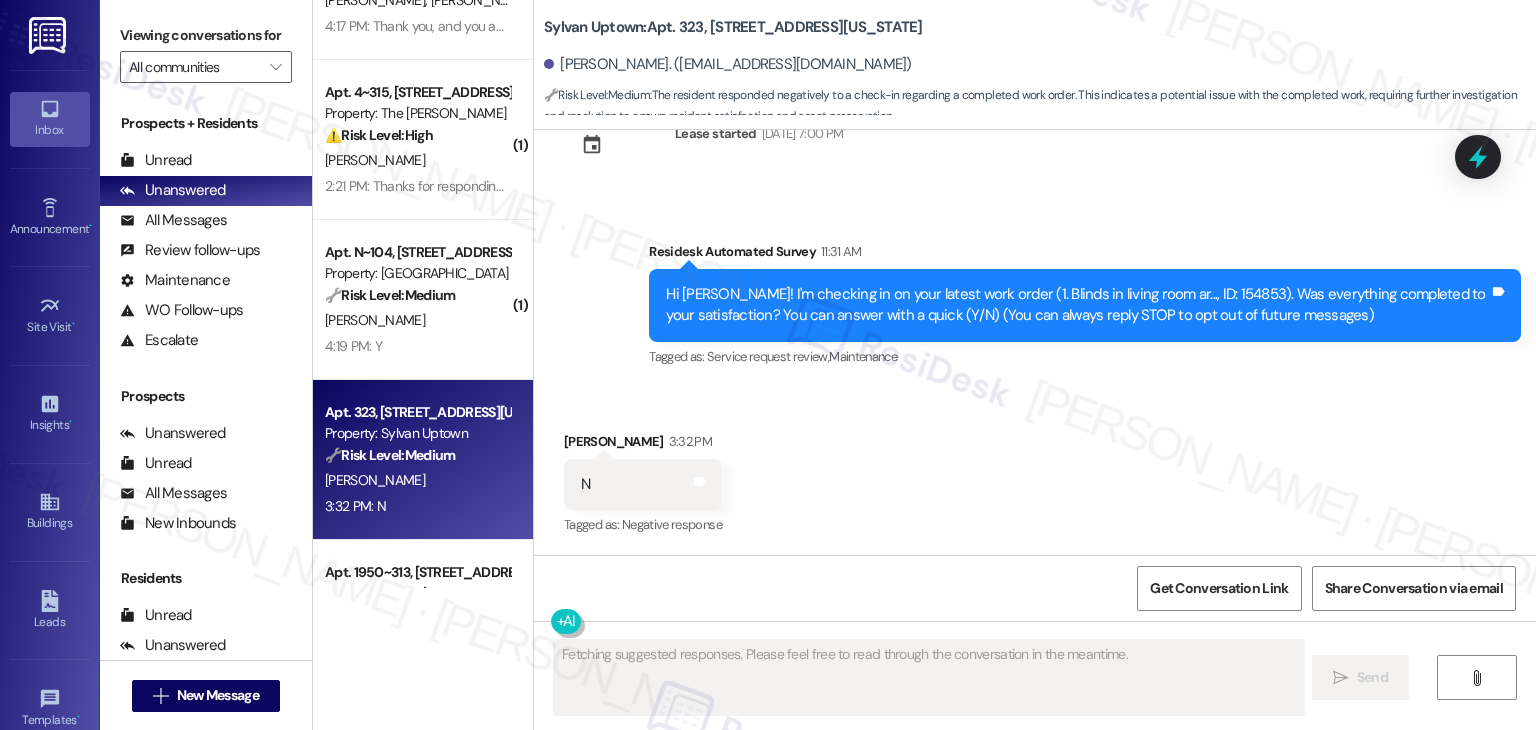 scroll, scrollTop: 68, scrollLeft: 0, axis: vertical 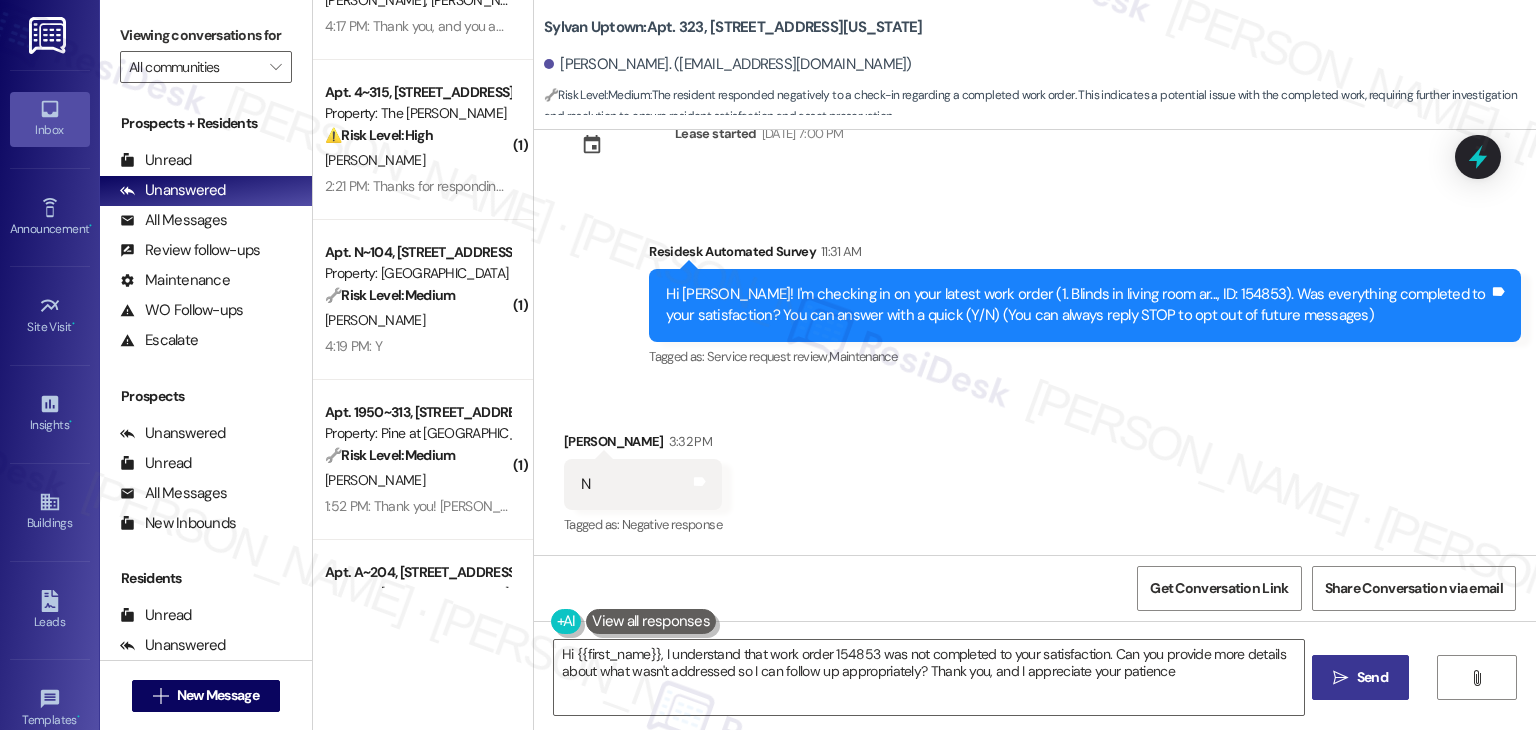 type on "Hi {{first_name}}, I understand that work order 154853 was not completed to your satisfaction. Can you provide more details about what wasn't addressed so I can follow up appropriately? Thank you, and I appreciate your patience." 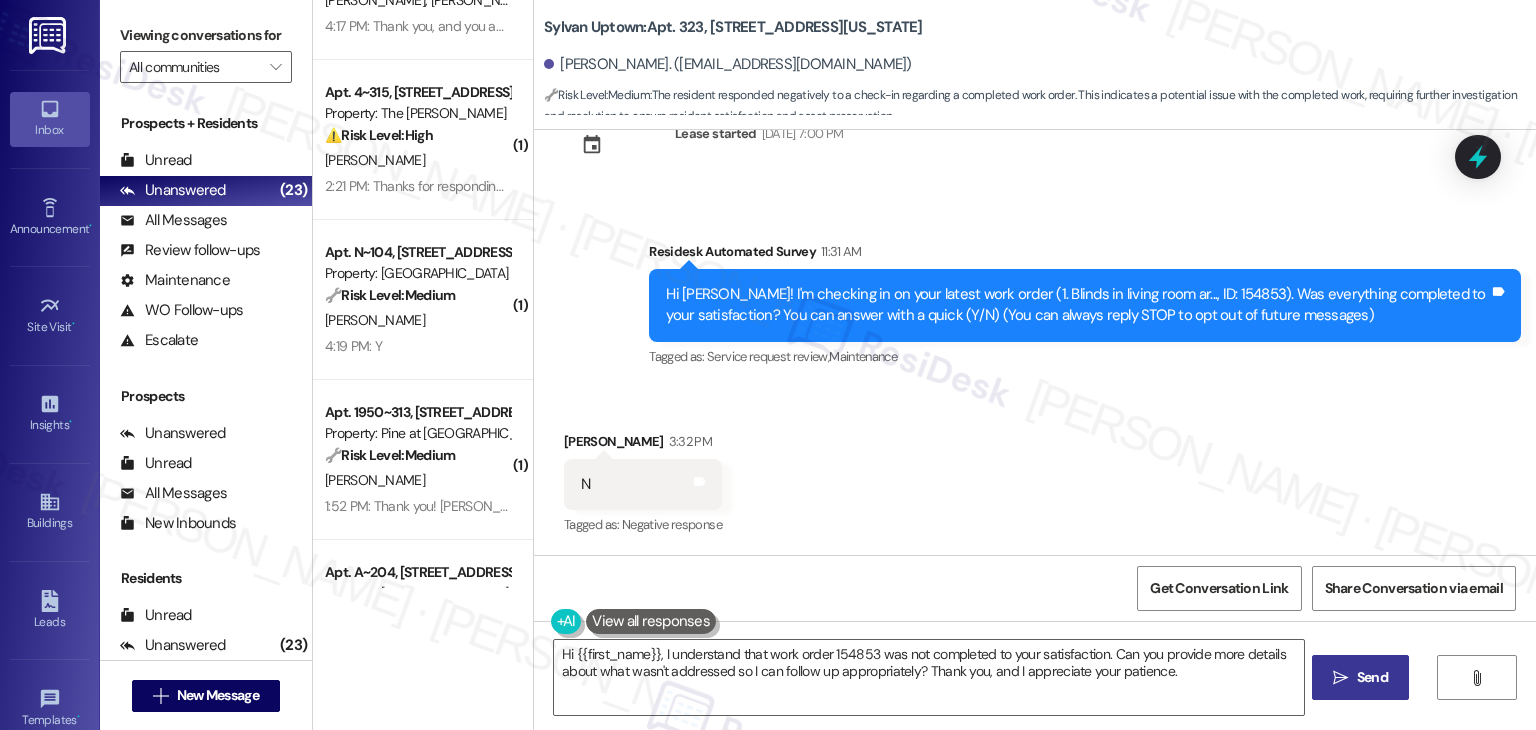 click on "Received via SMS Henry Traylor 3:32 PM N Tags and notes Tagged as:   Negative response Click to highlight conversations about Negative response" at bounding box center [1035, 470] 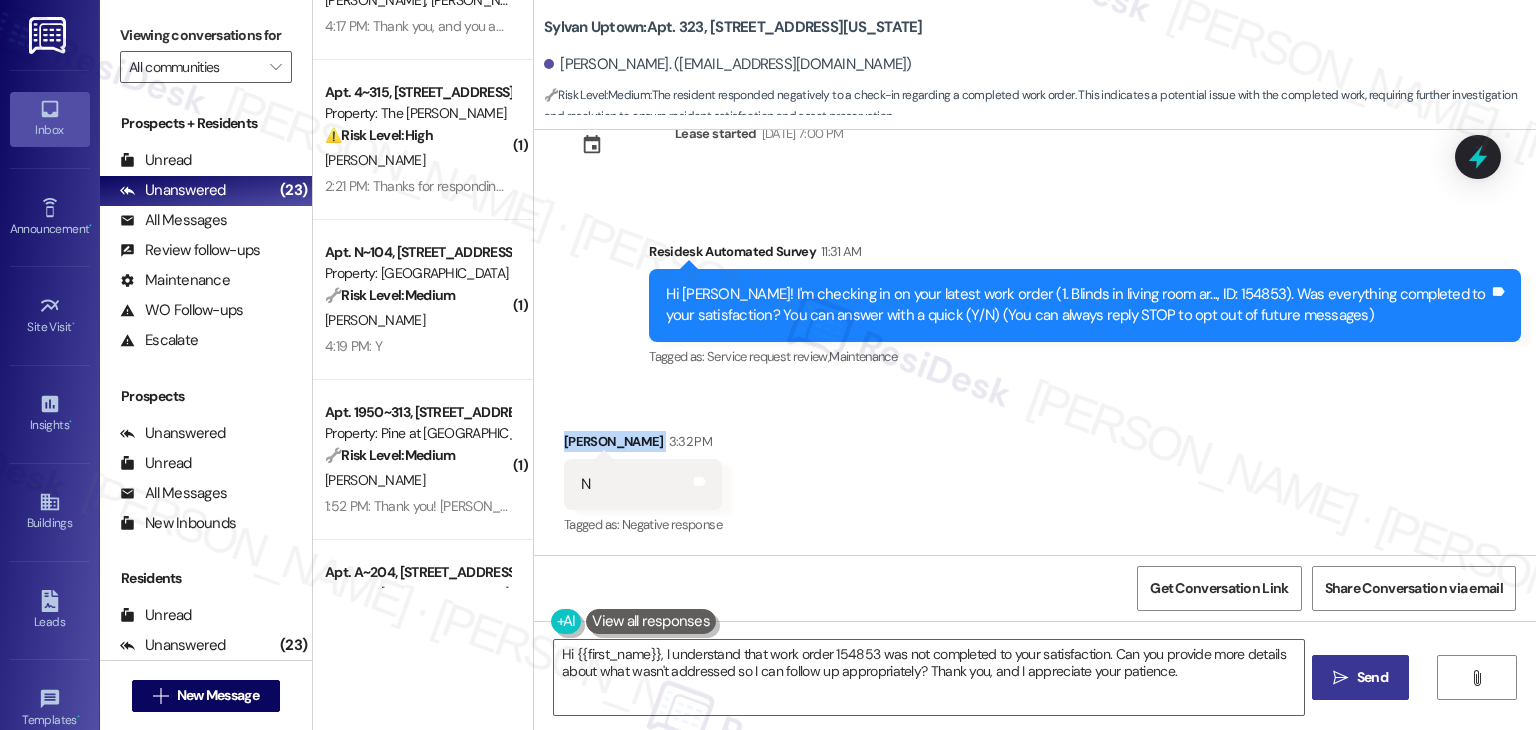 click on "Received via SMS Henry Traylor 3:32 PM N Tags and notes Tagged as:   Negative response Click to highlight conversations about Negative response" at bounding box center (1035, 470) 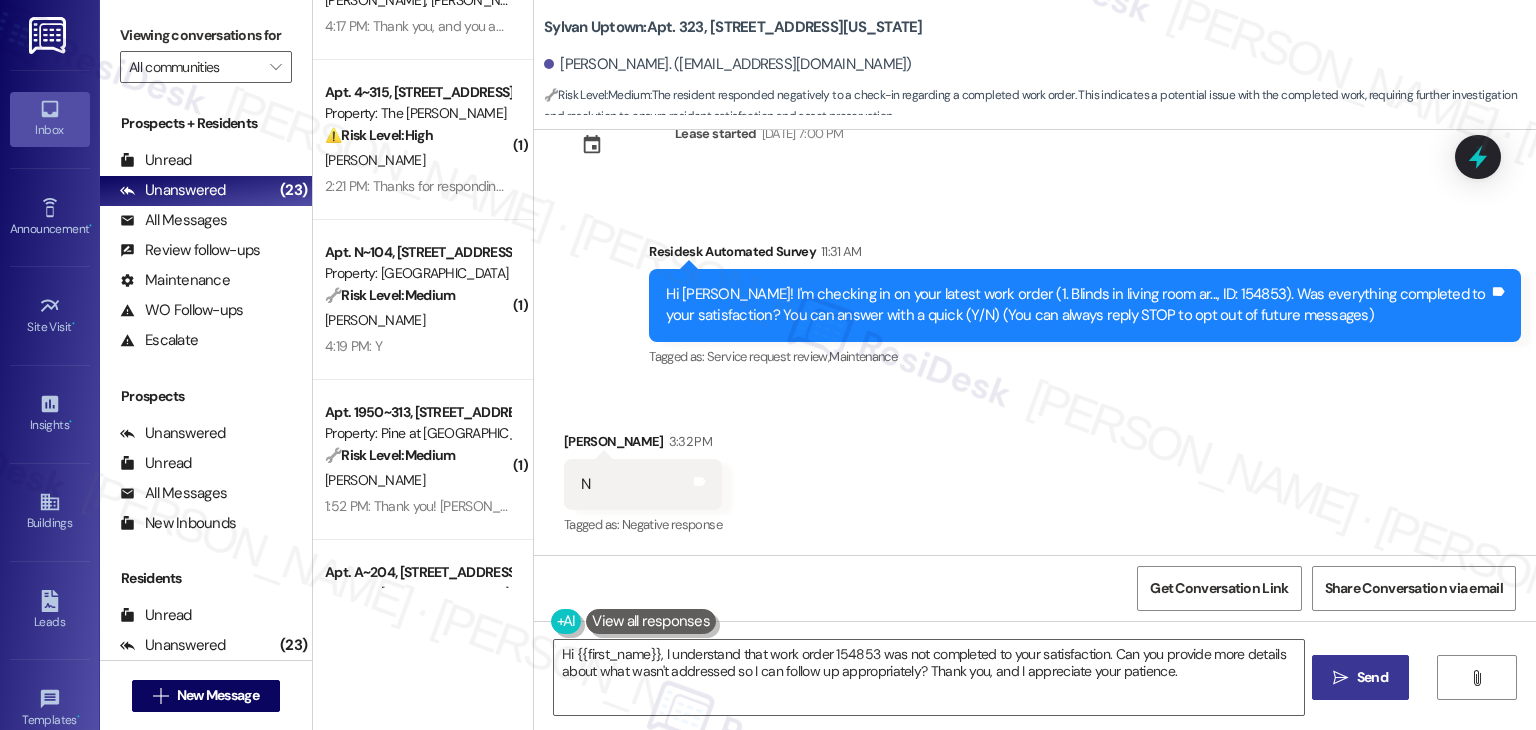 click on "Received via SMS Henry Traylor 3:32 PM N Tags and notes Tagged as:   Negative response Click to highlight conversations about Negative response" at bounding box center [1035, 470] 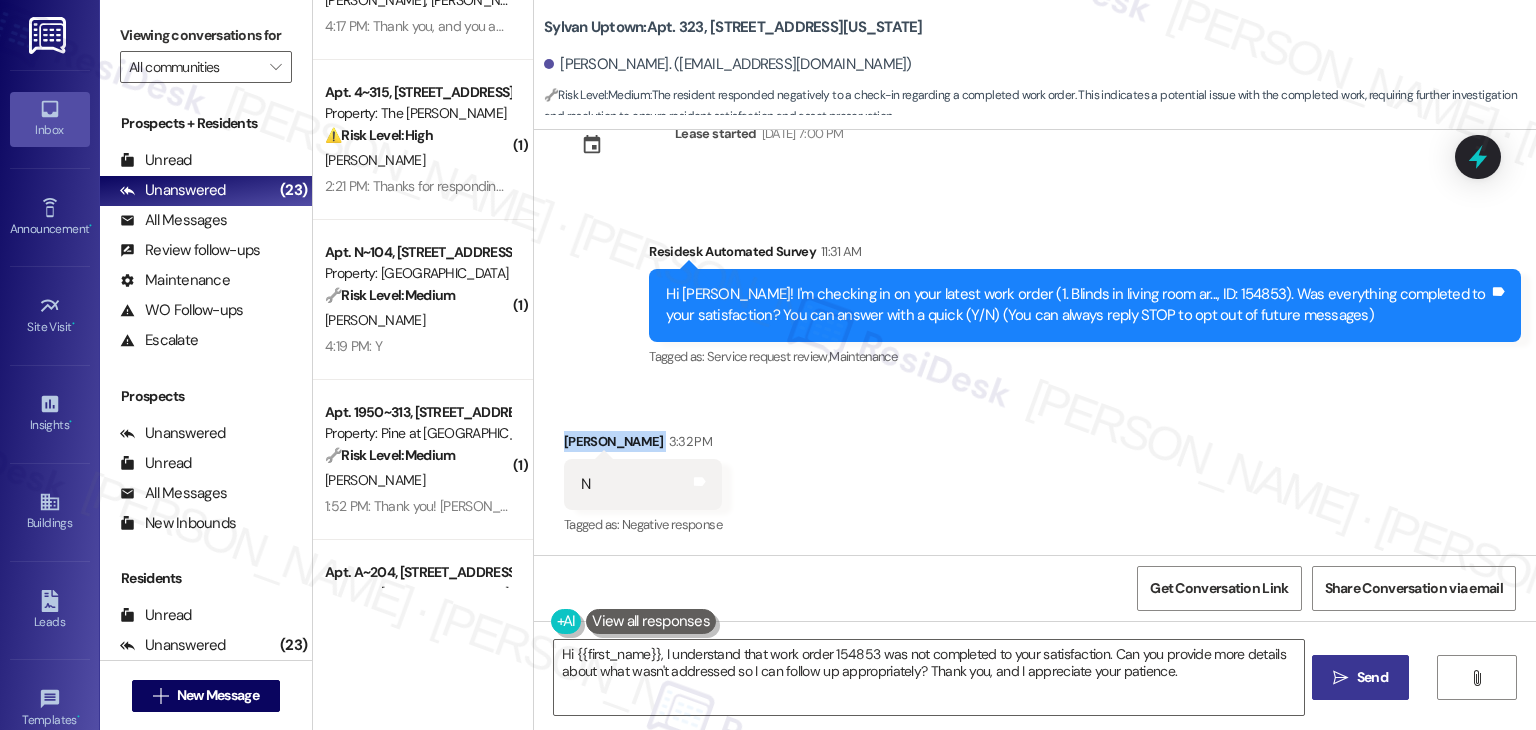 click on "Received via SMS Henry Traylor 3:32 PM N Tags and notes Tagged as:   Negative response Click to highlight conversations about Negative response" at bounding box center (1035, 470) 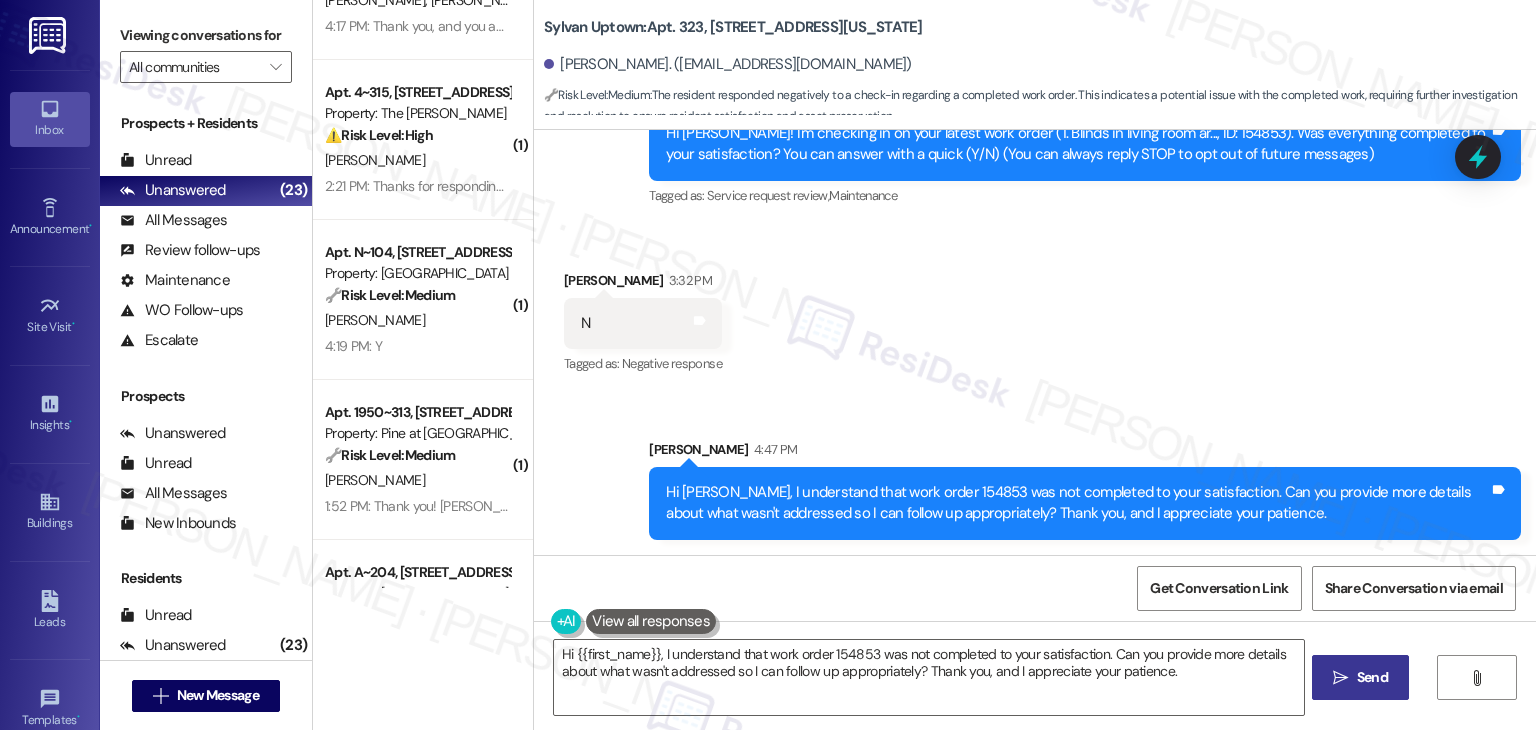 click on "Received via SMS Henry Traylor 3:32 PM N Tags and notes Tagged as:   Negative response Click to highlight conversations about Negative response" at bounding box center [1035, 309] 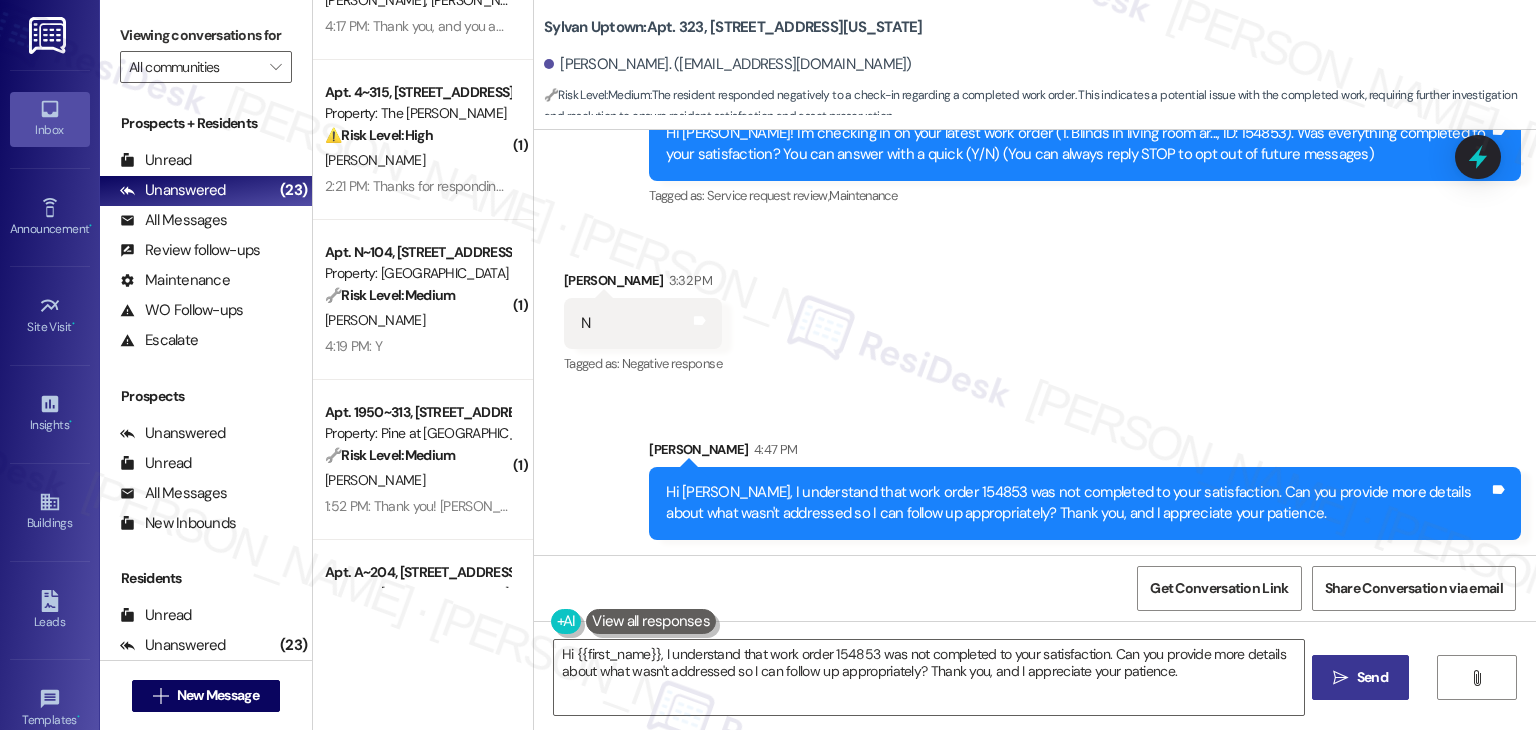 click on "Received via SMS Henry Traylor 3:32 PM N Tags and notes Tagged as:   Negative response Click to highlight conversations about Negative response" at bounding box center (1035, 309) 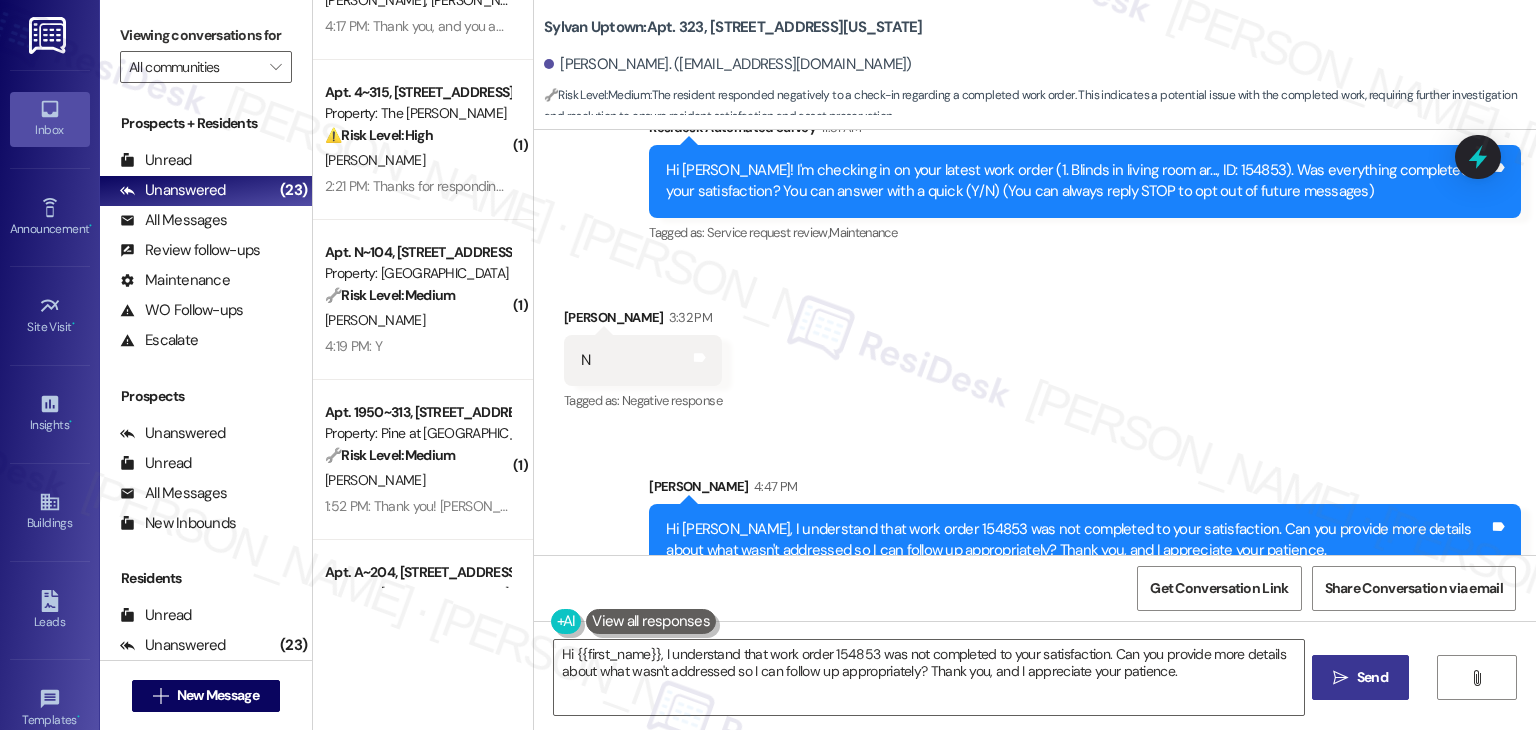 scroll, scrollTop: 229, scrollLeft: 0, axis: vertical 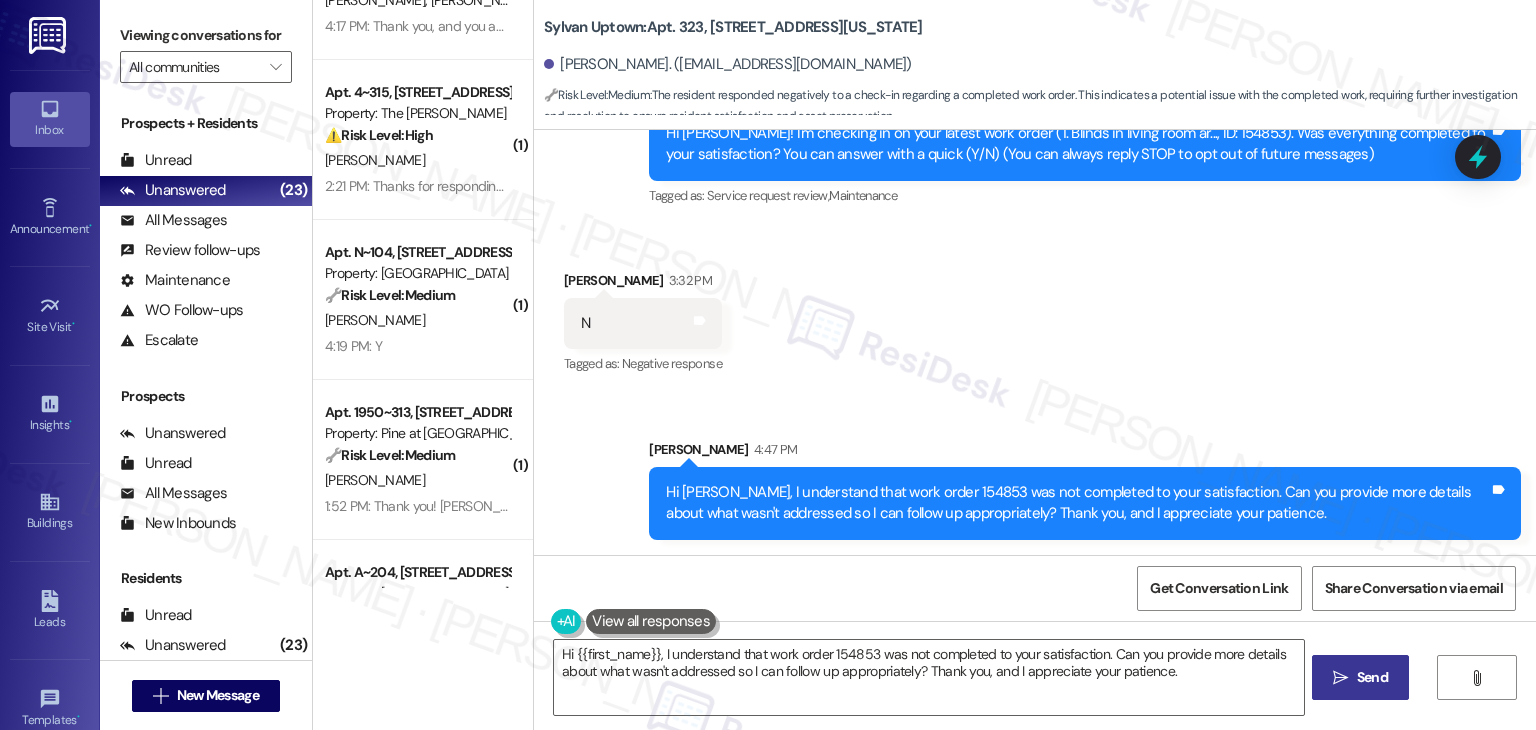 click on "Received via SMS Henry Traylor 3:32 PM N Tags and notes Tagged as:   Negative response Click to highlight conversations about Negative response" at bounding box center (1035, 309) 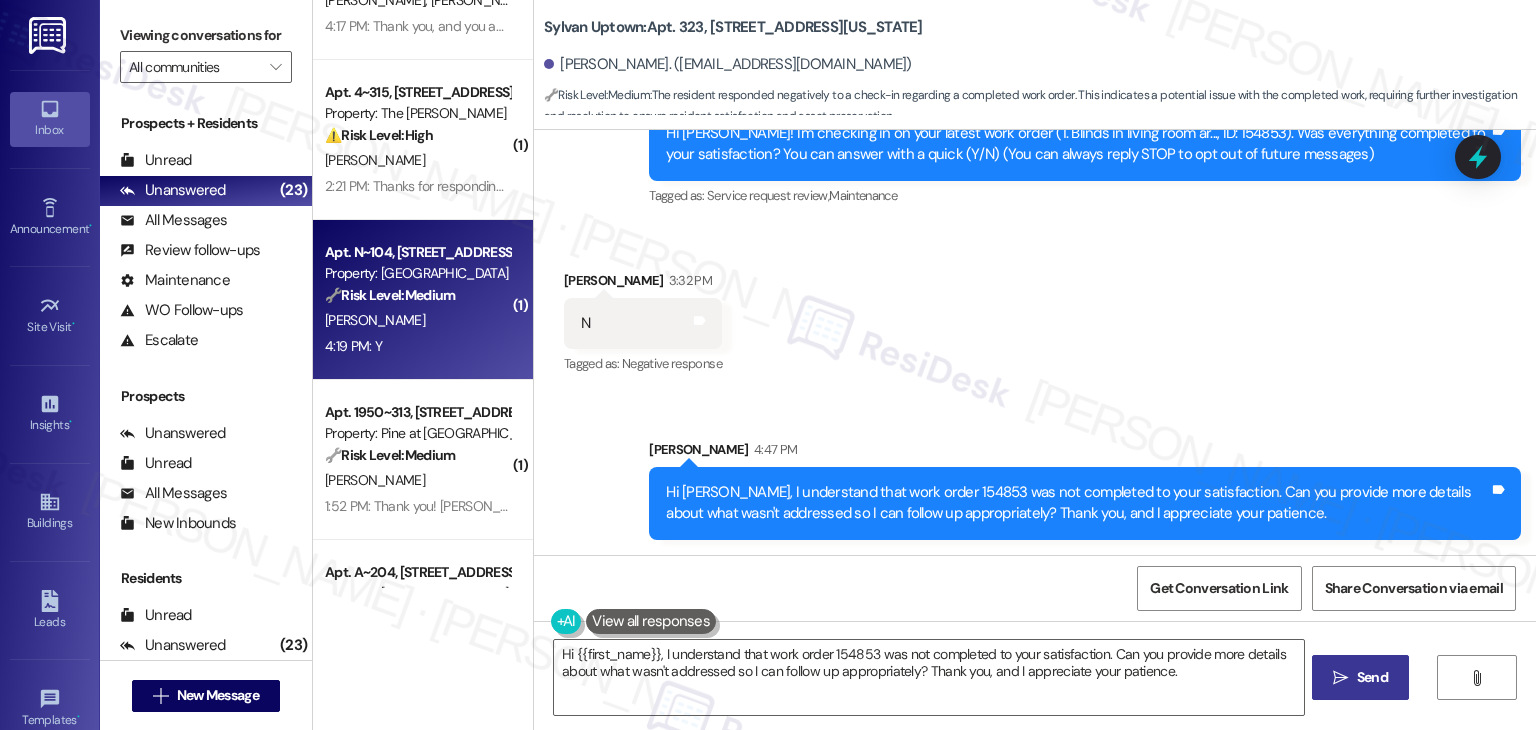 click on "🔧  Risk Level:  Medium The resident is simply confirming the completion of a work order. This is a routine follow-up and indicates satisfactory completion." at bounding box center (417, 295) 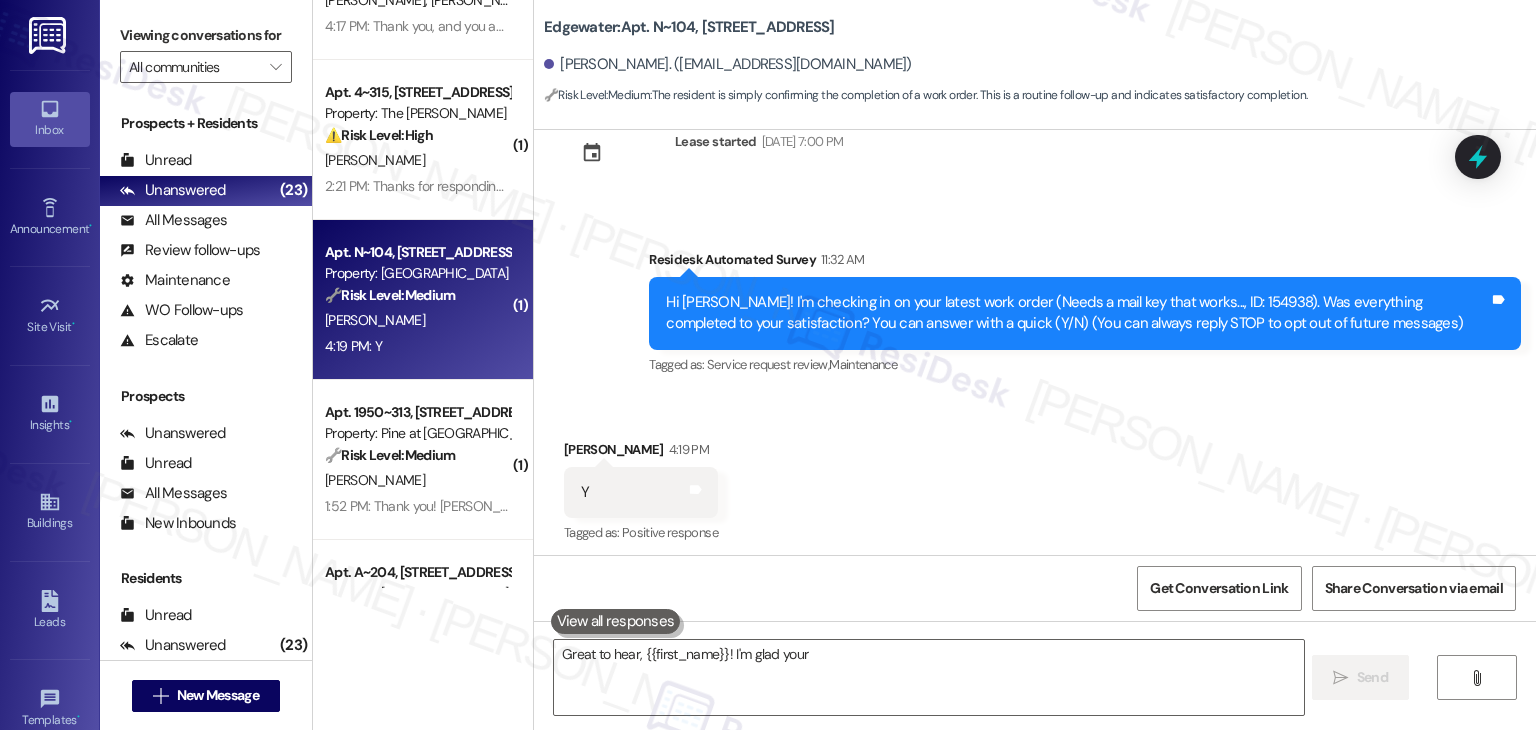 scroll, scrollTop: 68, scrollLeft: 0, axis: vertical 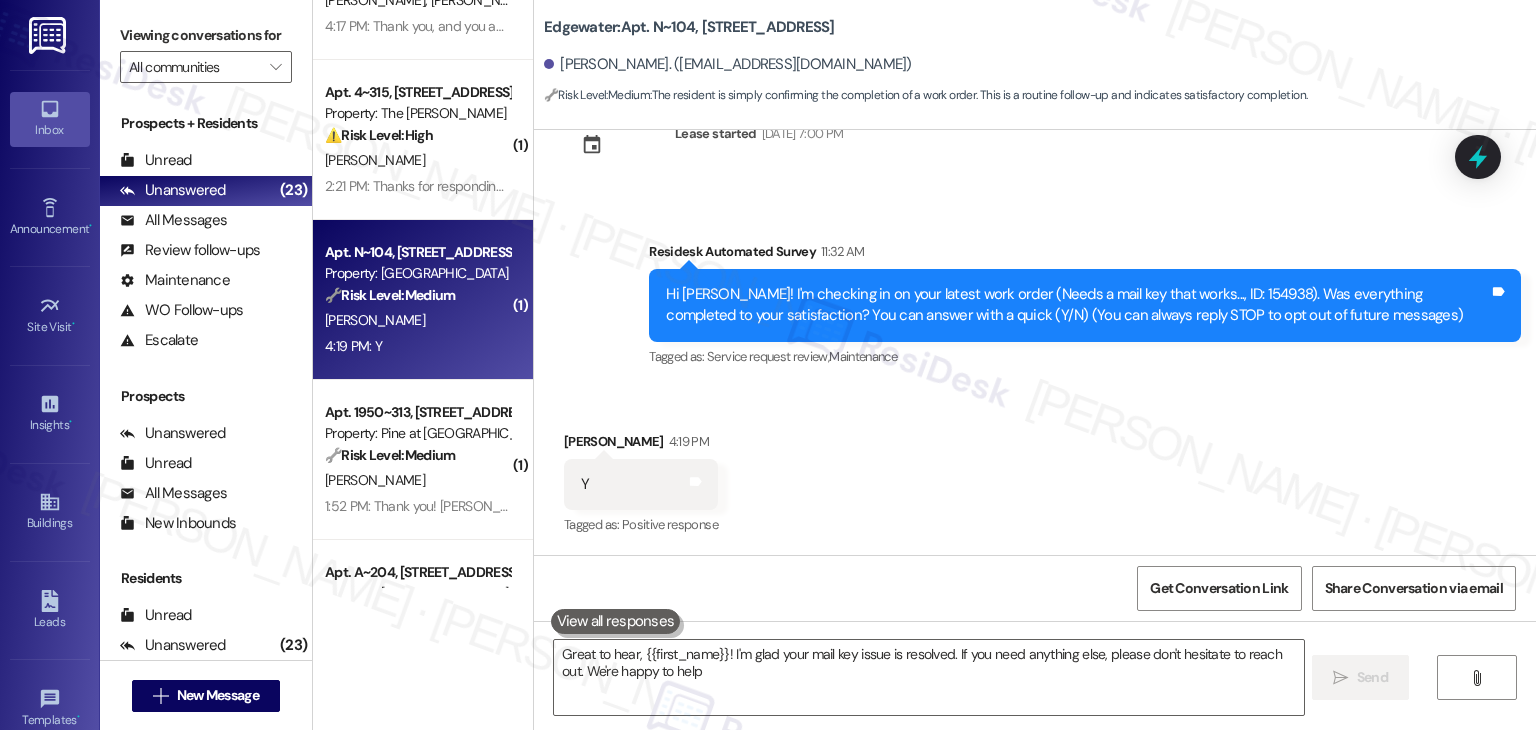 type on "Great to hear, {{first_name}}! I'm glad your mail key issue is resolved. If you need anything else, please don't hesitate to reach out. We're happy to help!" 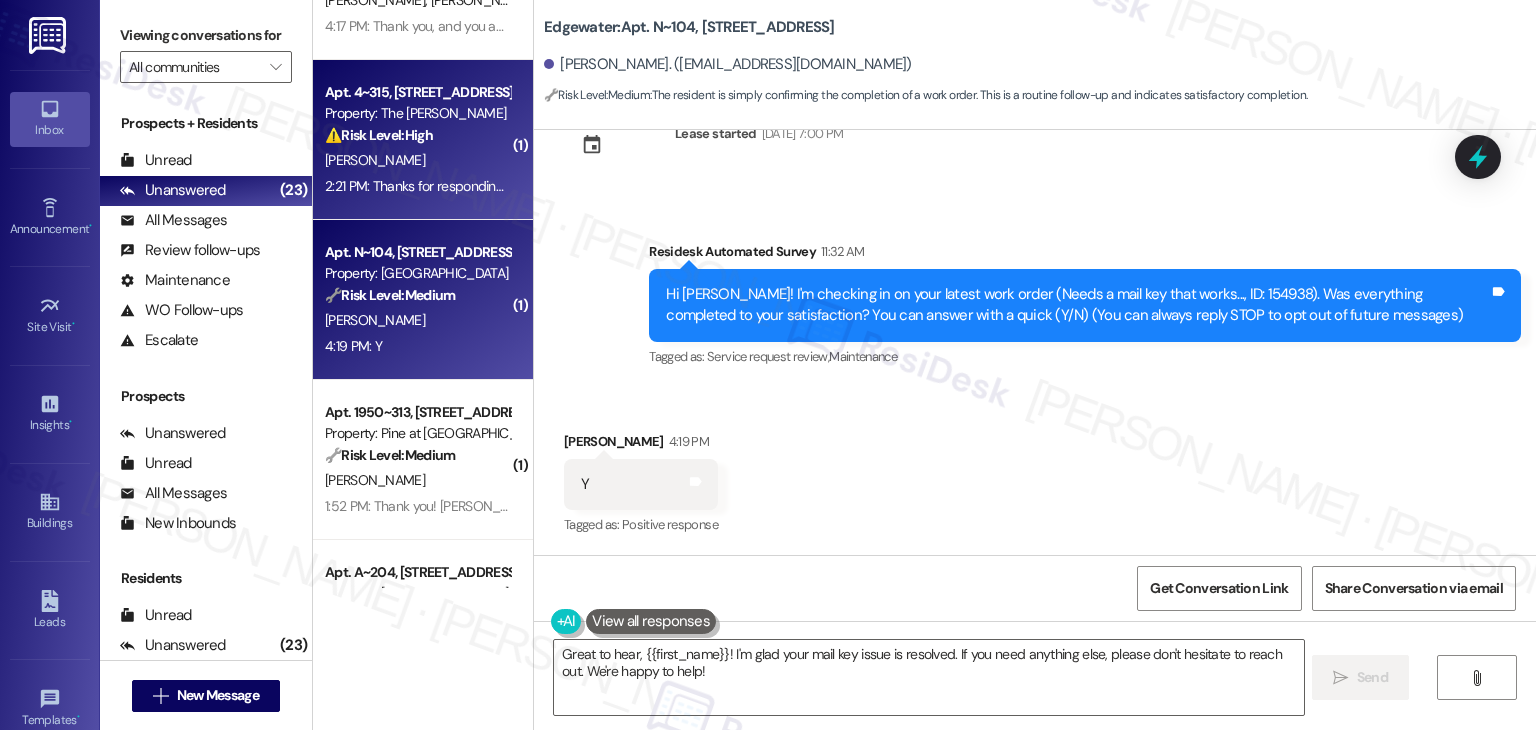 click on "2:21 PM: Thanks for responding.  So I noticed the water stain this morning.  It was not there before.  I just happened to be cleaning and noticed the yellow water mark. It looks like it coming from the panel in the ceiling. Hope that this helps, thank you so much.  And yes you may enter if I'm not there. 2:21 PM: Thanks for responding.  So I noticed the water stain this morning.  It was not there before.  I just happened to be cleaning and noticed the yellow water mark. It looks like it coming from the panel in the ceiling. Hope that this helps, thank you so much.  And yes you may enter if I'm not there." at bounding box center [417, 186] 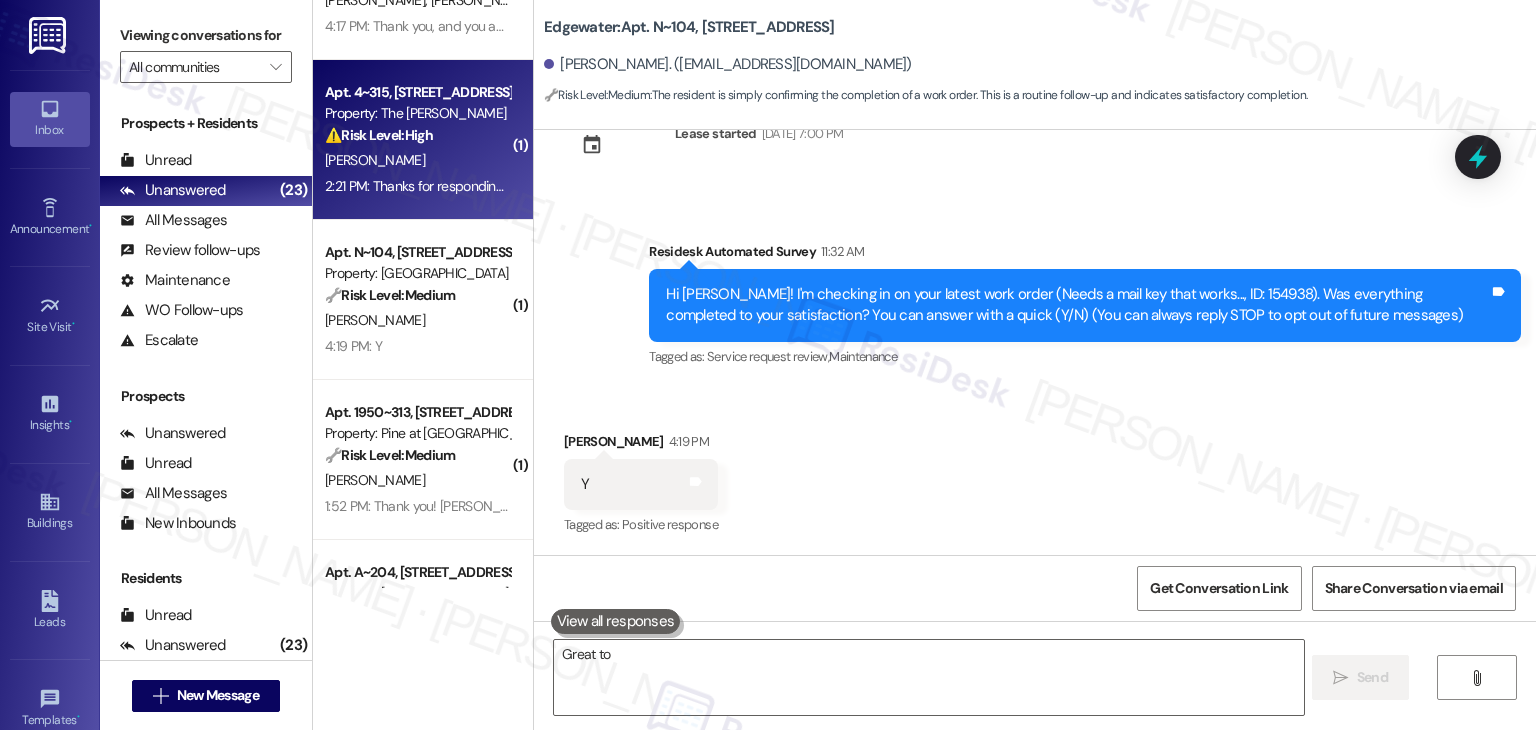 type on "Great to hear" 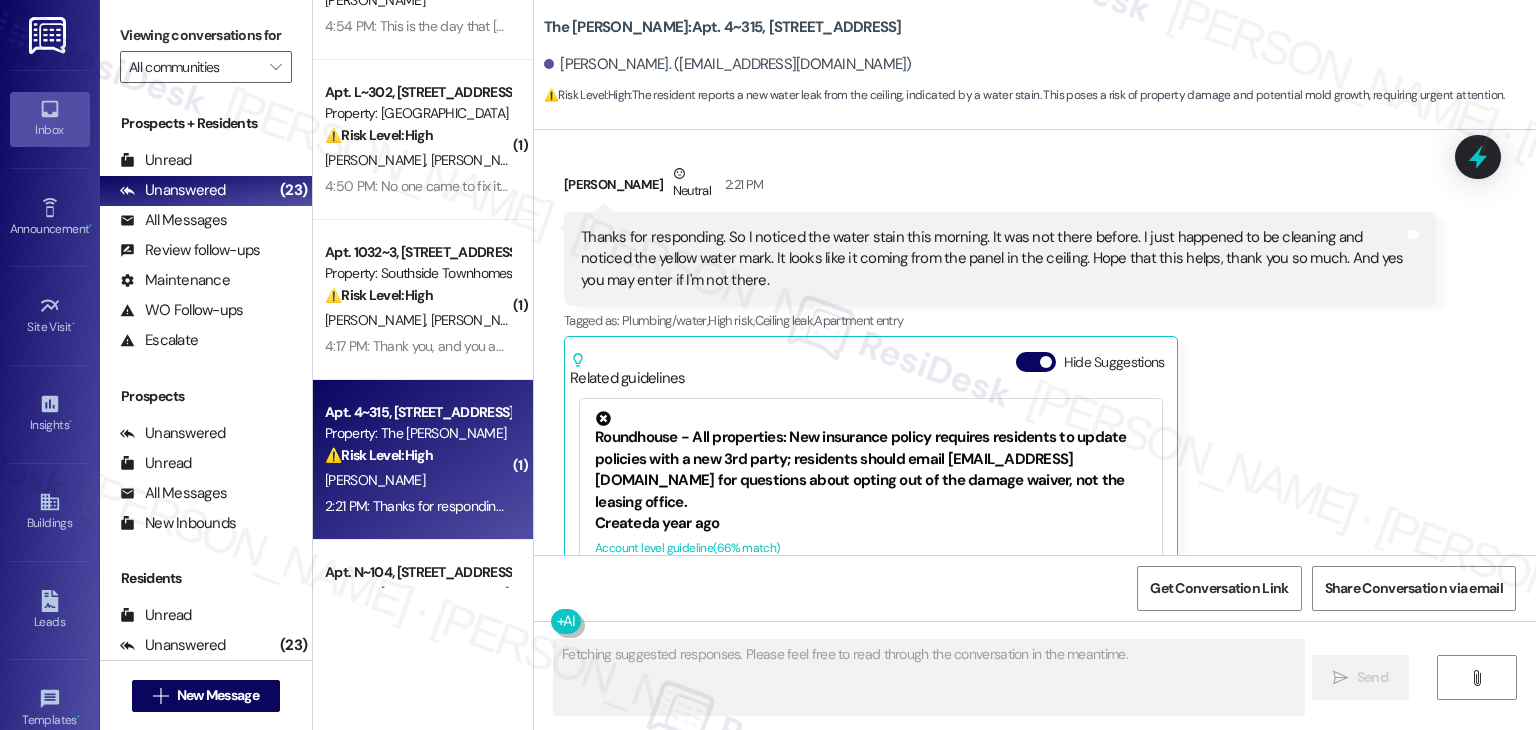 scroll, scrollTop: 2216, scrollLeft: 0, axis: vertical 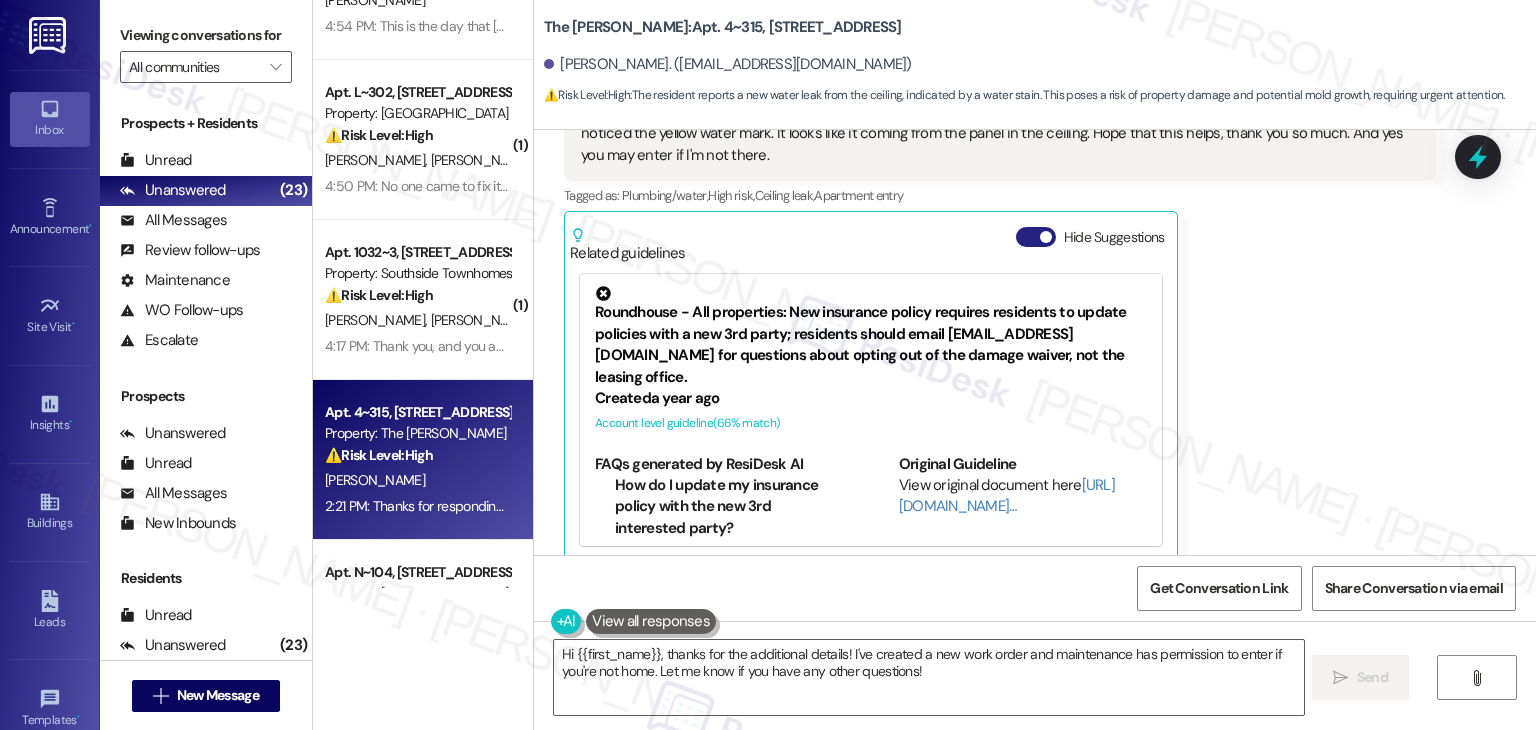 click on "Hide Suggestions" at bounding box center (1036, 237) 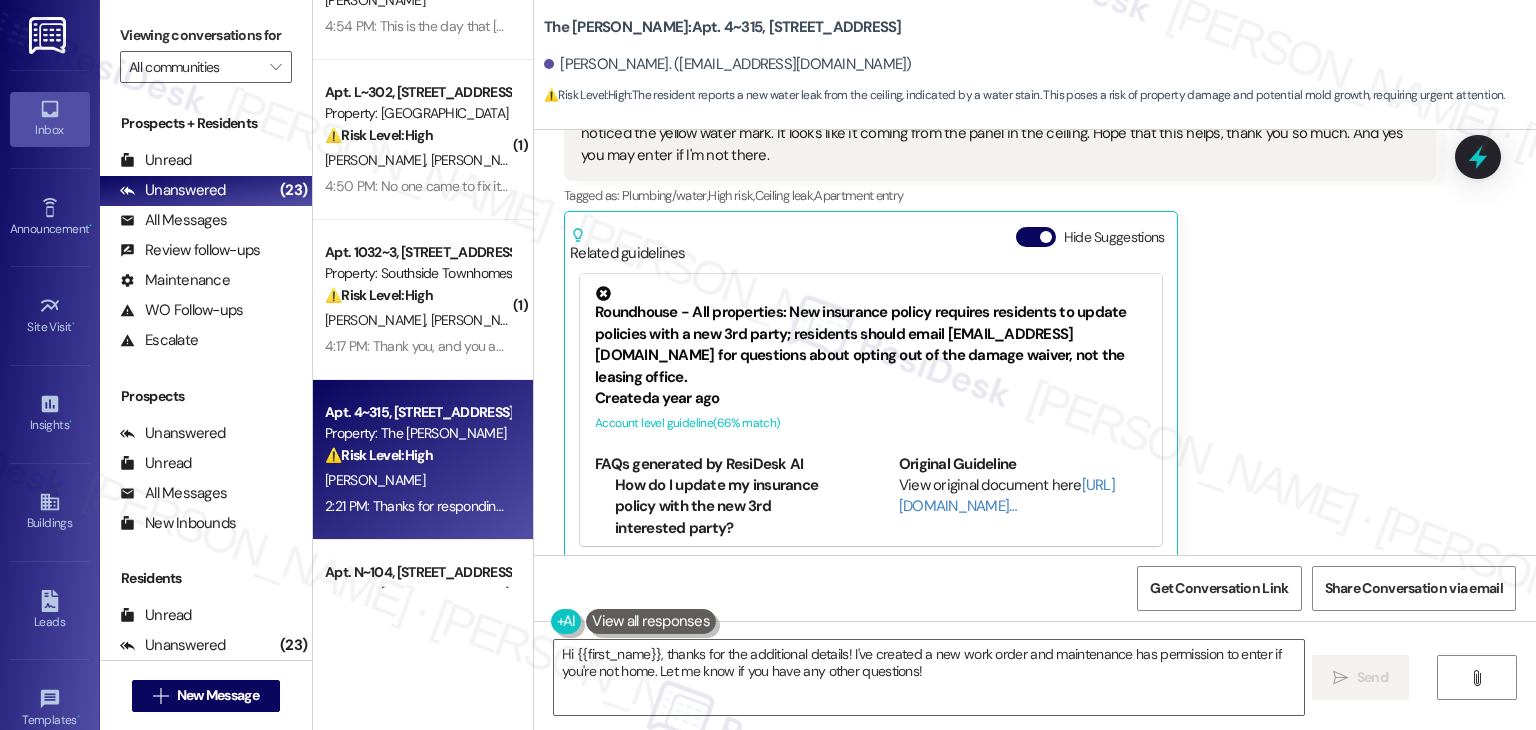 scroll, scrollTop: 1925, scrollLeft: 0, axis: vertical 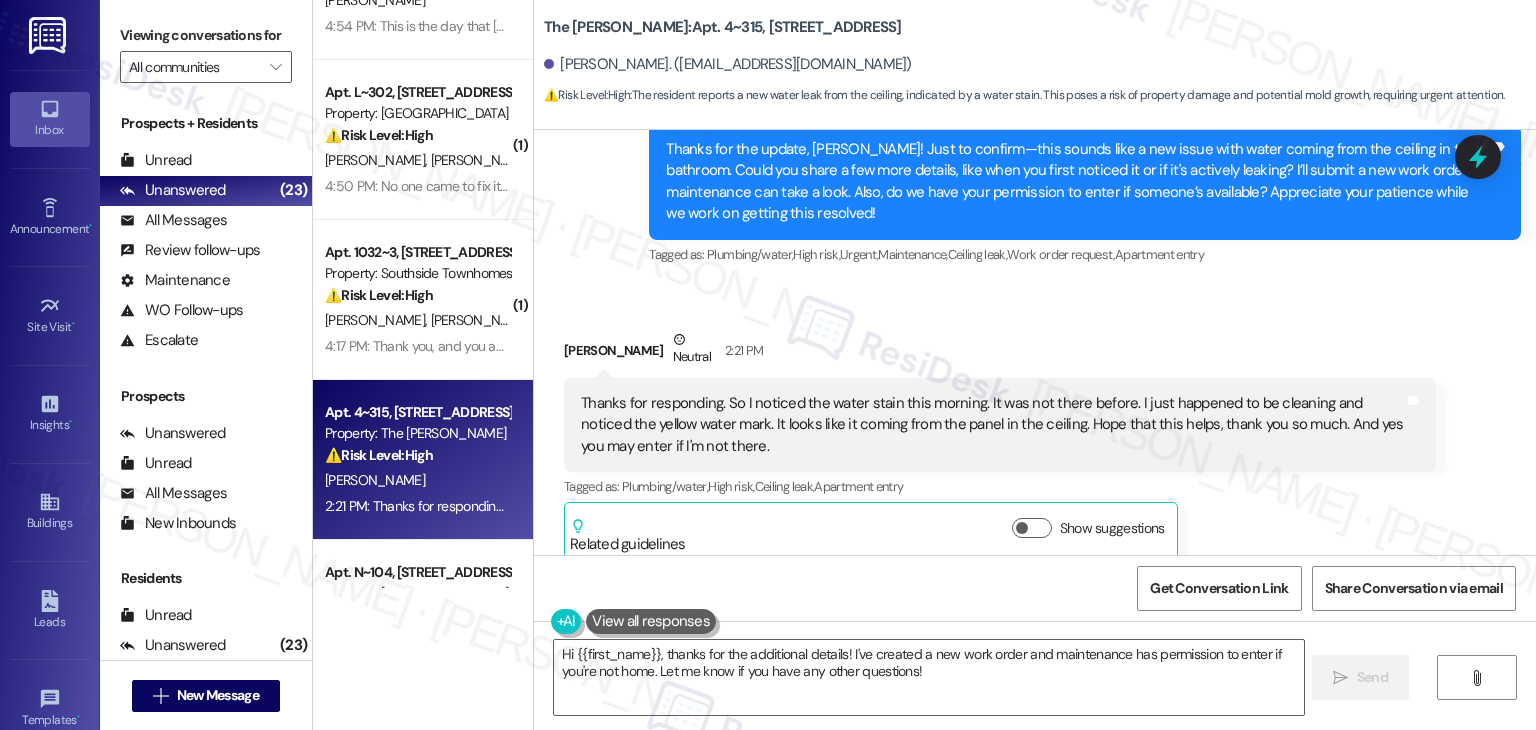 click on "Received via SMS Marlene Polnett   Neutral 2:21 PM Thanks for responding.  So I noticed the water stain this morning.  It was not there before.  I just happened to be cleaning and noticed the yellow water mark. It looks like it coming from the panel in the ceiling. Hope that this helps, thank you so much.  And yes you may enter if I'm not there. Tags and notes Tagged as:   Plumbing/water ,  Click to highlight conversations about Plumbing/water High risk ,  Click to highlight conversations about High risk Ceiling leak ,  Click to highlight conversations about Ceiling leak Apartment entry Click to highlight conversations about Apartment entry  Related guidelines Show suggestions" at bounding box center (1000, 445) 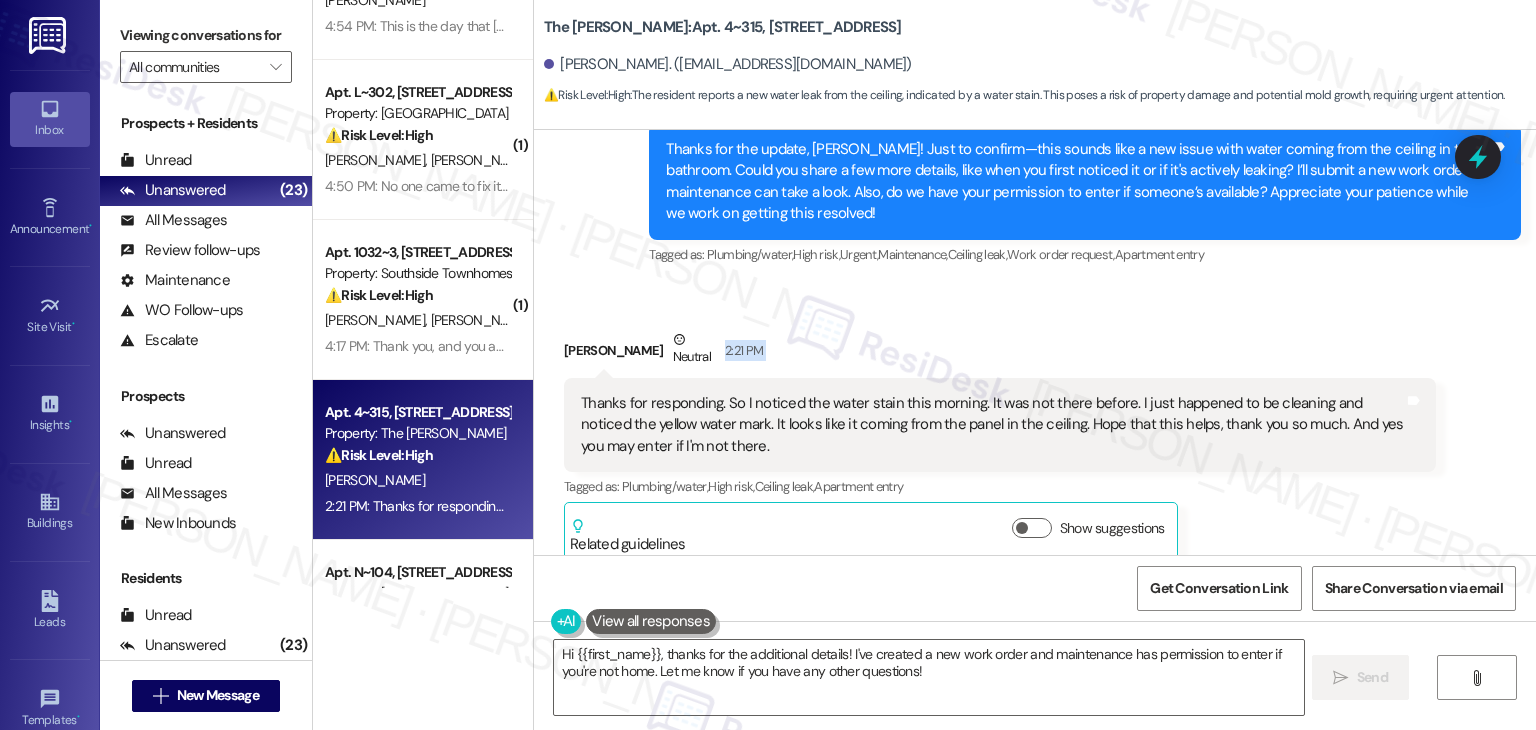 click on "Received via SMS Marlene Polnett   Neutral 2:21 PM Thanks for responding.  So I noticed the water stain this morning.  It was not there before.  I just happened to be cleaning and noticed the yellow water mark. It looks like it coming from the panel in the ceiling. Hope that this helps, thank you so much.  And yes you may enter if I'm not there. Tags and notes Tagged as:   Plumbing/water ,  Click to highlight conversations about Plumbing/water High risk ,  Click to highlight conversations about High risk Ceiling leak ,  Click to highlight conversations about Ceiling leak Apartment entry Click to highlight conversations about Apartment entry  Related guidelines Show suggestions" at bounding box center [1000, 445] 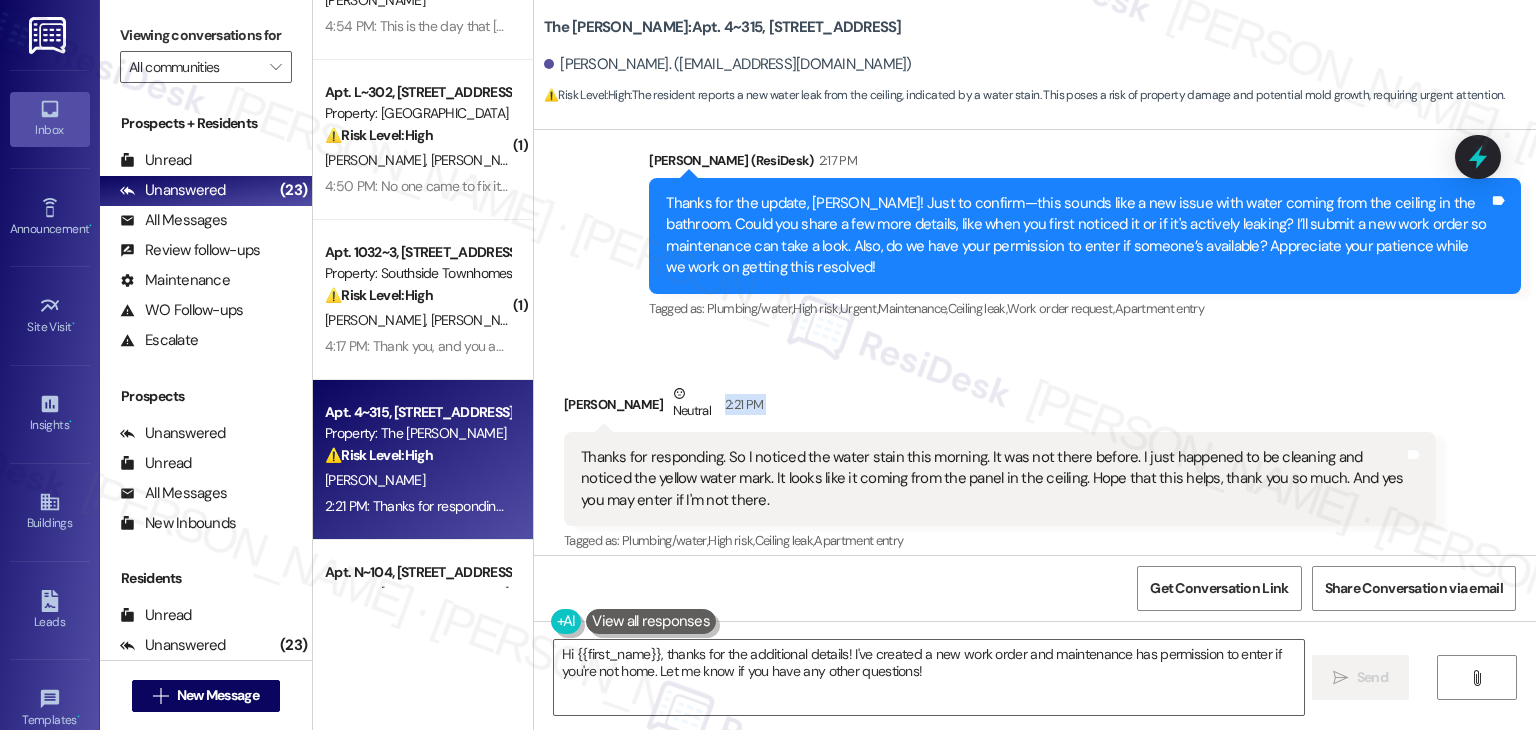scroll, scrollTop: 1825, scrollLeft: 0, axis: vertical 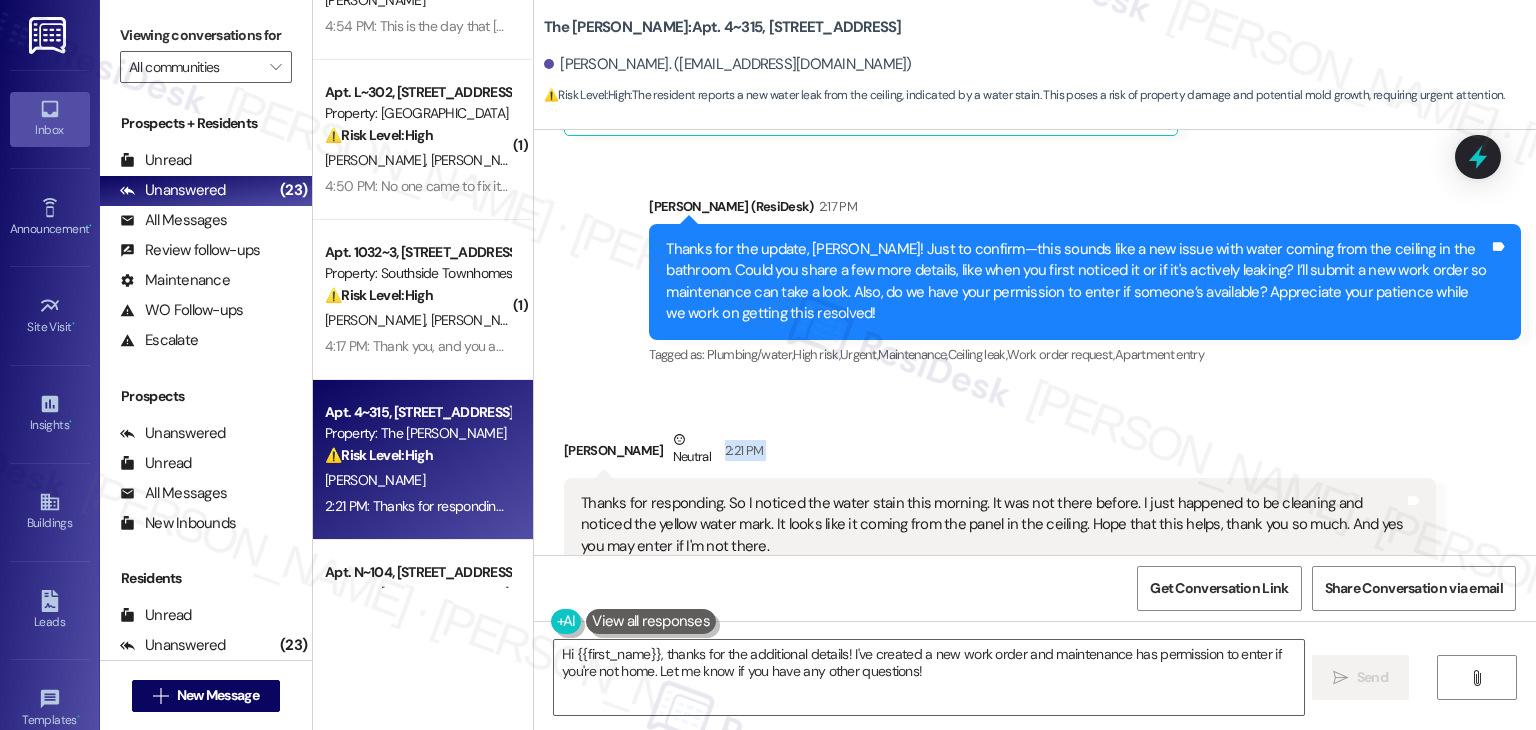click on "Received via SMS Marlene Polnett   Neutral 2:21 PM Thanks for responding.  So I noticed the water stain this morning.  It was not there before.  I just happened to be cleaning and noticed the yellow water mark. It looks like it coming from the panel in the ceiling. Hope that this helps, thank you so much.  And yes you may enter if I'm not there. Tags and notes Tagged as:   Plumbing/water ,  Click to highlight conversations about Plumbing/water High risk ,  Click to highlight conversations about High risk Ceiling leak ,  Click to highlight conversations about Ceiling leak Apartment entry Click to highlight conversations about Apartment entry  Related guidelines Show suggestions" at bounding box center (1000, 545) 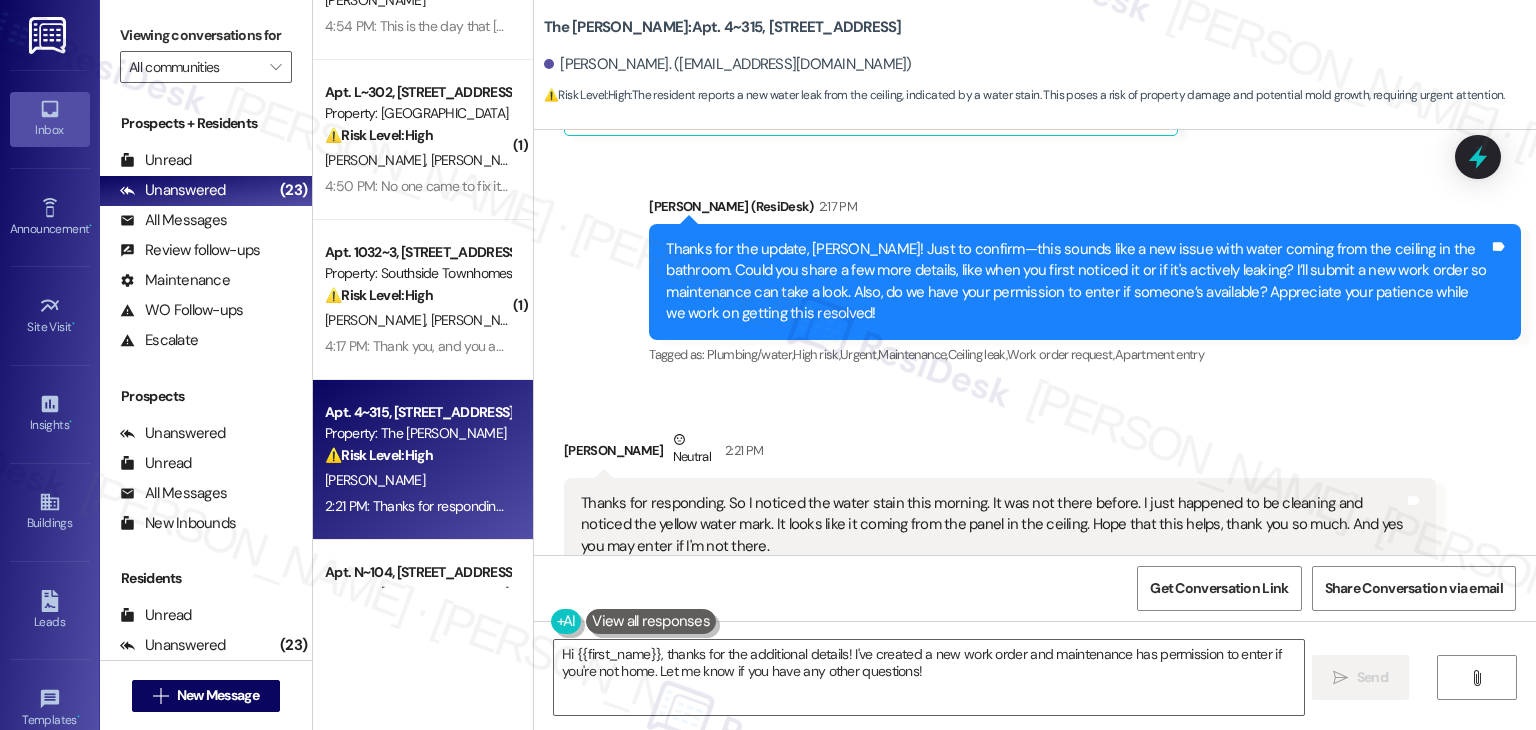 click on "Received via SMS Marlene Polnett   Neutral 2:21 PM Thanks for responding.  So I noticed the water stain this morning.  It was not there before.  I just happened to be cleaning and noticed the yellow water mark. It looks like it coming from the panel in the ceiling. Hope that this helps, thank you so much.  And yes you may enter if I'm not there. Tags and notes Tagged as:   Plumbing/water ,  Click to highlight conversations about Plumbing/water High risk ,  Click to highlight conversations about High risk Ceiling leak ,  Click to highlight conversations about Ceiling leak Apartment entry Click to highlight conversations about Apartment entry  Related guidelines Show suggestions" at bounding box center (1000, 545) 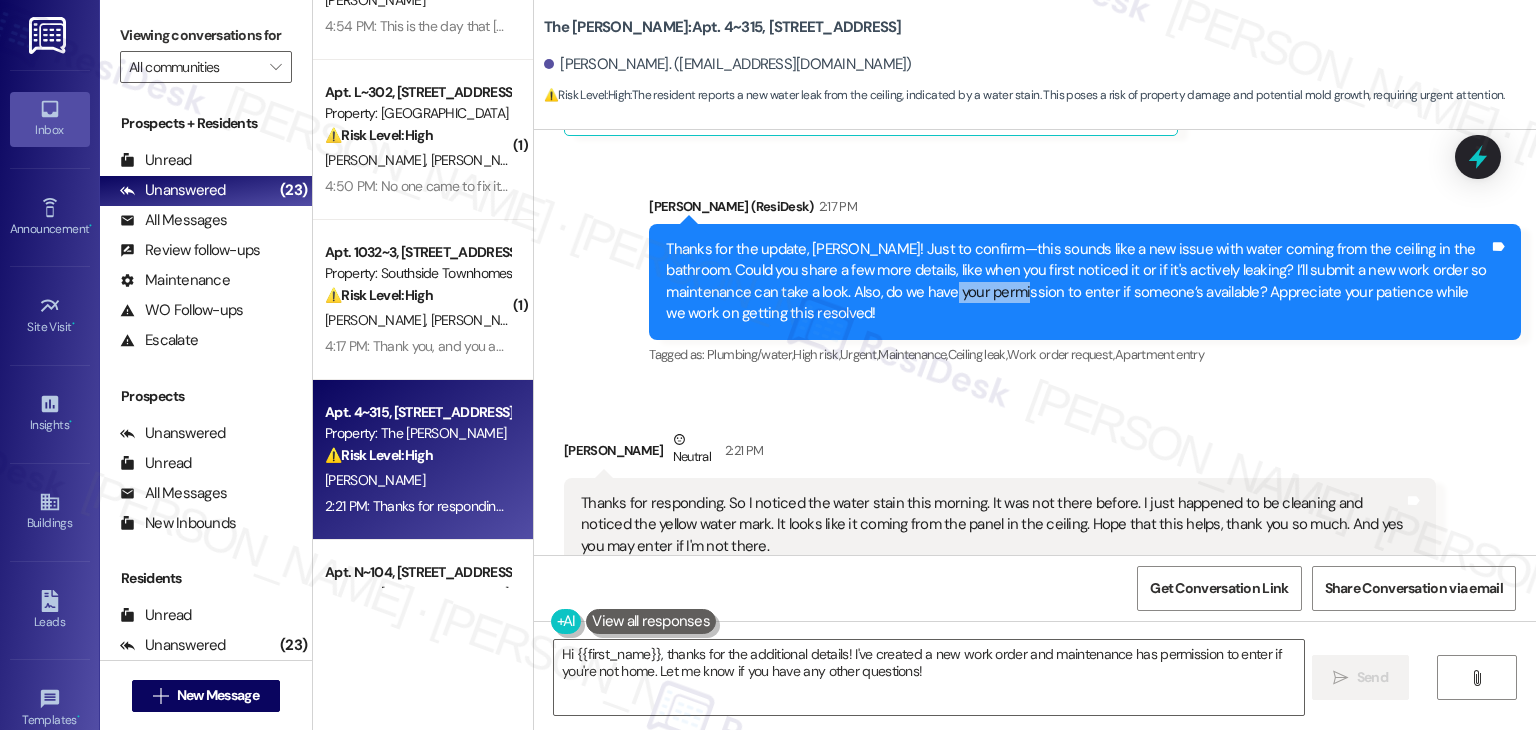 click on "Thanks for the update, Marlene! Just to confirm—this sounds like a new issue with water coming from the ceiling in the bathroom. Could you share a few more details, like when you first noticed it or if it's actively leaking? I’ll submit a new work order so maintenance can take a look. Also, do we have your permission to enter if someone’s available? Appreciate your patience while we work on getting this resolved!" at bounding box center (1077, 282) 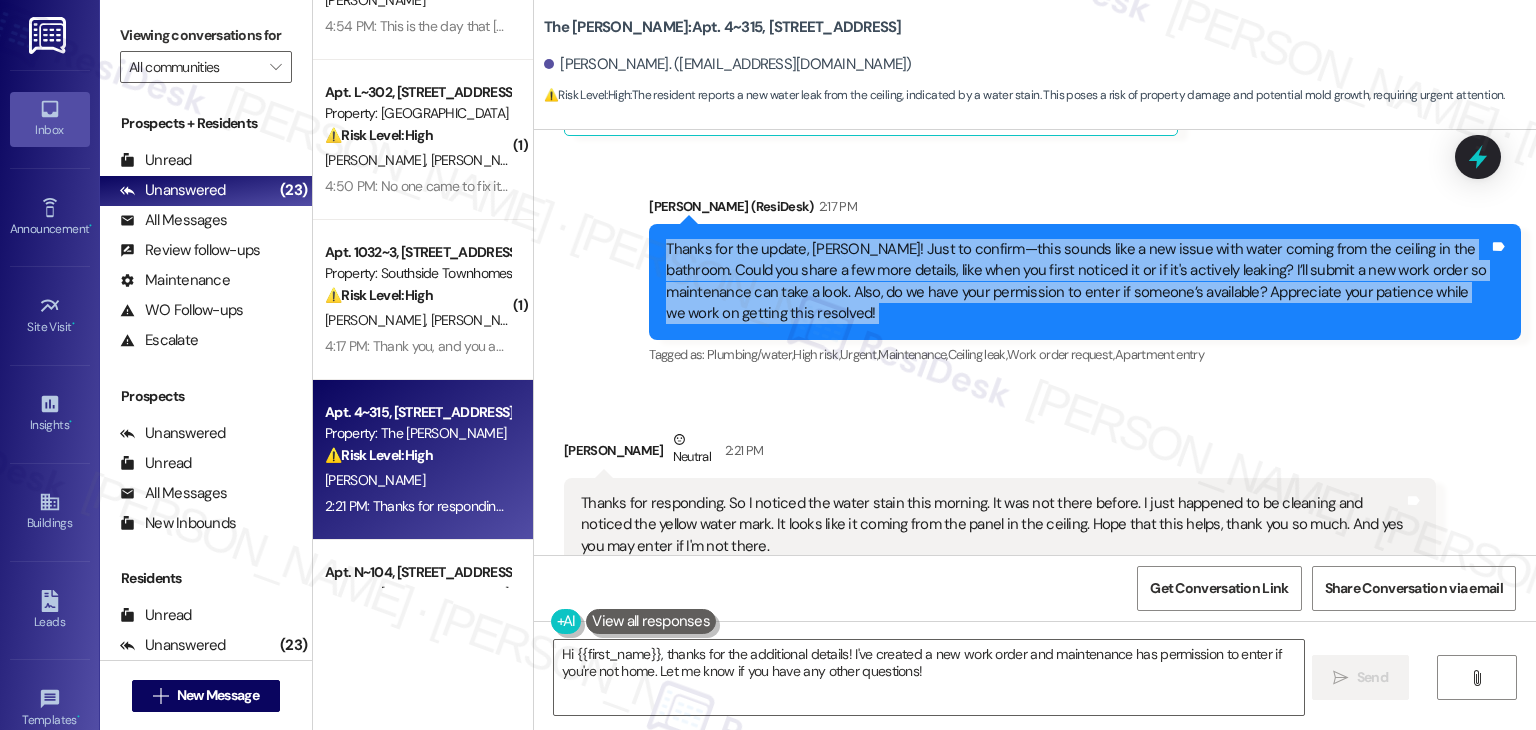 click on "Thanks for the update, Marlene! Just to confirm—this sounds like a new issue with water coming from the ceiling in the bathroom. Could you share a few more details, like when you first noticed it or if it's actively leaking? I’ll submit a new work order so maintenance can take a look. Also, do we have your permission to enter if someone’s available? Appreciate your patience while we work on getting this resolved!" at bounding box center [1077, 282] 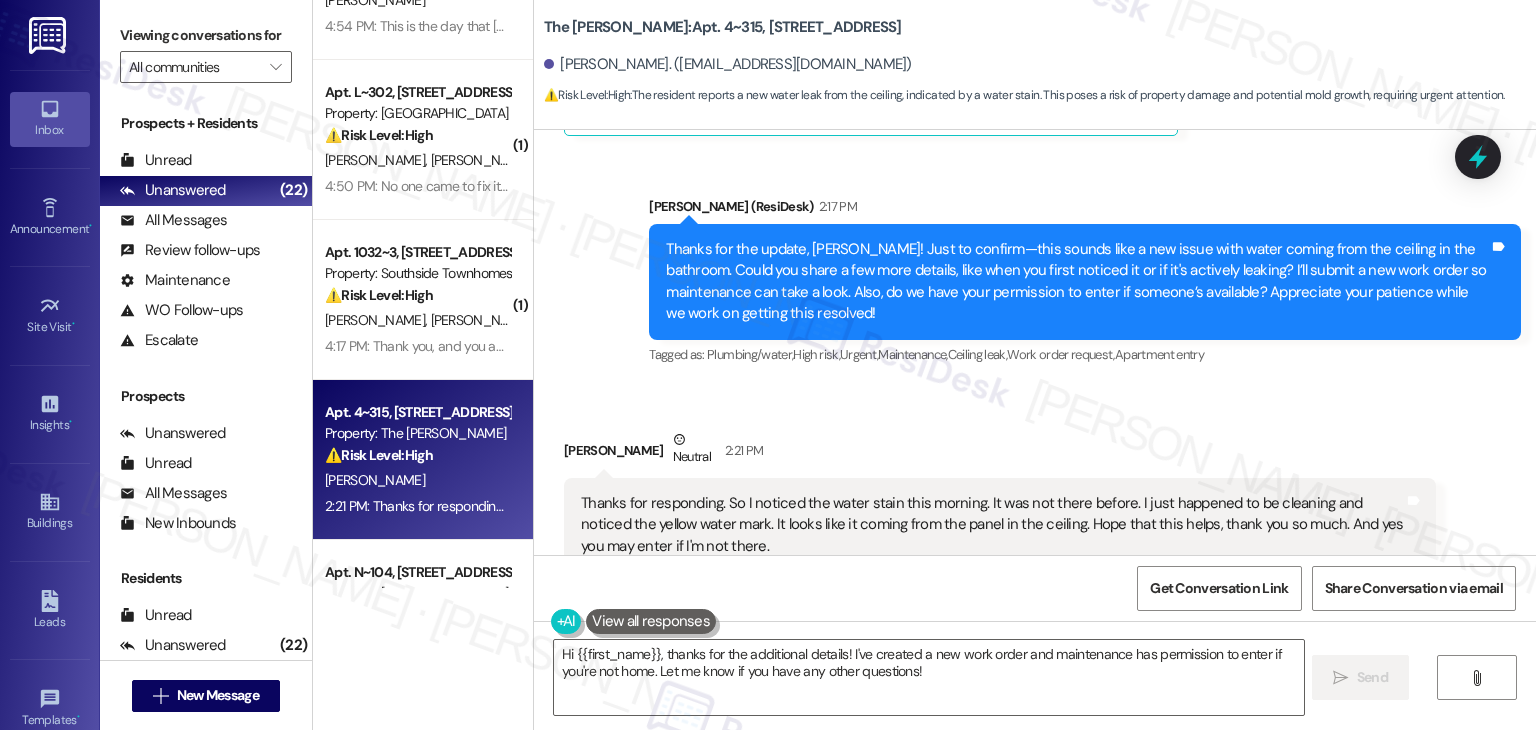 click on "Thanks for responding.  So I noticed the water stain this morning.  It was not there before.  I just happened to be cleaning and noticed the yellow water mark. It looks like it coming from the panel in the ceiling. Hope that this helps, thank you so much.  And yes you may enter if I'm not there." at bounding box center (992, 525) 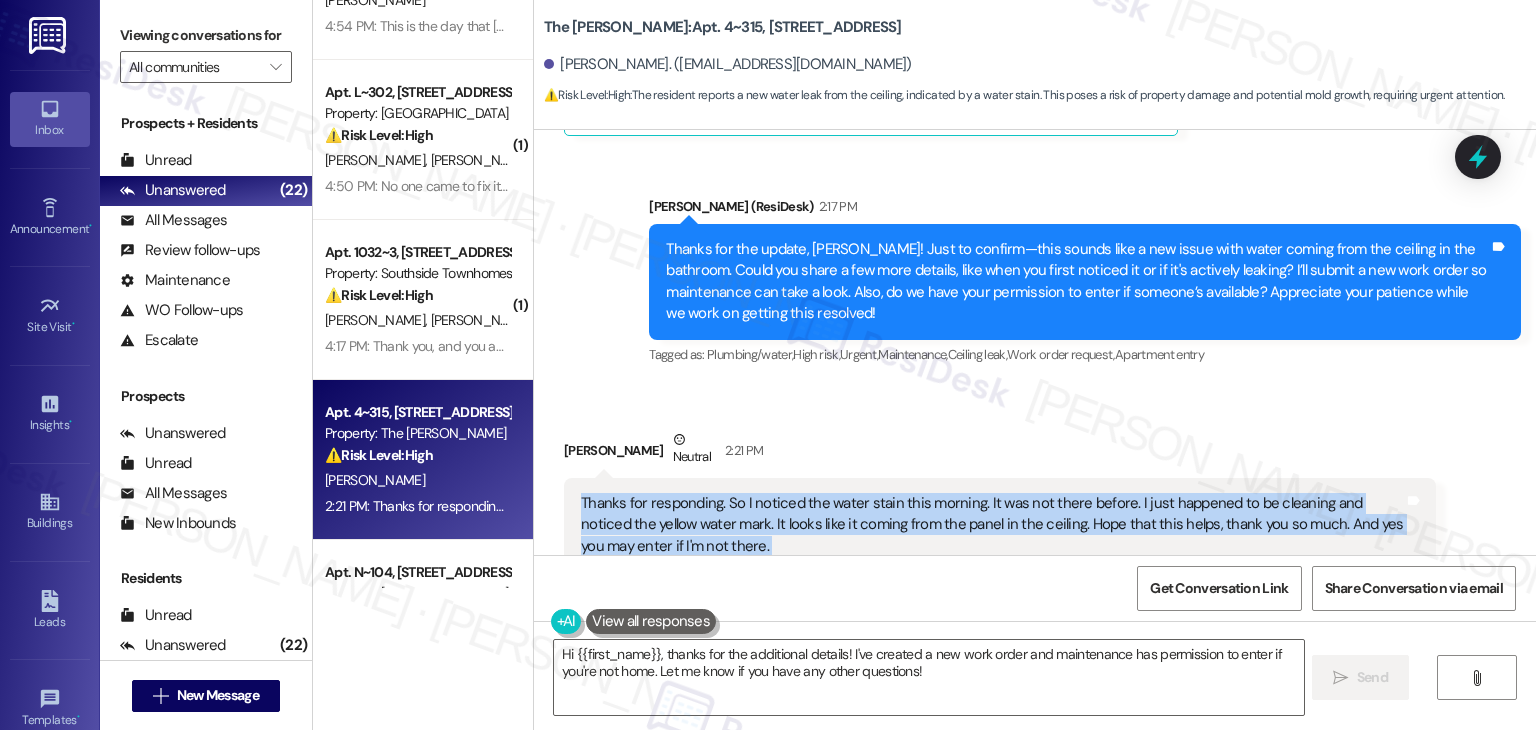 click on "Thanks for responding.  So I noticed the water stain this morning.  It was not there before.  I just happened to be cleaning and noticed the yellow water mark. It looks like it coming from the panel in the ceiling. Hope that this helps, thank you so much.  And yes you may enter if I'm not there." at bounding box center (992, 525) 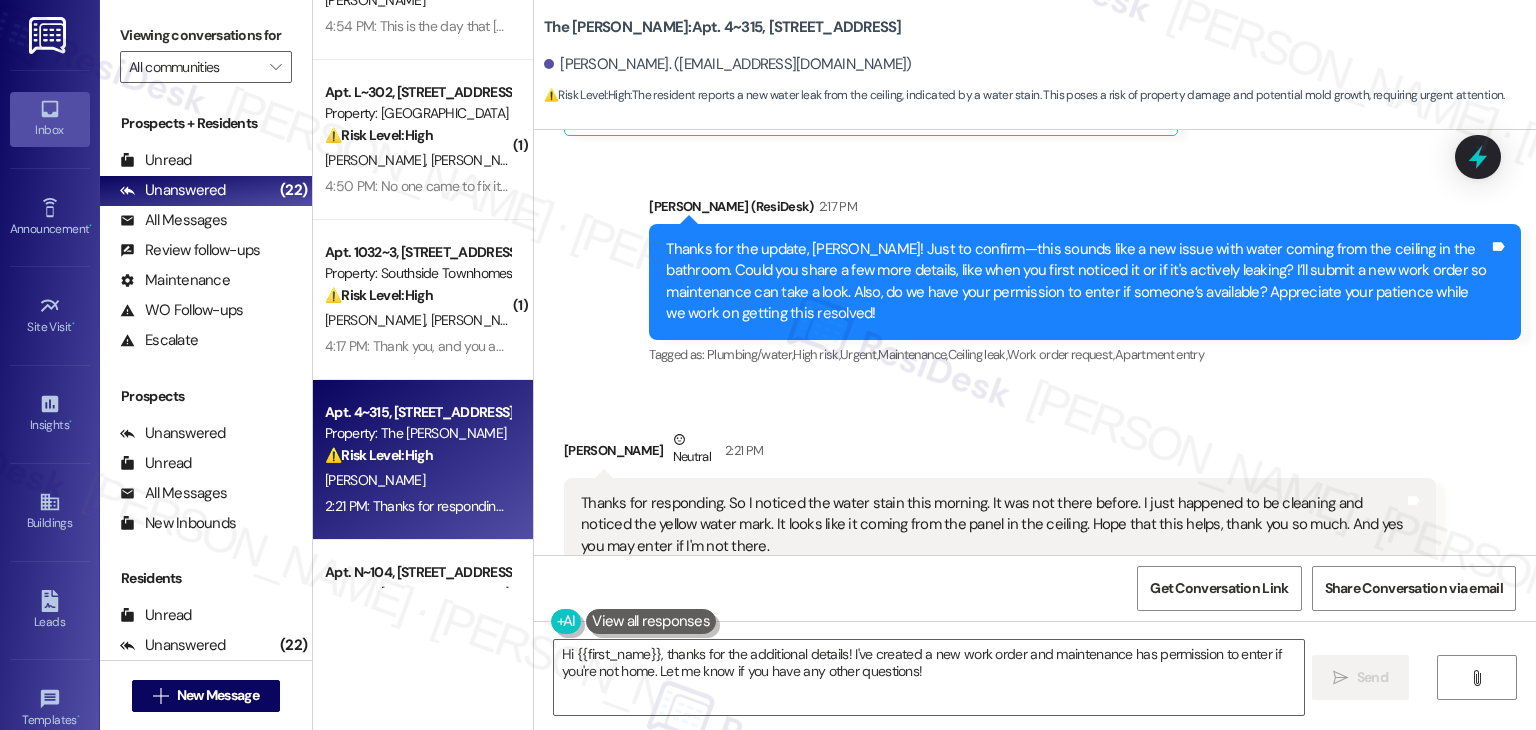 click on "Sent via SMS Dottie  (ResiDesk) 2:17 PM Thanks for the update, Marlene! Just to confirm—this sounds like a new issue with water coming from the ceiling in the bathroom. Could you share a few more details, like when you first noticed it or if it's actively leaking? I’ll submit a new work order so maintenance can take a look. Also, do we have your permission to enter if someone’s available? Appreciate your patience while we work on getting this resolved! Tags and notes Tagged as:   Plumbing/water ,  Click to highlight conversations about Plumbing/water High risk ,  Click to highlight conversations about High risk Urgent ,  Click to highlight conversations about Urgent Maintenance ,  Click to highlight conversations about Maintenance Ceiling leak ,  Click to highlight conversations about Ceiling leak Work order request ,  Click to highlight conversations about Work order request Apartment entry Click to highlight conversations about Apartment entry" at bounding box center (1035, 267) 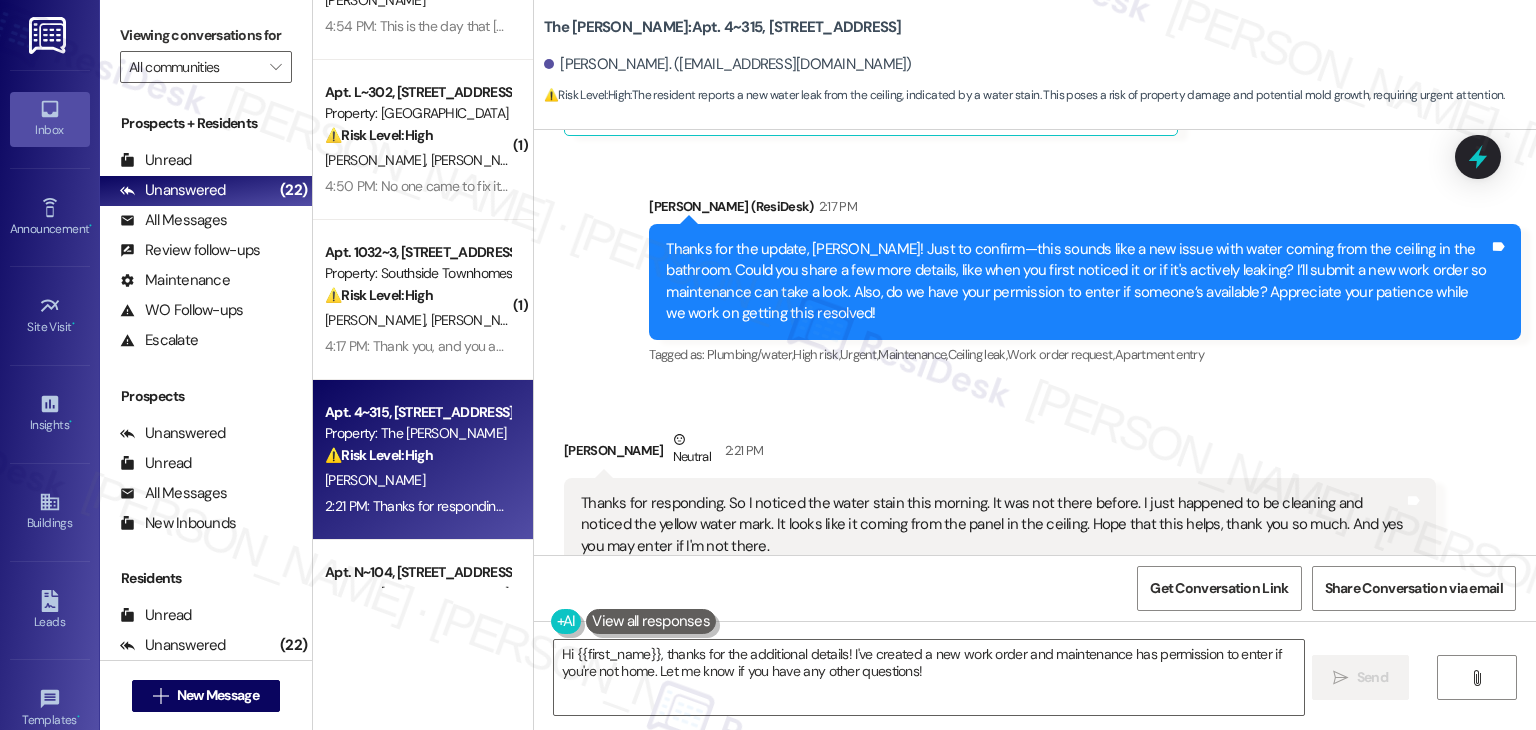 click on "Sent via SMS Dottie  (ResiDesk) 2:17 PM Thanks for the update, Marlene! Just to confirm—this sounds like a new issue with water coming from the ceiling in the bathroom. Could you share a few more details, like when you first noticed it or if it's actively leaking? I’ll submit a new work order so maintenance can take a look. Also, do we have your permission to enter if someone’s available? Appreciate your patience while we work on getting this resolved! Tags and notes Tagged as:   Plumbing/water ,  Click to highlight conversations about Plumbing/water High risk ,  Click to highlight conversations about High risk Urgent ,  Click to highlight conversations about Urgent Maintenance ,  Click to highlight conversations about Maintenance Ceiling leak ,  Click to highlight conversations about Ceiling leak Work order request ,  Click to highlight conversations about Work order request Apartment entry Click to highlight conversations about Apartment entry" at bounding box center (1035, 267) 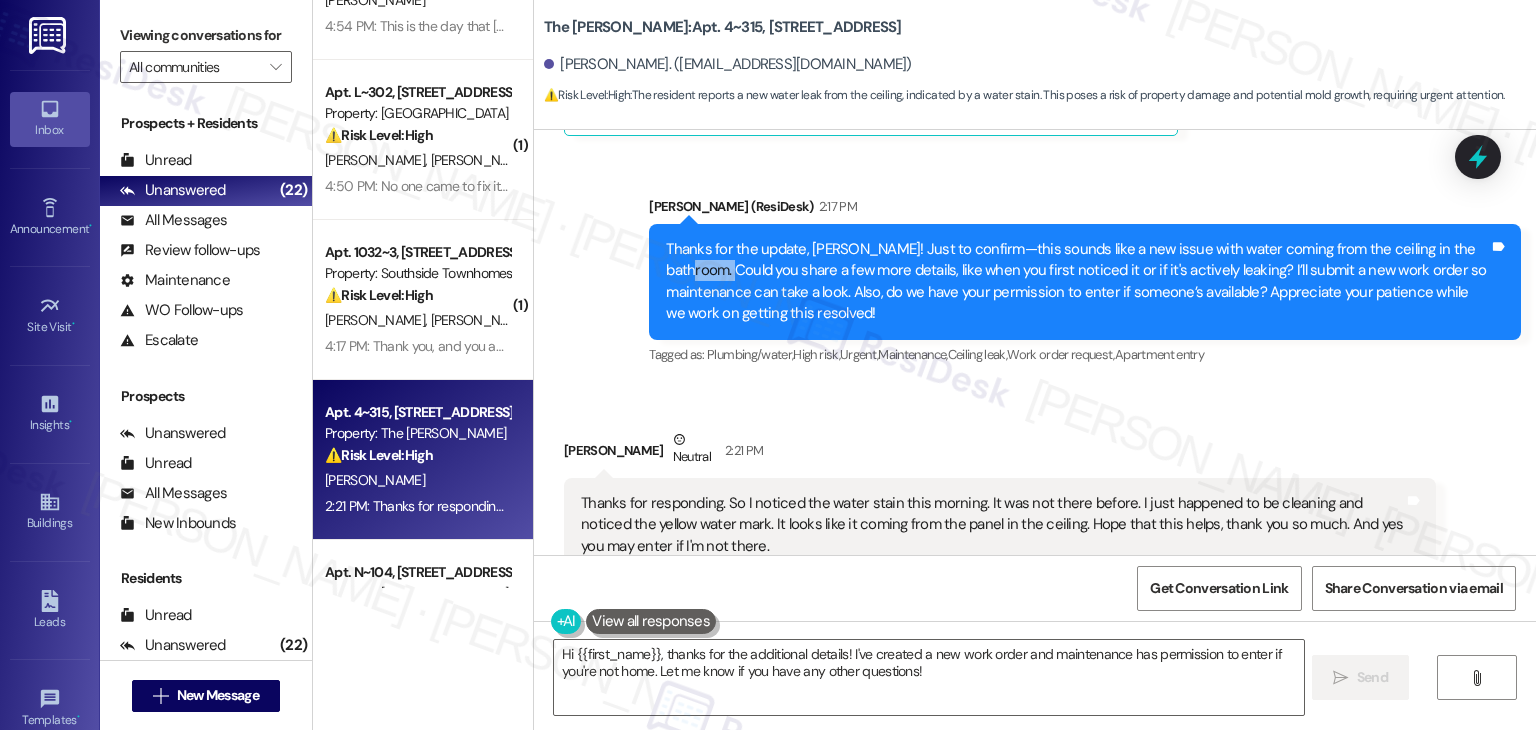click on "Sent via SMS Dottie  (ResiDesk) 2:17 PM Thanks for the update, Marlene! Just to confirm—this sounds like a new issue with water coming from the ceiling in the bathroom. Could you share a few more details, like when you first noticed it or if it's actively leaking? I’ll submit a new work order so maintenance can take a look. Also, do we have your permission to enter if someone’s available? Appreciate your patience while we work on getting this resolved! Tags and notes Tagged as:   Plumbing/water ,  Click to highlight conversations about Plumbing/water High risk ,  Click to highlight conversations about High risk Urgent ,  Click to highlight conversations about Urgent Maintenance ,  Click to highlight conversations about Maintenance Ceiling leak ,  Click to highlight conversations about Ceiling leak Work order request ,  Click to highlight conversations about Work order request Apartment entry Click to highlight conversations about Apartment entry" at bounding box center (1035, 267) 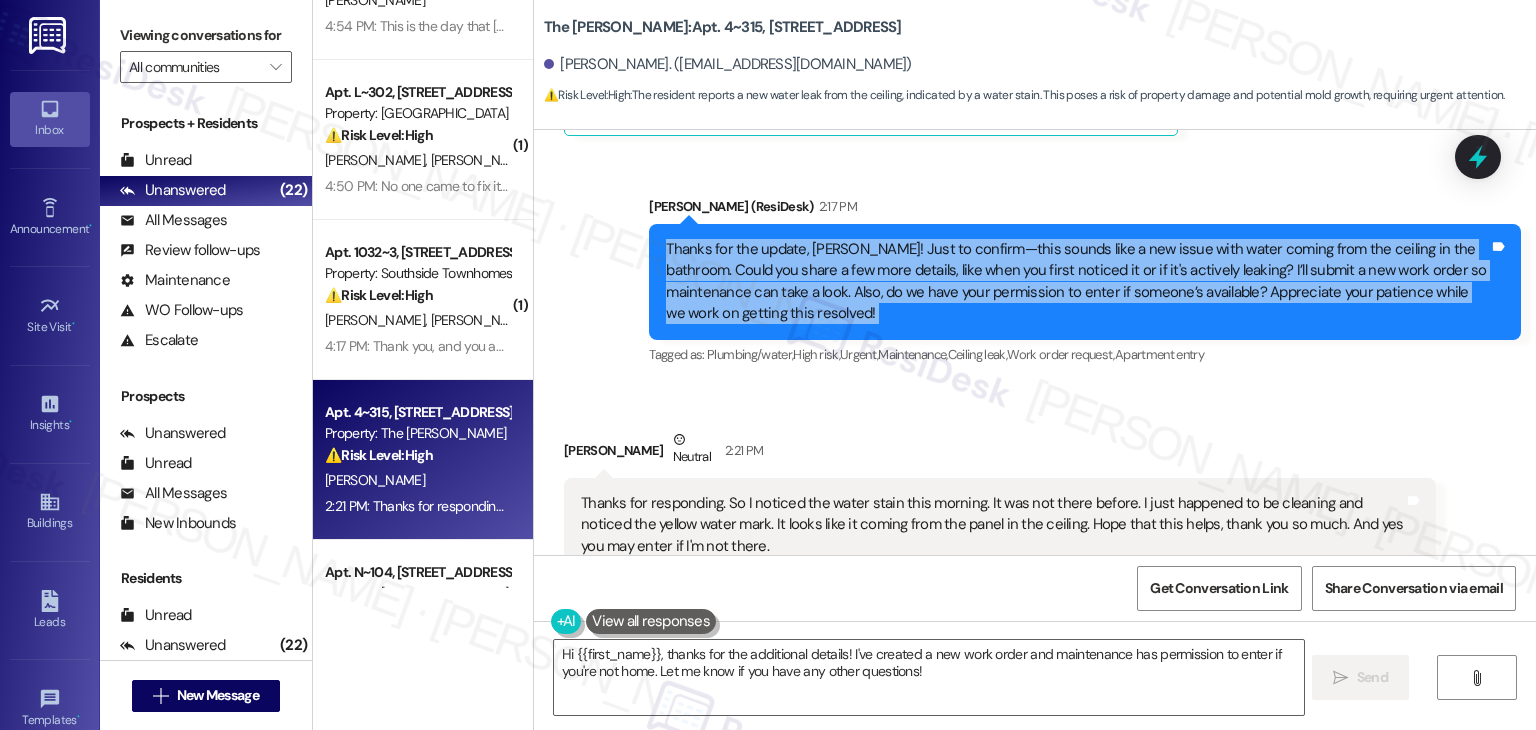 click on "Sent via SMS Dottie  (ResiDesk) 2:17 PM Thanks for the update, Marlene! Just to confirm—this sounds like a new issue with water coming from the ceiling in the bathroom. Could you share a few more details, like when you first noticed it or if it's actively leaking? I’ll submit a new work order so maintenance can take a look. Also, do we have your permission to enter if someone’s available? Appreciate your patience while we work on getting this resolved! Tags and notes Tagged as:   Plumbing/water ,  Click to highlight conversations about Plumbing/water High risk ,  Click to highlight conversations about High risk Urgent ,  Click to highlight conversations about Urgent Maintenance ,  Click to highlight conversations about Maintenance Ceiling leak ,  Click to highlight conversations about Ceiling leak Work order request ,  Click to highlight conversations about Work order request Apartment entry Click to highlight conversations about Apartment entry" at bounding box center [1035, 267] 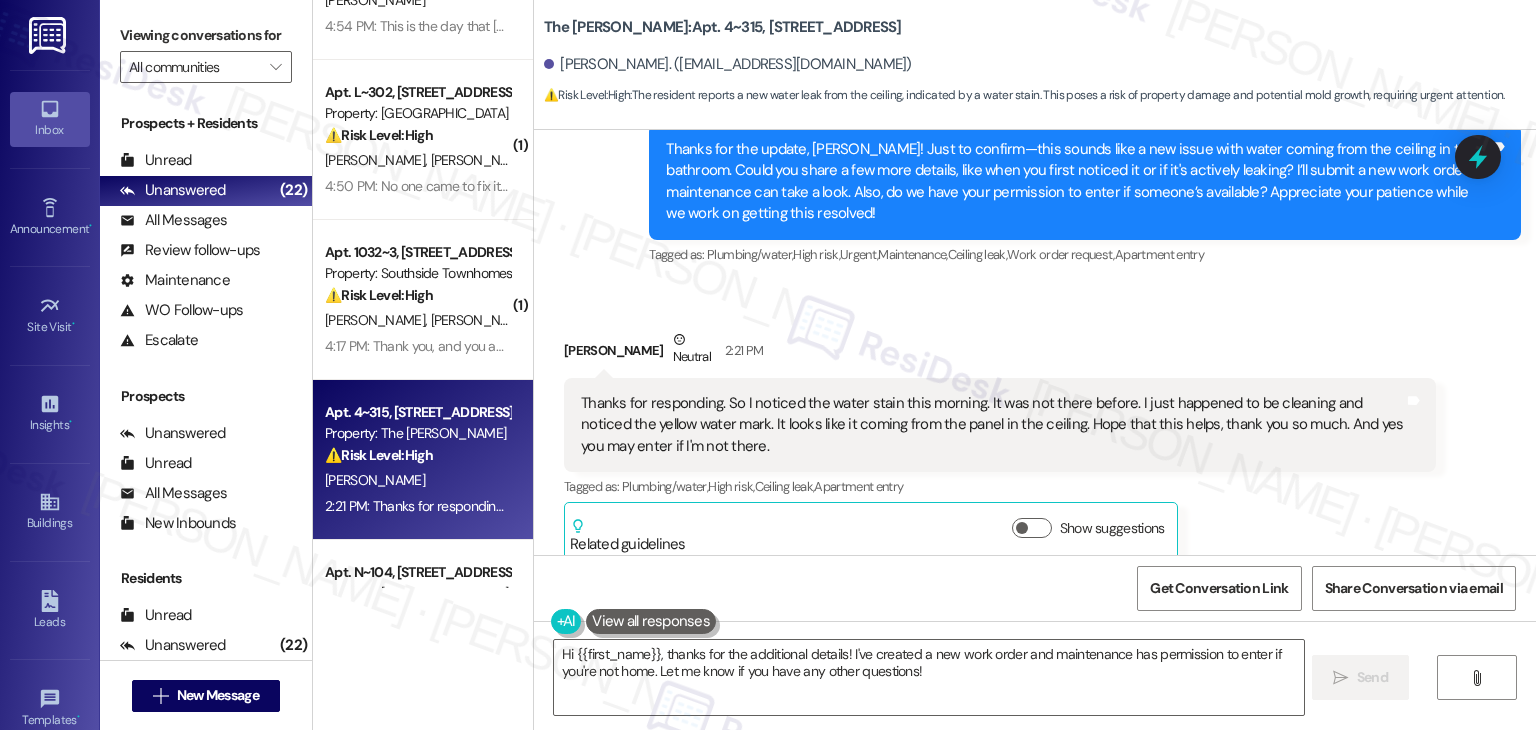 click on "Received via SMS Marlene Polnett   Neutral 2:21 PM Thanks for responding.  So I noticed the water stain this morning.  It was not there before.  I just happened to be cleaning and noticed the yellow water mark. It looks like it coming from the panel in the ceiling. Hope that this helps, thank you so much.  And yes you may enter if I'm not there. Tags and notes Tagged as:   Plumbing/water ,  Click to highlight conversations about Plumbing/water High risk ,  Click to highlight conversations about High risk Ceiling leak ,  Click to highlight conversations about Ceiling leak Apartment entry Click to highlight conversations about Apartment entry  Related guidelines Show suggestions" at bounding box center [1000, 445] 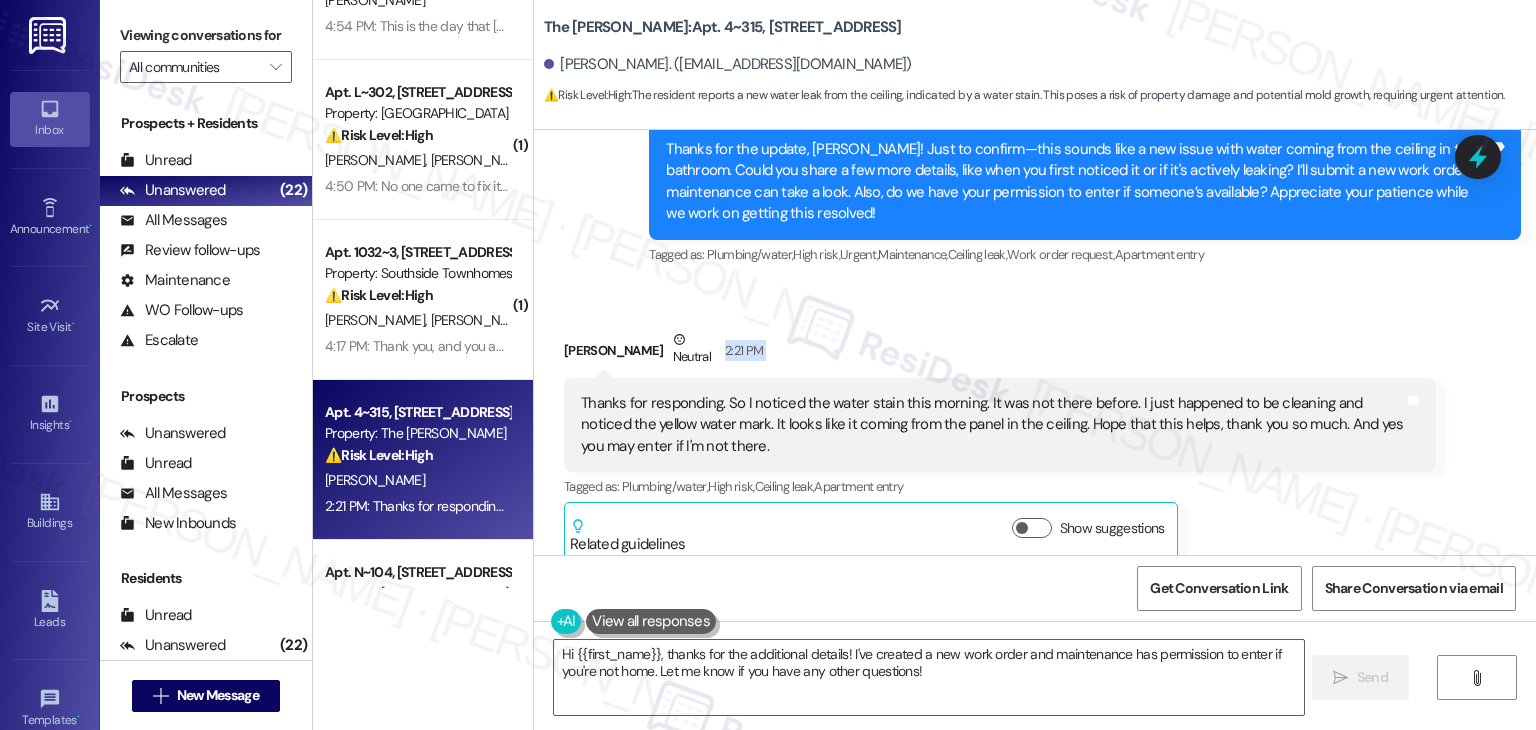 click on "Received via SMS Marlene Polnett   Neutral 2:21 PM Thanks for responding.  So I noticed the water stain this morning.  It was not there before.  I just happened to be cleaning and noticed the yellow water mark. It looks like it coming from the panel in the ceiling. Hope that this helps, thank you so much.  And yes you may enter if I'm not there. Tags and notes Tagged as:   Plumbing/water ,  Click to highlight conversations about Plumbing/water High risk ,  Click to highlight conversations about High risk Ceiling leak ,  Click to highlight conversations about Ceiling leak Apartment entry Click to highlight conversations about Apartment entry  Related guidelines Show suggestions" at bounding box center (1000, 445) 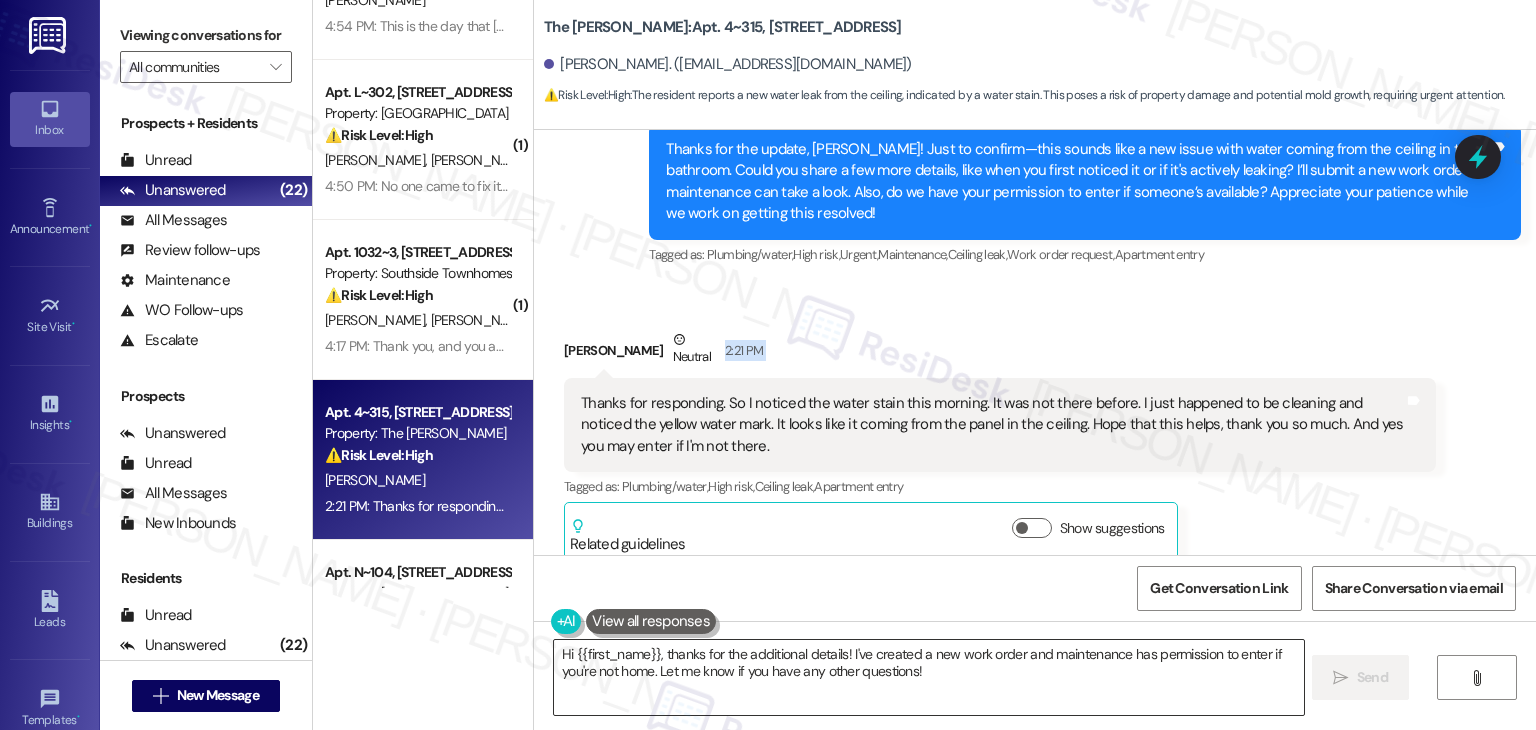 click on "Hi {{first_name}}, thanks for the additional details! I've created a new work order and maintenance has permission to enter if you're not home. Let me know if you have any other questions!" at bounding box center (928, 677) 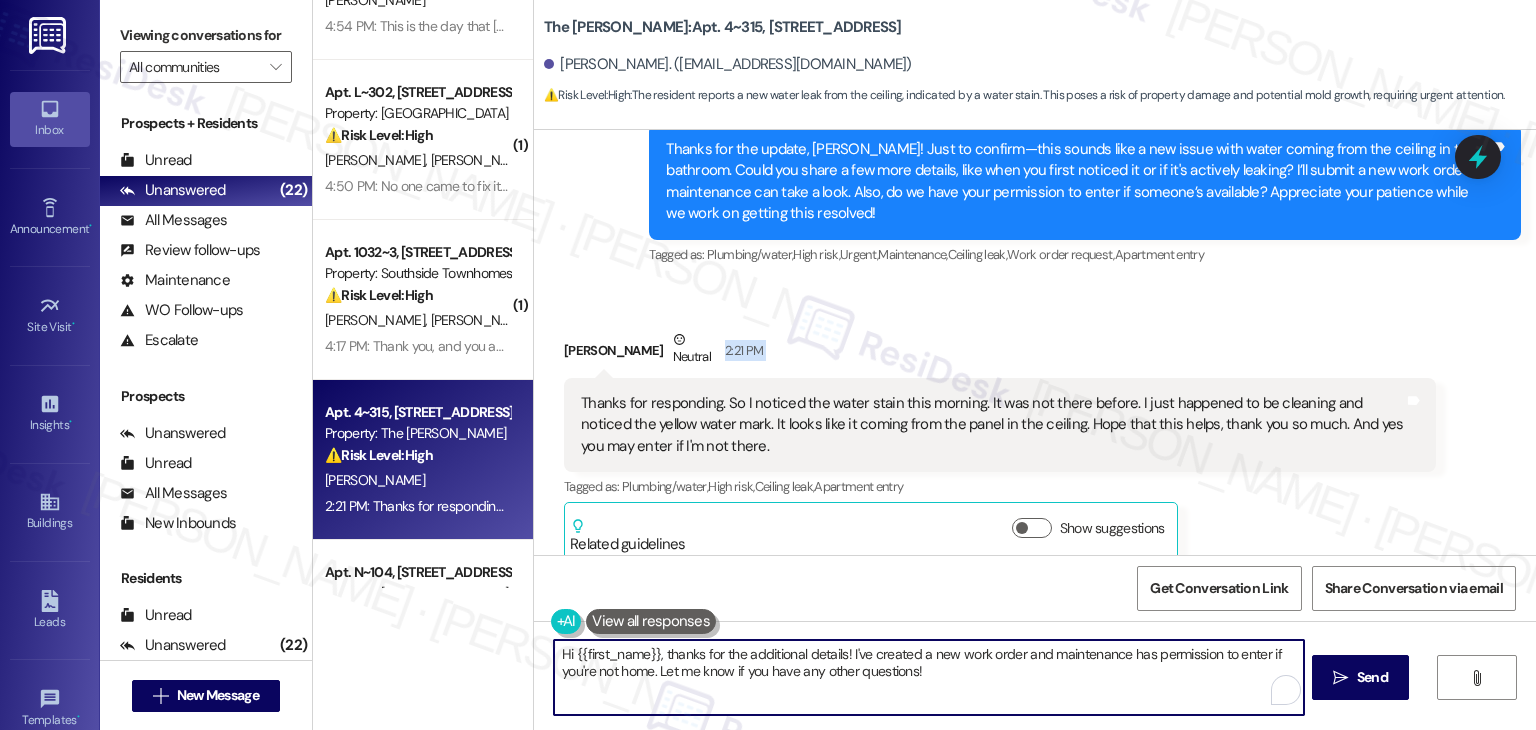 click on "Hi {{first_name}}, thanks for the additional details! I've created a new work order and maintenance has permission to enter if you're not home. Let me know if you have any other questions!" at bounding box center [928, 677] 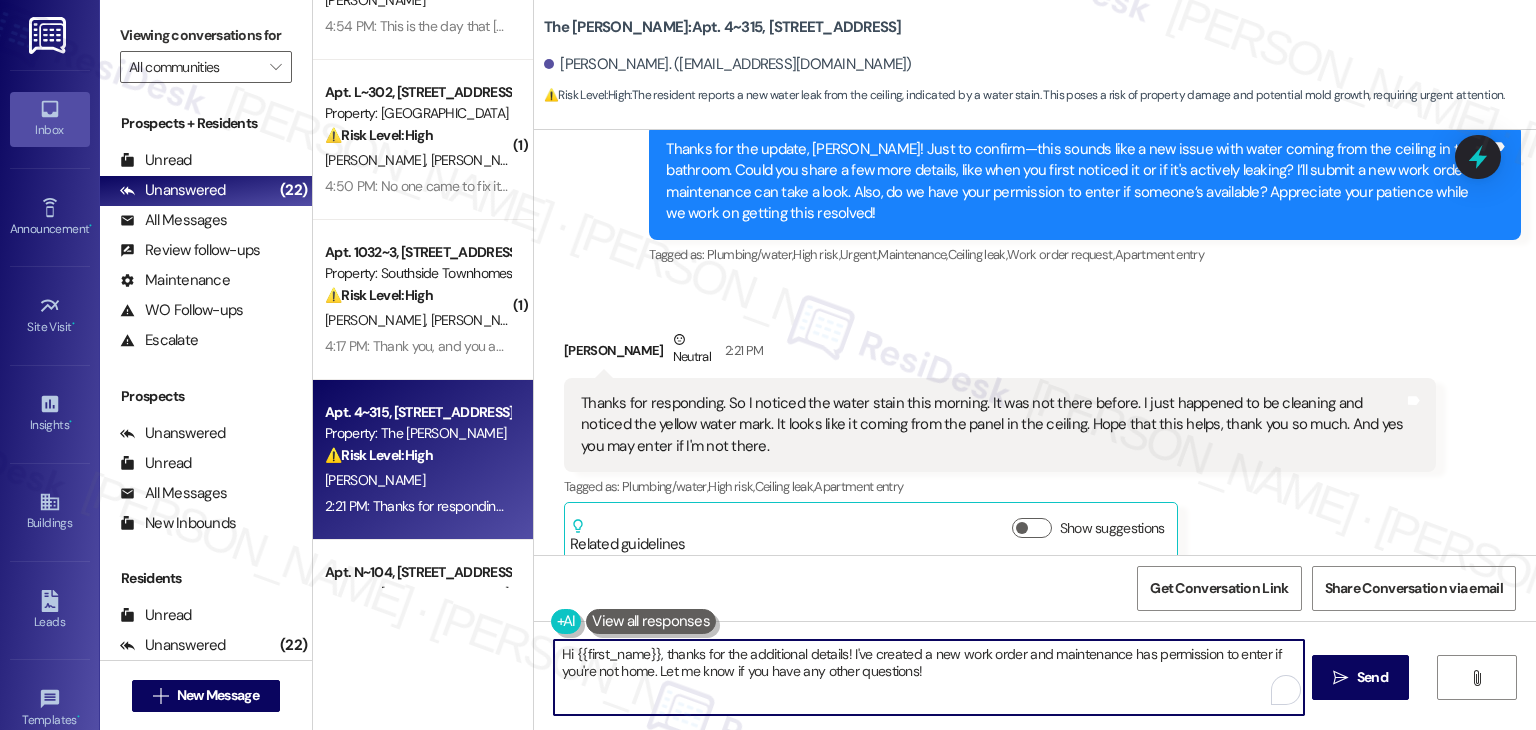 paste on "Thanks, Marlene! I’ll submit a new work order for the ceiling stain in the bathroom and note that it appears to be coming from the panel. I’ve also included your permission to enter if you’re not home. Let us know if anything changes or if you need help with anything else" 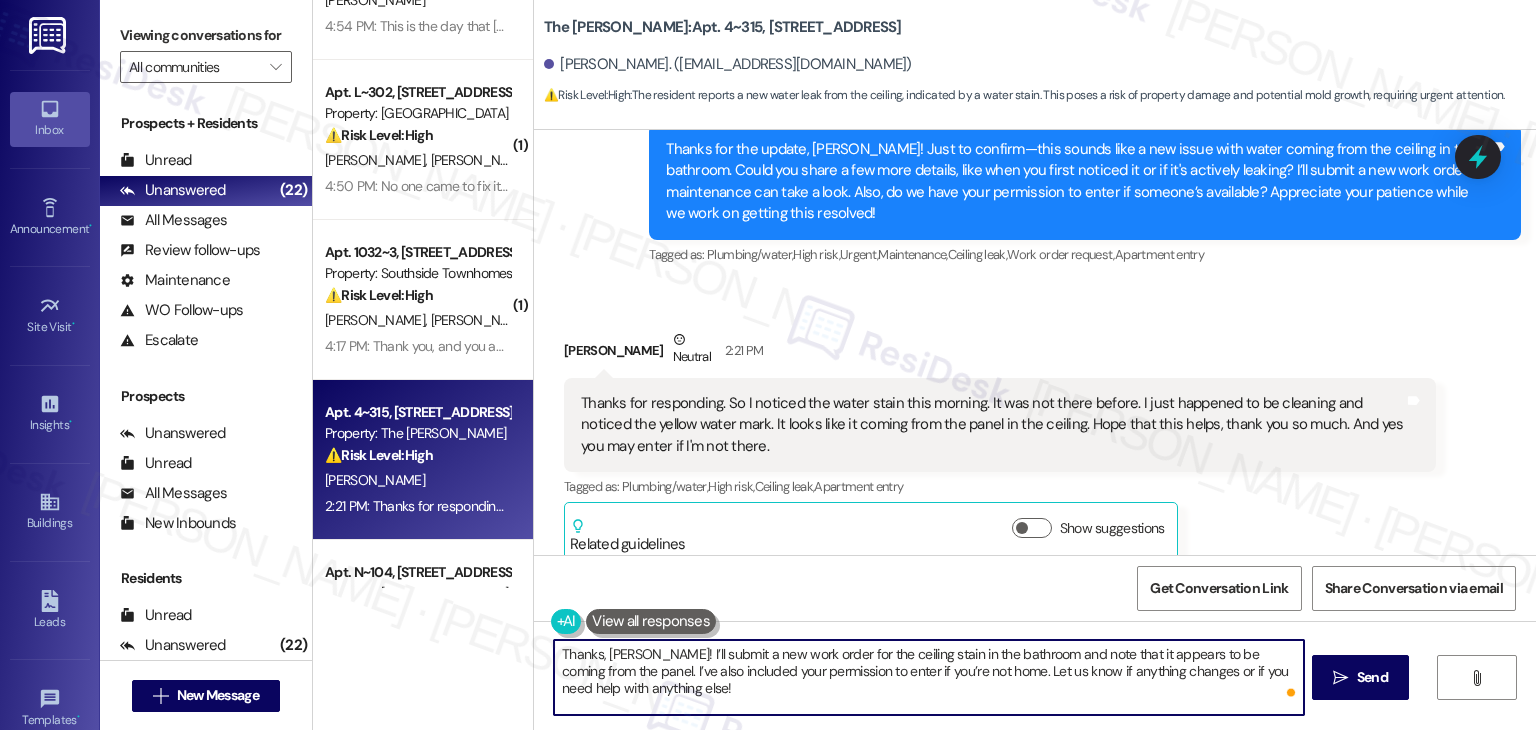 type on "Thanks, Marlene! I’ll submit a new work order for the ceiling stain in the bathroom and note that it appears to be coming from the panel. I’ve also included your permission to enter if you’re not home. Let us know if anything changes or if you need help with anything else!" 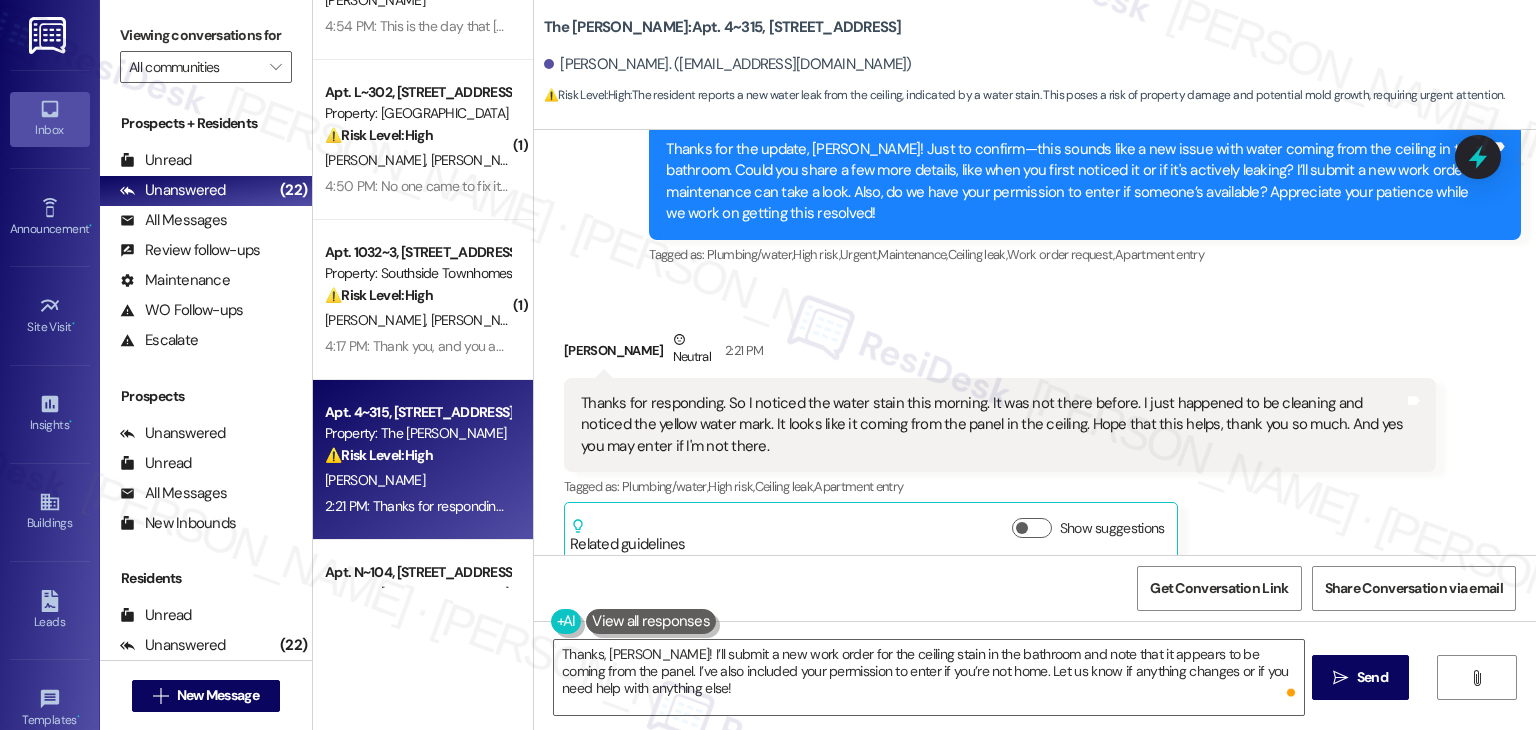 click on "Get Conversation Link Share Conversation via email" at bounding box center (1035, 588) 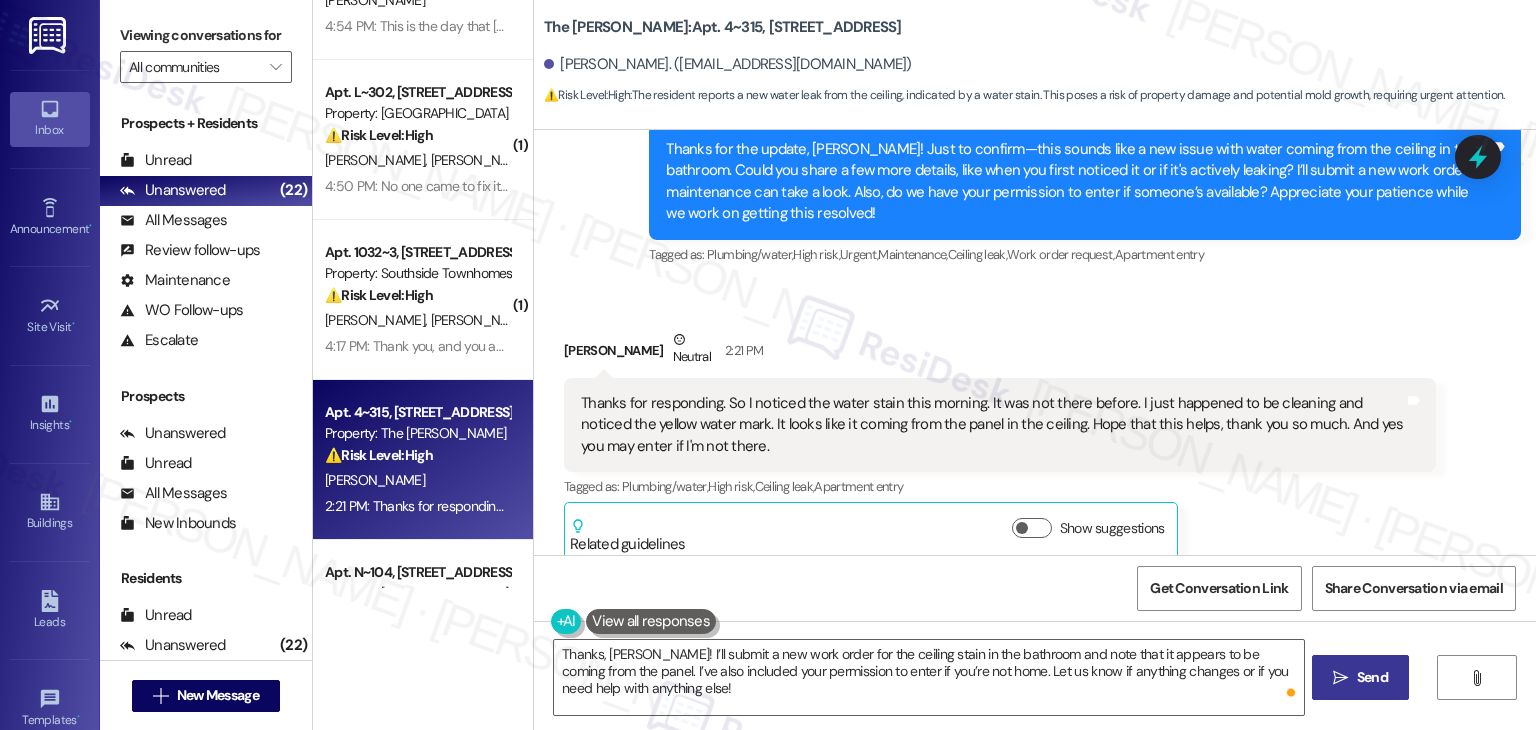 click on "Send" at bounding box center (1372, 677) 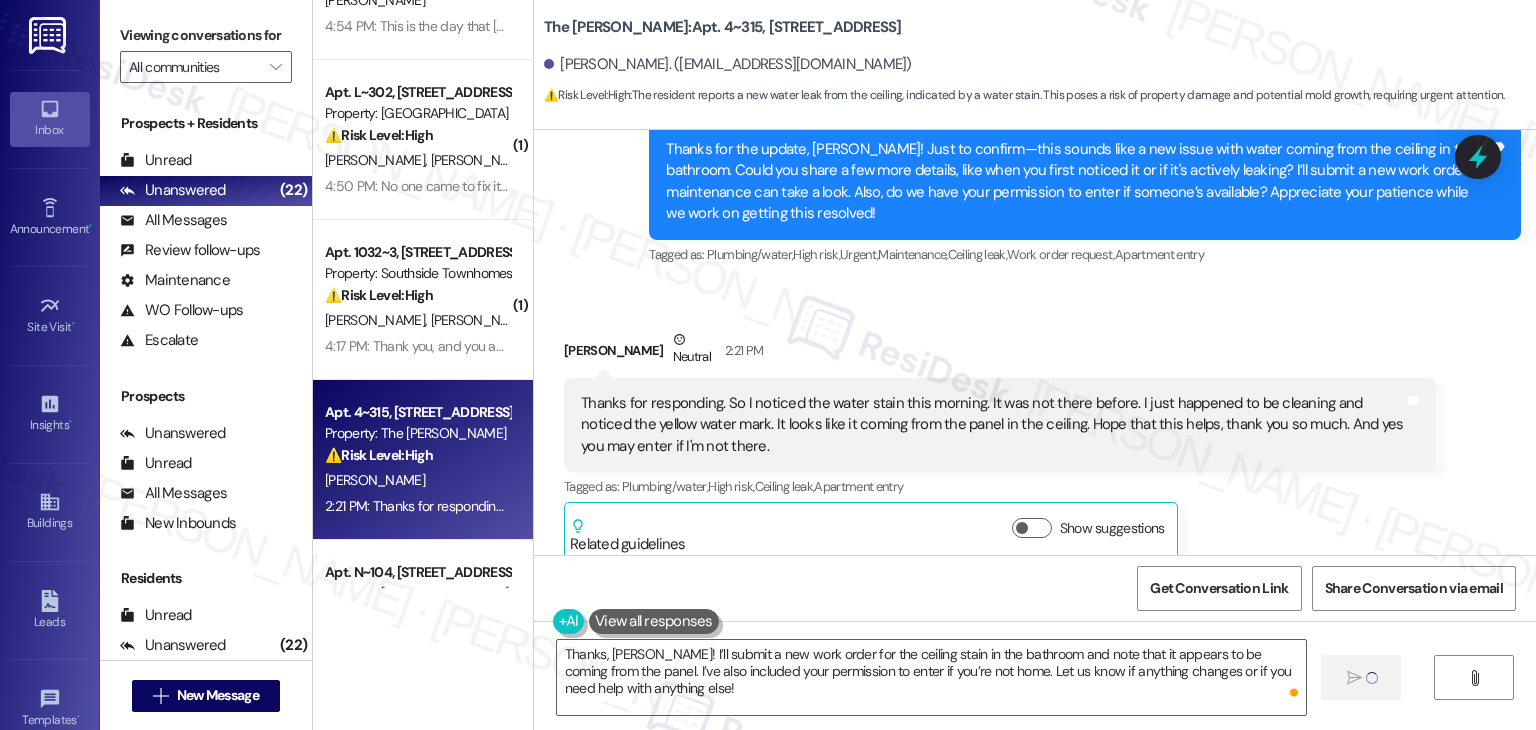 type 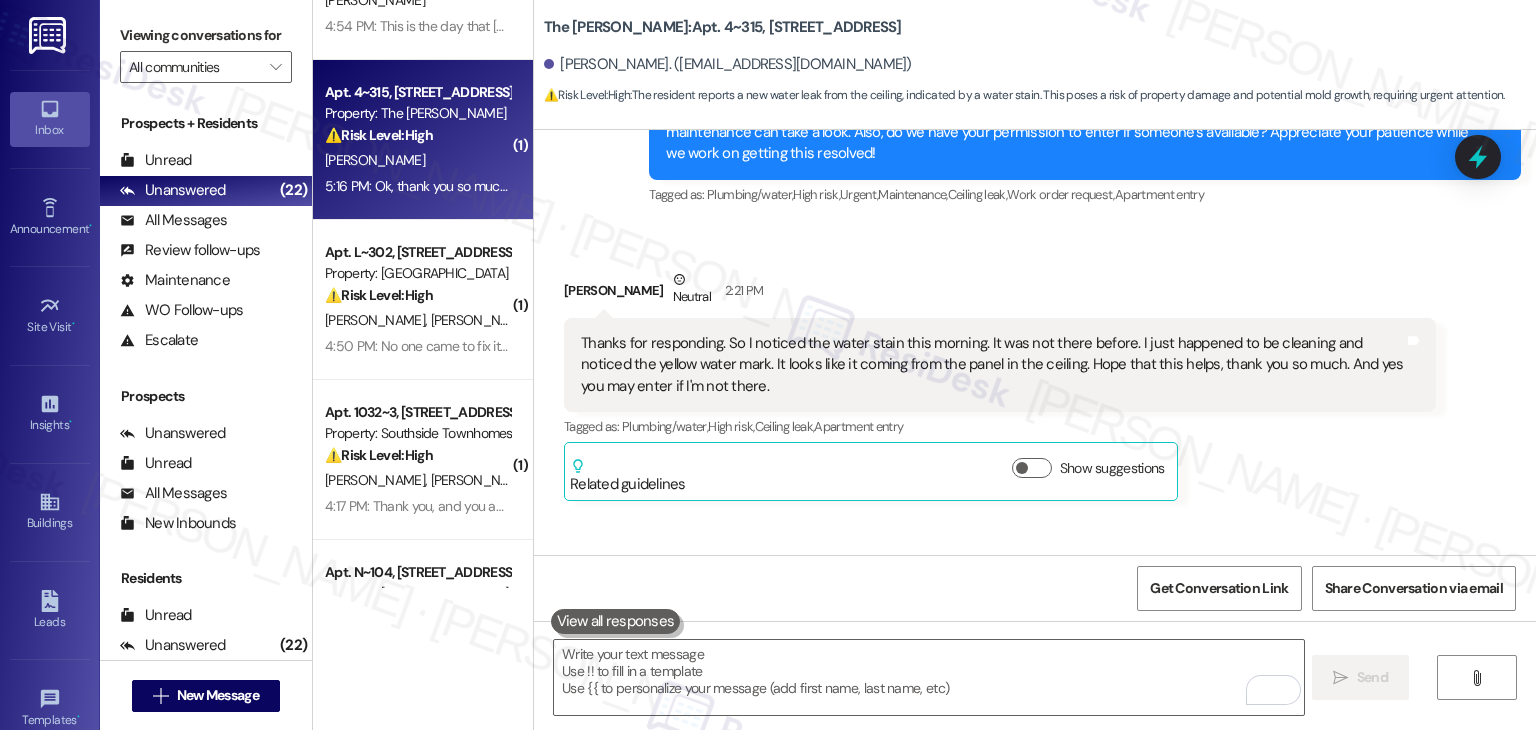 scroll, scrollTop: 2245, scrollLeft: 0, axis: vertical 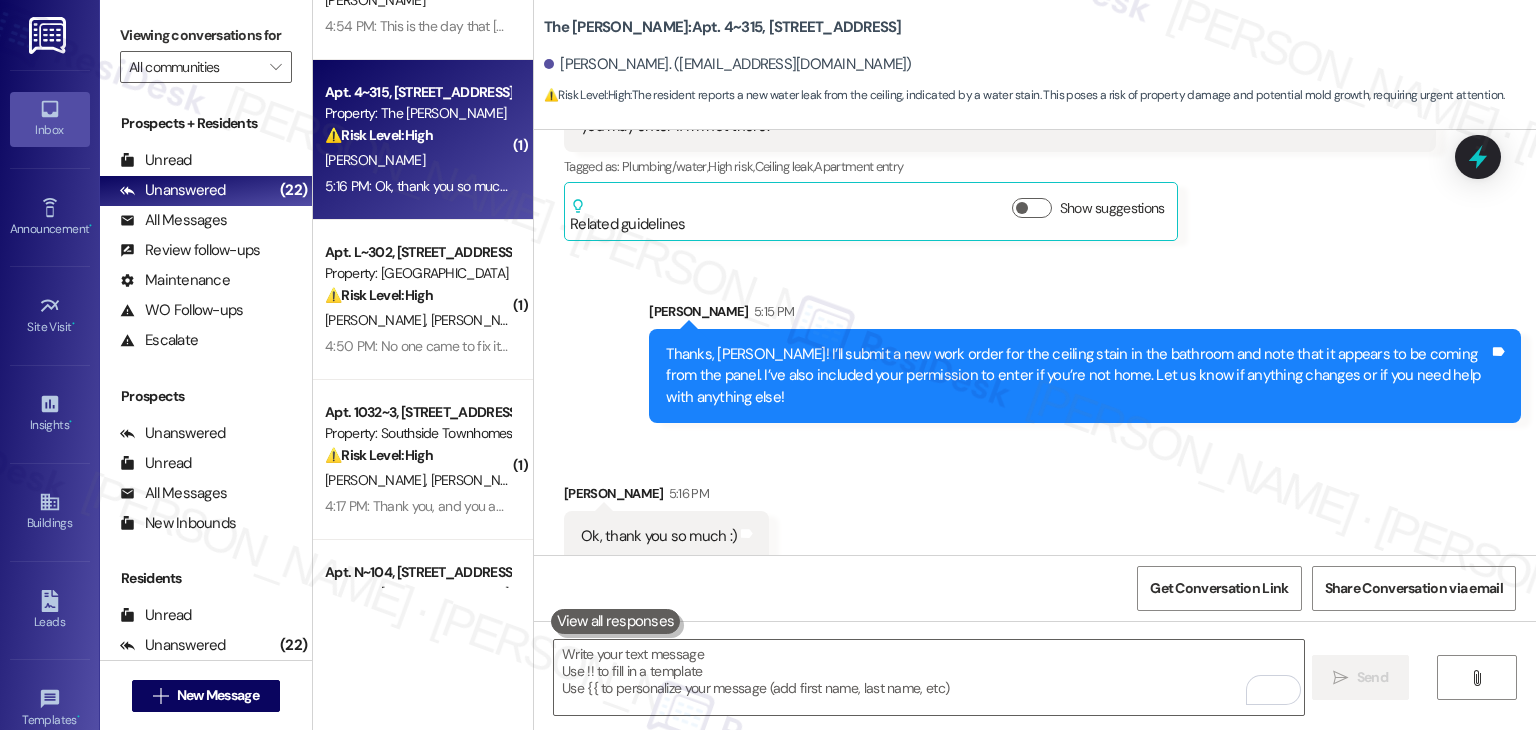 click on "Received via SMS Marlene Polnett 5:16 PM Ok, thank you so much :) Tags and notes" at bounding box center [1035, 507] 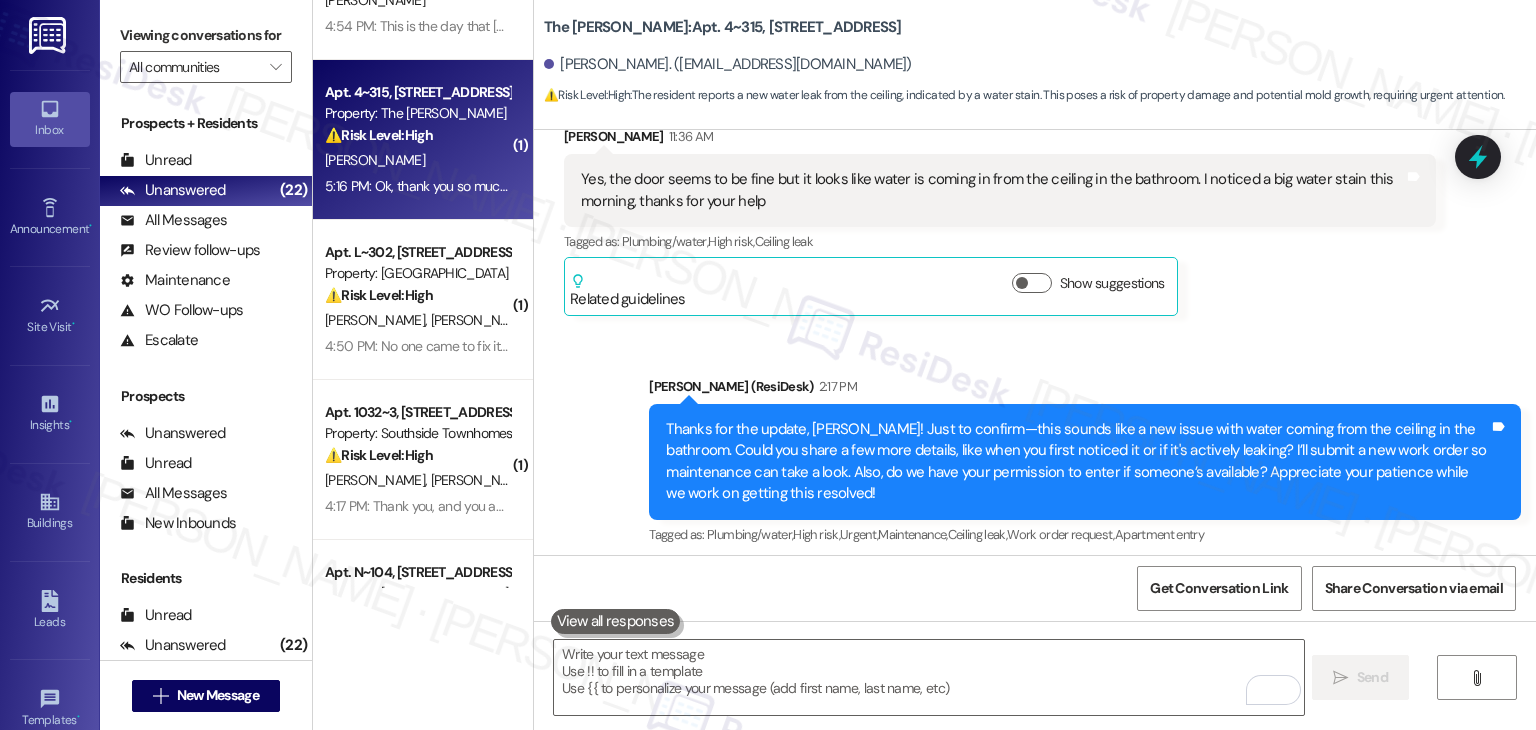scroll, scrollTop: 1545, scrollLeft: 0, axis: vertical 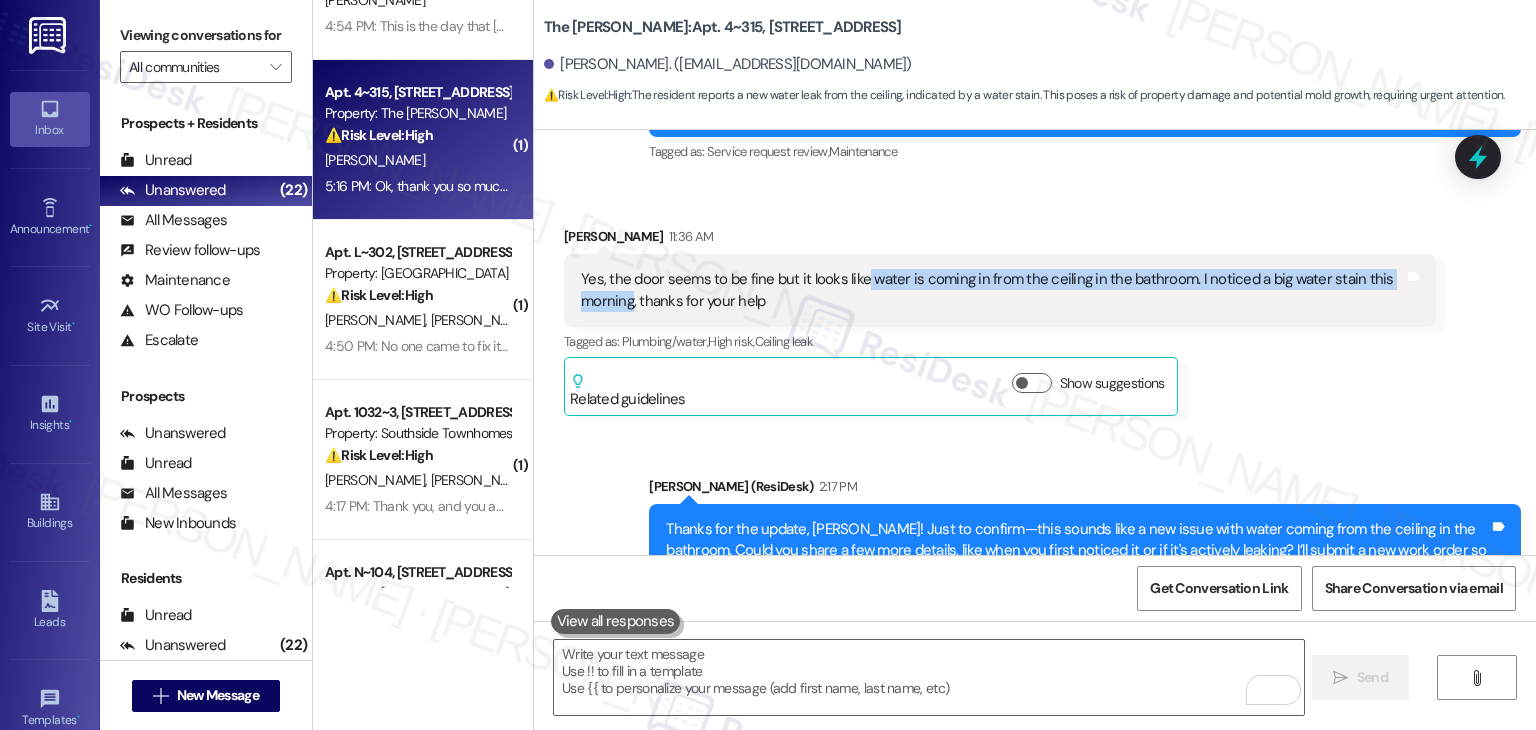 drag, startPoint x: 850, startPoint y: 258, endPoint x: 617, endPoint y: 273, distance: 233.48233 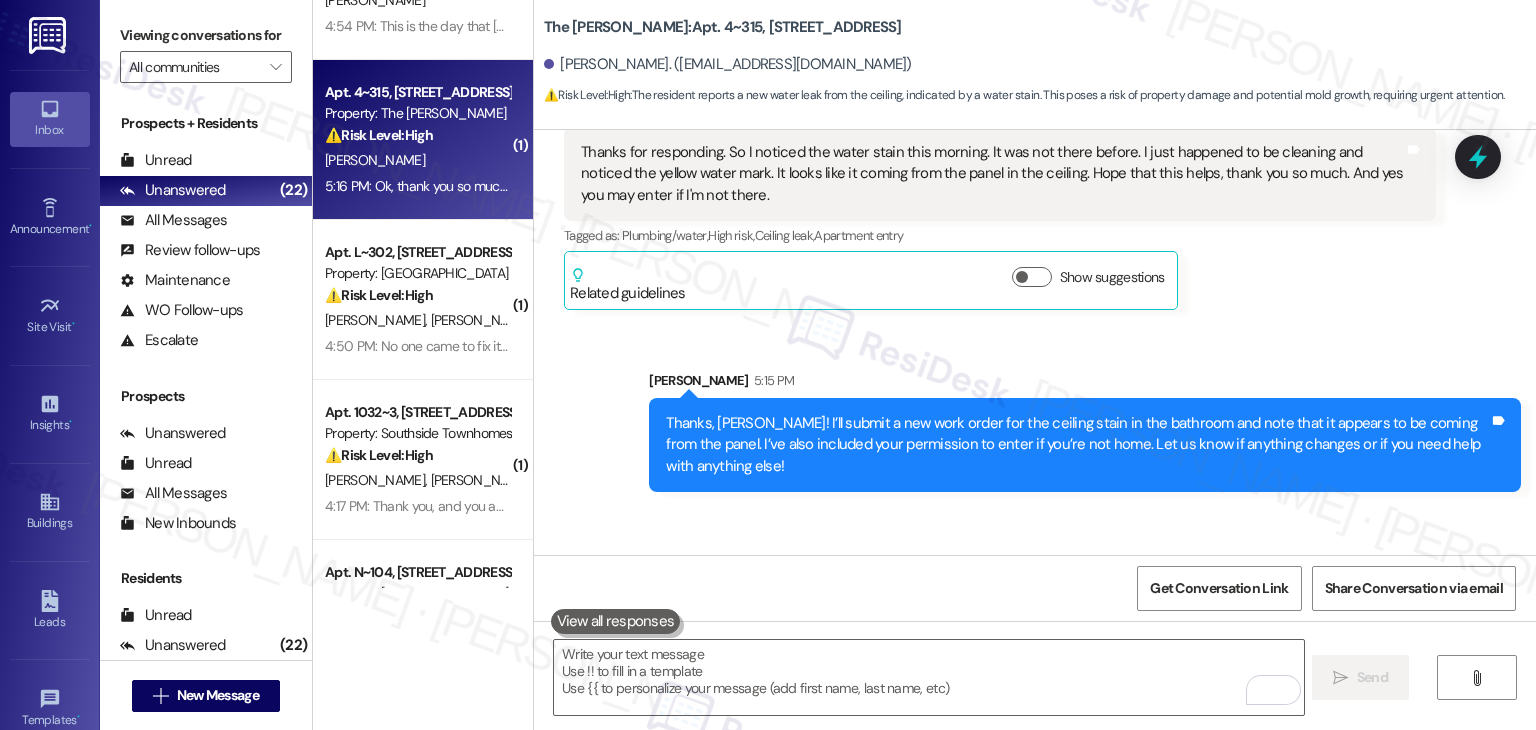 scroll, scrollTop: 2146, scrollLeft: 0, axis: vertical 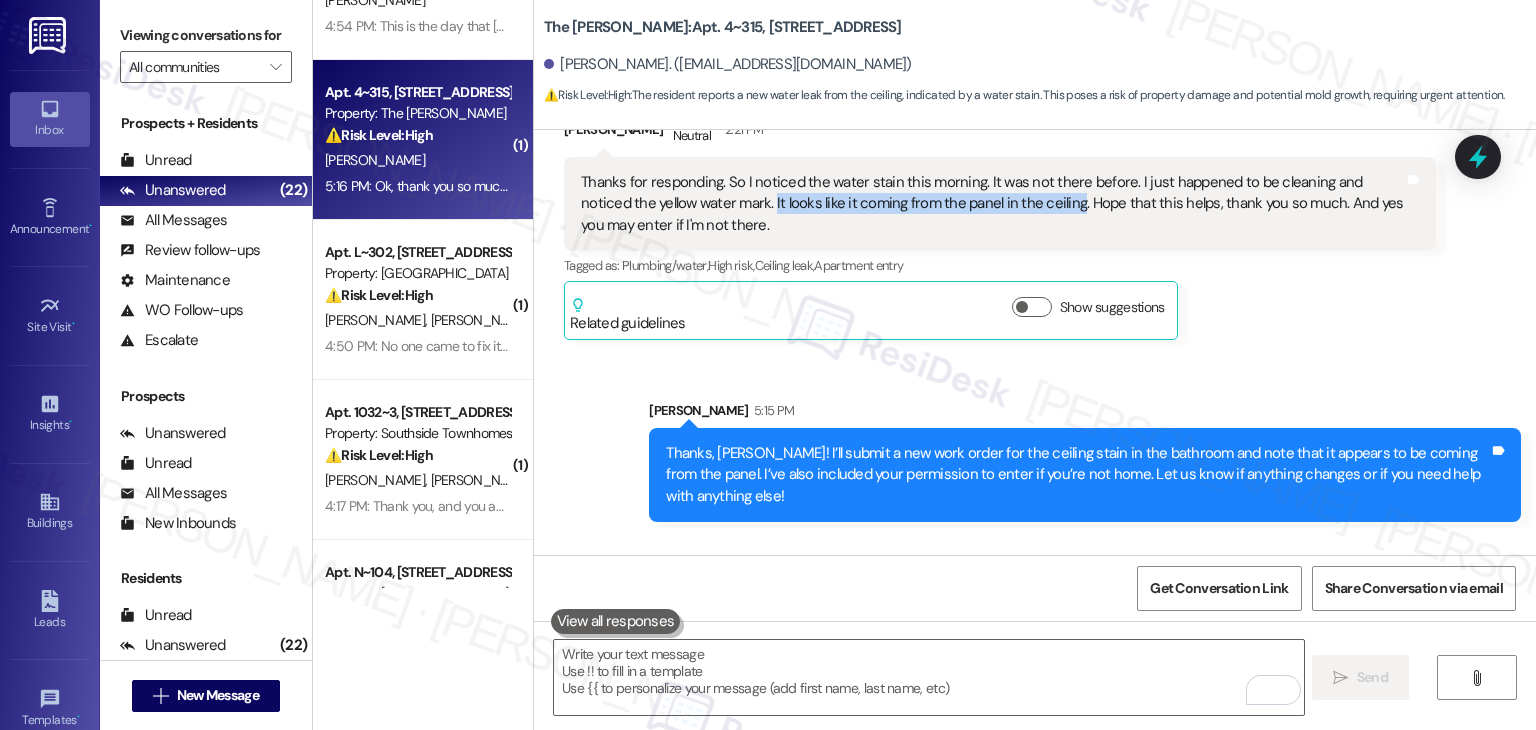 drag, startPoint x: 708, startPoint y: 180, endPoint x: 1012, endPoint y: 174, distance: 304.0592 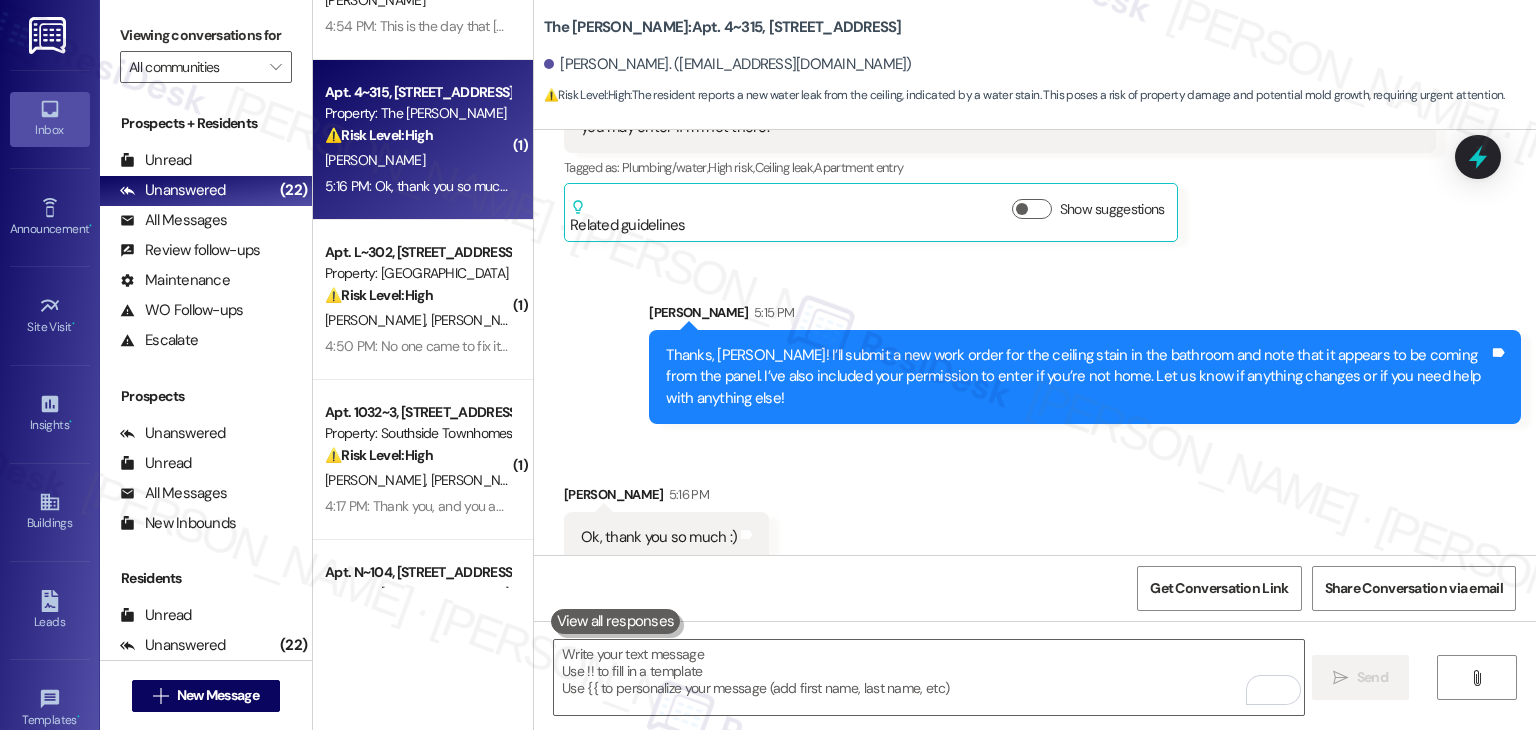 scroll, scrollTop: 2246, scrollLeft: 0, axis: vertical 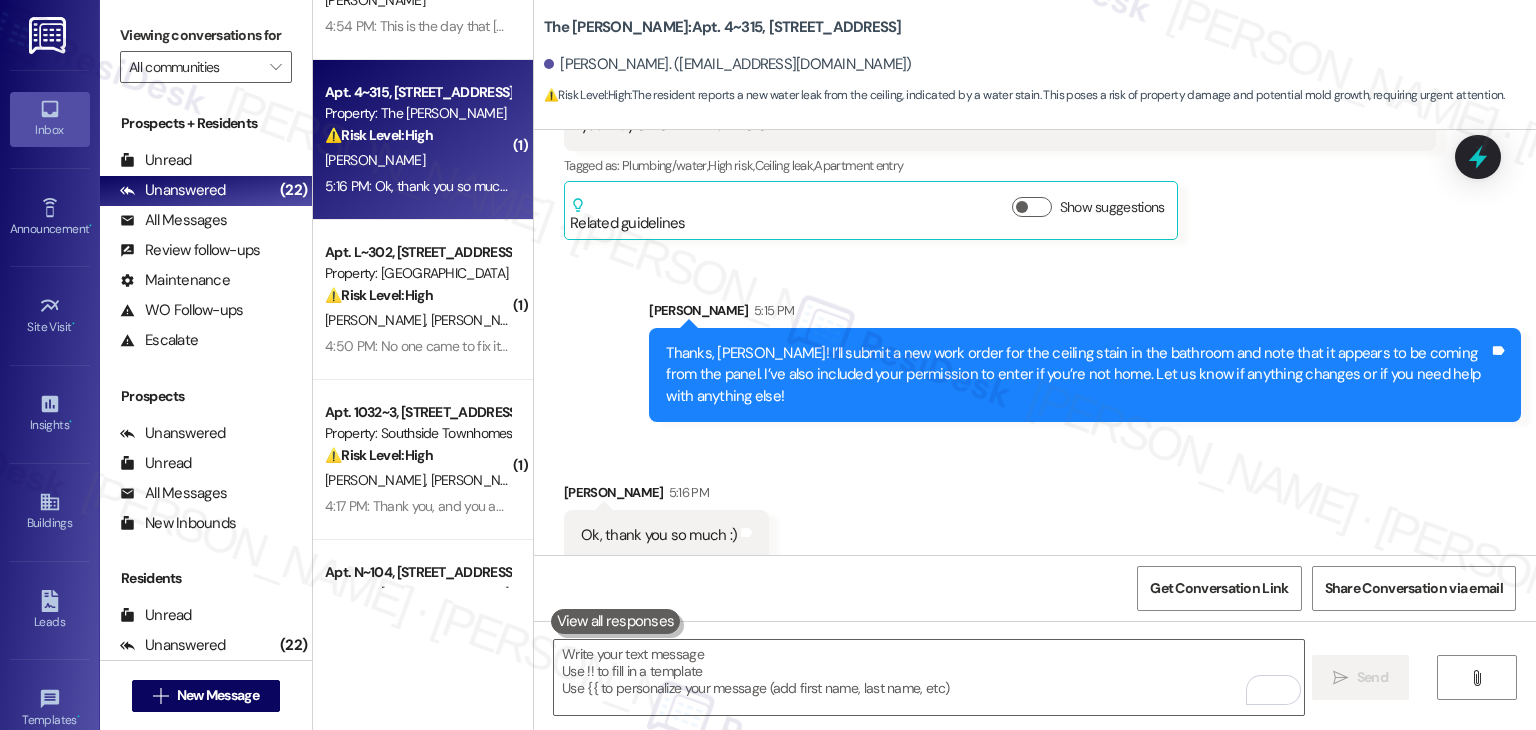 click on "Received via SMS Marlene Polnett 5:16 PM Ok, thank you so much :) Tags and notes" at bounding box center [1035, 506] 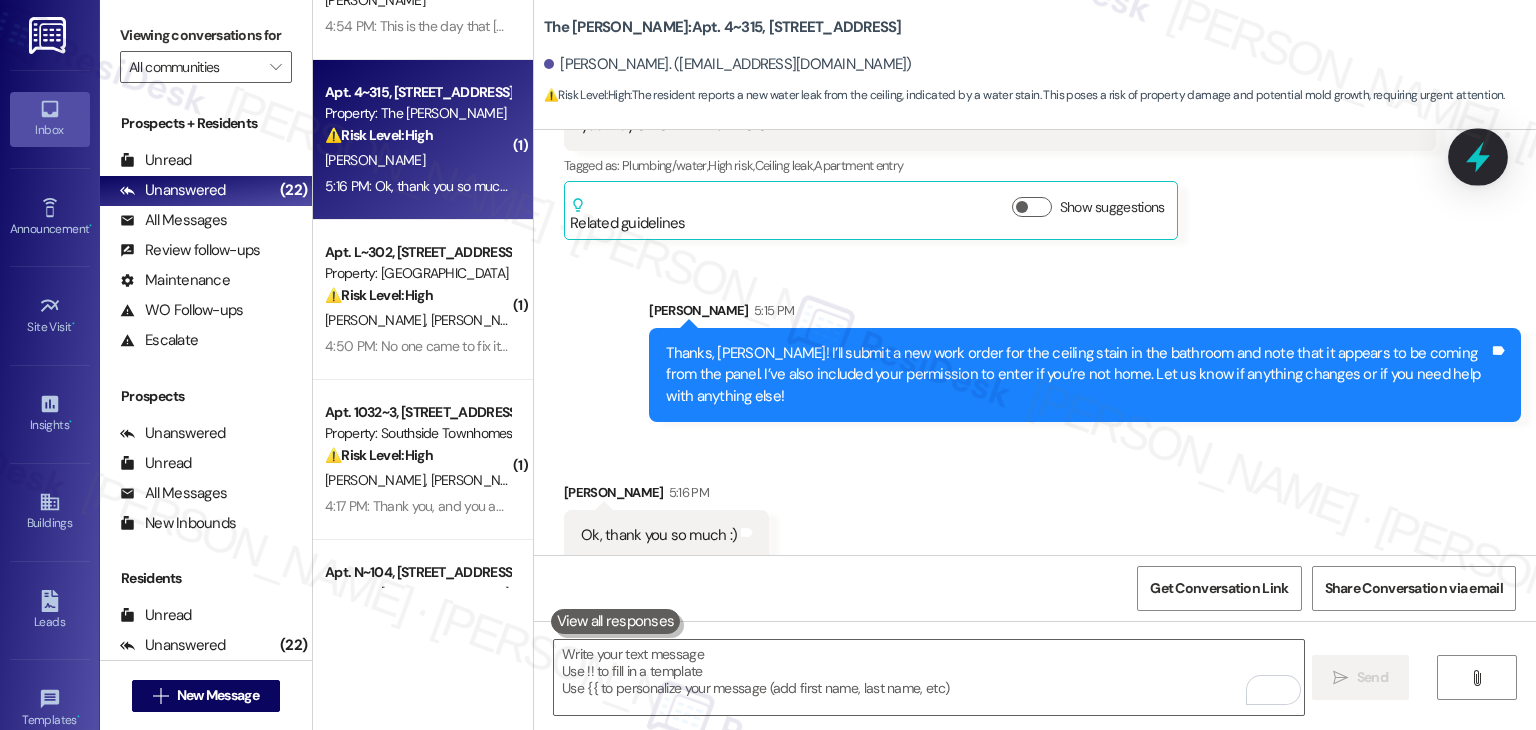 click 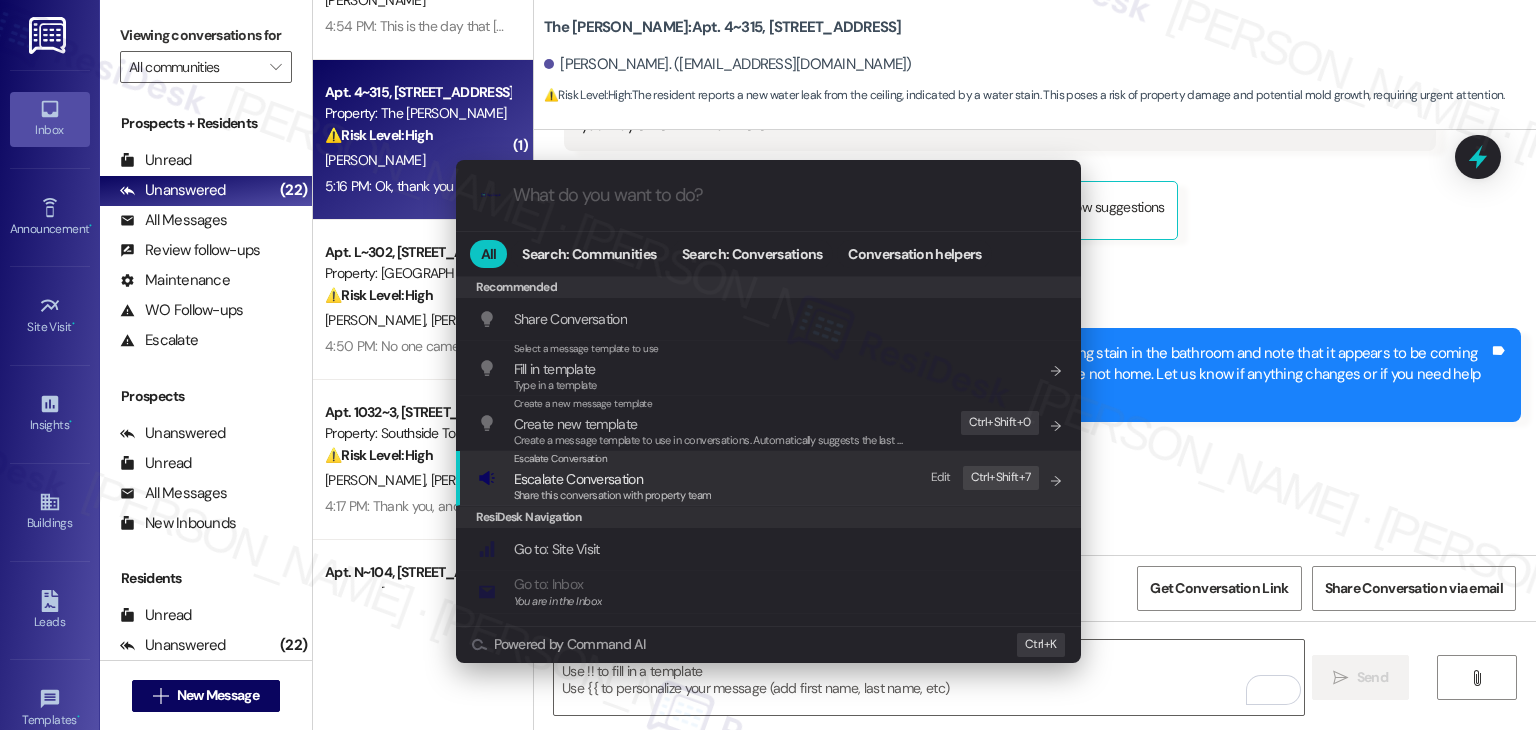 click on "Share this conversation with property team" at bounding box center (613, 495) 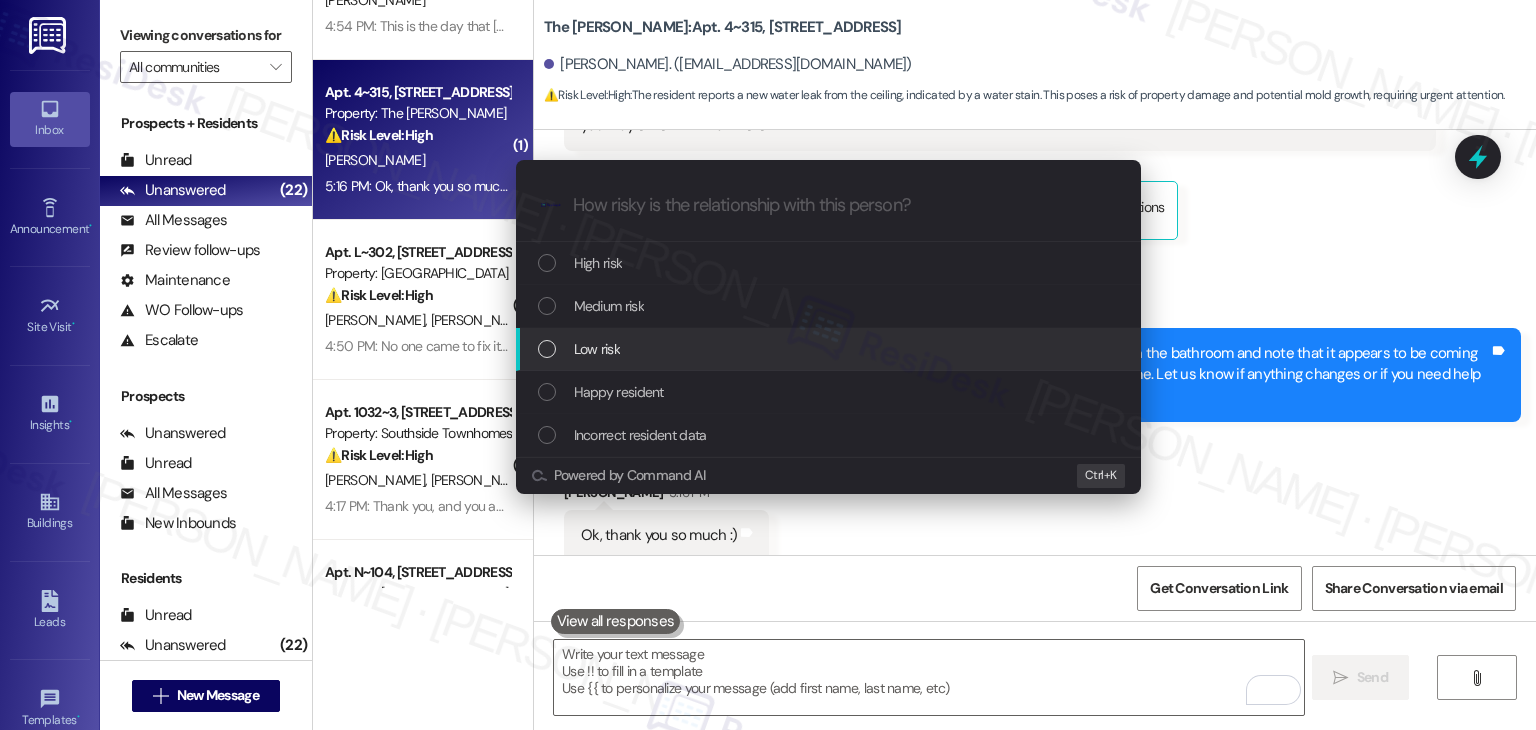 click at bounding box center (547, 349) 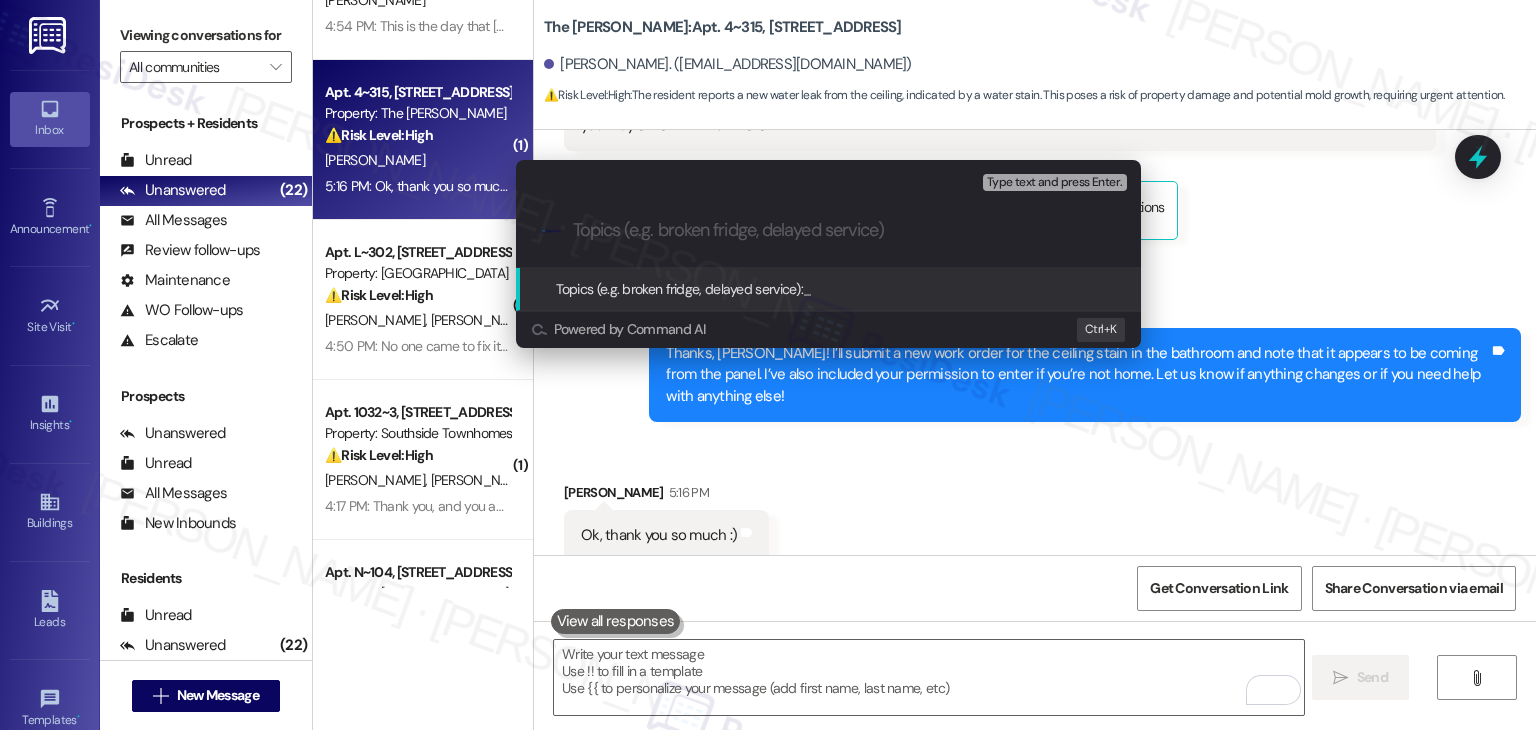 paste on "SR #155481 – Water Stain/Leak on Bathroom Ceiling" 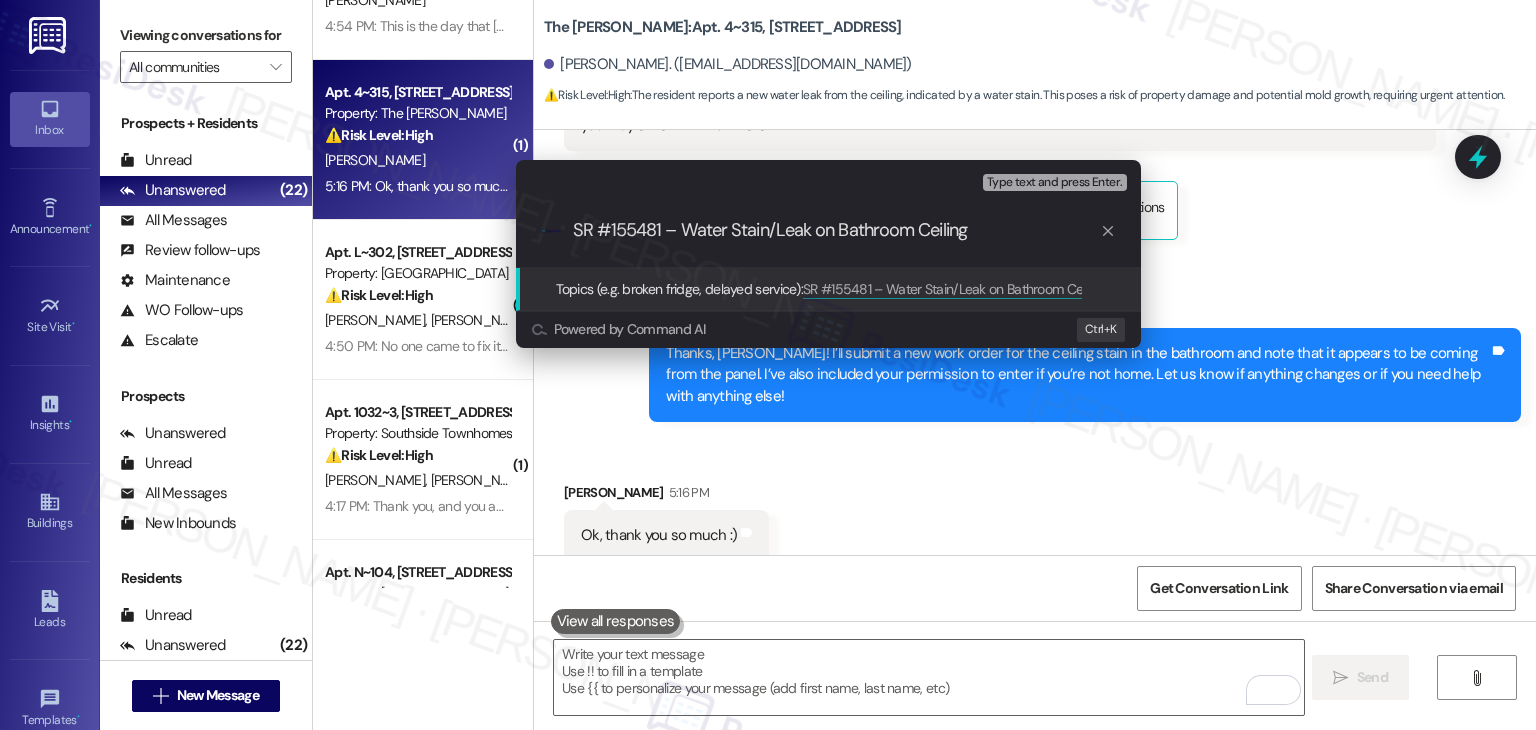 type 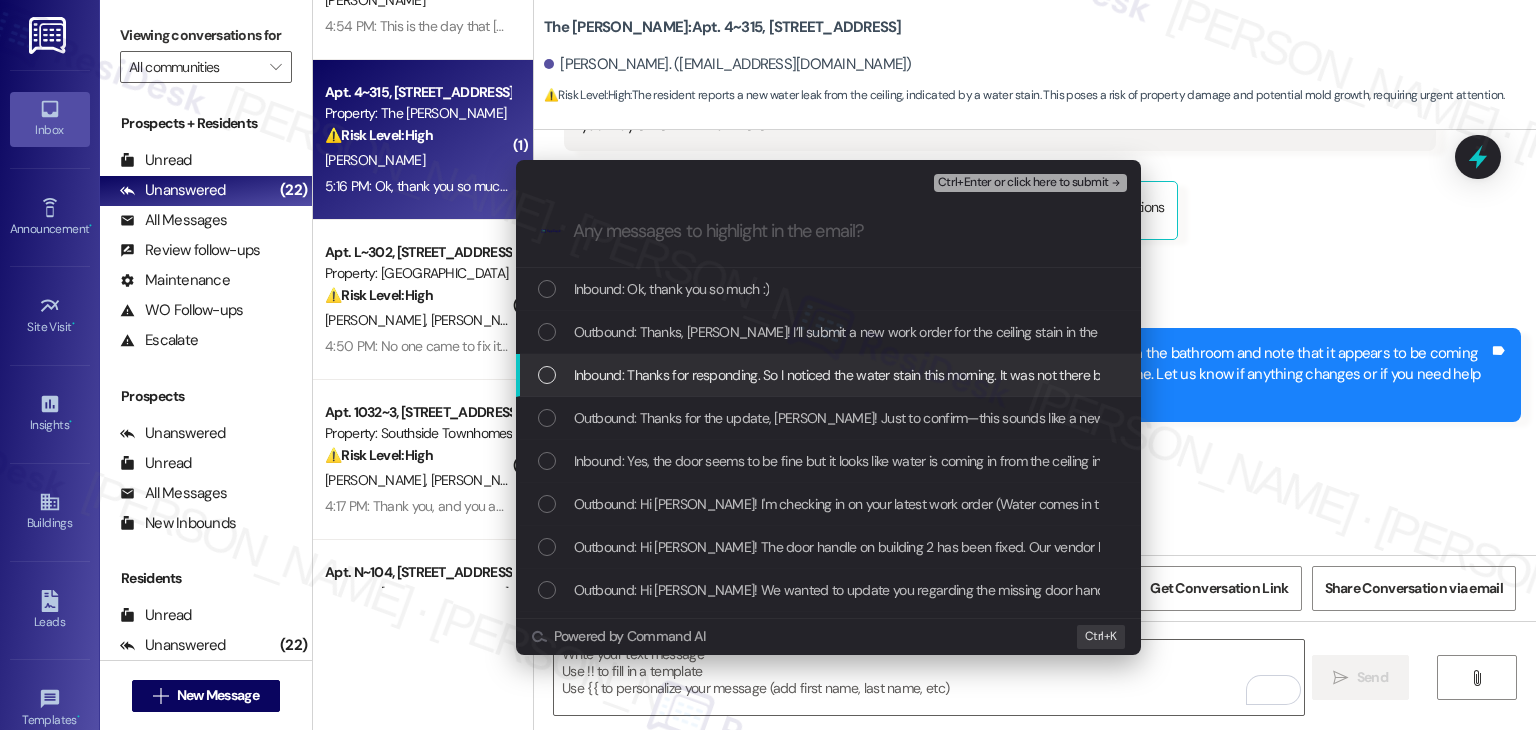 drag, startPoint x: 548, startPoint y: 382, endPoint x: 564, endPoint y: 414, distance: 35.77709 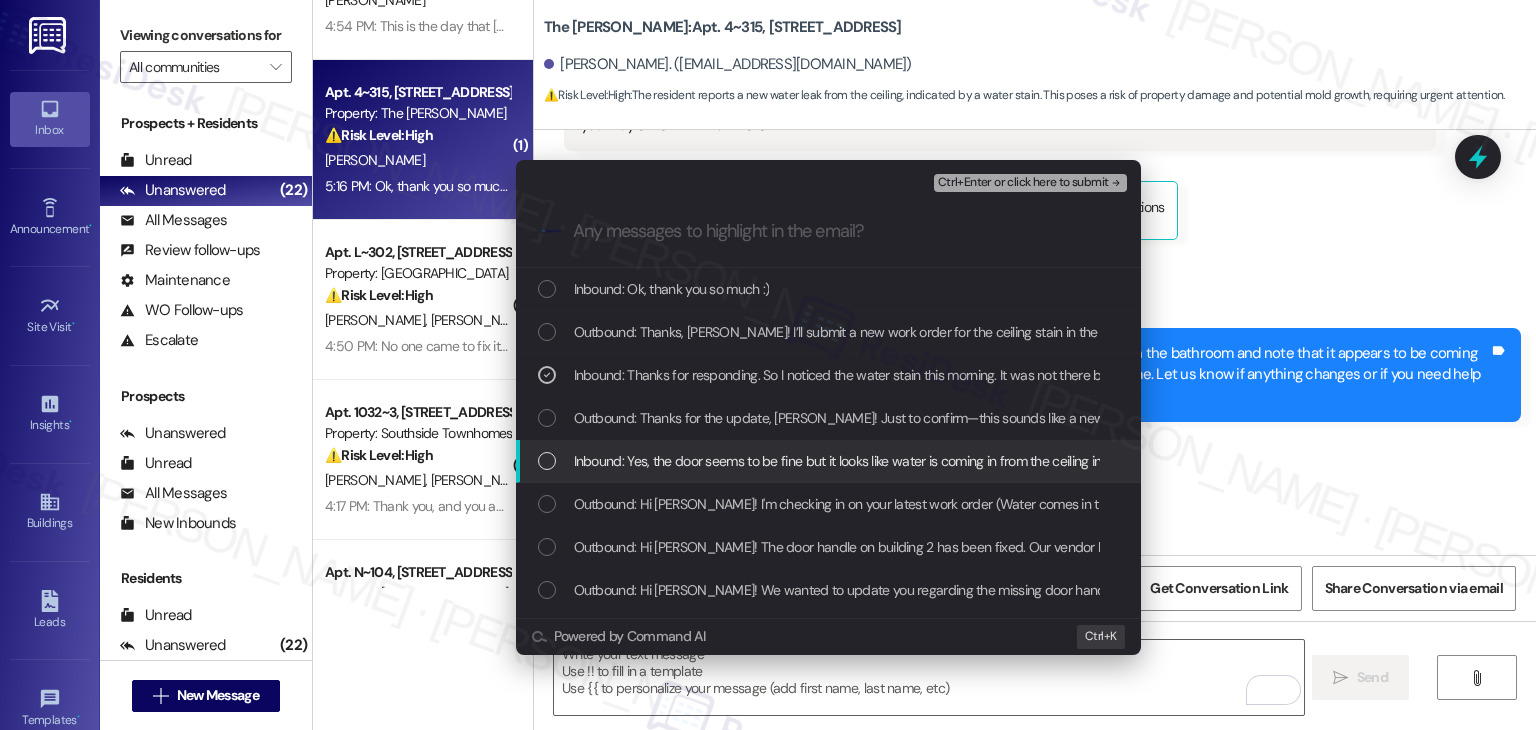 click on "Inbound: Yes, the door seems to be fine but it looks like water is coming in from the ceiling in the bathroom.  I noticed a big water stain this morning, thanks for your help" at bounding box center [830, 461] 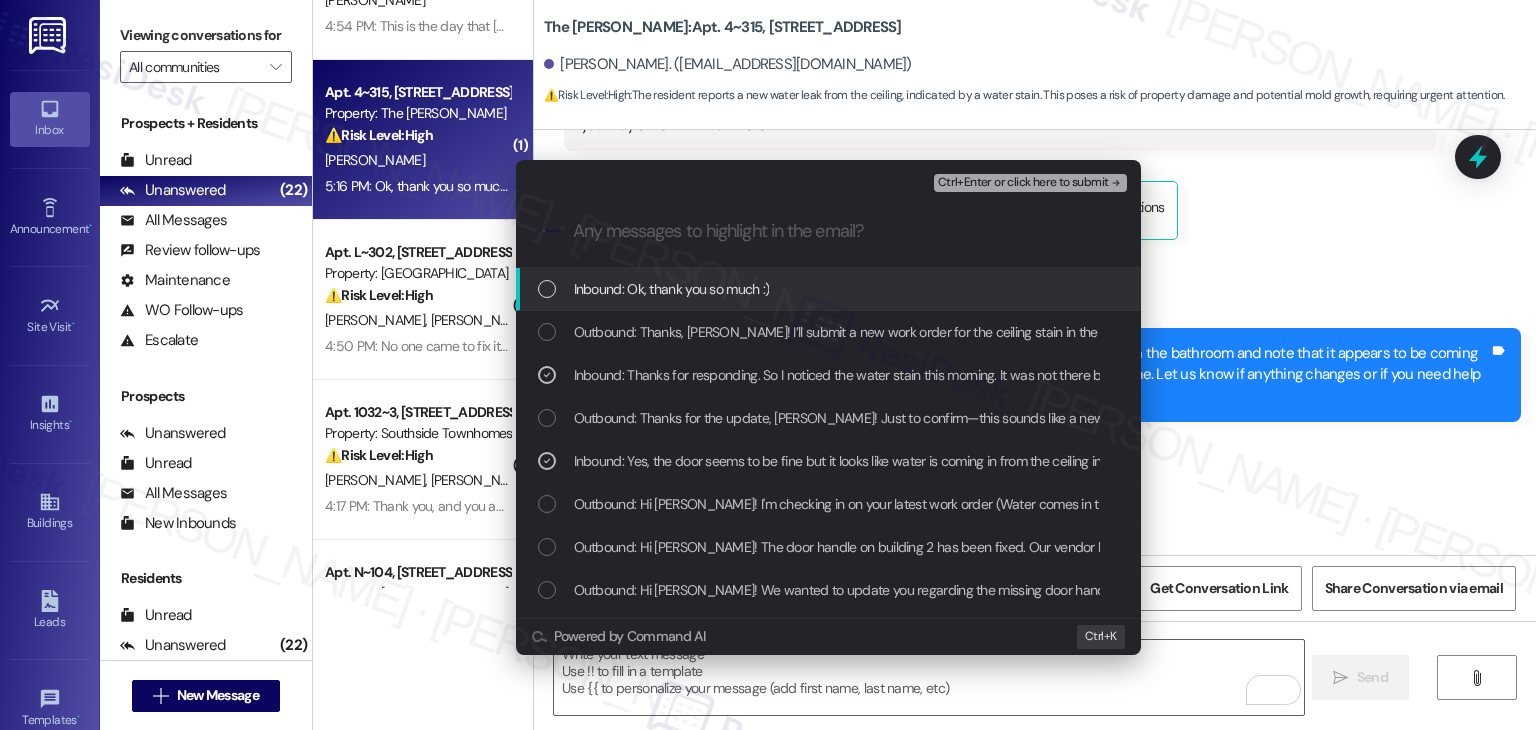 click on "Ctrl+Enter or click here to submit" at bounding box center (1023, 183) 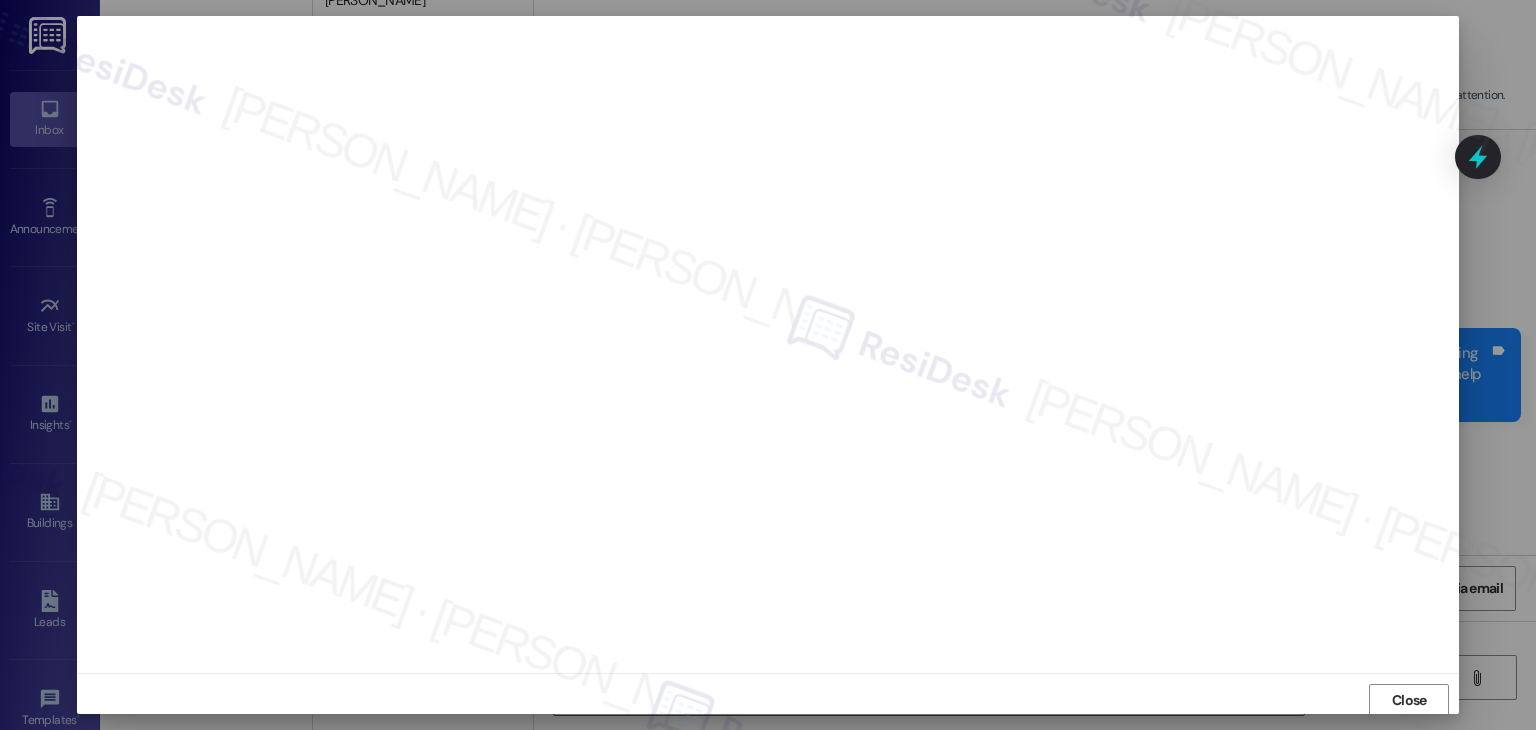 scroll, scrollTop: 1, scrollLeft: 0, axis: vertical 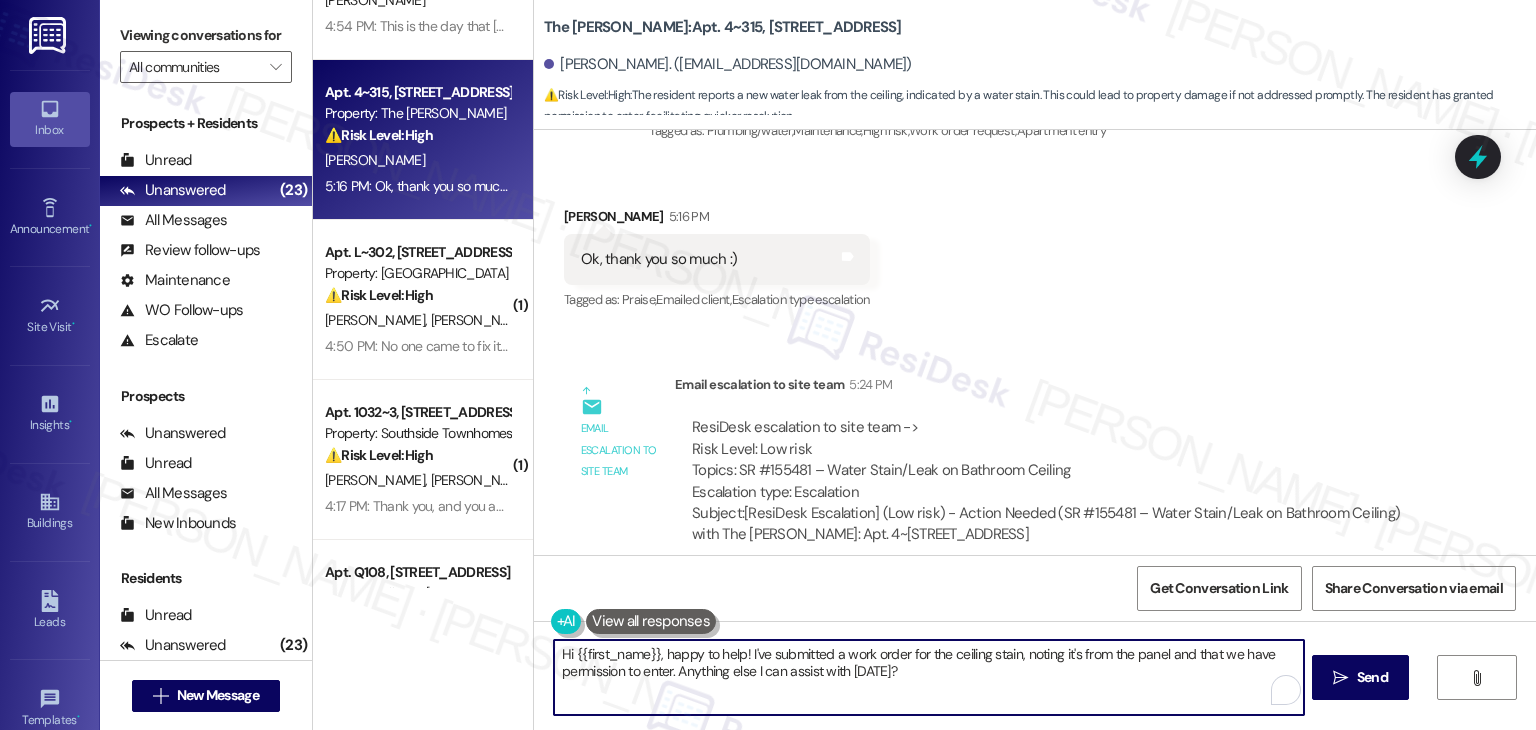 drag, startPoint x: 660, startPoint y: 658, endPoint x: 541, endPoint y: 659, distance: 119.0042 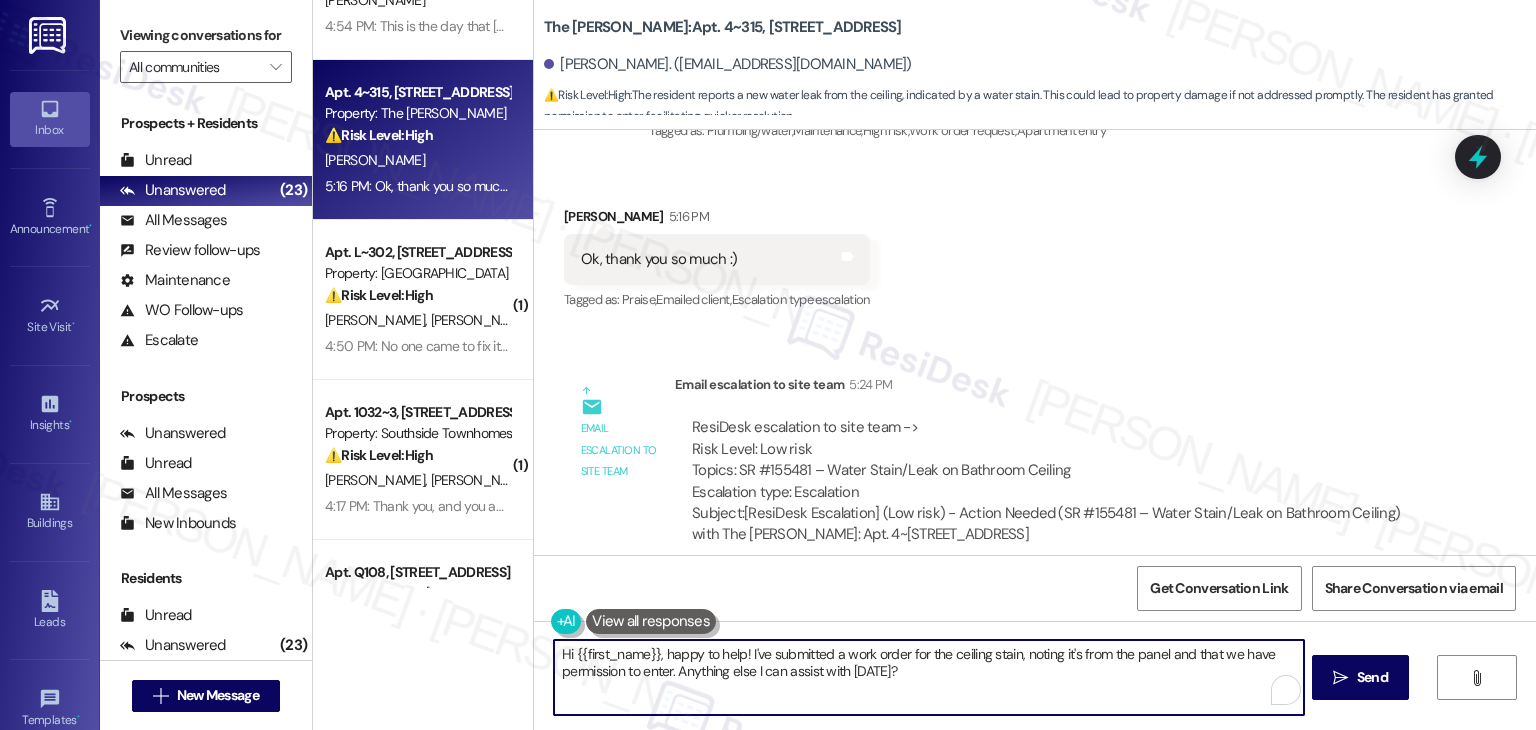 click on "Hi {{first_name}}, happy to help! I've submitted a work order for the ceiling stain, noting it's from the panel and that we have permission to enter. Anything else I can assist with today?" at bounding box center (928, 677) 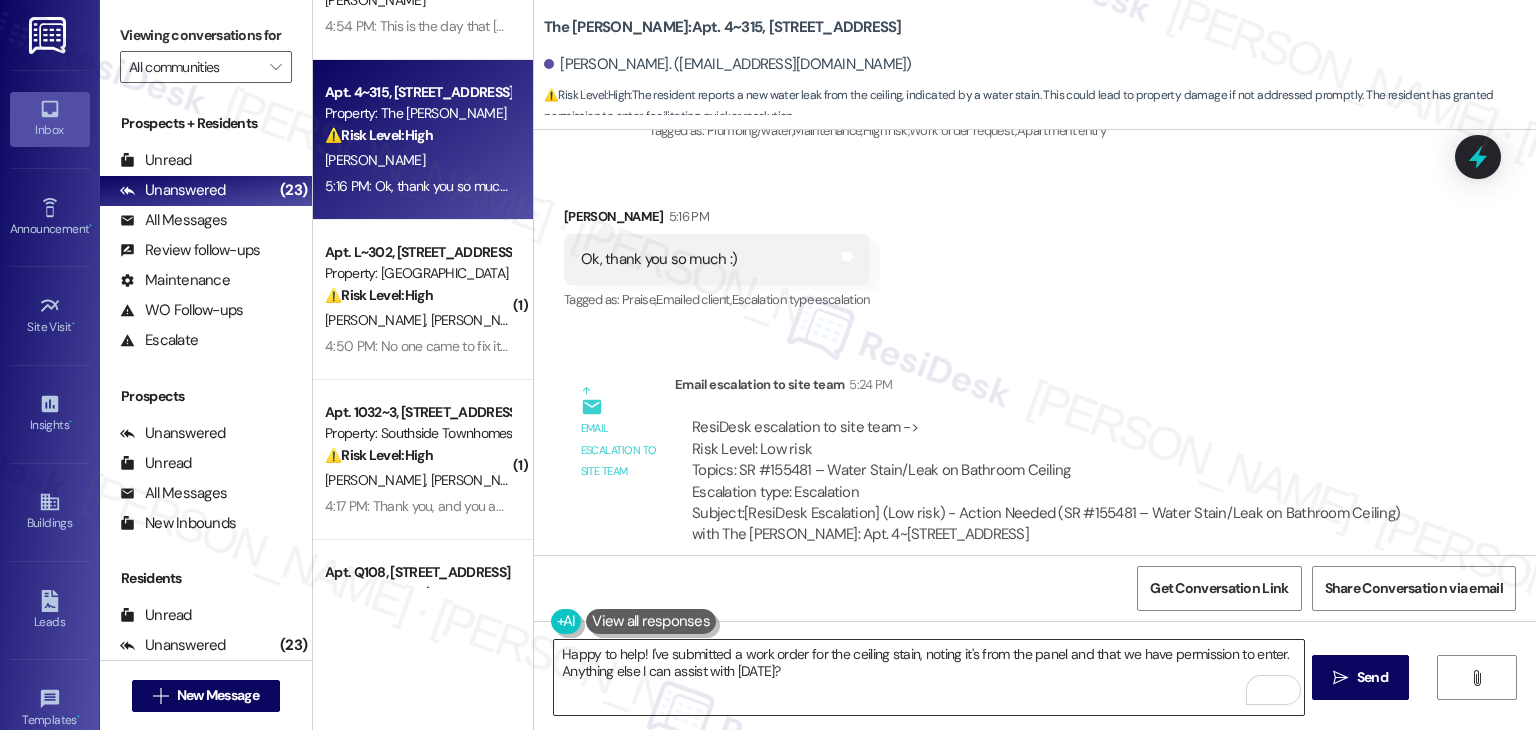 click on "Happy to help! I've submitted a work order for the ceiling stain, noting it's from the panel and that we have permission to enter. Anything else I can assist with today?" at bounding box center (928, 677) 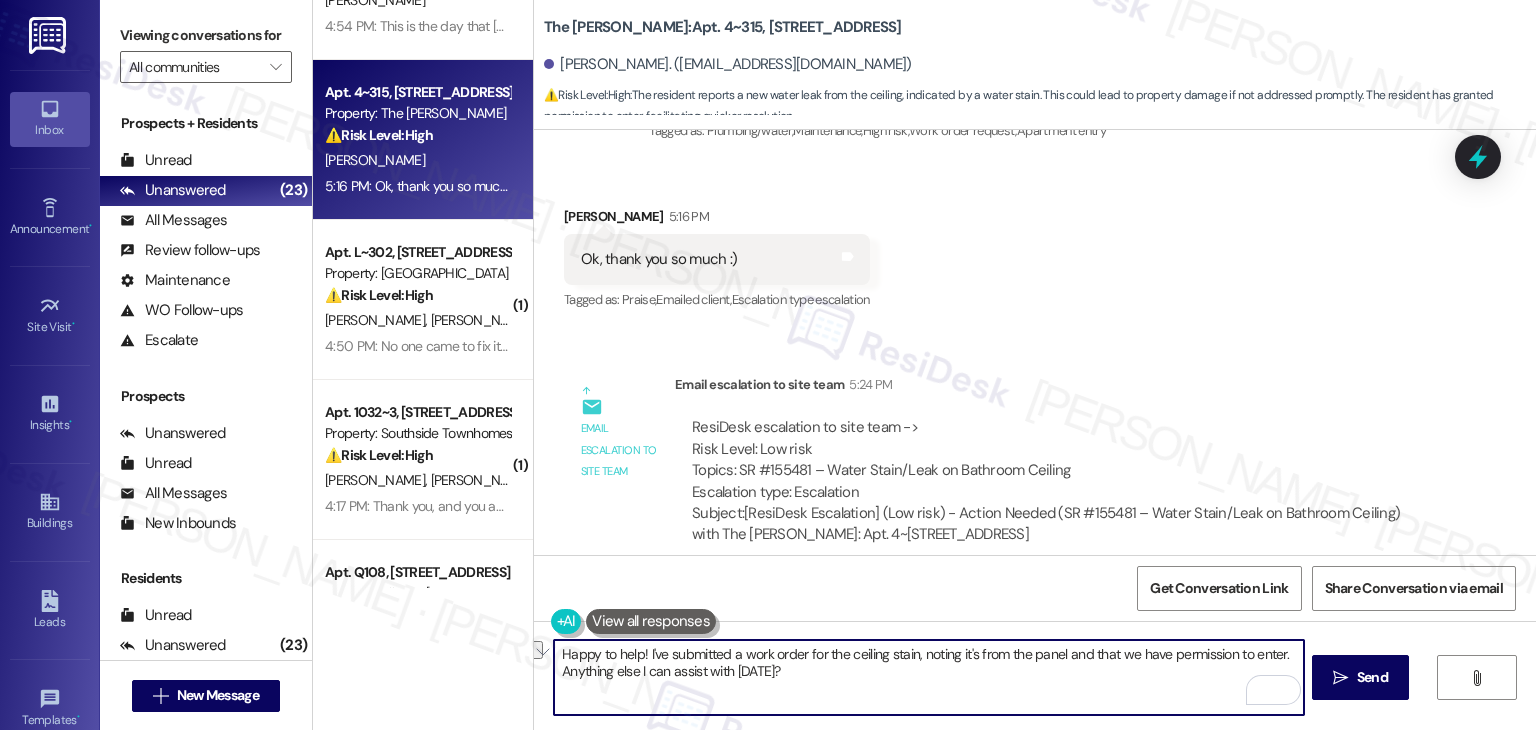 drag, startPoint x: 792, startPoint y: 670, endPoint x: 545, endPoint y: 666, distance: 247.03238 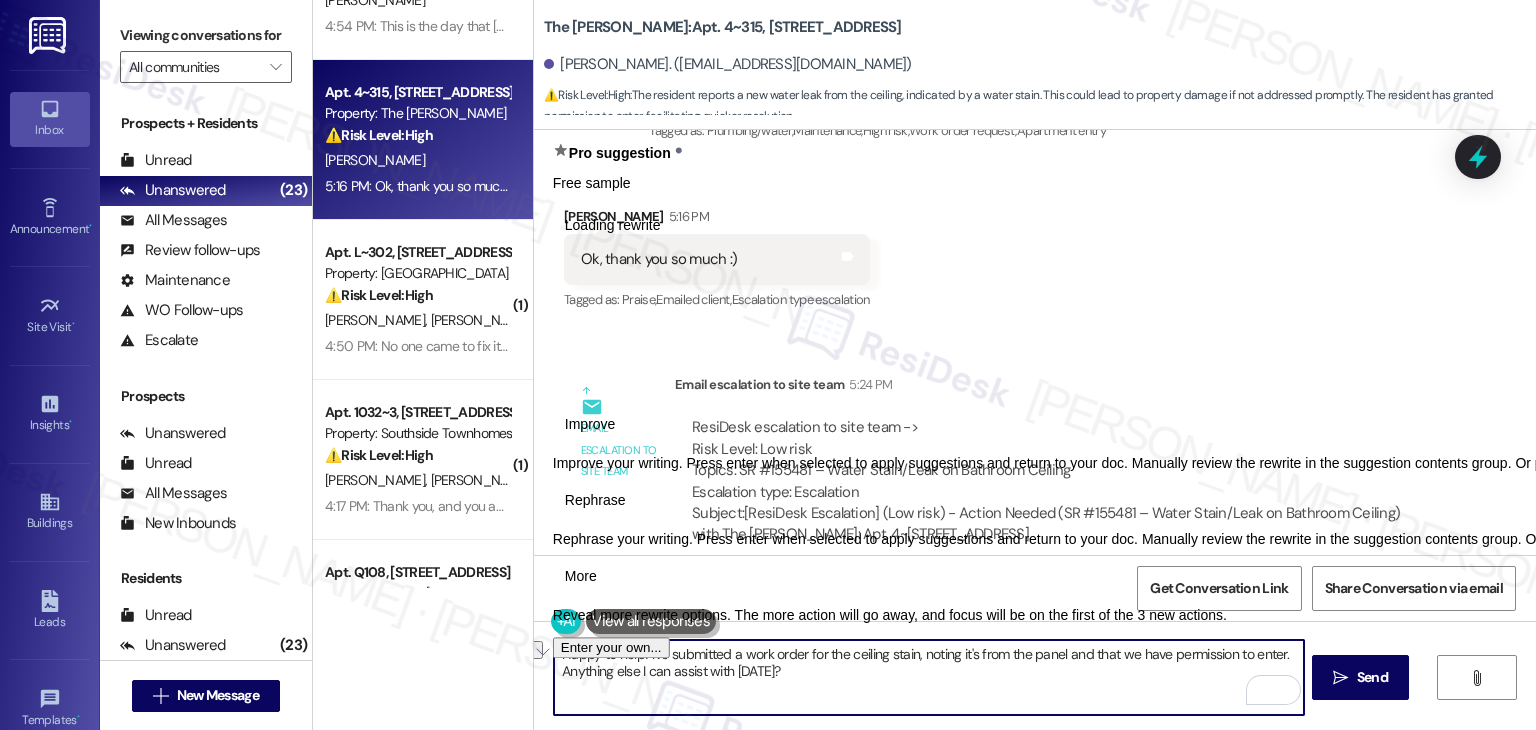paste on "Let us know if there's anything else we can assist you with!" 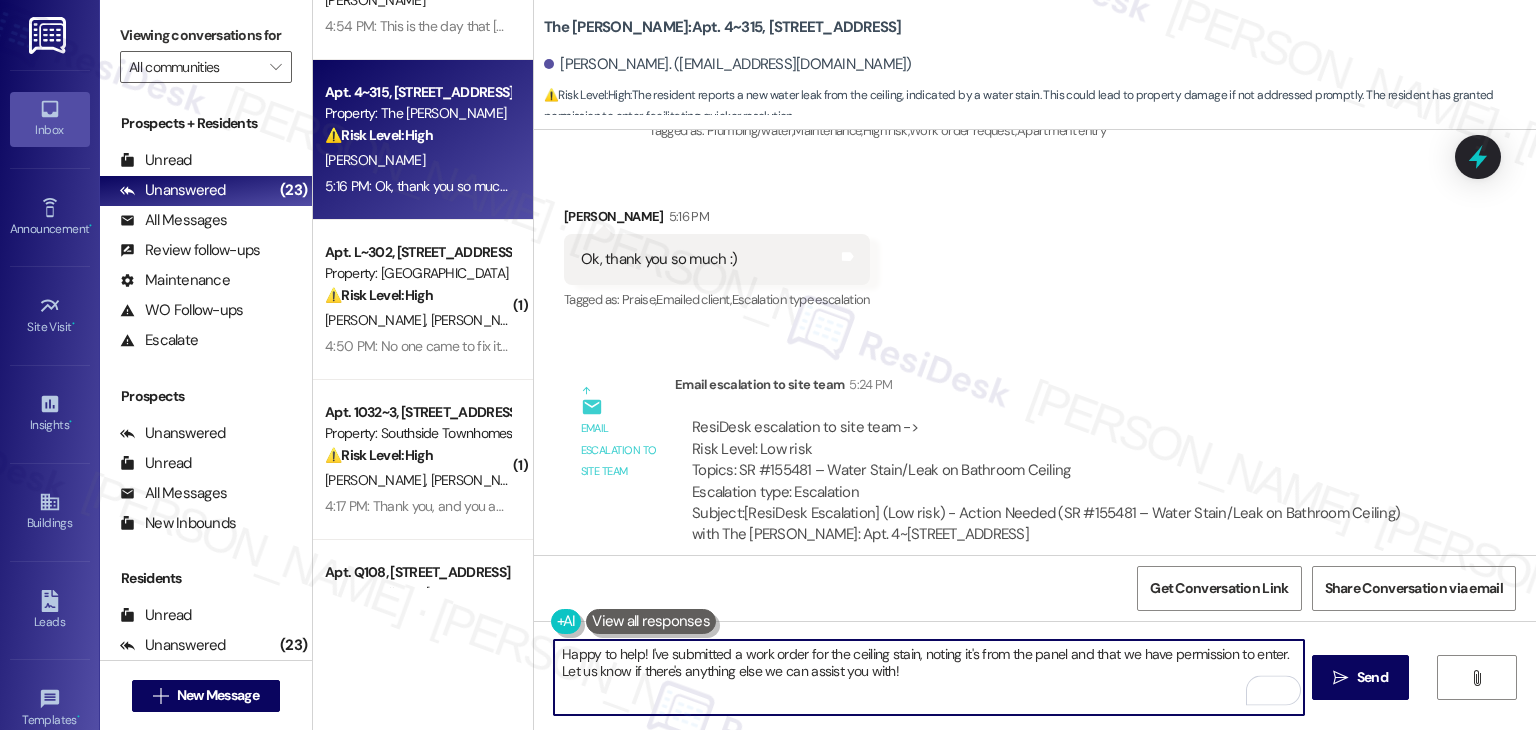 type on "Happy to help! I've submitted a work order for the ceiling stain, noting it's from the panel and that we have permission to enter. Let us know if there's anything else we can assist you with!" 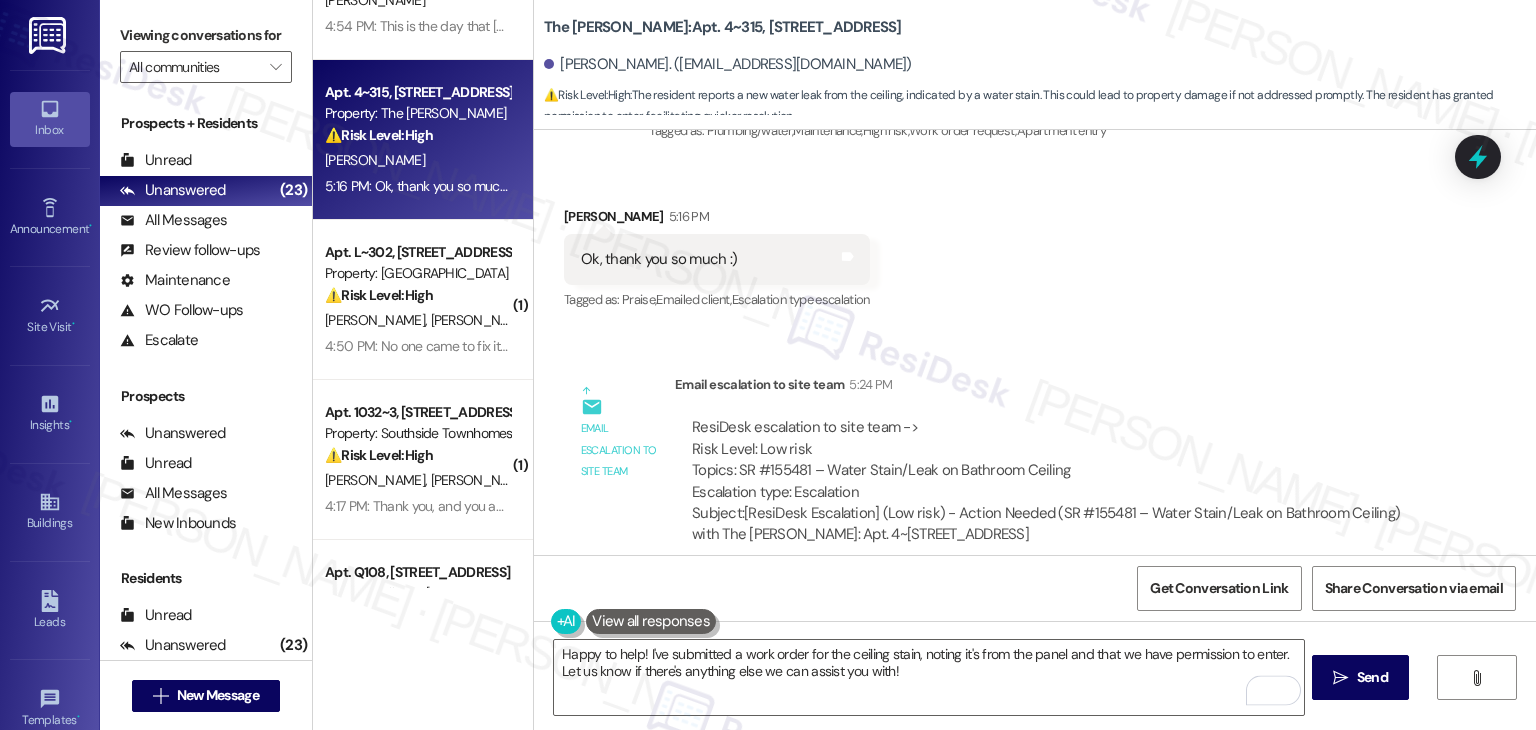 click on "Get Conversation Link Share Conversation via email" at bounding box center [1035, 588] 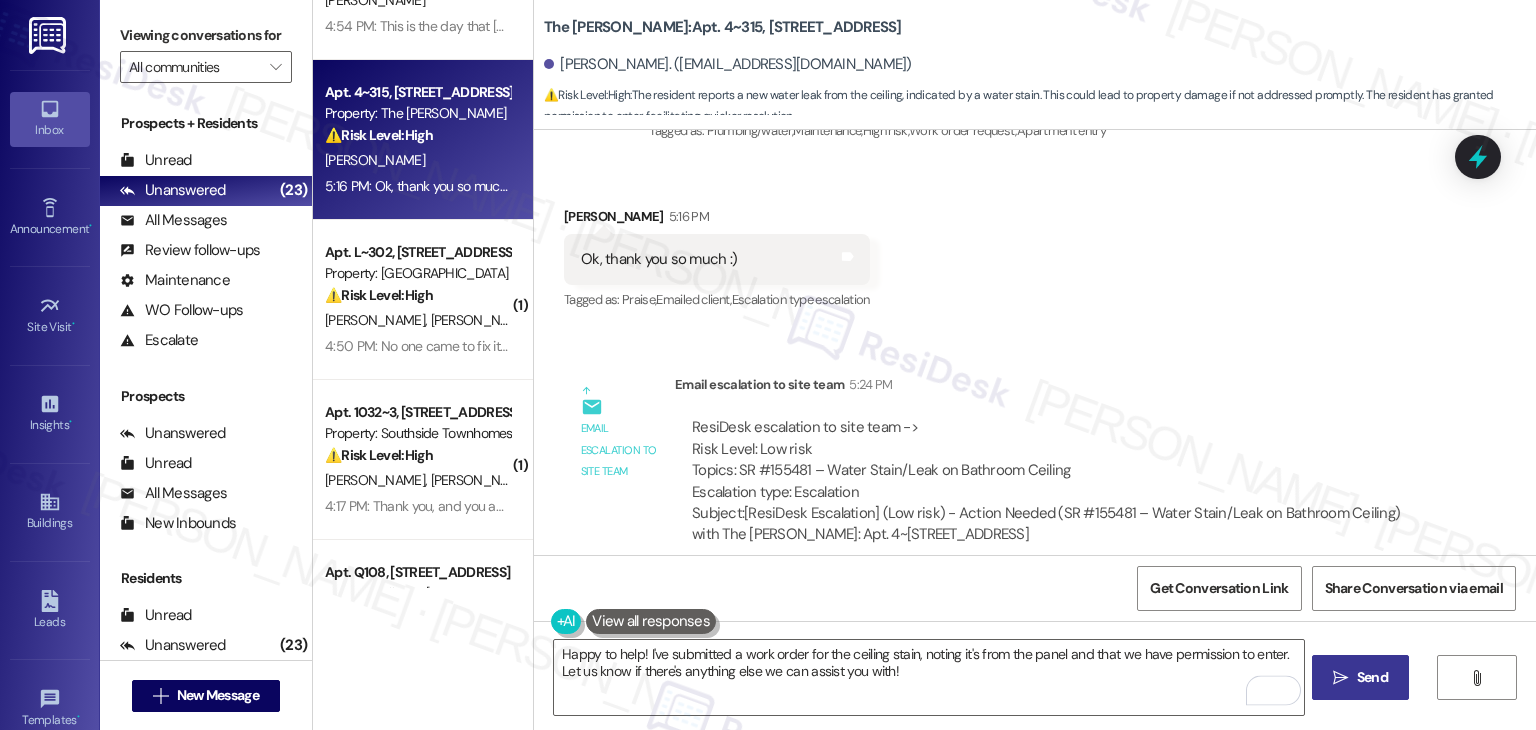 click on "" at bounding box center (1340, 678) 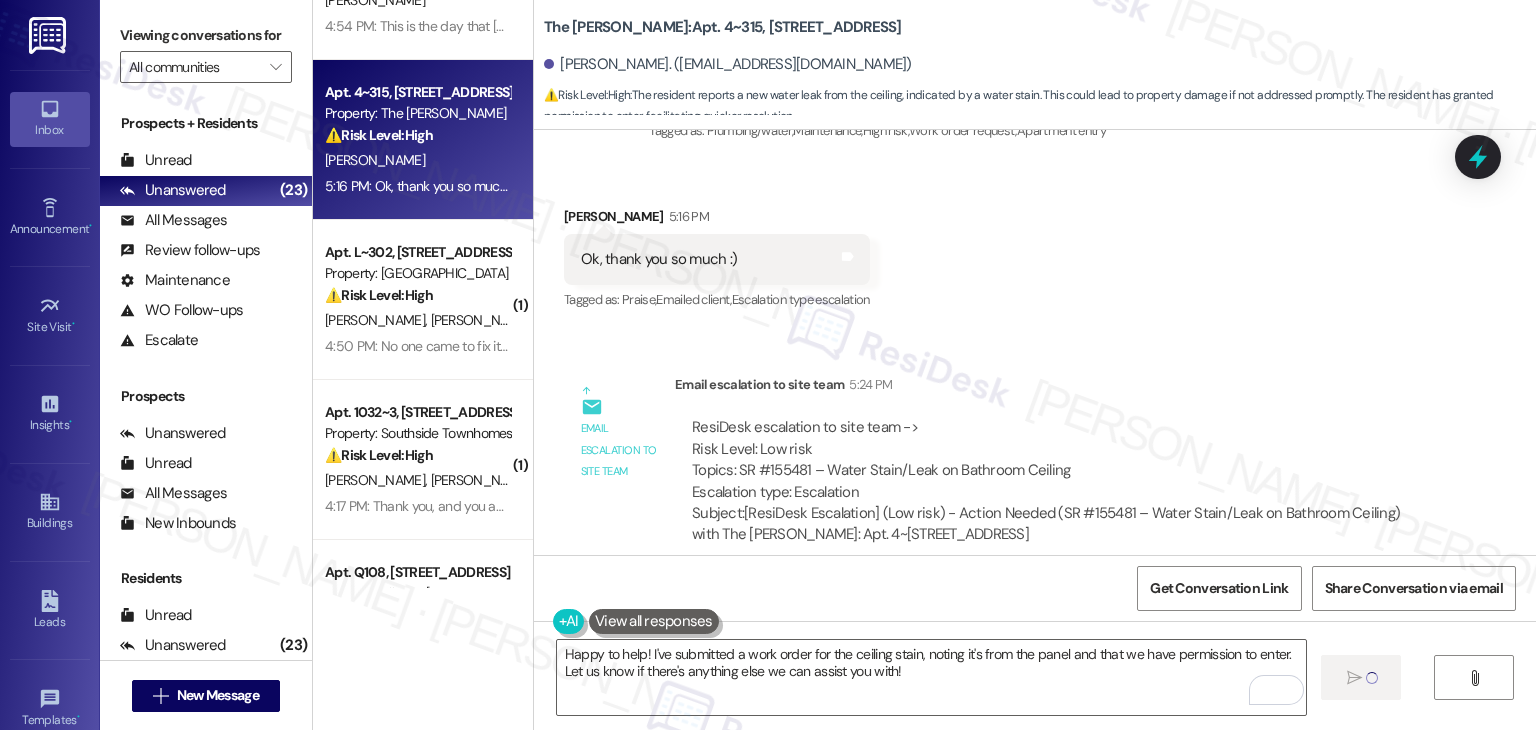 type 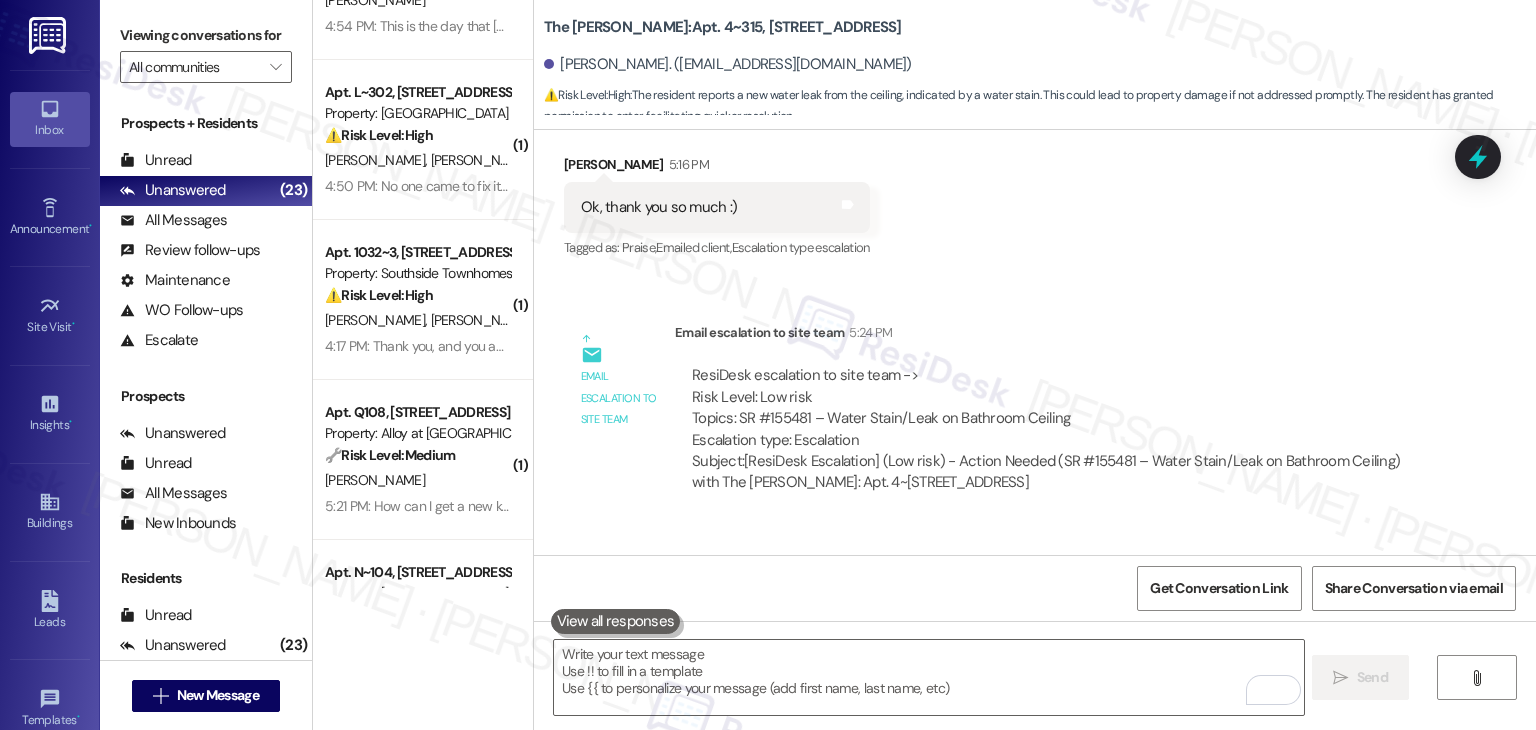 scroll, scrollTop: 2712, scrollLeft: 0, axis: vertical 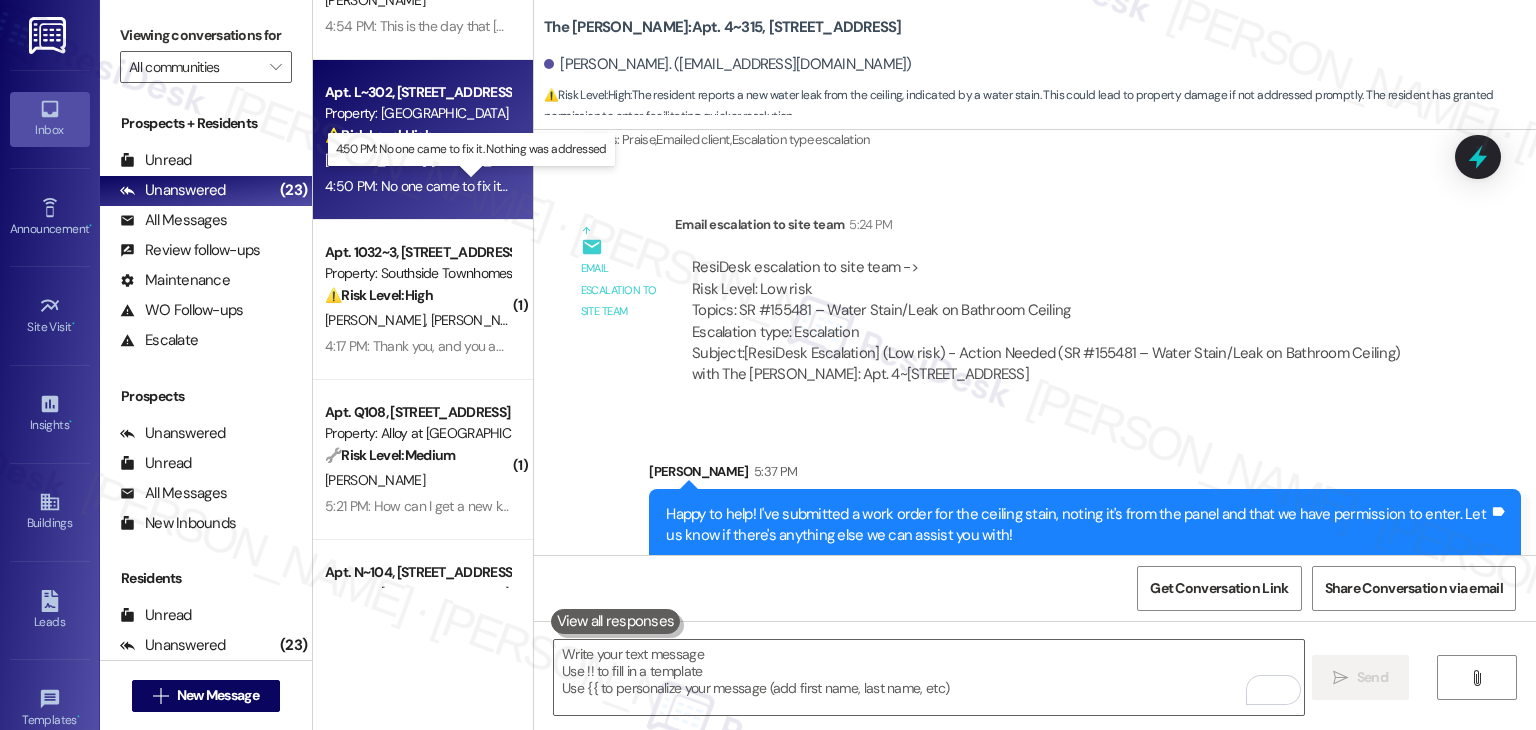 click on "4:50 PM: No one came to fix it. Nothing was addressed  4:50 PM: No one came to fix it. Nothing was addressed" at bounding box center (485, 186) 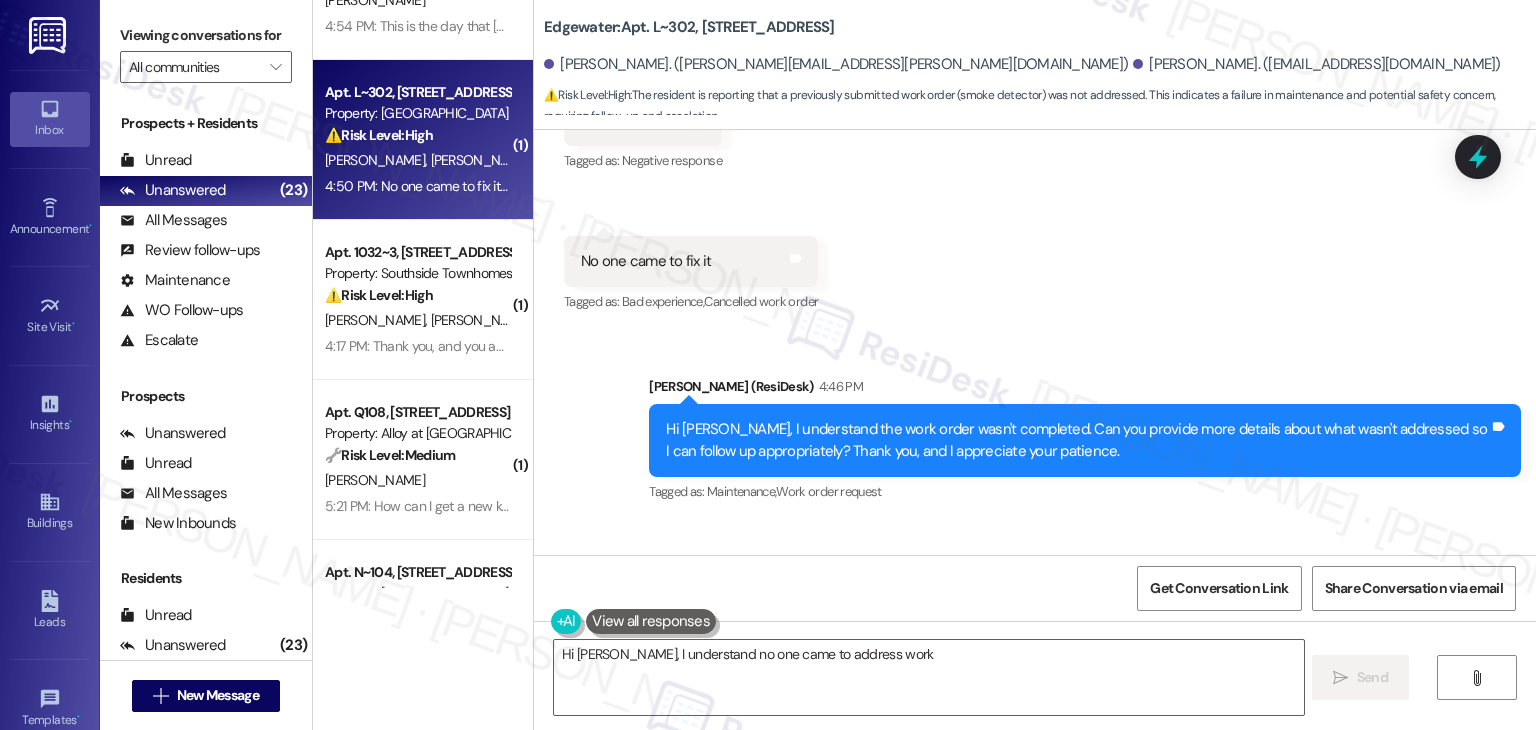 scroll, scrollTop: 1256, scrollLeft: 0, axis: vertical 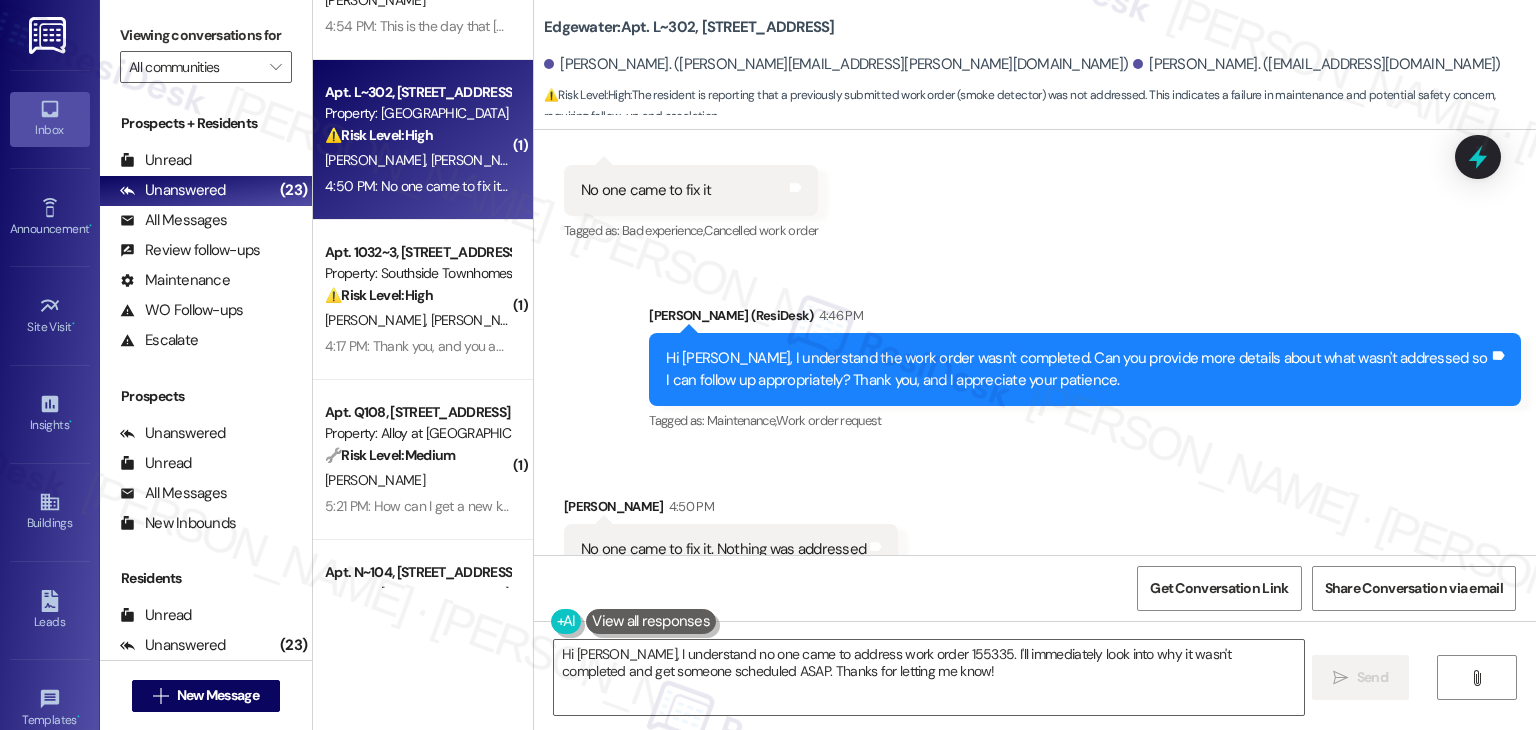 click on "Haley Halteman. (haley.halteman@gmail.com)     Jordan Bolin. (jordanmbolin@gmail.com)" at bounding box center [1040, 65] 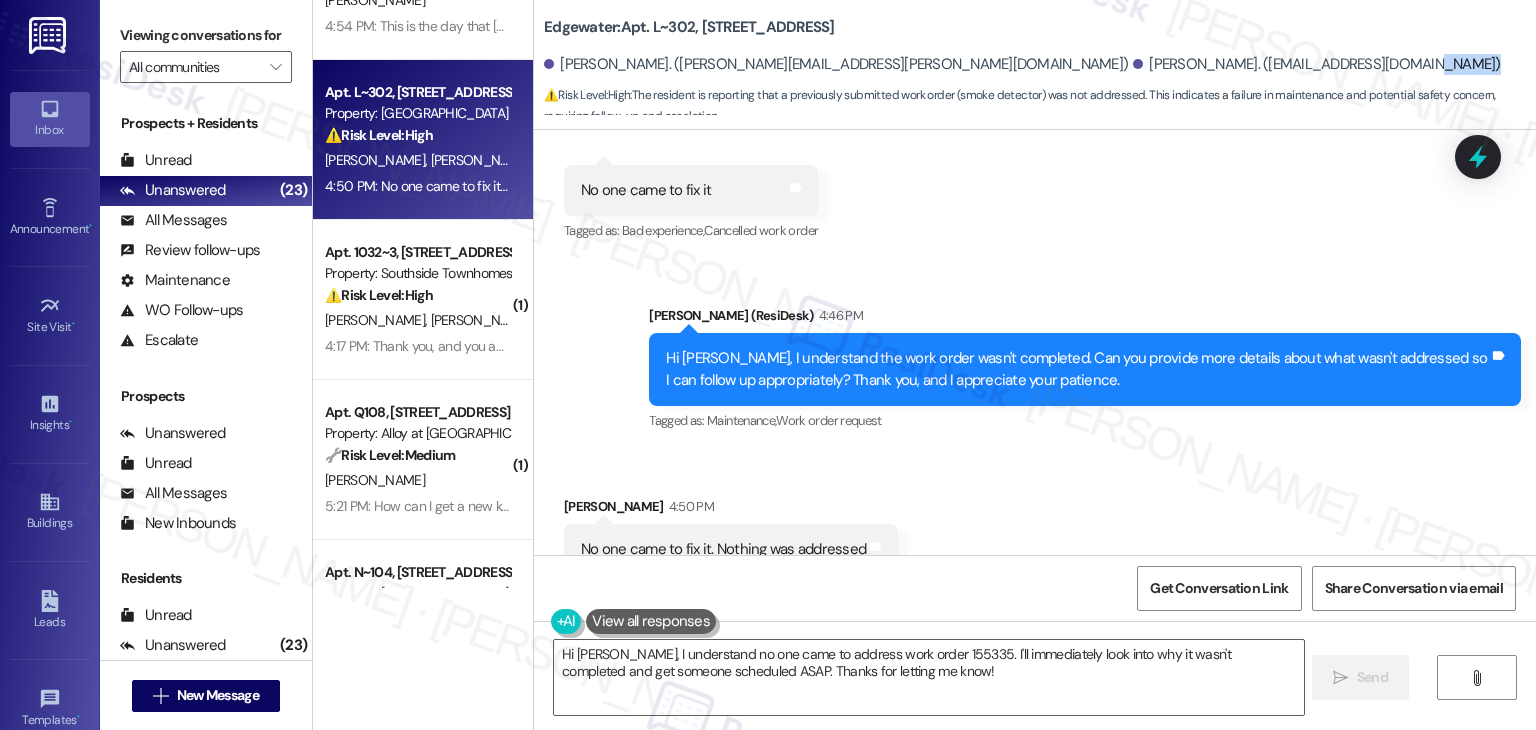 click on "Haley Halteman. (haley.halteman@gmail.com)     Jordan Bolin. (jordanmbolin@gmail.com)" at bounding box center [1040, 65] 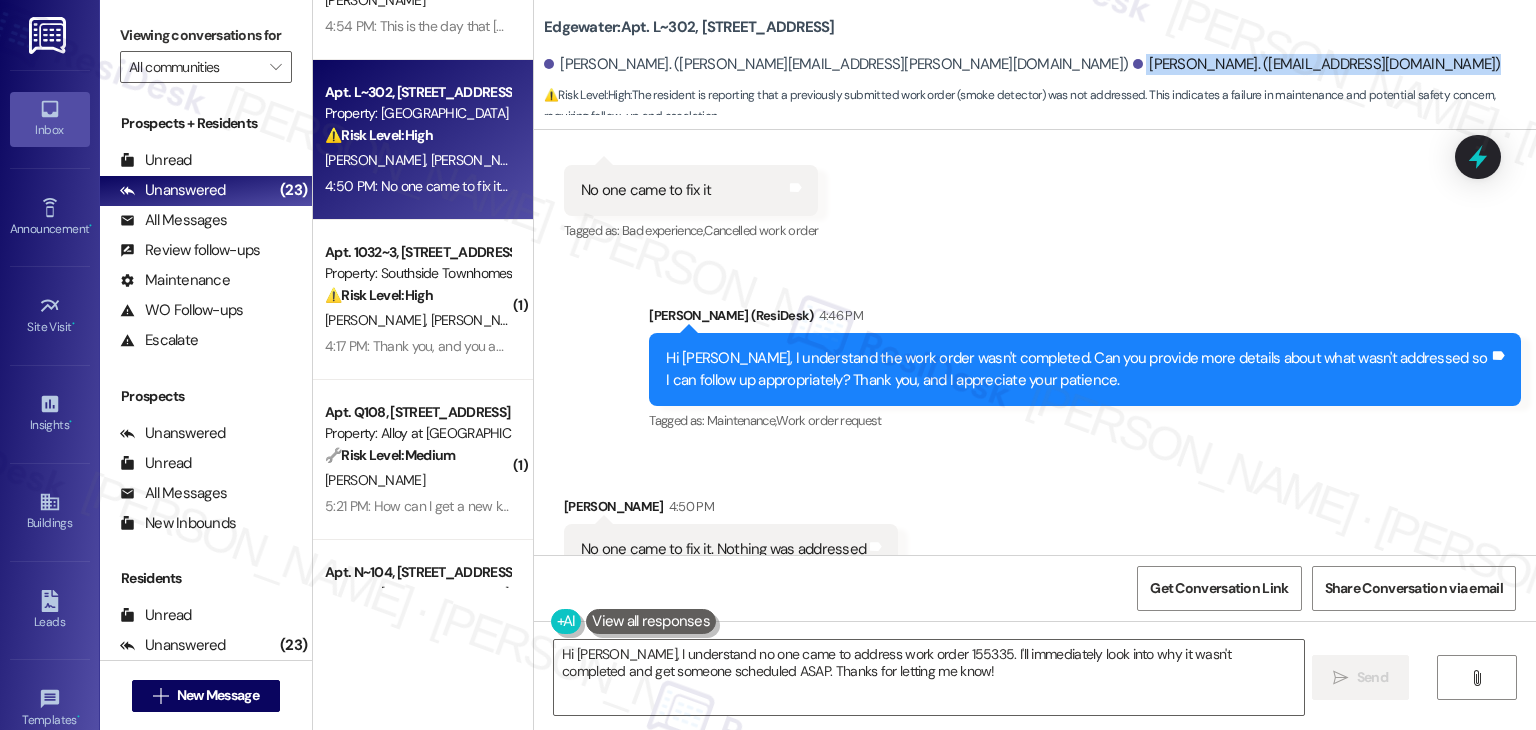 click on "Haley Halteman. (haley.halteman@gmail.com)     Jordan Bolin. (jordanmbolin@gmail.com)" at bounding box center (1040, 65) 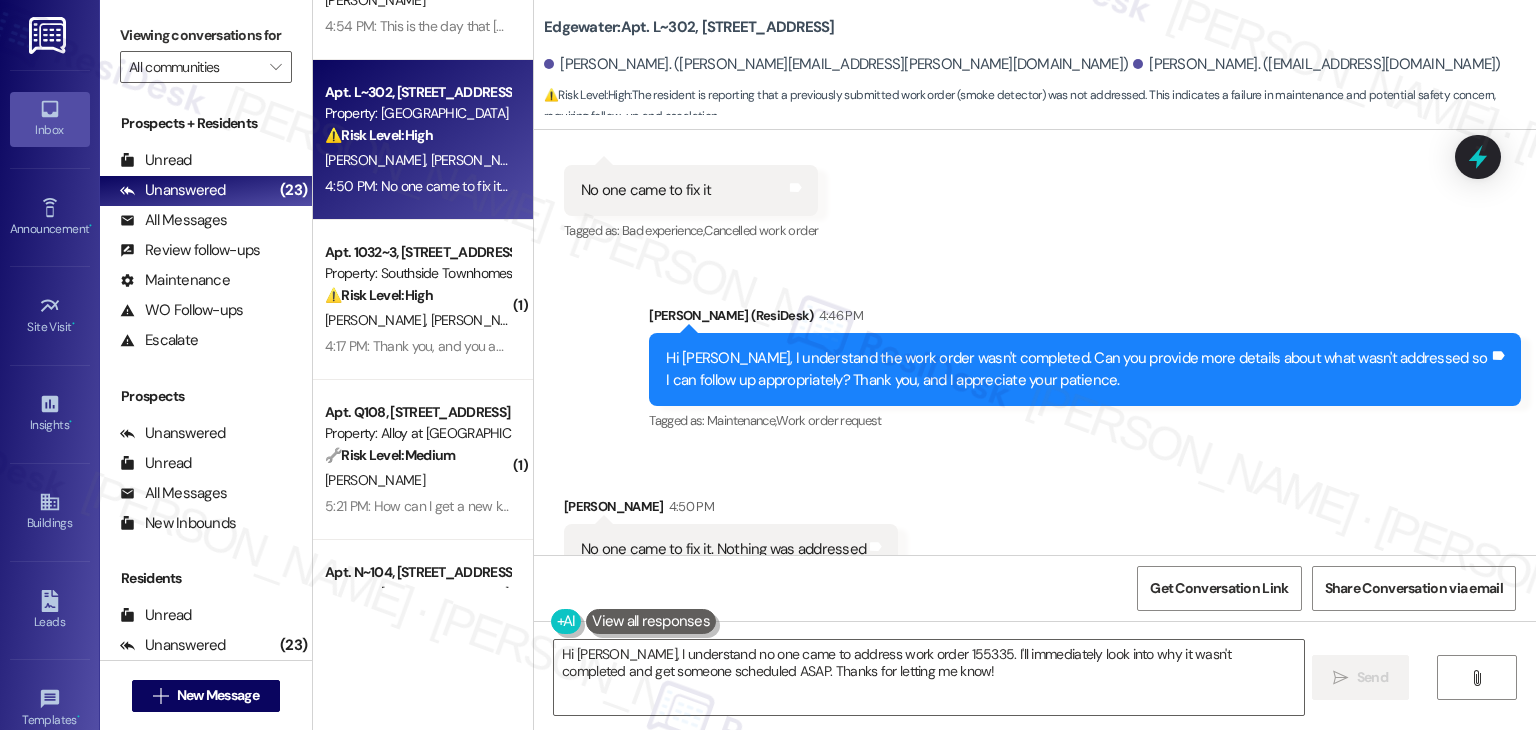click on "Received via SMS Jordan Bolin 4:50 PM No one came to fix it. Nothing was addressed  Tags and notes Tagged as:   Bad experience ,  Click to highlight conversations about Bad experience Maintenance request Click to highlight conversations about Maintenance request" at bounding box center [1035, 535] 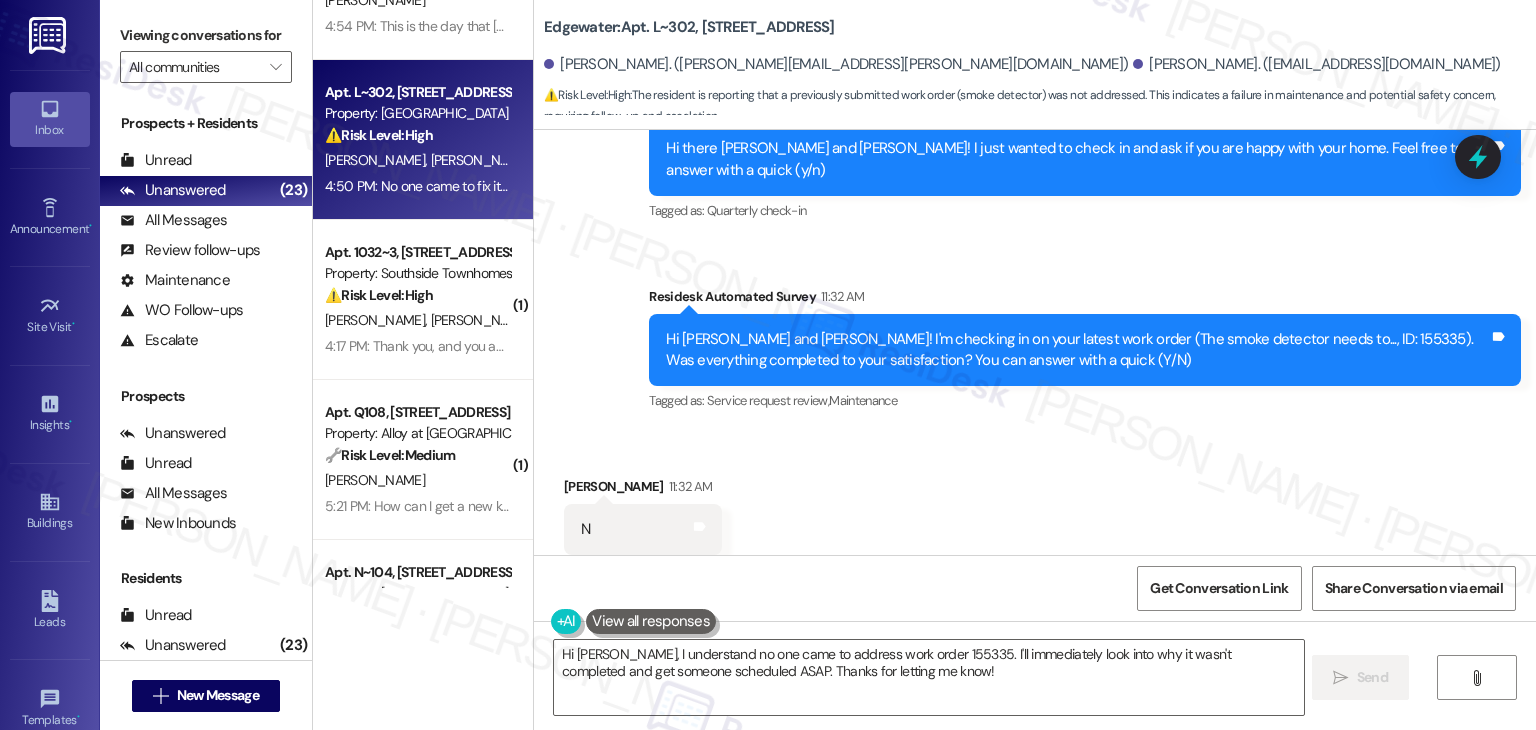 scroll, scrollTop: 756, scrollLeft: 0, axis: vertical 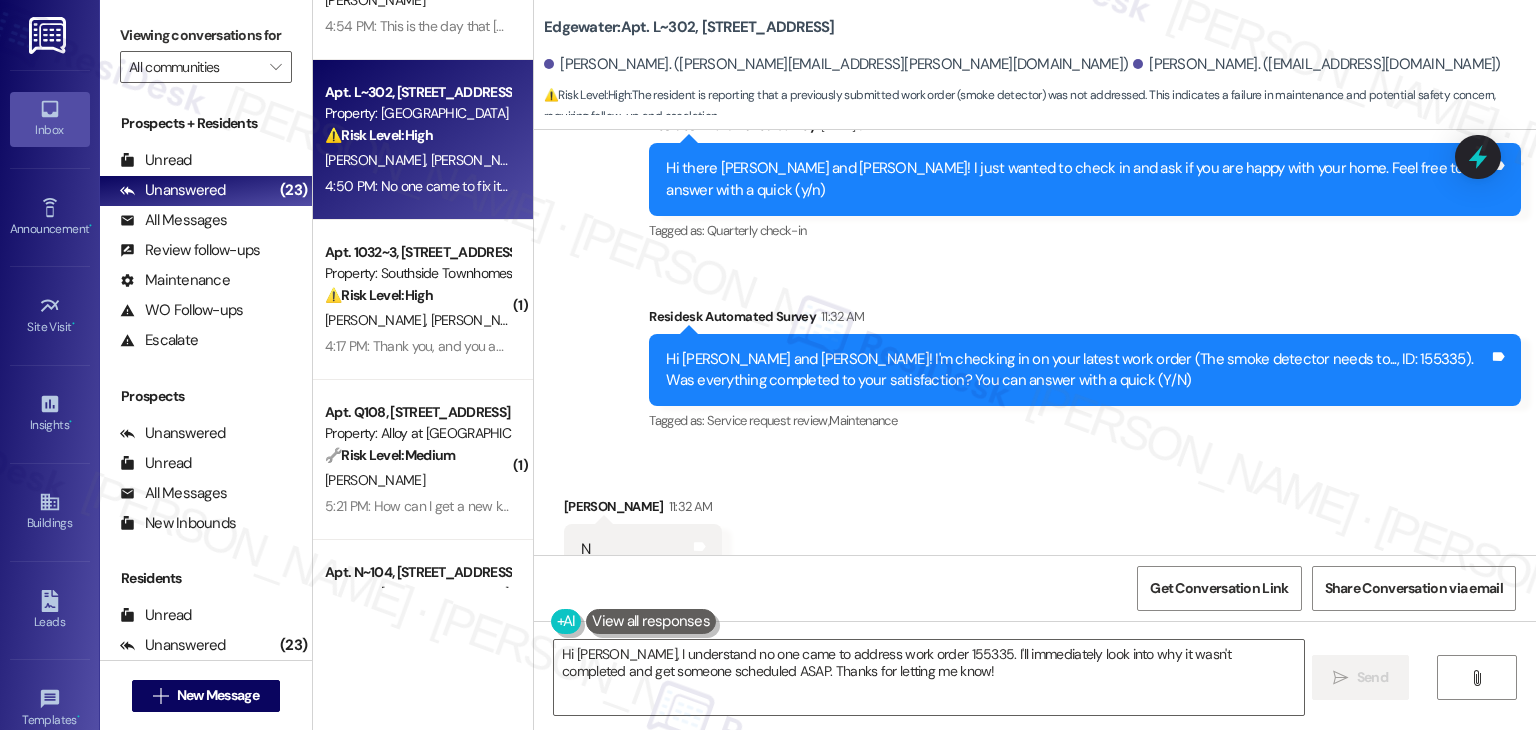 click on "Received via SMS Jordan Bolin 11:32 AM N Tags and notes Tagged as:   Negative response Click to highlight conversations about Negative response Received via SMS 11:33 AM Jordan Bolin 11:33 AM No one came to fix it Tags and notes Tagged as:   Bad experience ,  Click to highlight conversations about Bad experience Cancelled work order Click to highlight conversations about Cancelled work order" at bounding box center (1035, 606) 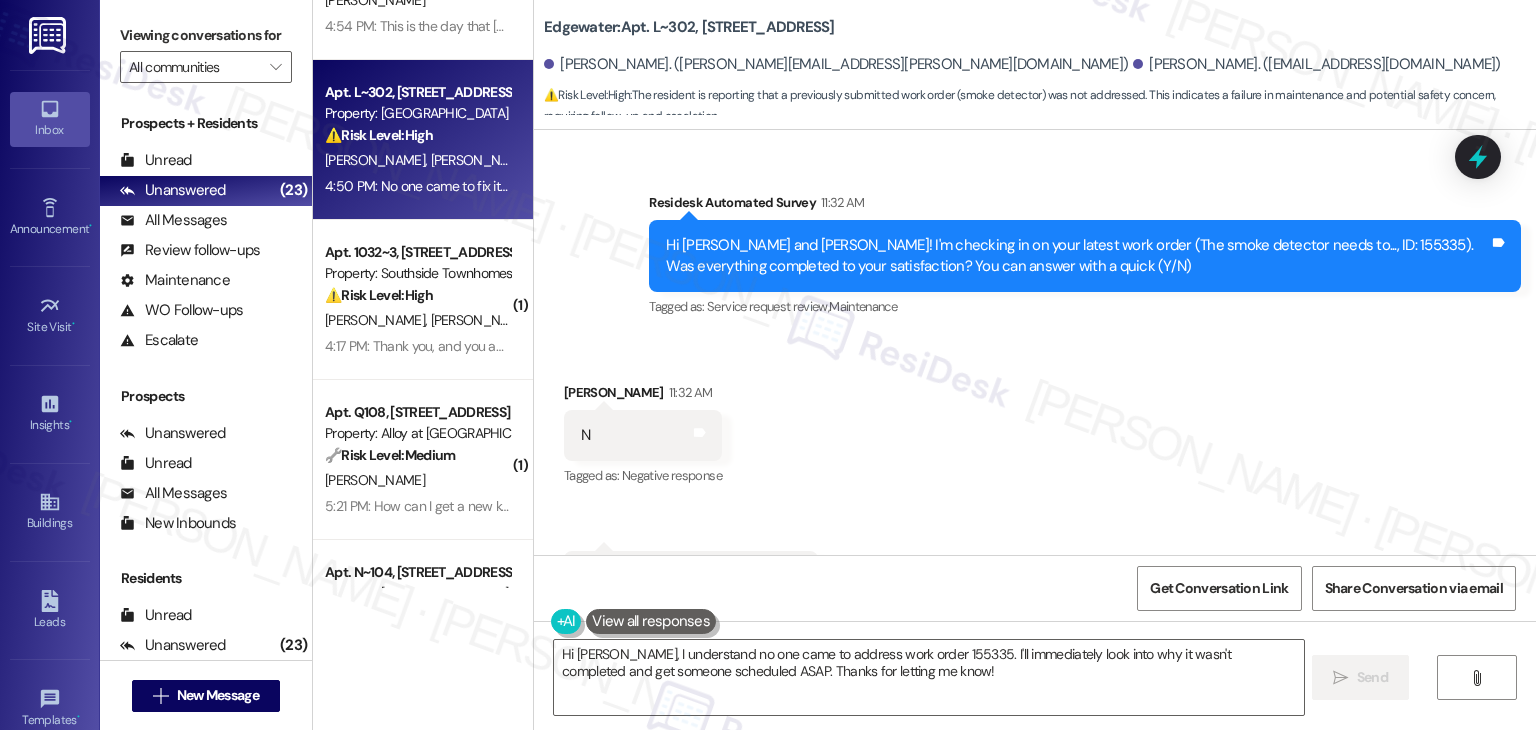 scroll, scrollTop: 937, scrollLeft: 0, axis: vertical 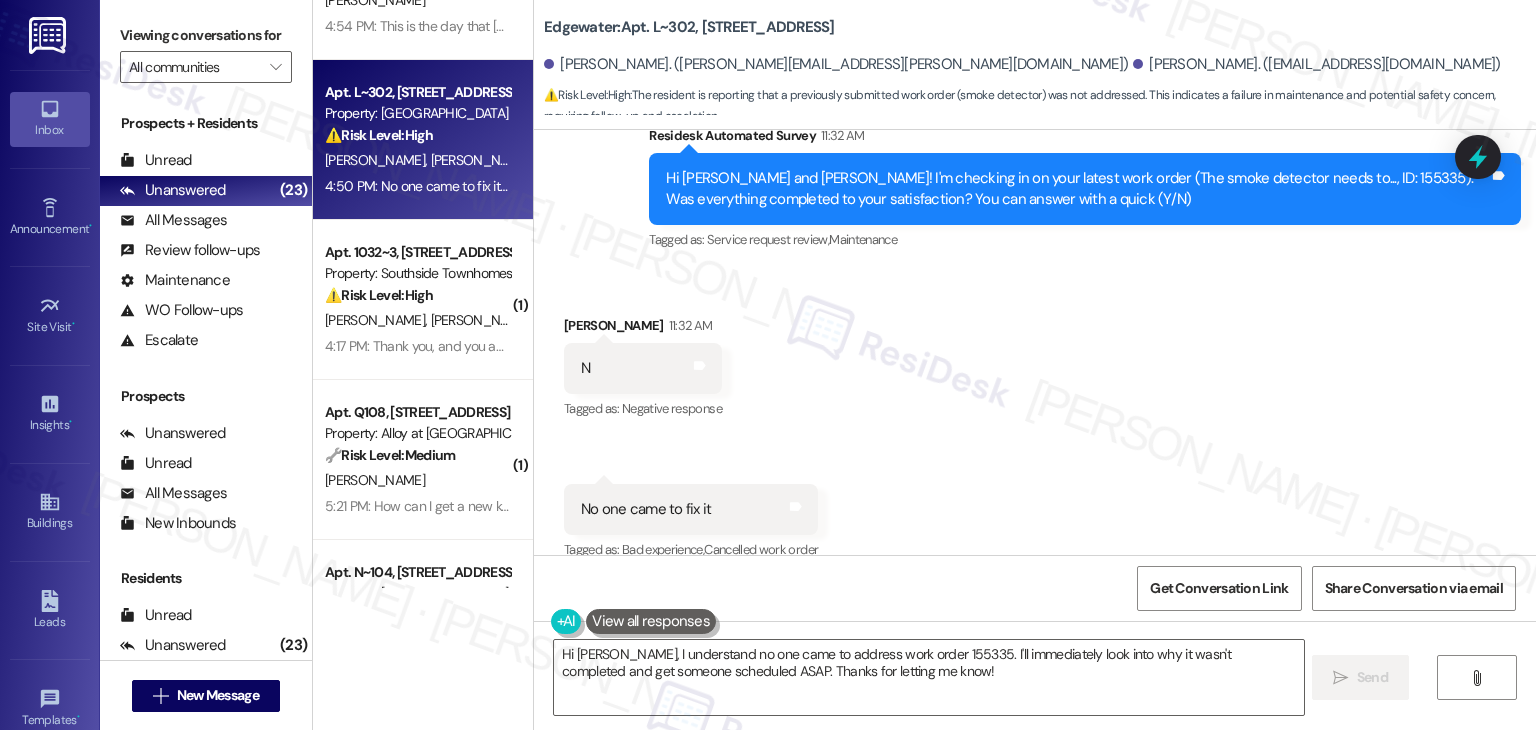click on "Received via SMS Jordan Bolin 11:32 AM N Tags and notes Tagged as:   Negative response Click to highlight conversations about Negative response Received via SMS 11:33 AM Jordan Bolin 11:33 AM No one came to fix it Tags and notes Tagged as:   Bad experience ,  Click to highlight conversations about Bad experience Cancelled work order Click to highlight conversations about Cancelled work order" at bounding box center (1035, 425) 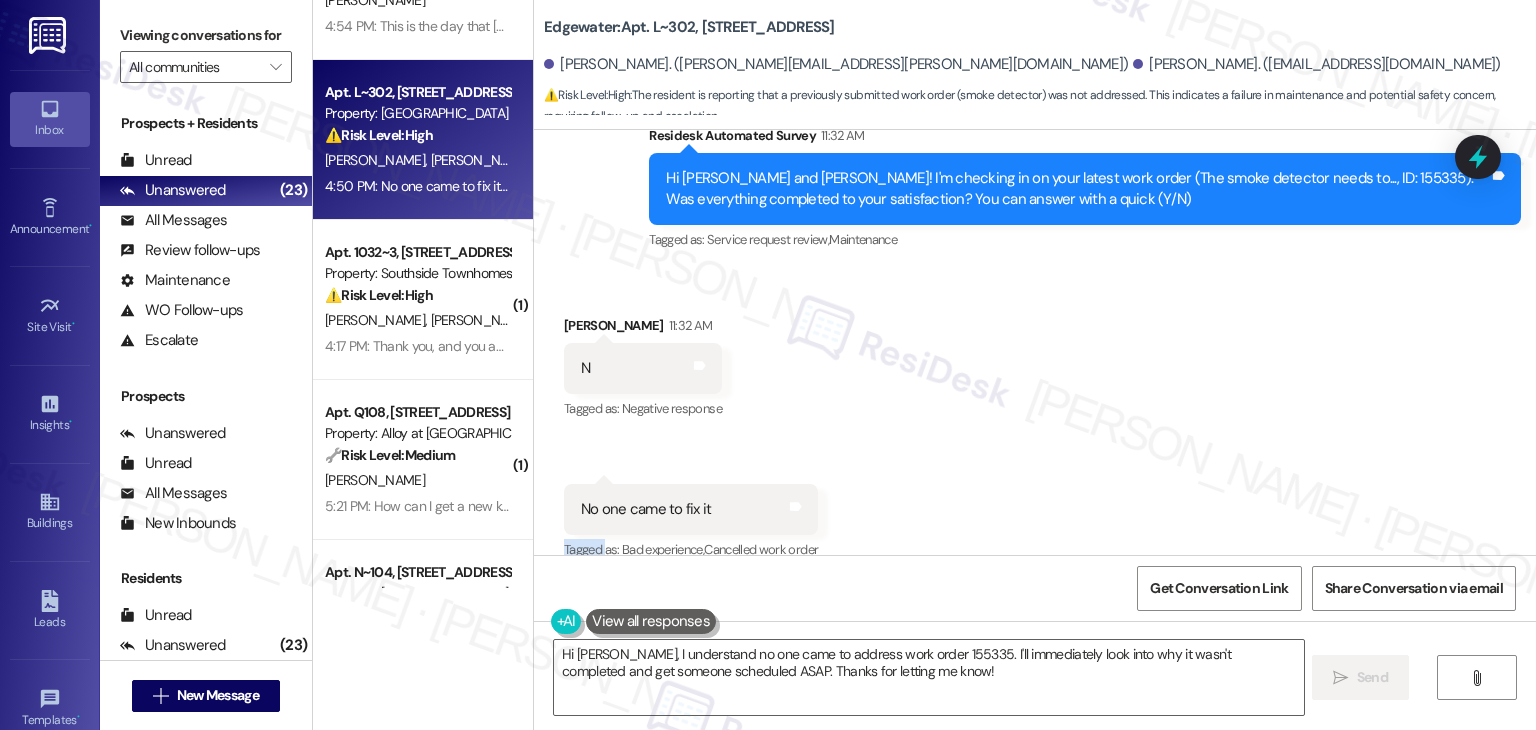 click on "Received via SMS Jordan Bolin 11:32 AM N Tags and notes Tagged as:   Negative response Click to highlight conversations about Negative response Received via SMS 11:33 AM Jordan Bolin 11:33 AM No one came to fix it Tags and notes Tagged as:   Bad experience ,  Click to highlight conversations about Bad experience Cancelled work order Click to highlight conversations about Cancelled work order" at bounding box center (1035, 425) 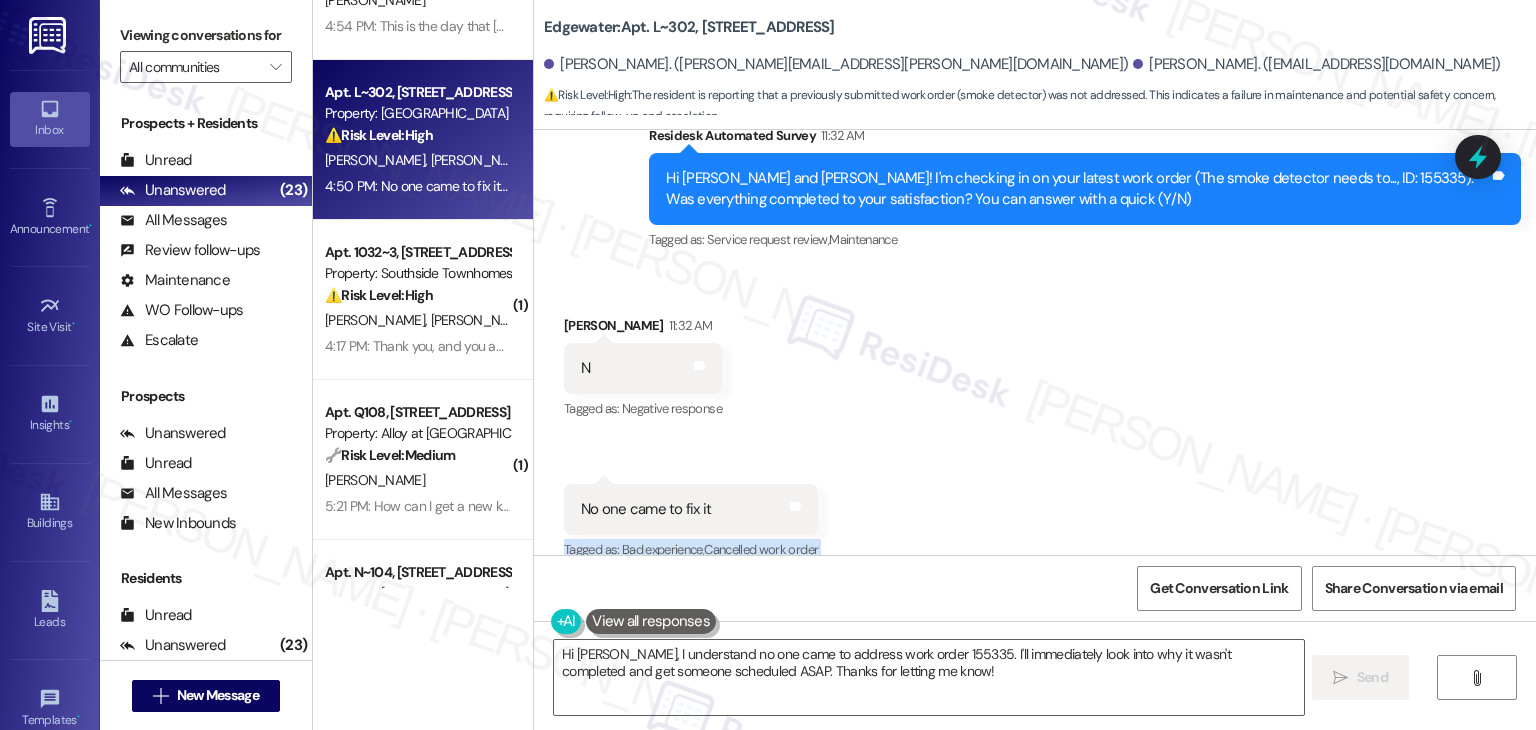 click on "Received via SMS Jordan Bolin 11:32 AM N Tags and notes Tagged as:   Negative response Click to highlight conversations about Negative response Received via SMS 11:33 AM Jordan Bolin 11:33 AM No one came to fix it Tags and notes Tagged as:   Bad experience ,  Click to highlight conversations about Bad experience Cancelled work order Click to highlight conversations about Cancelled work order" at bounding box center (1035, 425) 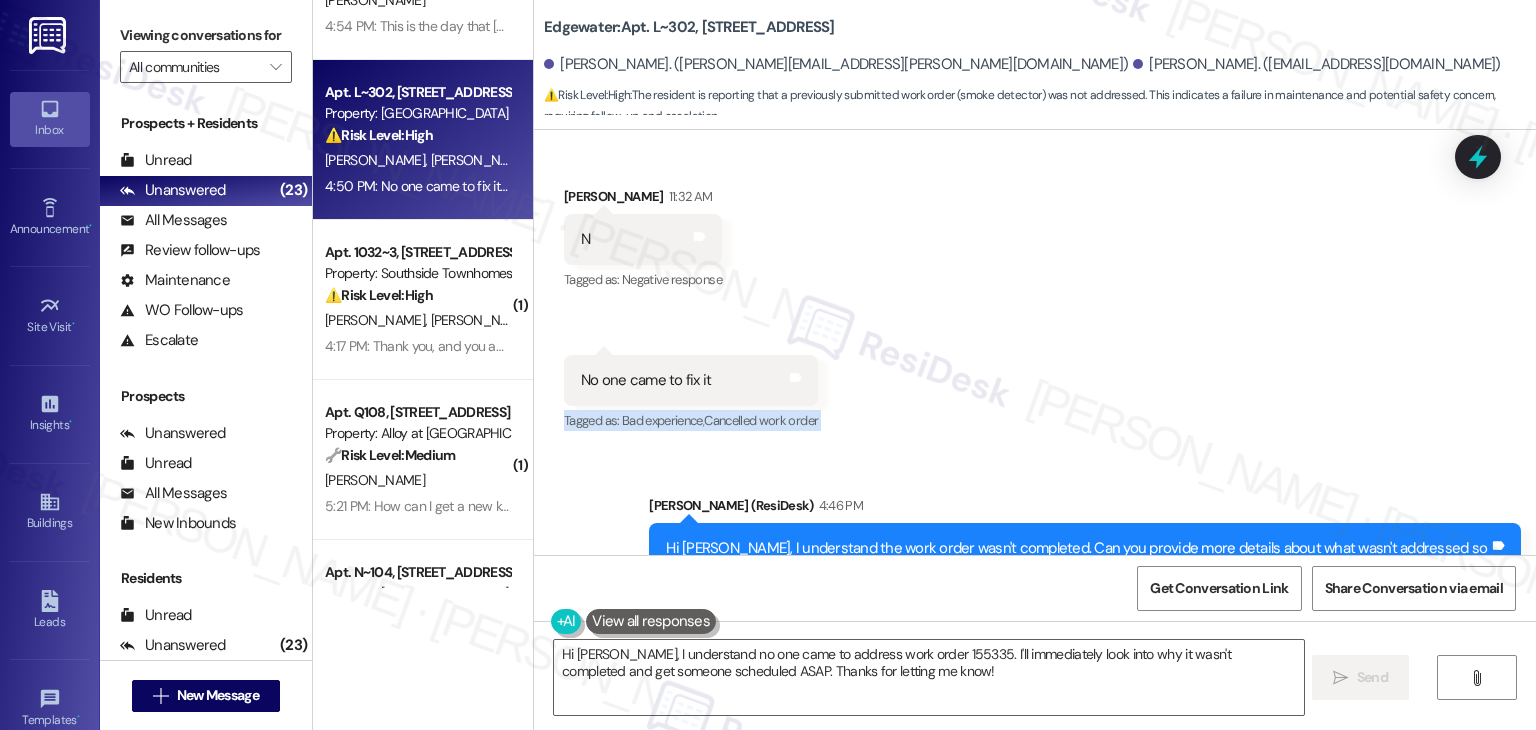 scroll, scrollTop: 1137, scrollLeft: 0, axis: vertical 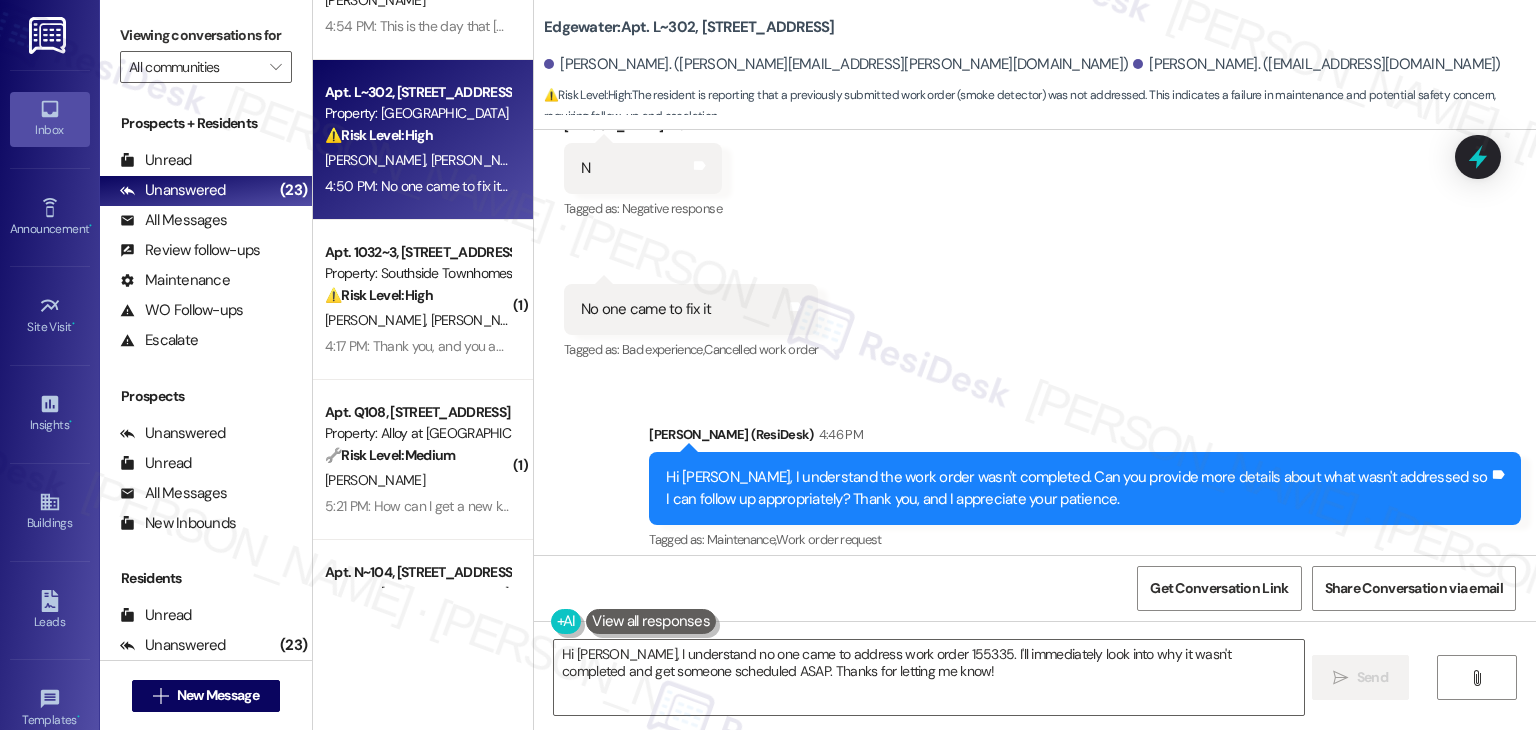 click on "Hi Jordan,  I understand the work order wasn't completed. Can you provide more details about what wasn't addressed so I can follow up appropriately? Thank you, and I appreciate your patience." at bounding box center (1077, 488) 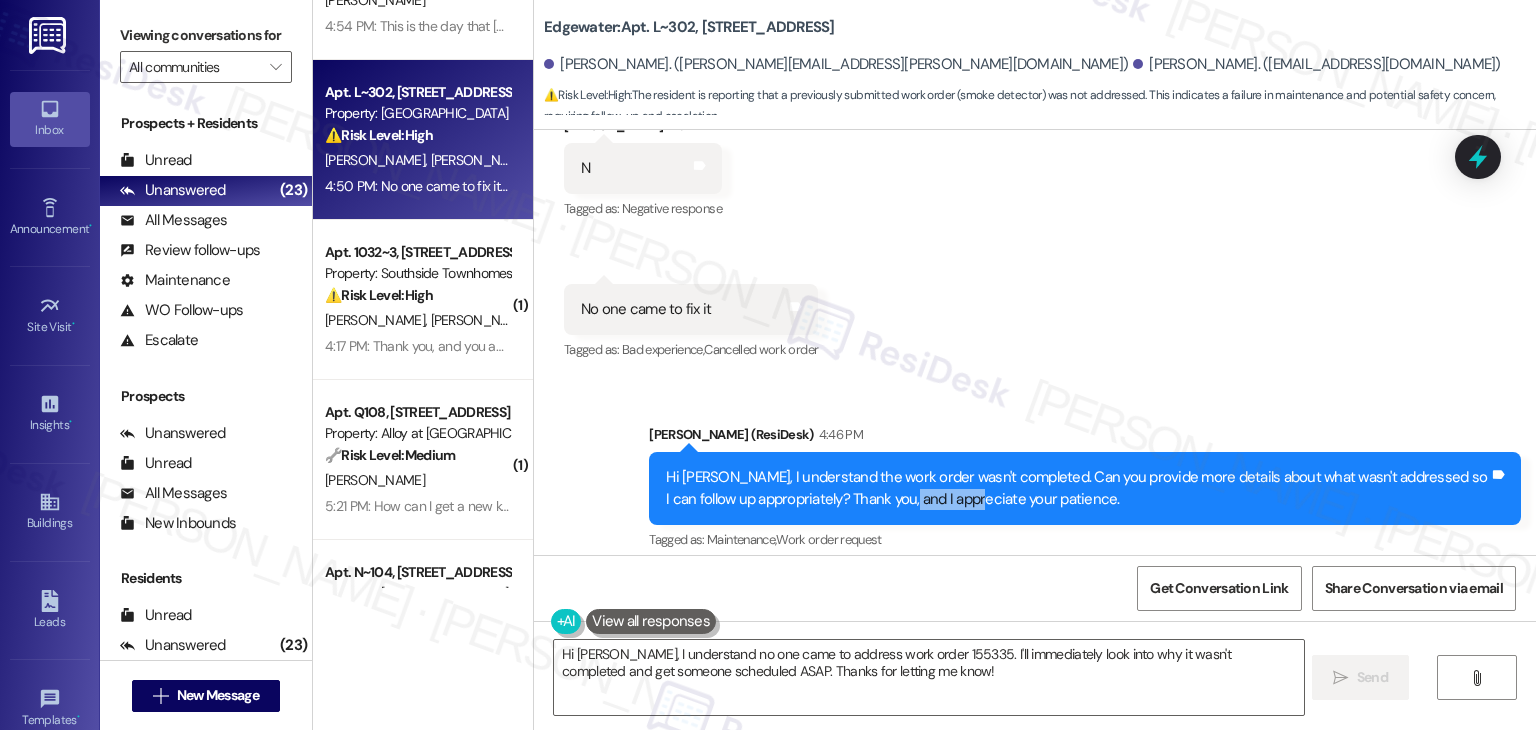click on "Hi Jordan,  I understand the work order wasn't completed. Can you provide more details about what wasn't addressed so I can follow up appropriately? Thank you, and I appreciate your patience." at bounding box center [1077, 488] 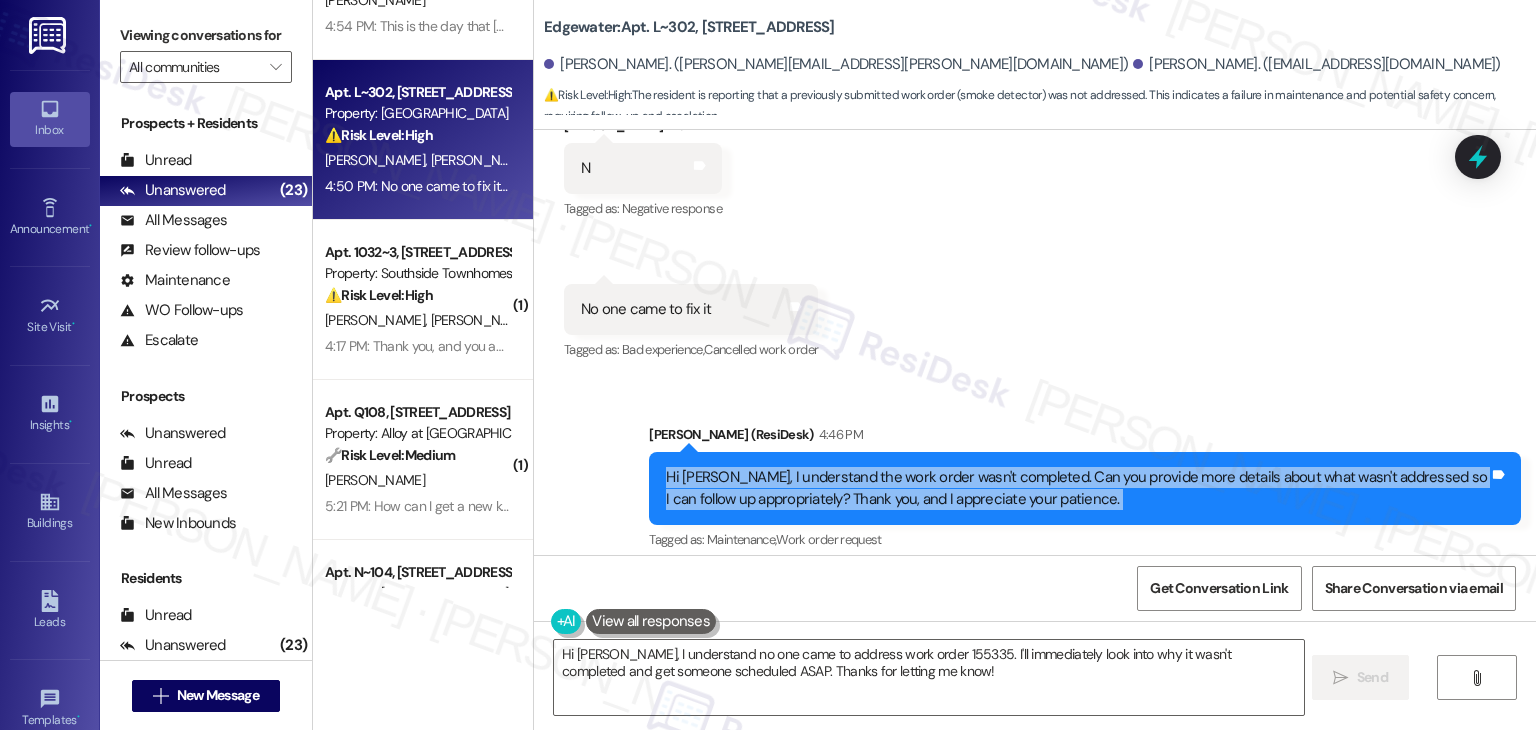 click on "Hi Jordan,  I understand the work order wasn't completed. Can you provide more details about what wasn't addressed so I can follow up appropriately? Thank you, and I appreciate your patience." at bounding box center (1077, 488) 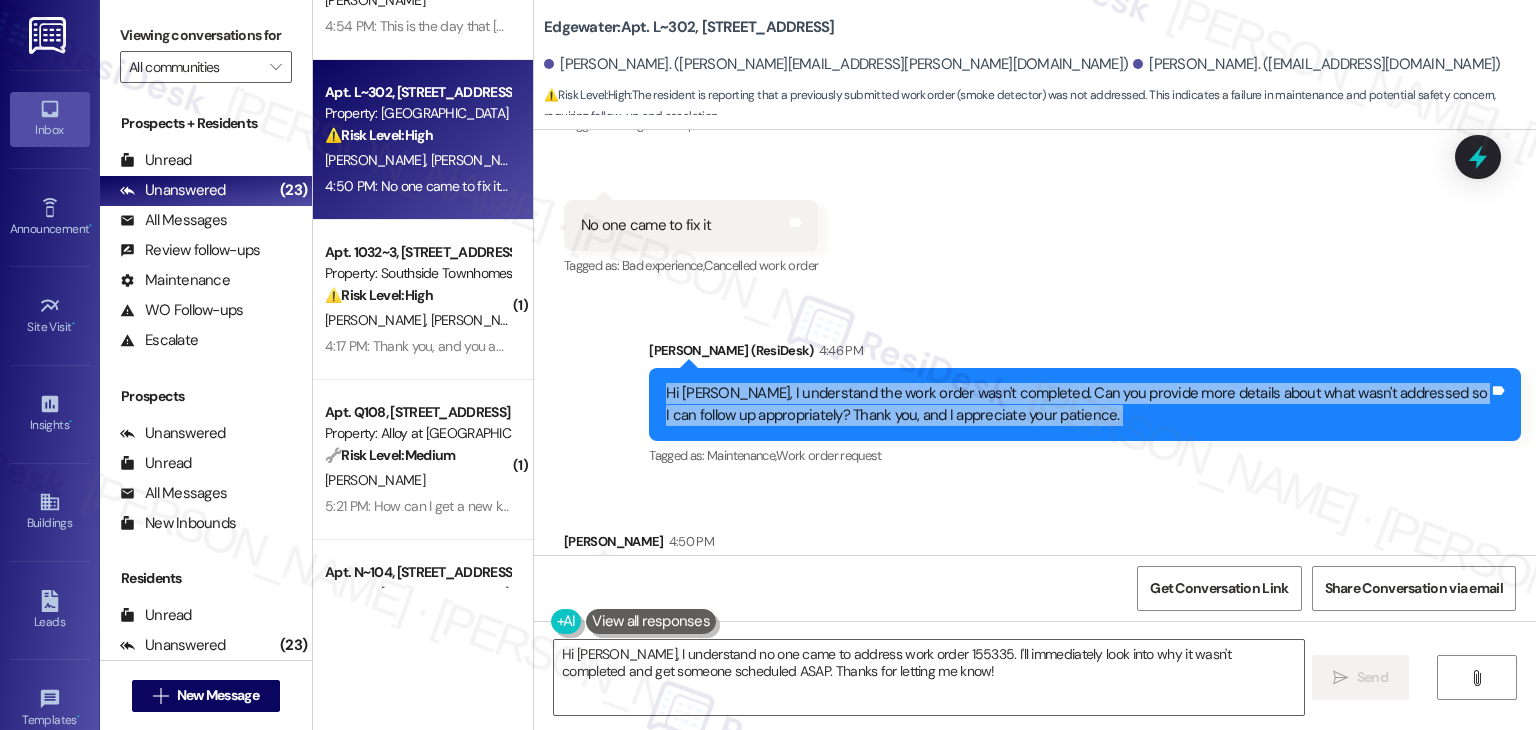 scroll, scrollTop: 1257, scrollLeft: 0, axis: vertical 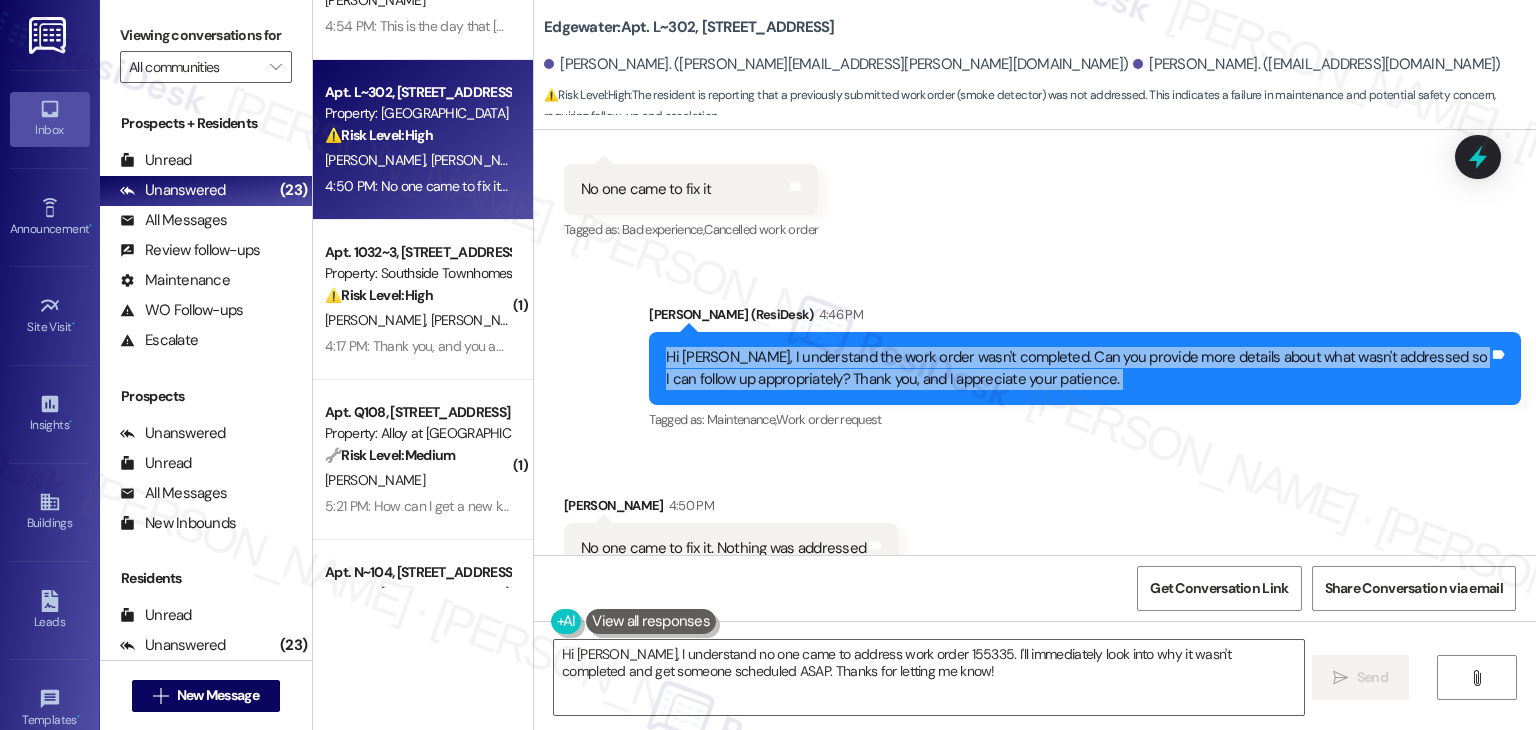 copy on "Hi Jordan,  I understand the work order wasn't completed. Can you provide more details about what wasn't addressed so I can follow up appropriately? Thank you, and I appreciate your patience. Tags and notes" 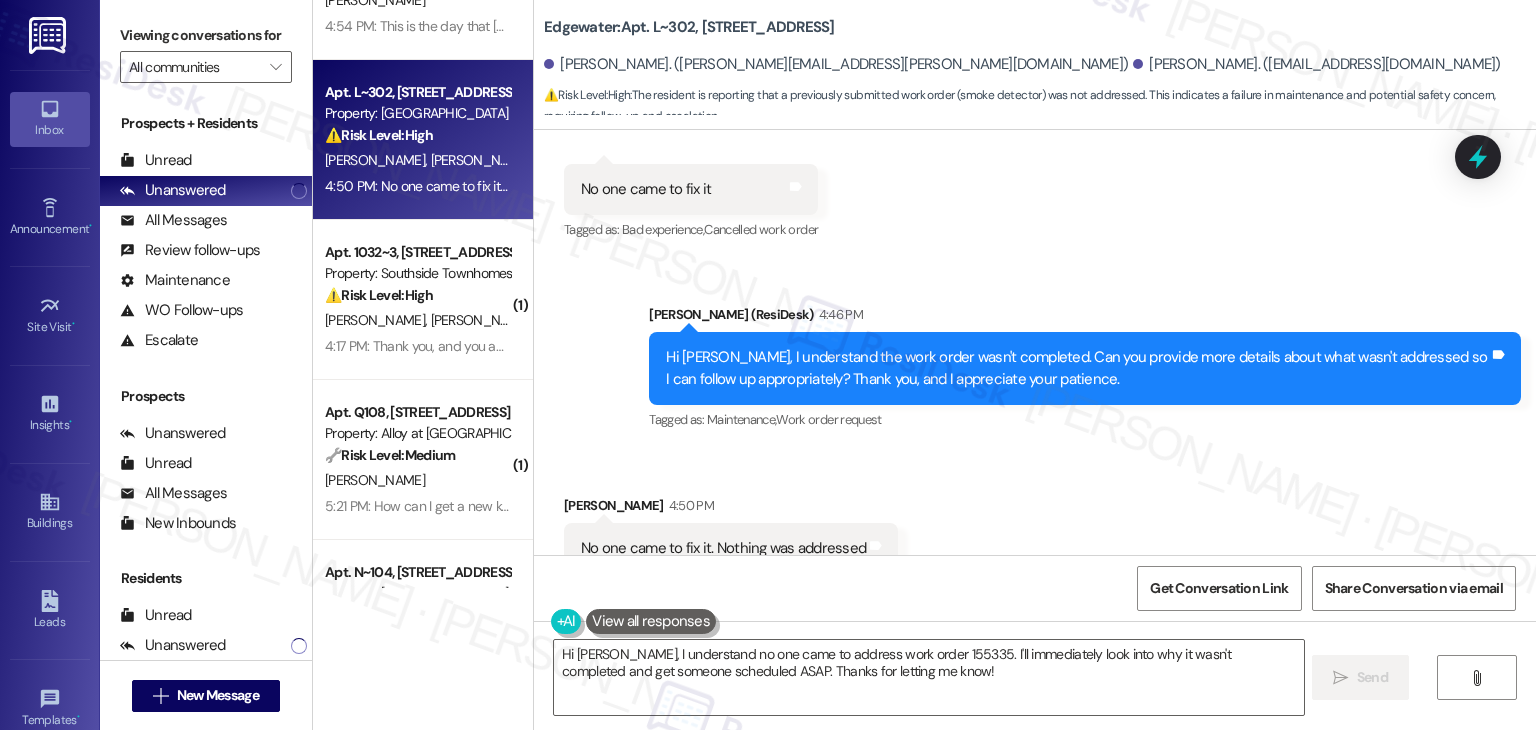 click on "No one came to fix it. Nothing was addressed" at bounding box center (723, 548) 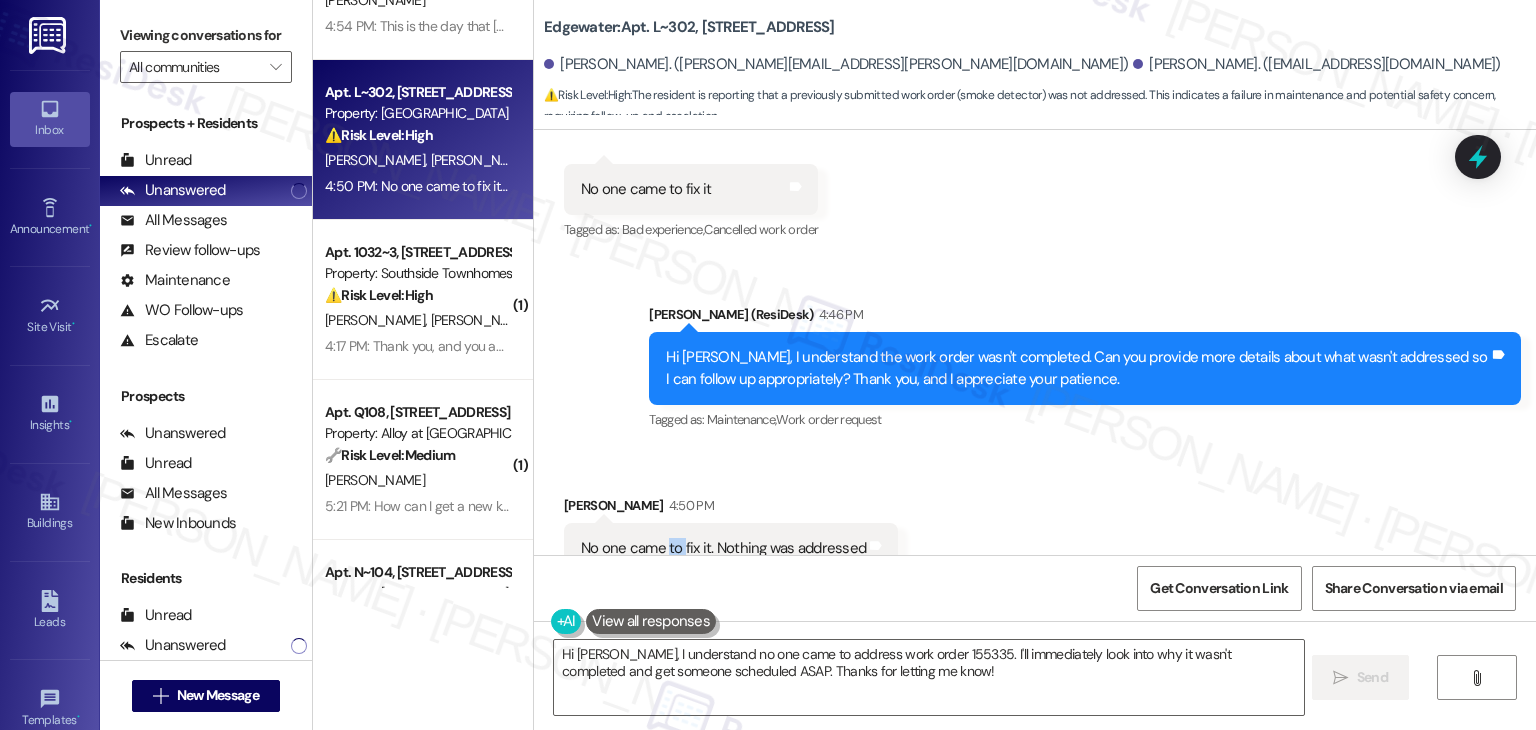 click on "No one came to fix it. Nothing was addressed" at bounding box center (723, 548) 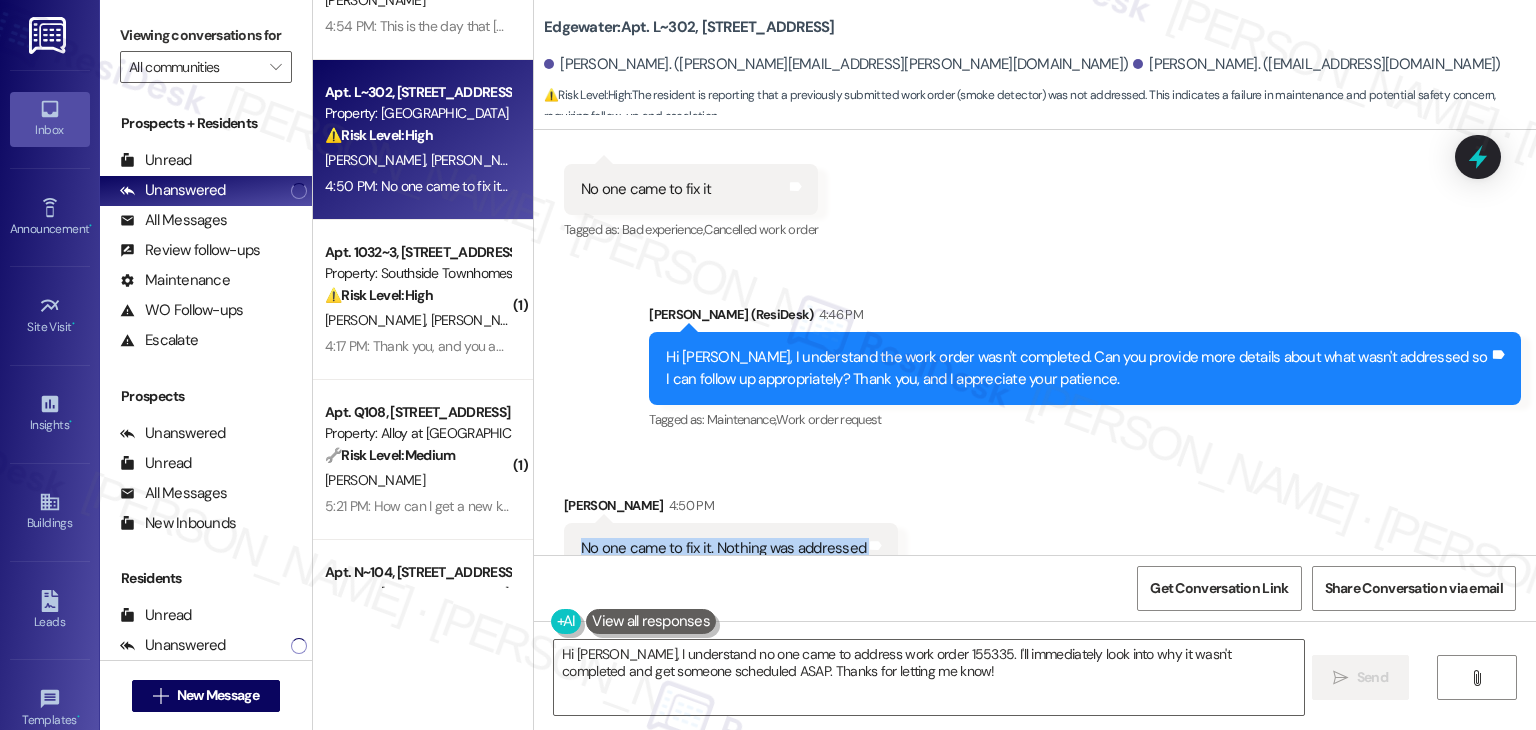click on "No one came to fix it. Nothing was addressed" at bounding box center (723, 548) 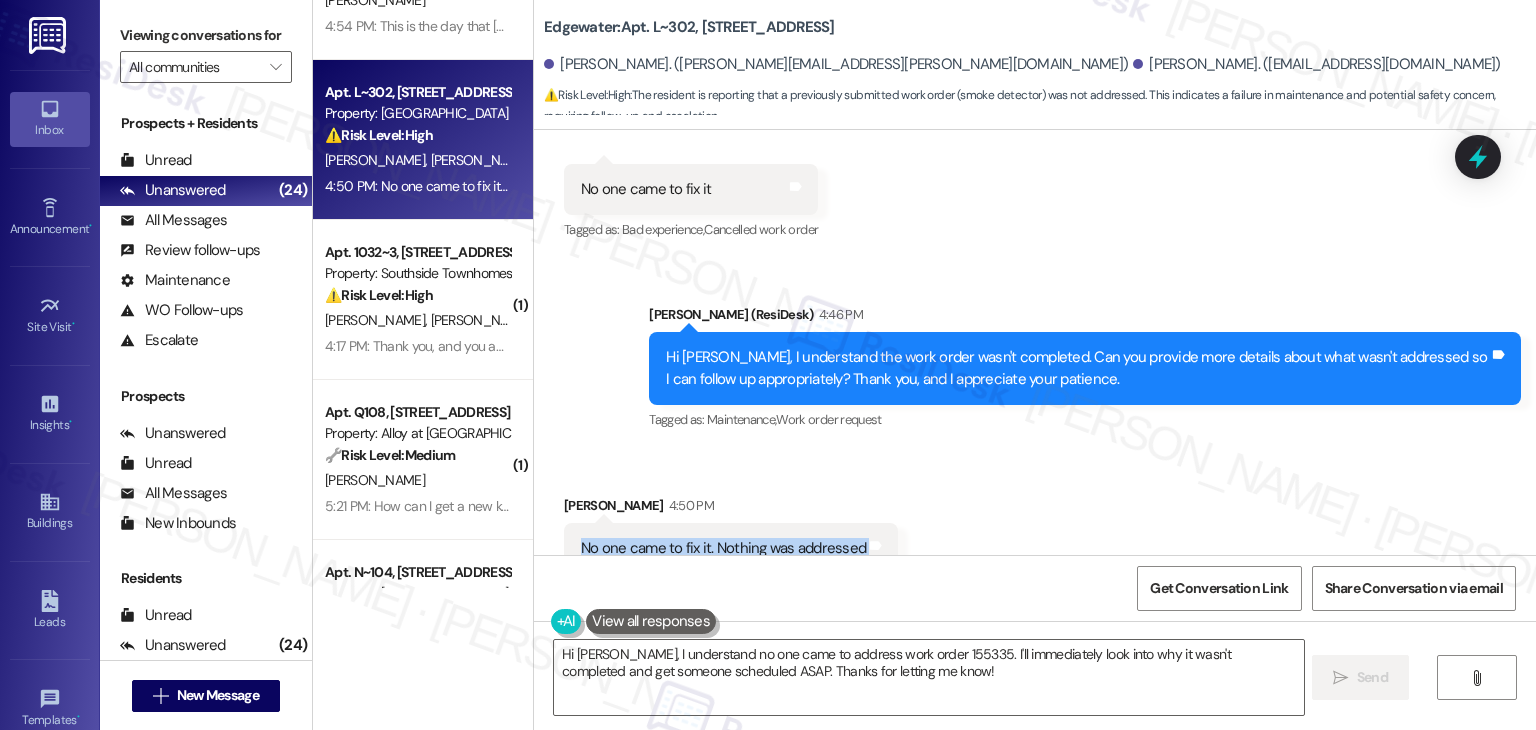 copy on "No one came to fix it. Nothing was addressed  Tags and notes" 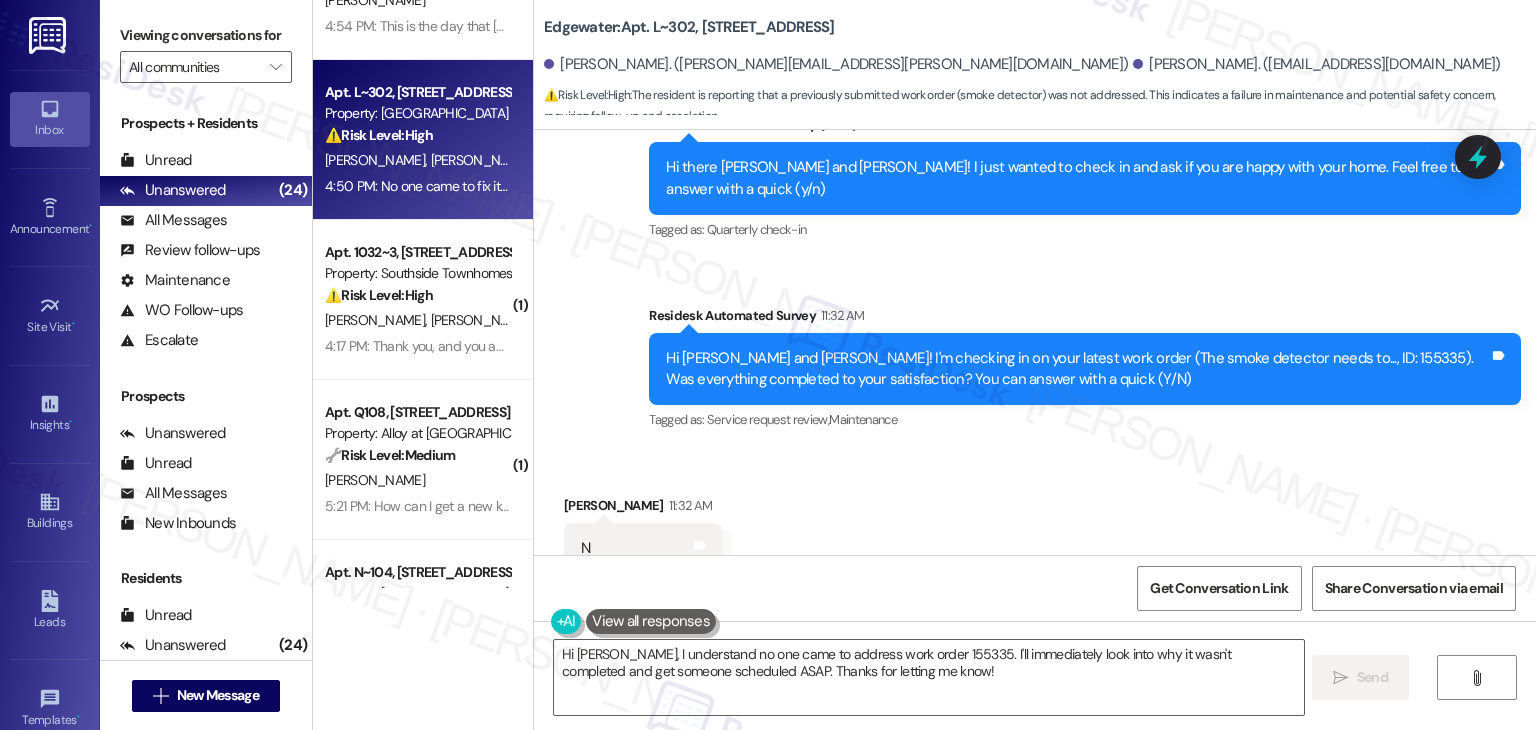 scroll, scrollTop: 1257, scrollLeft: 0, axis: vertical 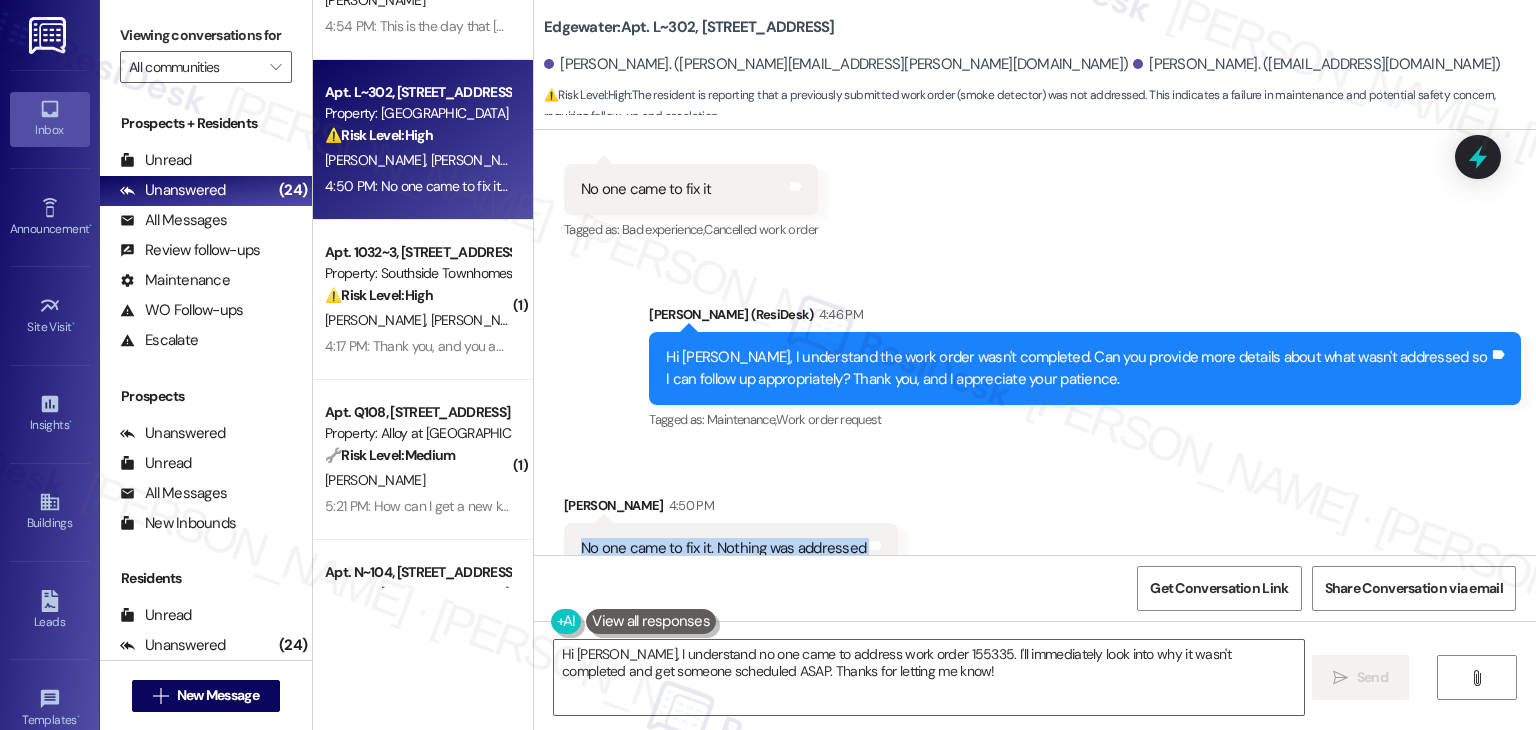 click on "Received via SMS Jordan Bolin 4:50 PM No one came to fix it. Nothing was addressed  Tags and notes Tagged as:   Bad experience ,  Click to highlight conversations about Bad experience Maintenance request Click to highlight conversations about Maintenance request" at bounding box center [1035, 534] 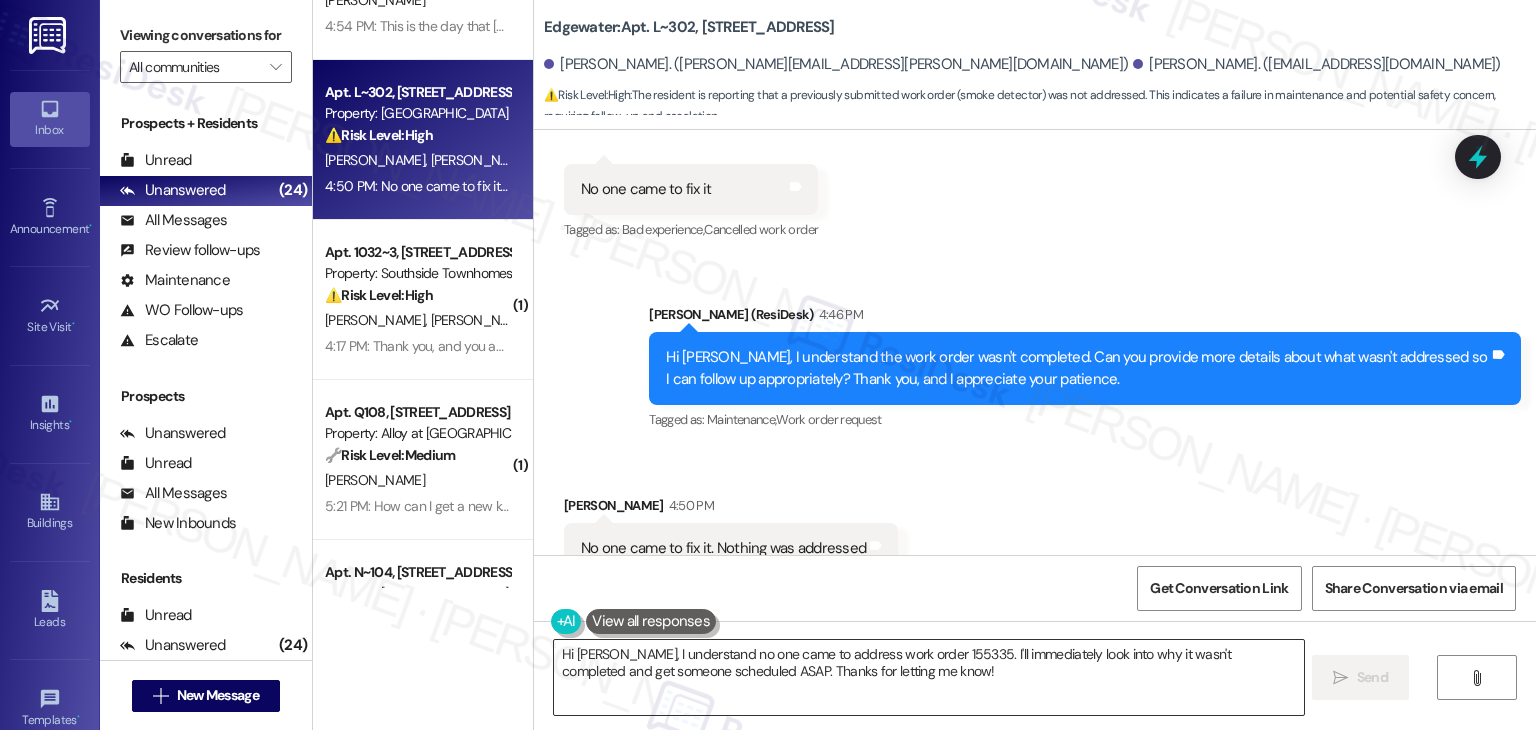 click on "Hi Jordan, I understand no one came to address work order 155335. I'll immediately look into why it wasn't completed and get someone scheduled ASAP. Thanks for letting me know!" at bounding box center (928, 677) 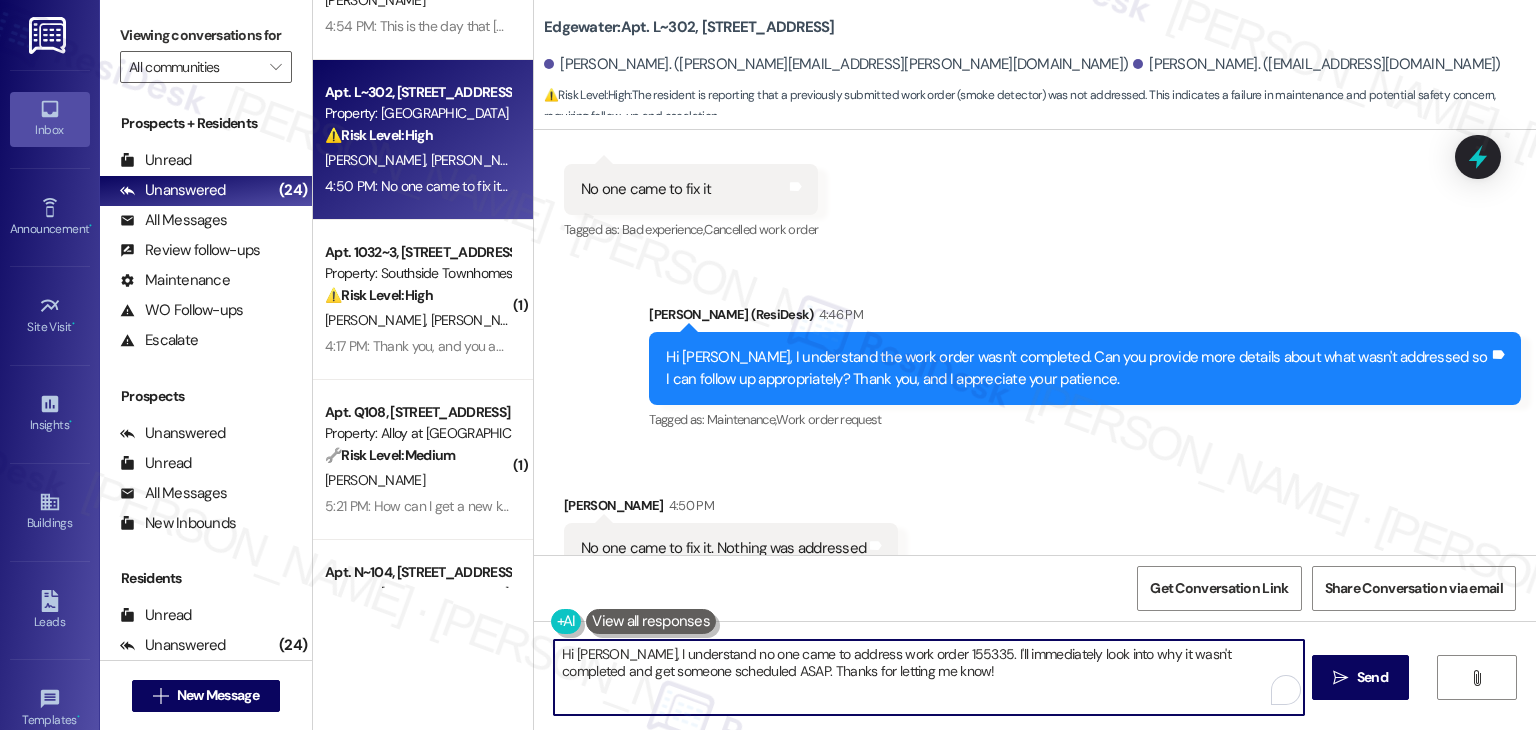 click on "Hi Jordan, I understand no one came to address work order 155335. I'll immediately look into why it wasn't completed and get someone scheduled ASAP. Thanks for letting me know!" at bounding box center [928, 677] 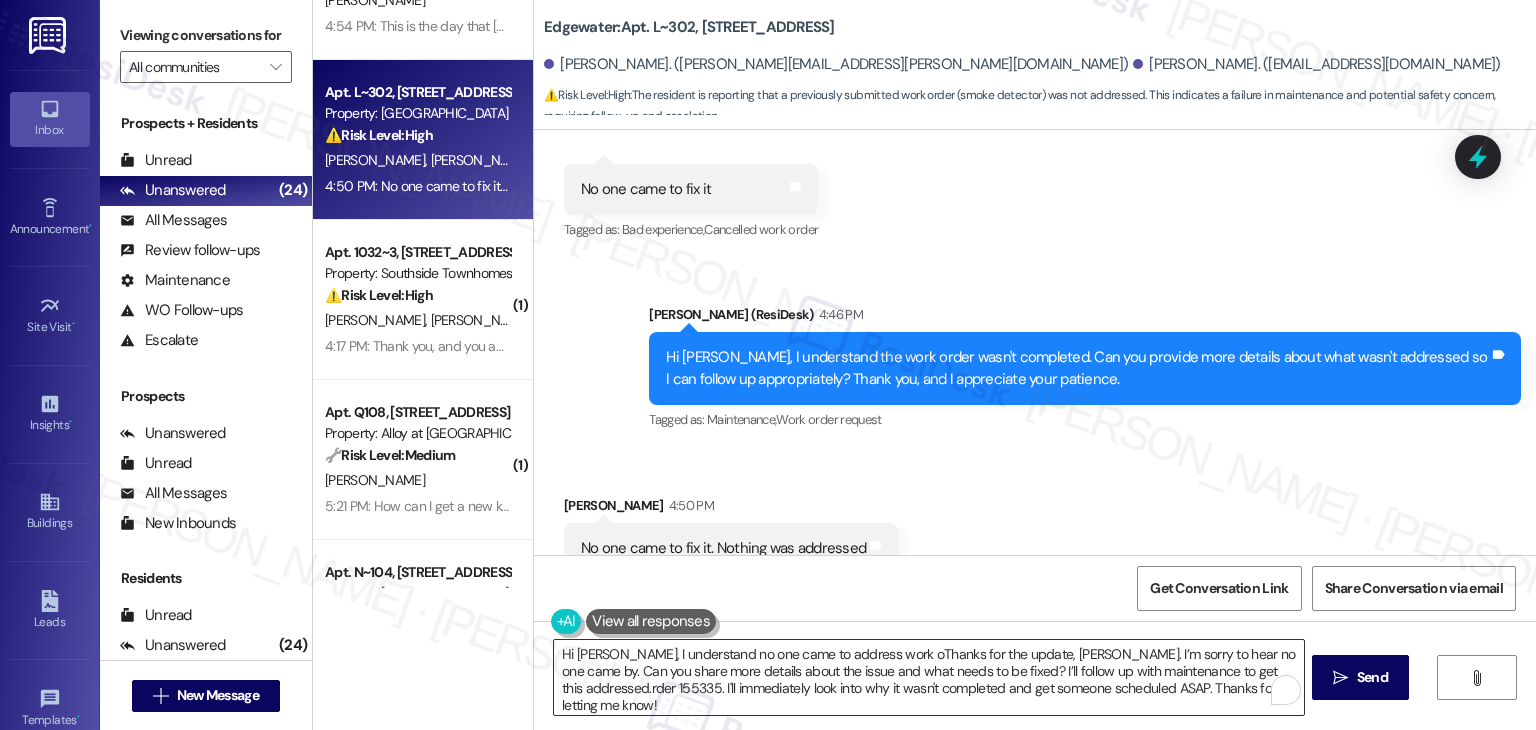 click on "Hi Jordan, I understand no one came to address work oThanks for the update, Jordan. I’m sorry to hear no one came by. Can you share more details about the issue and what needs to be fixed? I’ll follow up with maintenance to get this addressed.rder 155335. I'll immediately look into why it wasn't completed and get someone scheduled ASAP. Thanks for letting me know!" at bounding box center (928, 677) 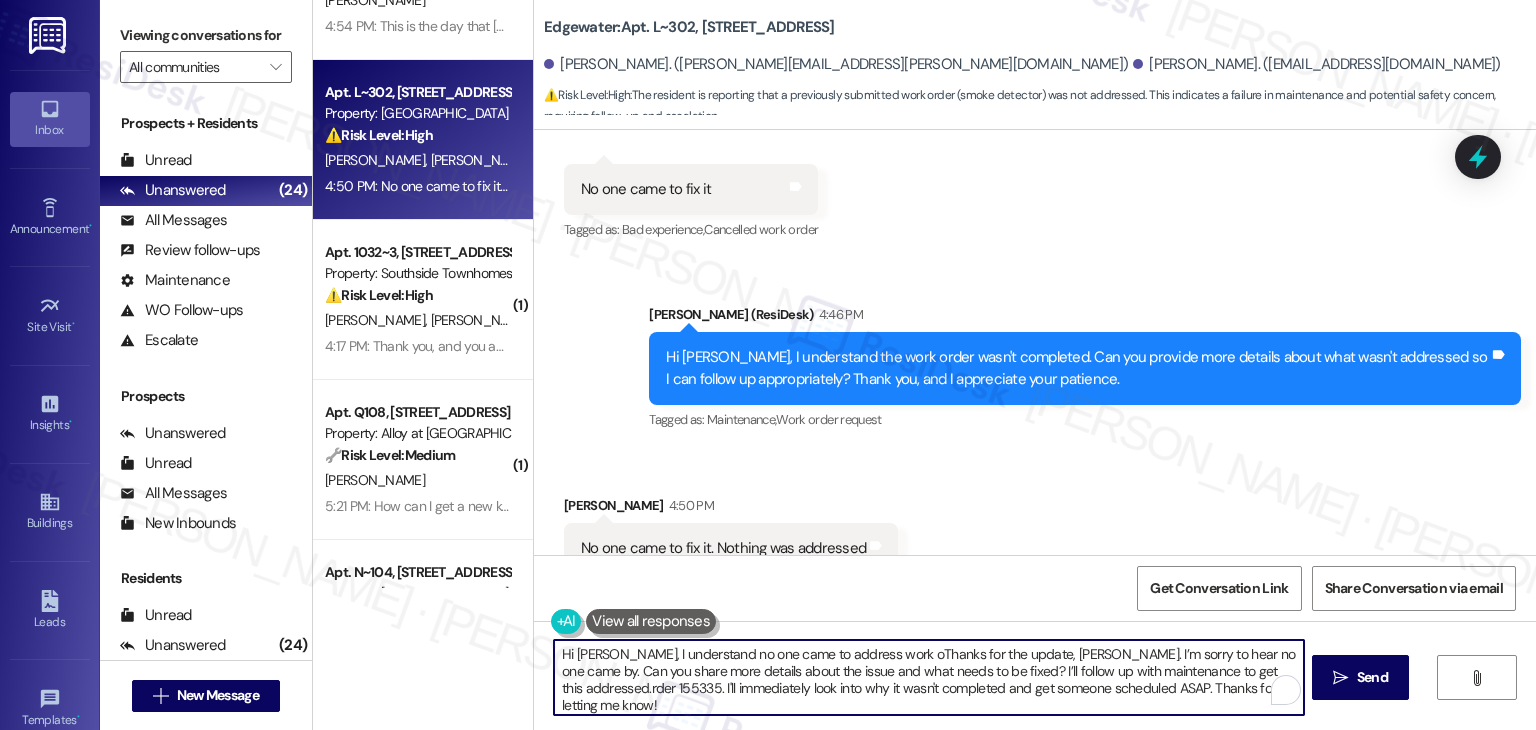 click on "Hi Jordan, I understand no one came to address work oThanks for the update, Jordan. I’m sorry to hear no one came by. Can you share more details about the issue and what needs to be fixed? I’ll follow up with maintenance to get this addressed.rder 155335. I'll immediately look into why it wasn't completed and get someone scheduled ASAP. Thanks for letting me know!" at bounding box center (928, 677) 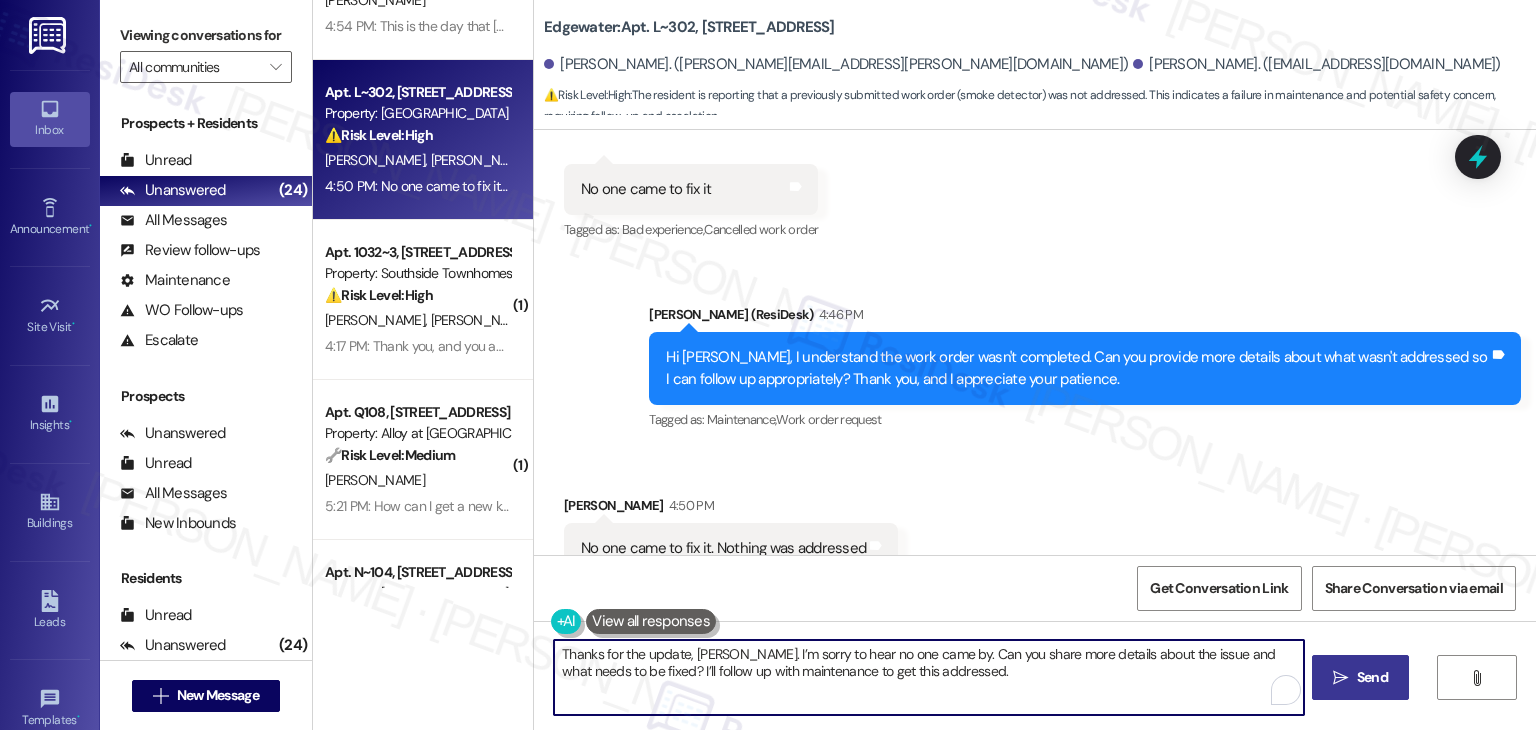 click on "Send" at bounding box center (1372, 677) 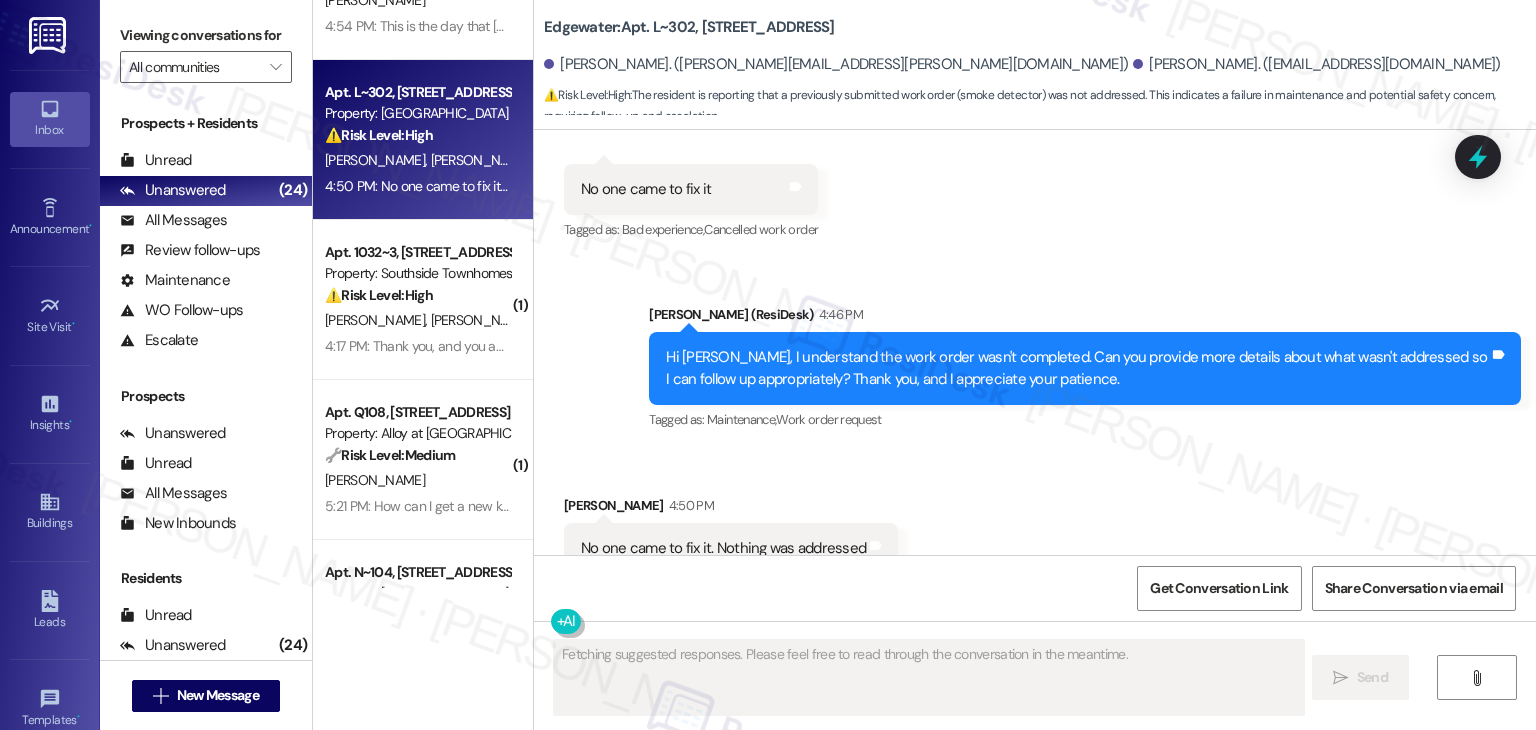 scroll, scrollTop: 1256, scrollLeft: 0, axis: vertical 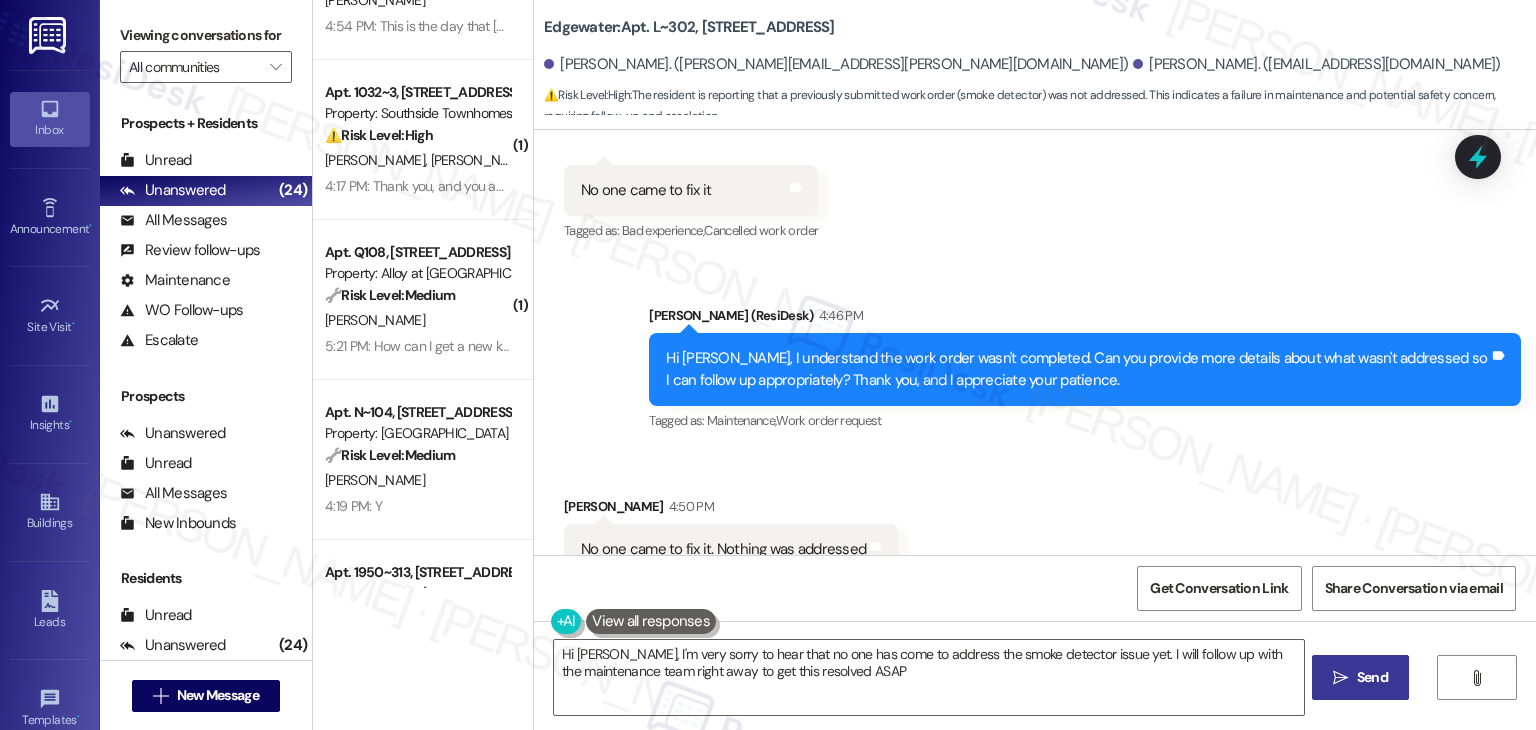 type on "Hi Jordan, I'm very sorry to hear that no one has come to address the smoke detector issue yet. I will follow up with the maintenance team right away to get this resolved ASAP!" 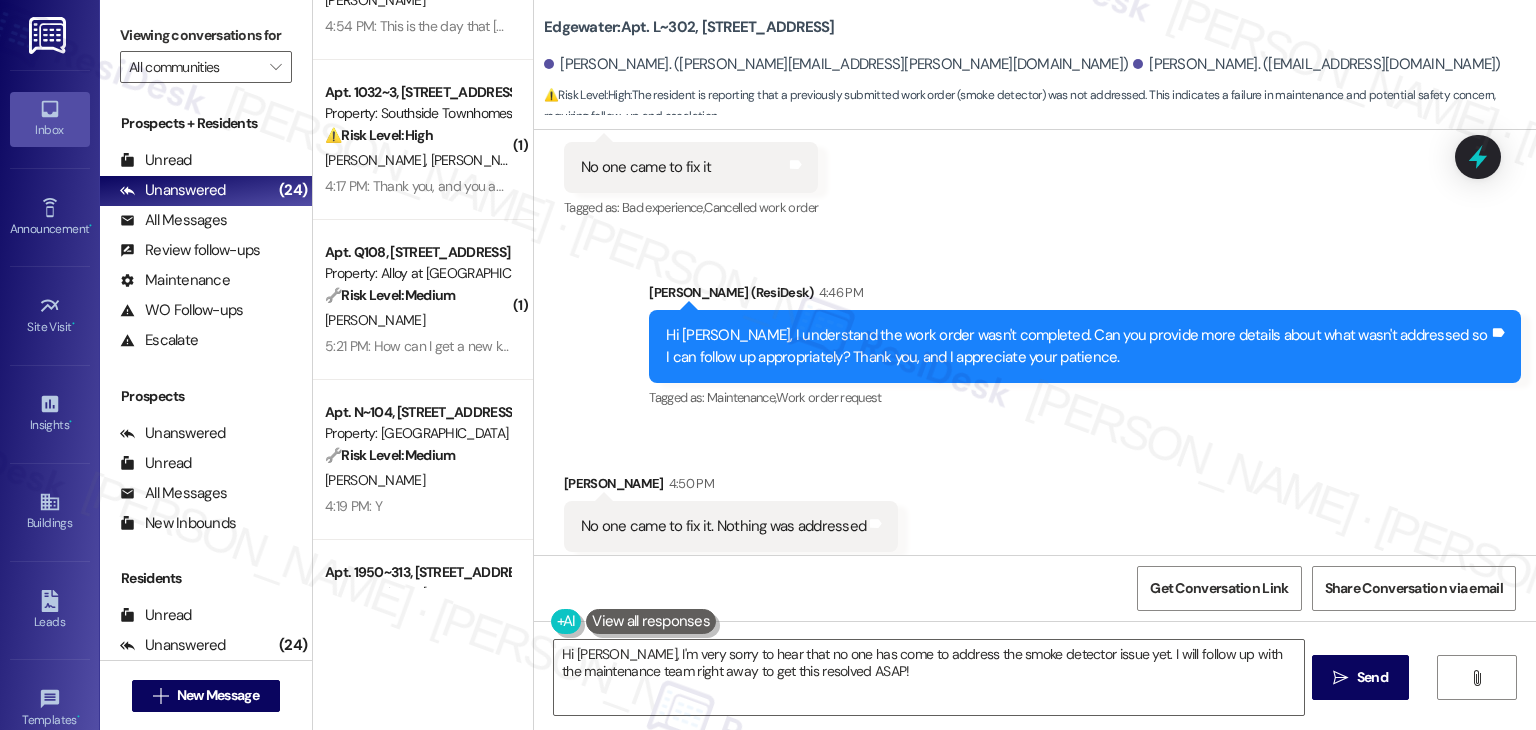 scroll, scrollTop: 1218, scrollLeft: 0, axis: vertical 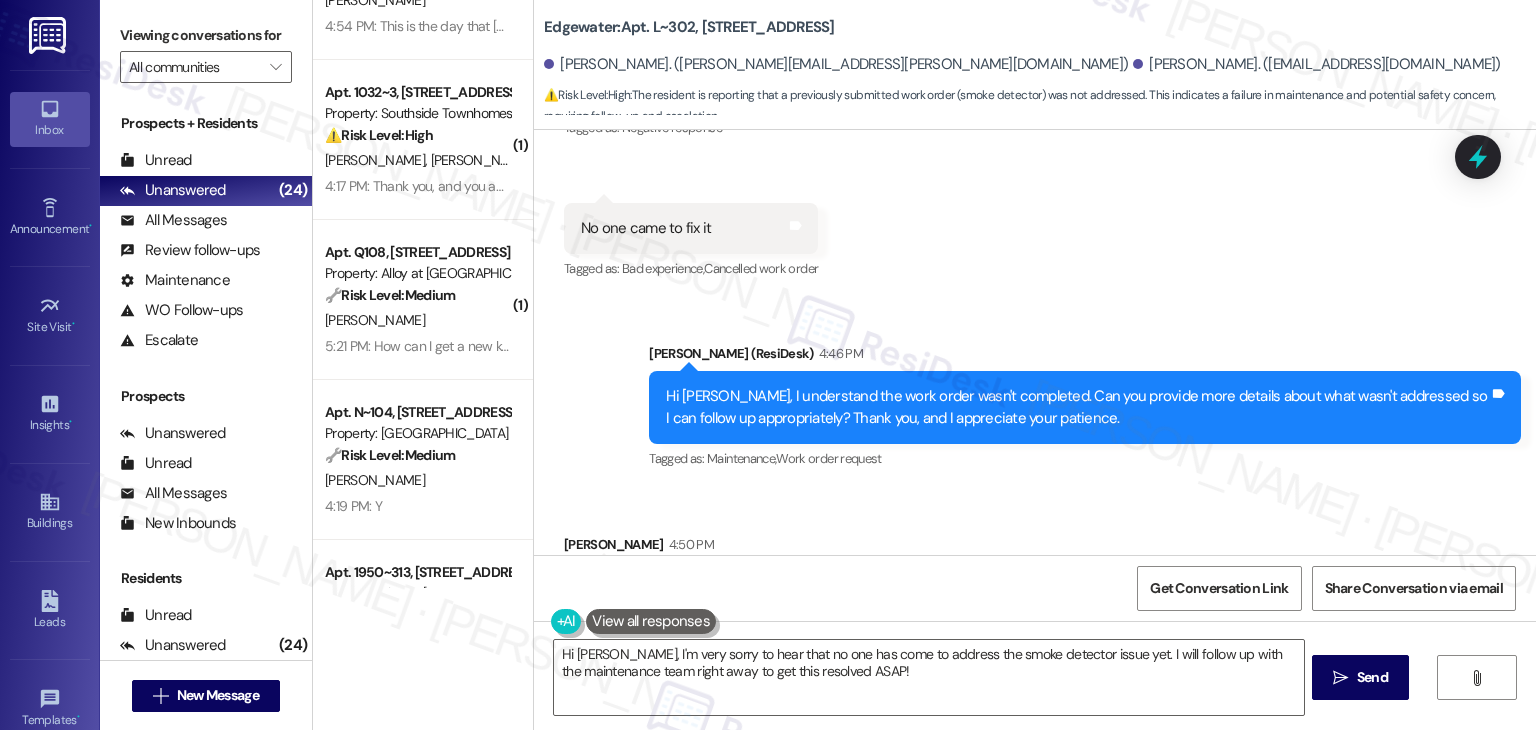 click on "Received via SMS Jordan Bolin 4:50 PM No one came to fix it. Nothing was addressed  Tags and notes Tagged as:   Bad experience ,  Click to highlight conversations about Bad experience Maintenance request Click to highlight conversations about Maintenance request" at bounding box center (1035, 573) 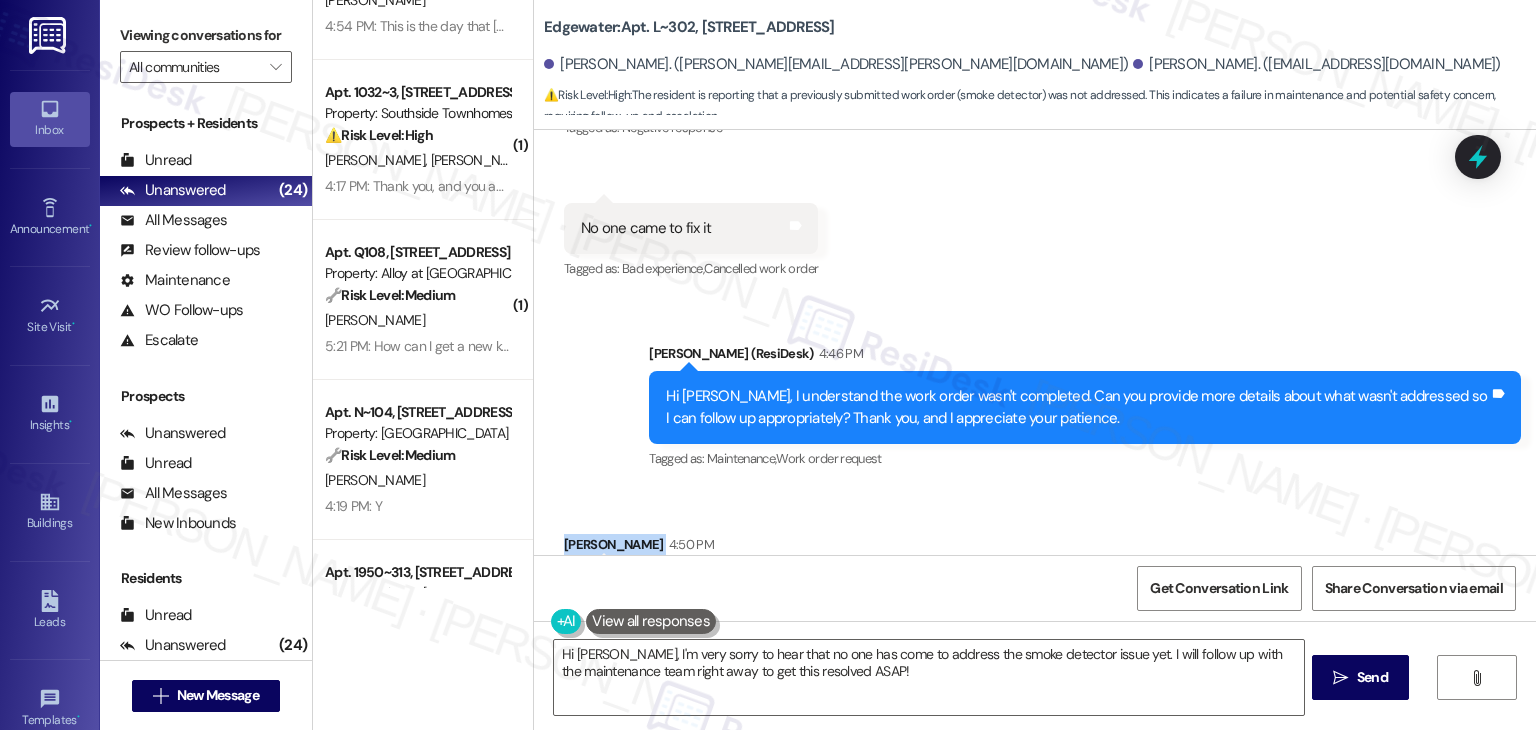 click on "Received via SMS Jordan Bolin 4:50 PM No one came to fix it. Nothing was addressed  Tags and notes Tagged as:   Bad experience ,  Click to highlight conversations about Bad experience Maintenance request Click to highlight conversations about Maintenance request" at bounding box center [1035, 573] 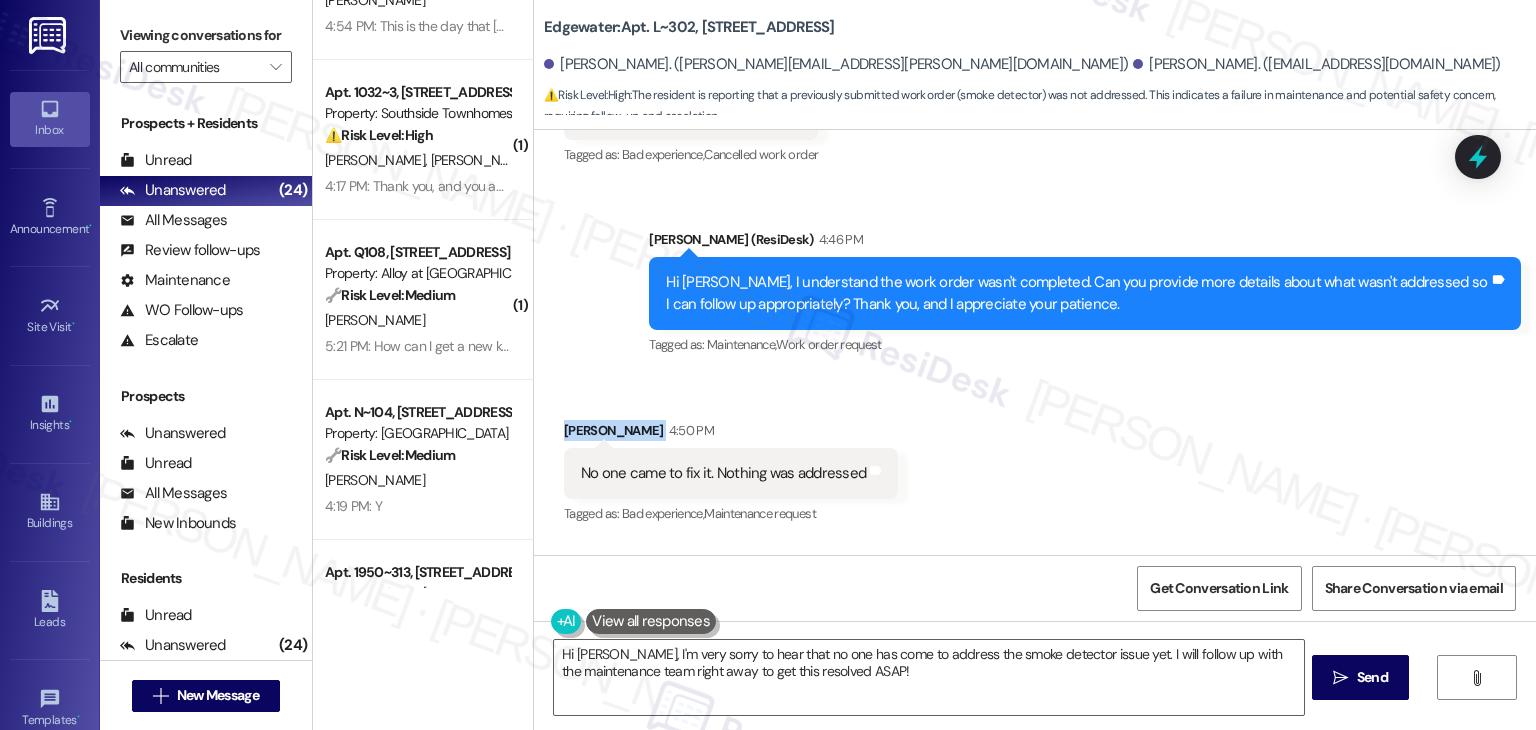 scroll, scrollTop: 1418, scrollLeft: 0, axis: vertical 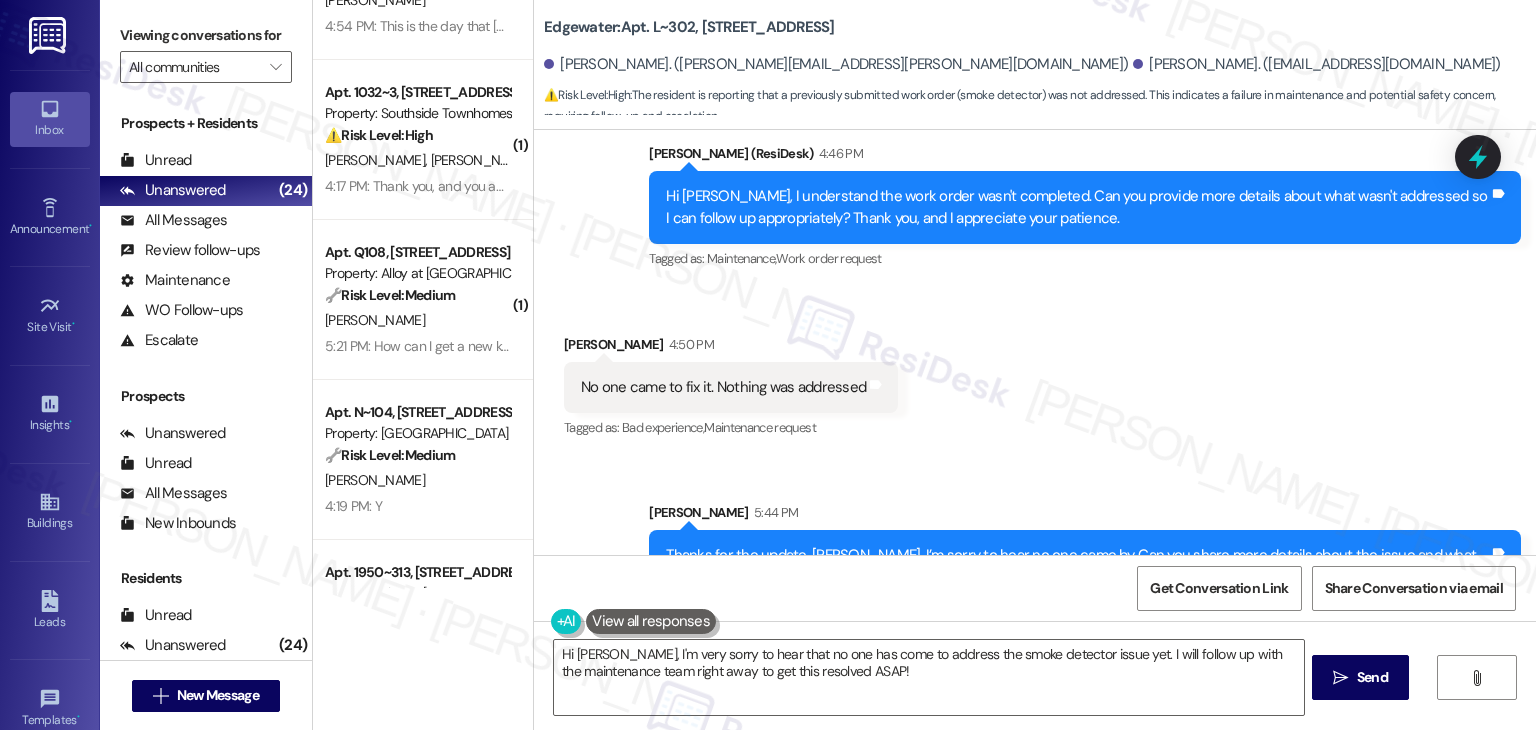click on "Received via SMS Jordan Bolin 4:50 PM No one came to fix it. Nothing was addressed  Tags and notes Tagged as:   Bad experience ,  Click to highlight conversations about Bad experience Maintenance request Click to highlight conversations about Maintenance request" at bounding box center (1035, 373) 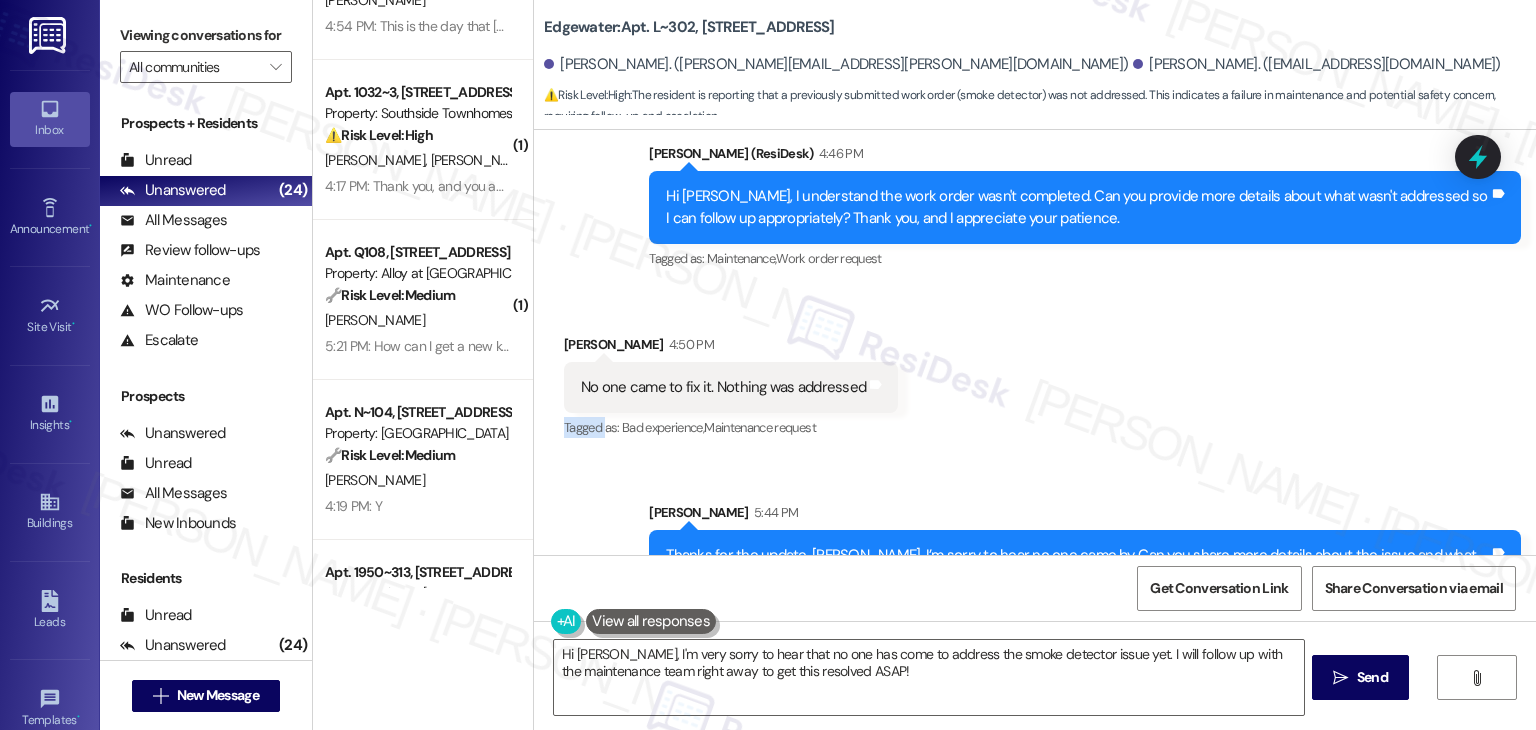 click on "Received via SMS Jordan Bolin 4:50 PM No one came to fix it. Nothing was addressed  Tags and notes Tagged as:   Bad experience ,  Click to highlight conversations about Bad experience Maintenance request Click to highlight conversations about Maintenance request" at bounding box center [1035, 373] 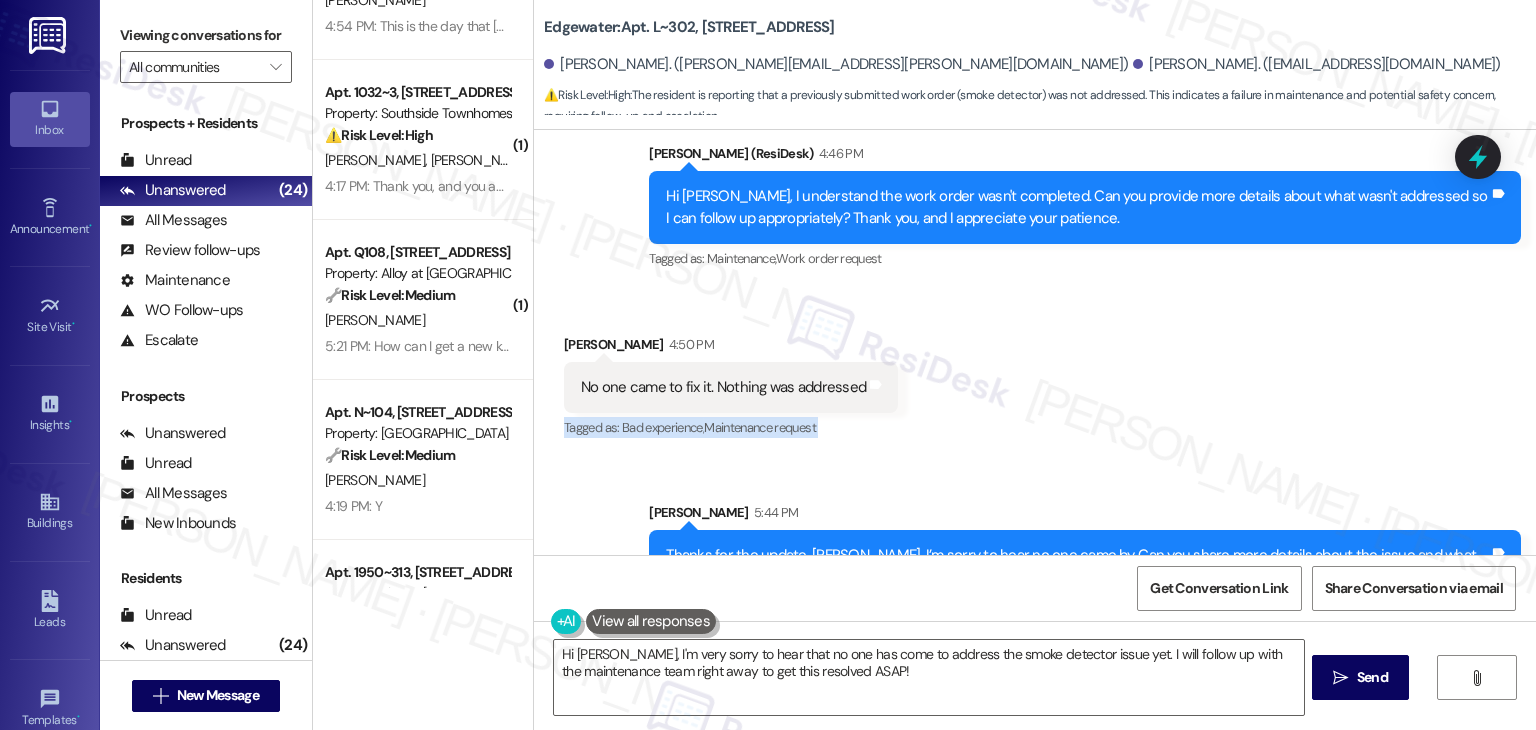 click on "Received via SMS Jordan Bolin 4:50 PM No one came to fix it. Nothing was addressed  Tags and notes Tagged as:   Bad experience ,  Click to highlight conversations about Bad experience Maintenance request Click to highlight conversations about Maintenance request" at bounding box center (1035, 373) 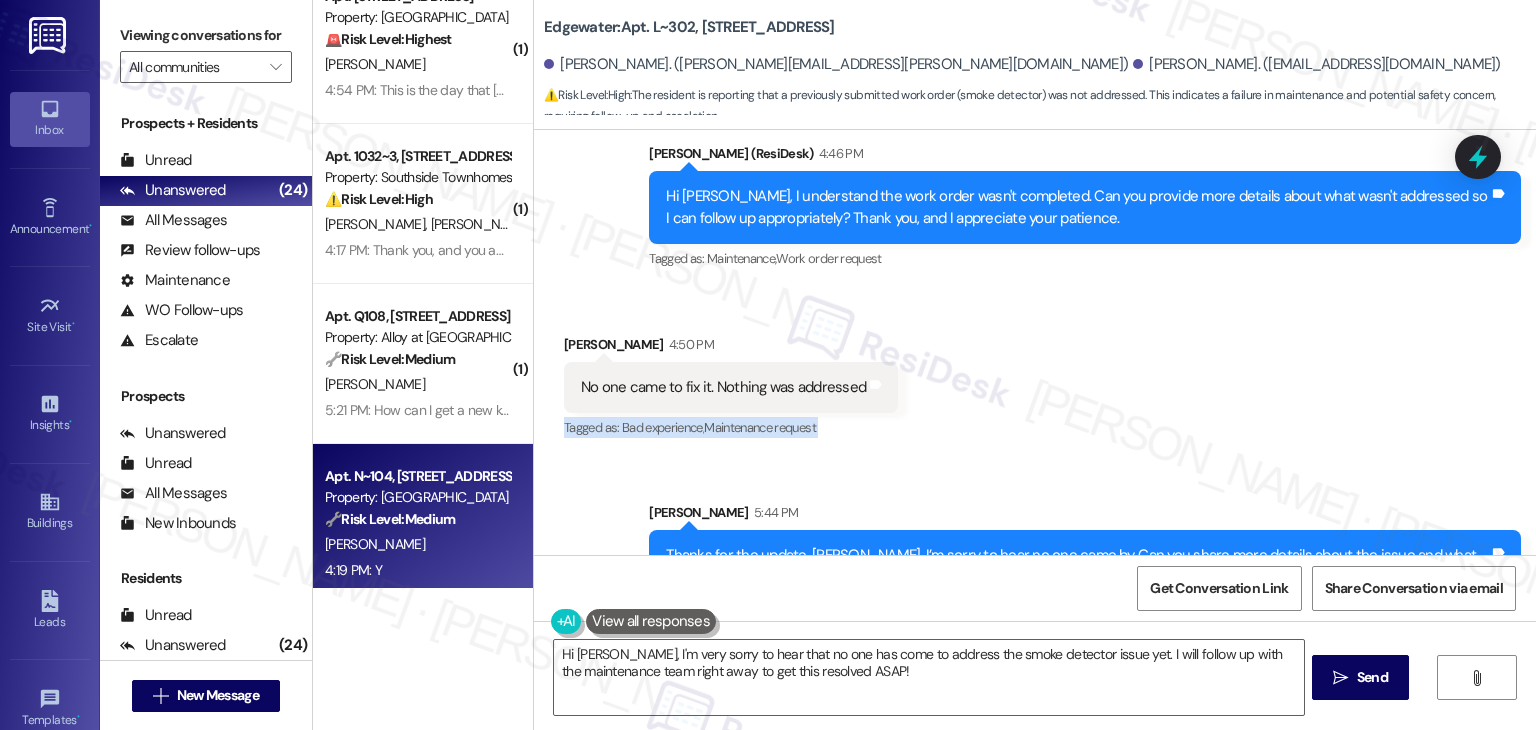 scroll, scrollTop: 0, scrollLeft: 0, axis: both 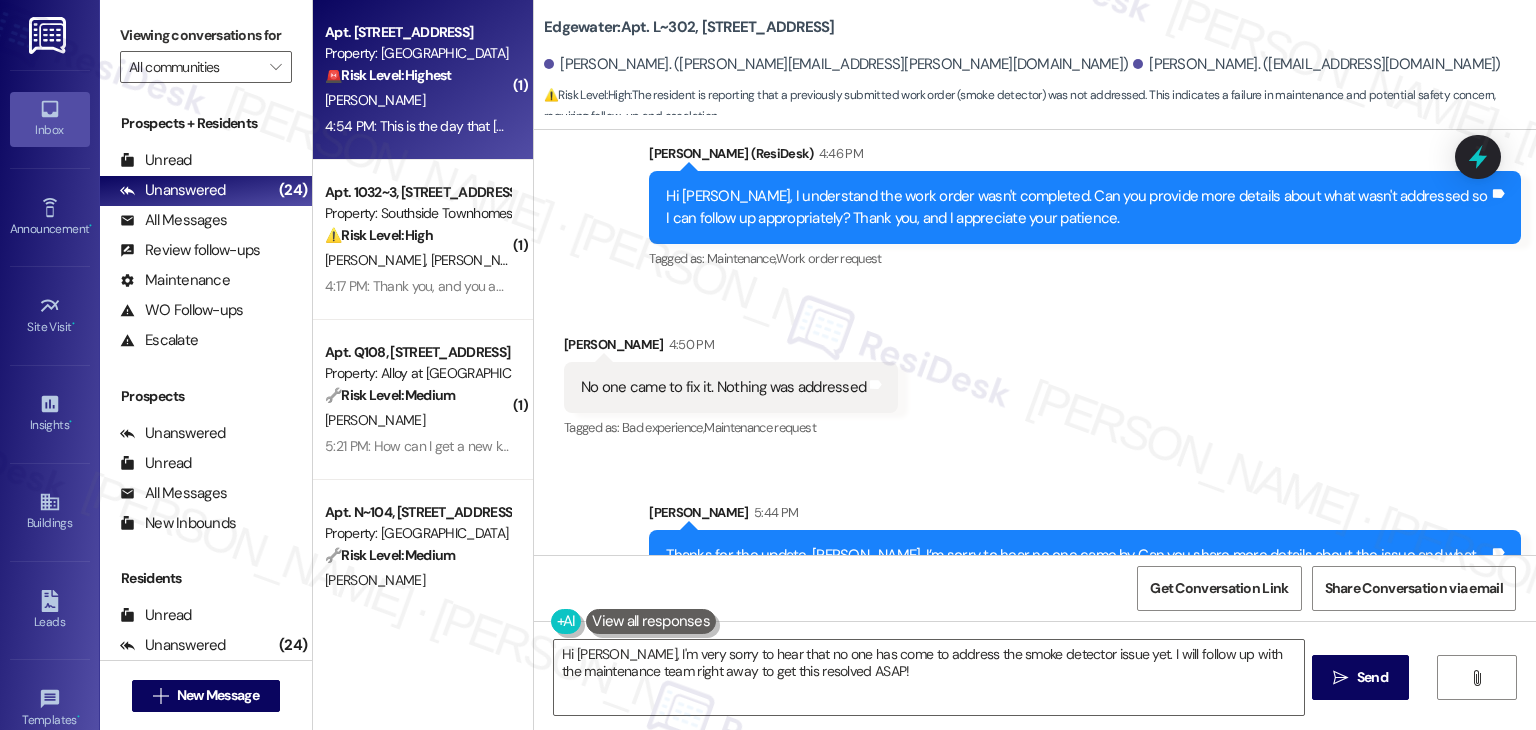 click on "[PERSON_NAME]" at bounding box center (417, 100) 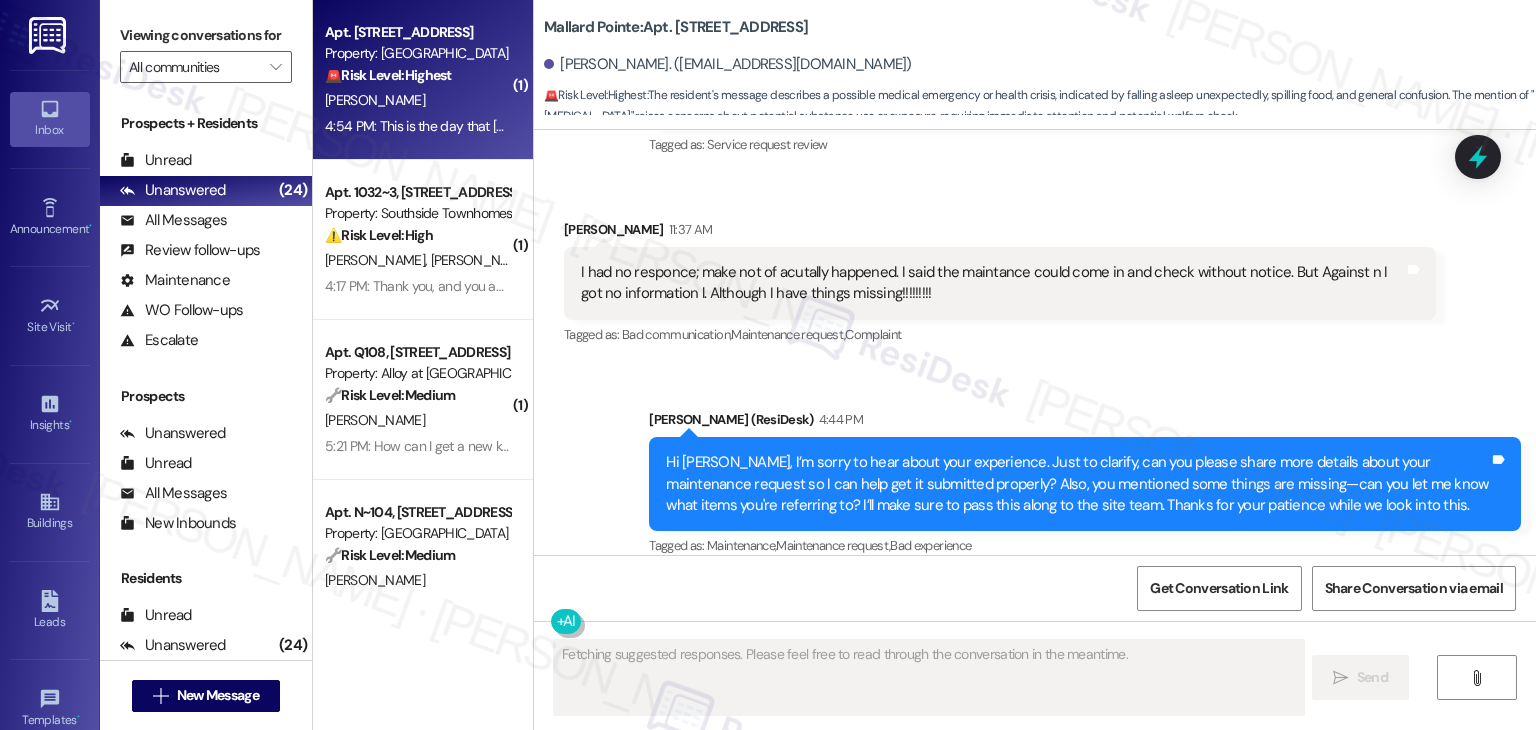 scroll, scrollTop: 4036, scrollLeft: 0, axis: vertical 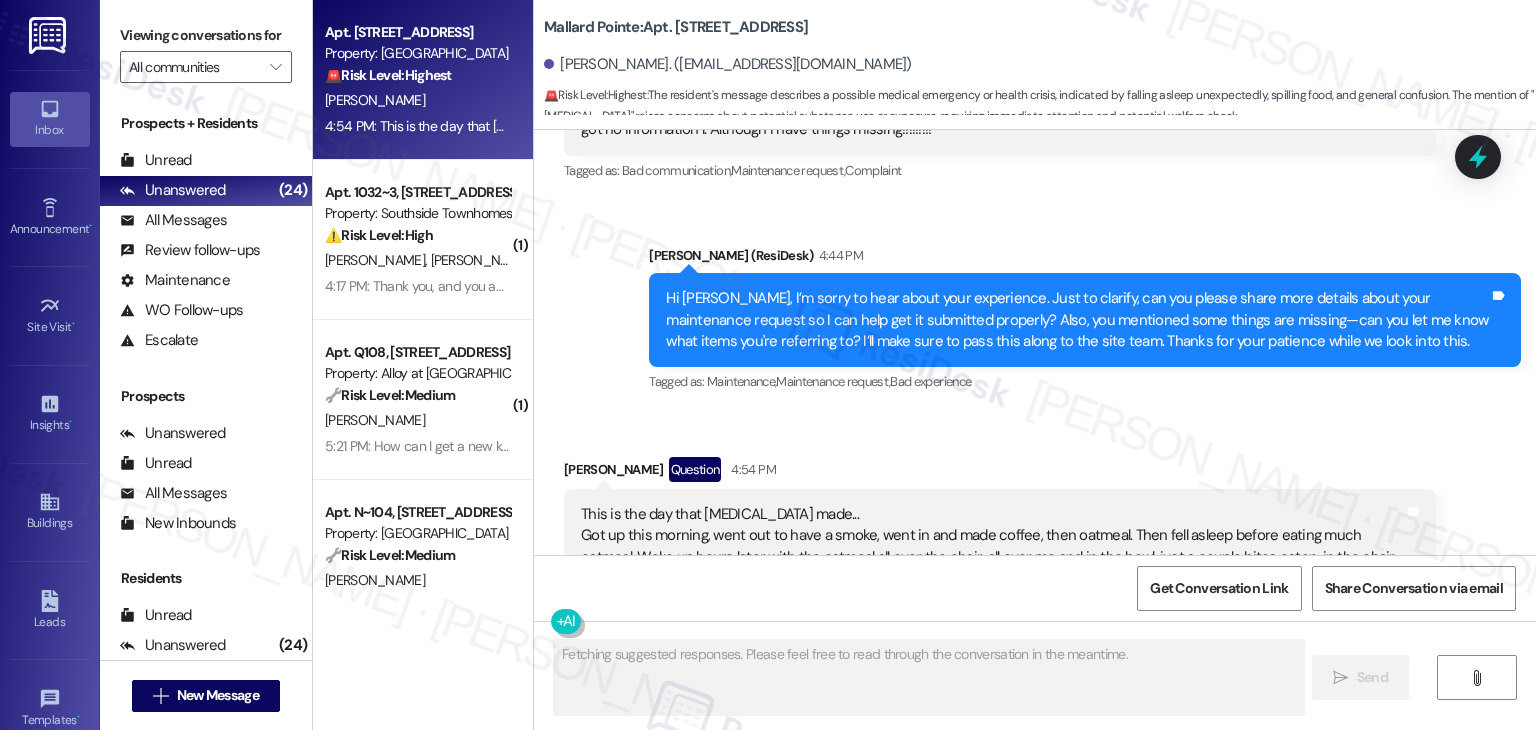 click on "John Jordan Question 4:54 PM" at bounding box center (1000, 473) 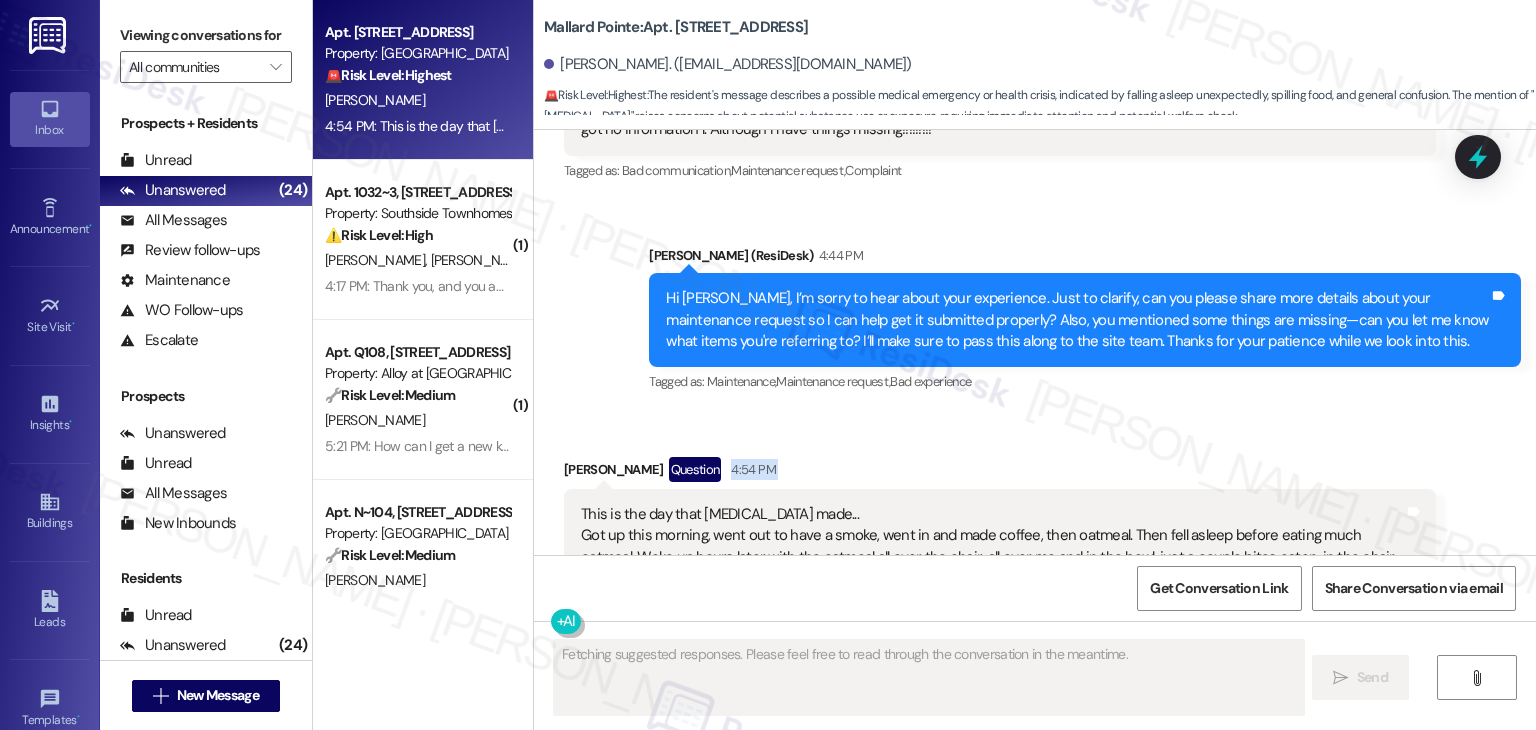 click on "John Jordan Question 4:54 PM" at bounding box center [1000, 473] 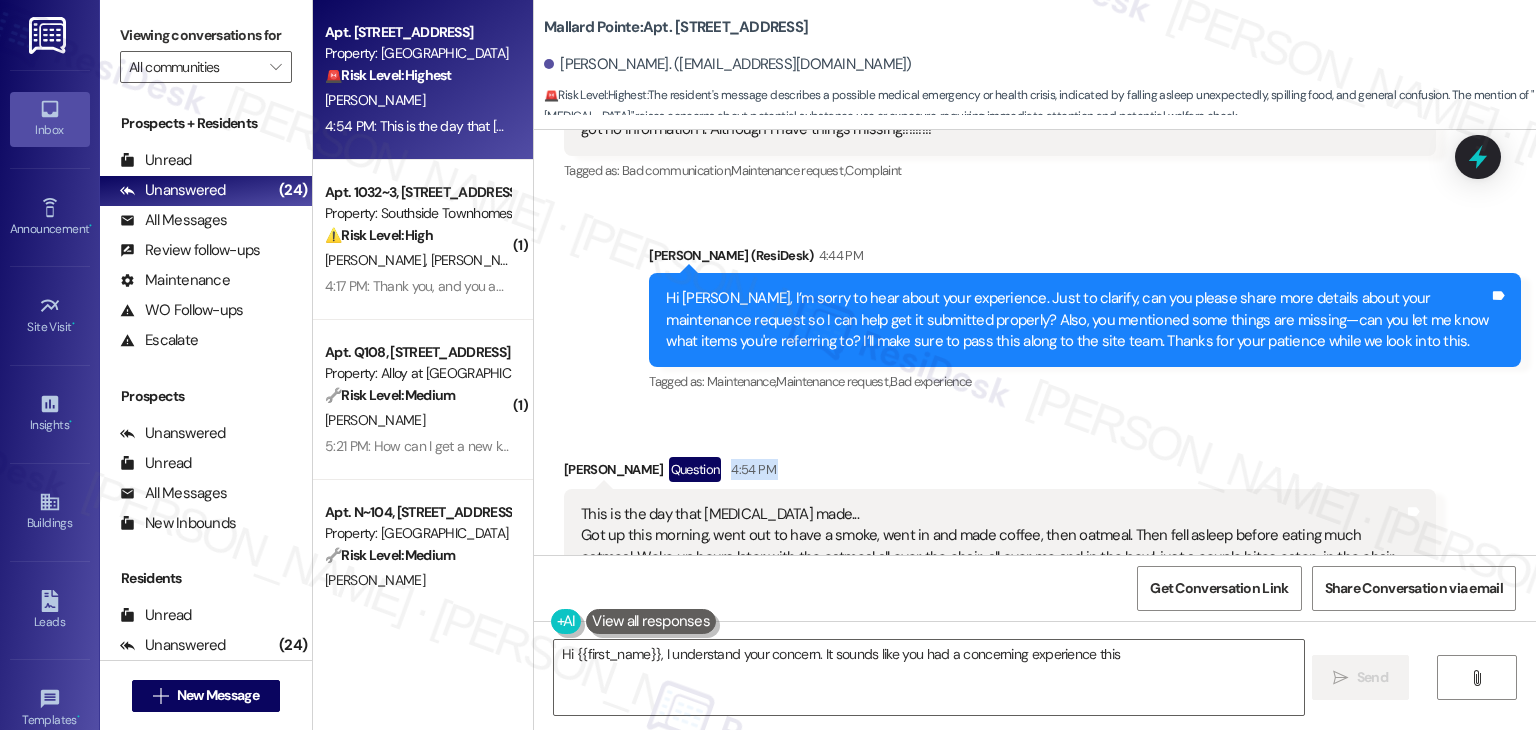 click on "Received via SMS John Jordan Question 4:54 PM This is the day that  diethyl Ether made...
Got up this morning, went out to have a smoke, went in and made coffee, then oatmeal. Then fell asleep before eating much oatmeal. Woke up hours later with the oatmeal all over the chair, all over me and in the bowl, just a couple bites eaten, in the chair.  ?? Tags and notes" at bounding box center (1000, 531) 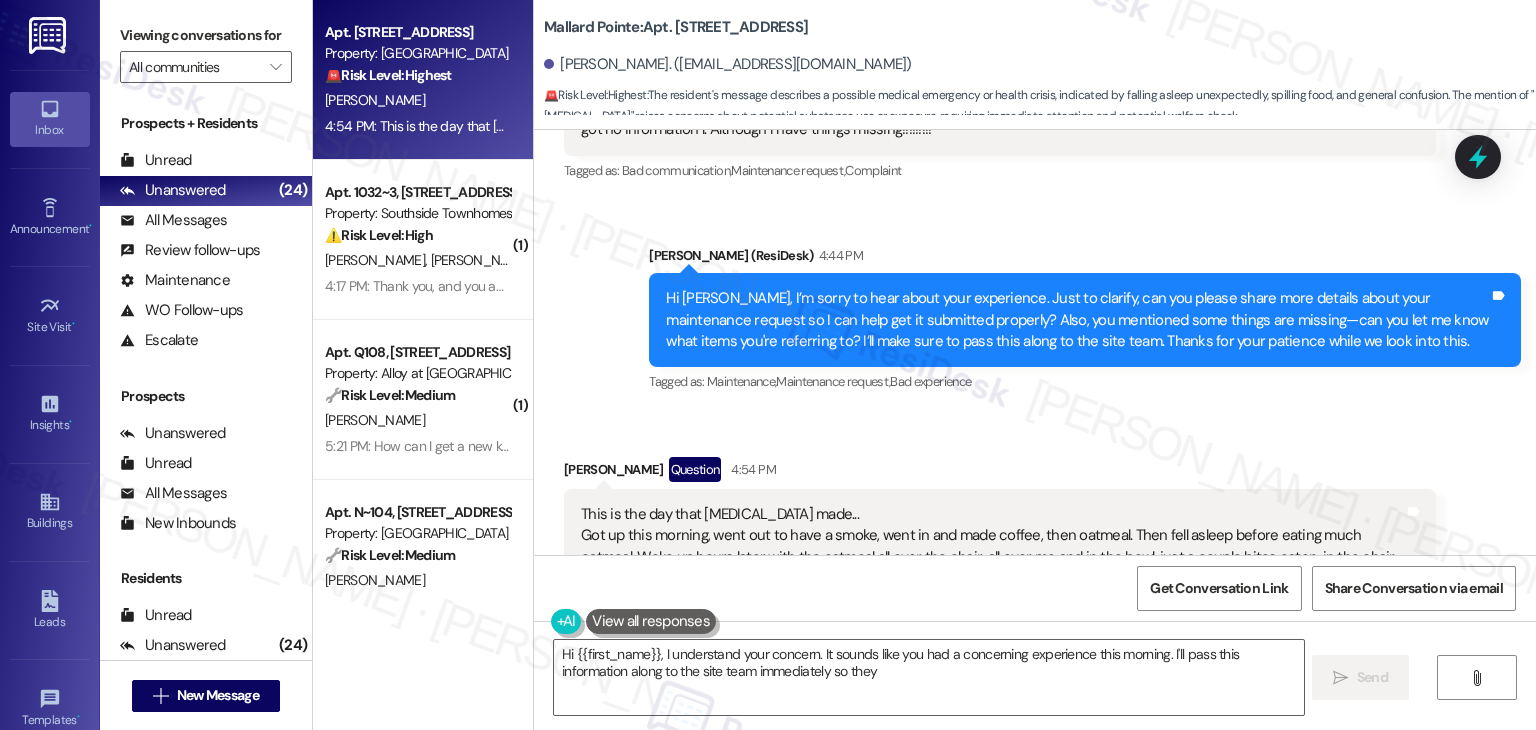 click on "Received via SMS John Jordan Question 4:54 PM This is the day that  diethyl Ether made...
Got up this morning, went out to have a smoke, went in and made coffee, then oatmeal. Then fell asleep before eating much oatmeal. Woke up hours later with the oatmeal all over the chair, all over me and in the bowl, just a couple bites eaten, in the chair.  ?? Tags and notes" at bounding box center [1000, 531] 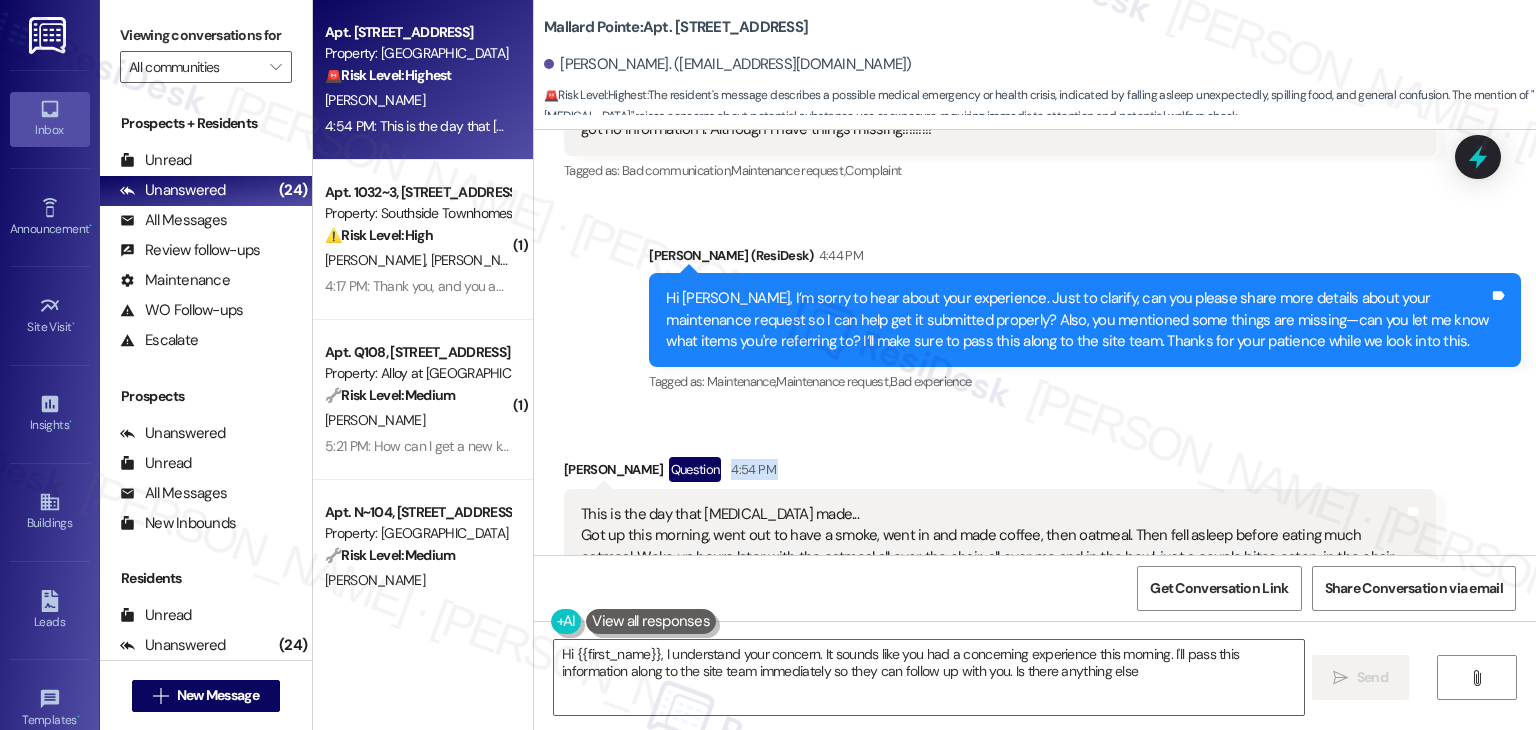 click on "Received via SMS John Jordan Question 4:54 PM This is the day that  diethyl Ether made...
Got up this morning, went out to have a smoke, went in and made coffee, then oatmeal. Then fell asleep before eating much oatmeal. Woke up hours later with the oatmeal all over the chair, all over me and in the bowl, just a couple bites eaten, in the chair.  ?? Tags and notes" at bounding box center (1000, 531) 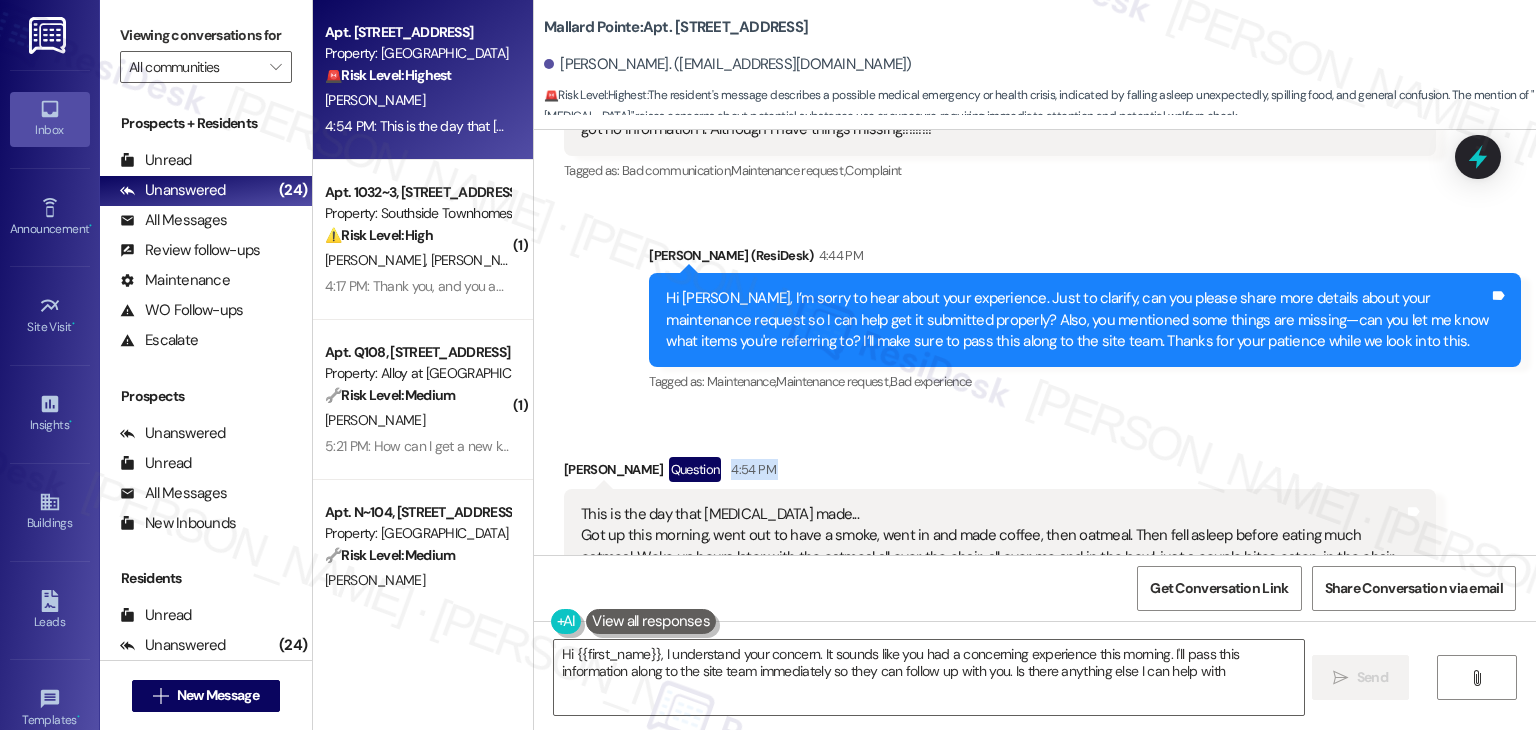 type on "Hi {{first_name}}, I understand your concern. It sounds like you had a concerning experience this morning. I'll pass this information along to the site team immediately so they can follow up with you. Is there anything else I can help with?" 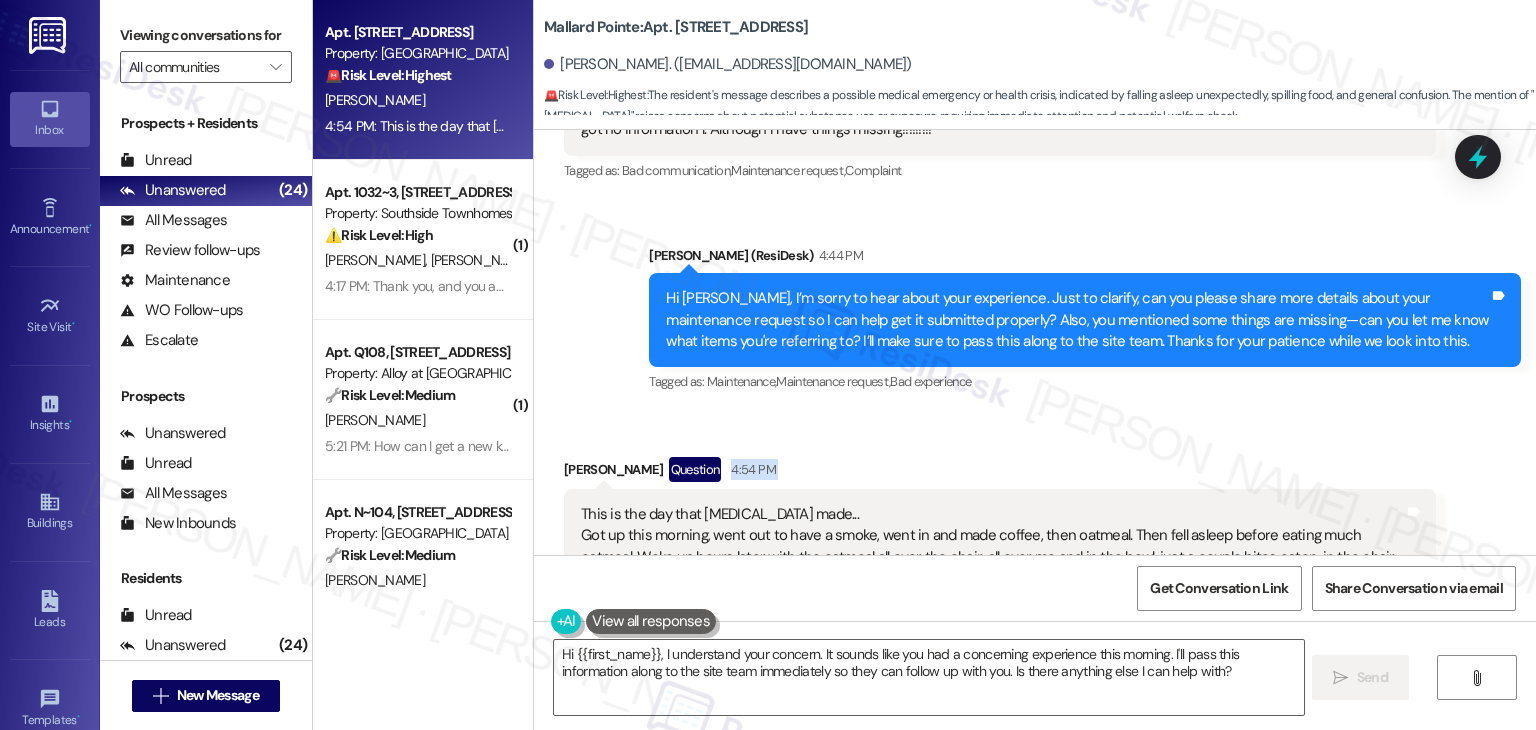 click on "Received via SMS John Jordan Question 4:54 PM This is the day that  diethyl Ether made...
Got up this morning, went out to have a smoke, went in and made coffee, then oatmeal. Then fell asleep before eating much oatmeal. Woke up hours later with the oatmeal all over the chair, all over me and in the bowl, just a couple bites eaten, in the chair.  ?? Tags and notes" at bounding box center (1000, 531) 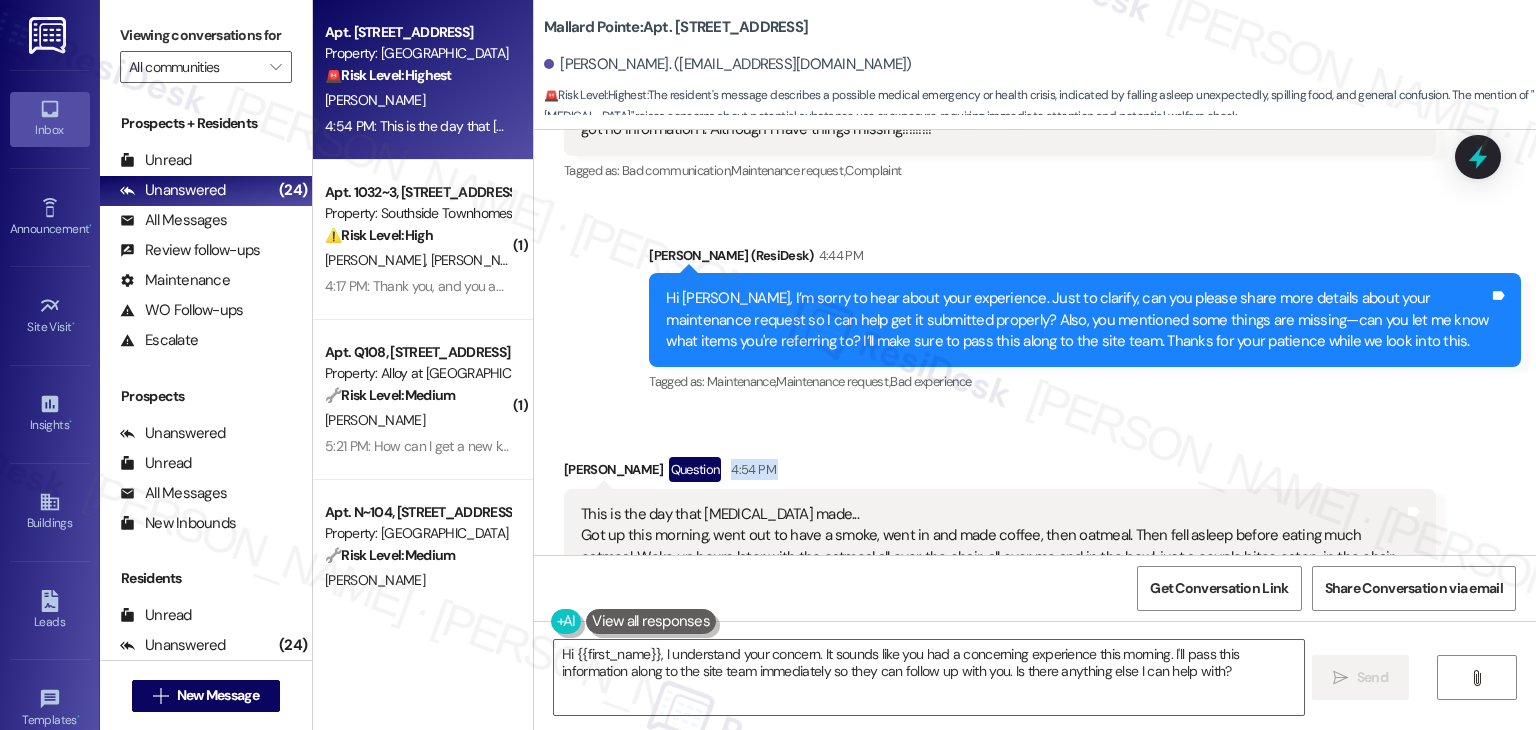 click on "Received via SMS John Jordan Question 4:54 PM This is the day that  diethyl Ether made...
Got up this morning, went out to have a smoke, went in and made coffee, then oatmeal. Then fell asleep before eating much oatmeal. Woke up hours later with the oatmeal all over the chair, all over me and in the bowl, just a couple bites eaten, in the chair.  ?? Tags and notes" at bounding box center (1000, 531) 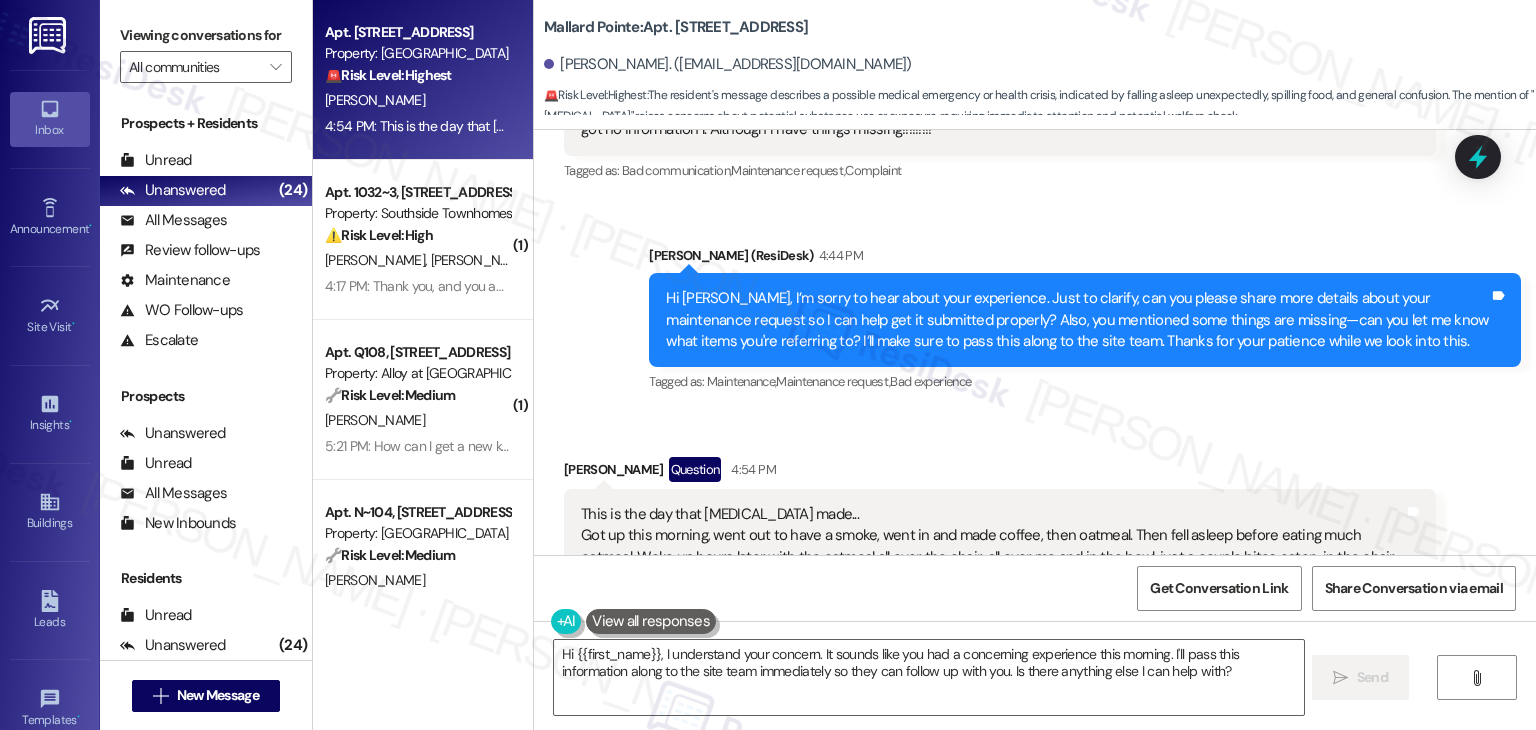 click on "Received via SMS John Jordan Question 4:54 PM This is the day that  diethyl Ether made...
Got up this morning, went out to have a smoke, went in and made coffee, then oatmeal. Then fell asleep before eating much oatmeal. Woke up hours later with the oatmeal all over the chair, all over me and in the bowl, just a couple bites eaten, in the chair.  ?? Tags and notes" at bounding box center (1000, 531) 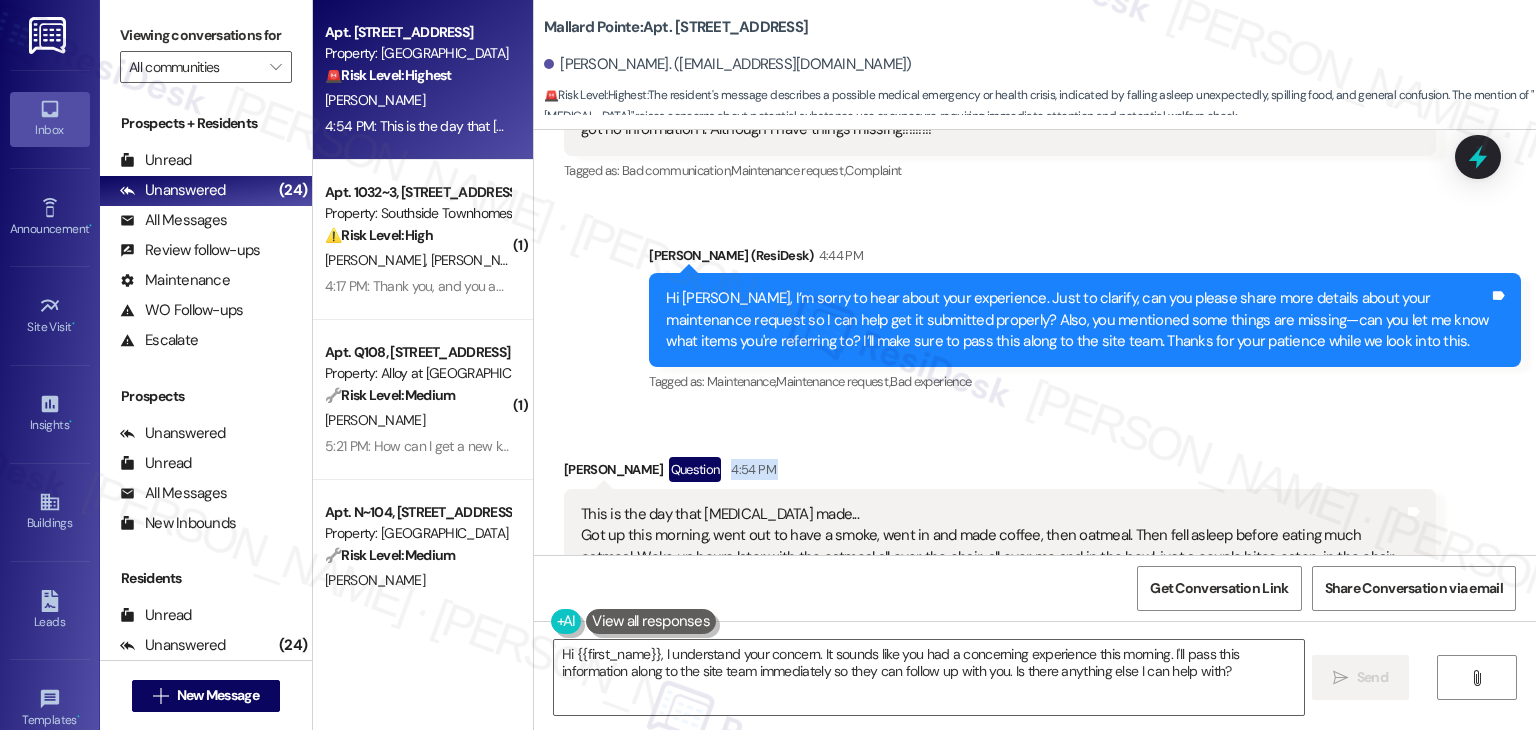 click on "Received via SMS John Jordan Question 4:54 PM This is the day that  diethyl Ether made...
Got up this morning, went out to have a smoke, went in and made coffee, then oatmeal. Then fell asleep before eating much oatmeal. Woke up hours later with the oatmeal all over the chair, all over me and in the bowl, just a couple bites eaten, in the chair.  ?? Tags and notes" at bounding box center (1000, 531) 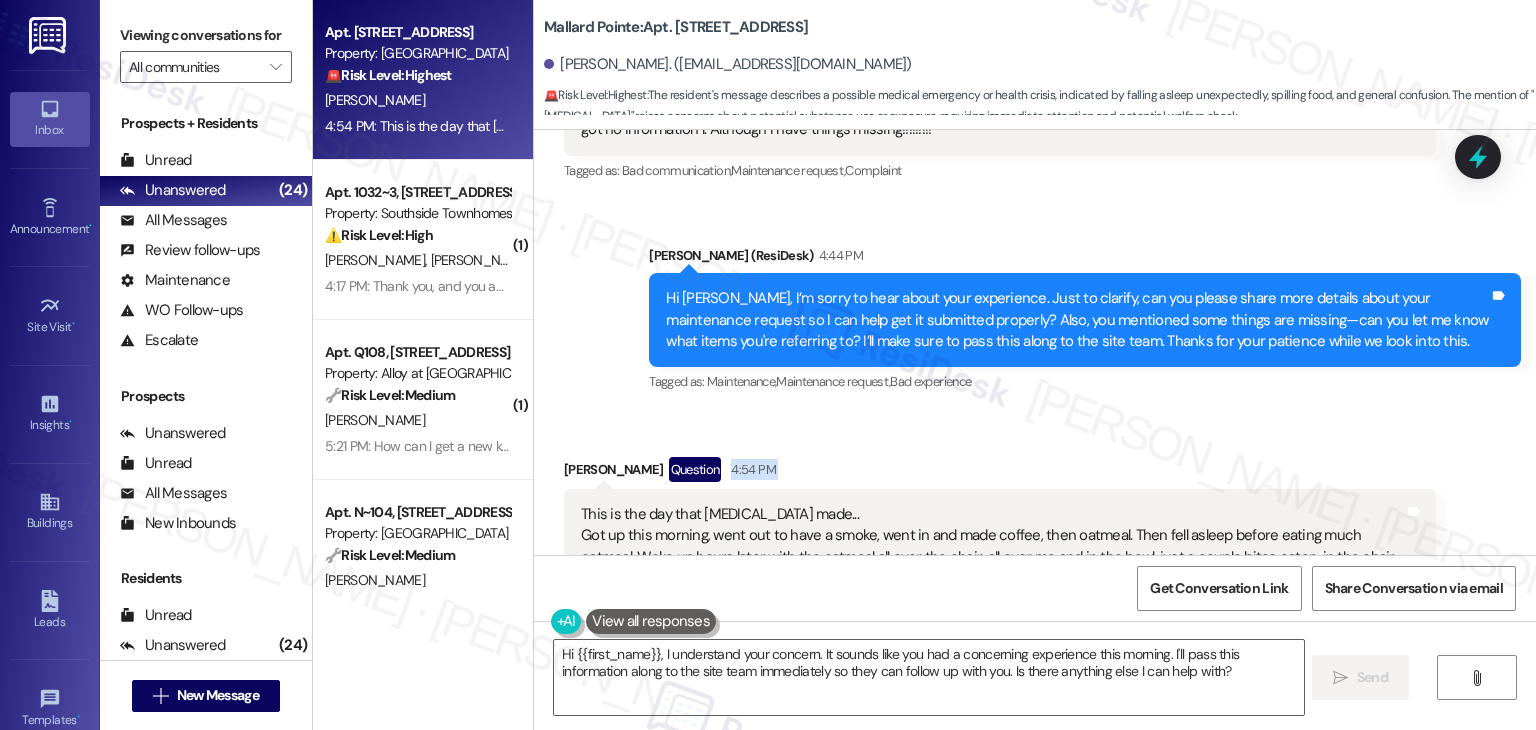 click on "Received via SMS John Jordan Question 4:54 PM This is the day that  diethyl Ether made...
Got up this morning, went out to have a smoke, went in and made coffee, then oatmeal. Then fell asleep before eating much oatmeal. Woke up hours later with the oatmeal all over the chair, all over me and in the bowl, just a couple bites eaten, in the chair.  ?? Tags and notes" at bounding box center (1000, 531) 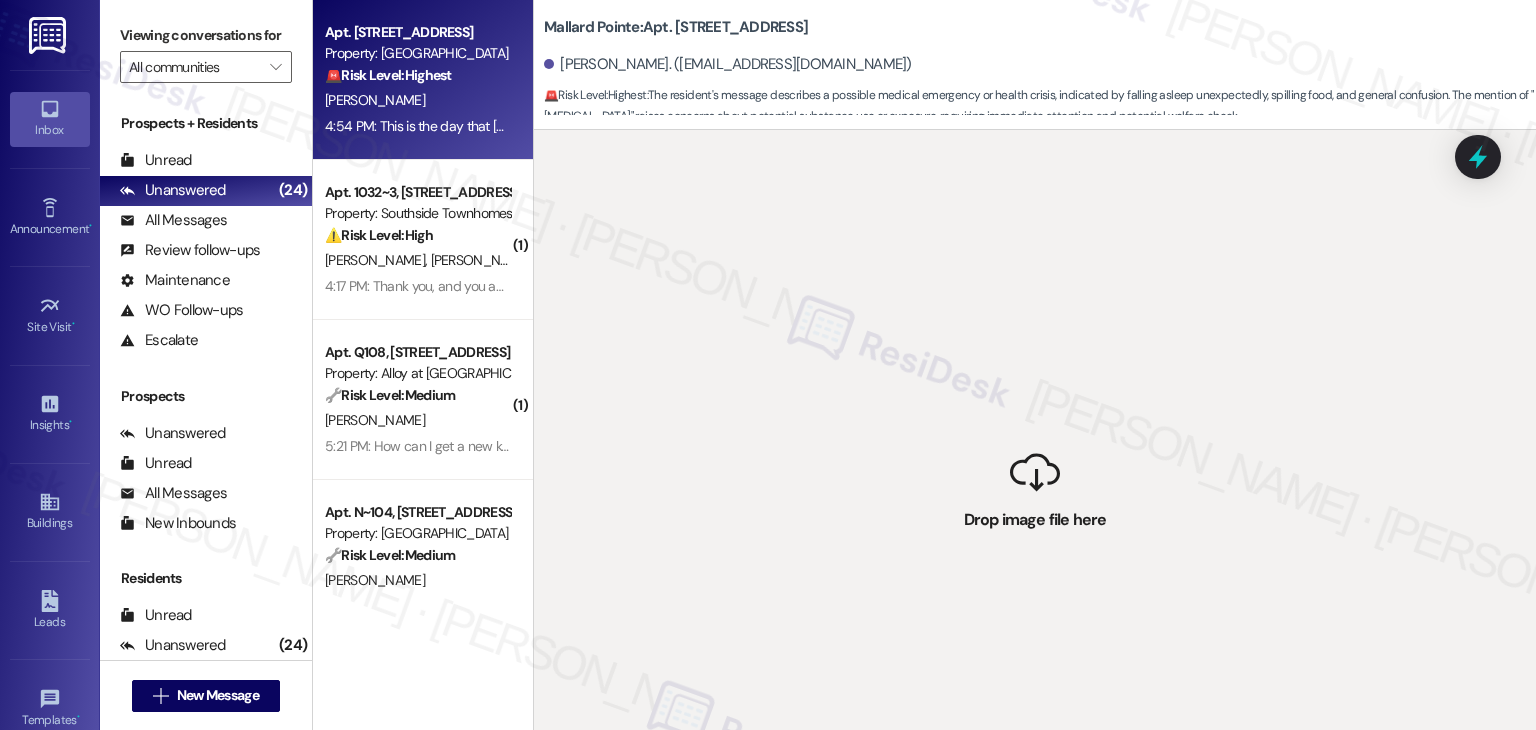 click on " Drop image file here" at bounding box center (1035, 495) 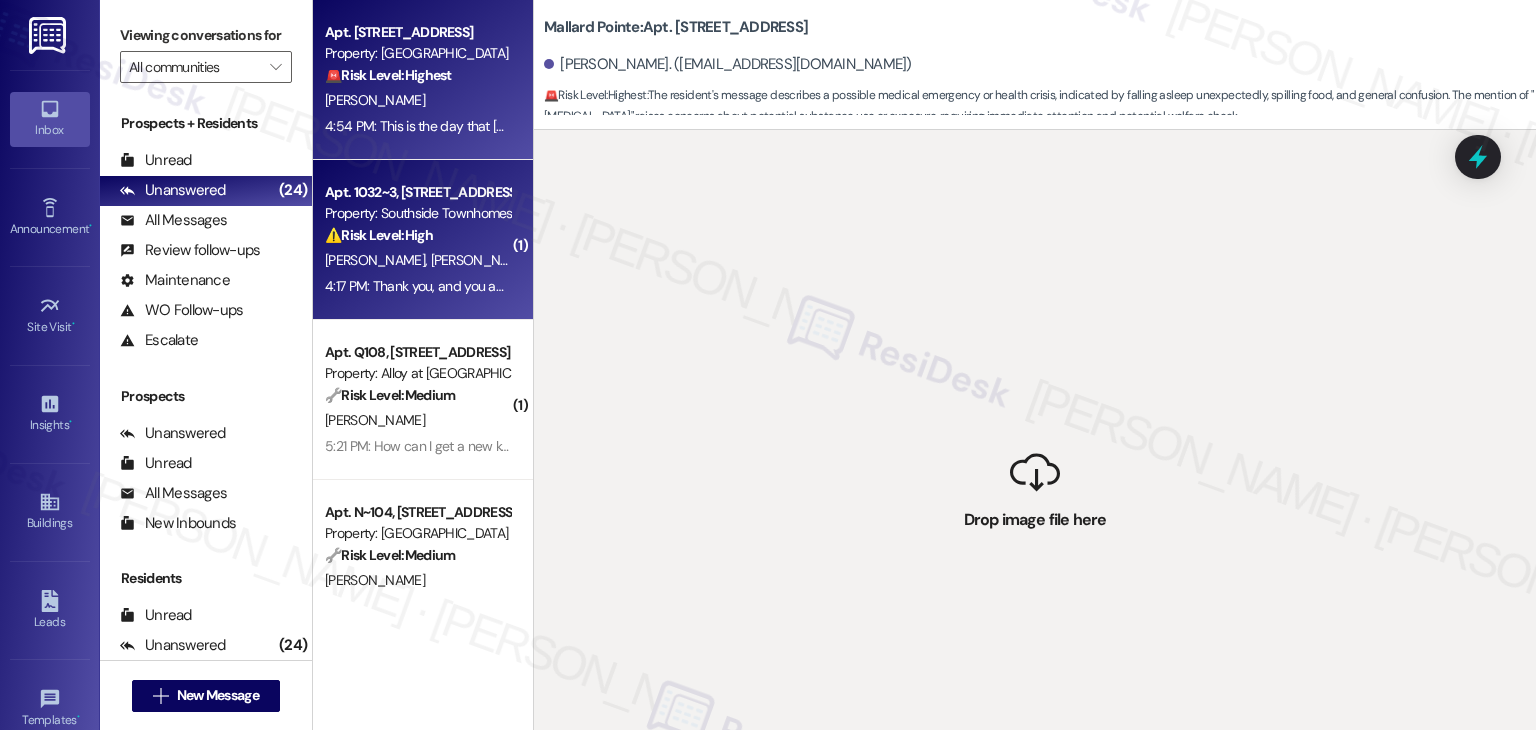 click on "4:17 PM: Thank you, and you as well! 4:17 PM: Thank you, and you as well!" at bounding box center [428, 286] 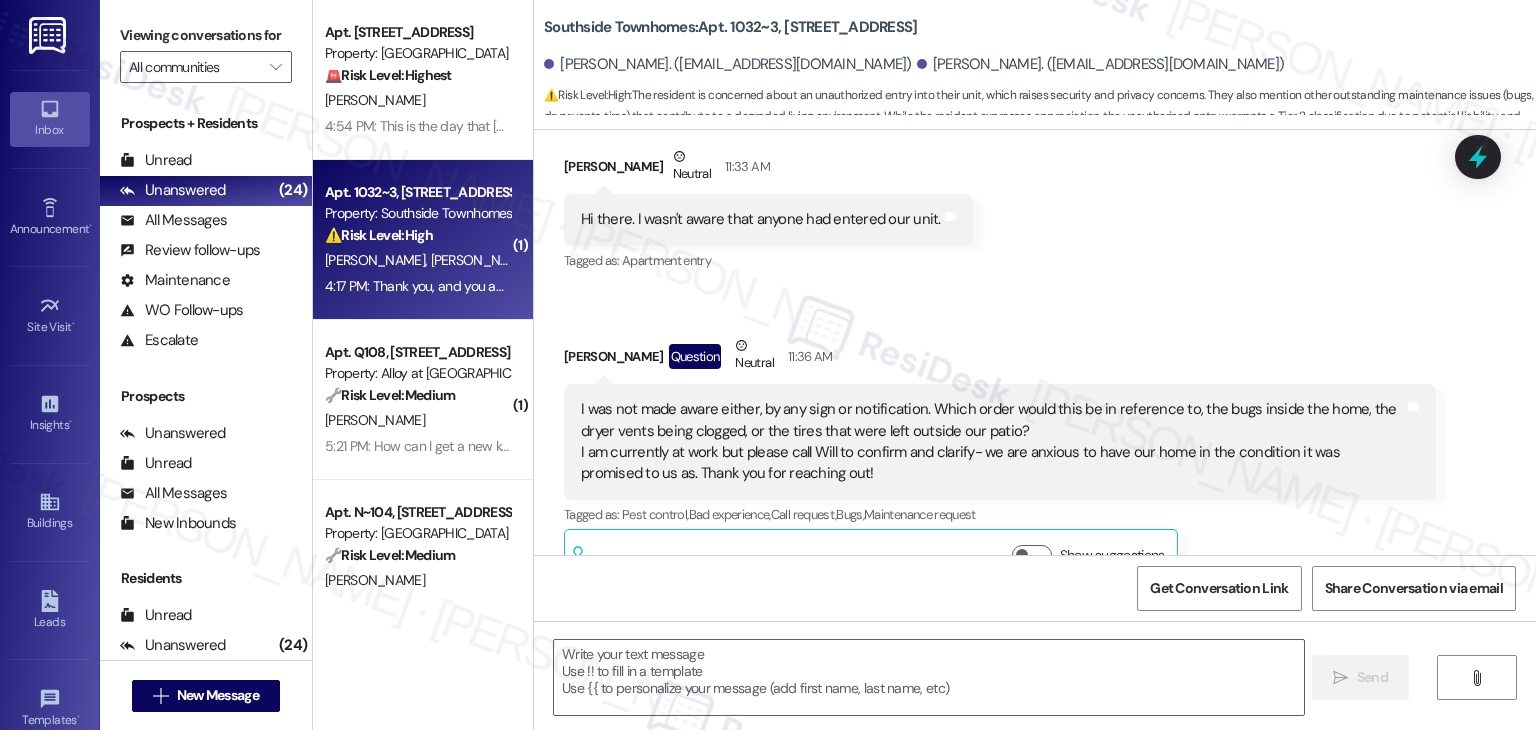type on "Fetching suggested responses. Please feel free to read through the conversation in the meantime." 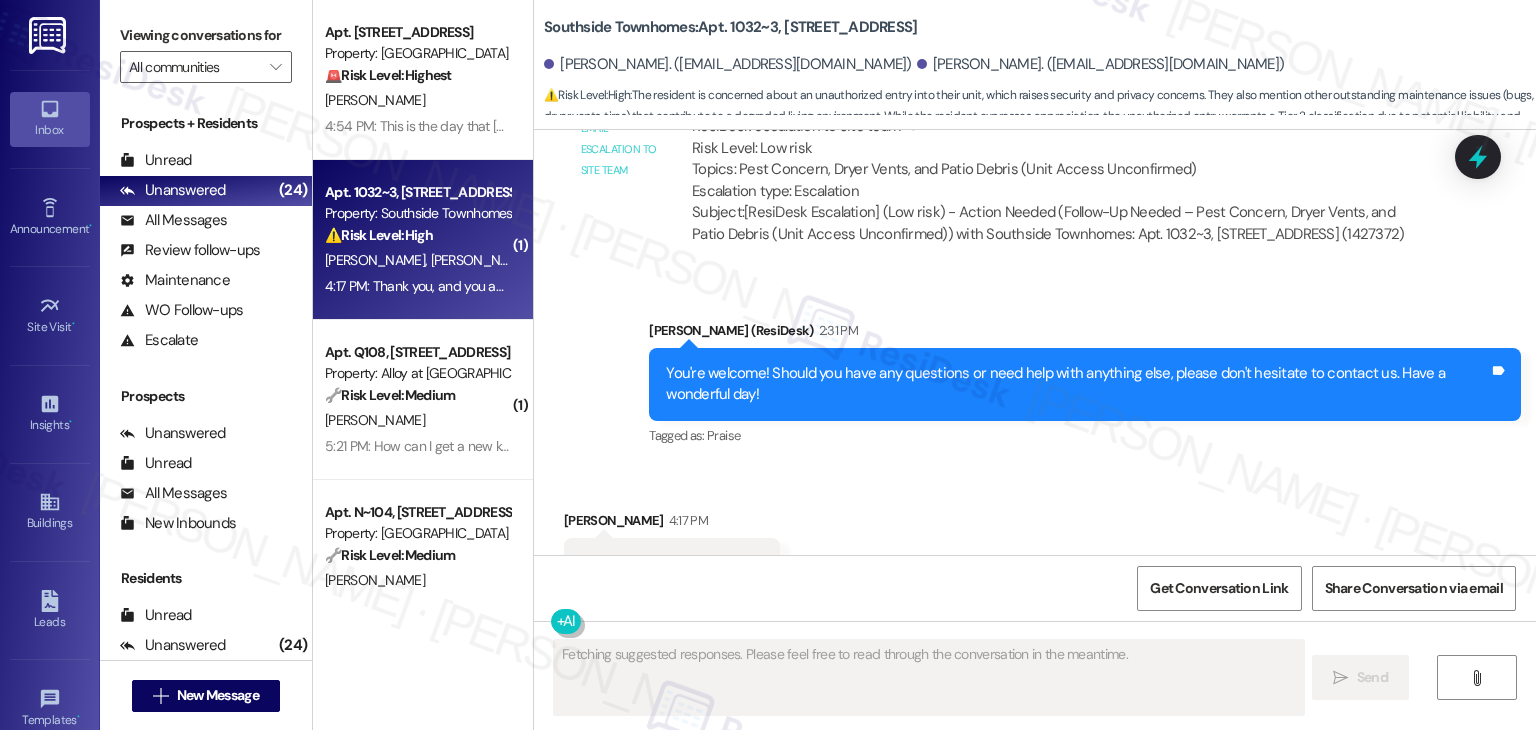 click on "[PERSON_NAME]" at bounding box center (417, 100) 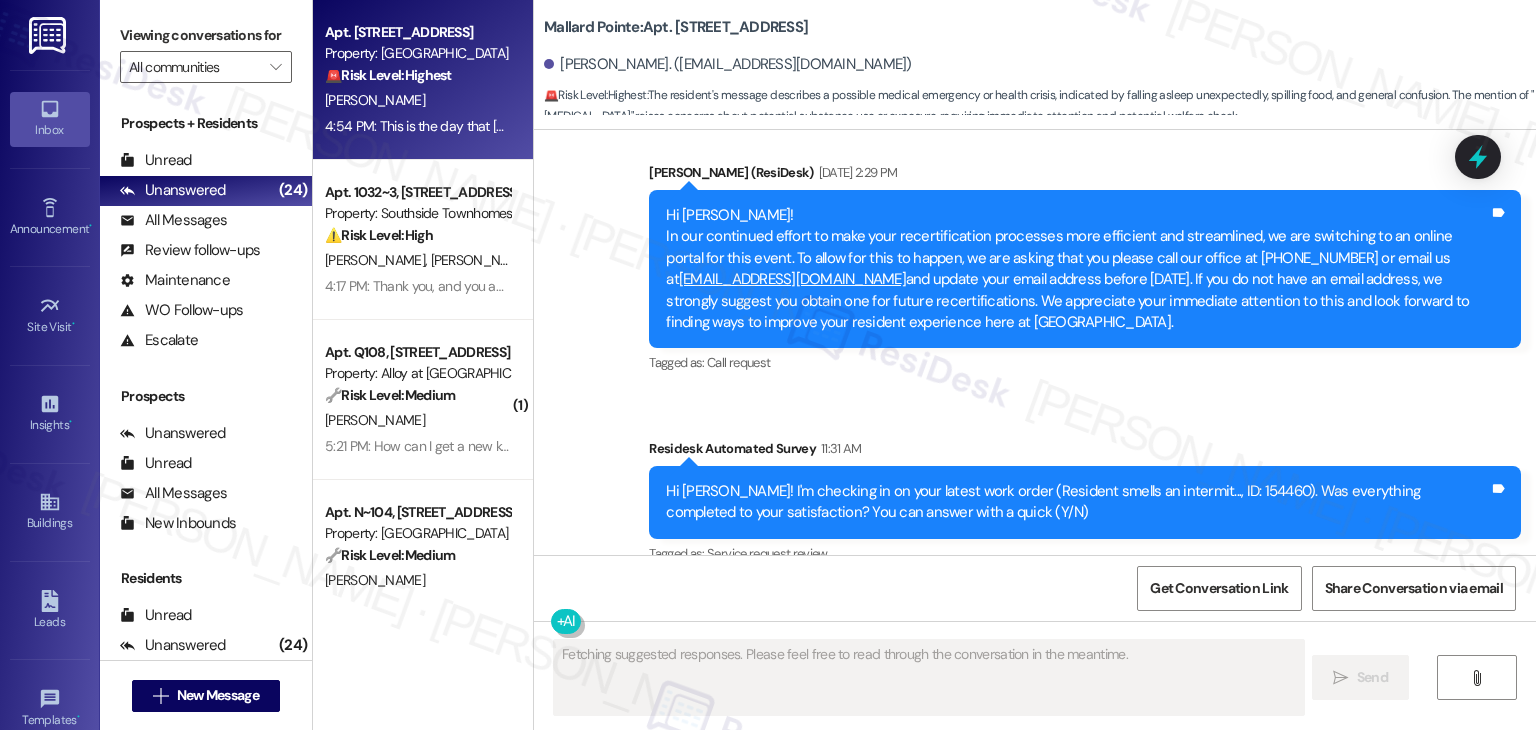 scroll, scrollTop: 4036, scrollLeft: 0, axis: vertical 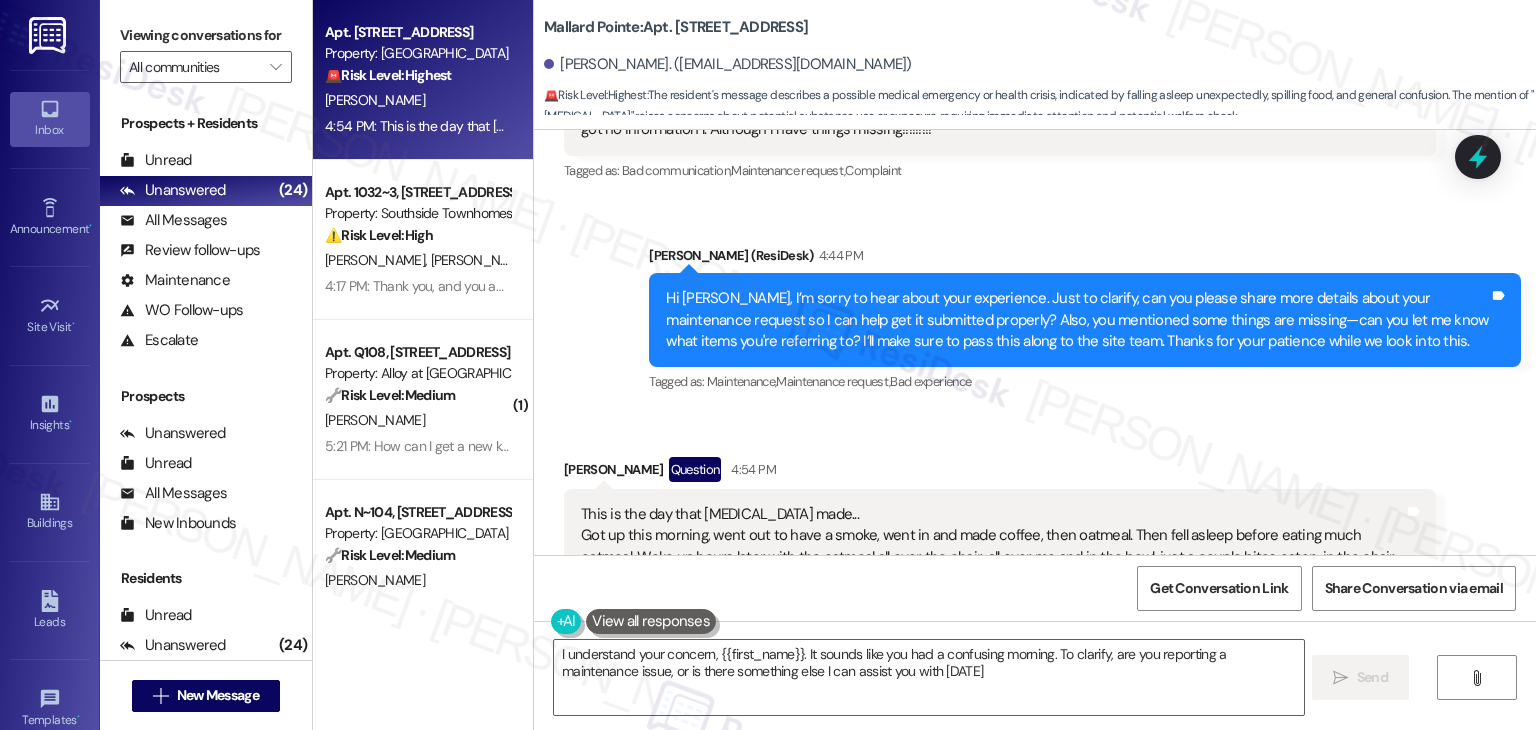 type on "I understand your concern, {{first_name}}. It sounds like you had a confusing morning. To clarify, are you reporting a maintenance issue, or is there something else I can assist you with today?" 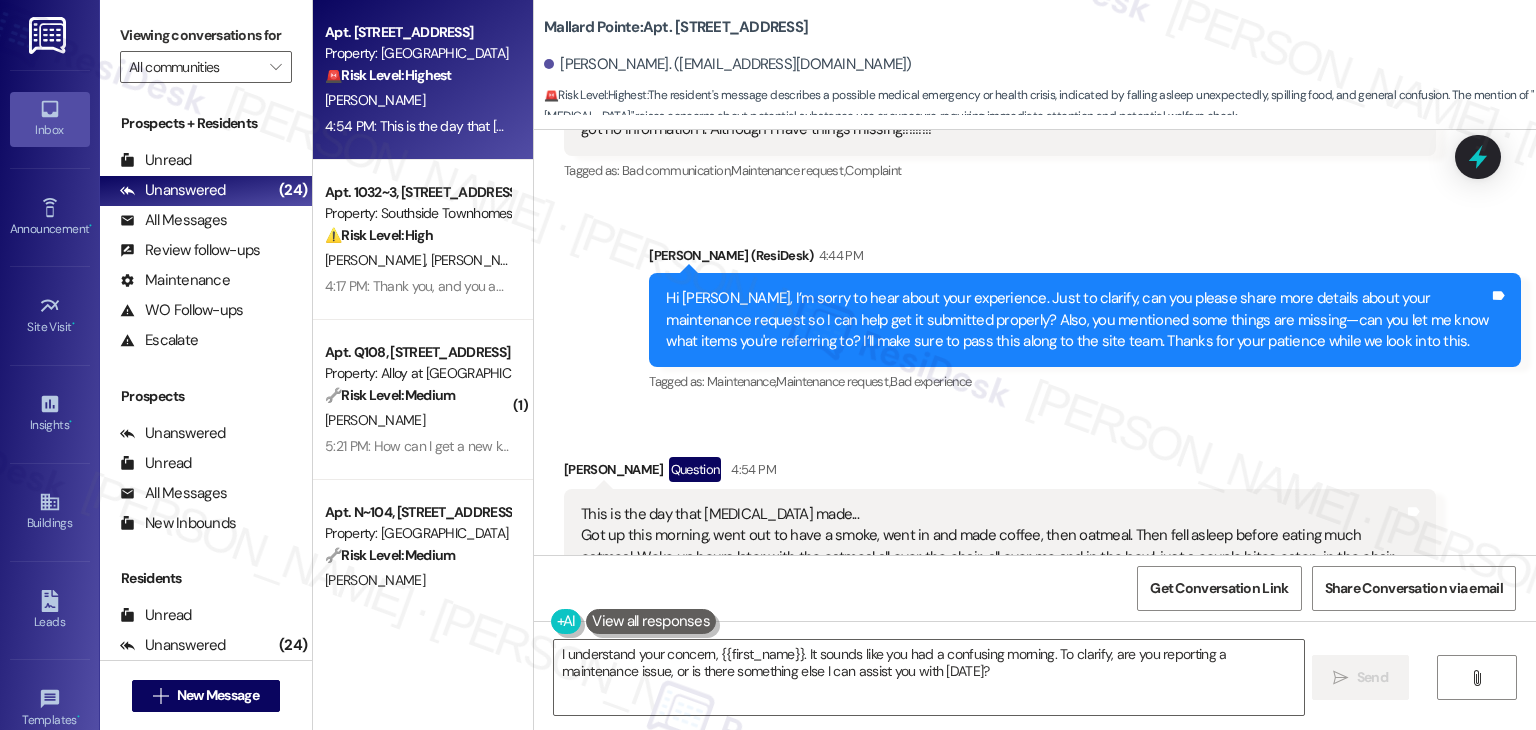 click on "John Jordan Question 4:54 PM" at bounding box center (1000, 473) 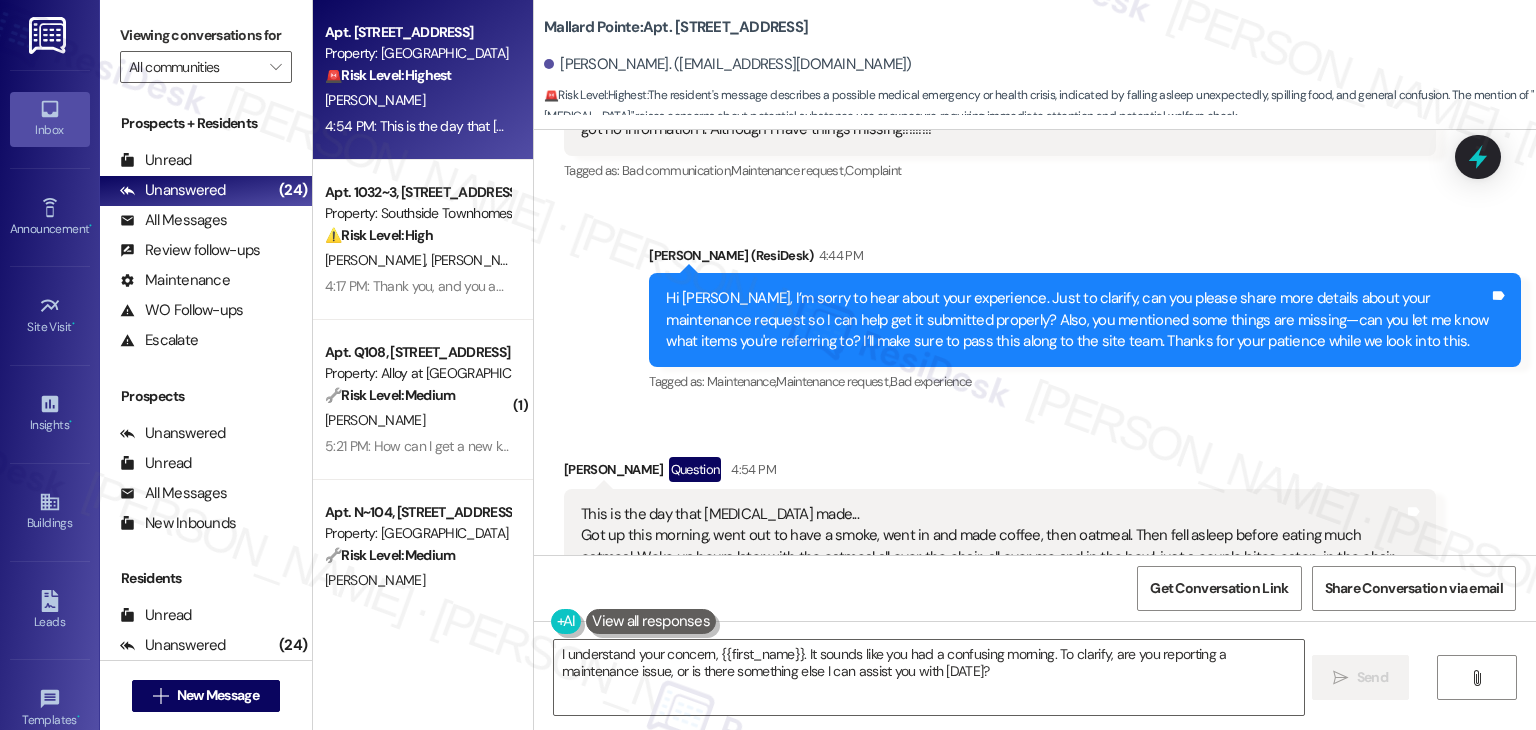 click on "John Jordan Question 4:54 PM" at bounding box center (1000, 473) 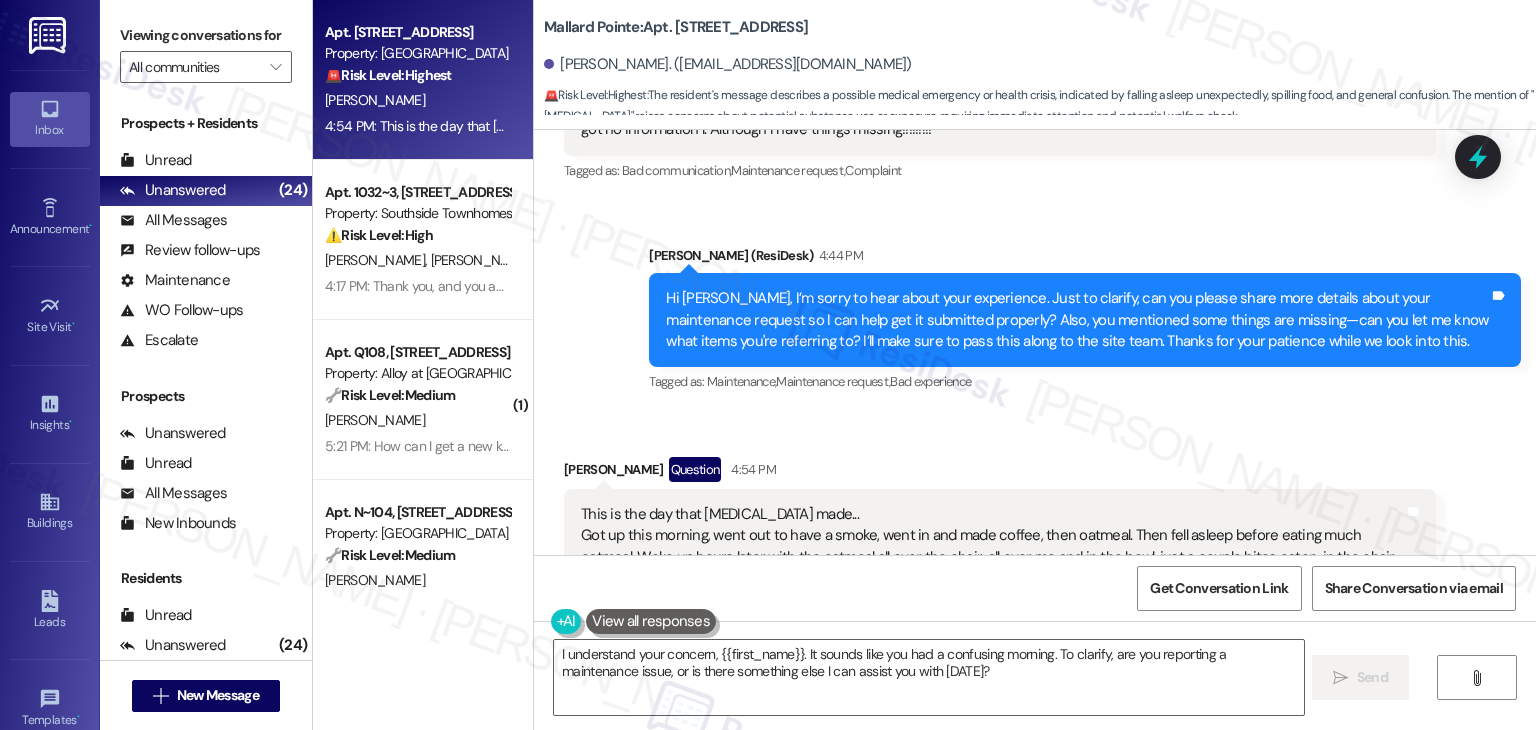 click on "John Jordan Question 4:54 PM" at bounding box center (1000, 473) 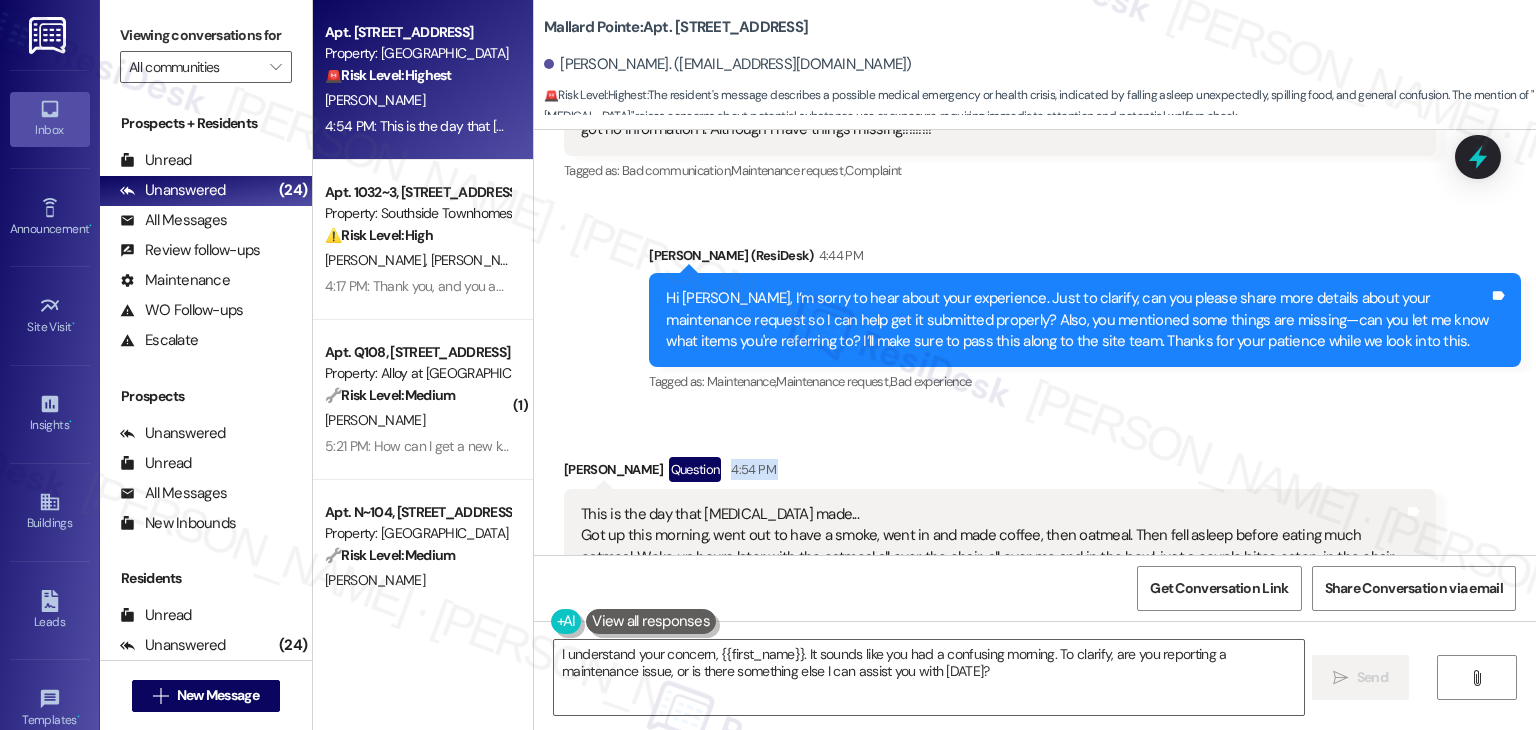 click on "John Jordan Question 4:54 PM" at bounding box center (1000, 473) 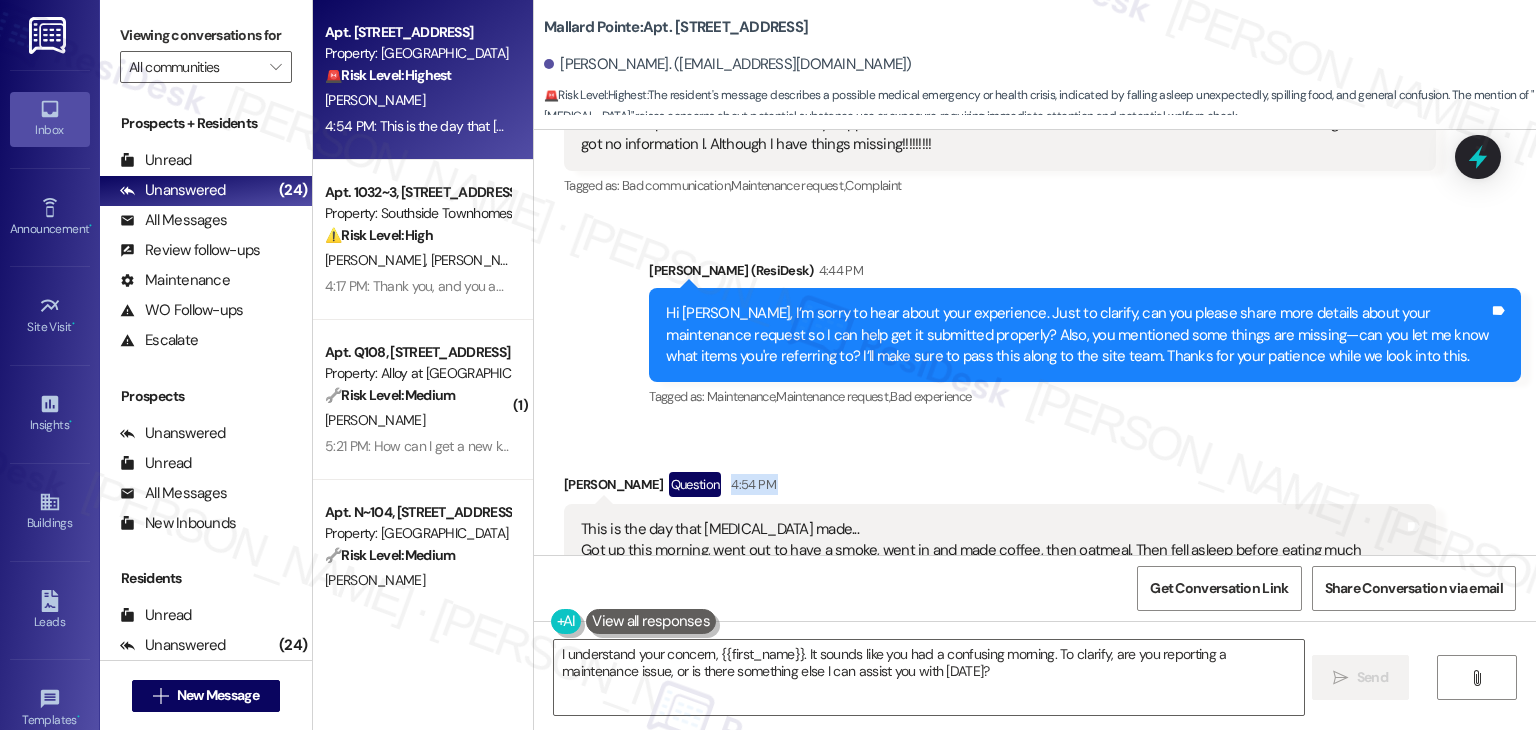 scroll, scrollTop: 4037, scrollLeft: 0, axis: vertical 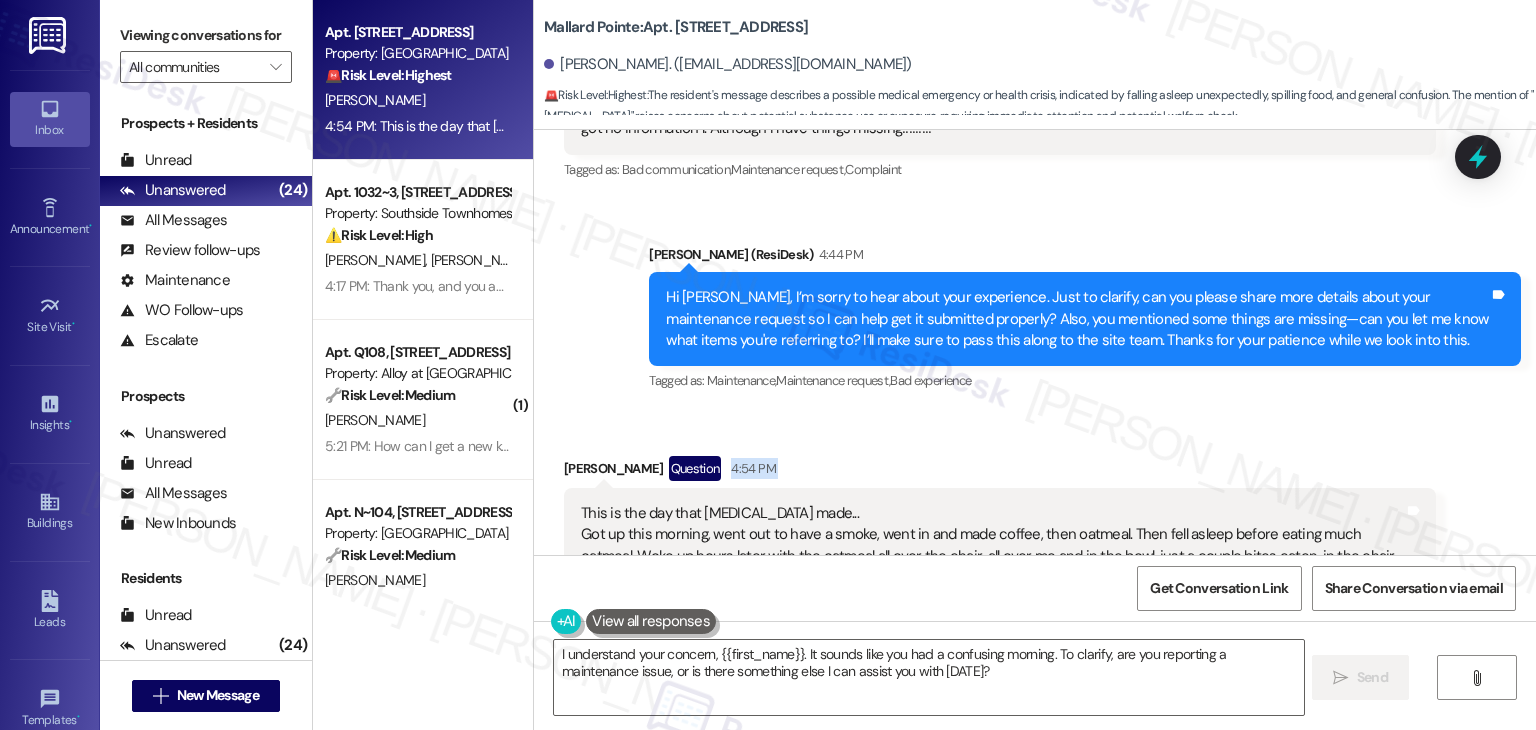 click on "Received via SMS John Jordan Question 4:54 PM This is the day that  diethyl Ether made...
Got up this morning, went out to have a smoke, went in and made coffee, then oatmeal. Then fell asleep before eating much oatmeal. Woke up hours later with the oatmeal all over the chair, all over me and in the bowl, just a couple bites eaten, in the chair.  ?? Tags and notes" at bounding box center (1035, 515) 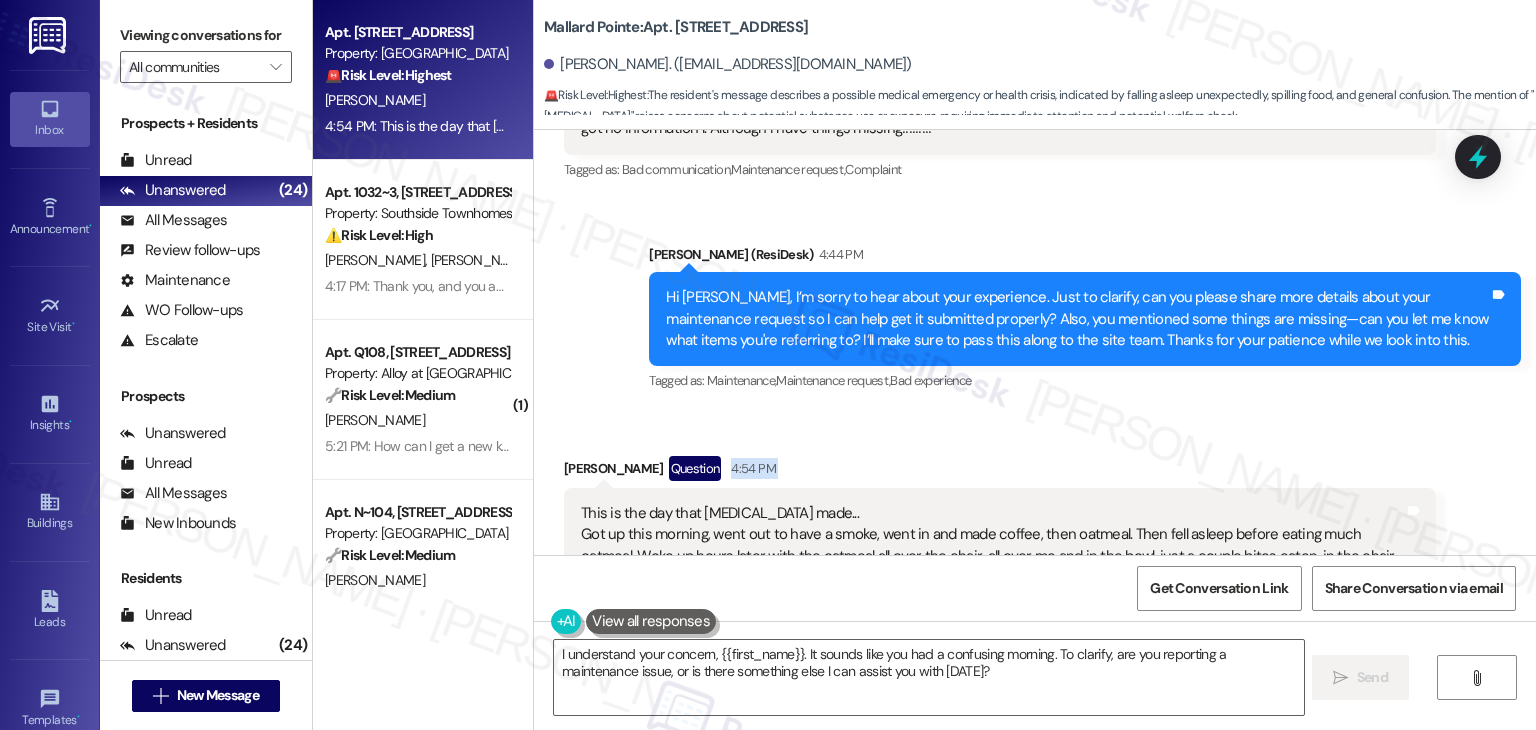 click on "Received via SMS John Jordan Question 4:54 PM This is the day that  diethyl Ether made...
Got up this morning, went out to have a smoke, went in and made coffee, then oatmeal. Then fell asleep before eating much oatmeal. Woke up hours later with the oatmeal all over the chair, all over me and in the bowl, just a couple bites eaten, in the chair.  ?? Tags and notes" at bounding box center [1035, 515] 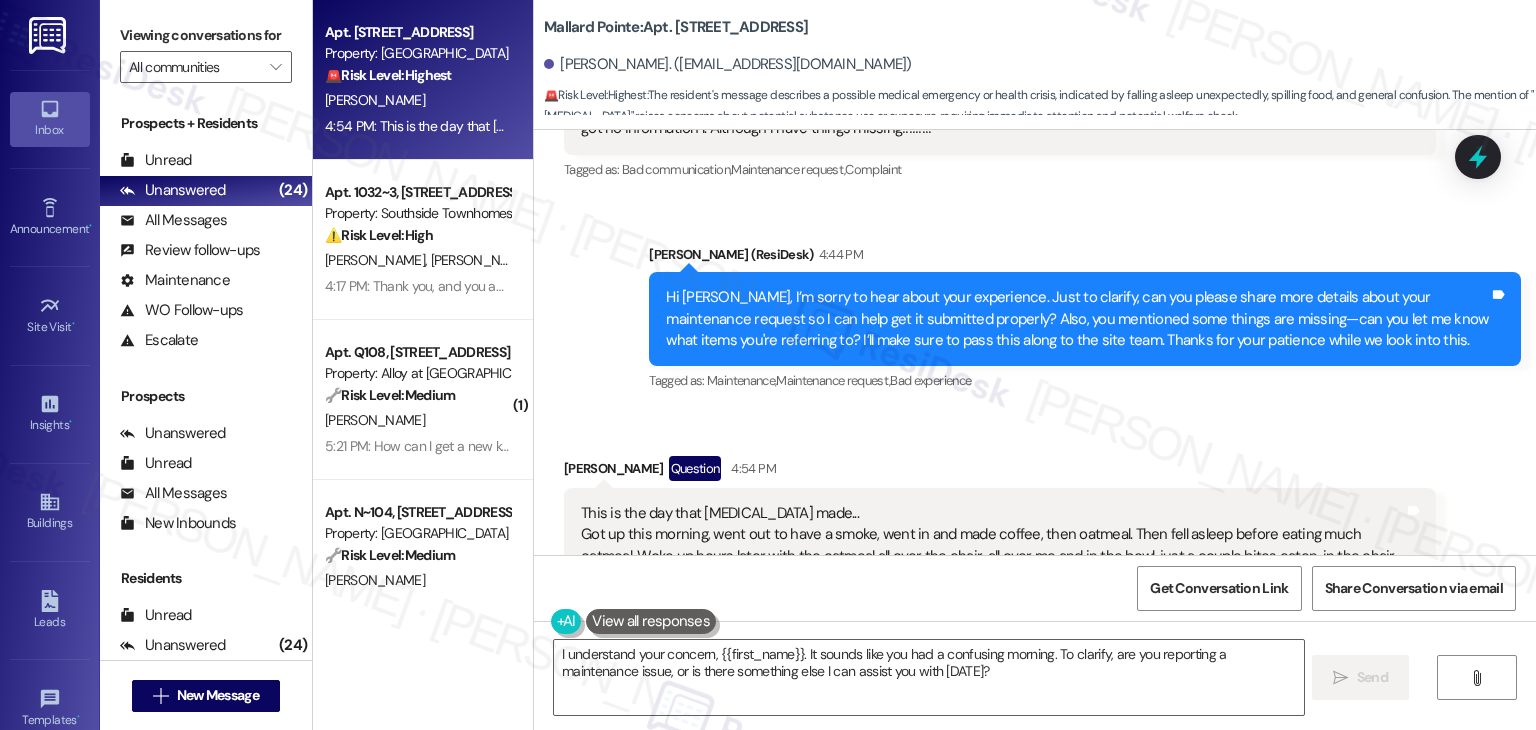 click on "Received via SMS John Jordan Question 4:54 PM This is the day that  diethyl Ether made...
Got up this morning, went out to have a smoke, went in and made coffee, then oatmeal. Then fell asleep before eating much oatmeal. Woke up hours later with the oatmeal all over the chair, all over me and in the bowl, just a couple bites eaten, in the chair.  ?? Tags and notes" at bounding box center (1035, 515) 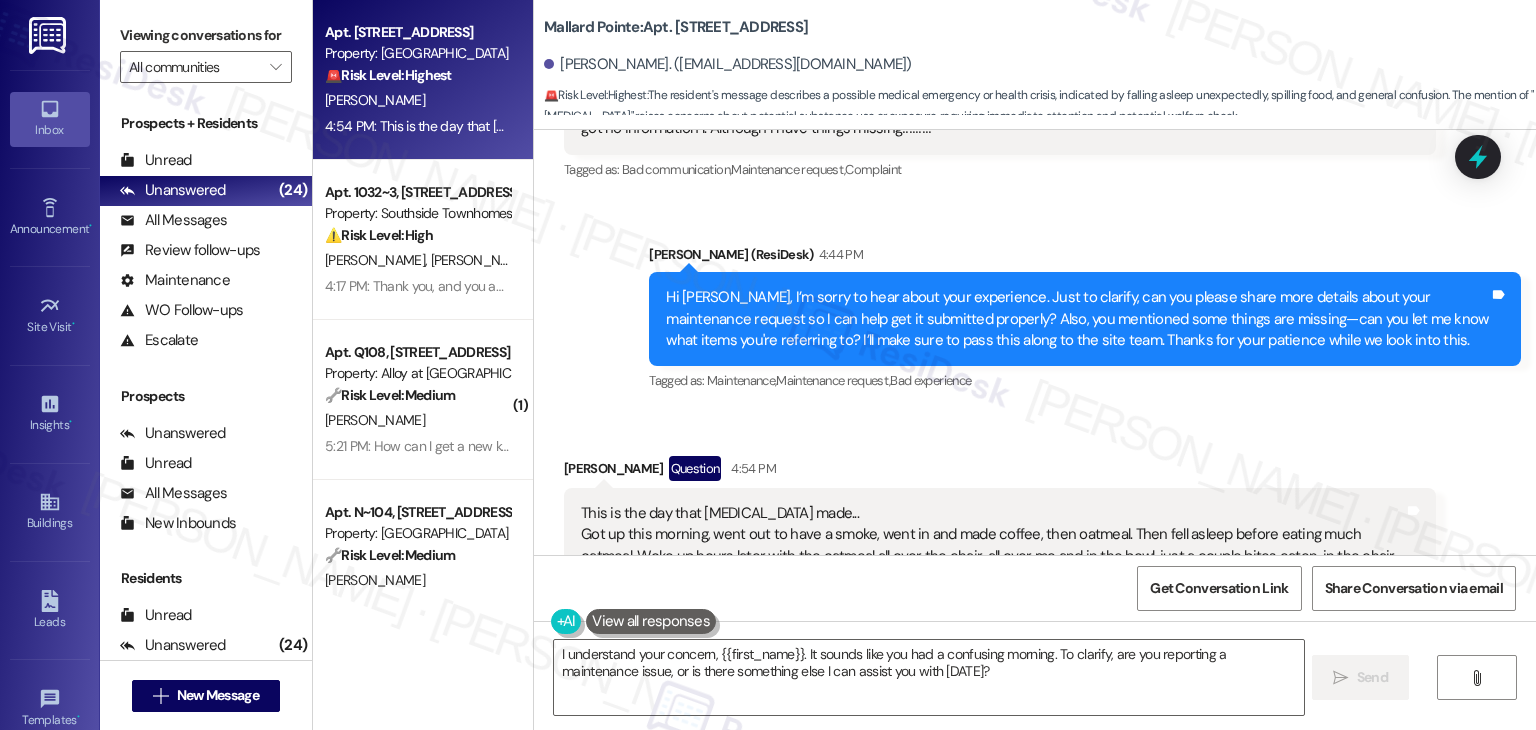 click on "Hi [PERSON_NAME], I’m sorry to hear about your experience. Just to clarify, can you please share more details about your maintenance request so I can help get it submitted properly? Also, you mentioned some things are missing—can you let me know what items you're referring to? I’ll make sure to pass this along to the site team. Thanks for your patience while we look into this." at bounding box center (1077, 319) 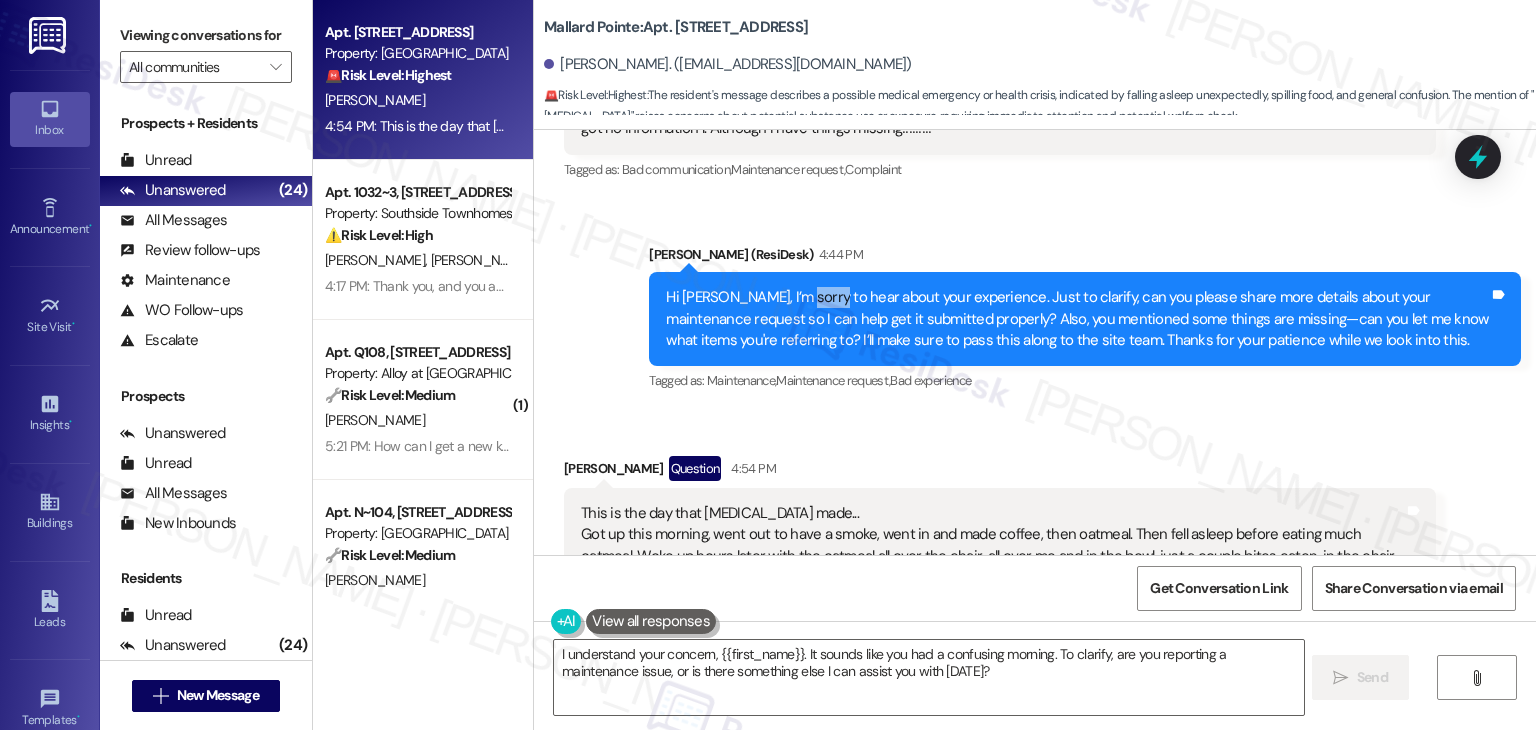 click on "Hi [PERSON_NAME], I’m sorry to hear about your experience. Just to clarify, can you please share more details about your maintenance request so I can help get it submitted properly? Also, you mentioned some things are missing—can you let me know what items you're referring to? I’ll make sure to pass this along to the site team. Thanks for your patience while we look into this." at bounding box center (1077, 319) 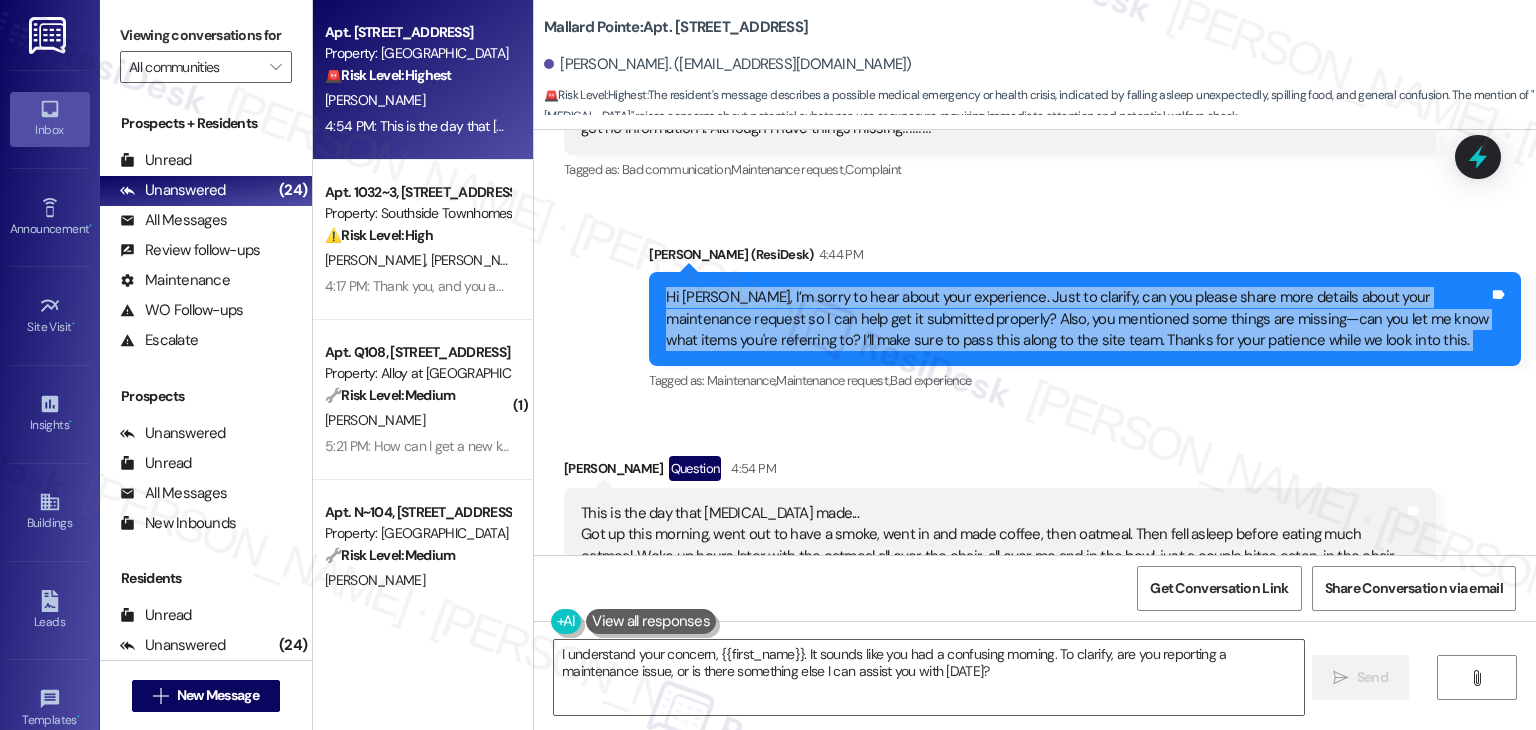 click on "Hi [PERSON_NAME], I’m sorry to hear about your experience. Just to clarify, can you please share more details about your maintenance request so I can help get it submitted properly? Also, you mentioned some things are missing—can you let me know what items you're referring to? I’ll make sure to pass this along to the site team. Thanks for your patience while we look into this." at bounding box center (1077, 319) 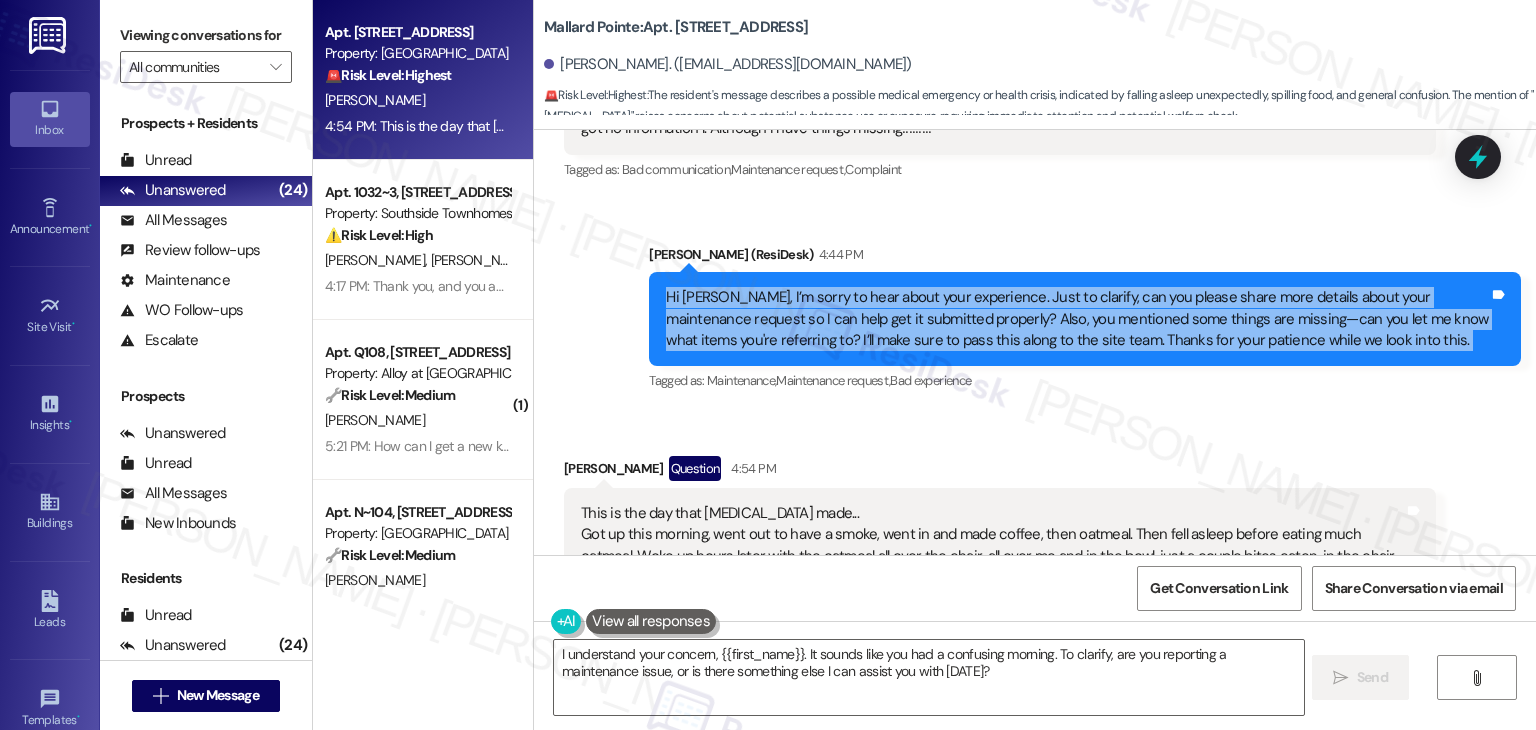 copy on "Hi John, I’m sorry to hear about your experience. Just to clarify, can you please share more details about your maintenance request so I can help get it submitted properly? Also, you mentioned some things are missing—can you let me know what items you're referring to? I’ll make sure to pass this along to the site team. Thanks for your patience while we look into this. Tags and notes" 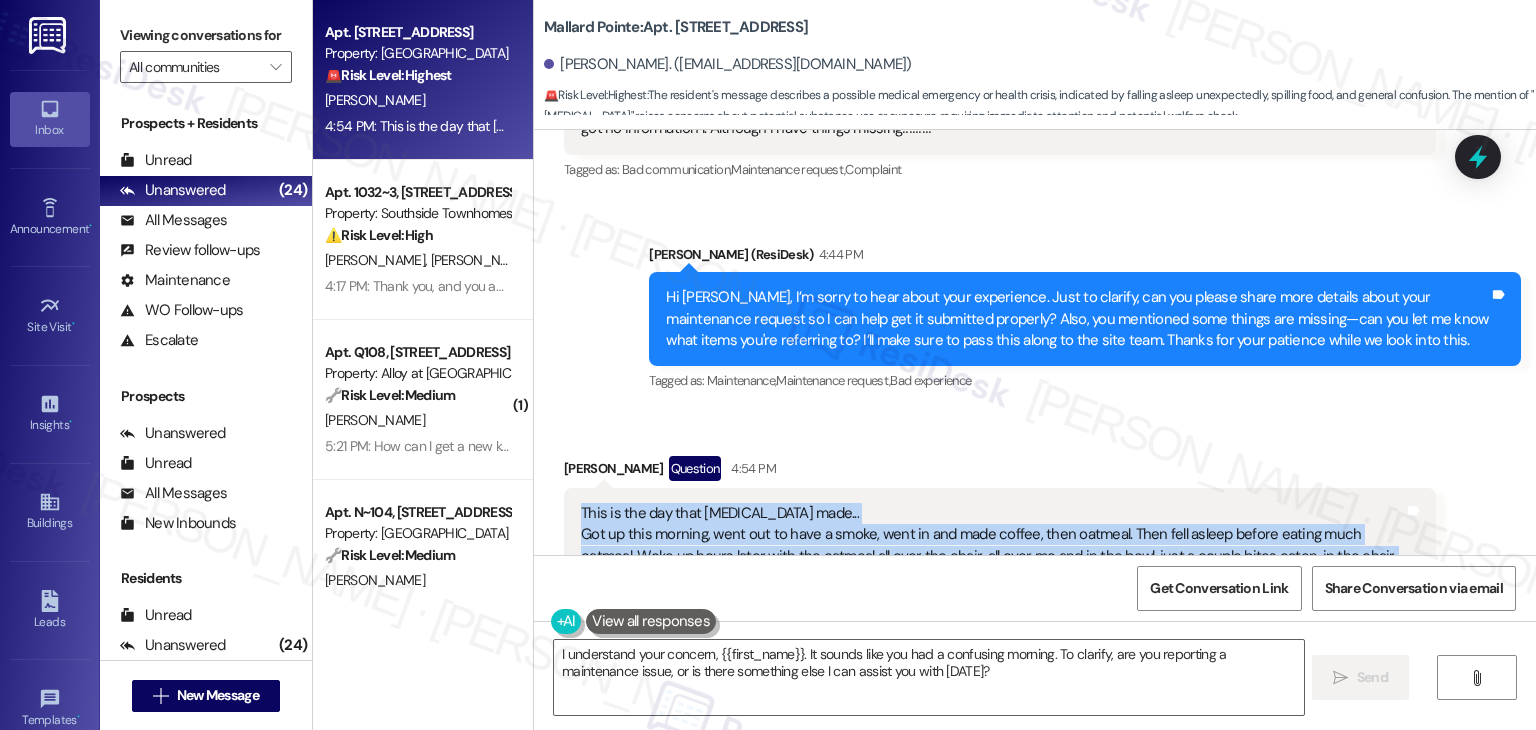 drag, startPoint x: 564, startPoint y: 467, endPoint x: 1334, endPoint y: 522, distance: 771.9618 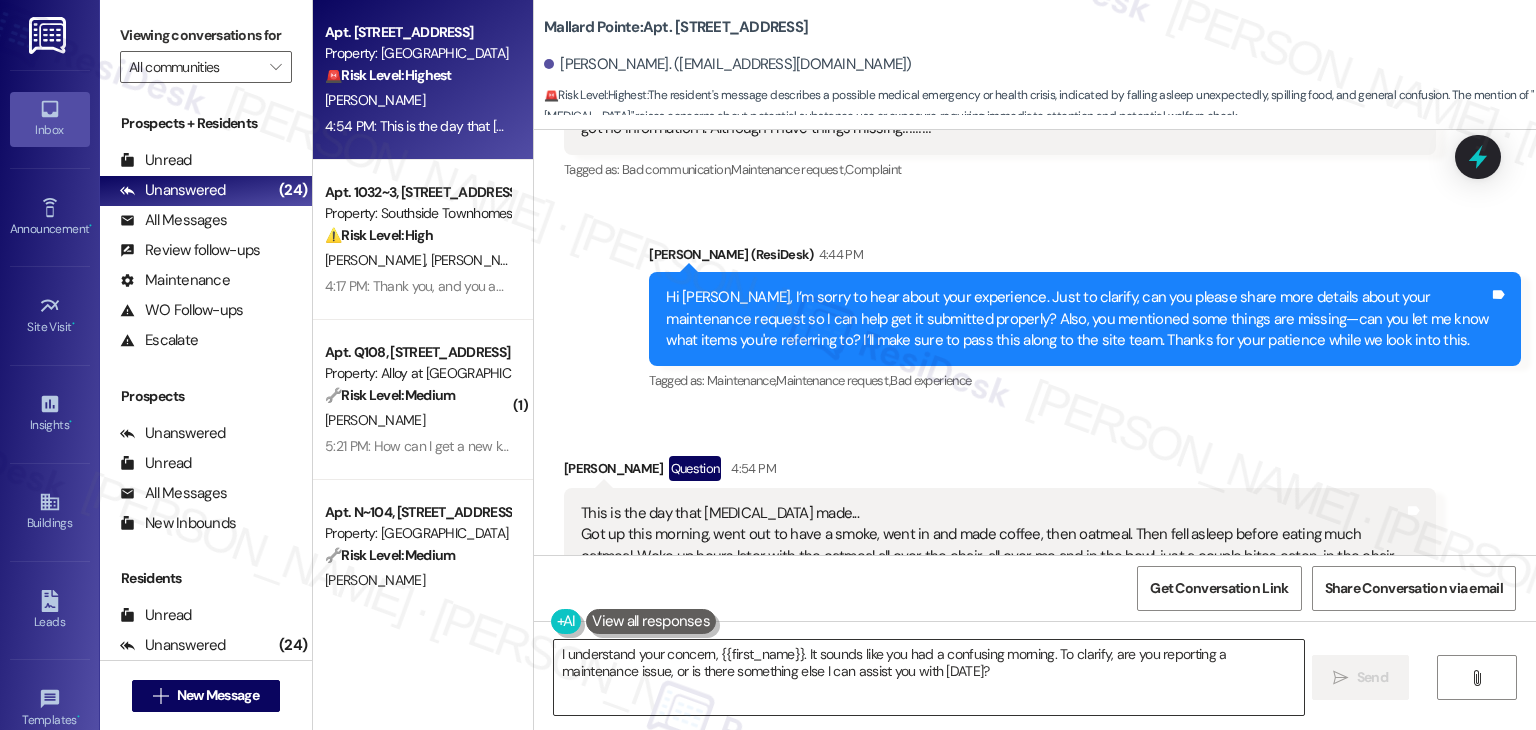 click on "I understand your concern, {{first_name}}. It sounds like you had a confusing morning. To clarify, are you reporting a maintenance issue, or is there something else I can assist you with today?" at bounding box center [928, 677] 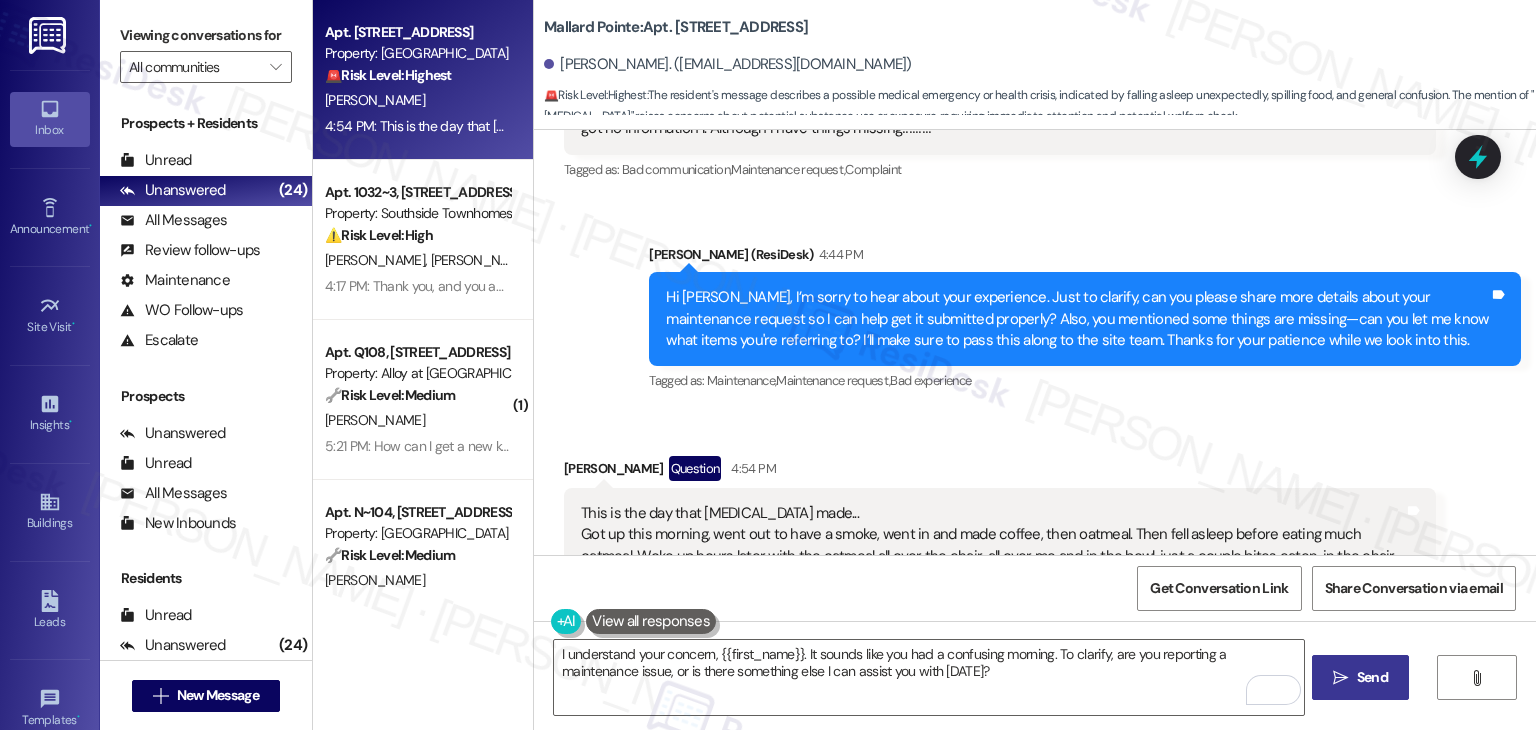 click on "Send" at bounding box center [1372, 677] 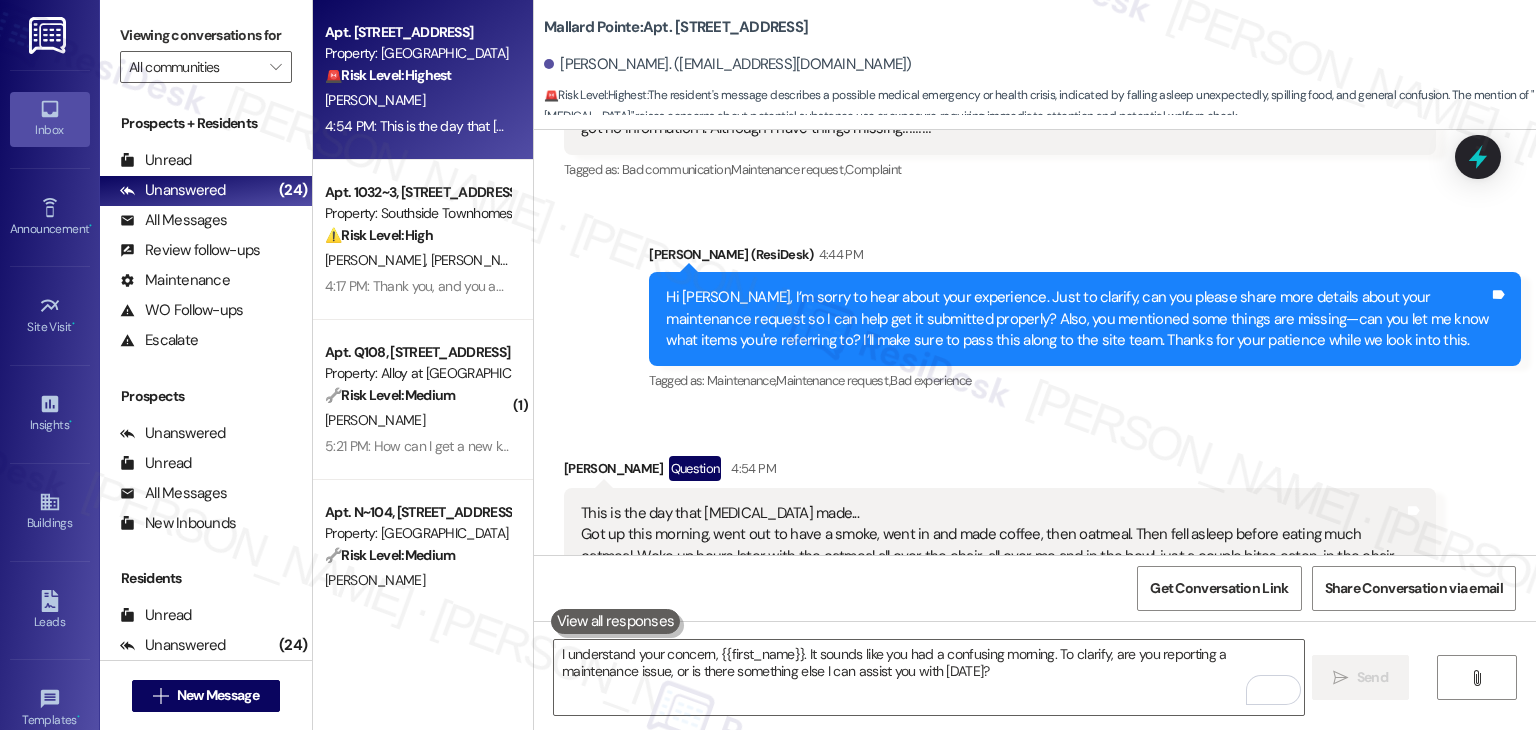type 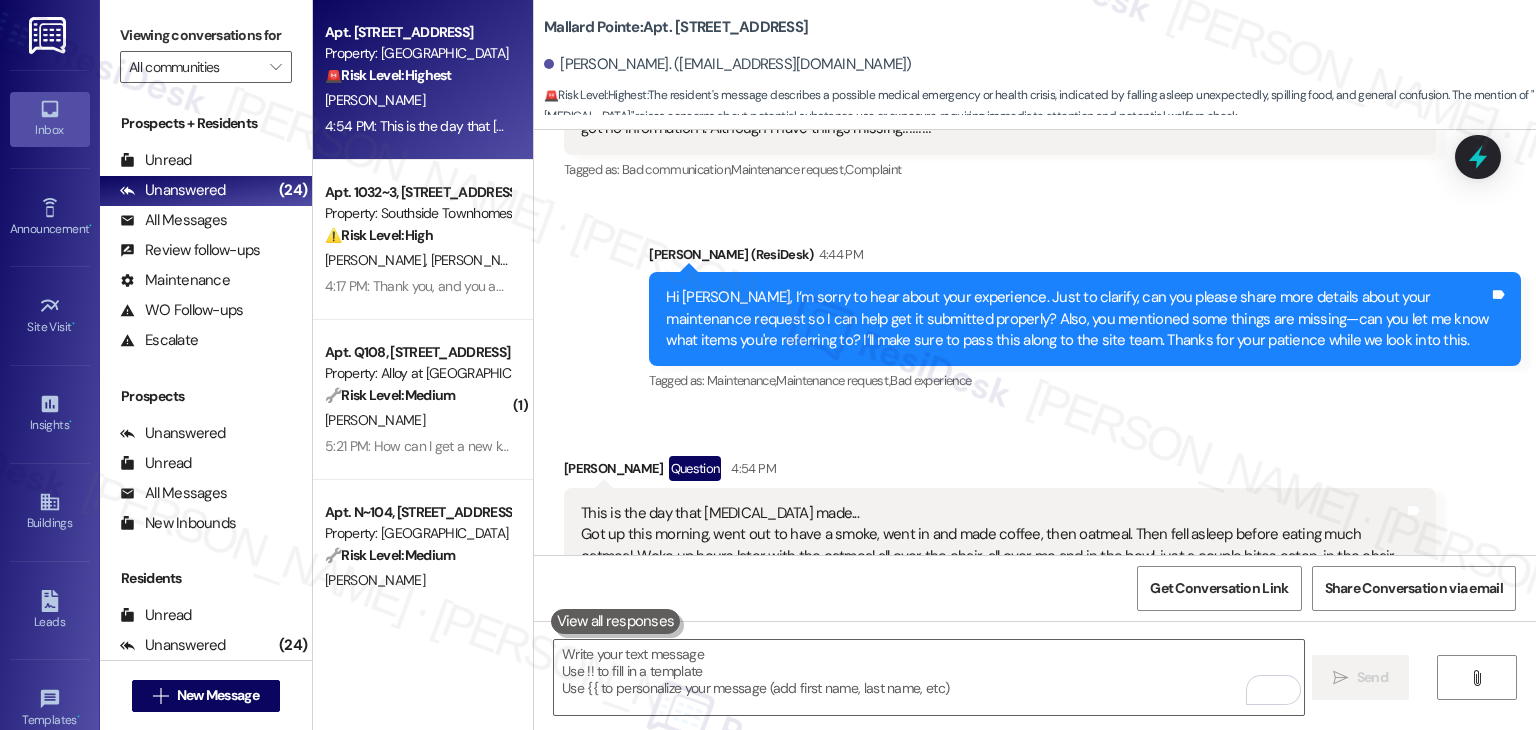 scroll, scrollTop: 4036, scrollLeft: 0, axis: vertical 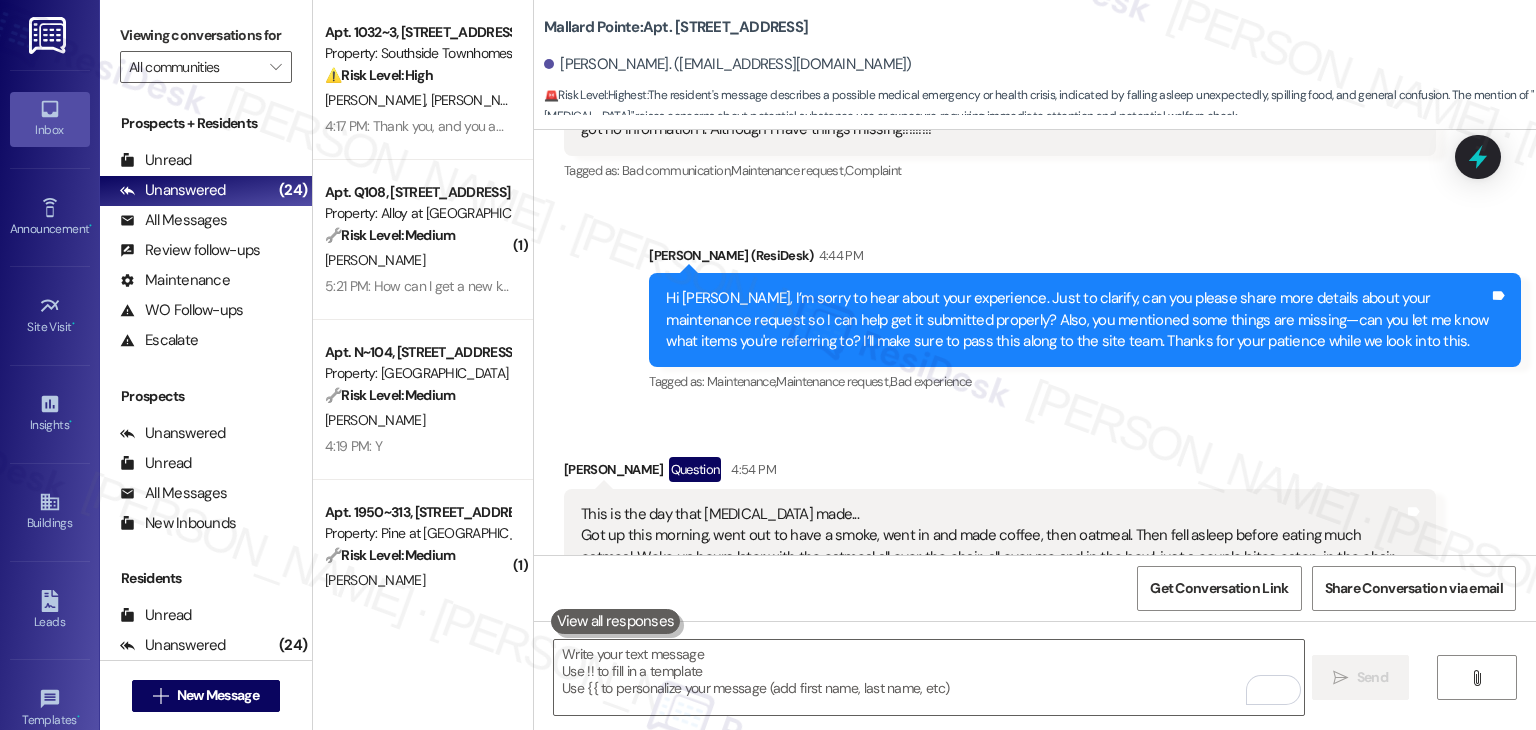 click on "John Jordan Question 4:54 PM" at bounding box center [1000, 473] 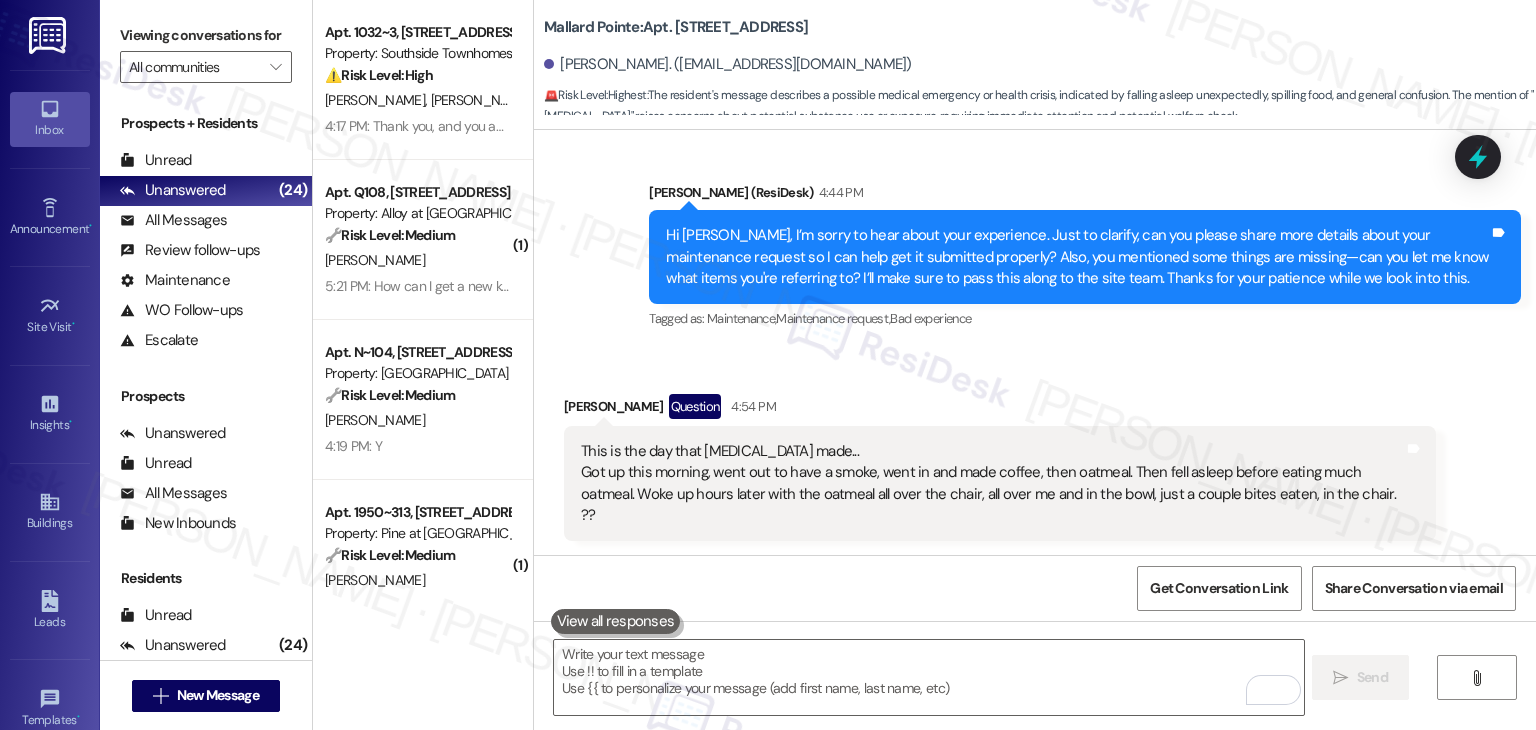 scroll, scrollTop: 4198, scrollLeft: 0, axis: vertical 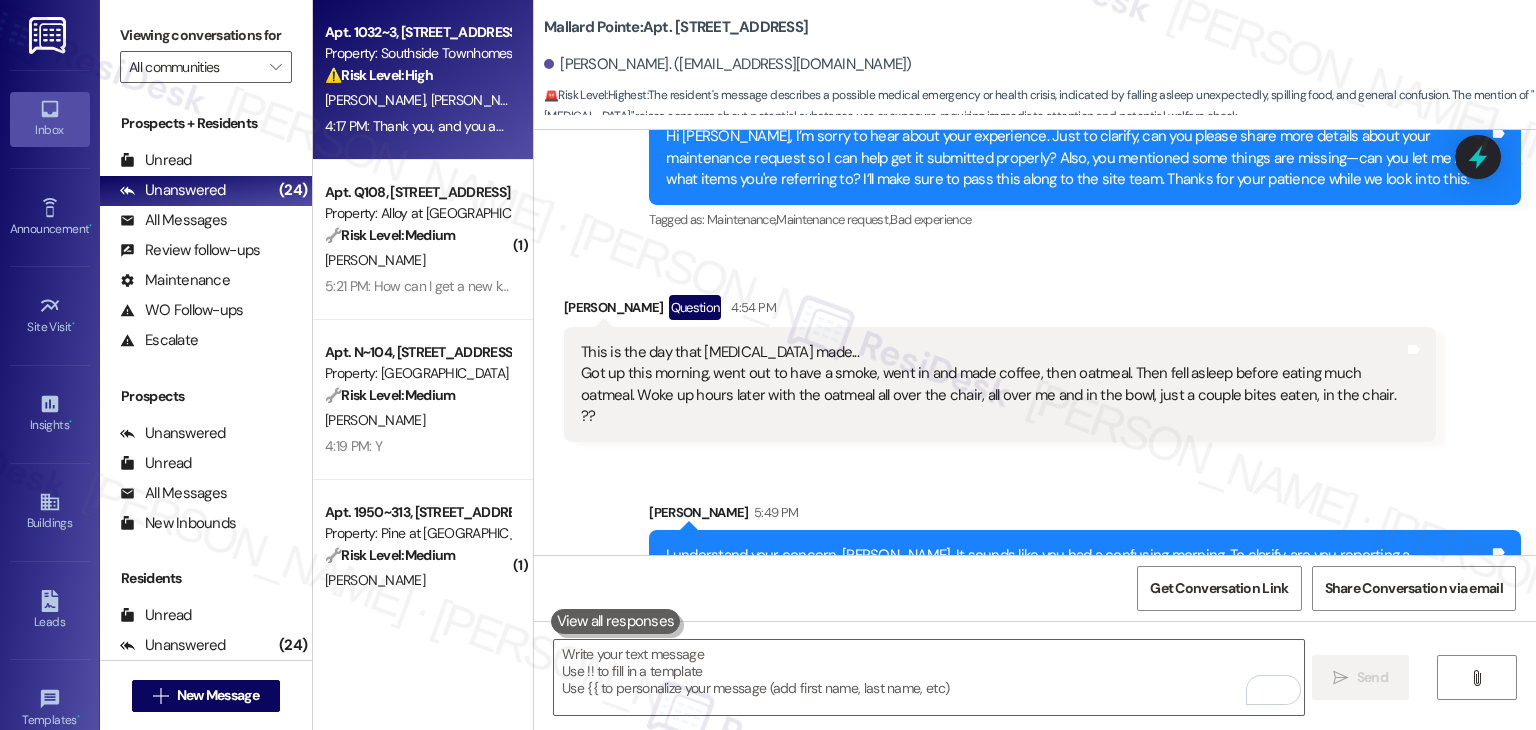 click on "W. Hartzell J. Anderson" at bounding box center (417, 100) 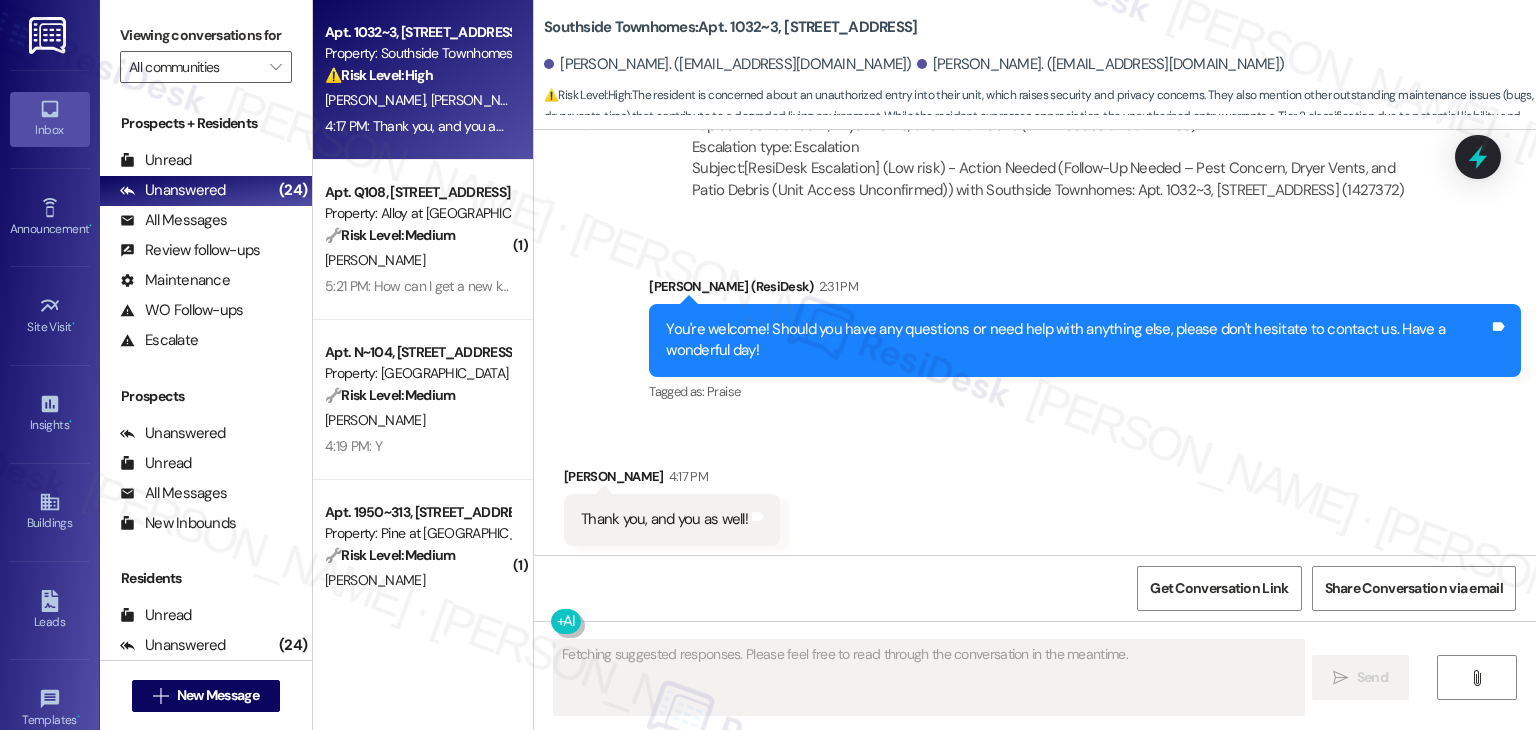 scroll, scrollTop: 1409, scrollLeft: 0, axis: vertical 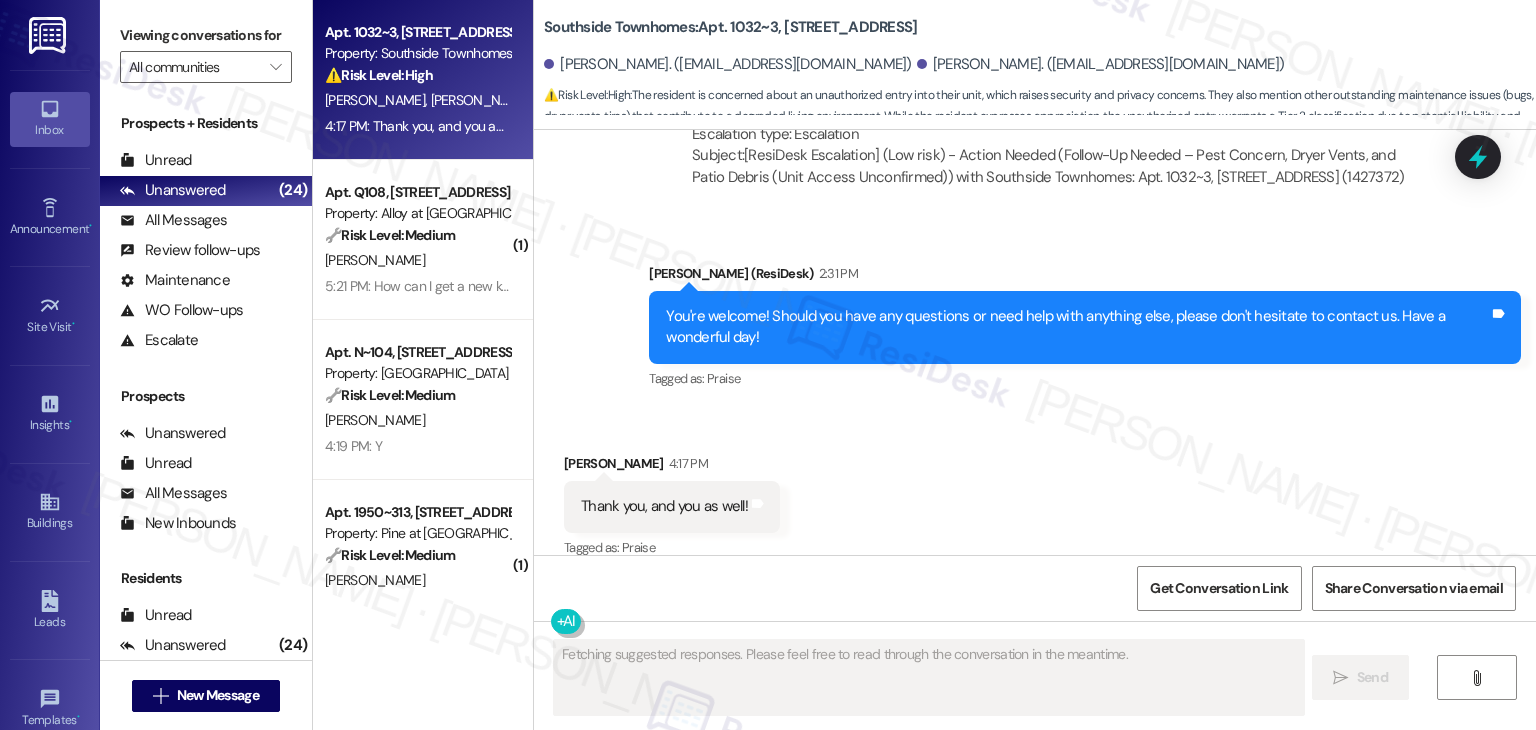 click on "Received via SMS Jillianne Anderson 4:17 PM Thank you, and you as well! Tags and notes Tagged as:   Praise Click to highlight conversations about Praise" at bounding box center [1035, 492] 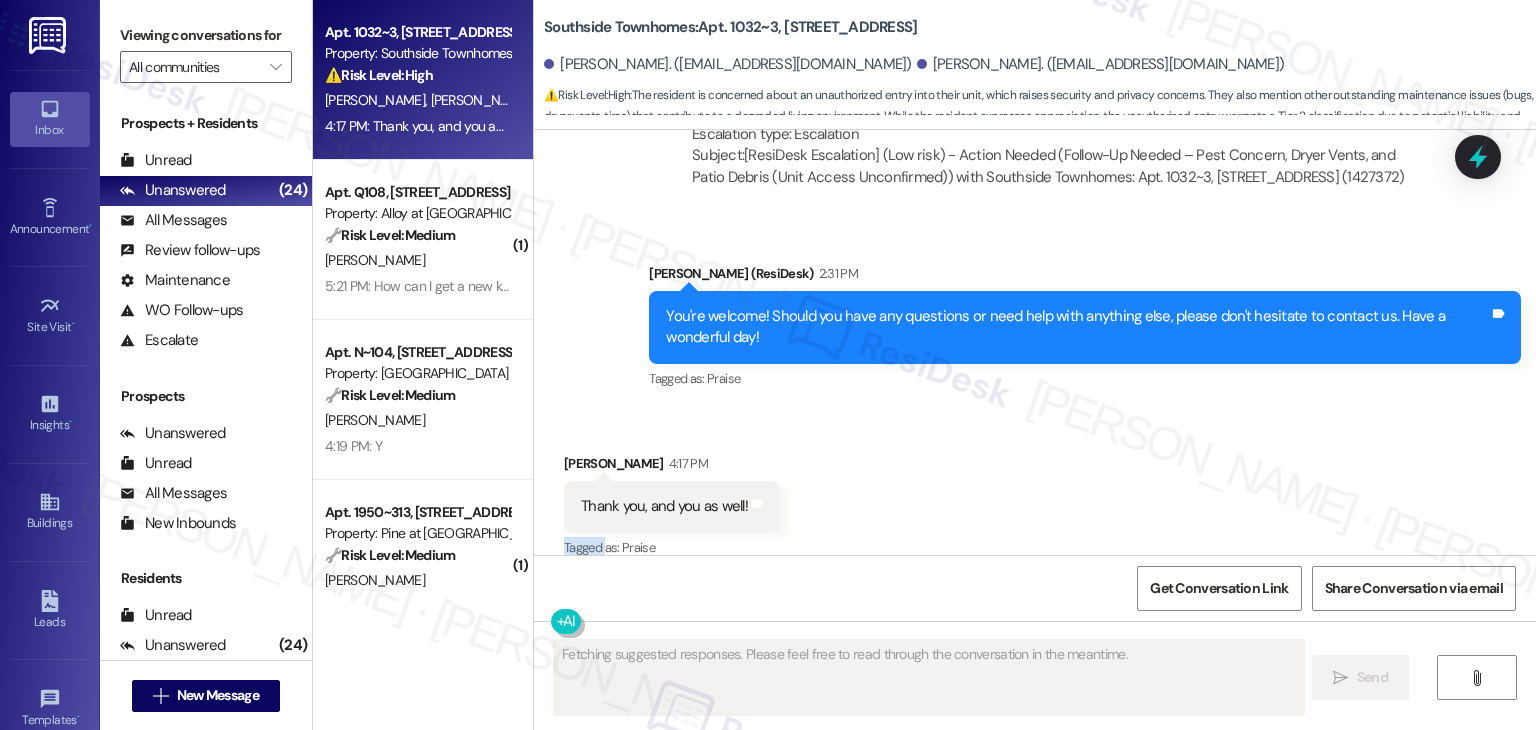 click on "Received via SMS Jillianne Anderson 4:17 PM Thank you, and you as well! Tags and notes Tagged as:   Praise Click to highlight conversations about Praise" at bounding box center [1035, 492] 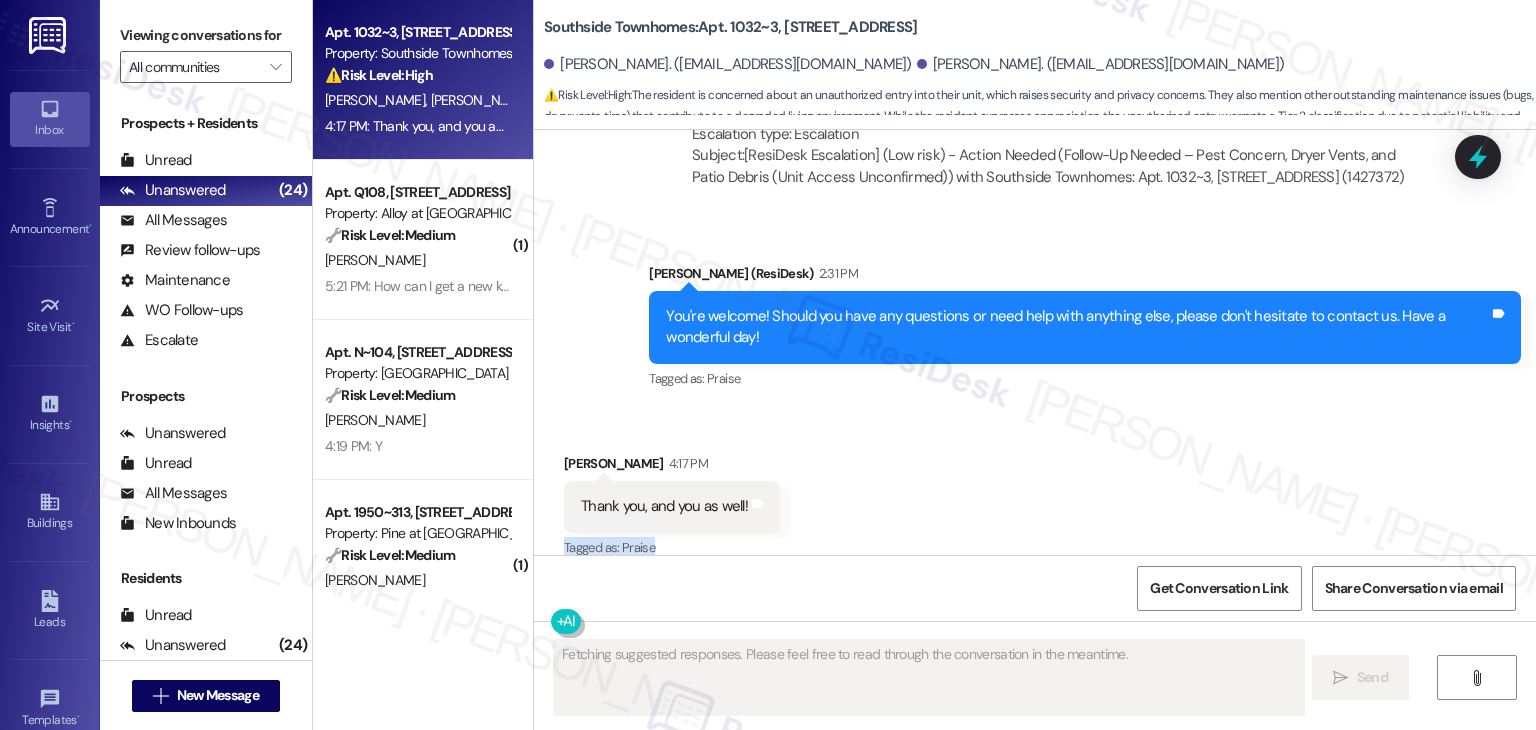 click on "Received via SMS Jillianne Anderson 4:17 PM Thank you, and you as well! Tags and notes Tagged as:   Praise Click to highlight conversations about Praise" at bounding box center (1035, 492) 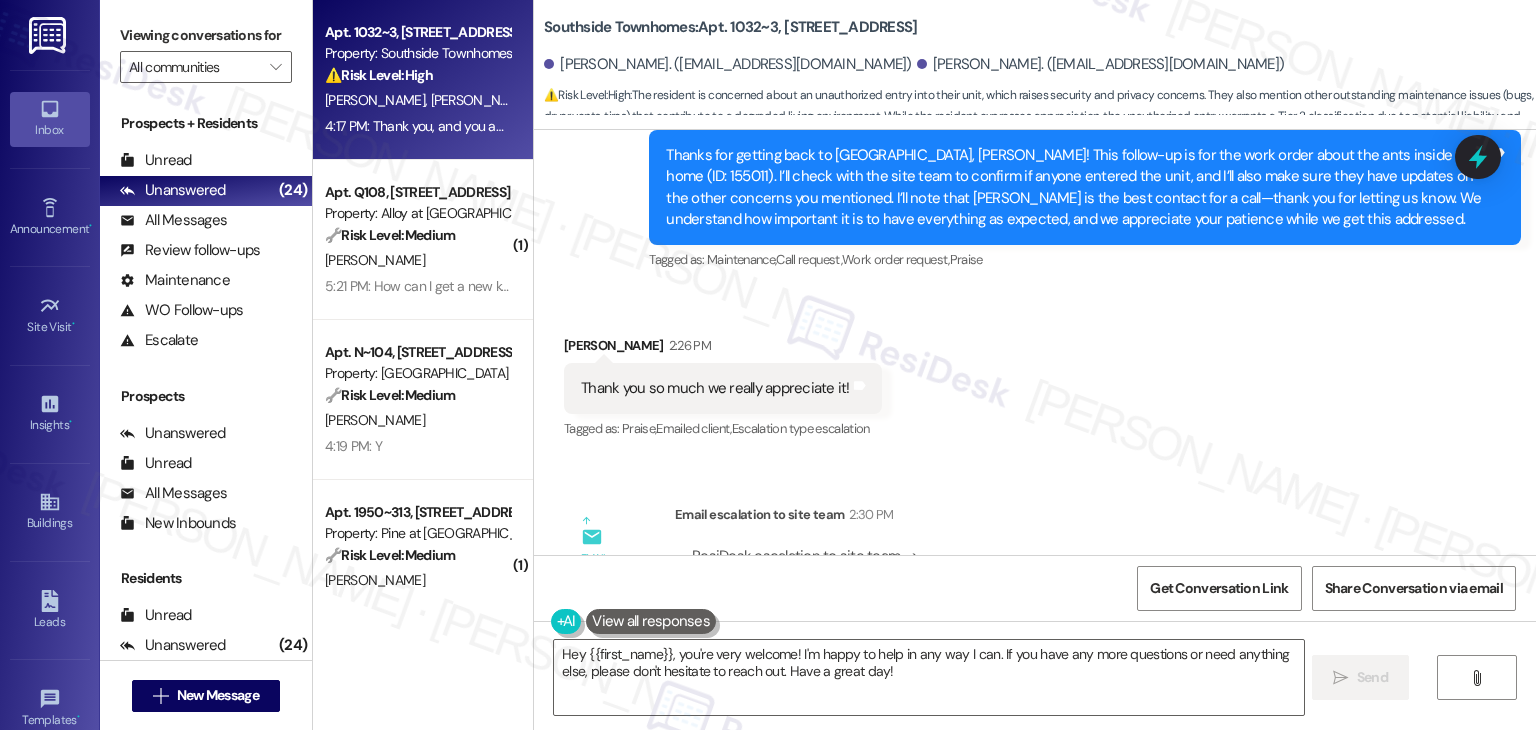 scroll, scrollTop: 1009, scrollLeft: 0, axis: vertical 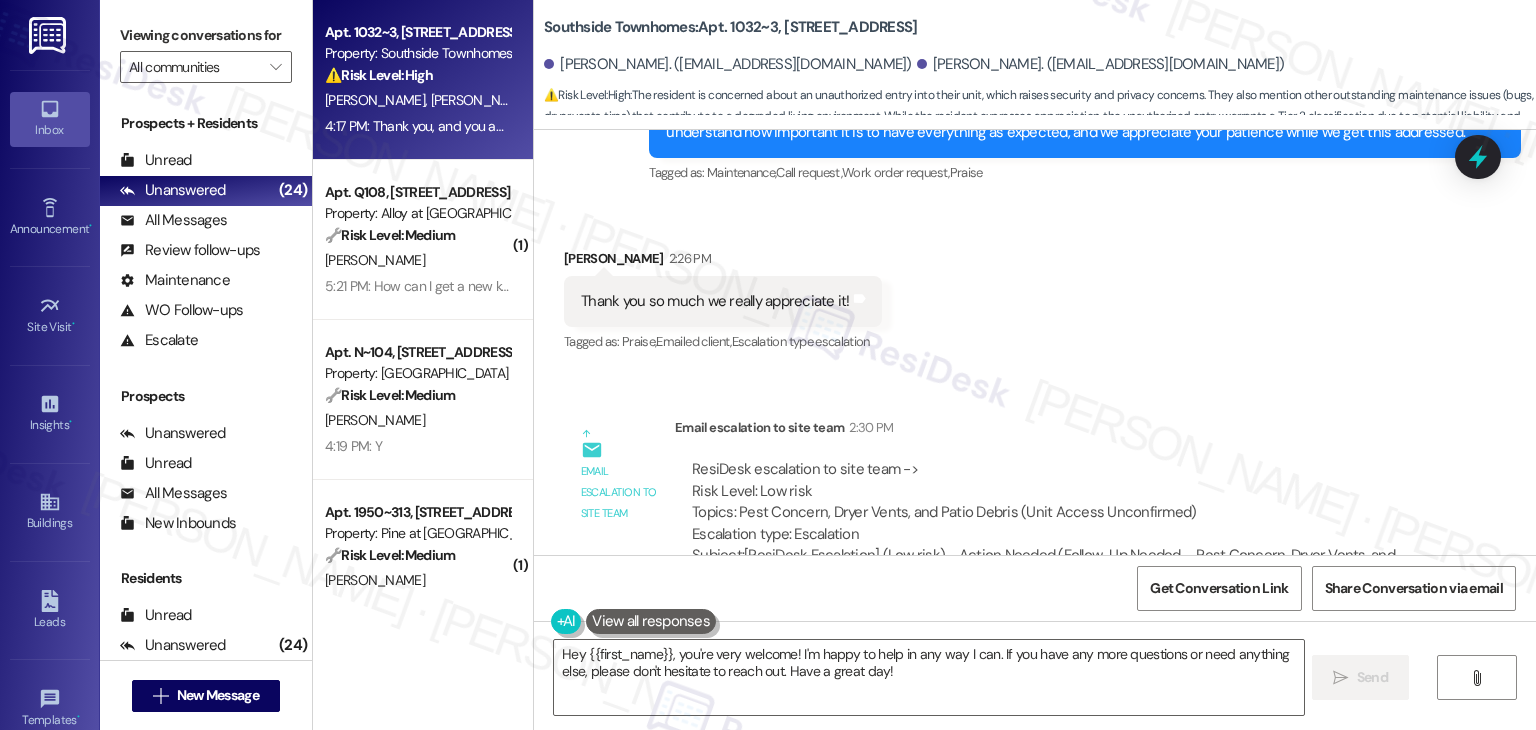click on "Lease started Jul 15, 2025 at 7:00 PM Survey, sent via SMS Residesk Automated Survey 11:31 AM Hi William and Jillianne! I'm checking in on your latest work order (Much of the house has an an..., ID: 155011). Was everything completed to your satisfaction? You can answer with a quick (Y/N) (You can always reply STOP to opt out of future messages) Tags and notes Tagged as:   Service request review ,  Click to highlight conversations about Service request review Maintenance Click to highlight conversations about Maintenance Received via SMS William Hartzell   Neutral 11:33 AM Hi there. I wasn't aware that anyone had entered our unit. Tags and notes Tagged as:   Apartment entry Click to highlight conversations about Apartment entry Received via SMS Jillianne Anderson Question   Neutral 11:36 AM I was not made aware either, by any sign or notification. Which order would this be in reference to, the bugs inside the home, the dryer vents being clogged, or the tires that were left outside our patio?
Tags and notes" at bounding box center (1035, 342) 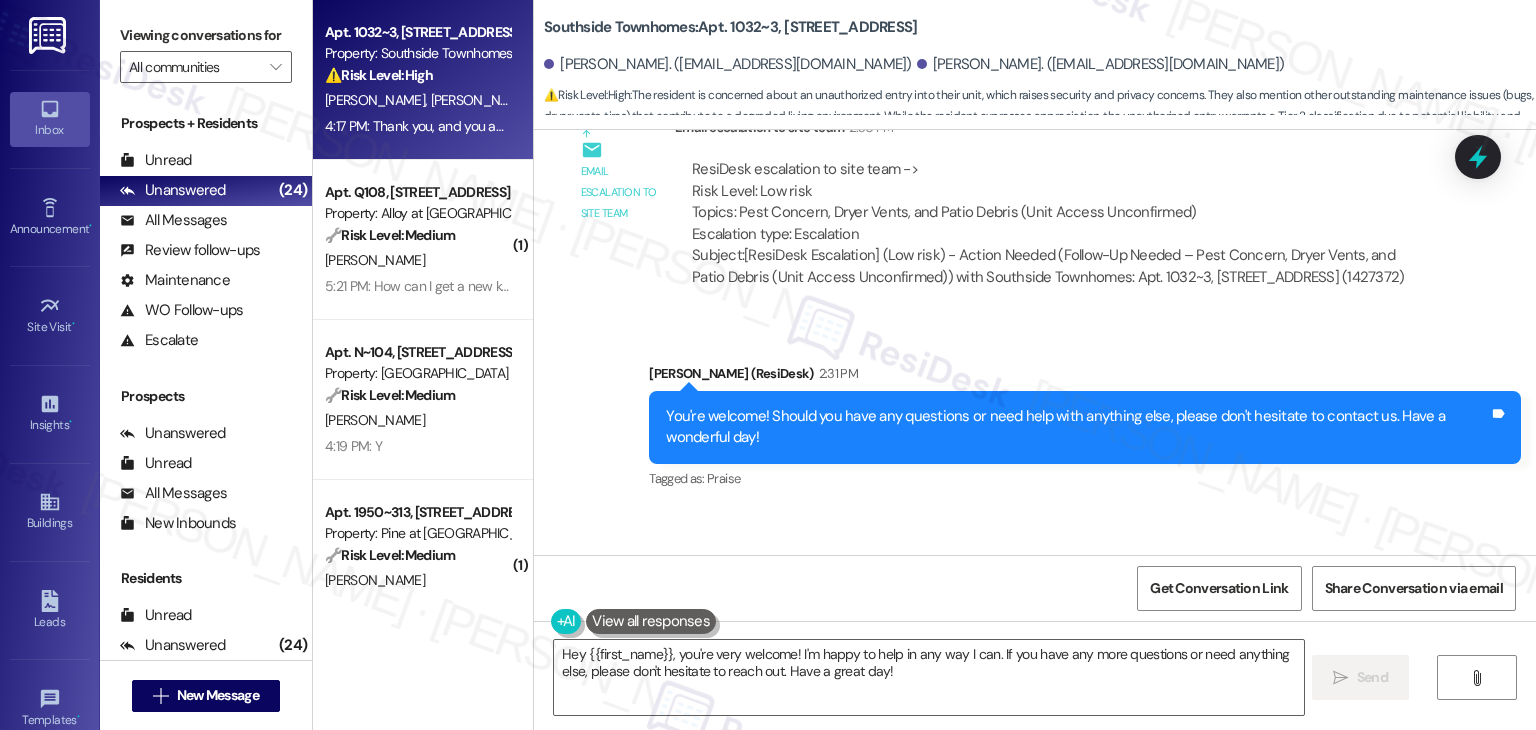 scroll, scrollTop: 1410, scrollLeft: 0, axis: vertical 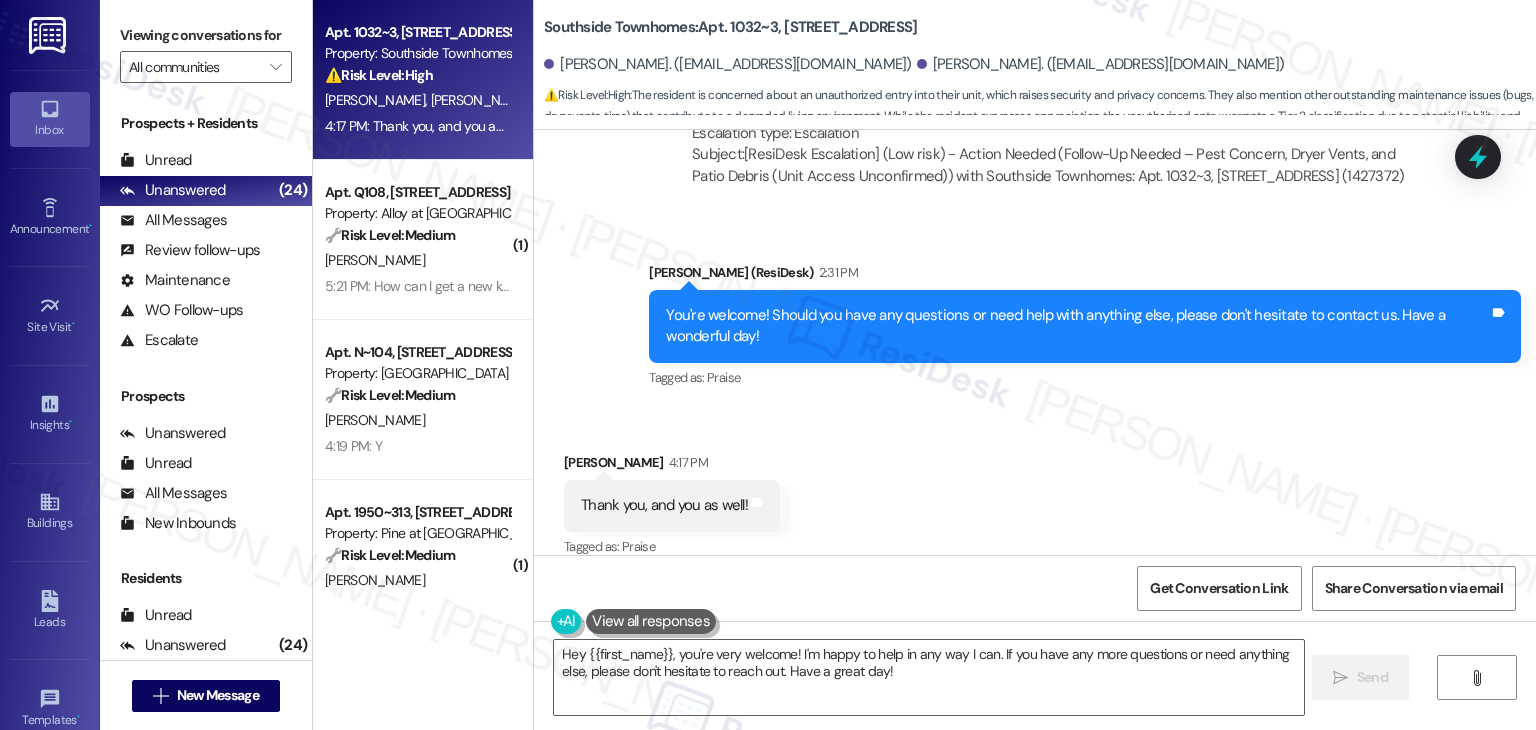 click on "Received via SMS Jillianne Anderson 4:17 PM Thank you, and you as well! Tags and notes Tagged as:   Praise Click to highlight conversations about Praise" at bounding box center (1035, 491) 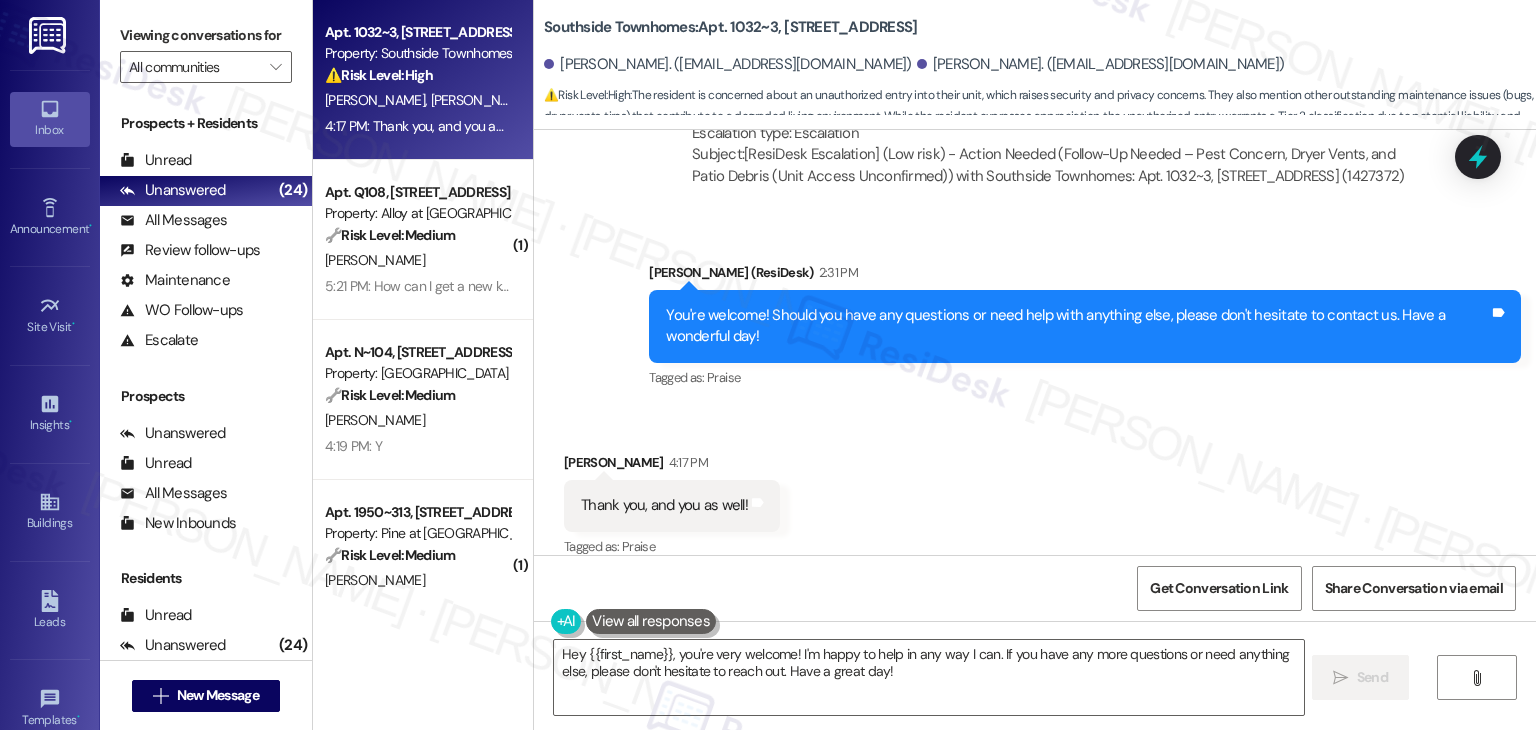 click on "Received via SMS Jillianne Anderson 4:17 PM Thank you, and you as well! Tags and notes Tagged as:   Praise Click to highlight conversations about Praise" at bounding box center (1035, 491) 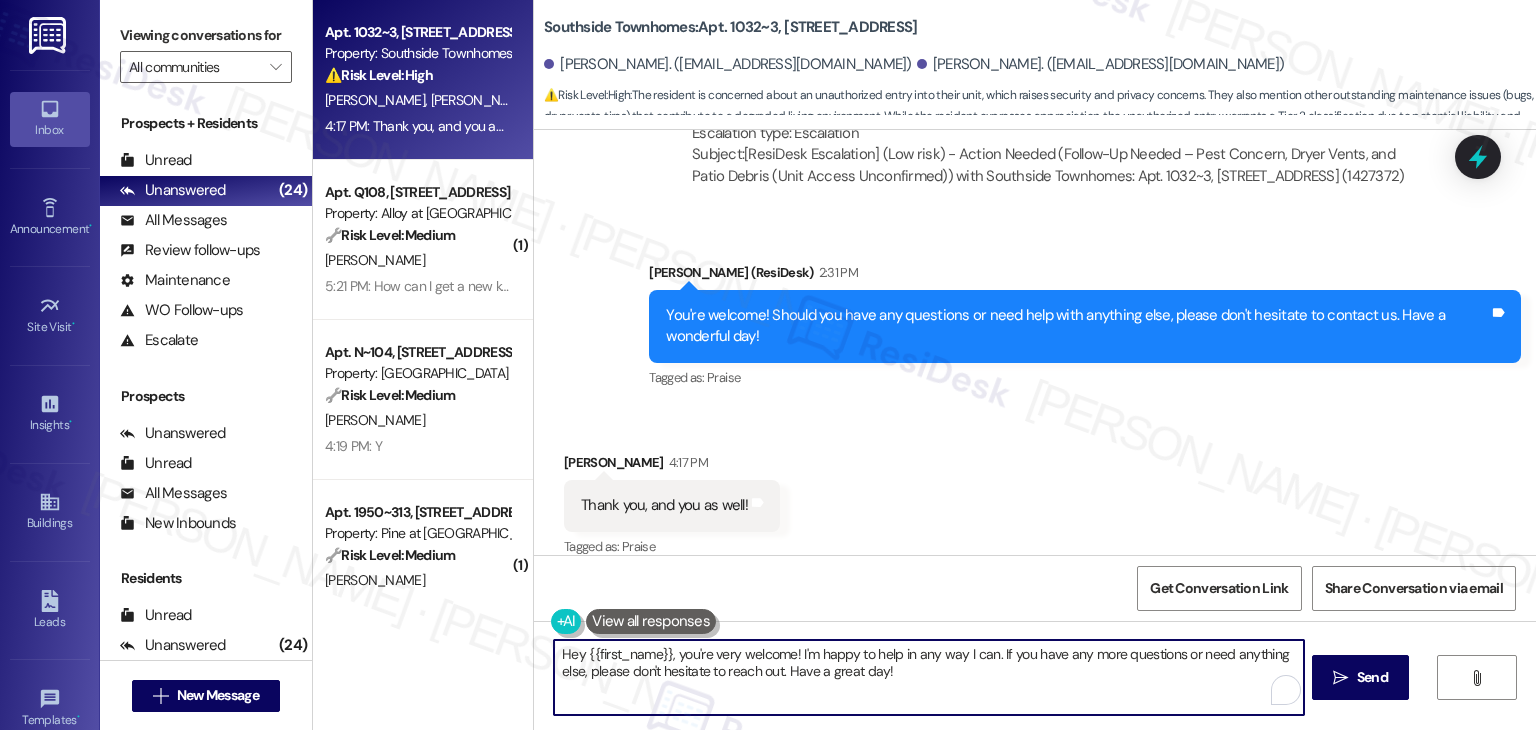 drag, startPoint x: 912, startPoint y: 673, endPoint x: 842, endPoint y: 673, distance: 70 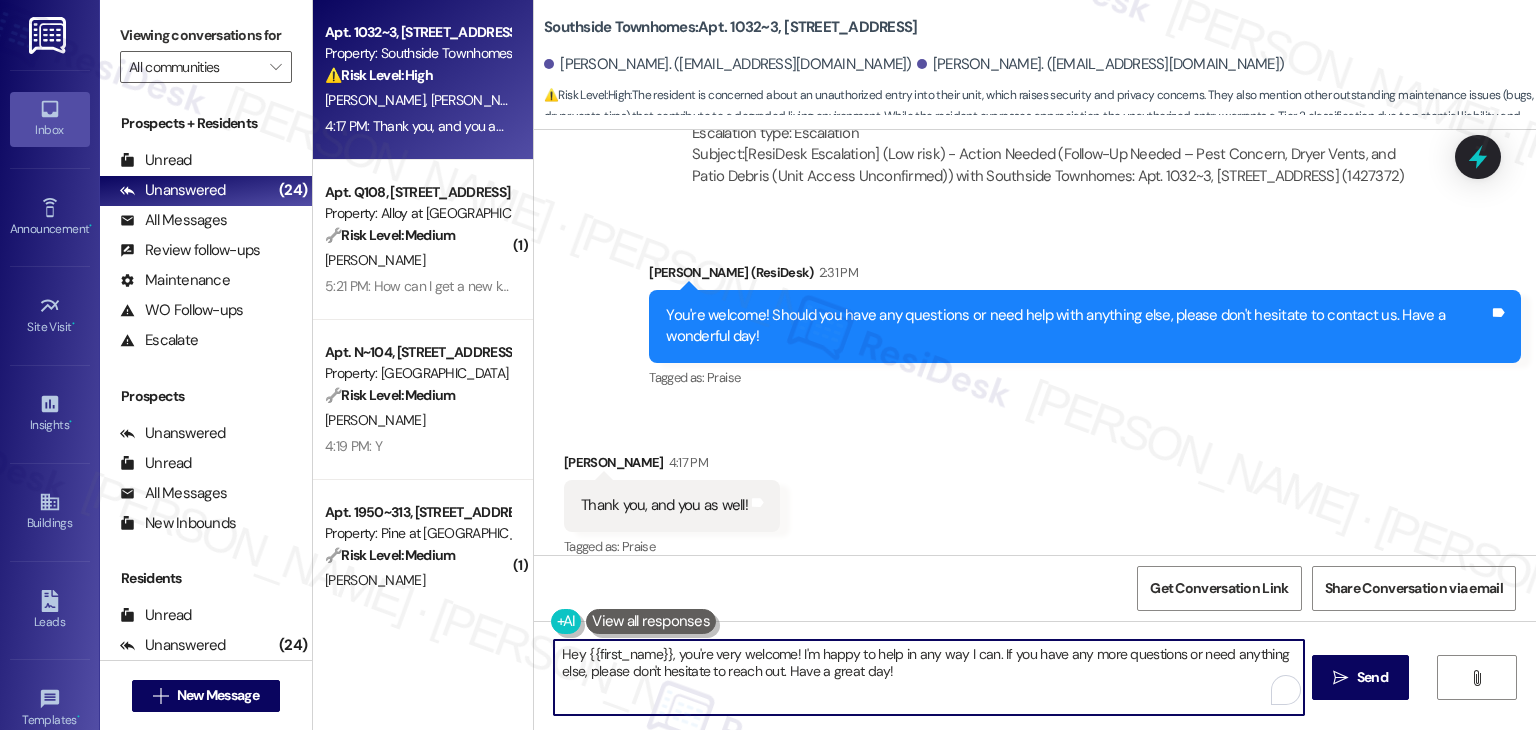 click on "Hey {{first_name}}, you're very welcome! I'm happy to help in any way I can. If you have any more questions or need anything else, please don't hesitate to reach out. Have a great day!" at bounding box center (928, 677) 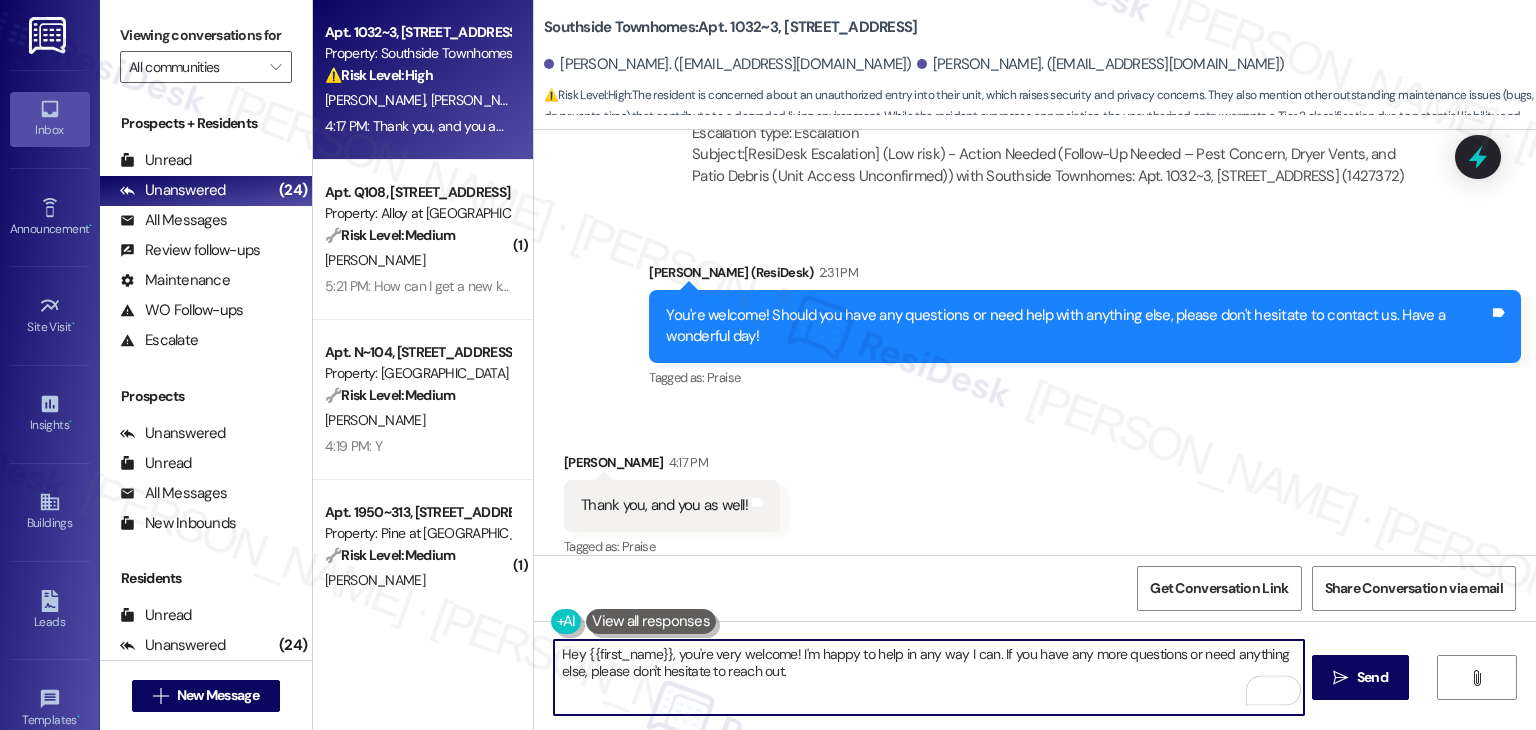type on "Hey {{first_name}}, you're very welcome! I'm happy to help in any way I can. If you have any more questions or need anything else, please don't hesitate to reach out." 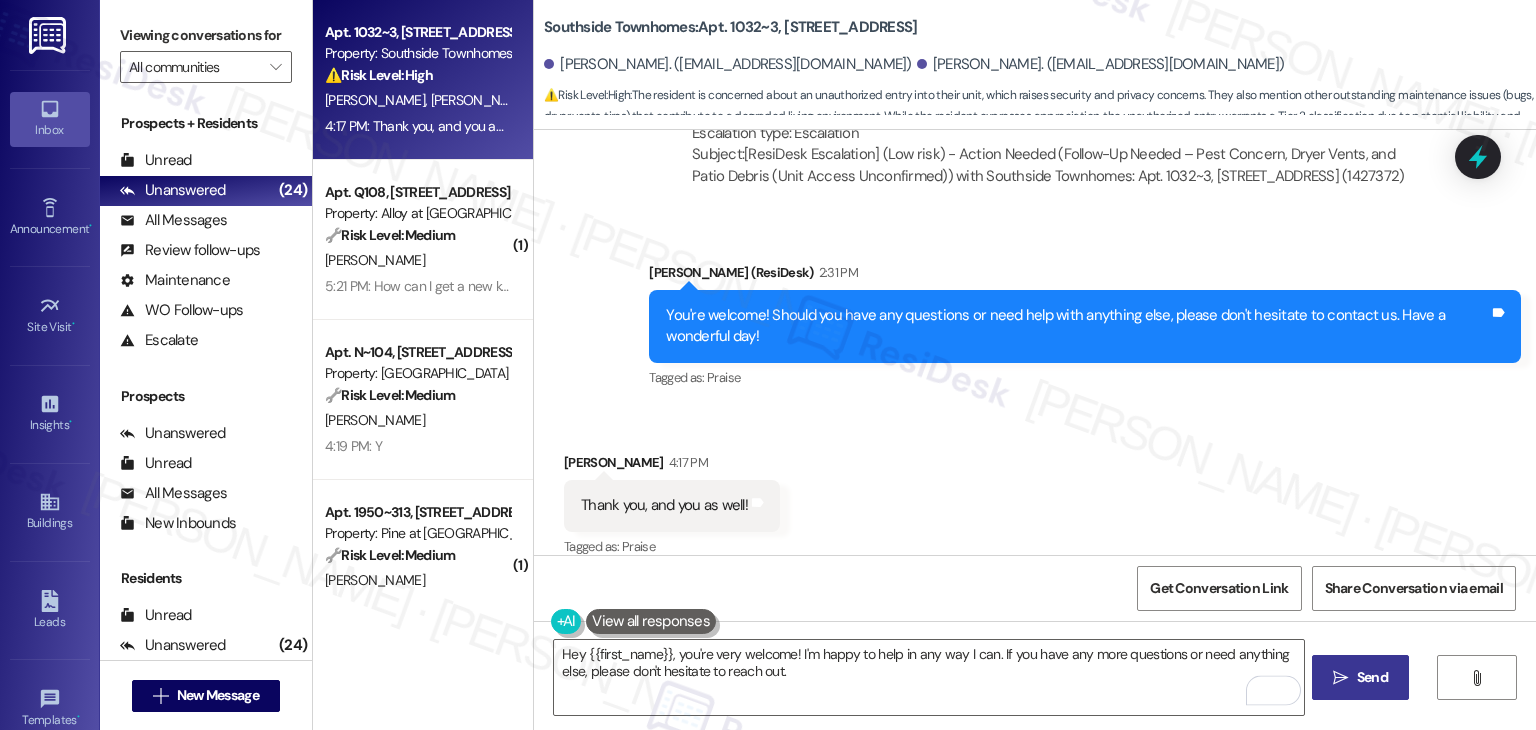 click on " Send" at bounding box center (1360, 677) 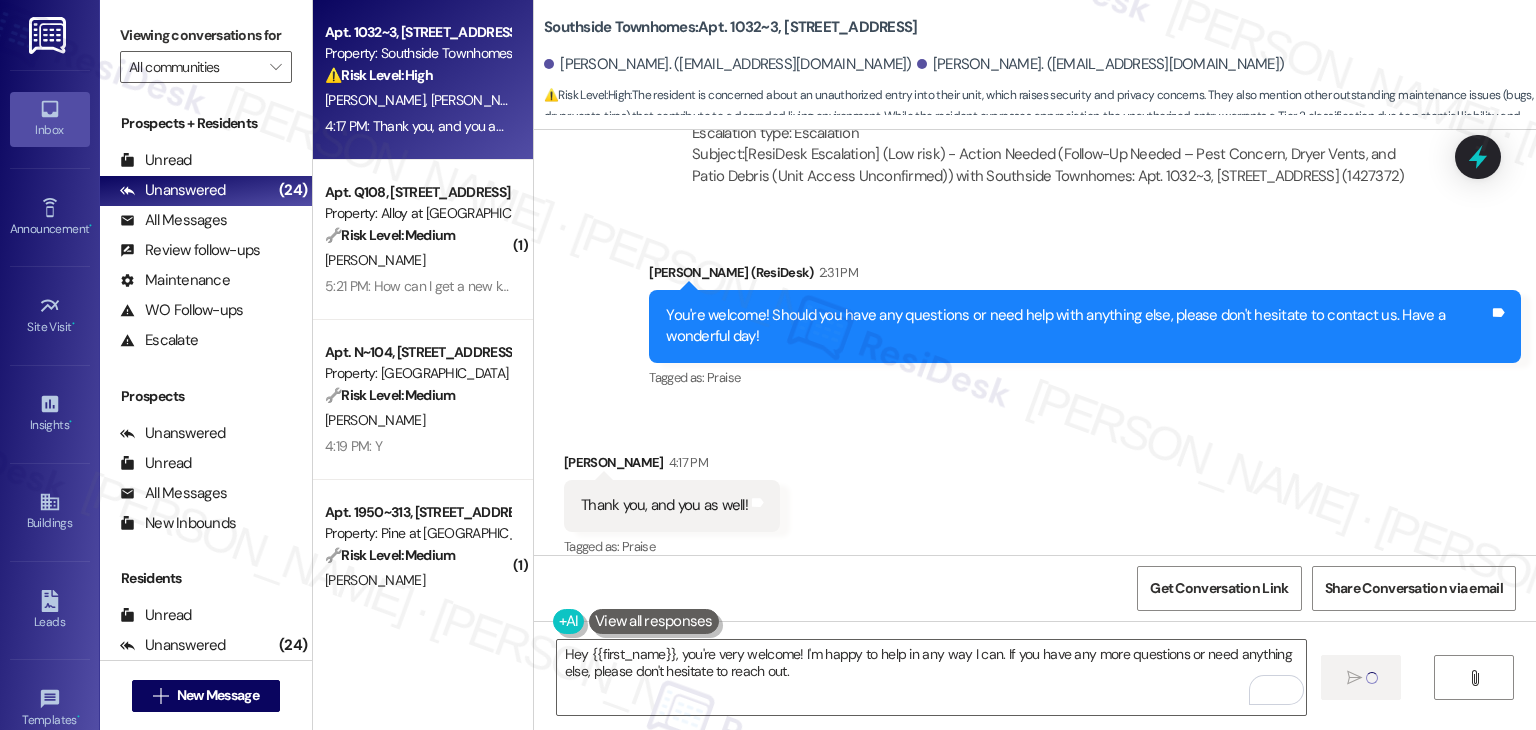 type 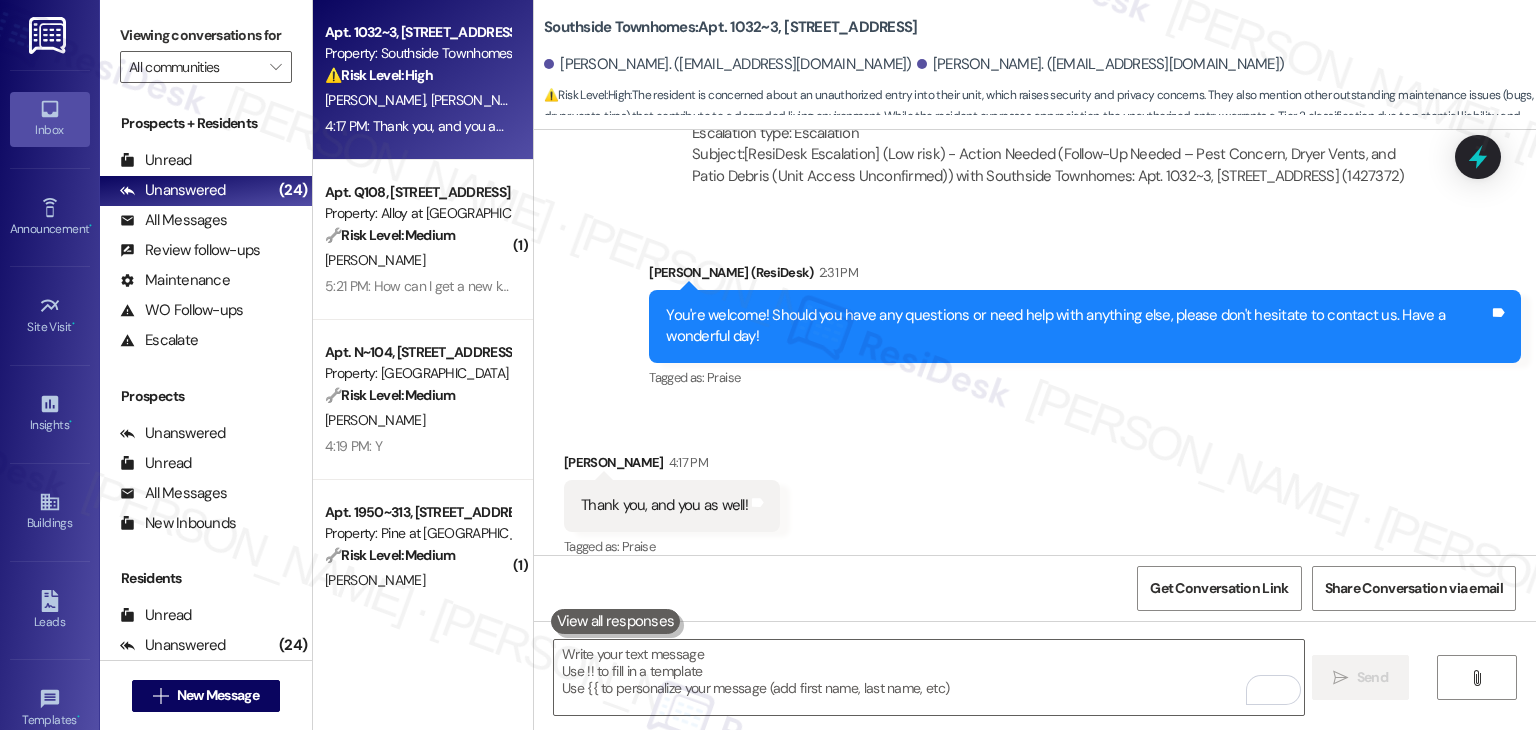 scroll, scrollTop: 1409, scrollLeft: 0, axis: vertical 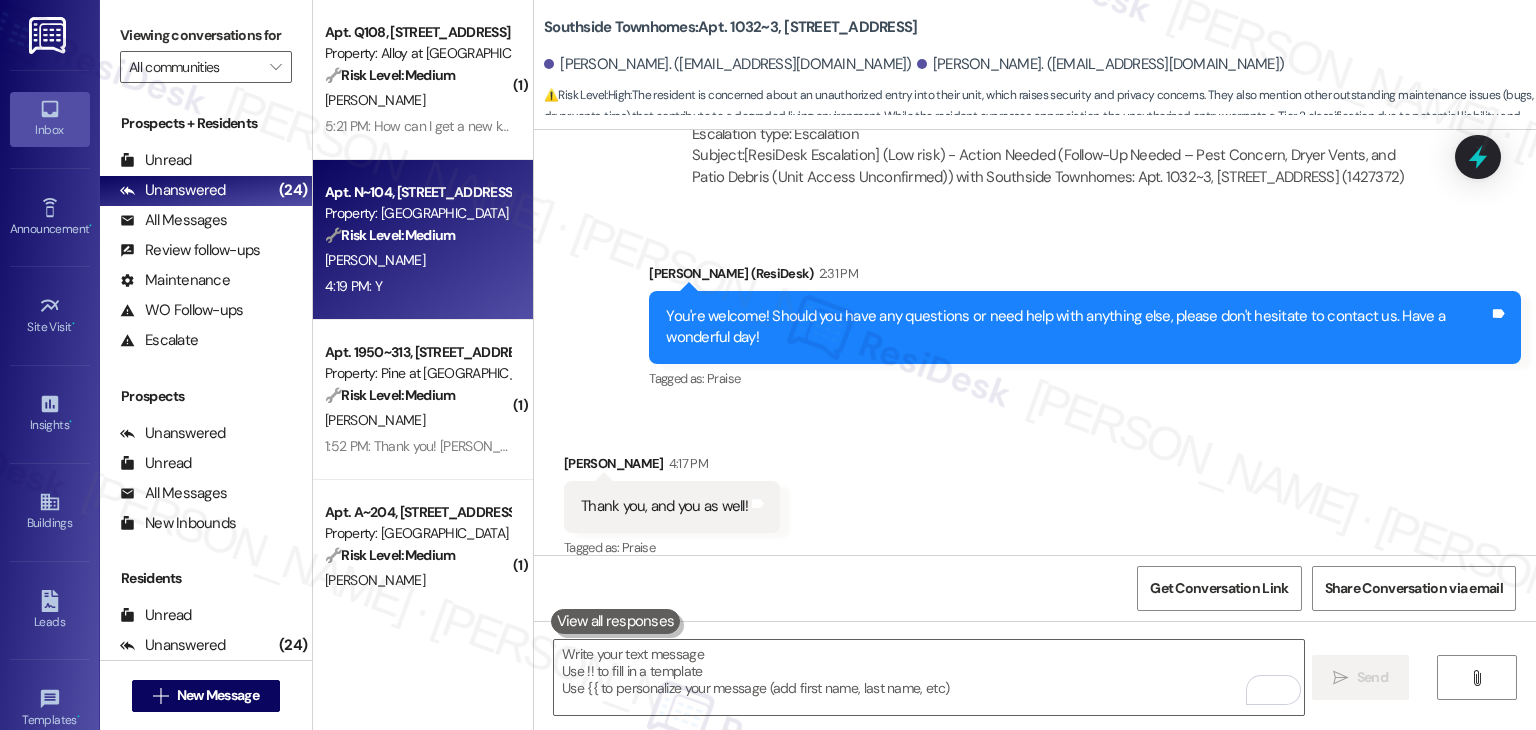 click on "4:19 PM: Y 4:19 PM: Y" at bounding box center [417, 286] 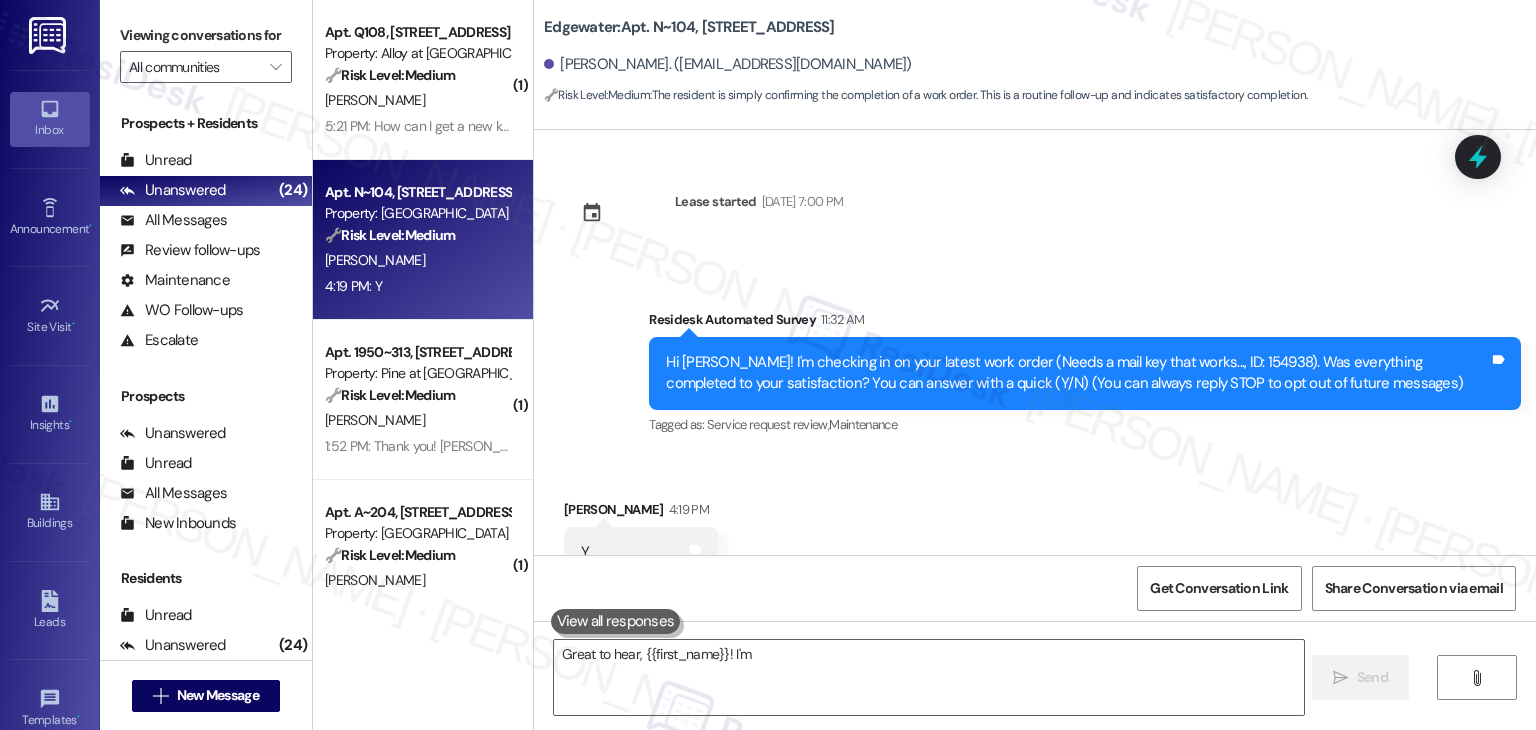 scroll, scrollTop: 68, scrollLeft: 0, axis: vertical 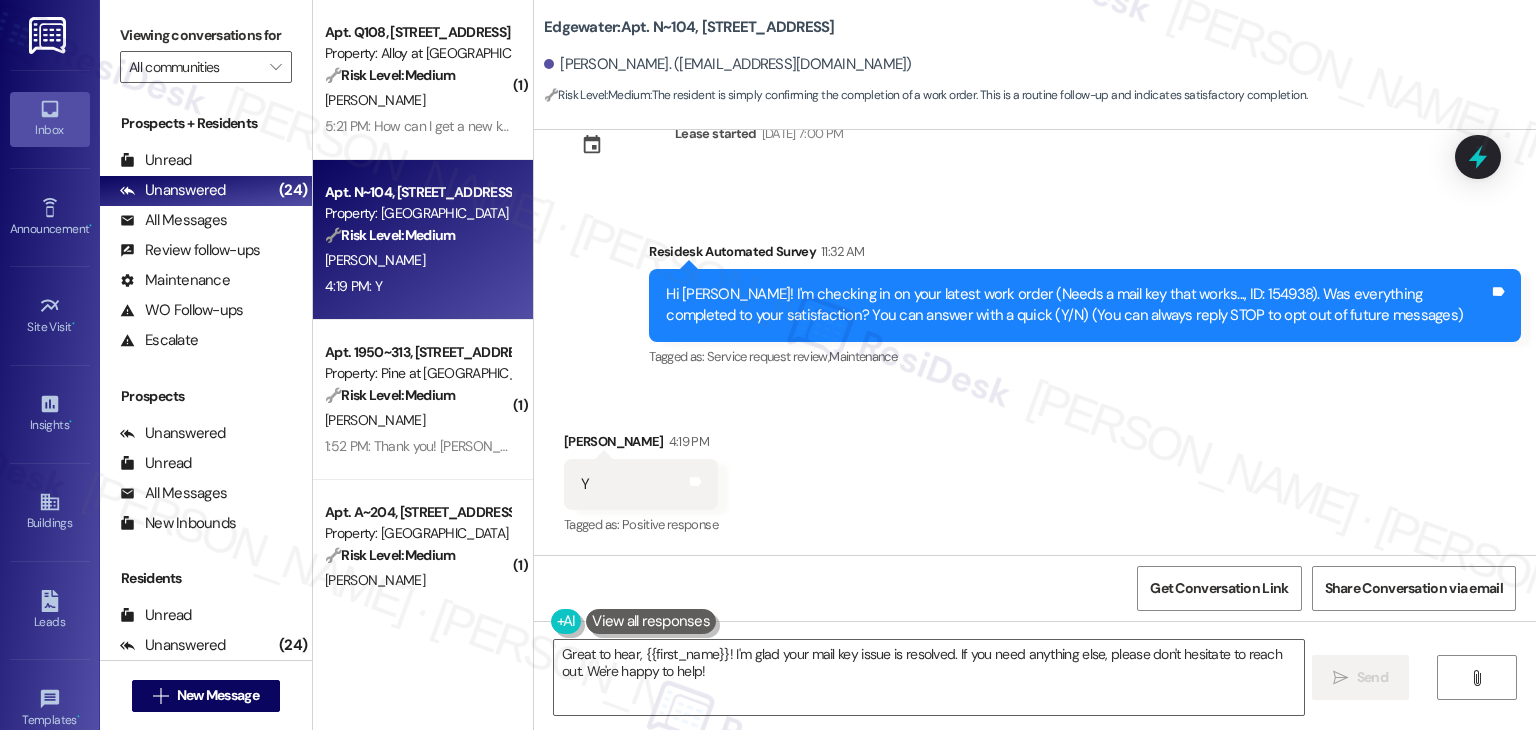 click on "Received via SMS Neil Medders 4:19 PM Y Tags and notes Tagged as:   Positive response Click to highlight conversations about Positive response" at bounding box center [1035, 470] 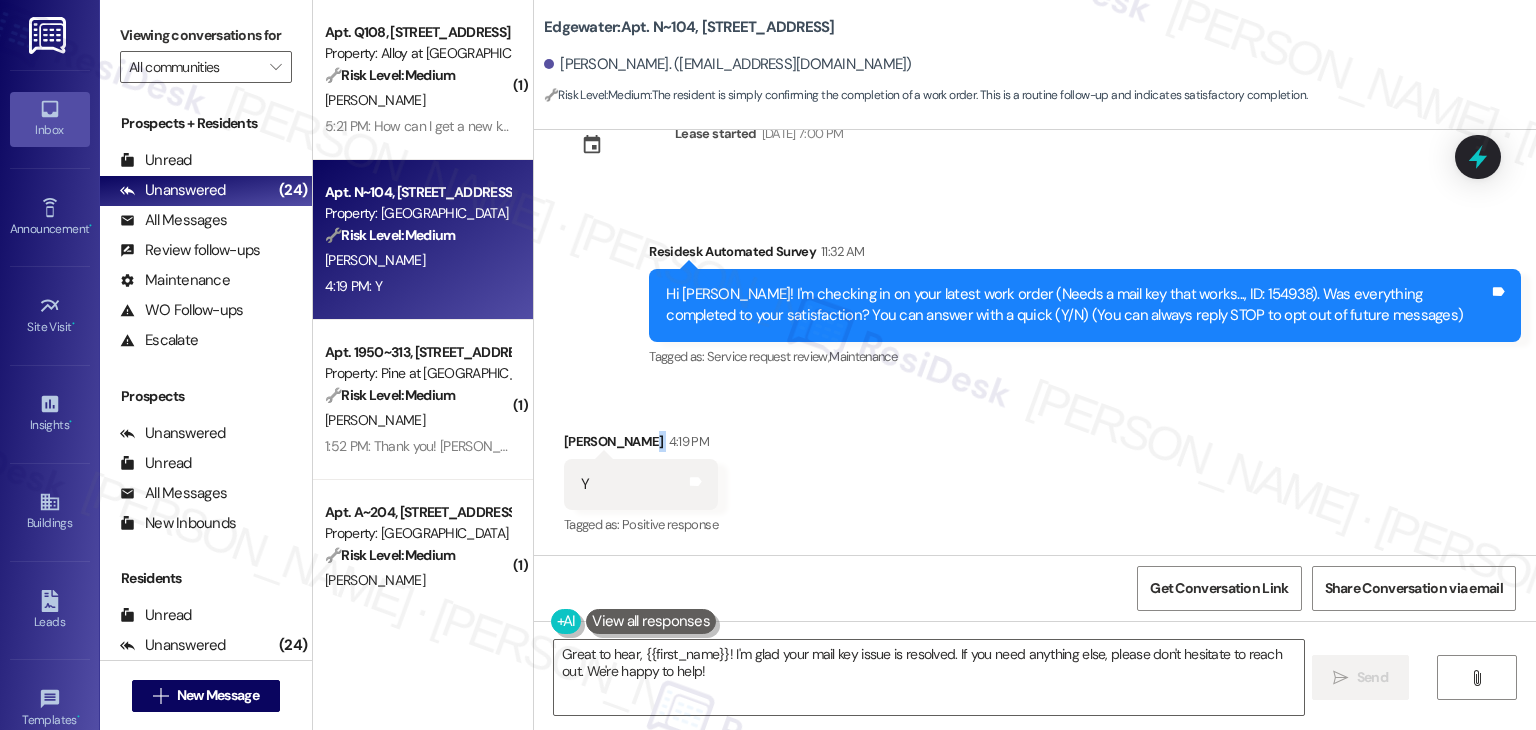 click on "Received via SMS Neil Medders 4:19 PM Y Tags and notes Tagged as:   Positive response Click to highlight conversations about Positive response" at bounding box center [1035, 470] 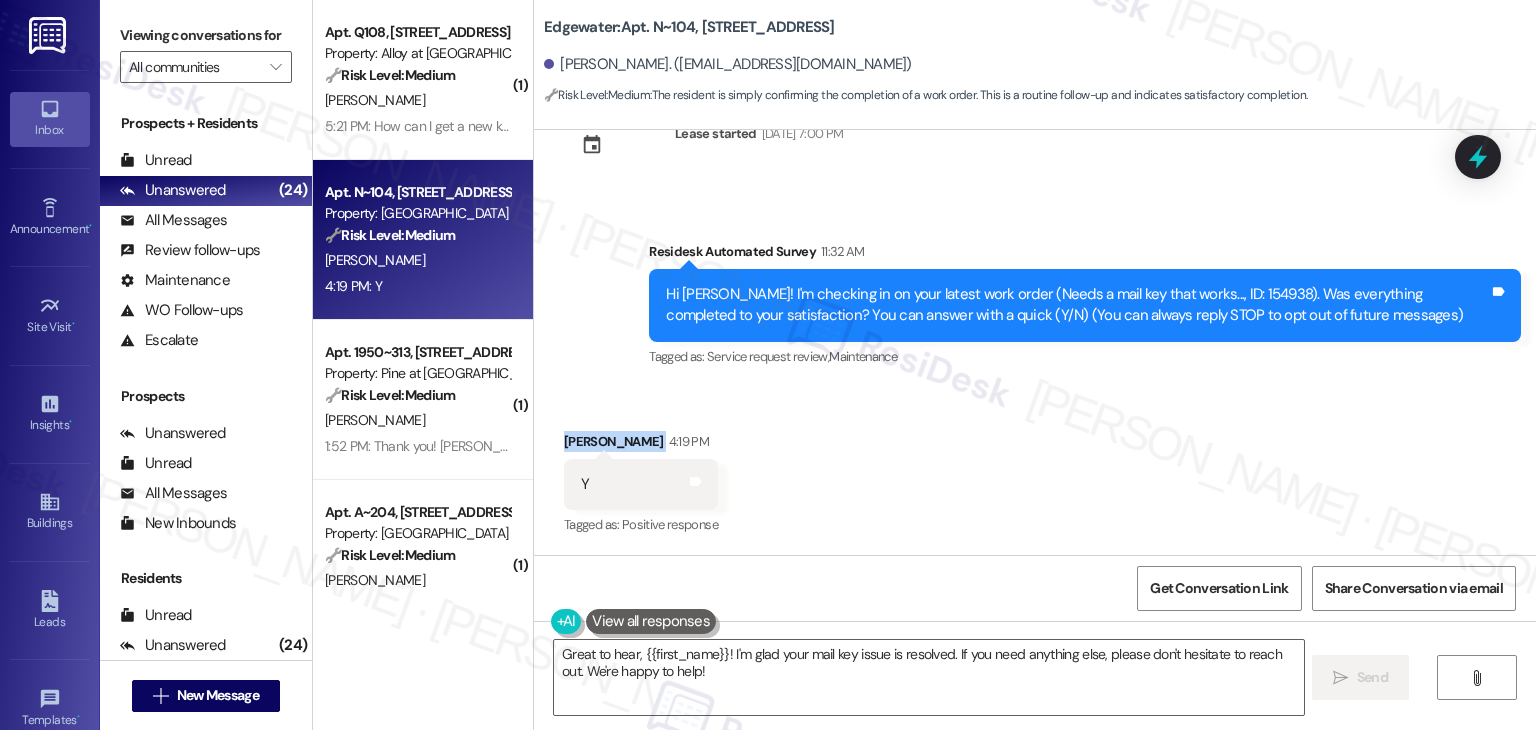 click on "Received via SMS Neil Medders 4:19 PM Y Tags and notes Tagged as:   Positive response Click to highlight conversations about Positive response" at bounding box center [1035, 470] 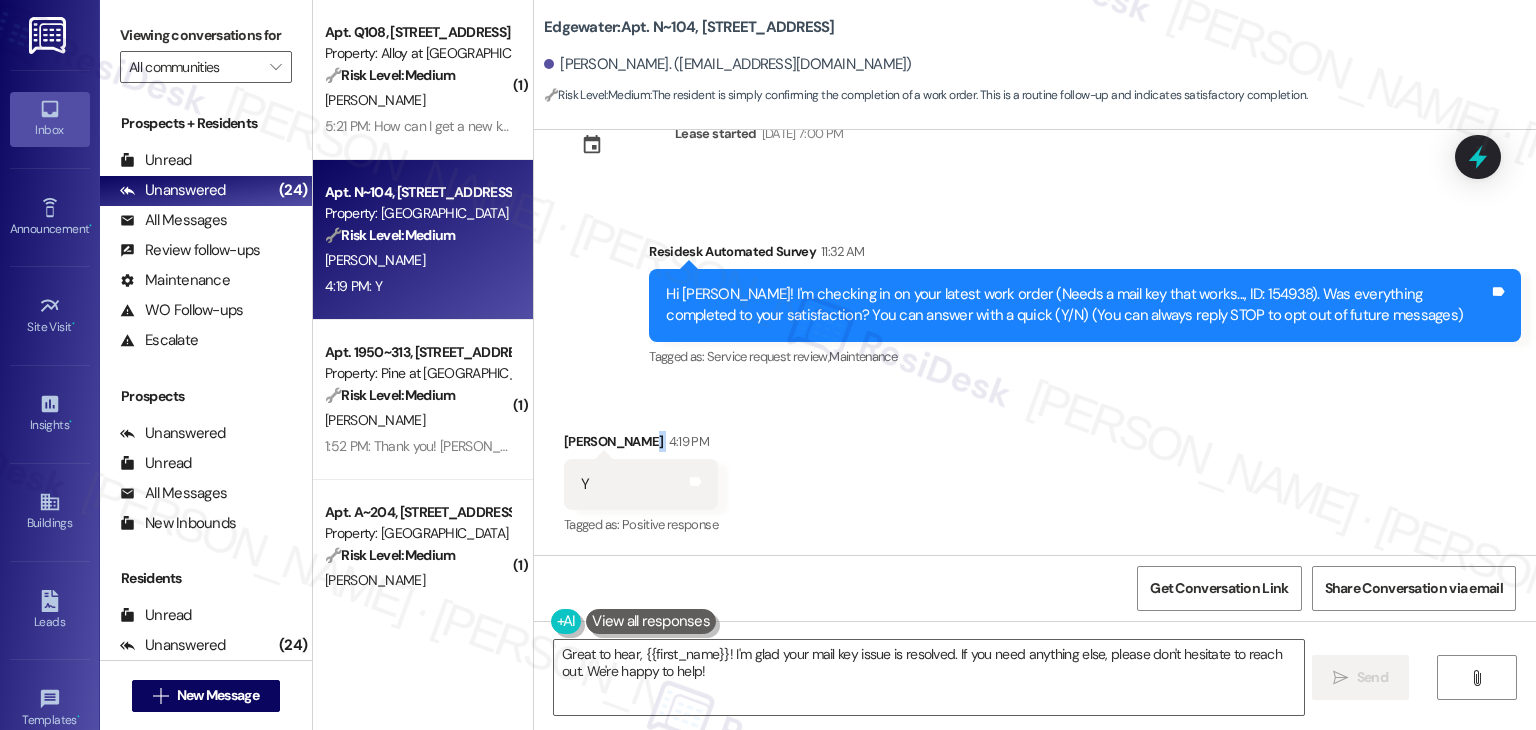 click on "Received via SMS Neil Medders 4:19 PM Y Tags and notes Tagged as:   Positive response Click to highlight conversations about Positive response" at bounding box center [1035, 470] 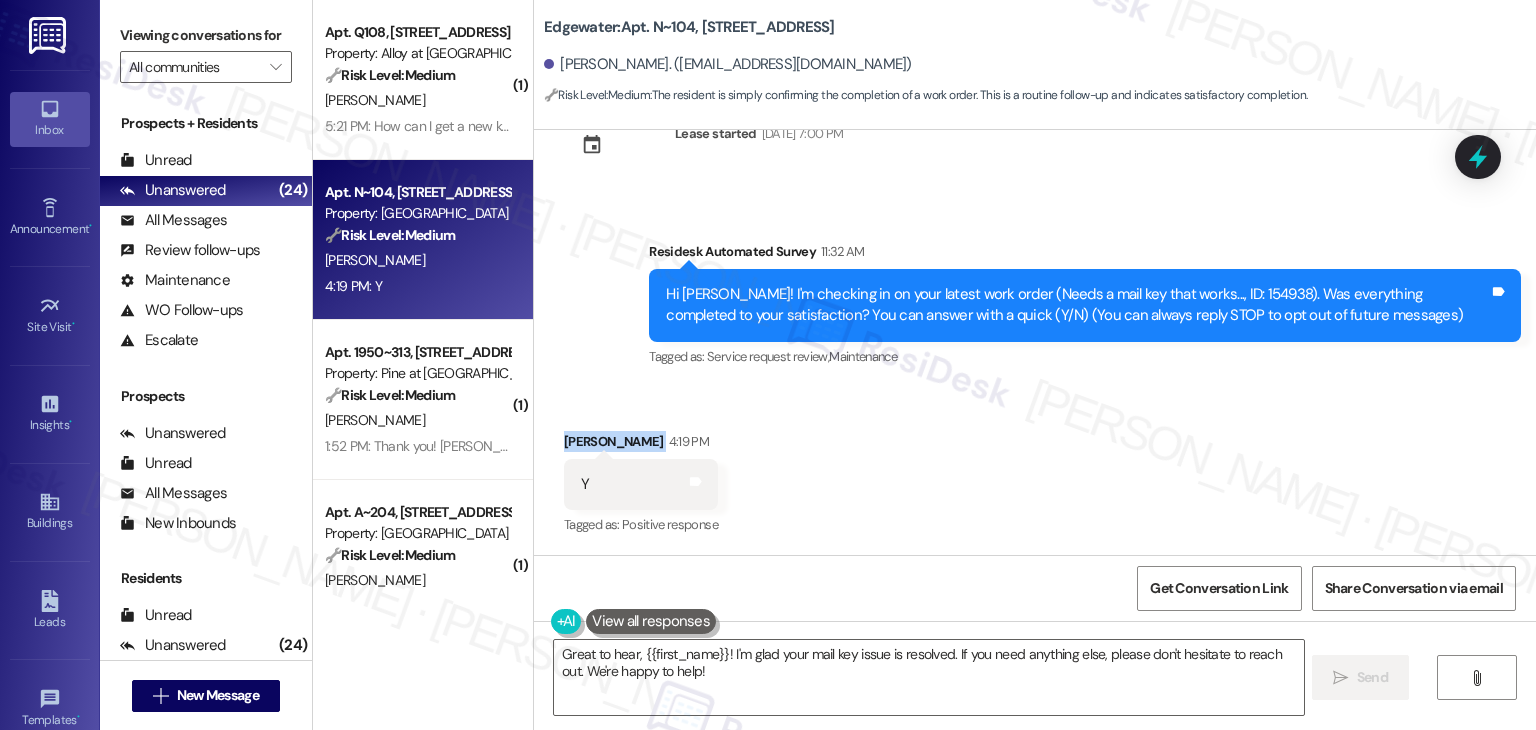 click on "Received via SMS Neil Medders 4:19 PM Y Tags and notes Tagged as:   Positive response Click to highlight conversations about Positive response" at bounding box center (1035, 470) 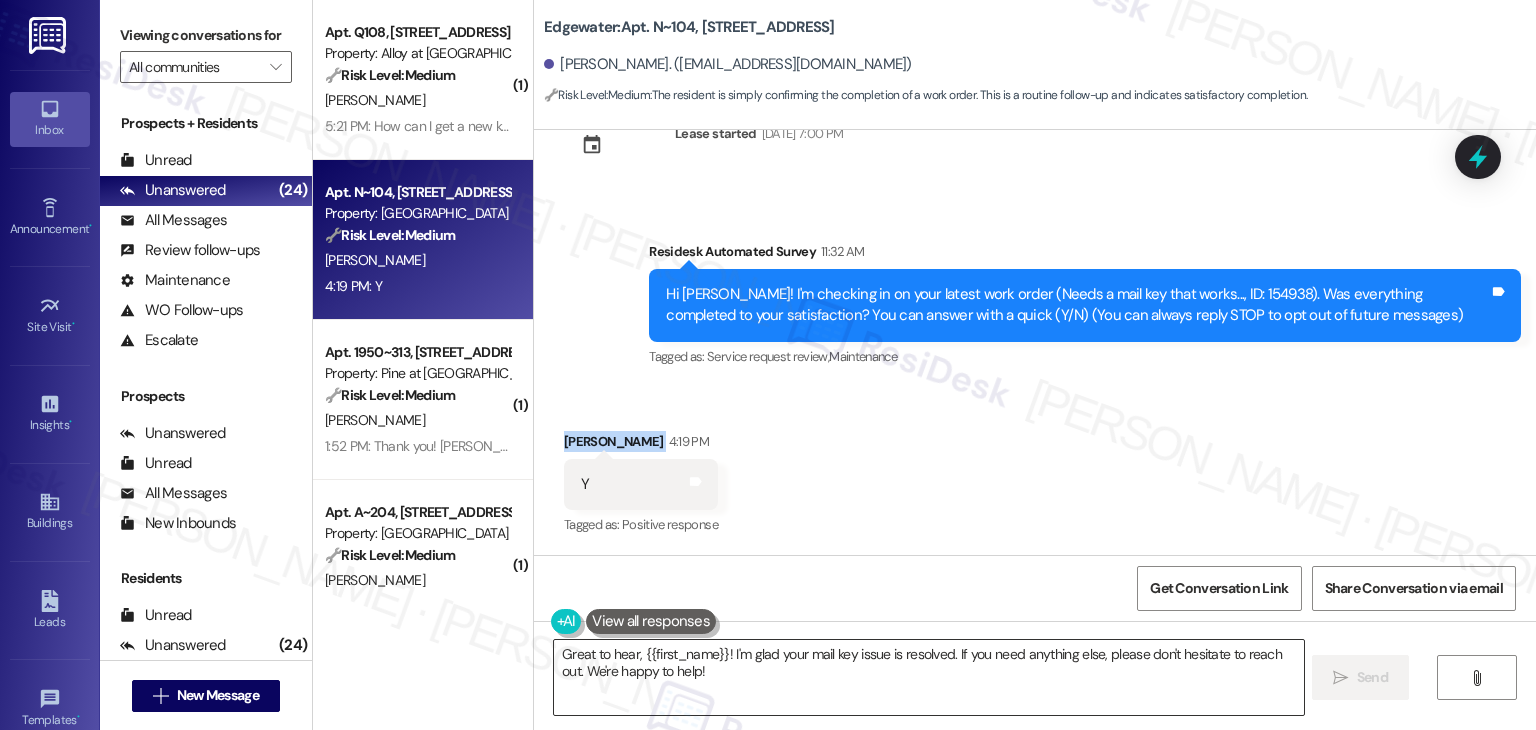 click on "Great to hear, {{first_name}}! I'm glad your mail key issue is resolved. If you need anything else, please don't hesitate to reach out. We're happy to help!" at bounding box center [928, 677] 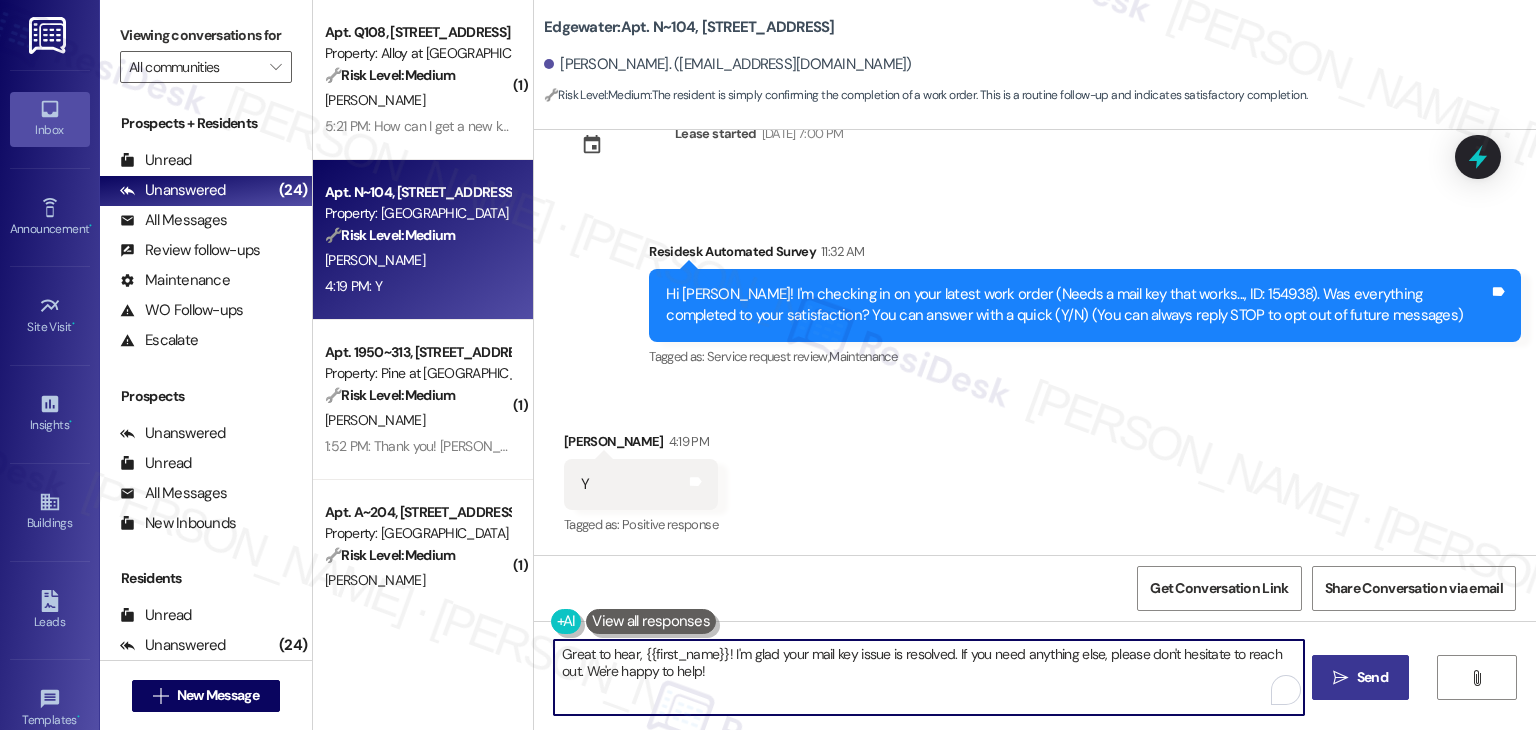 click on " Send" at bounding box center (1360, 677) 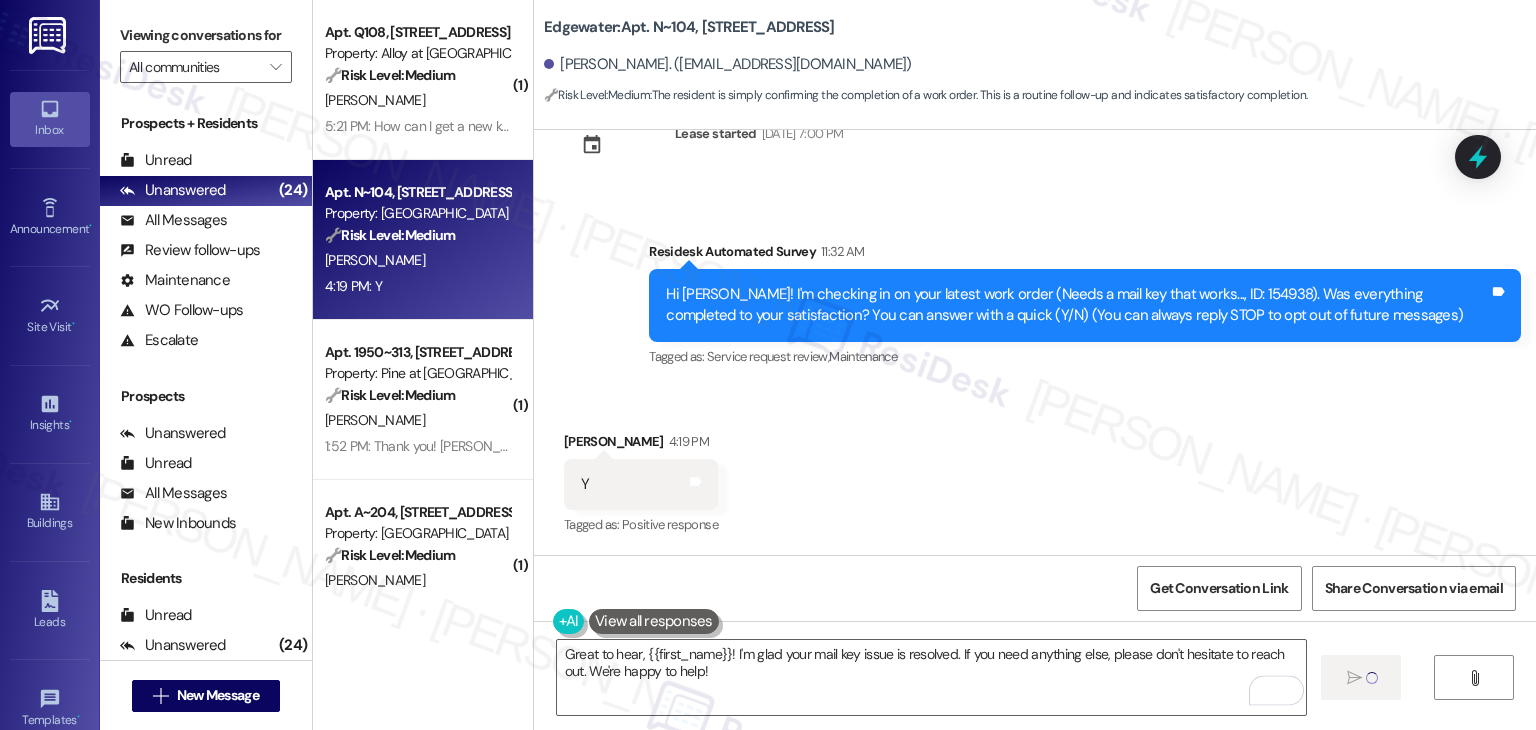 type on "Fetching suggested responses. Please feel free to read through the conversation in the meantime." 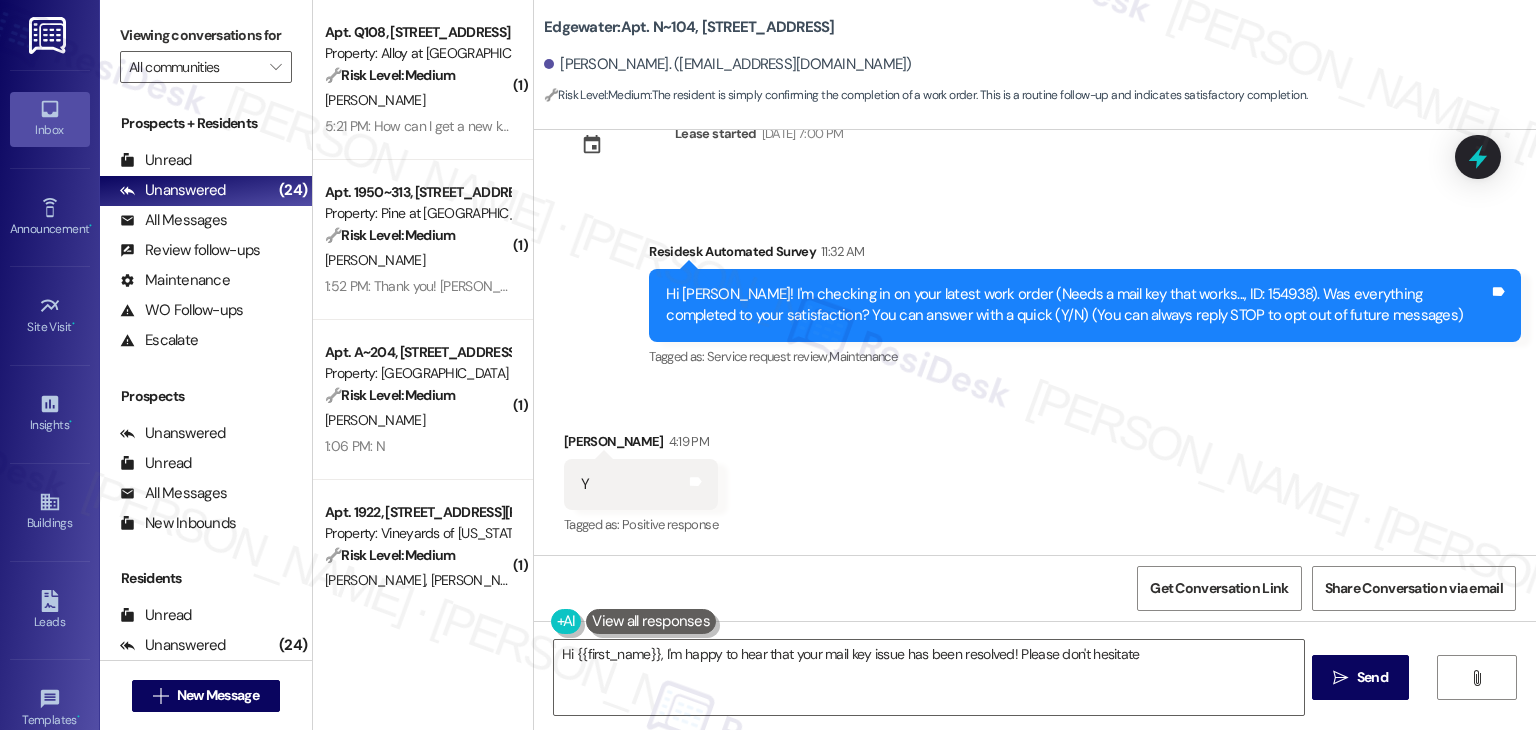 click on "Received via SMS Neil Medders 4:19 PM Y Tags and notes Tagged as:   Positive response Click to highlight conversations about Positive response" at bounding box center (1035, 470) 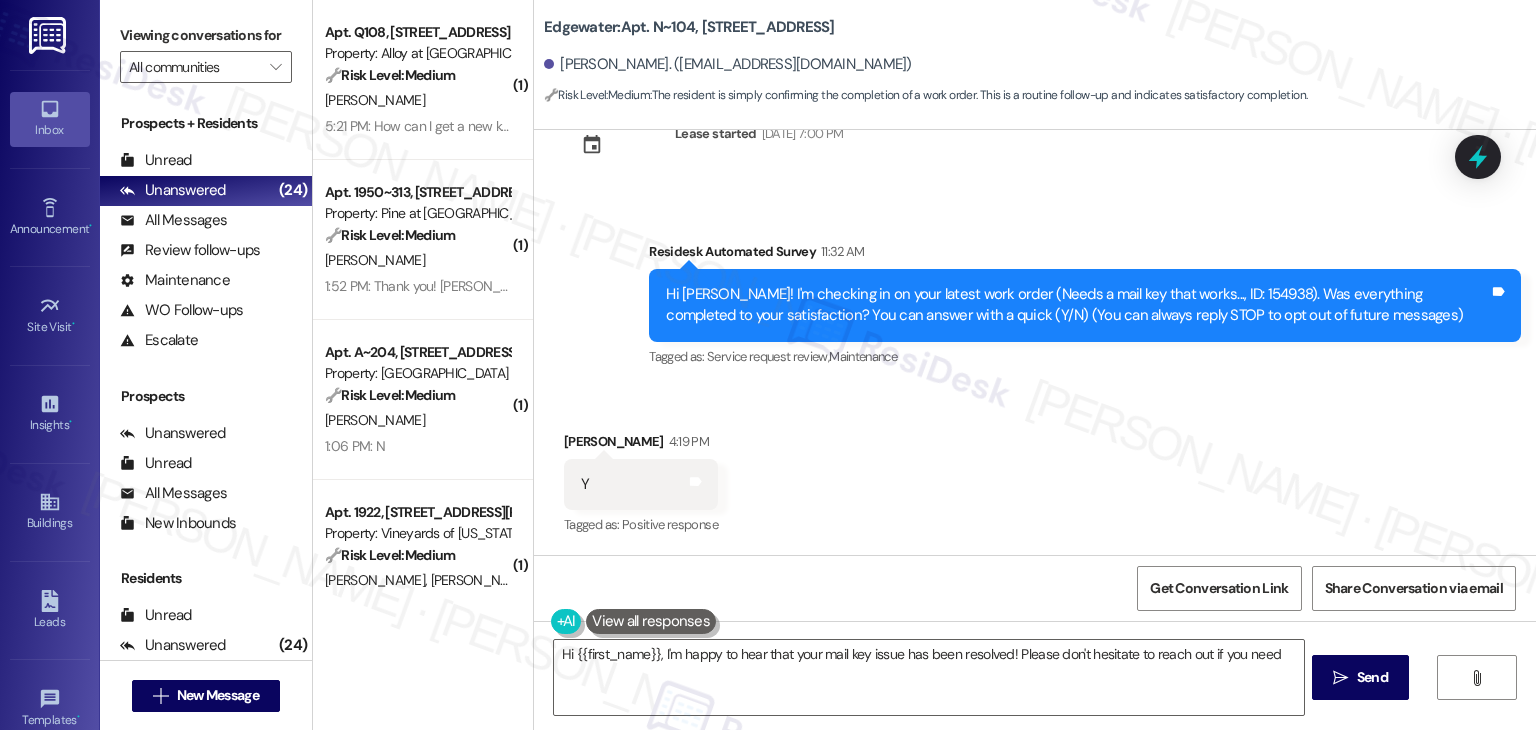 click on "Received via SMS Neil Medders 4:19 PM Y Tags and notes Tagged as:   Positive response Click to highlight conversations about Positive response" at bounding box center (1035, 470) 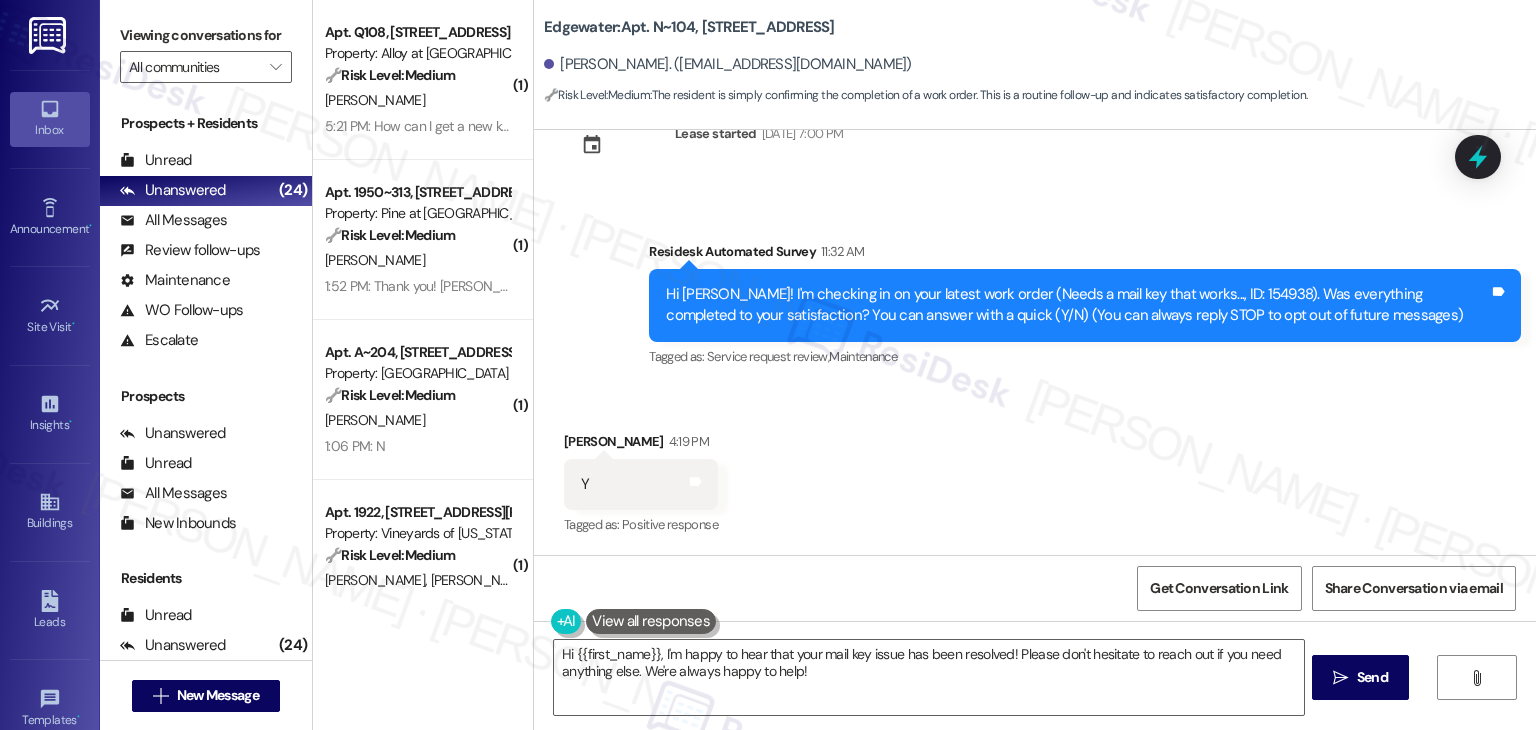 click on "Received via SMS Neil Medders 4:19 PM Y Tags and notes Tagged as:   Positive response Click to highlight conversations about Positive response" at bounding box center [1035, 470] 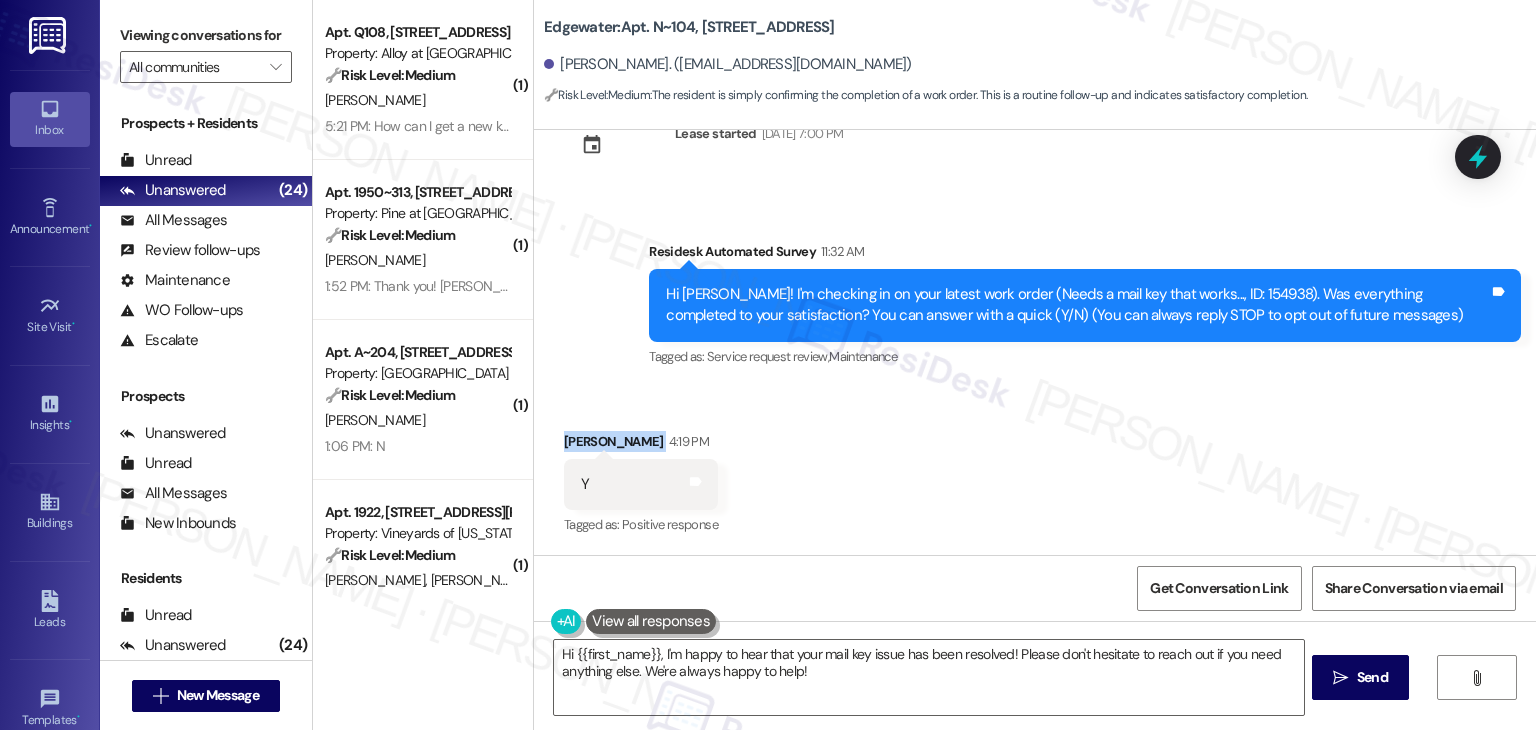 click on "Received via SMS Neil Medders 4:19 PM Y Tags and notes Tagged as:   Positive response Click to highlight conversations about Positive response" at bounding box center [1035, 470] 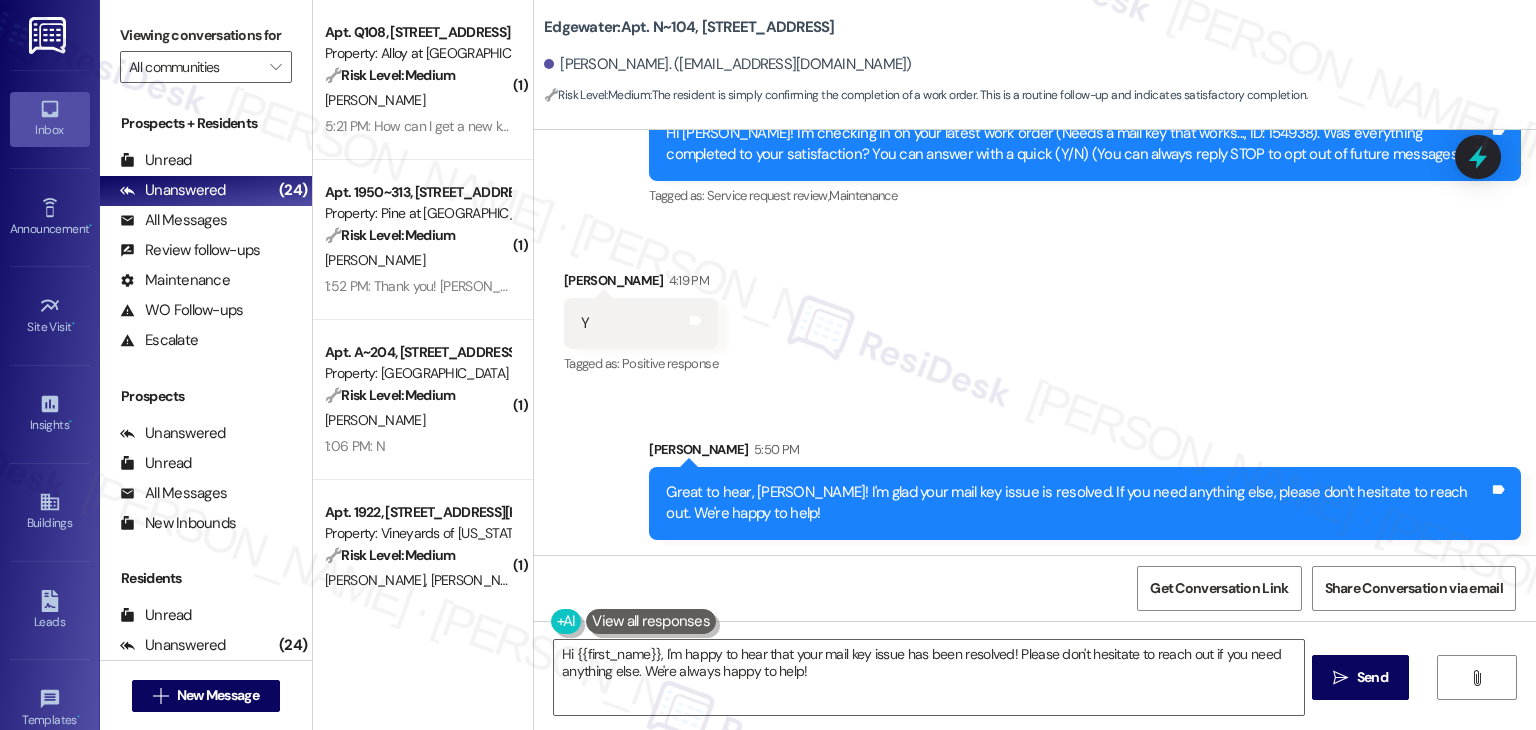 scroll, scrollTop: 368, scrollLeft: 0, axis: vertical 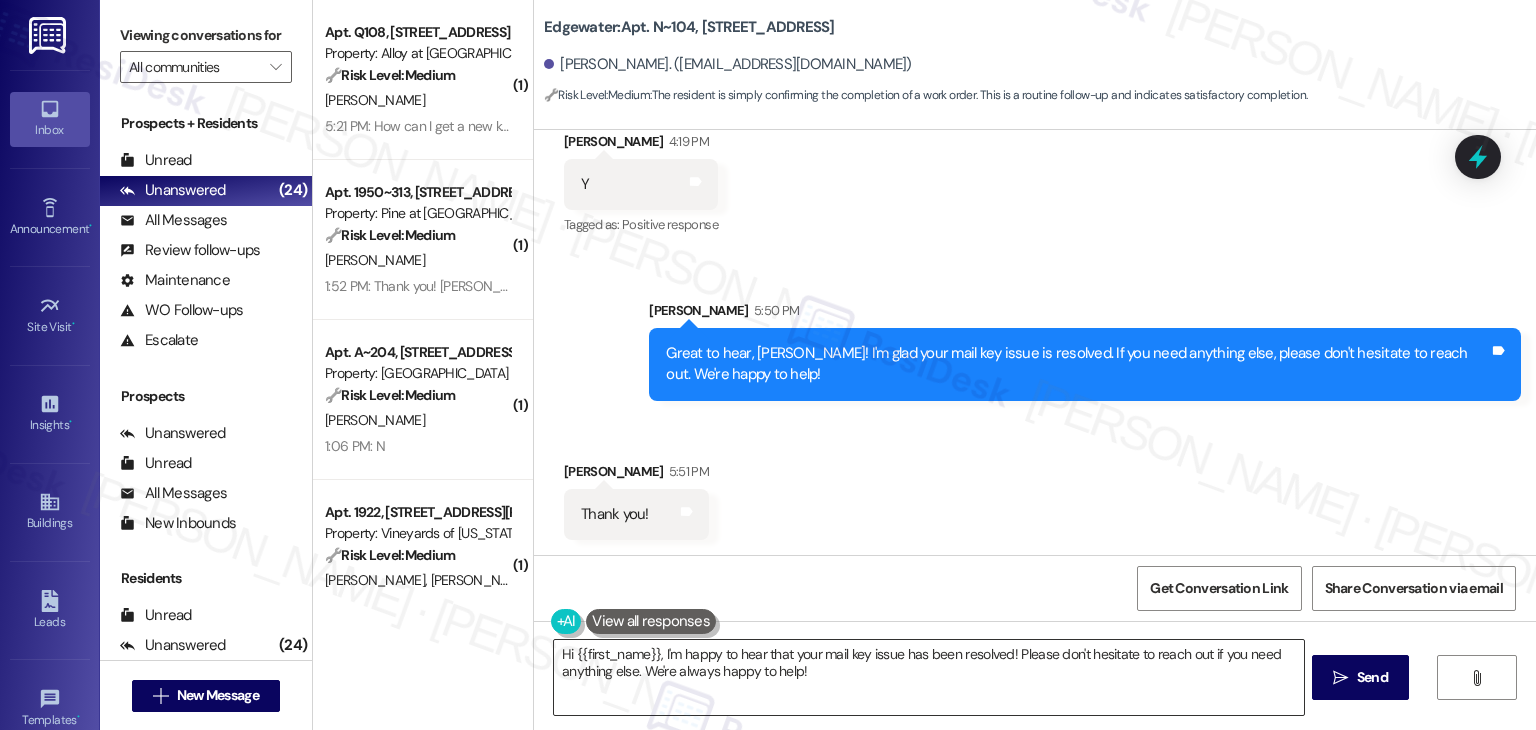 click on "Hi {{first_name}}, I'm happy to hear that your mail key issue has been resolved! Please don't hesitate to reach out if you need anything else. We're always happy to help!" at bounding box center [928, 677] 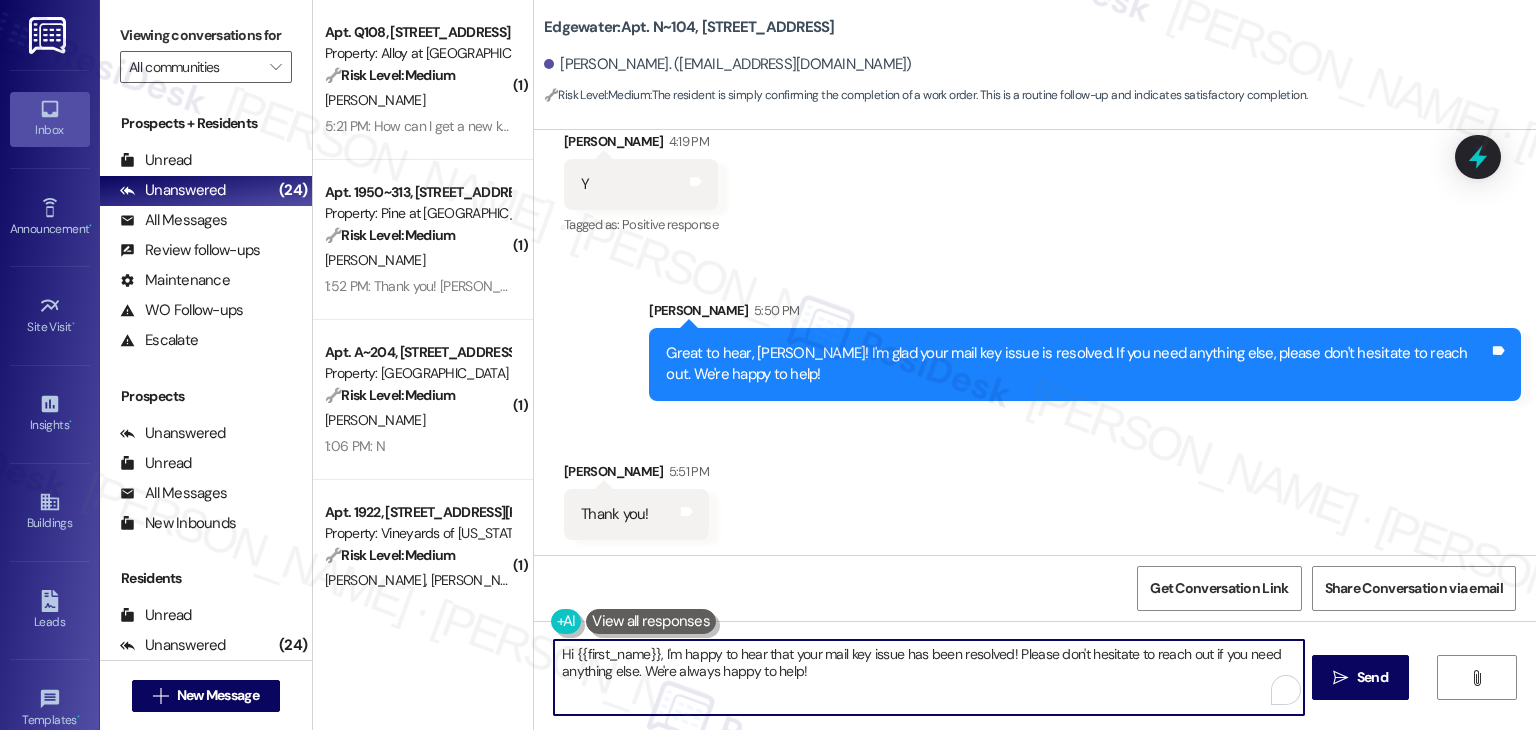 click on "Hi {{first_name}}, I'm happy to hear that your mail key issue has been resolved! Please don't hesitate to reach out if you need anything else. We're always happy to help!" at bounding box center (928, 677) 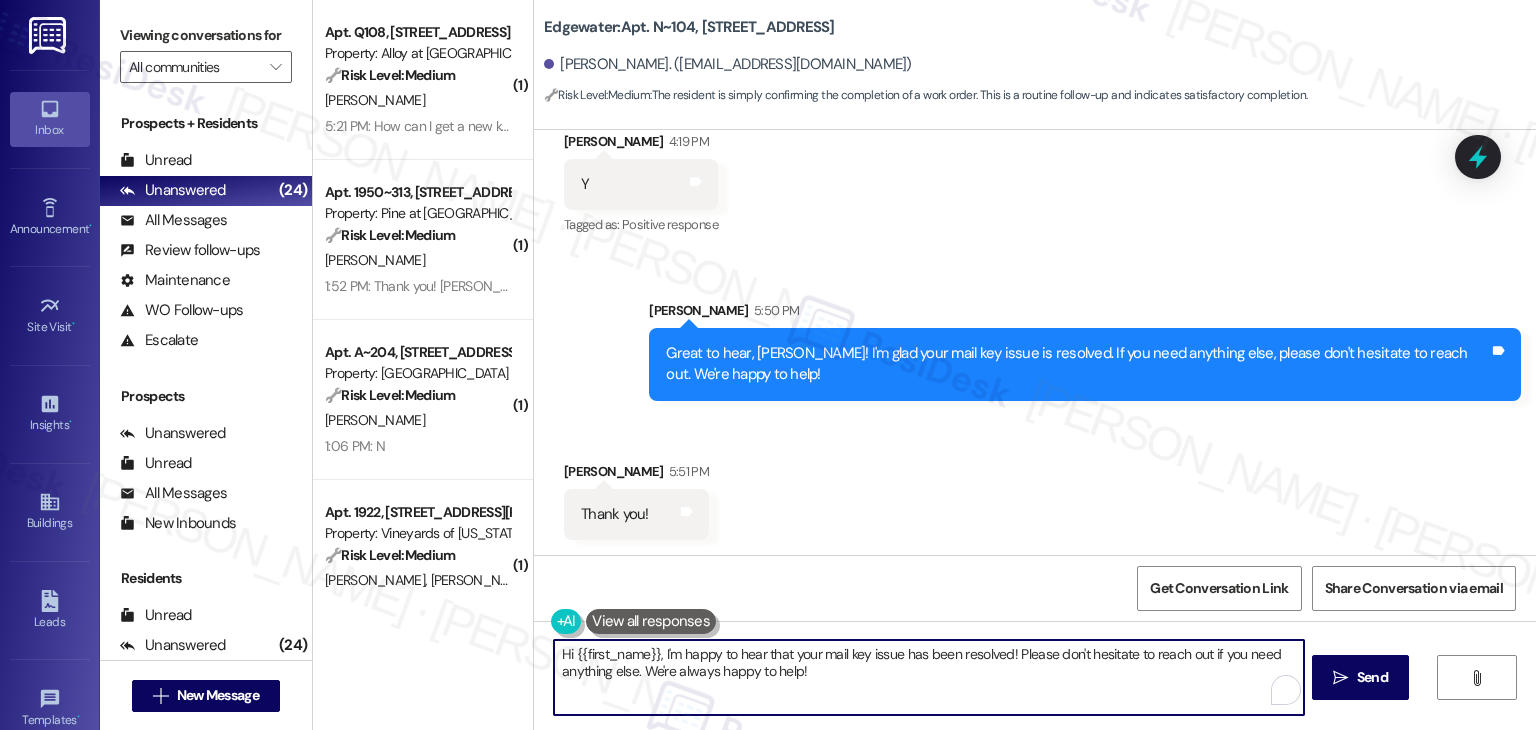 paste on "If you don’t mind sharing, has {{property}} lived up to your expectations so far? We truly value your feedback and would love to hear about your experience. Thanks, and hope you have a great rest of your day! 😊" 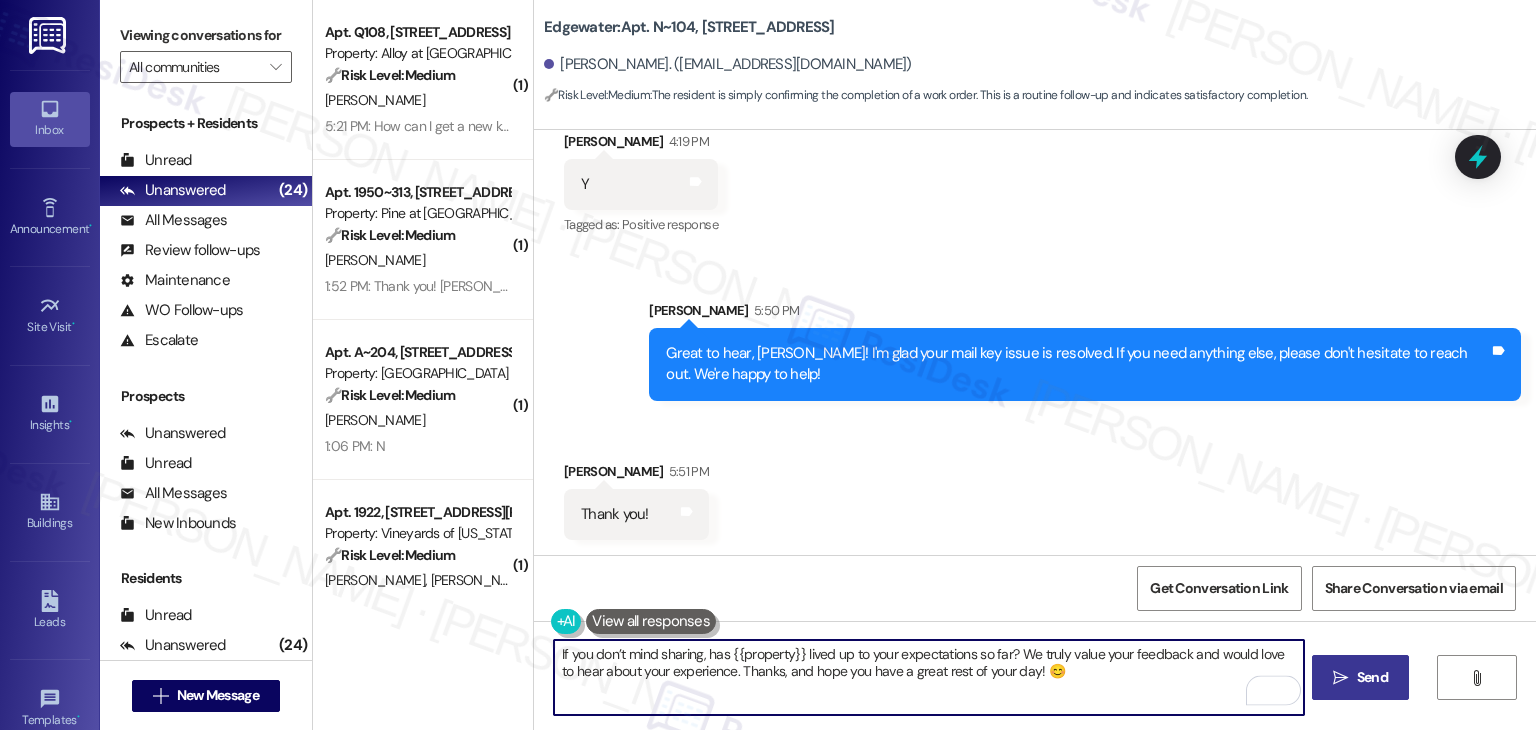 type on "If you don’t mind sharing, has {{property}} lived up to your expectations so far? We truly value your feedback and would love to hear about your experience. Thanks, and hope you have a great rest of your day! 😊" 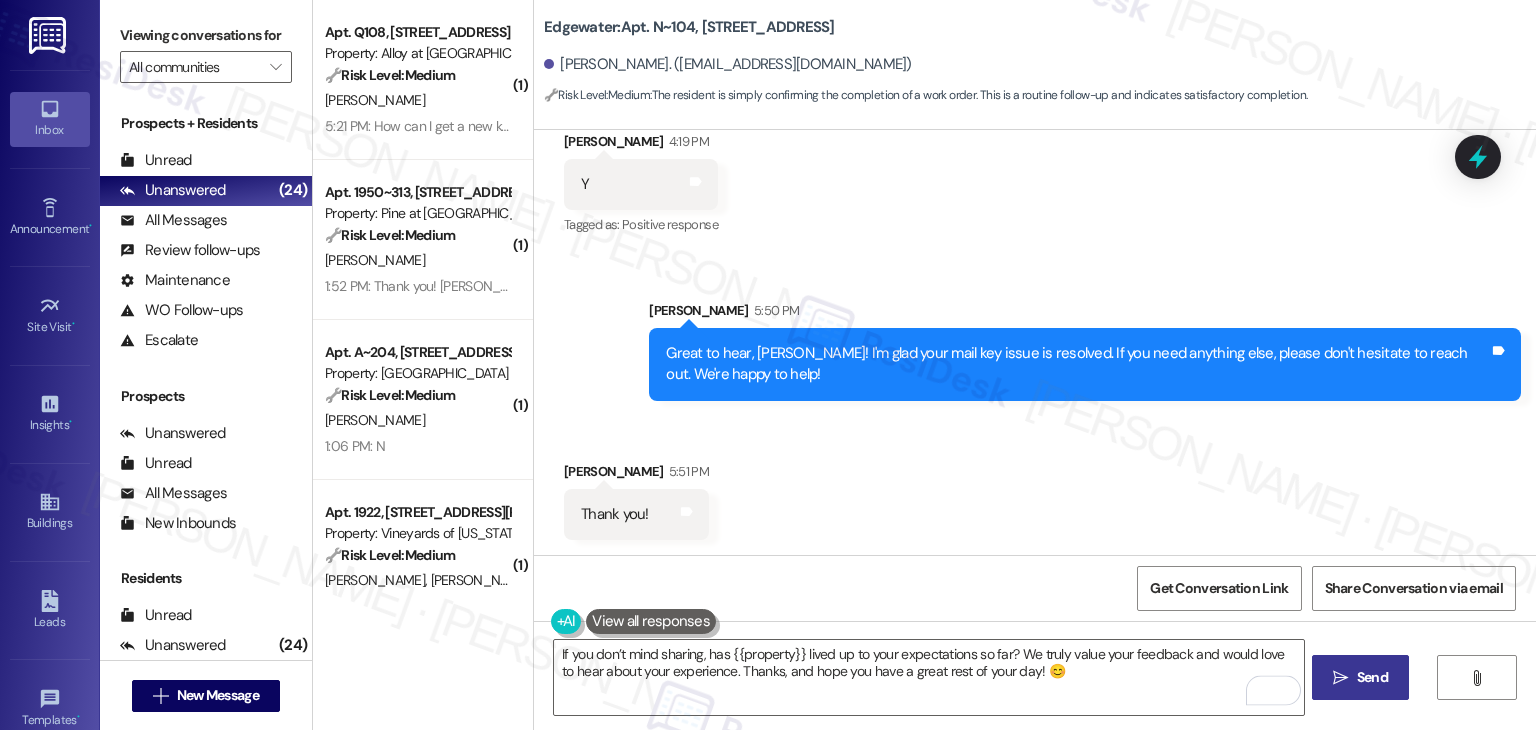 click on "Send" at bounding box center (1372, 677) 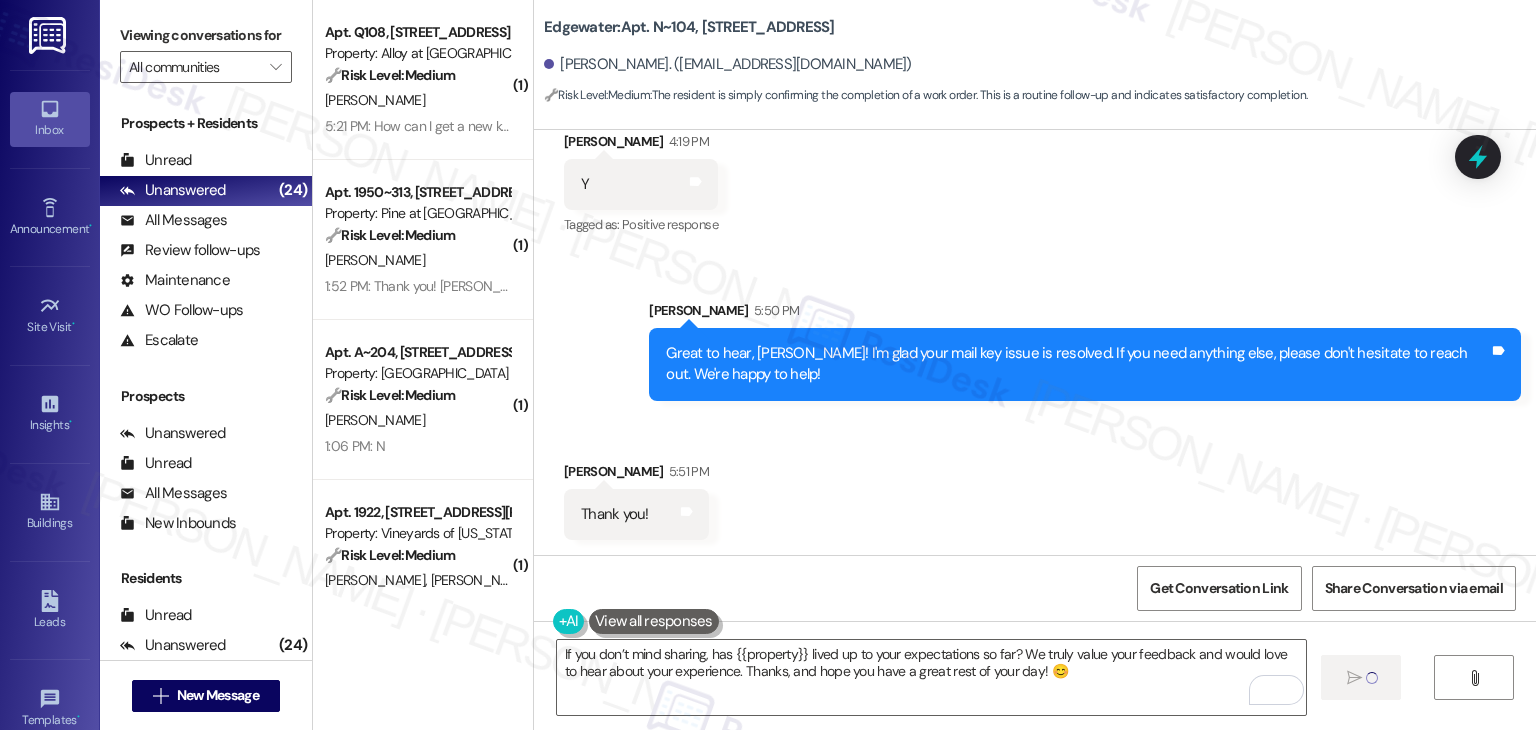 type 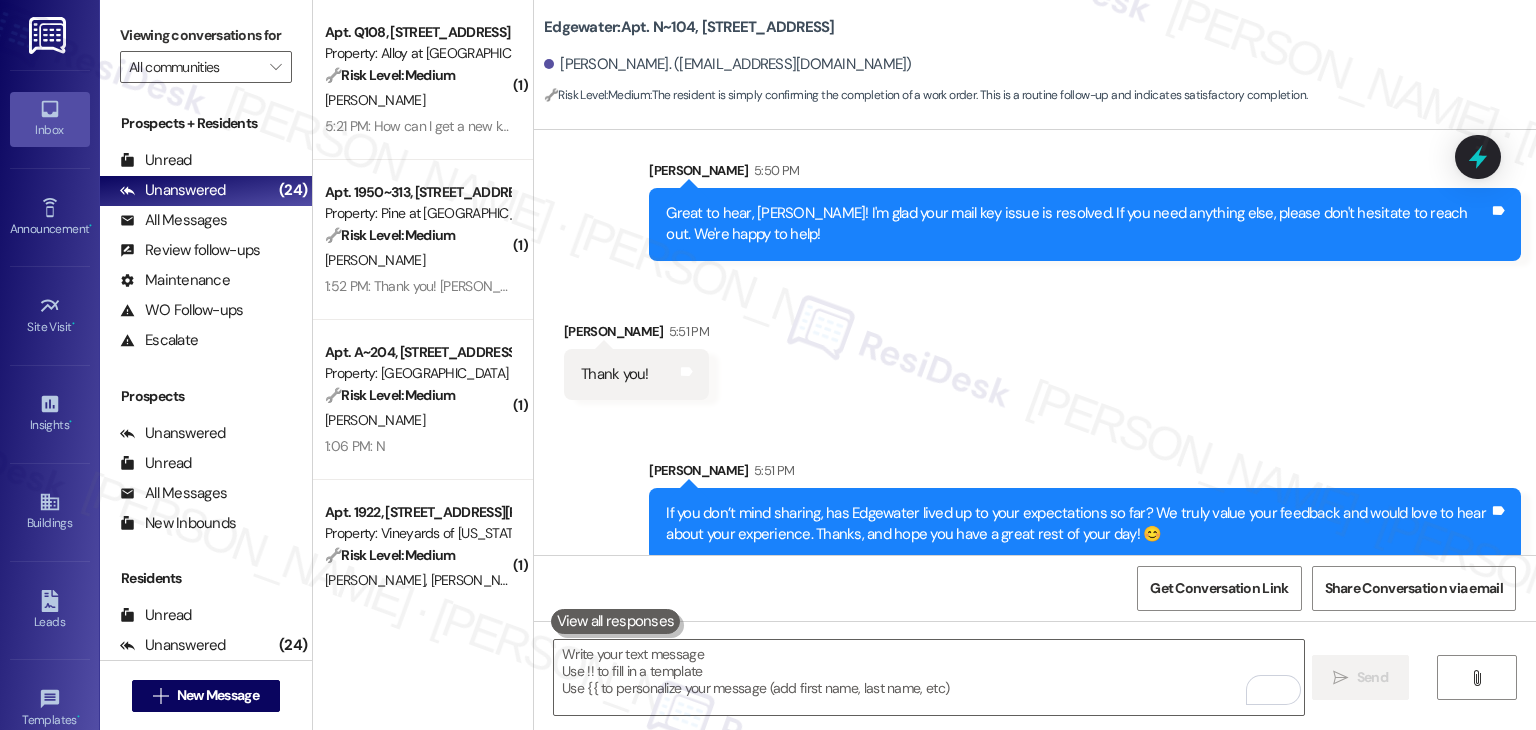 scroll, scrollTop: 530, scrollLeft: 0, axis: vertical 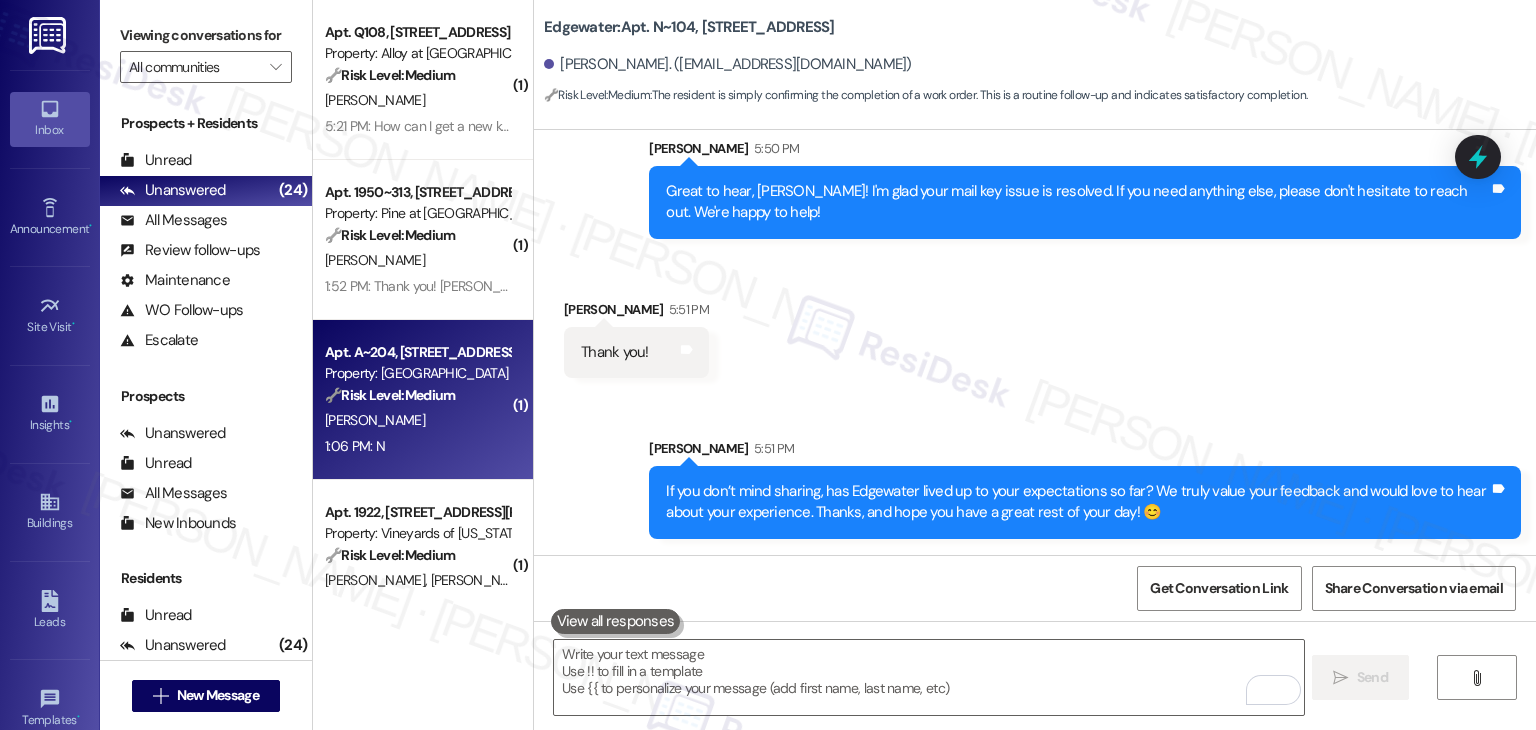 click on "1:06 PM: N  1:06 PM: N" at bounding box center (417, 446) 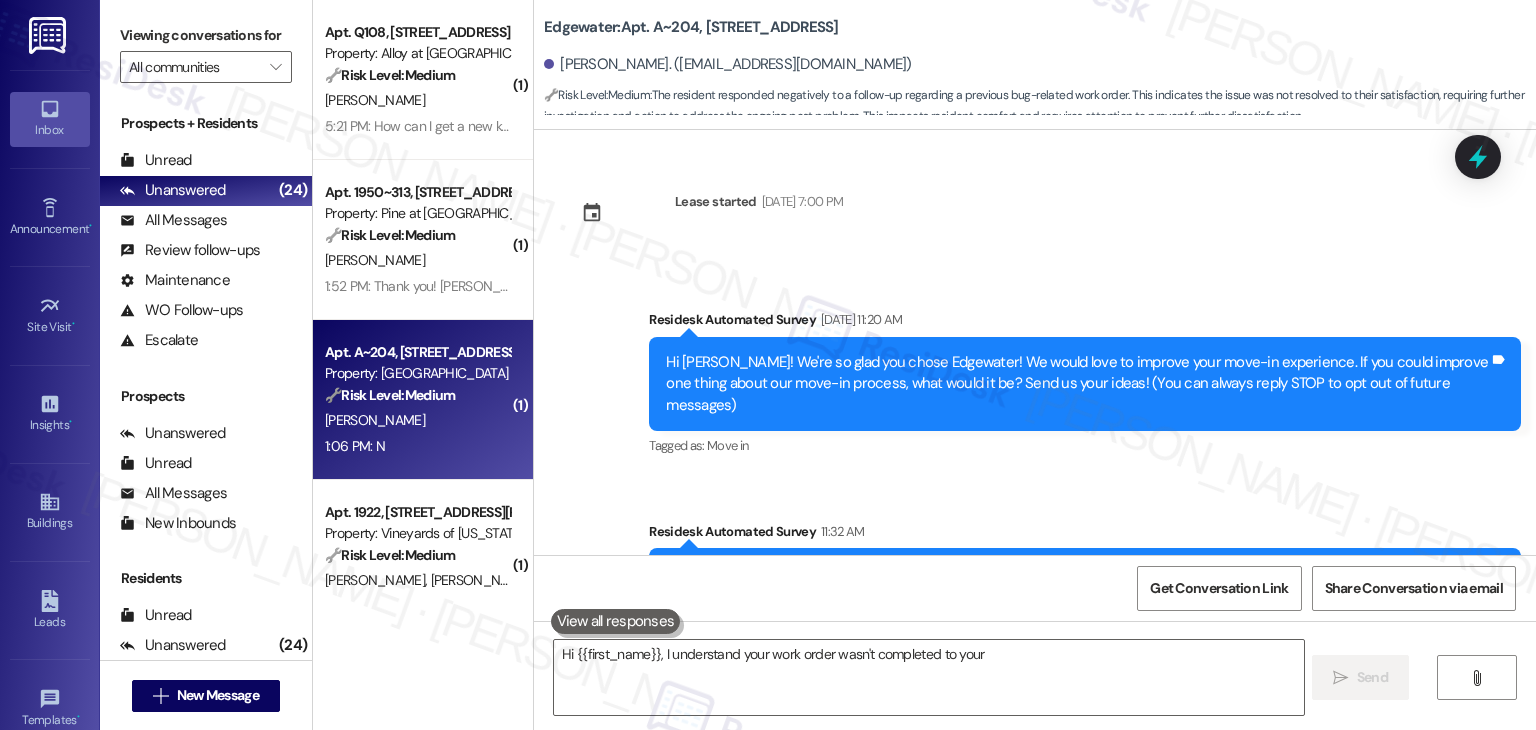 scroll, scrollTop: 258, scrollLeft: 0, axis: vertical 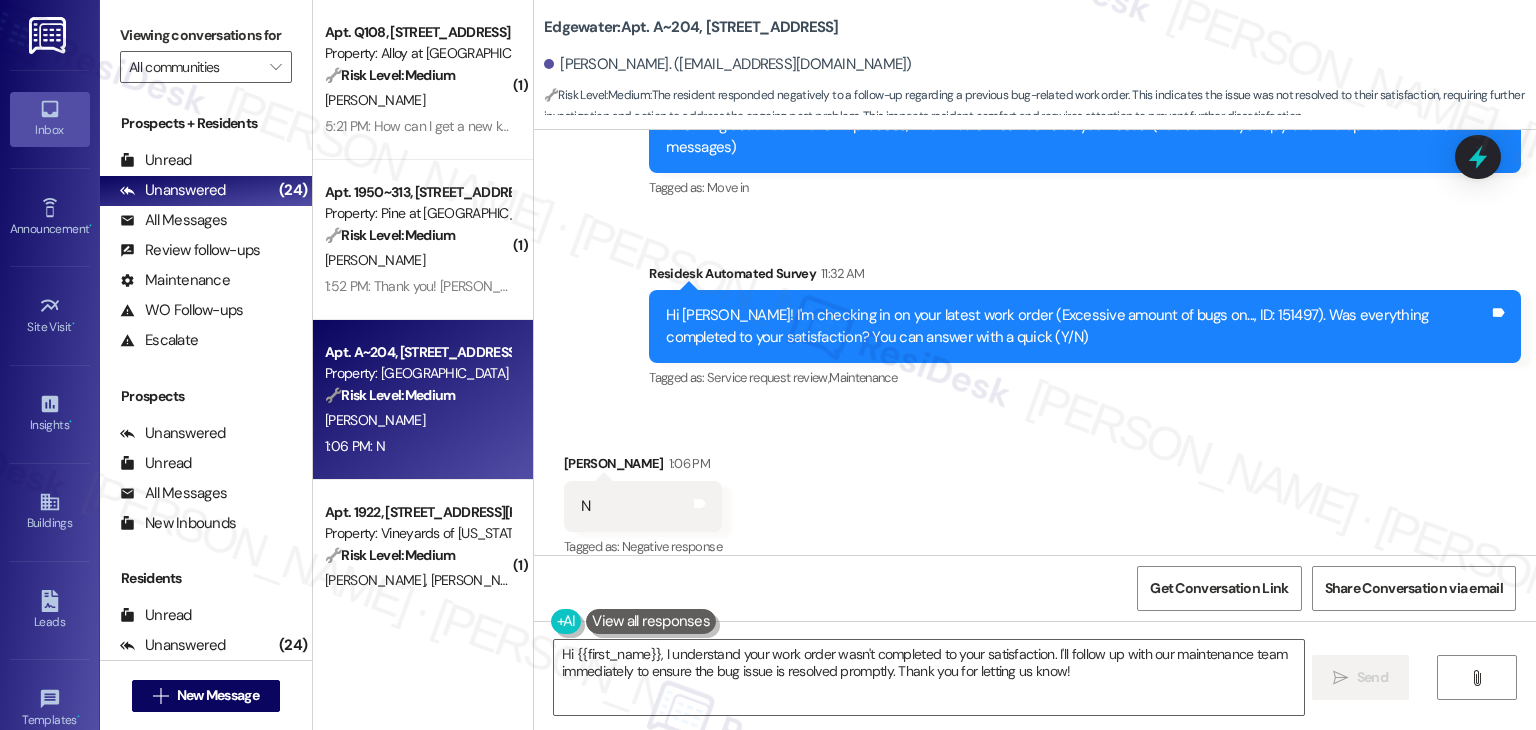 click on "Received via SMS Lori-Ann Cramer 1:06 PM N  Tags and notes Tagged as:   Negative response Click to highlight conversations about Negative response" at bounding box center (1035, 492) 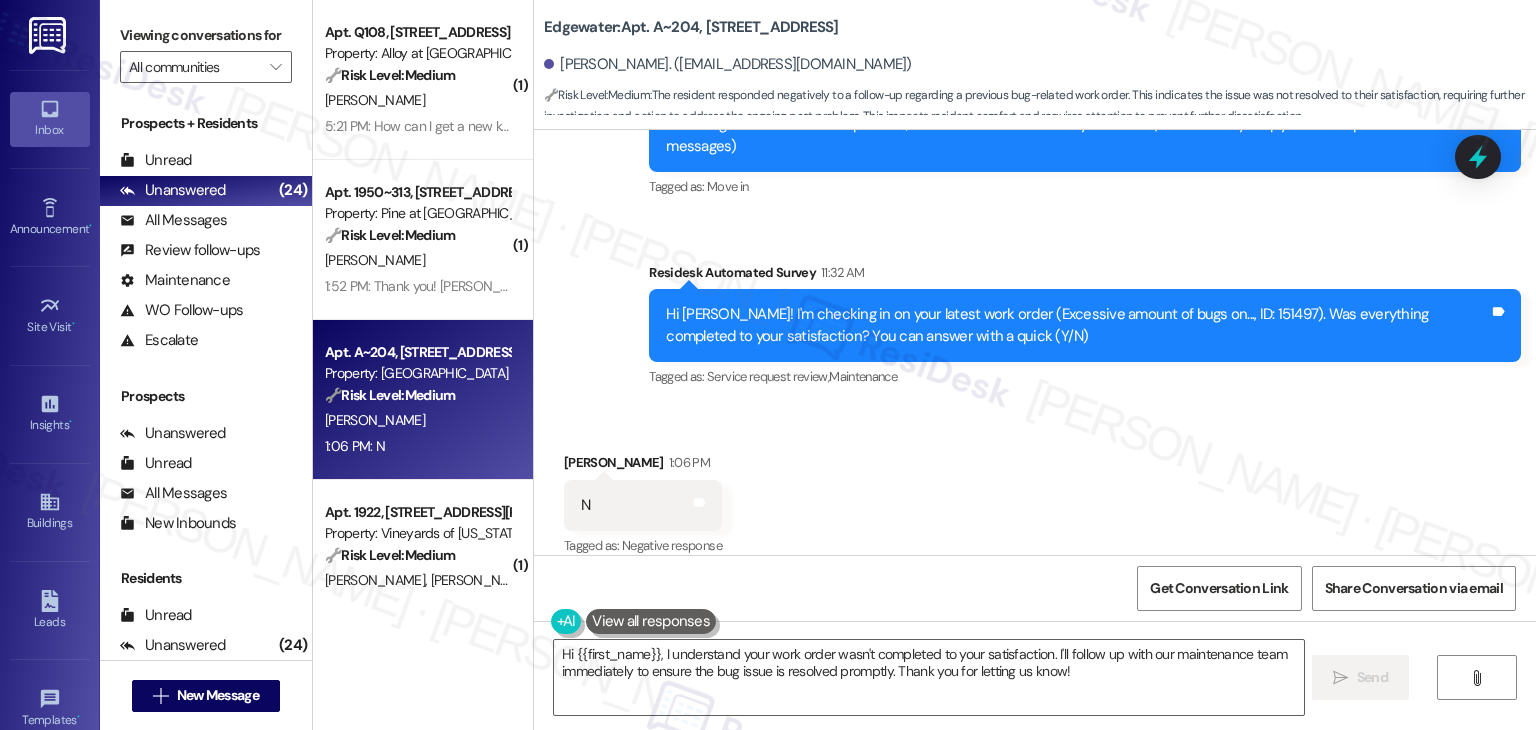 click on "Received via SMS Lori-Ann Cramer 1:06 PM N  Tags and notes Tagged as:   Negative response Click to highlight conversations about Negative response" at bounding box center [1035, 491] 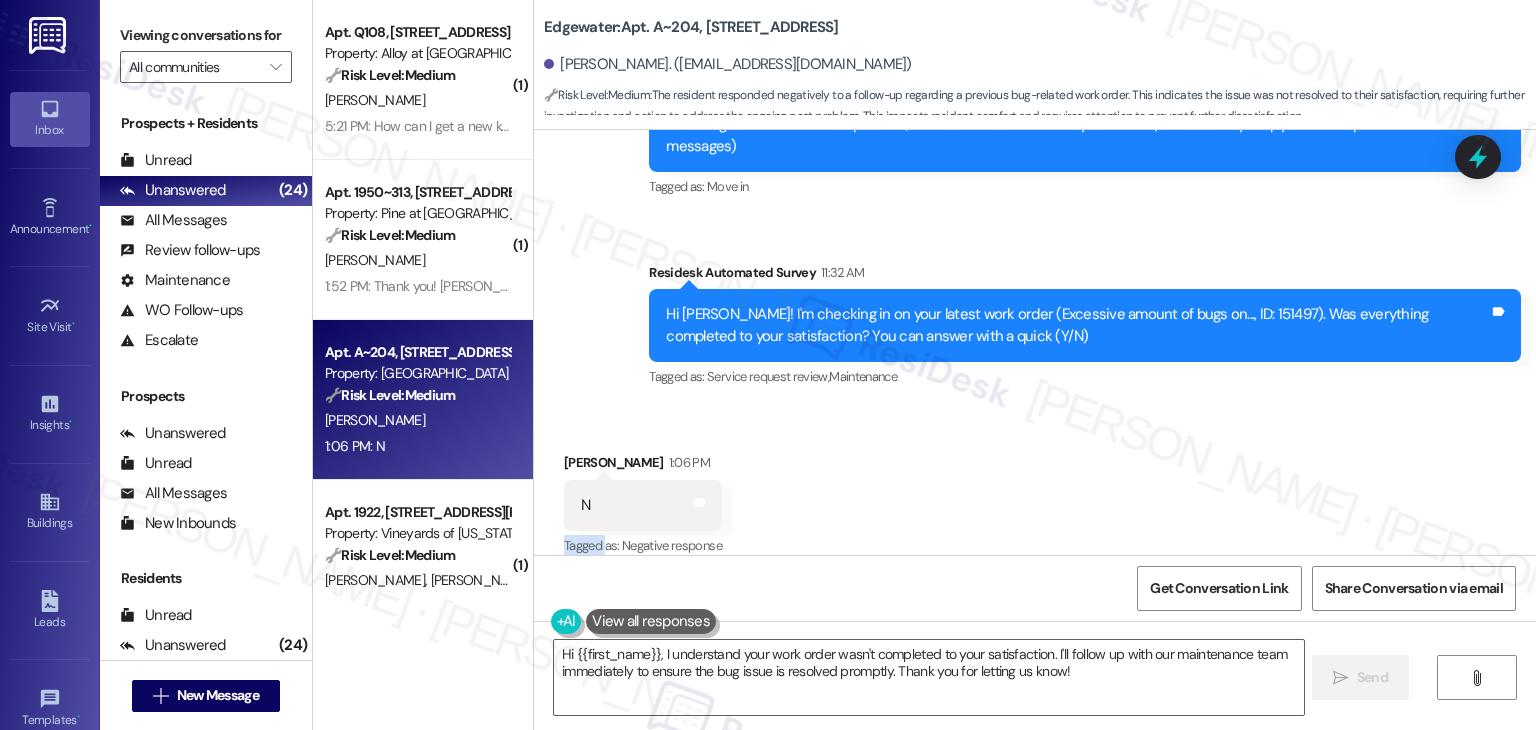 click on "Received via SMS Lori-Ann Cramer 1:06 PM N  Tags and notes Tagged as:   Negative response Click to highlight conversations about Negative response" at bounding box center [1035, 491] 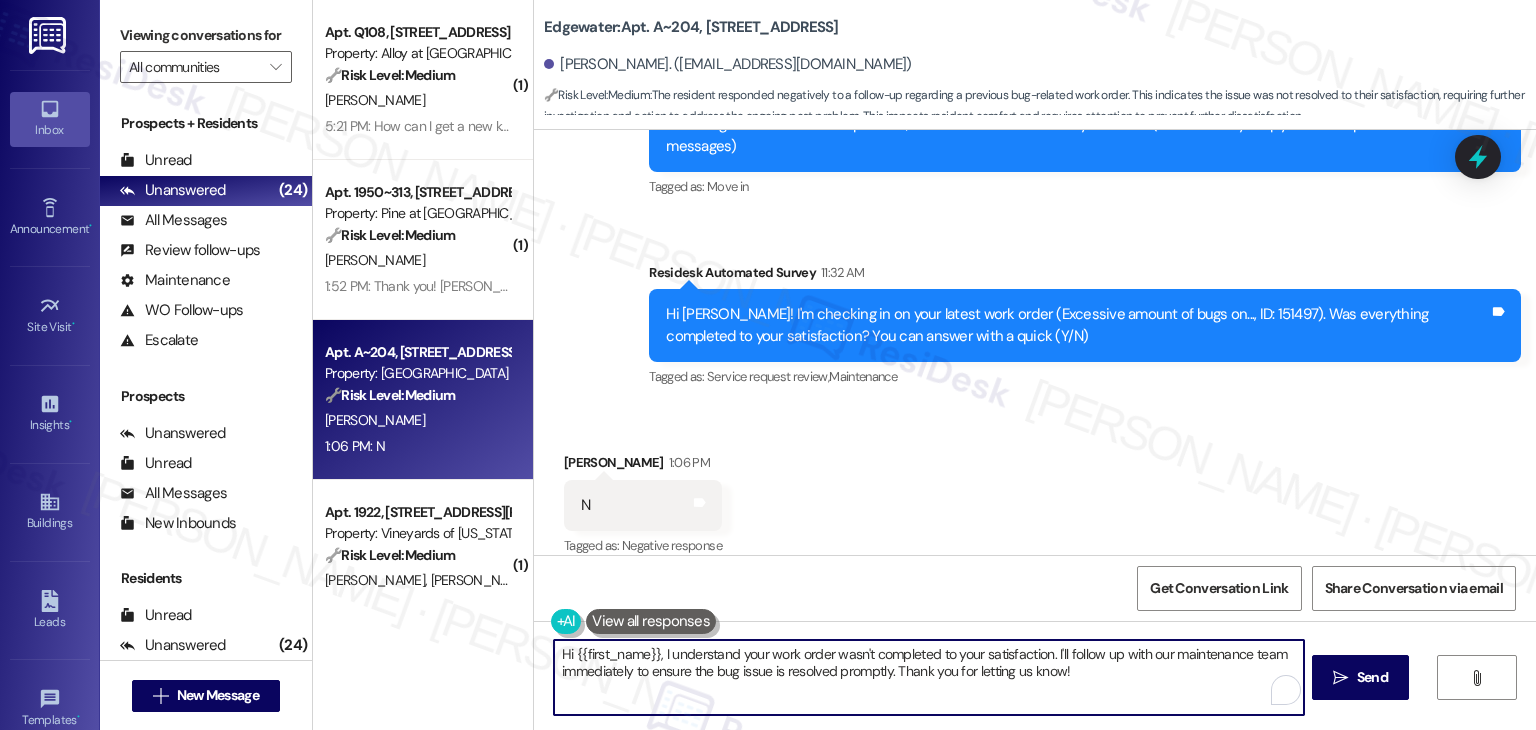 drag, startPoint x: 1090, startPoint y: 673, endPoint x: 763, endPoint y: 650, distance: 327.80786 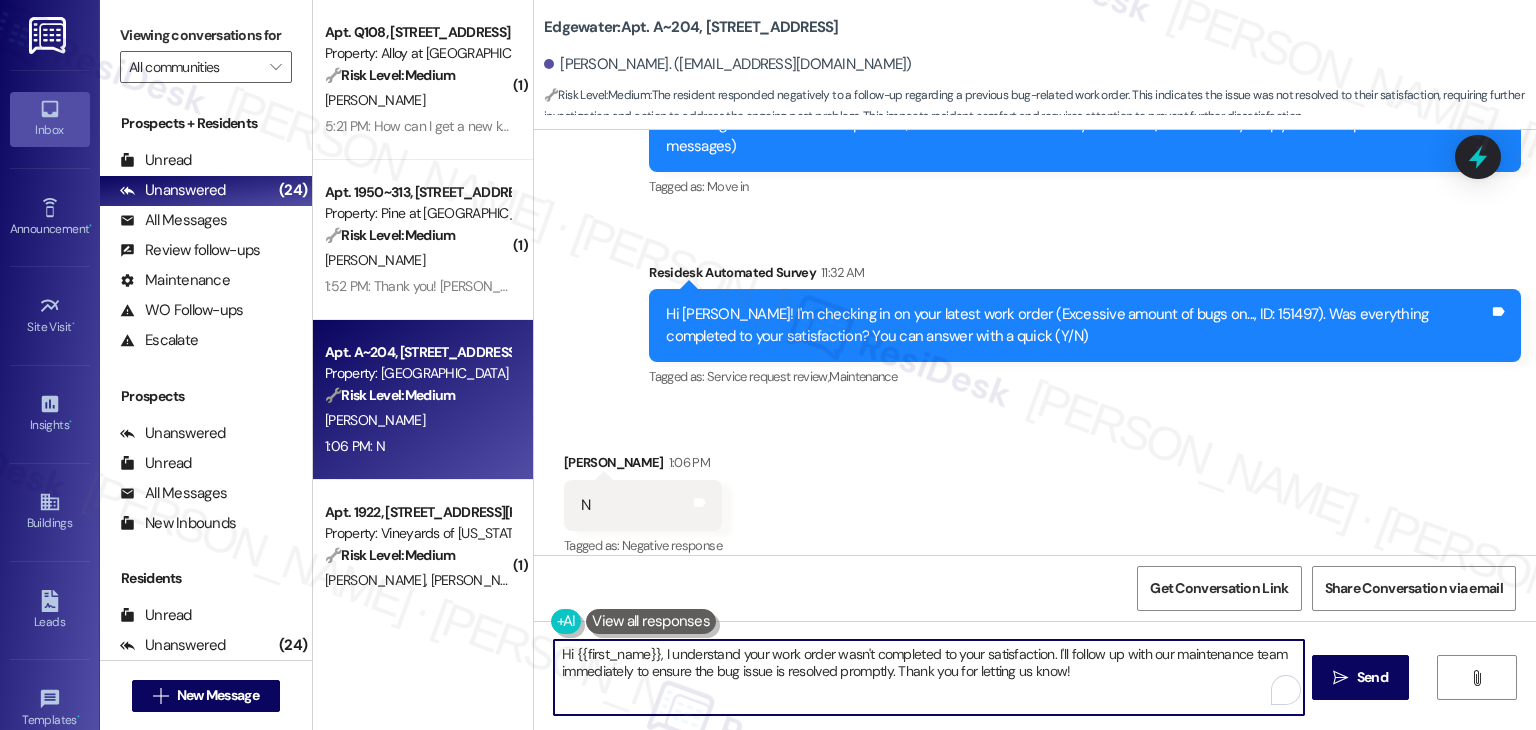 click on "Hi {{first_name}}, I understand your work order wasn't completed to your satisfaction. I'll follow up with our maintenance team immediately to ensure the bug issue is resolved promptly. Thank you for letting us know!" at bounding box center (928, 677) 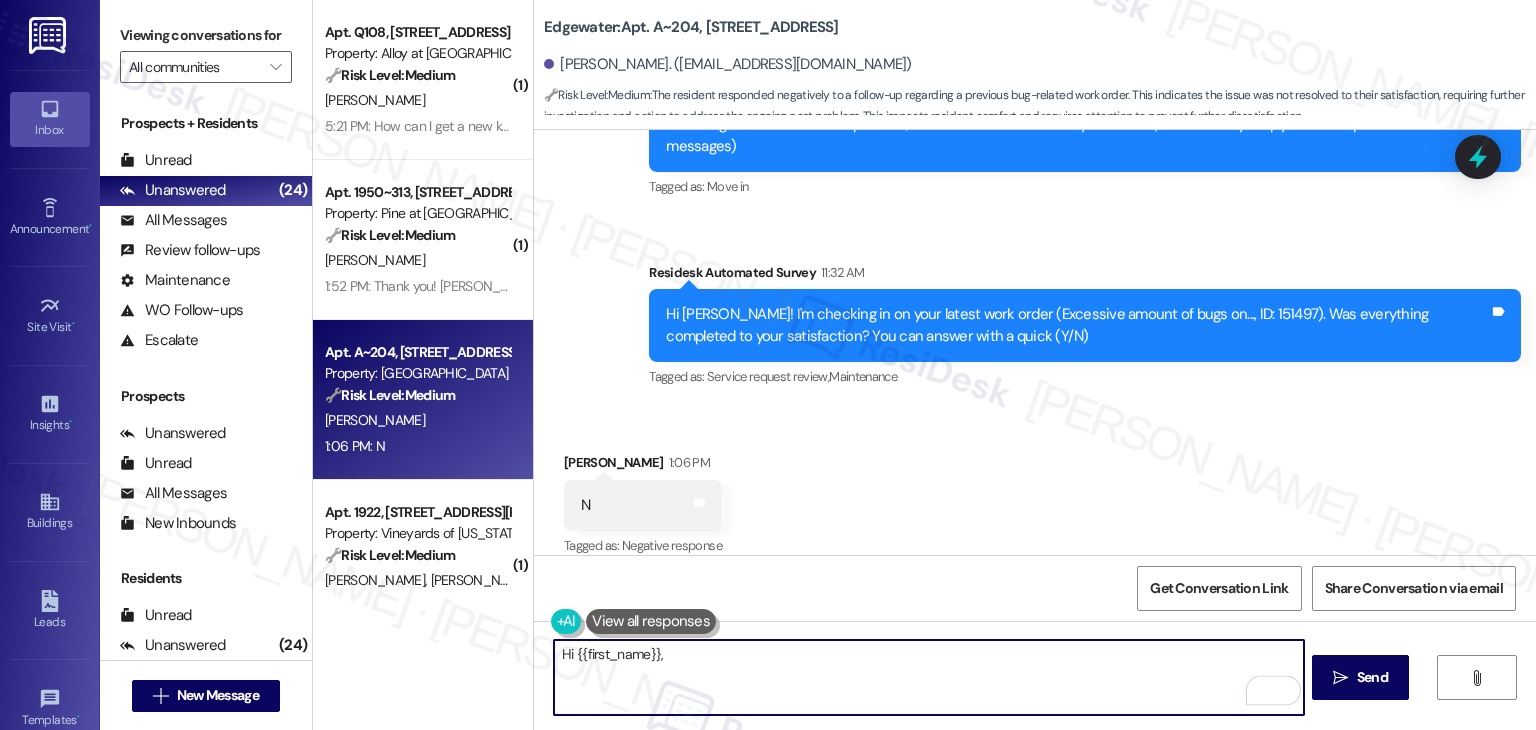 paste on "I understand the work order wasn't completed to your satisfaction. Can you provide more details about what wasn't addressed so I can follow up appropriately? Thank you, and I appreciate your patience." 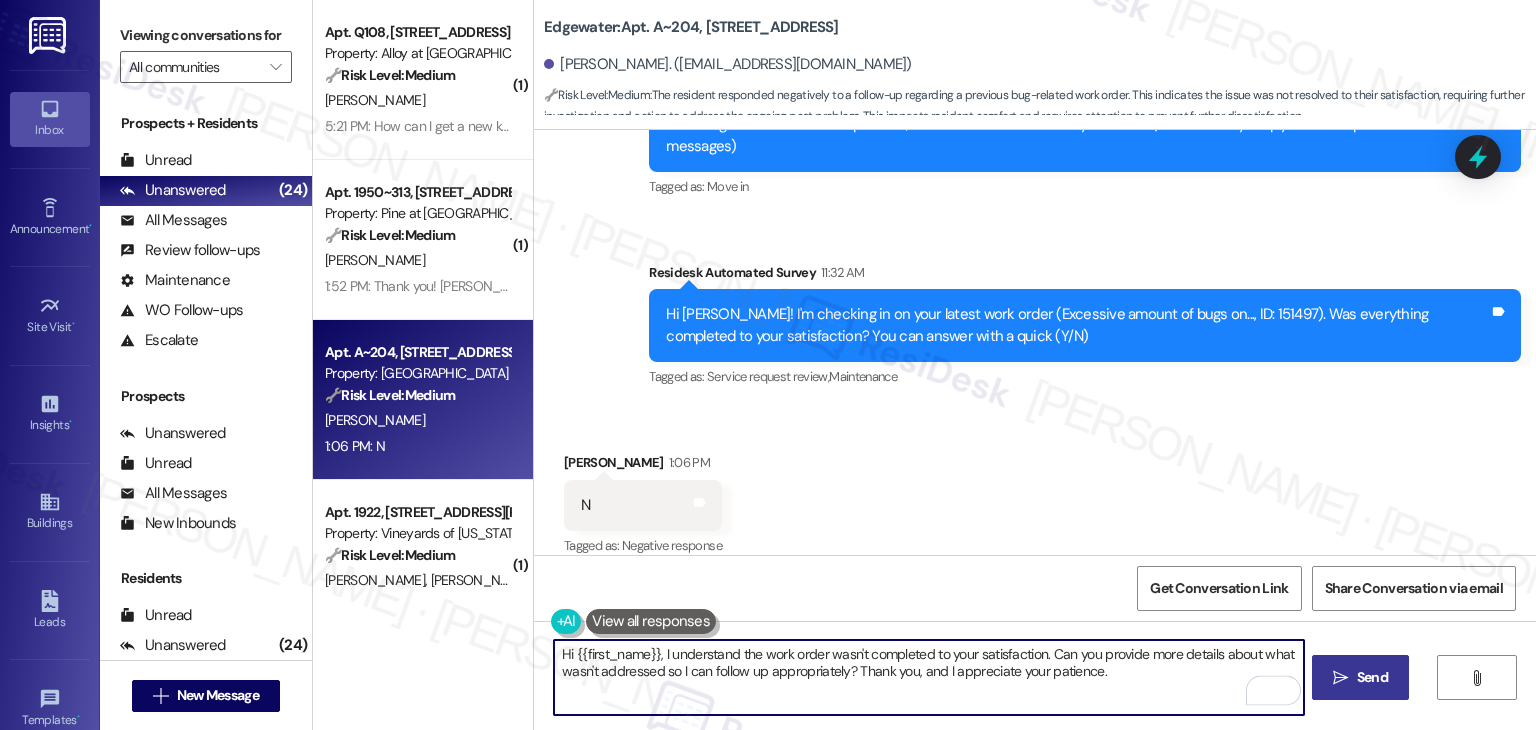 type on "Hi {{first_name}}, I understand the work order wasn't completed to your satisfaction. Can you provide more details about what wasn't addressed so I can follow up appropriately? Thank you, and I appreciate your patience." 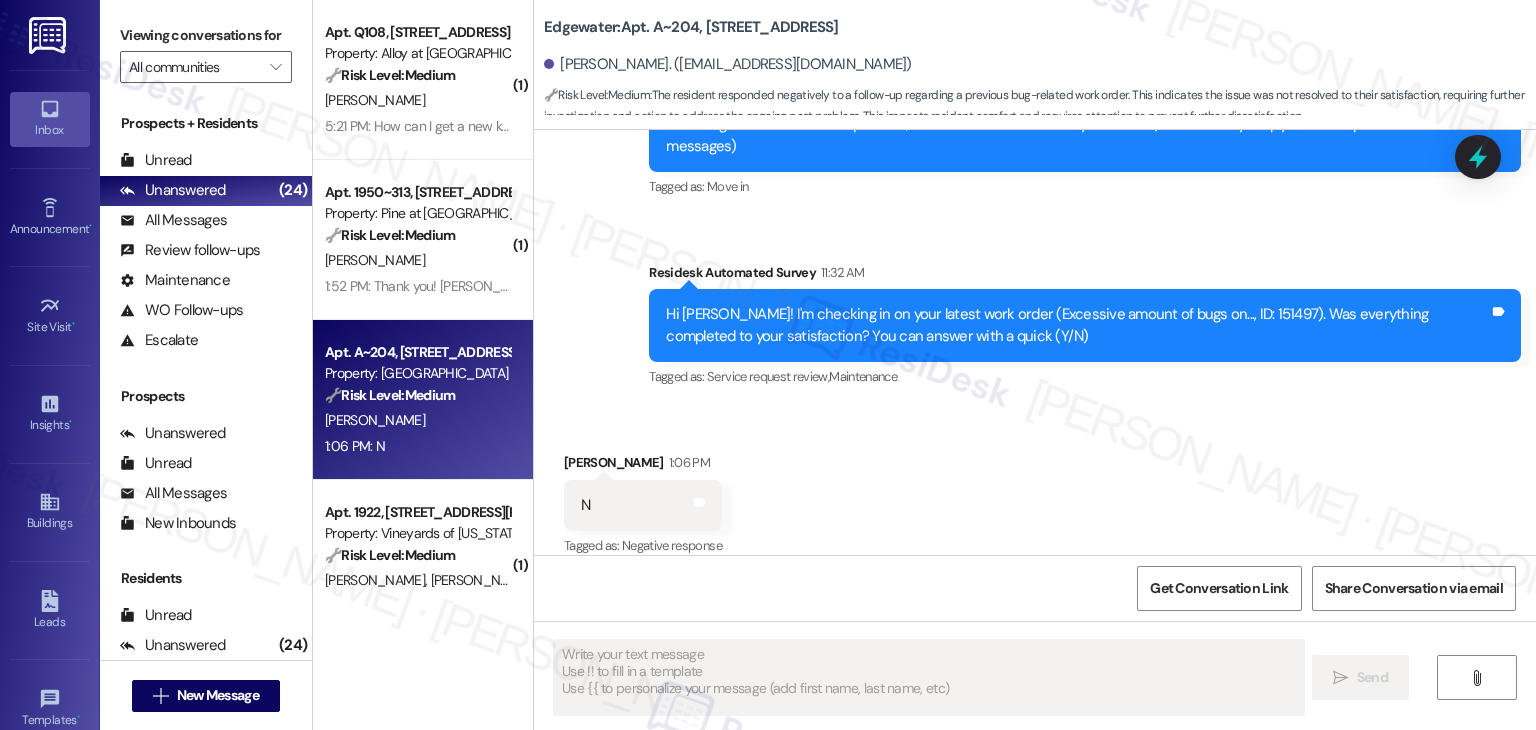 scroll, scrollTop: 258, scrollLeft: 0, axis: vertical 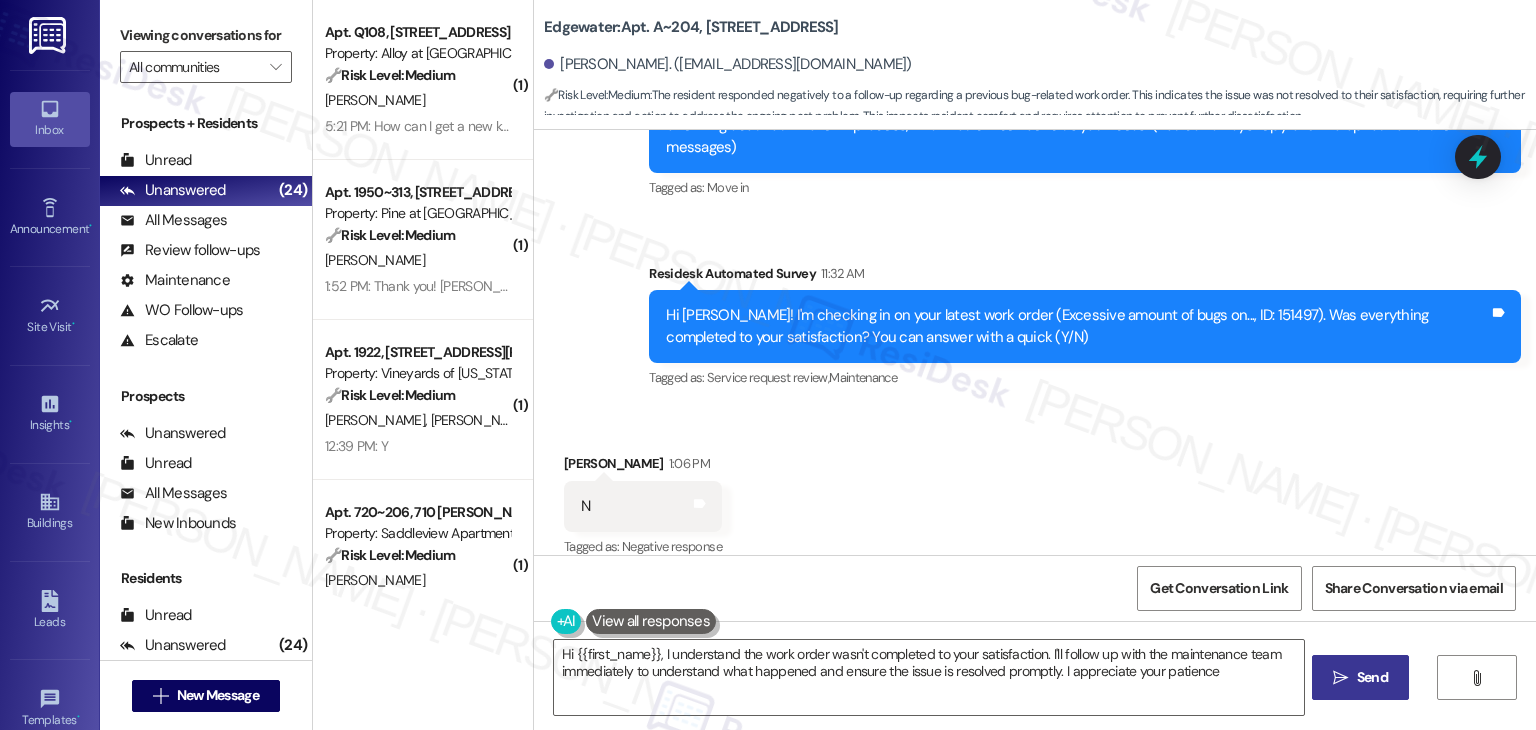 type on "Hi {{first_name}}, I understand the work order wasn't completed to your satisfaction. I'll follow up with the maintenance team immediately to understand what happened and ensure the issue is resolved promptly. I appreciate your patience!" 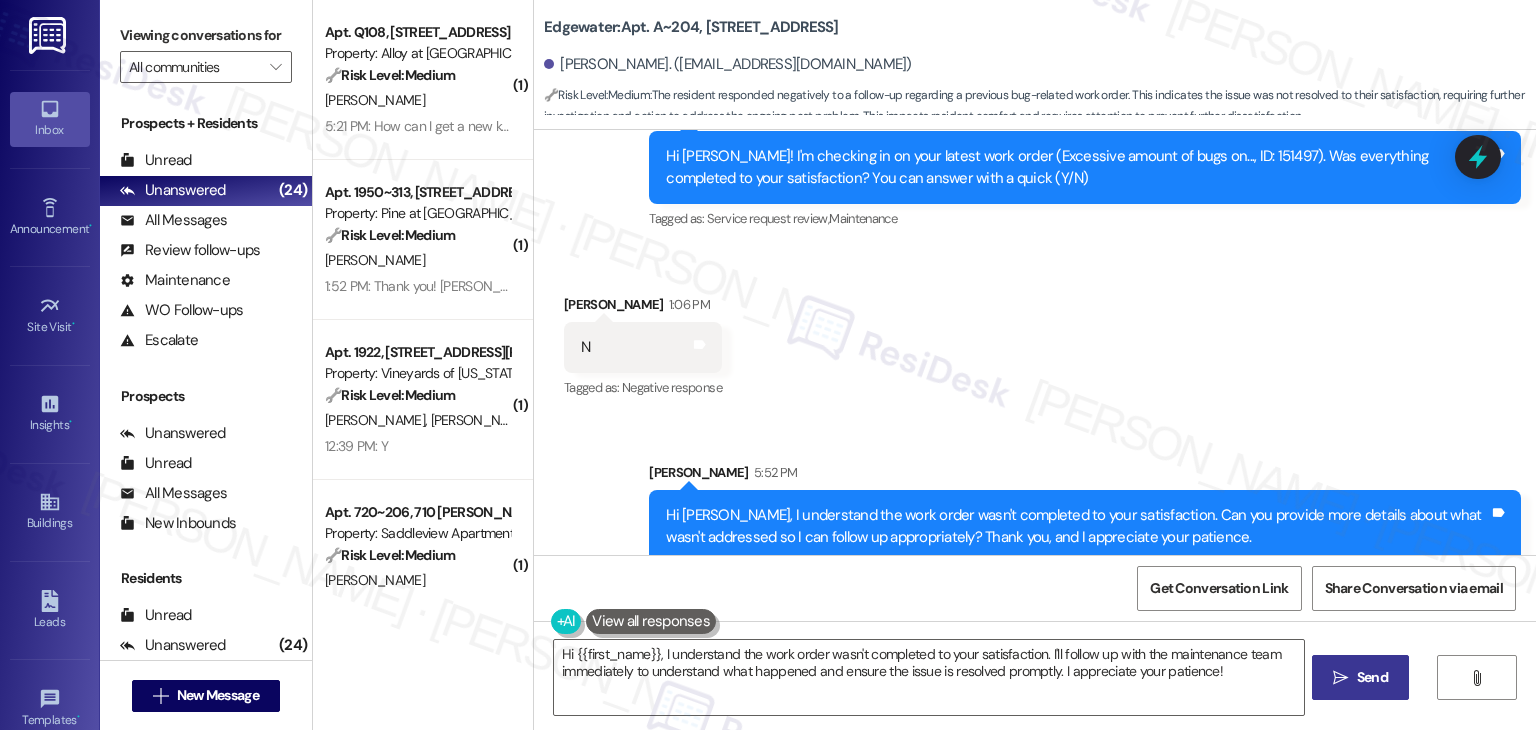 scroll, scrollTop: 420, scrollLeft: 0, axis: vertical 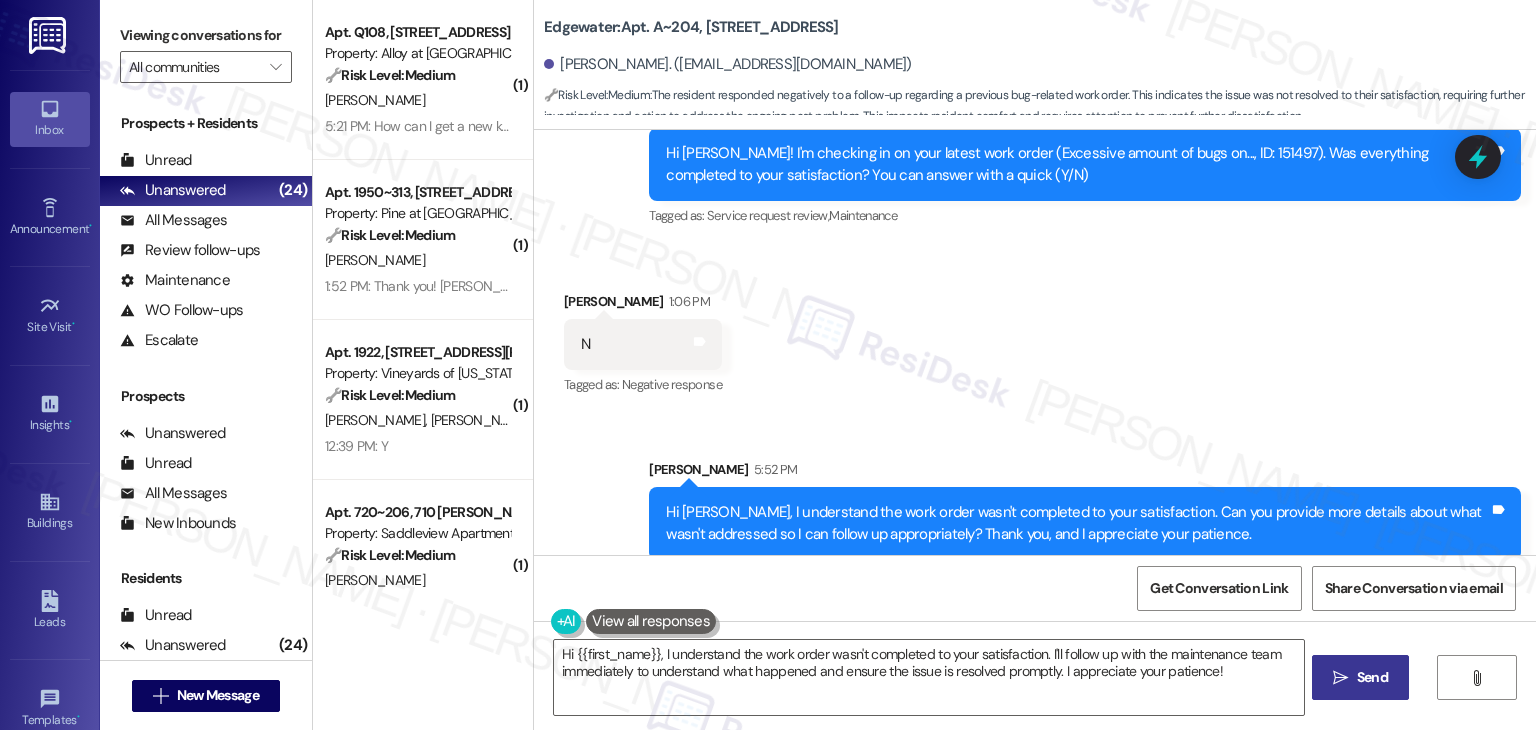click on "Received via SMS Lori-Ann Cramer 1:06 PM N  Tags and notes Tagged as:   Negative response Click to highlight conversations about Negative response" at bounding box center [1035, 330] 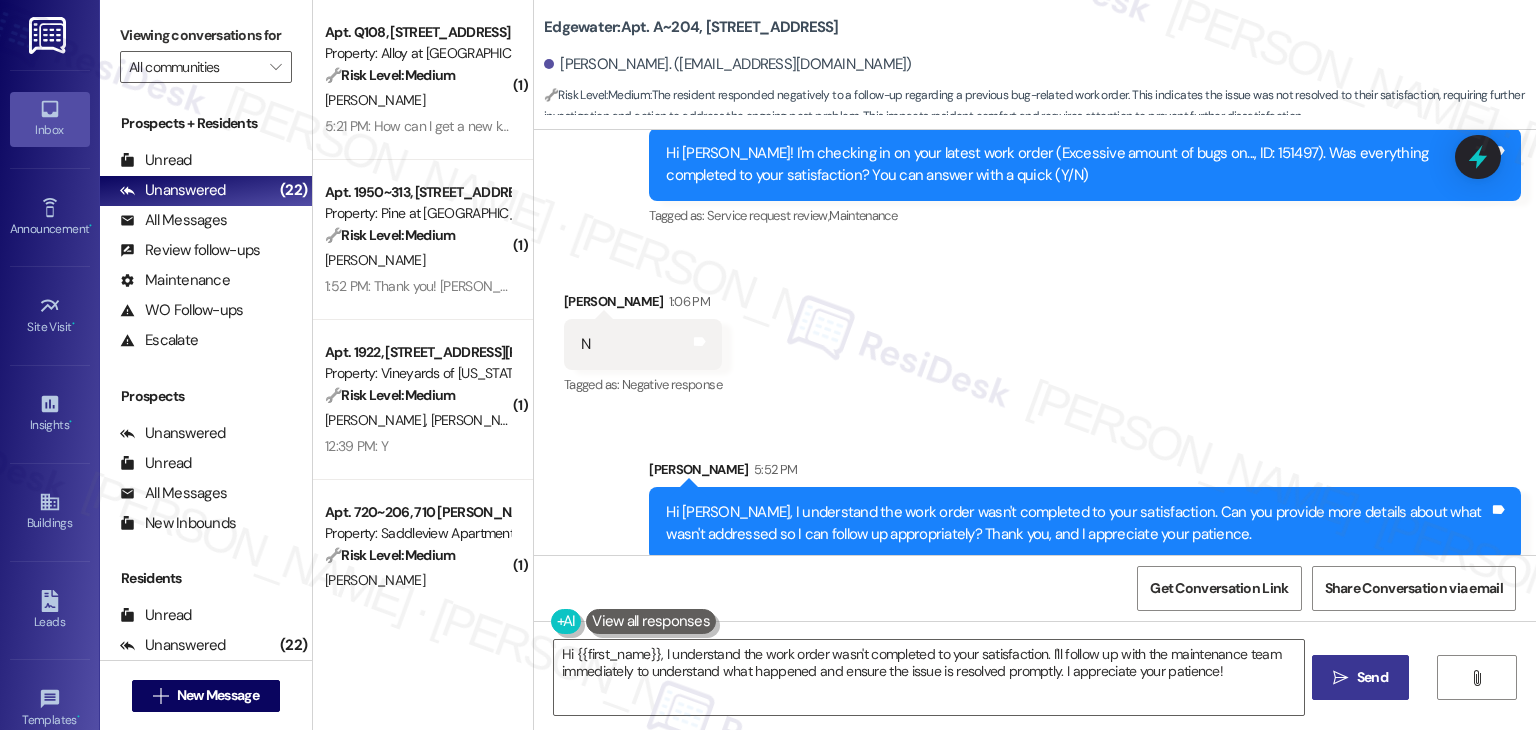 click on "Received via SMS Lori-Ann Cramer 1:06 PM N  Tags and notes Tagged as:   Negative response Click to highlight conversations about Negative response" at bounding box center [1035, 330] 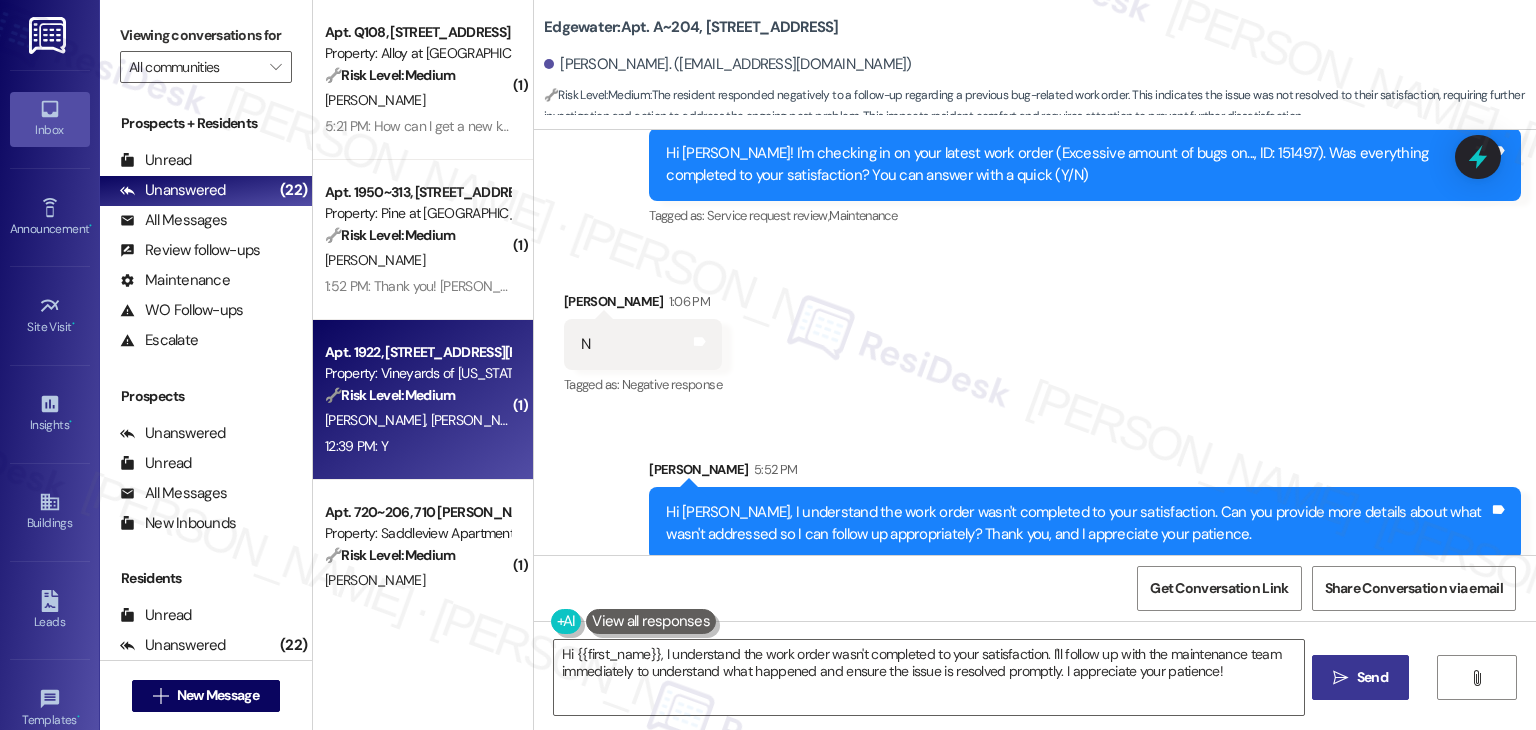 click on "Apt. 1922, 4350 Mira Linda Point Property: Vineyards of Colorado Springs 🔧  Risk Level:  Medium The resident responded 'Y' to a follow-up question about a completed work order, indicating satisfactory completion. This is a routine confirmation and does not require urgent attention. J. Wright J. Wright 12:39 PM: Y 12:39 PM: Y" at bounding box center [423, 400] 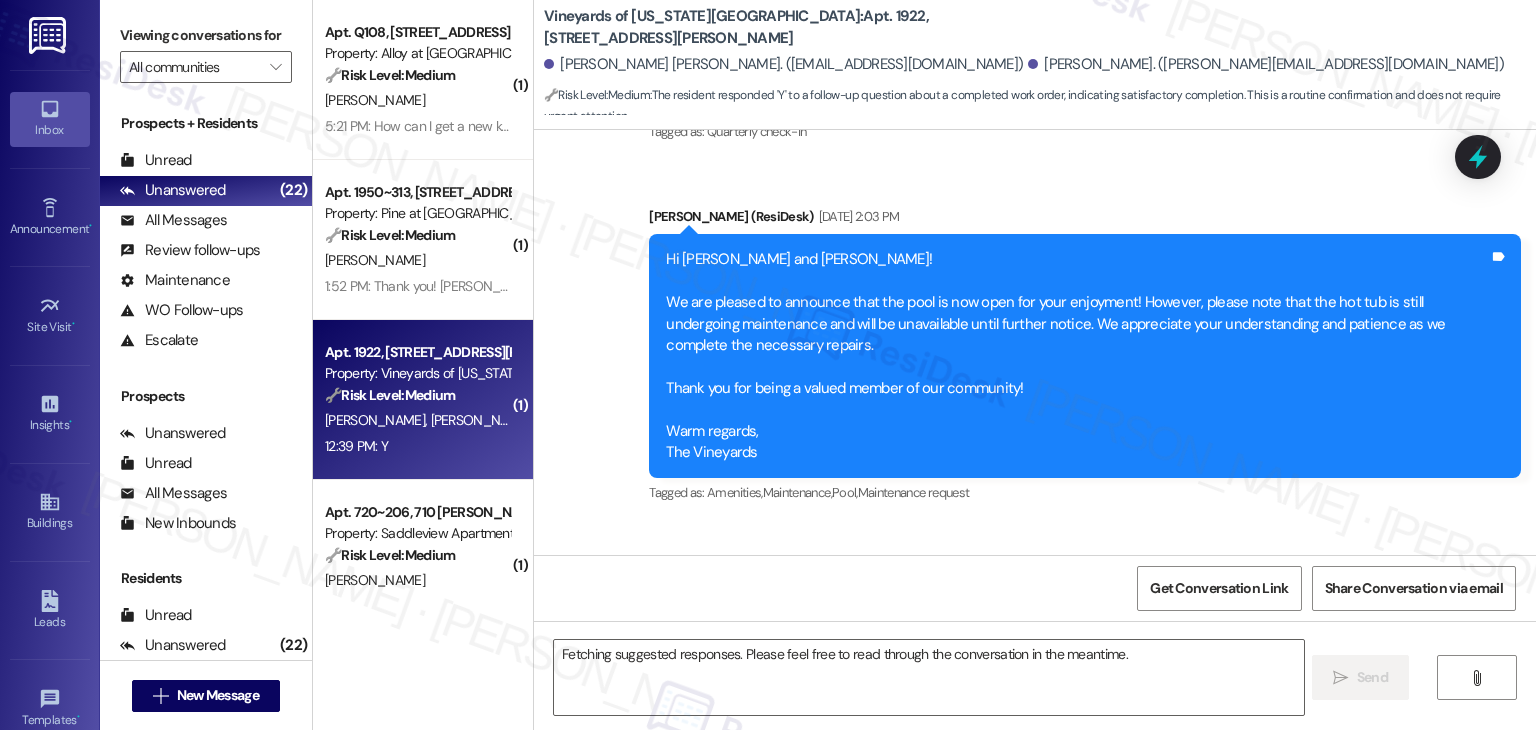 click on "Vineyards of Colorado Springs:  Apt. 1922, 4350 Mira Linda Point       Jackson Wright. (thewrightman05@gmail.com)     Jeffrey Wright. (jeffrey.wrighta@gmail.com)   🔧  Risk Level:  Medium :  The resident responded 'Y' to a follow-up question about a completed work order, indicating satisfactory completion. This is a routine confirmation and does not require urgent attention." at bounding box center [1040, 60] 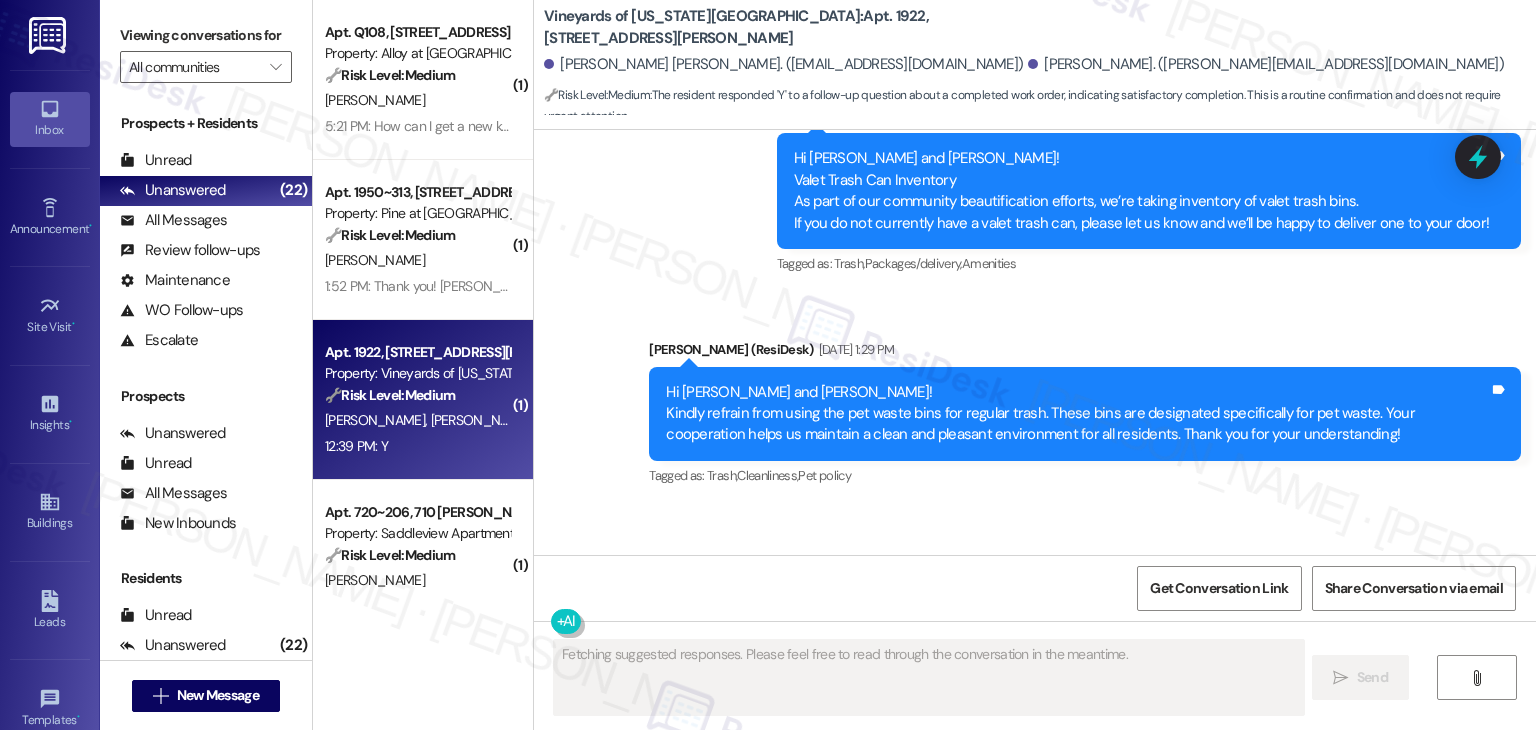 click on "Vineyards of Colorado Springs:  Apt. 1922, 4350 Mira Linda Point       Jackson Wright. (thewrightman05@gmail.com)     Jeffrey Wright. (jeffrey.wrighta@gmail.com)   🔧  Risk Level:  Medium :  The resident responded 'Y' to a follow-up question about a completed work order, indicating satisfactory completion. This is a routine confirmation and does not require urgent attention." at bounding box center (1040, 60) 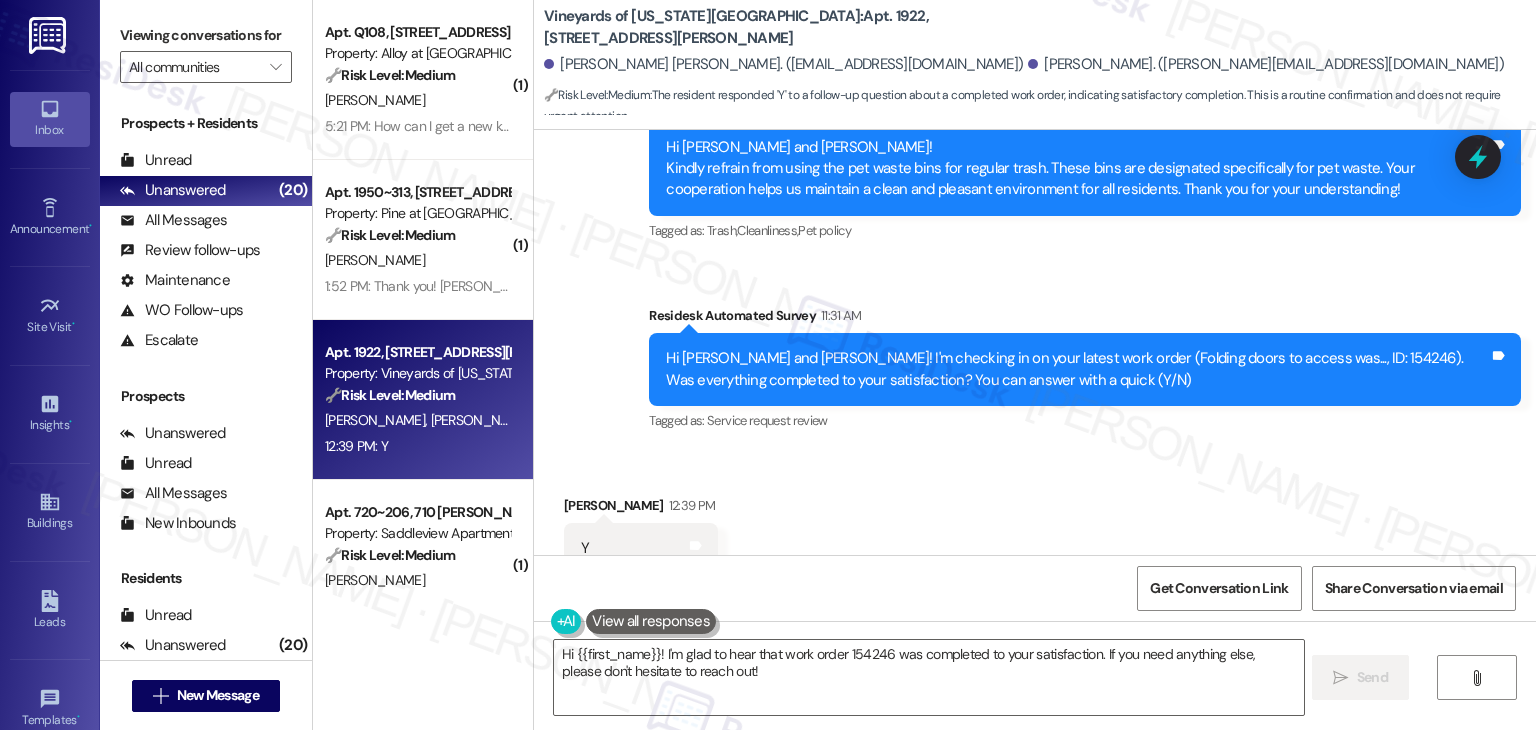 click on "Received via SMS Jeffrey Wright 12:39 PM Y Tags and notes Tagged as:   Positive response Click to highlight conversations about Positive response" at bounding box center [1035, 534] 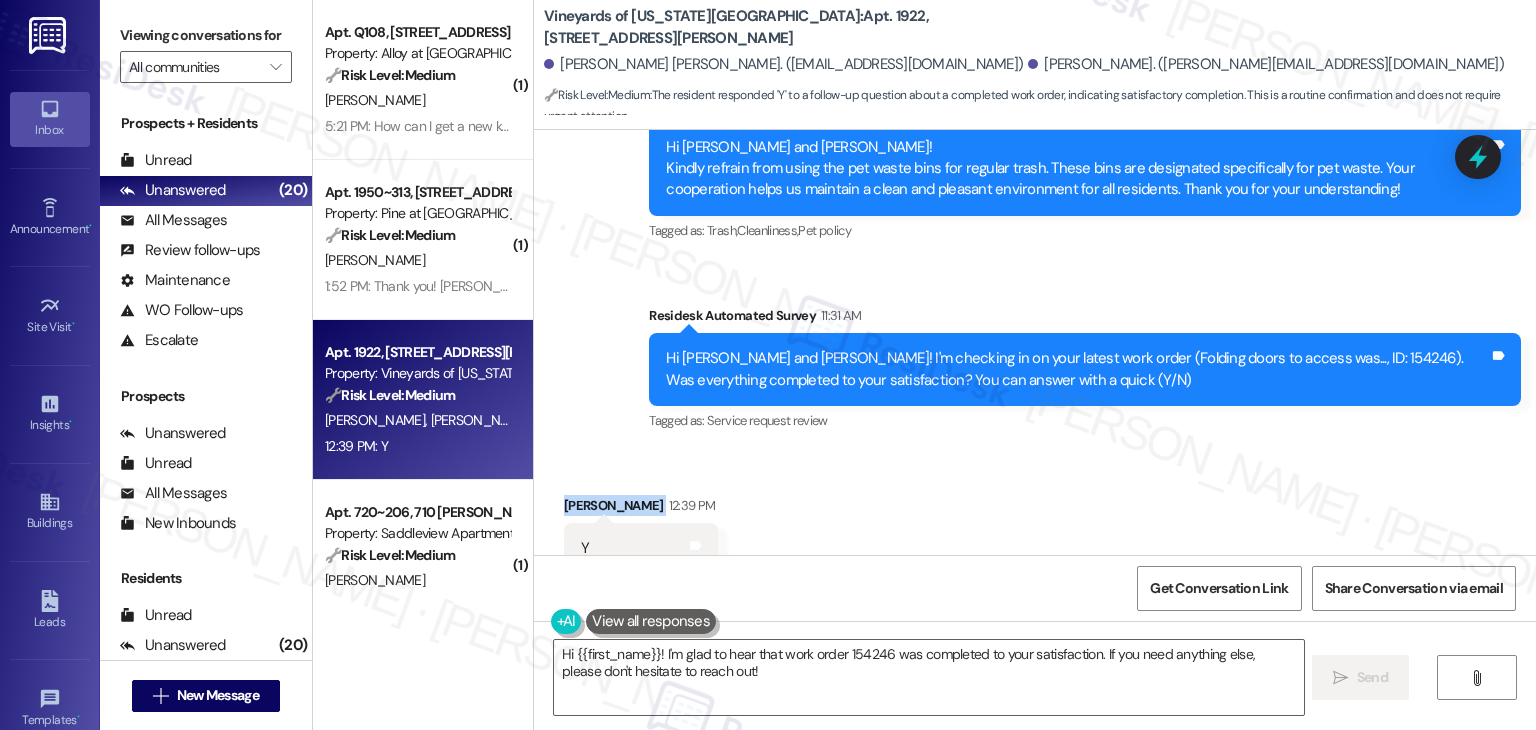 click on "Received via SMS Jeffrey Wright 12:39 PM Y Tags and notes Tagged as:   Positive response Click to highlight conversations about Positive response" at bounding box center (1035, 534) 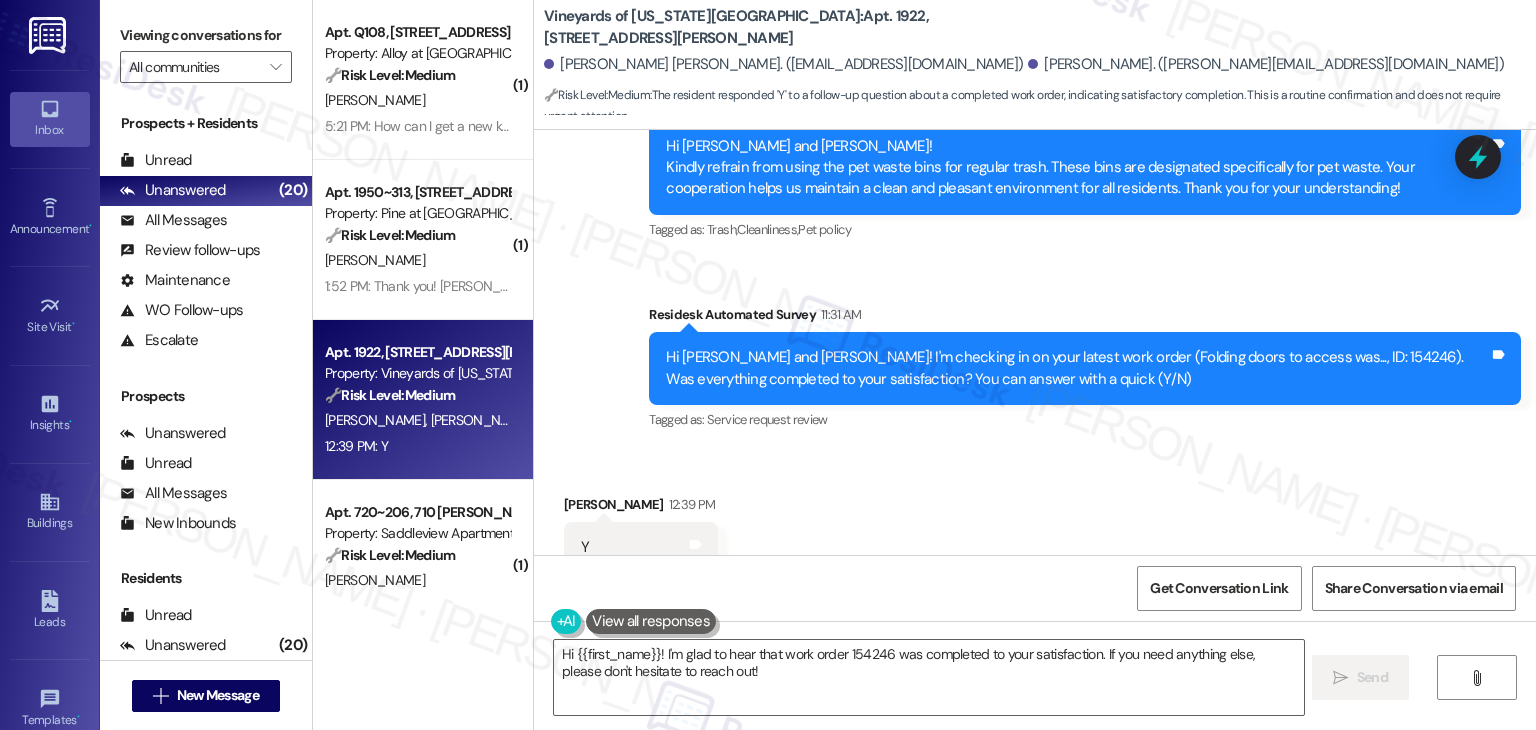 click on "Received via SMS Jeffrey Wright 12:39 PM Y Tags and notes Tagged as:   Positive response Click to highlight conversations about Positive response" at bounding box center [1035, 533] 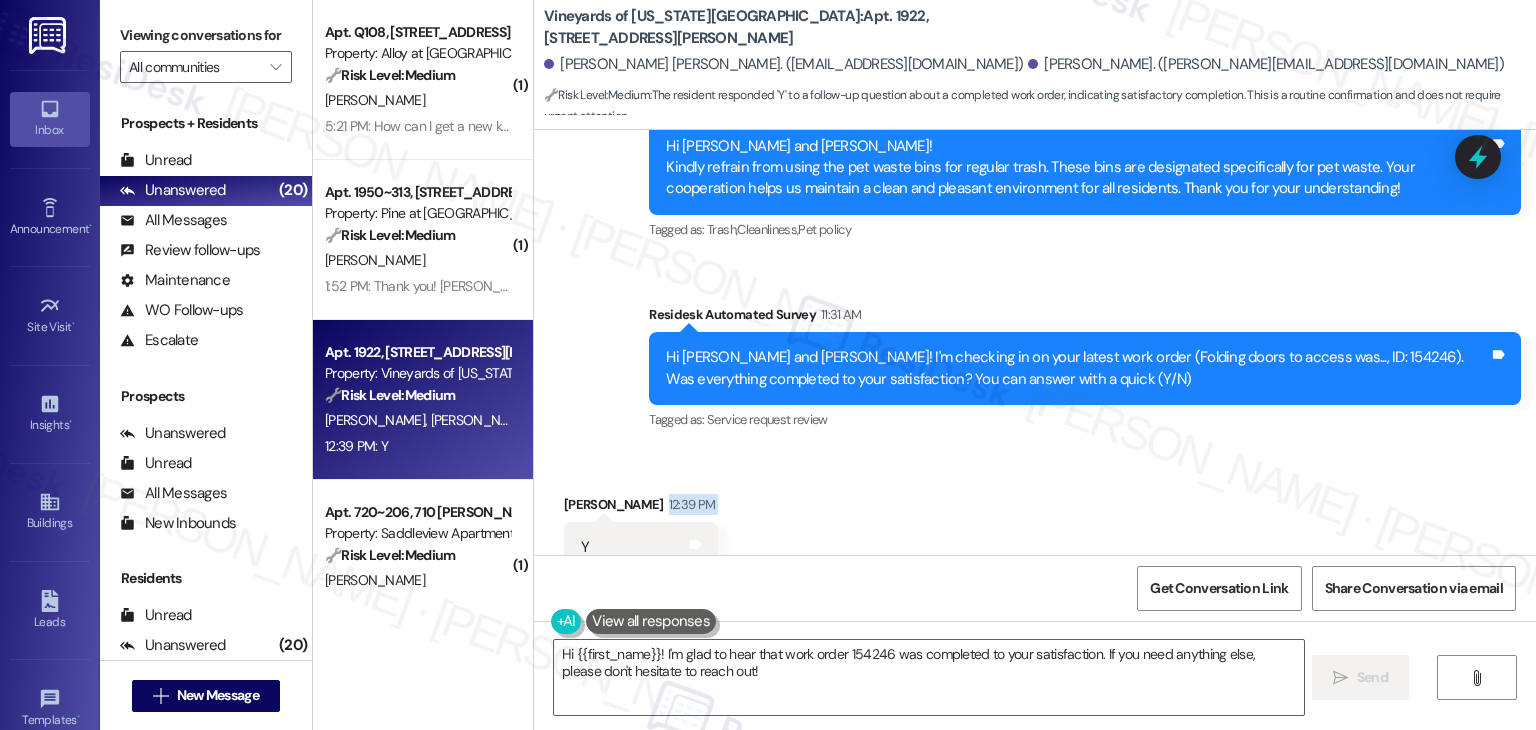 click on "Received via SMS Jeffrey Wright 12:39 PM Y Tags and notes Tagged as:   Positive response Click to highlight conversations about Positive response" at bounding box center [1035, 533] 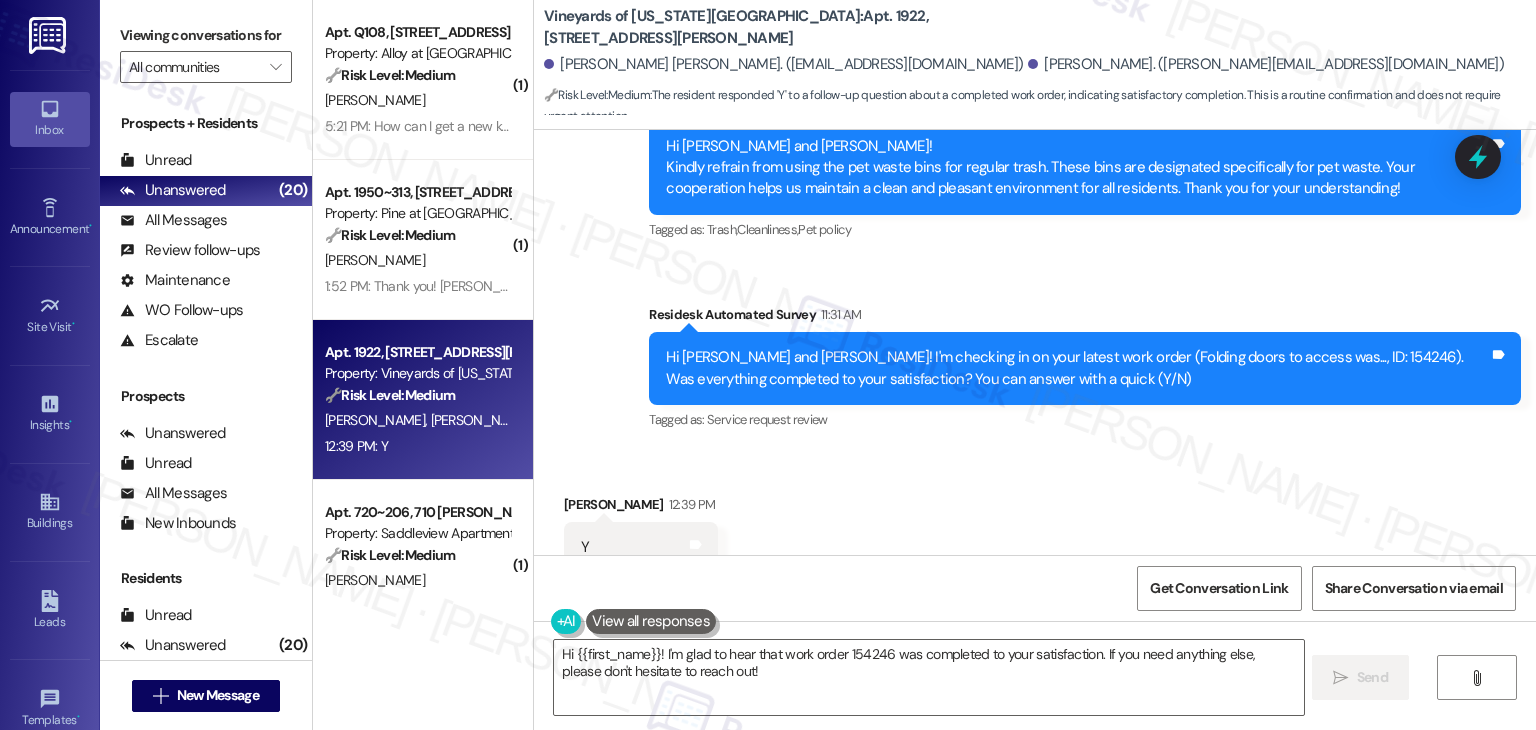 click on "Jeffrey Wright 12:39 PM" at bounding box center (641, 508) 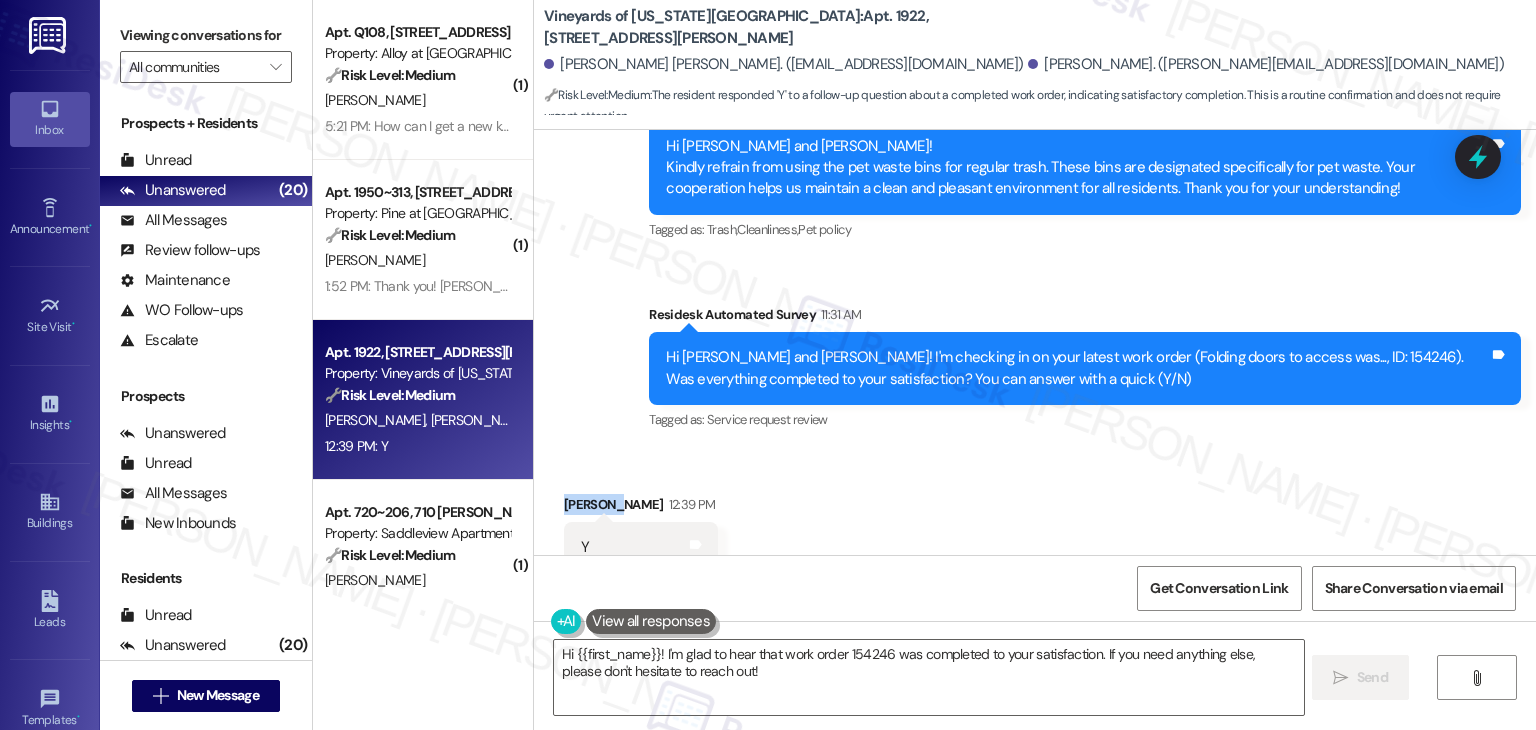 click on "Jeffrey Wright 12:39 PM" at bounding box center (641, 508) 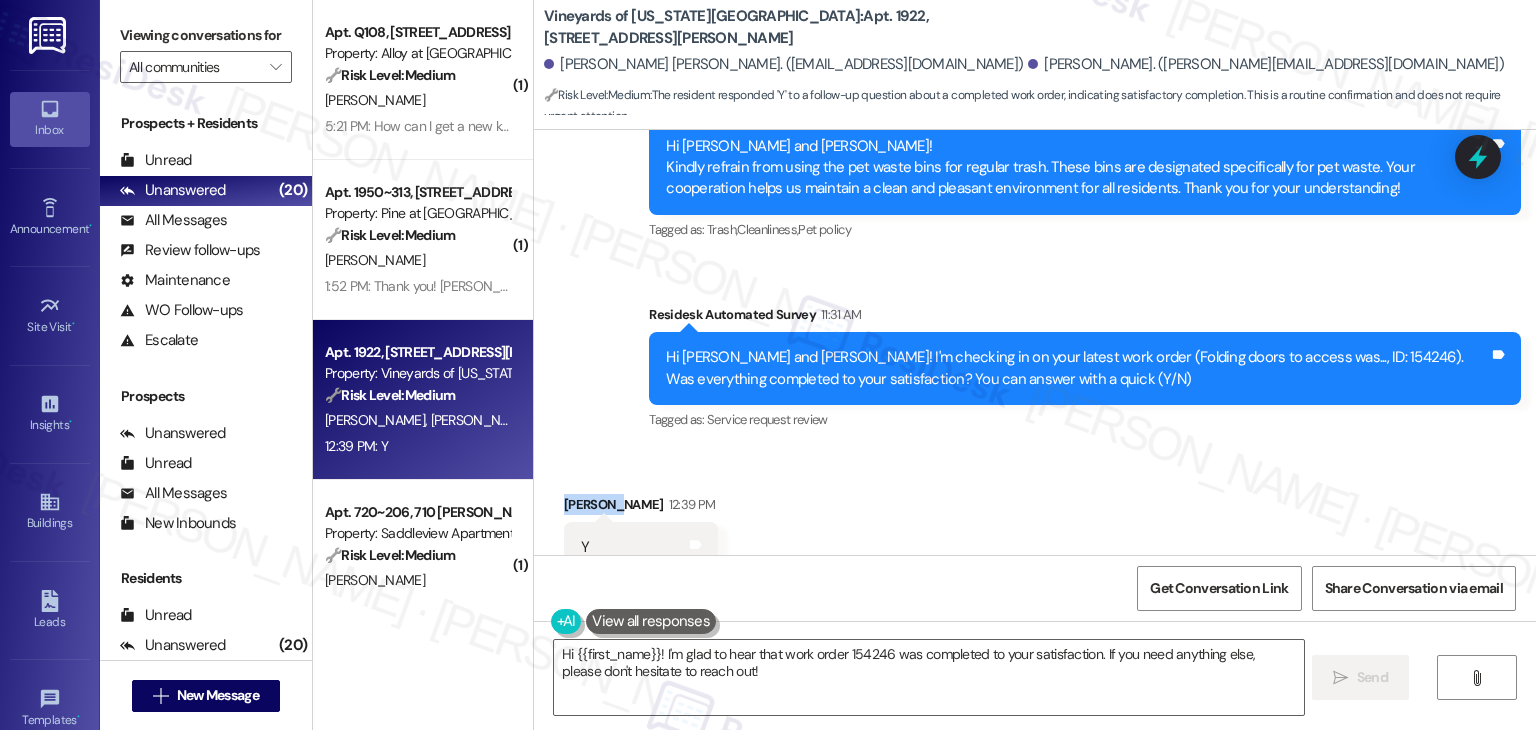 copy on "Jeffrey" 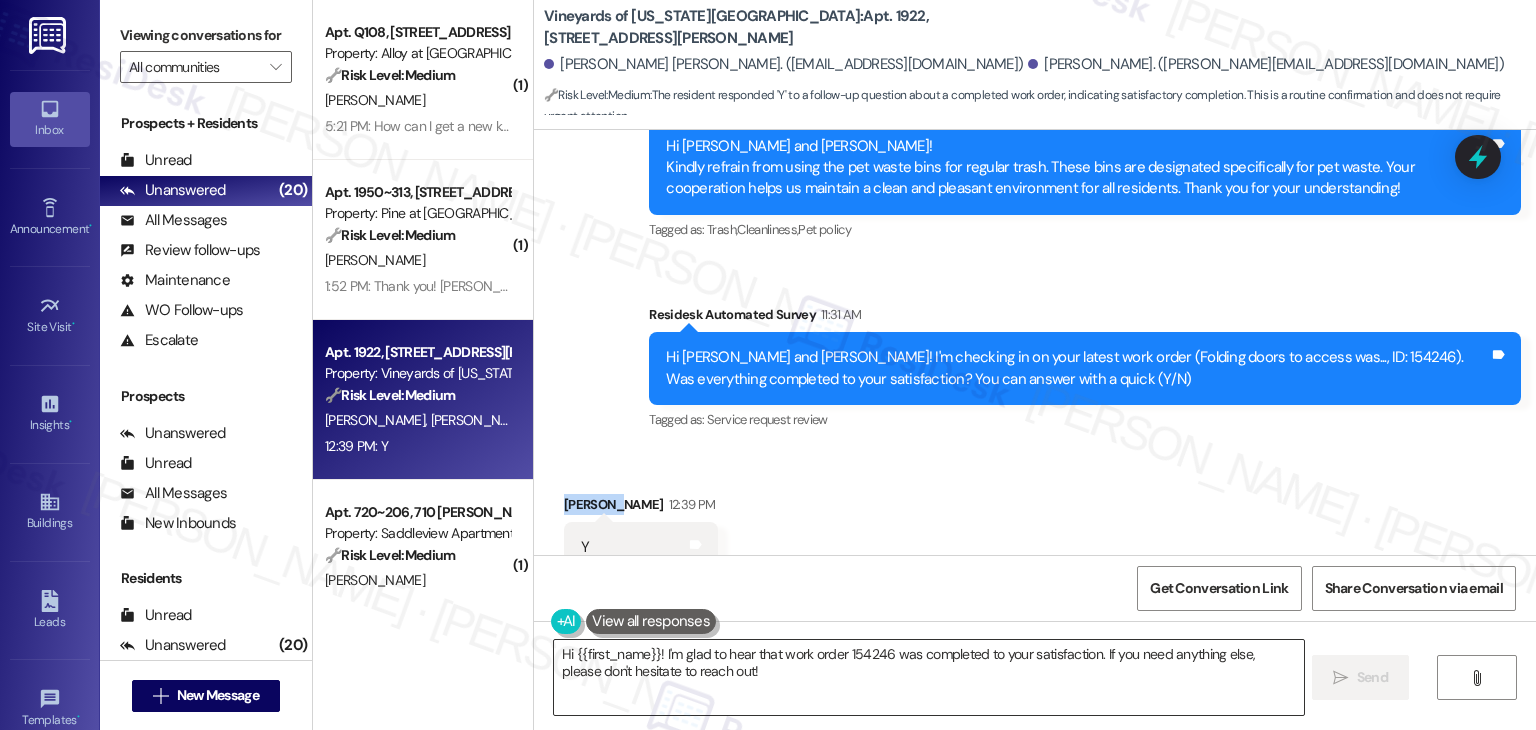 click on "Hi {{first_name}}! I'm glad to hear that work order 154246 was completed to your satisfaction. If you need anything else, please don't hesitate to reach out!" at bounding box center (928, 677) 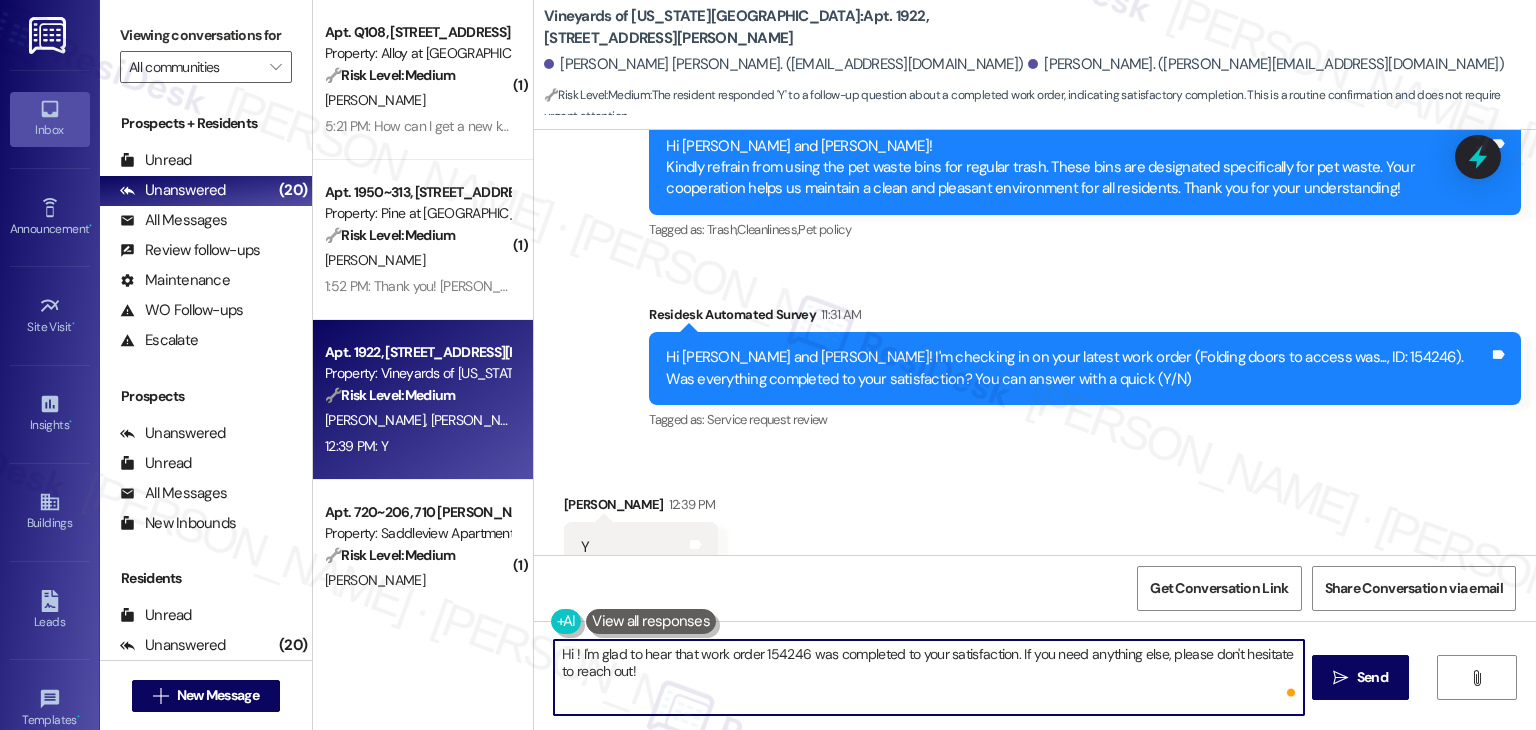 paste on "Jeffrey" 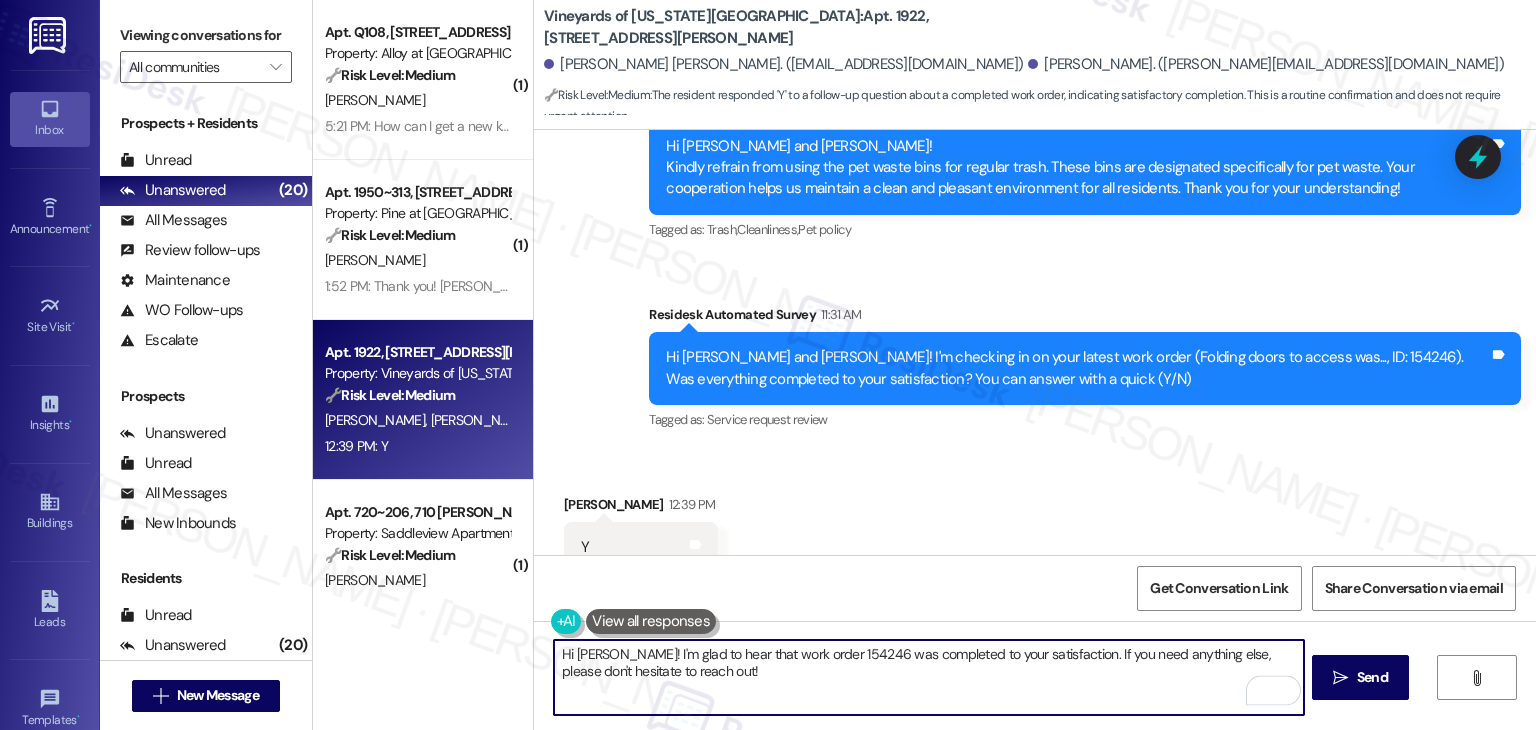 type on "Hi Jeffrey! I'm glad to hear that work order 154246 was completed to your satisfaction. If you need anything else, please don't hesitate to reach out!" 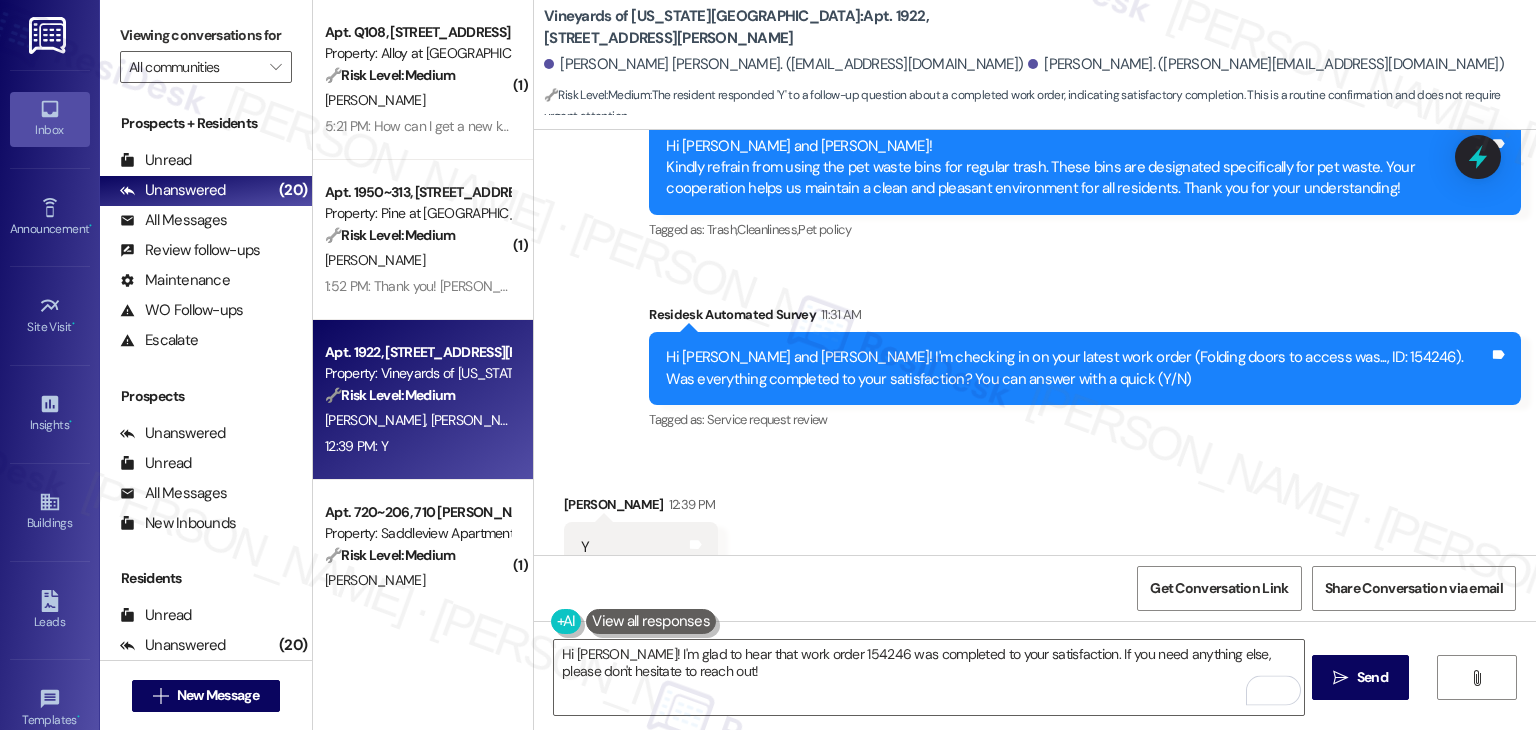 click on "Received via SMS Jeffrey Wright 12:39 PM Y Tags and notes Tagged as:   Positive response Click to highlight conversations about Positive response" at bounding box center (1035, 533) 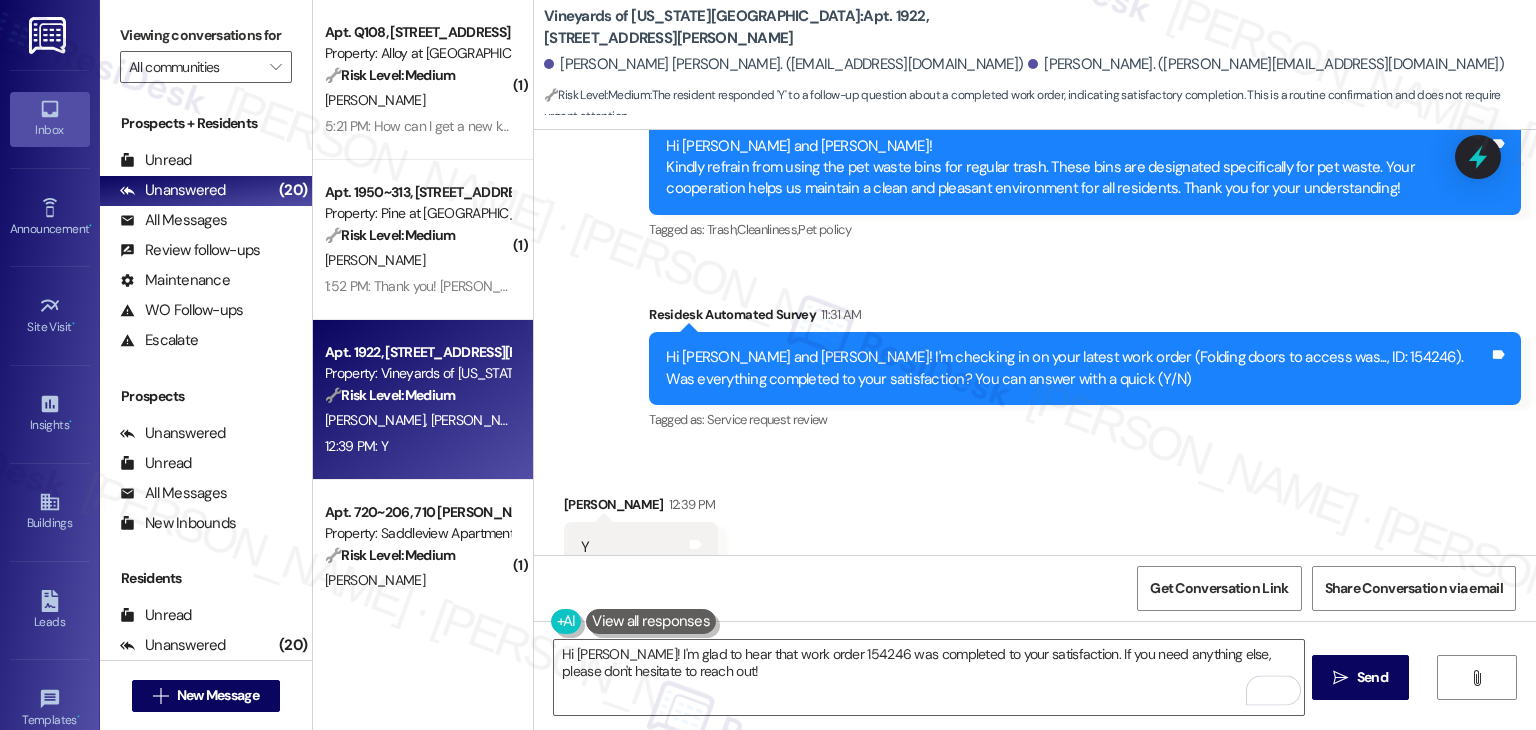 click on "Get Conversation Link Share Conversation via email" at bounding box center [1035, 588] 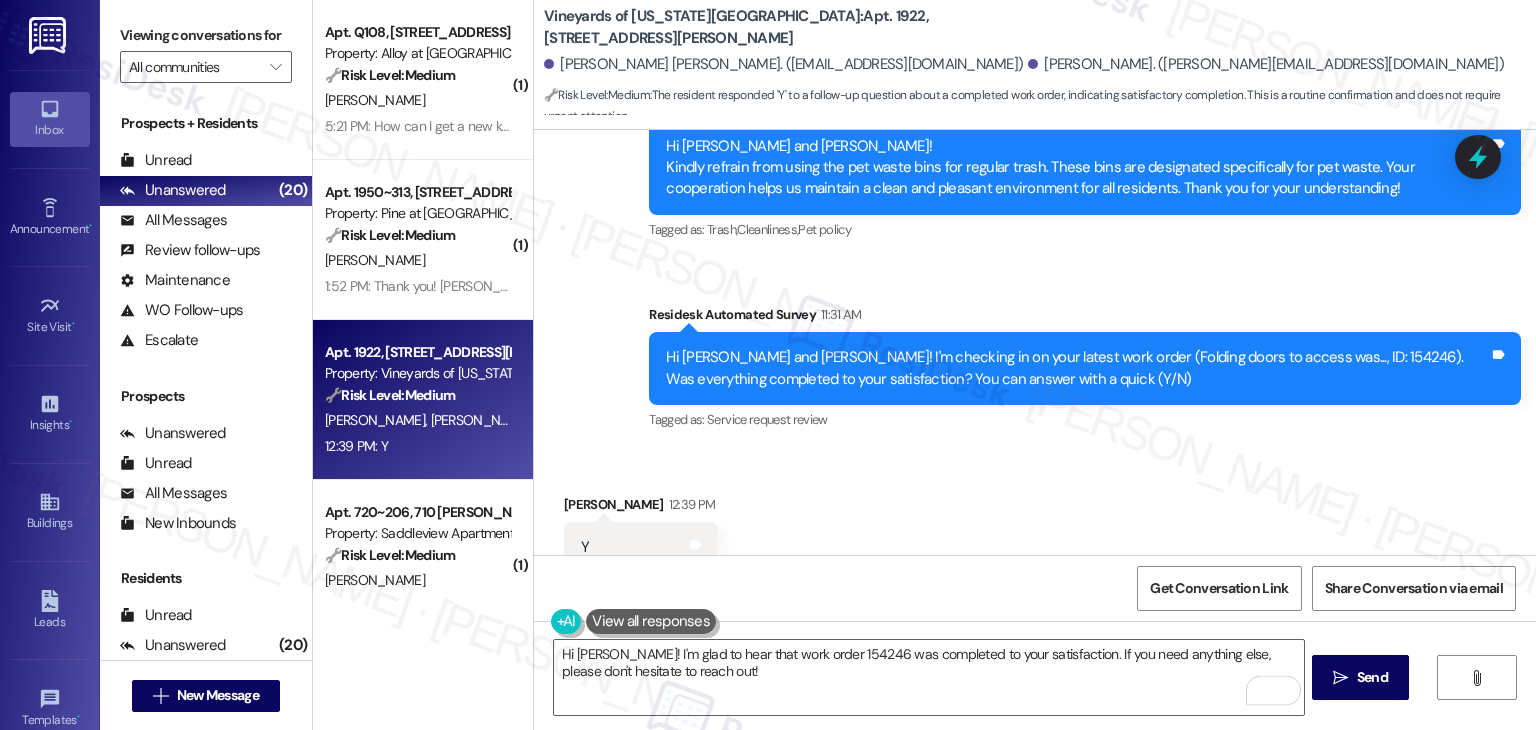 click on "Received via SMS Jeffrey Wright 12:39 PM Y Tags and notes Tagged as:   Positive response Click to highlight conversations about Positive response" at bounding box center [1035, 533] 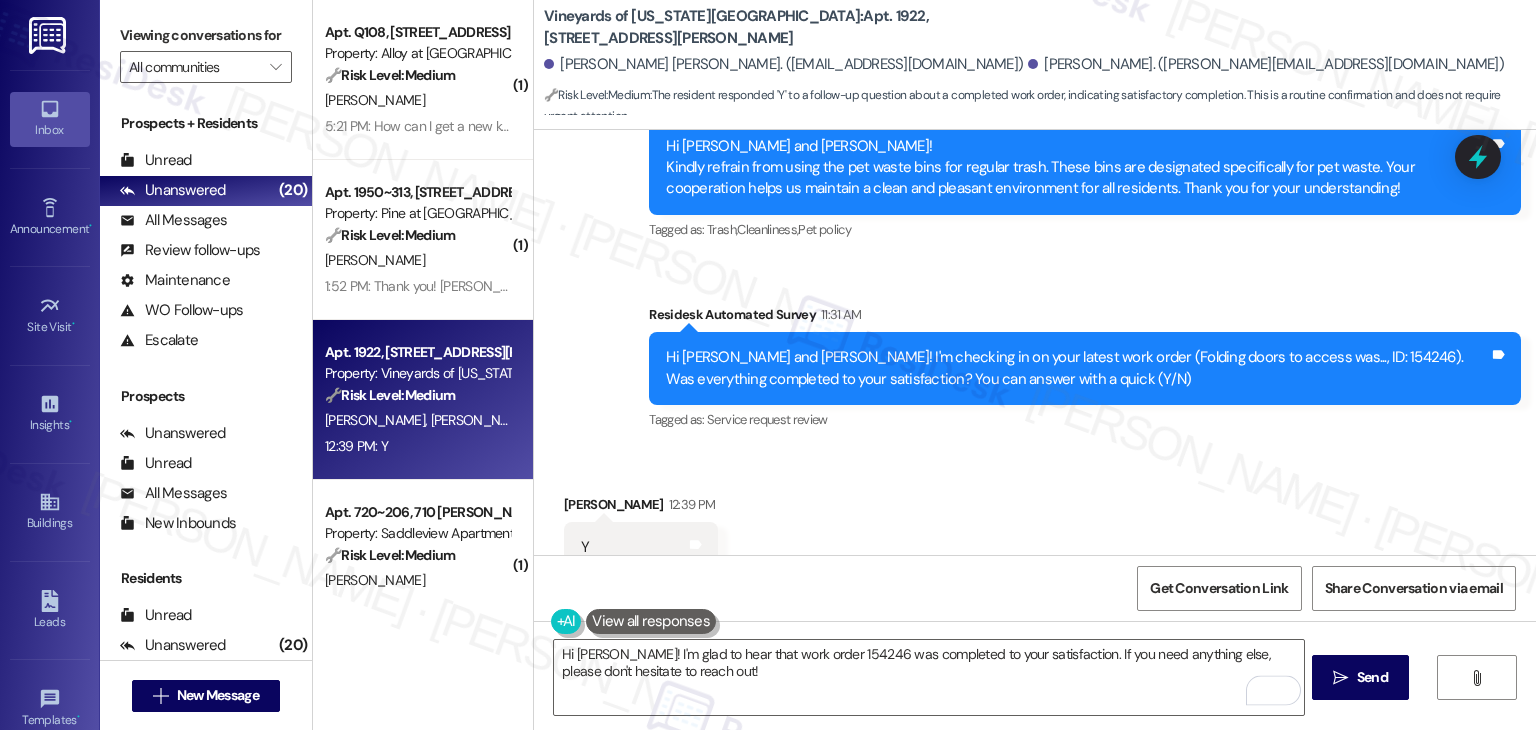 click on "Received via SMS Jeffrey Wright 12:39 PM Y Tags and notes Tagged as:   Positive response Click to highlight conversations about Positive response" at bounding box center [1035, 533] 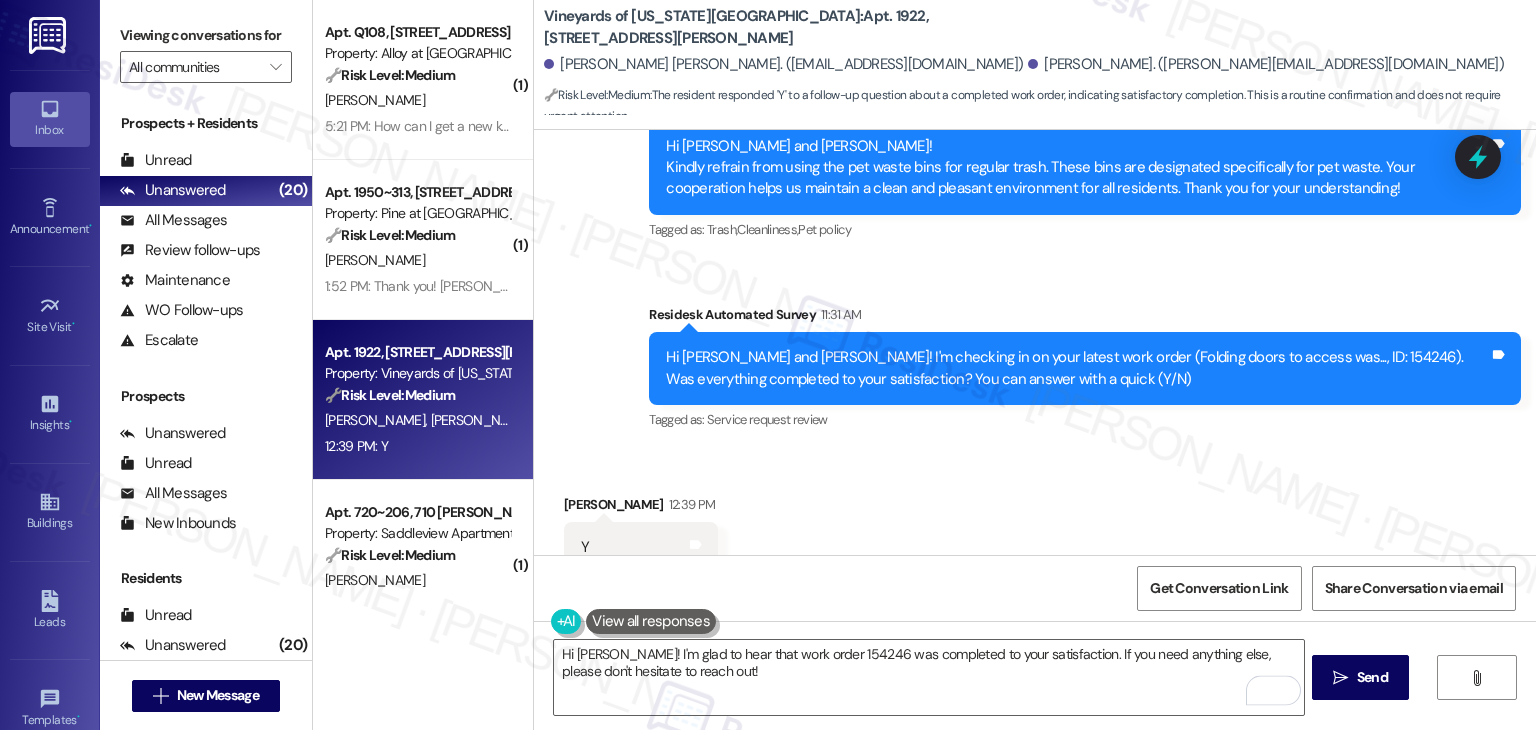 click on "Received via SMS Jeffrey Wright 12:39 PM Y Tags and notes Tagged as:   Positive response Click to highlight conversations about Positive response" at bounding box center (1035, 533) 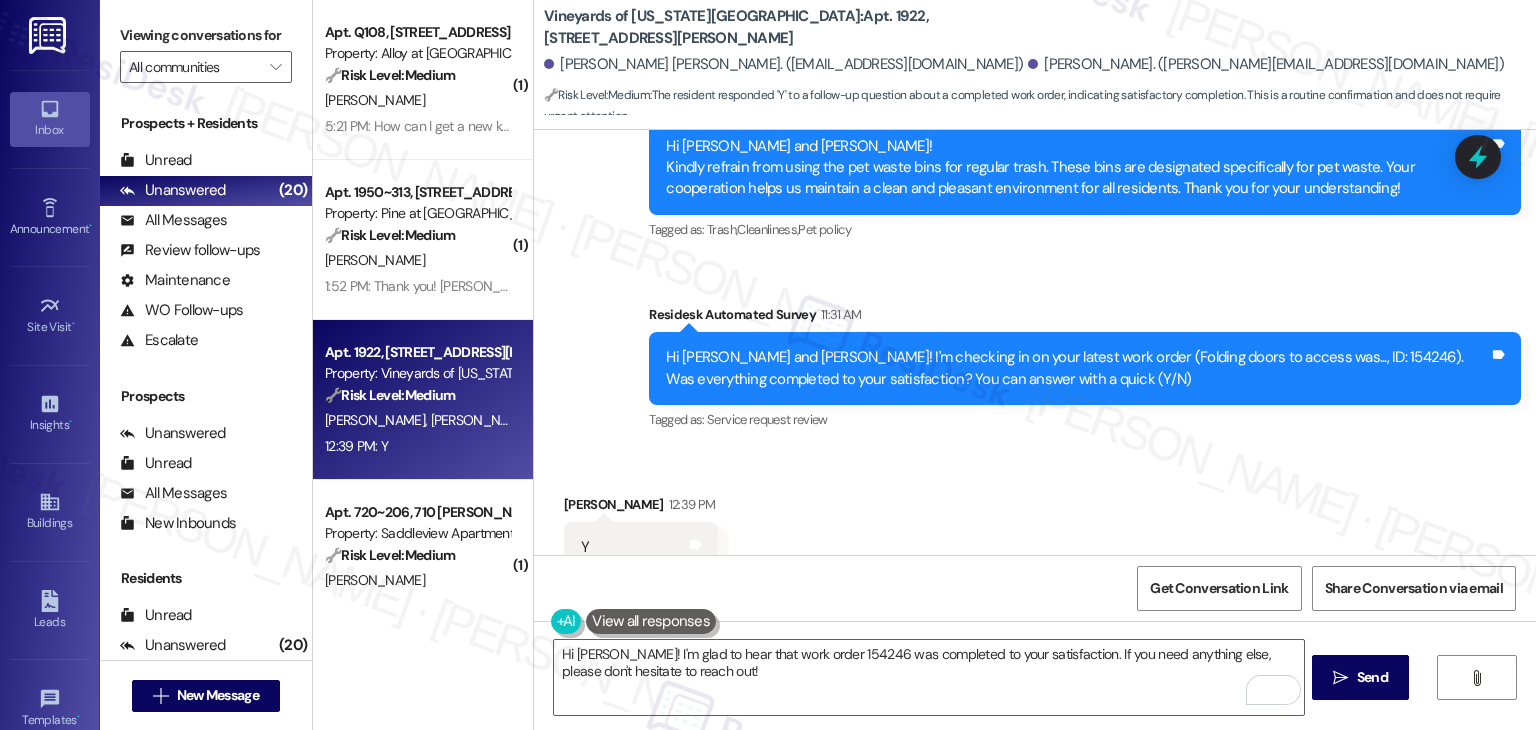 click on "Get Conversation Link Share Conversation via email" at bounding box center (1035, 588) 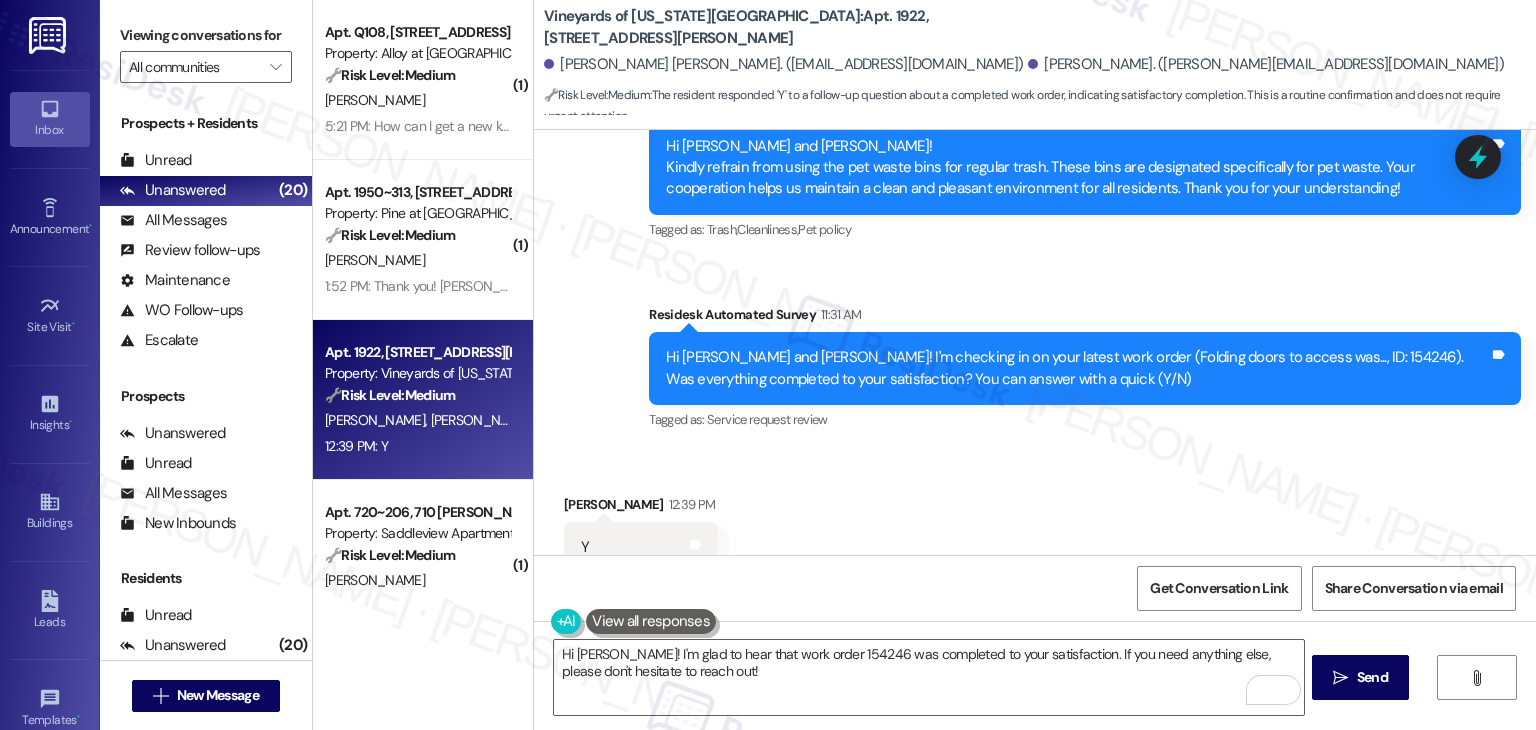 click on "Get Conversation Link Share Conversation via email" at bounding box center [1035, 588] 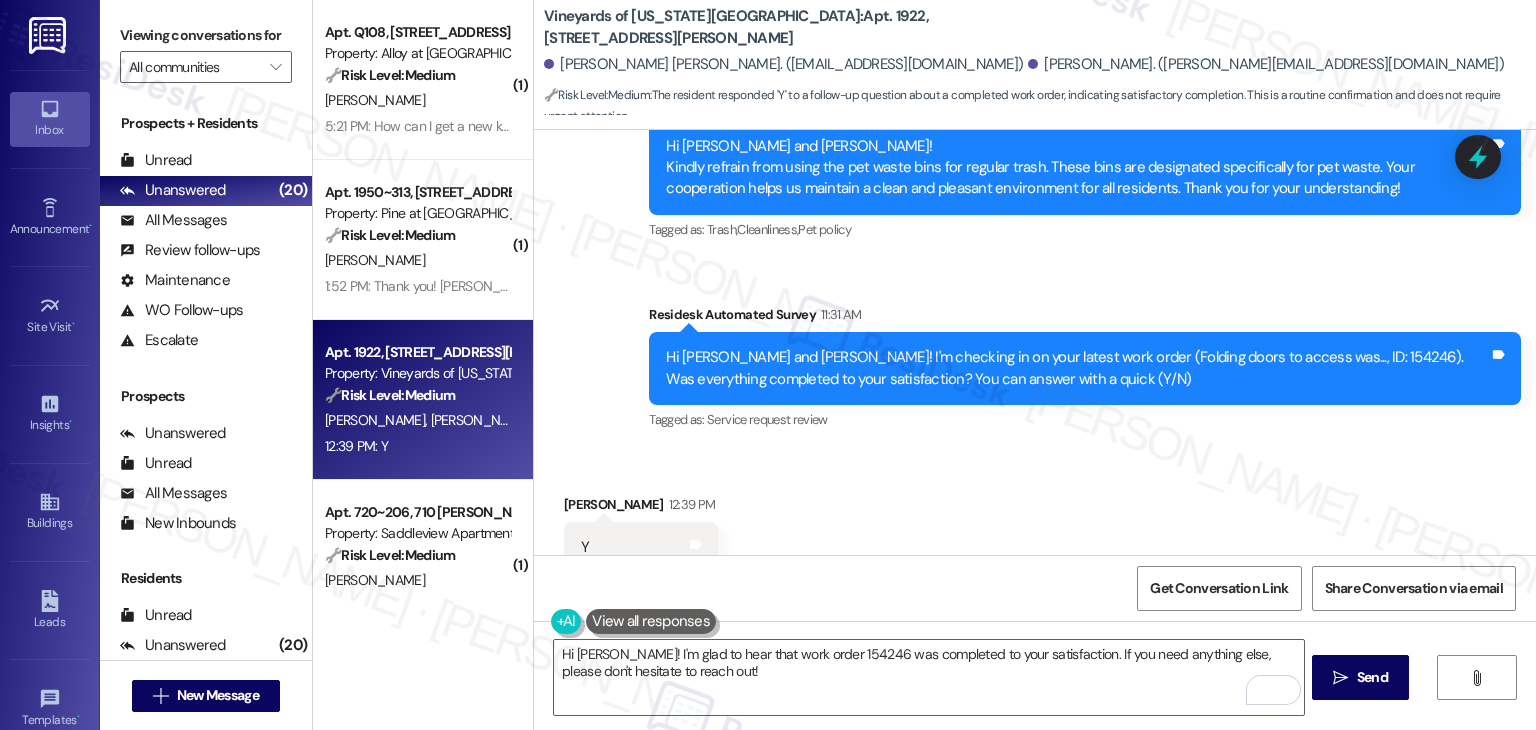 click on "Get Conversation Link Share Conversation via email" at bounding box center [1035, 588] 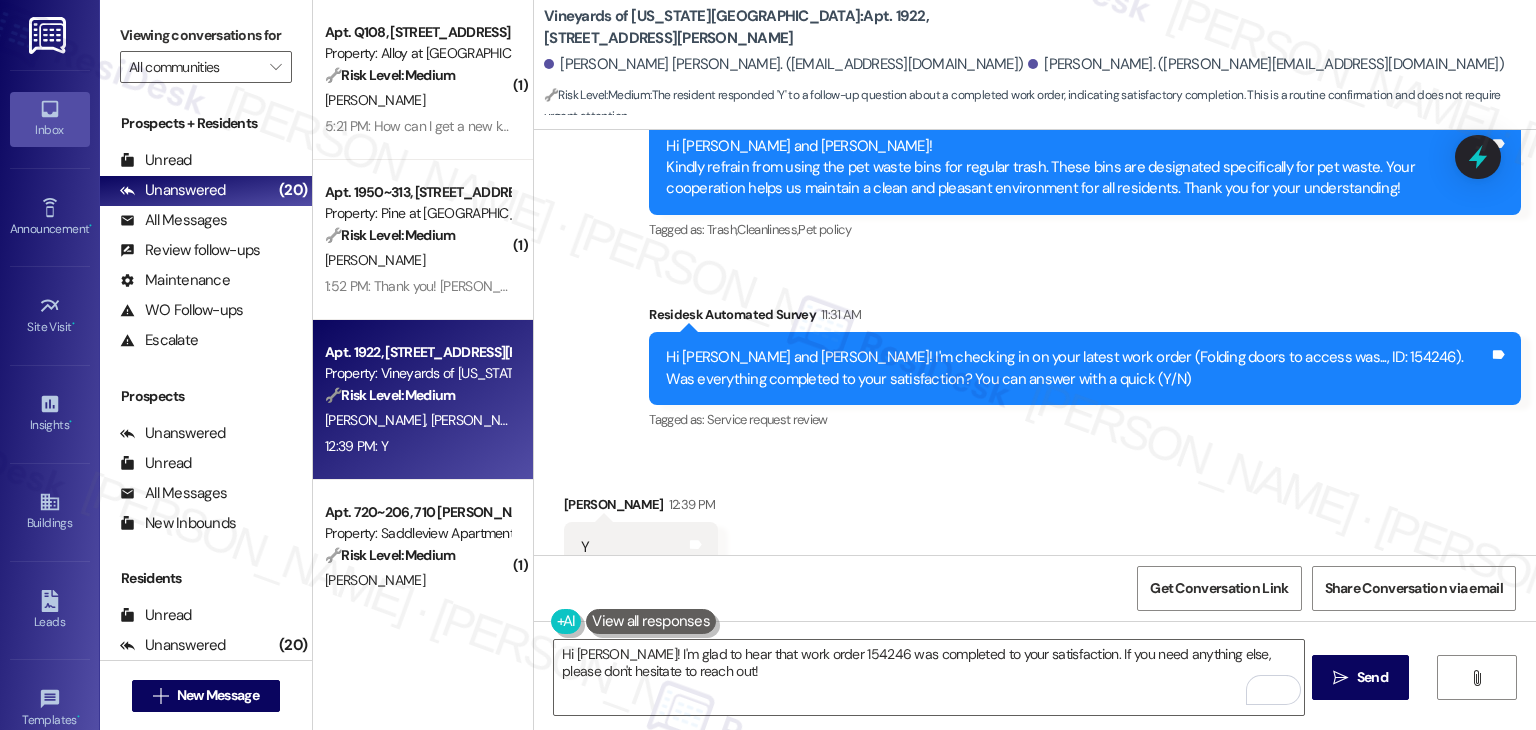 click on "Get Conversation Link Share Conversation via email" at bounding box center (1035, 588) 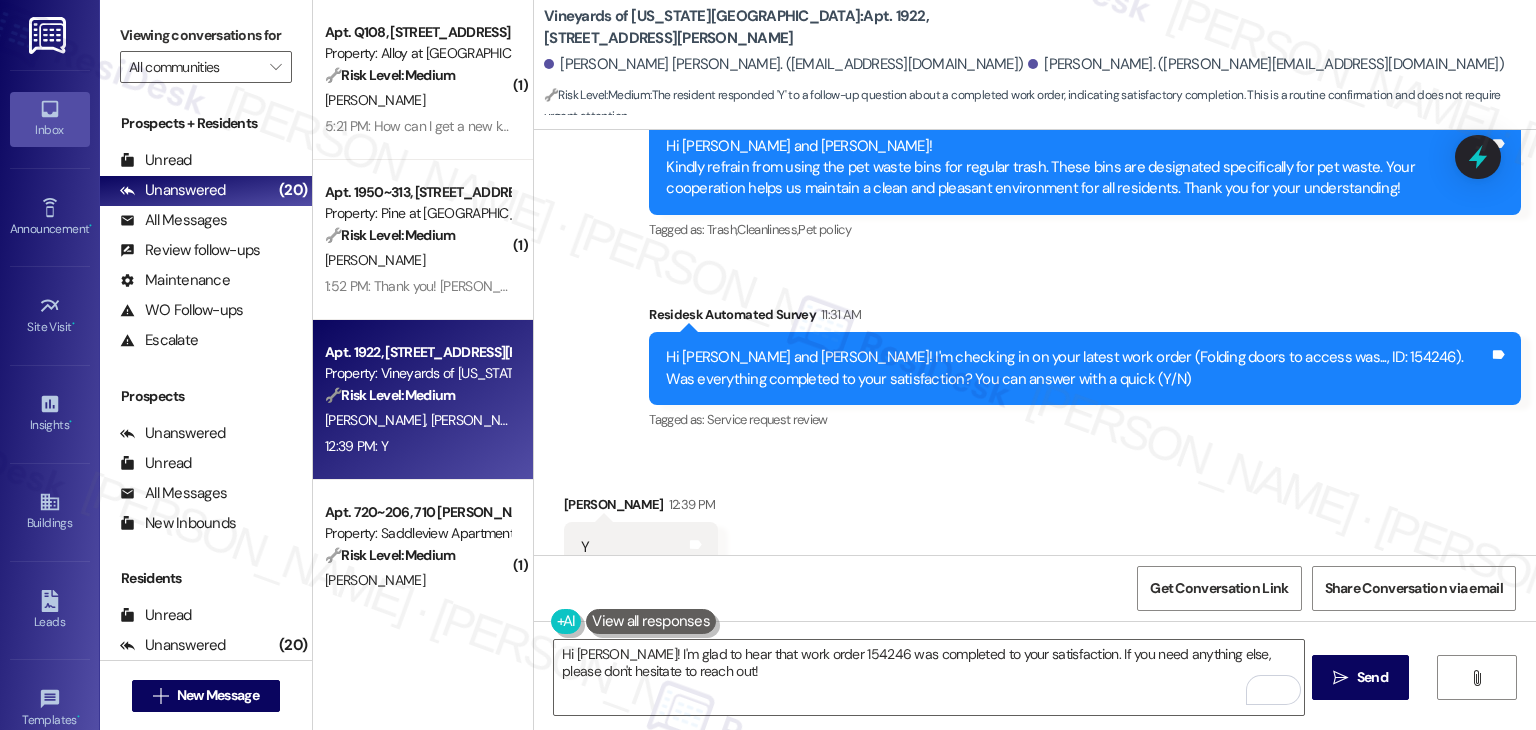 click on "Get Conversation Link Share Conversation via email" at bounding box center [1035, 588] 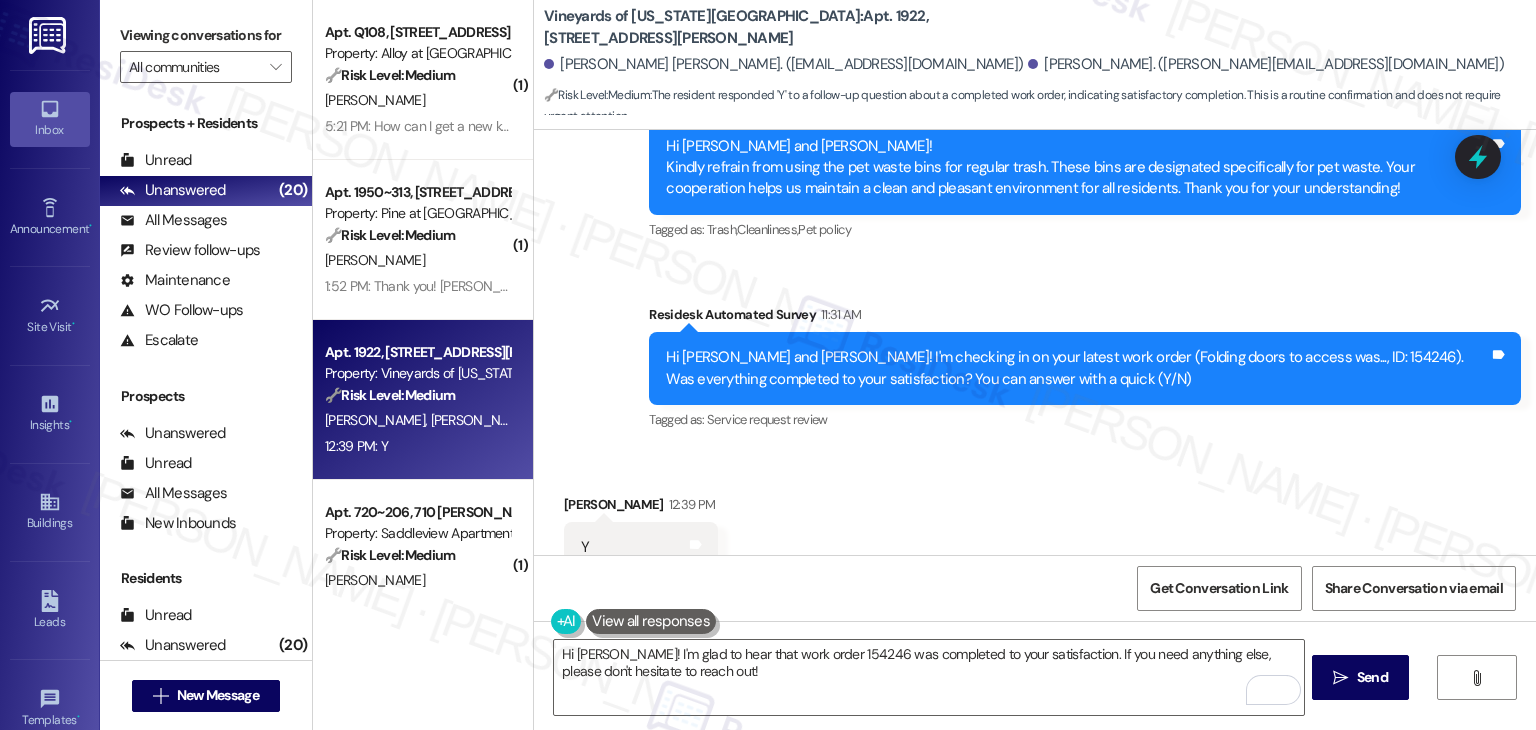 click on "Get Conversation Link Share Conversation via email" at bounding box center (1035, 588) 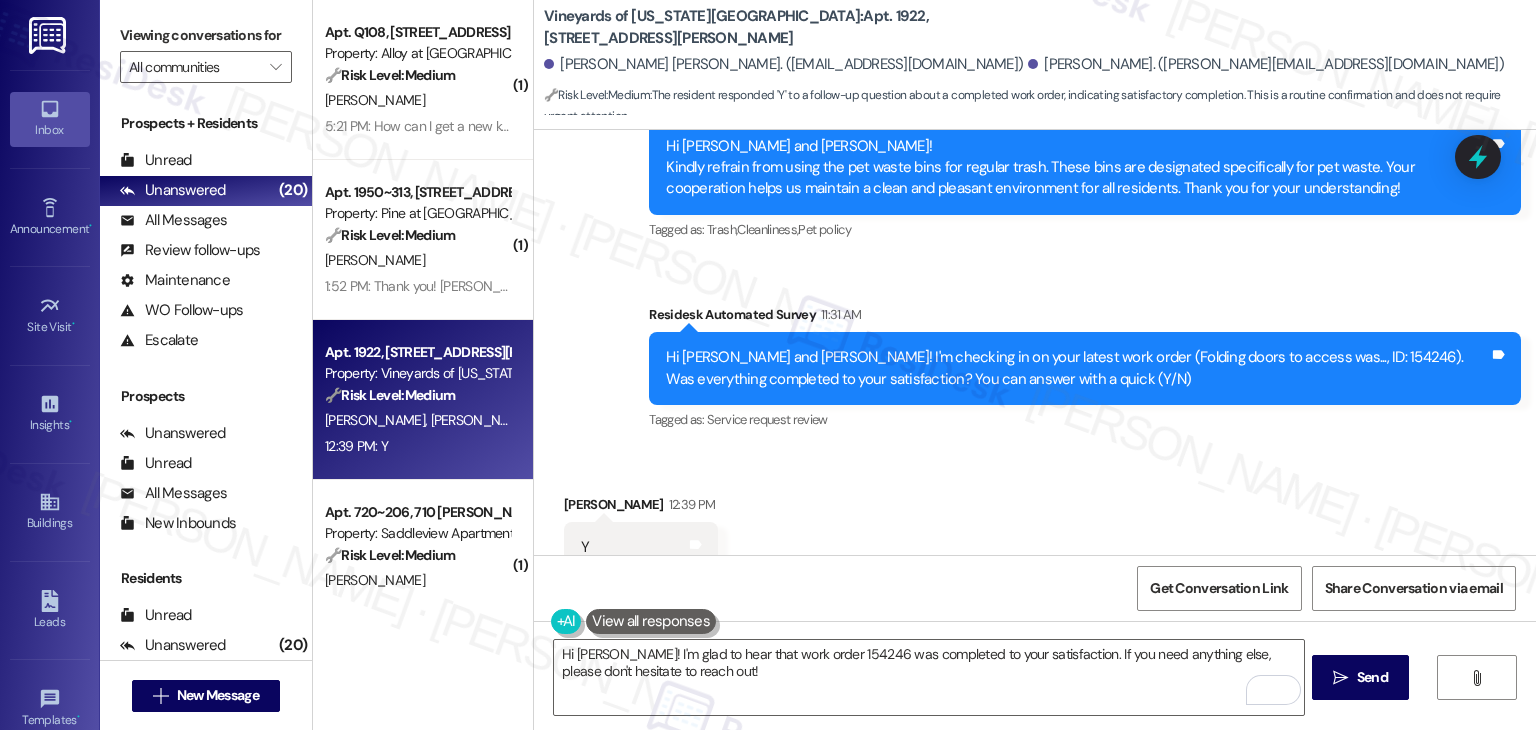 click on "Get Conversation Link Share Conversation via email" at bounding box center [1035, 588] 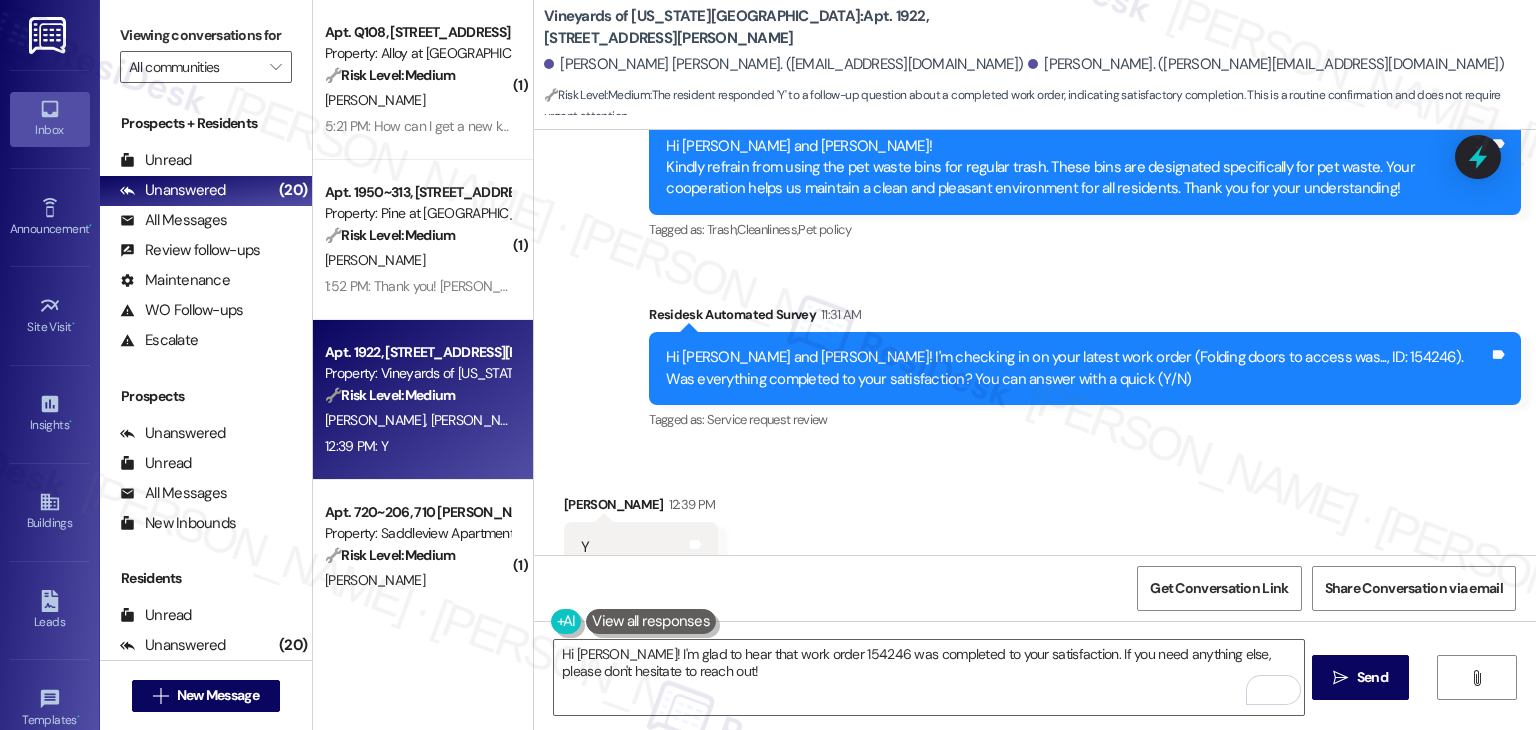 click on "Get Conversation Link Share Conversation via email" at bounding box center (1035, 588) 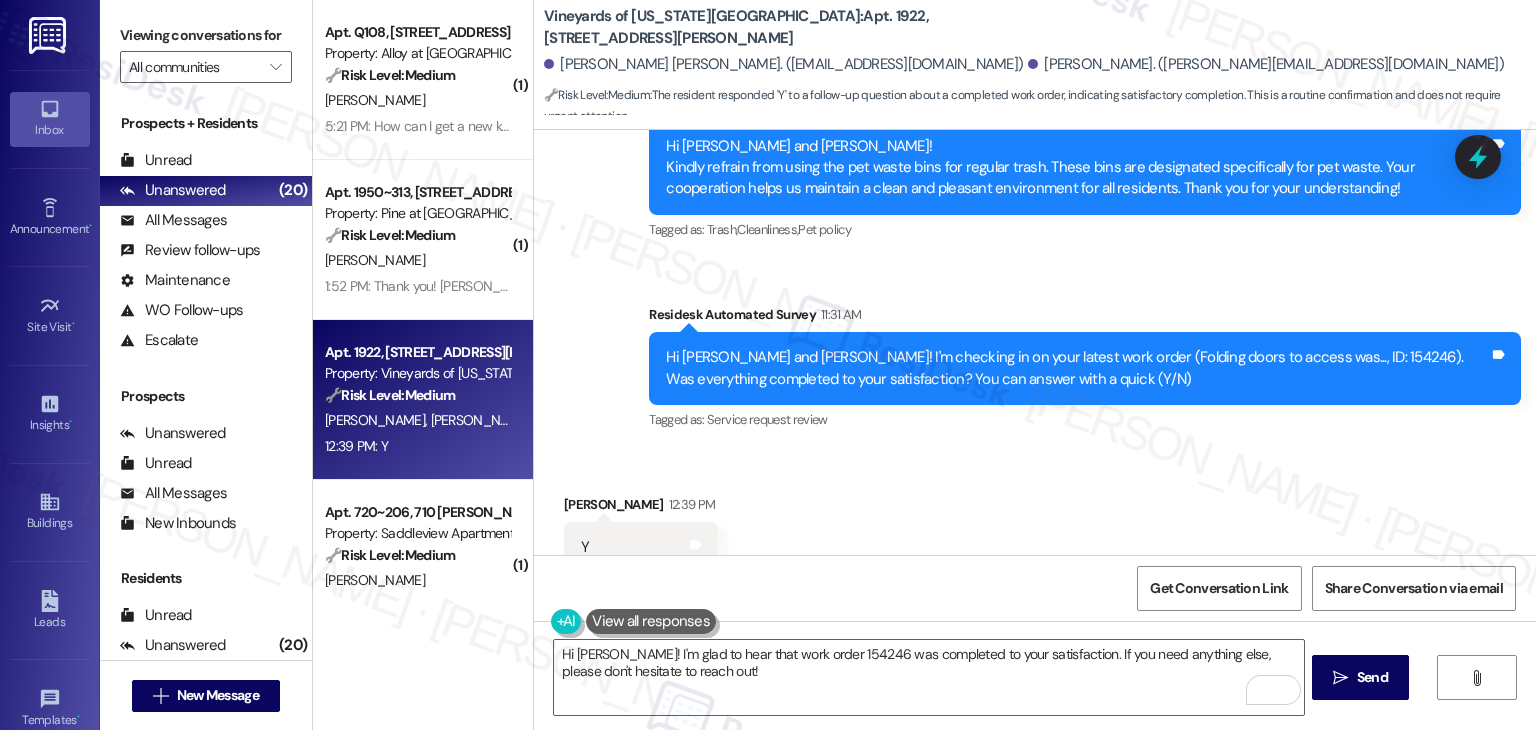 click on "Received via SMS Jeffrey Wright 12:39 PM Y Tags and notes Tagged as:   Positive response Click to highlight conversations about Positive response" at bounding box center (1035, 533) 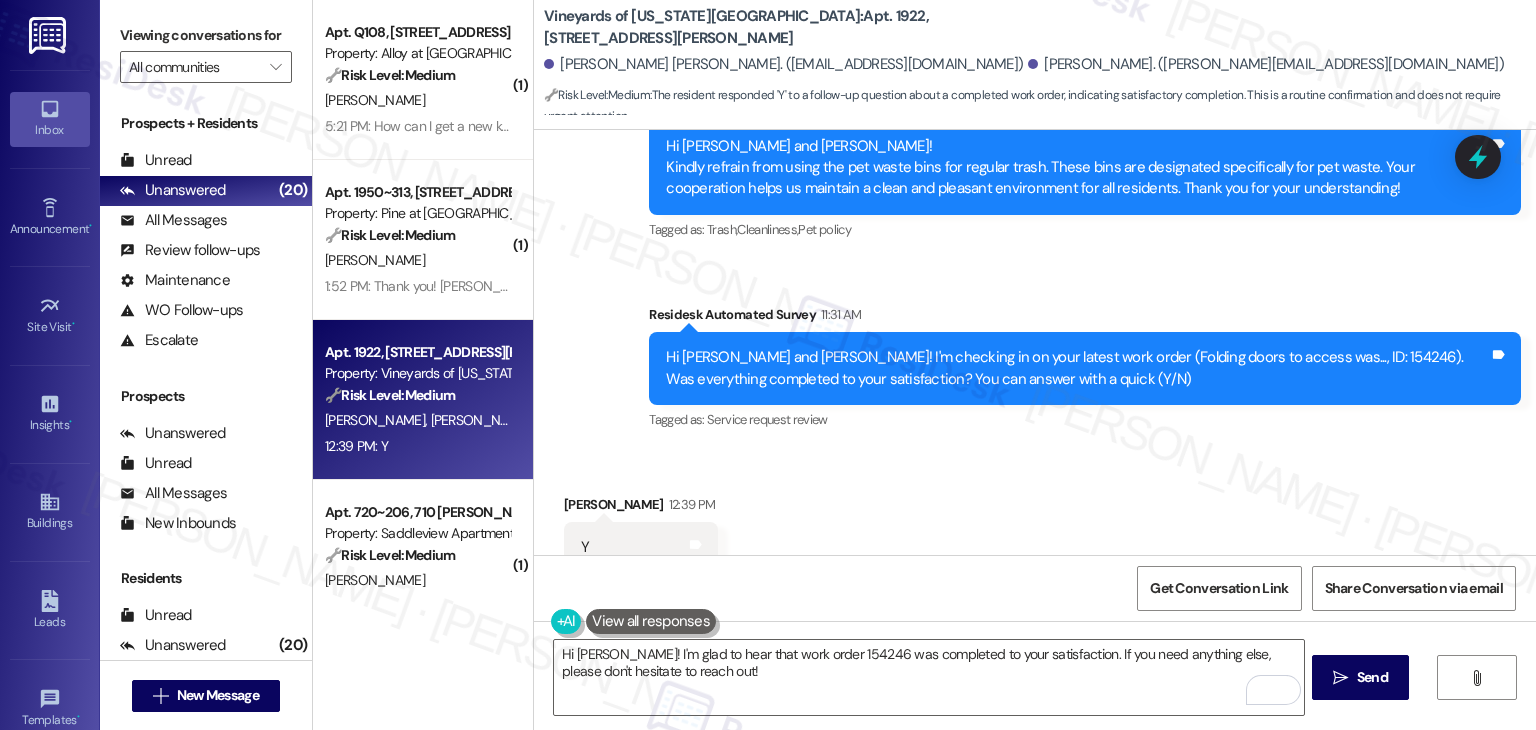 click on "Received via SMS Jeffrey Wright 12:39 PM Y Tags and notes Tagged as:   Positive response Click to highlight conversations about Positive response" at bounding box center (1035, 533) 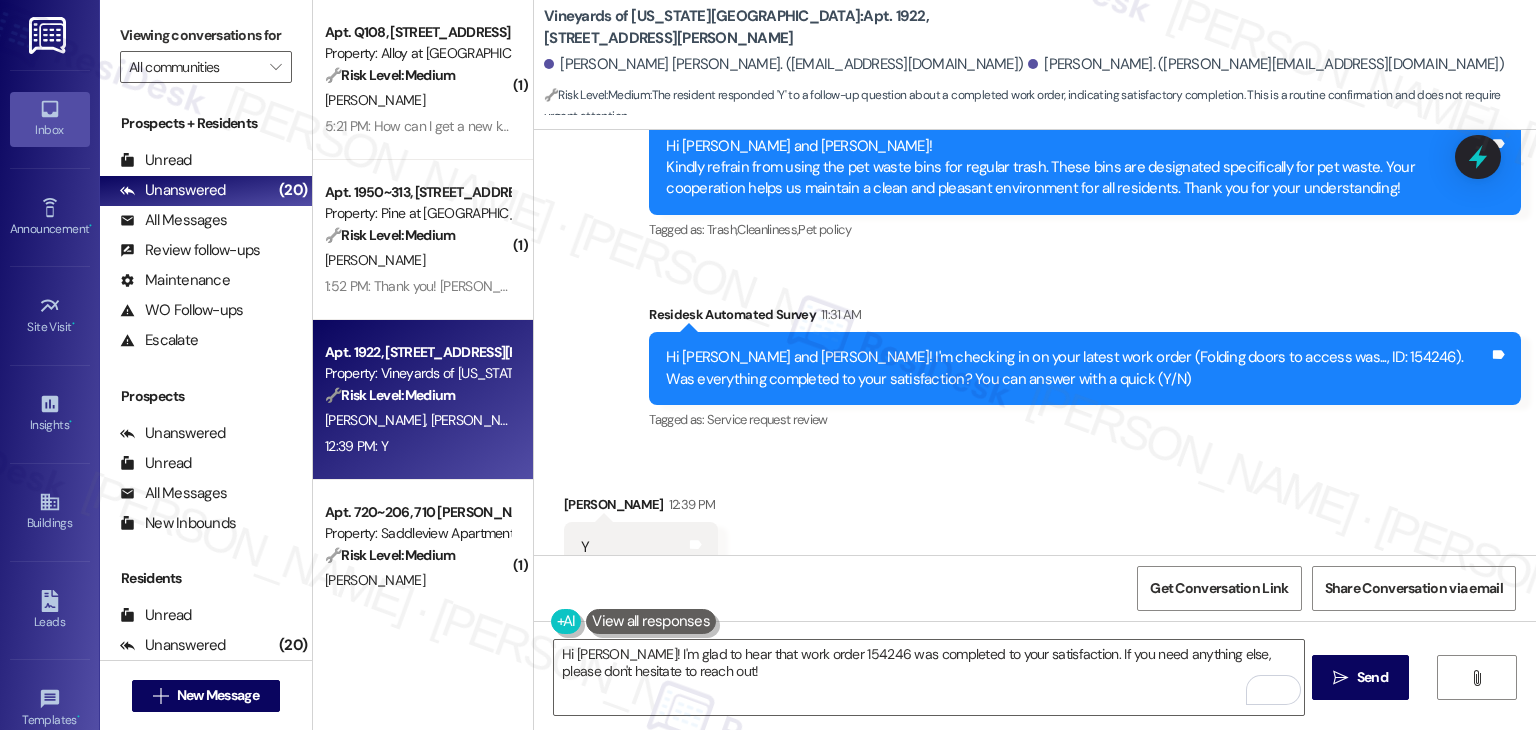 click on "Received via SMS Jeffrey Wright 12:39 PM Y Tags and notes Tagged as:   Positive response Click to highlight conversations about Positive response" at bounding box center (1035, 533) 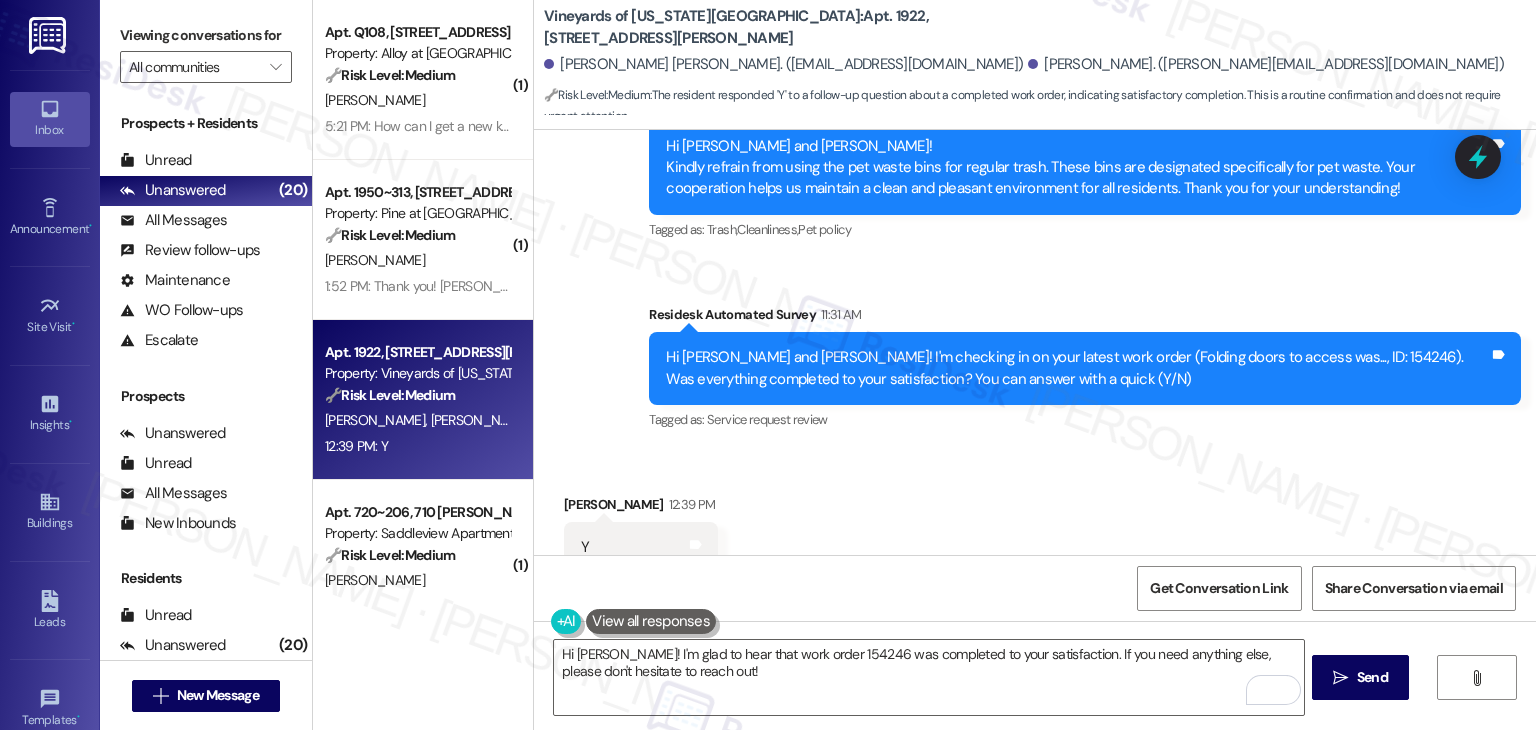 click on "Received via SMS Jeffrey Wright 12:39 PM Y Tags and notes Tagged as:   Positive response Click to highlight conversations about Positive response" at bounding box center [1035, 533] 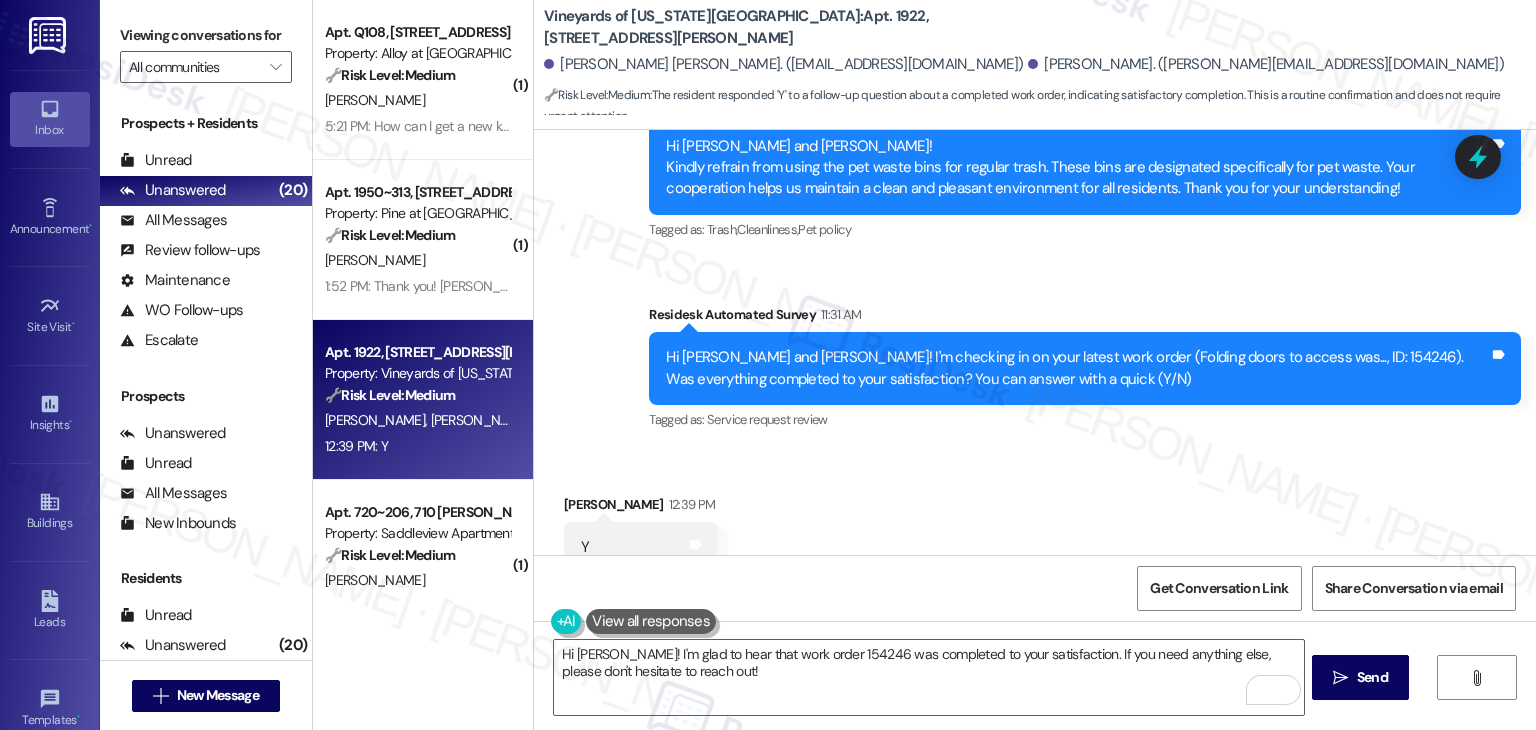 click on "Received via SMS Jeffrey Wright 12:39 PM Y Tags and notes Tagged as:   Positive response Click to highlight conversations about Positive response" at bounding box center [1035, 533] 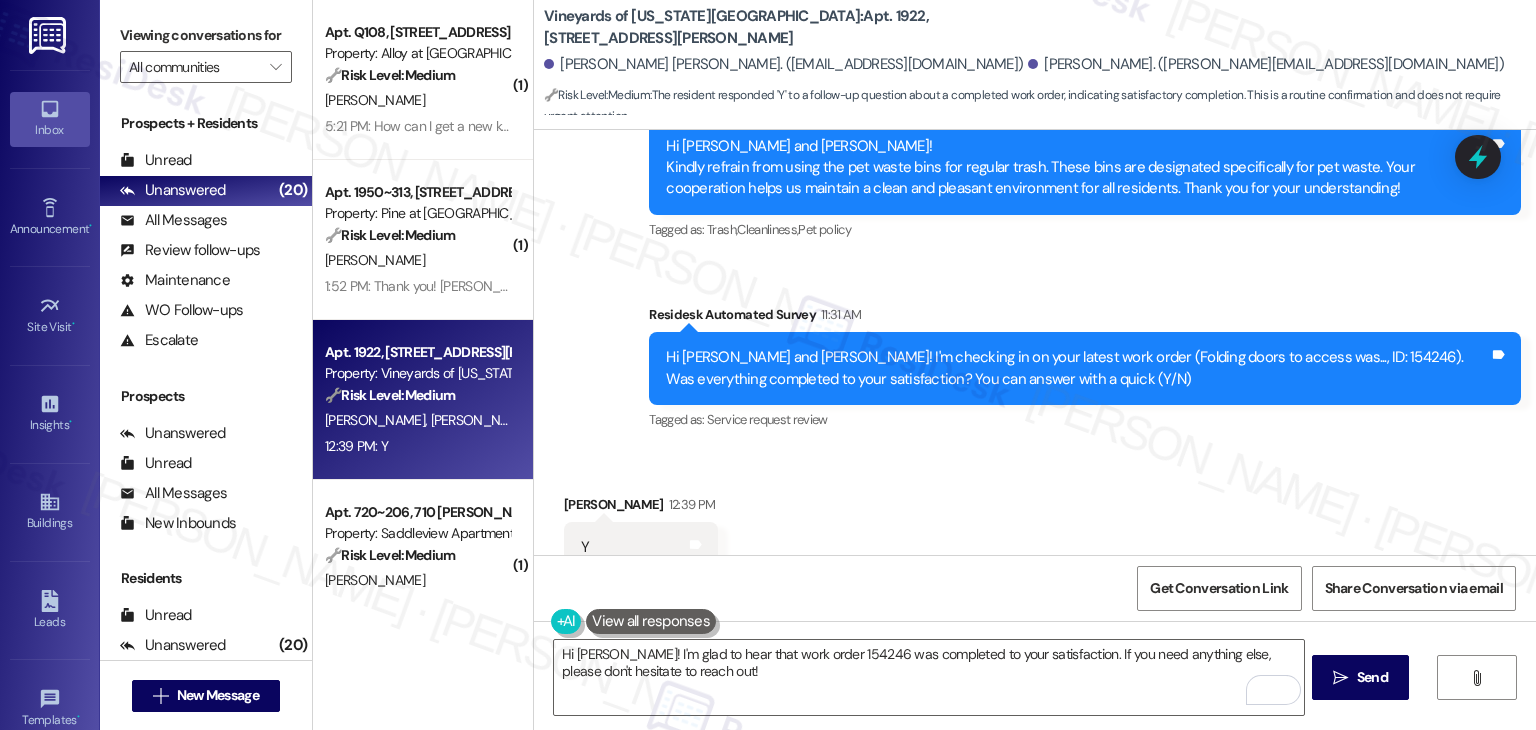 click on "Received via SMS Jeffrey Wright 12:39 PM Y Tags and notes Tagged as:   Positive response Click to highlight conversations about Positive response" at bounding box center (1035, 533) 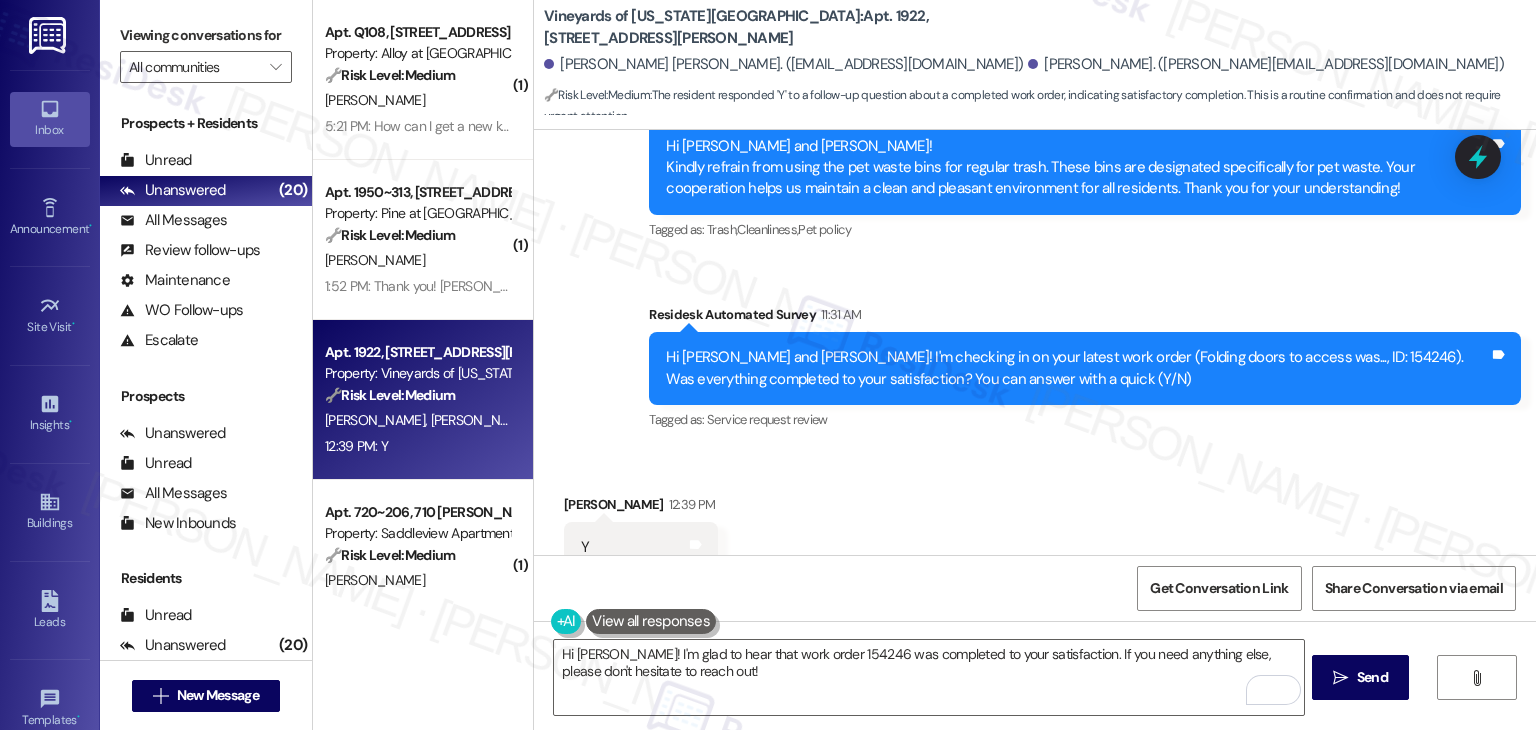 click on "Received via SMS Jeffrey Wright 12:39 PM Y Tags and notes Tagged as:   Positive response Click to highlight conversations about Positive response" at bounding box center [1035, 533] 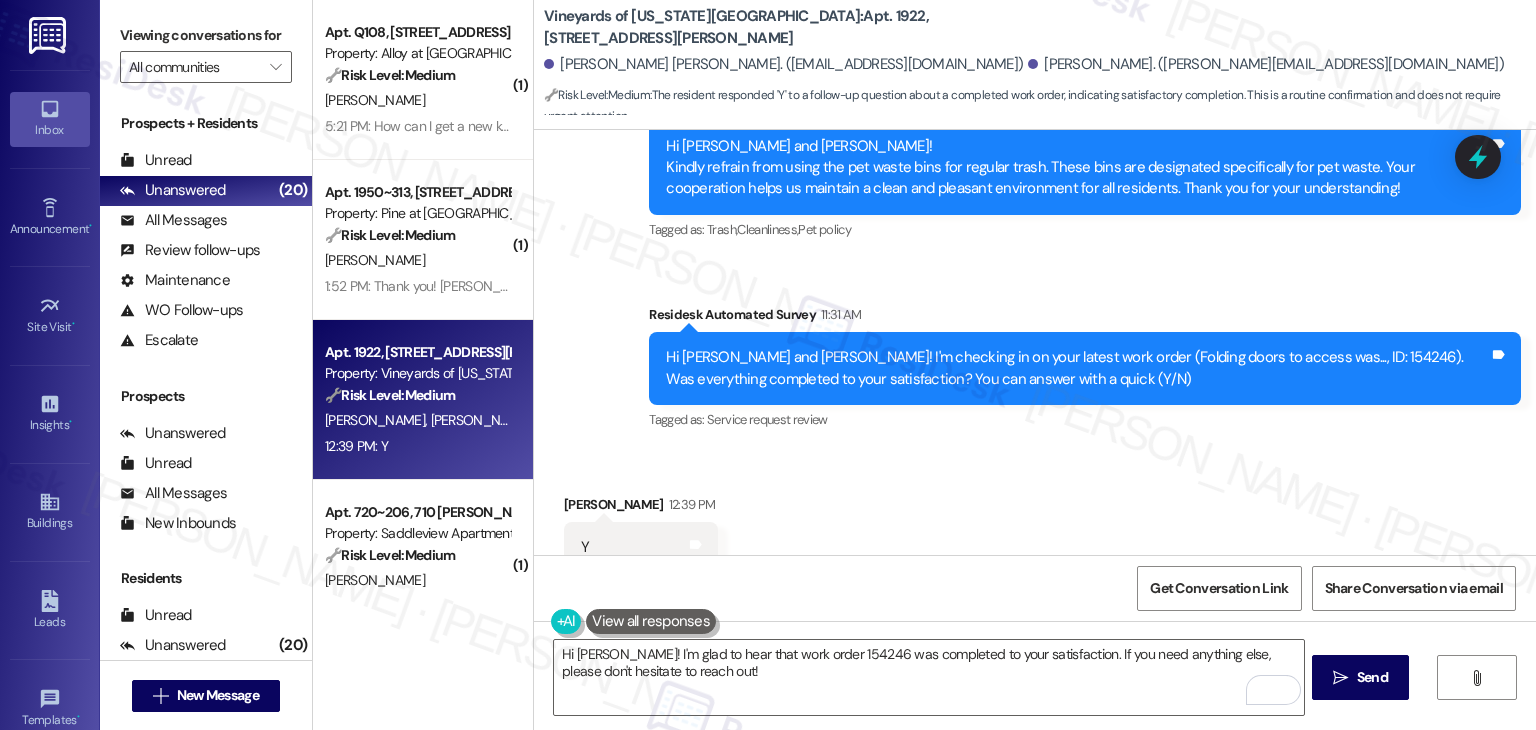 click on "Received via SMS Jeffrey Wright 12:39 PM Y Tags and notes Tagged as:   Positive response Click to highlight conversations about Positive response" at bounding box center (1035, 533) 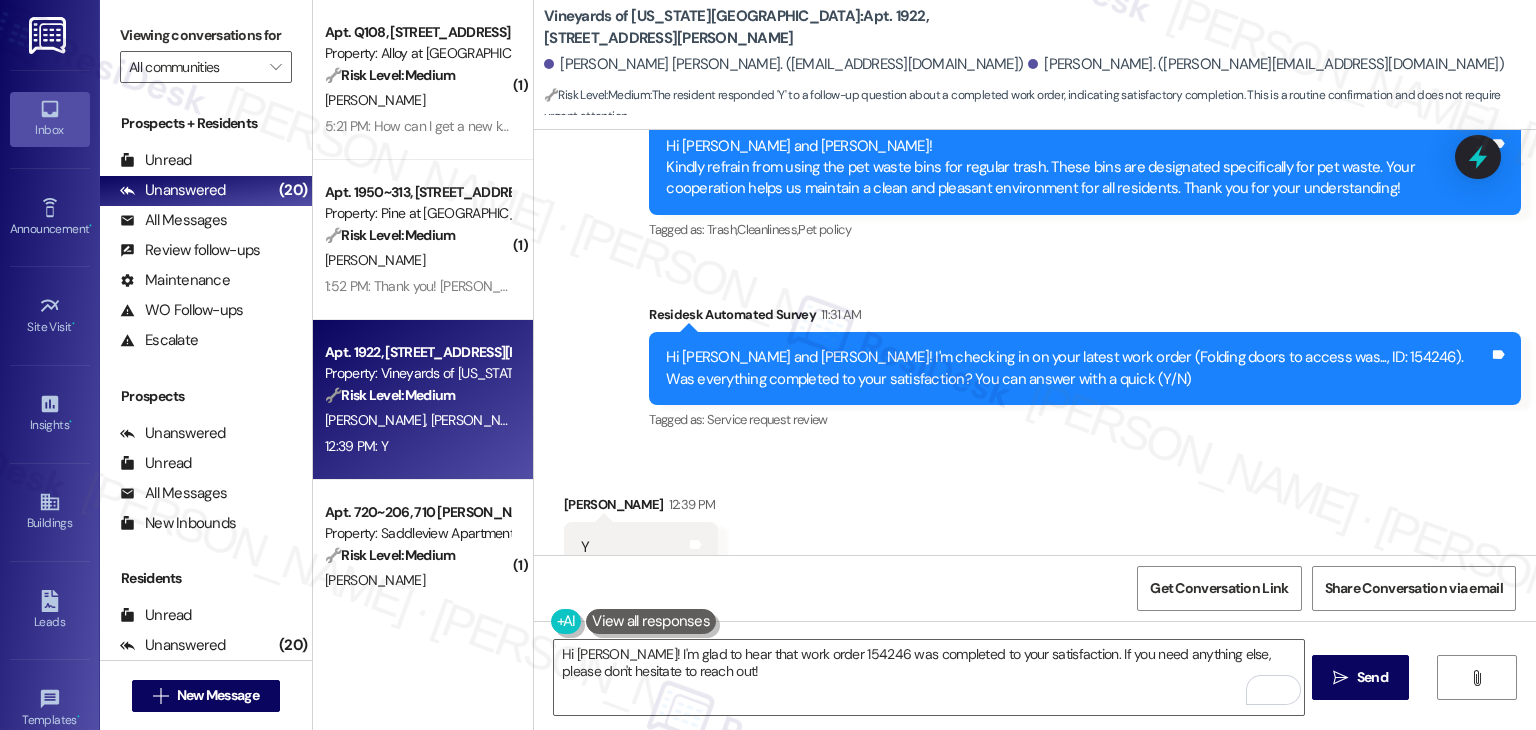 click on "Received via SMS Jeffrey Wright 12:39 PM Y Tags and notes Tagged as:   Positive response Click to highlight conversations about Positive response" at bounding box center (1035, 533) 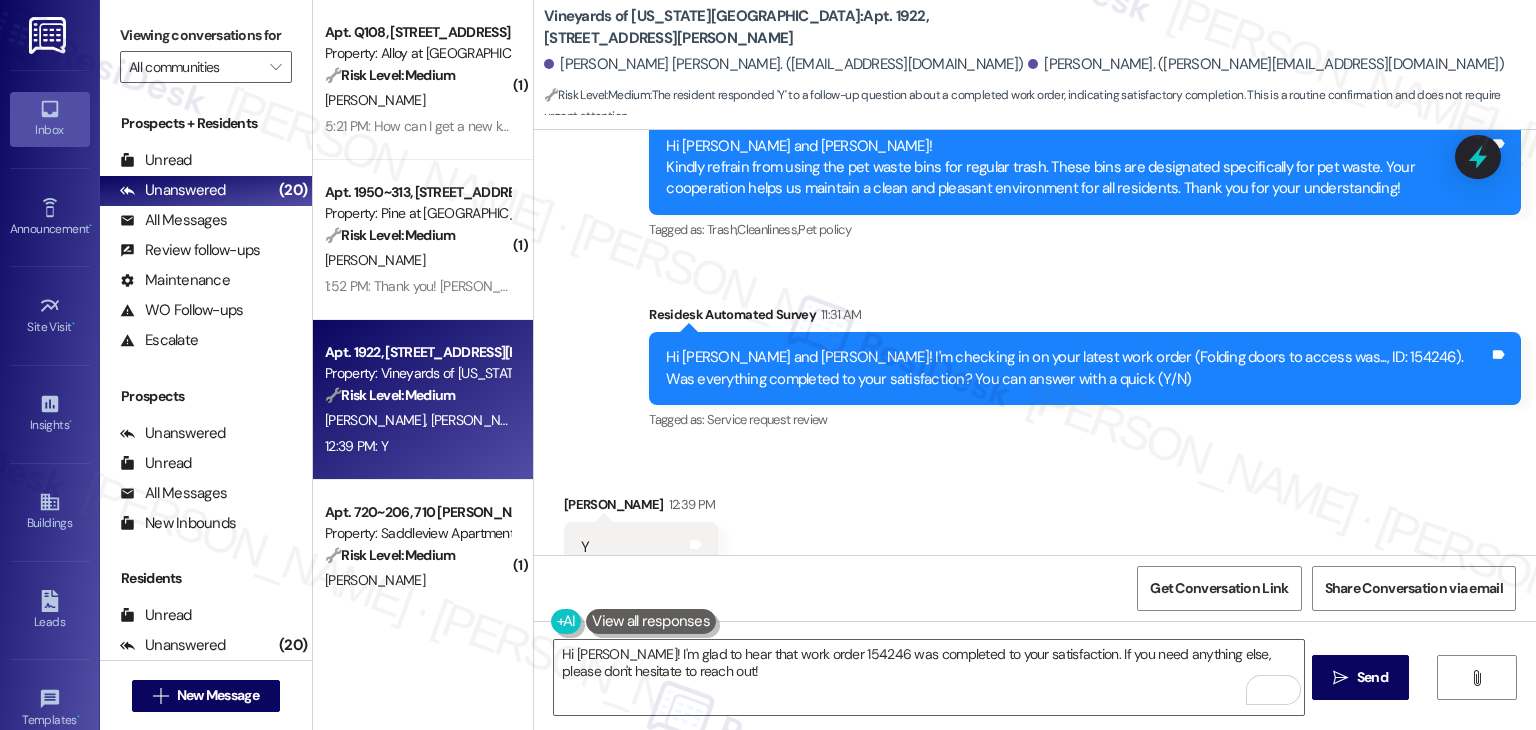 click on "Received via SMS Jeffrey Wright 12:39 PM Y Tags and notes Tagged as:   Positive response Click to highlight conversations about Positive response" at bounding box center (1035, 533) 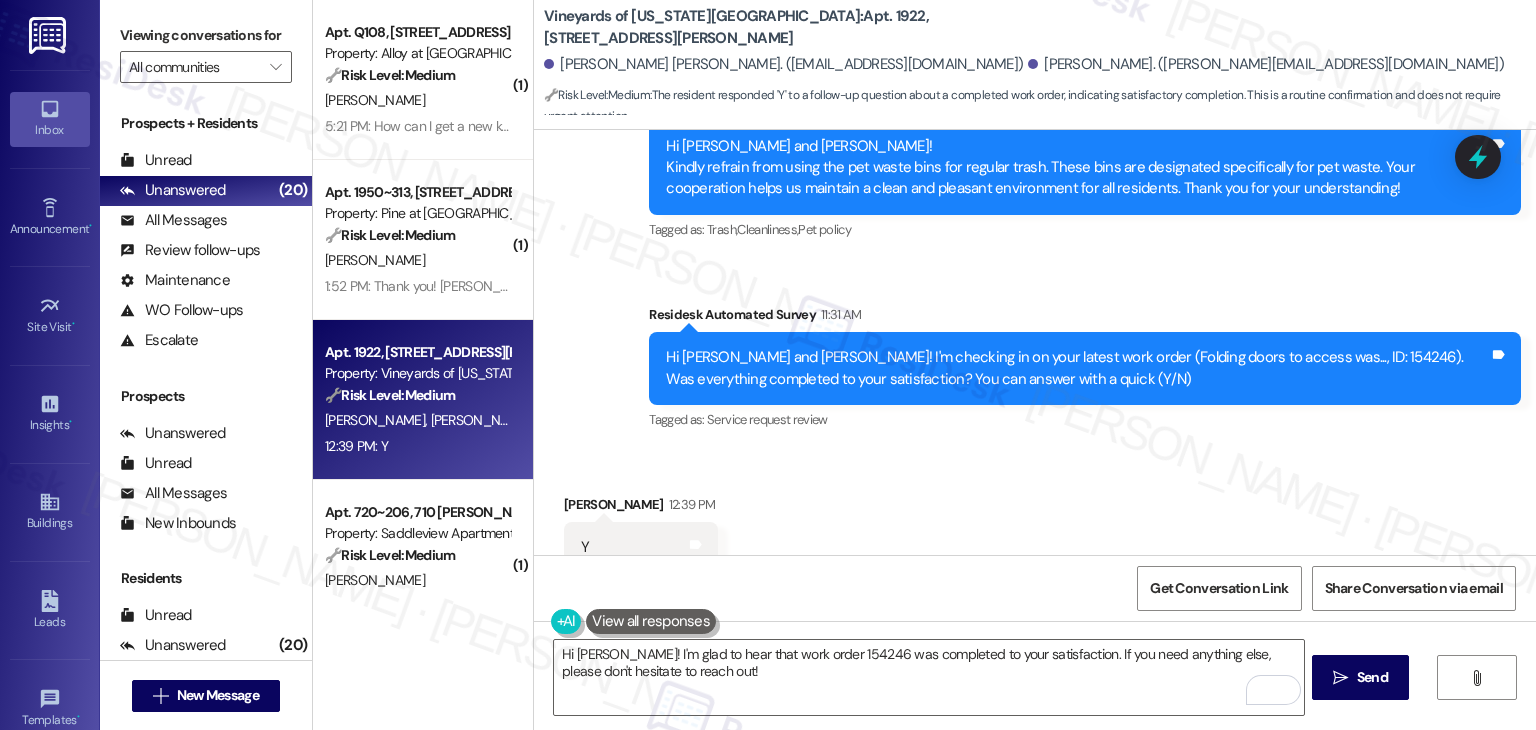 click on "Received via SMS Jeffrey Wright 12:39 PM Y Tags and notes Tagged as:   Positive response Click to highlight conversations about Positive response" at bounding box center (1035, 533) 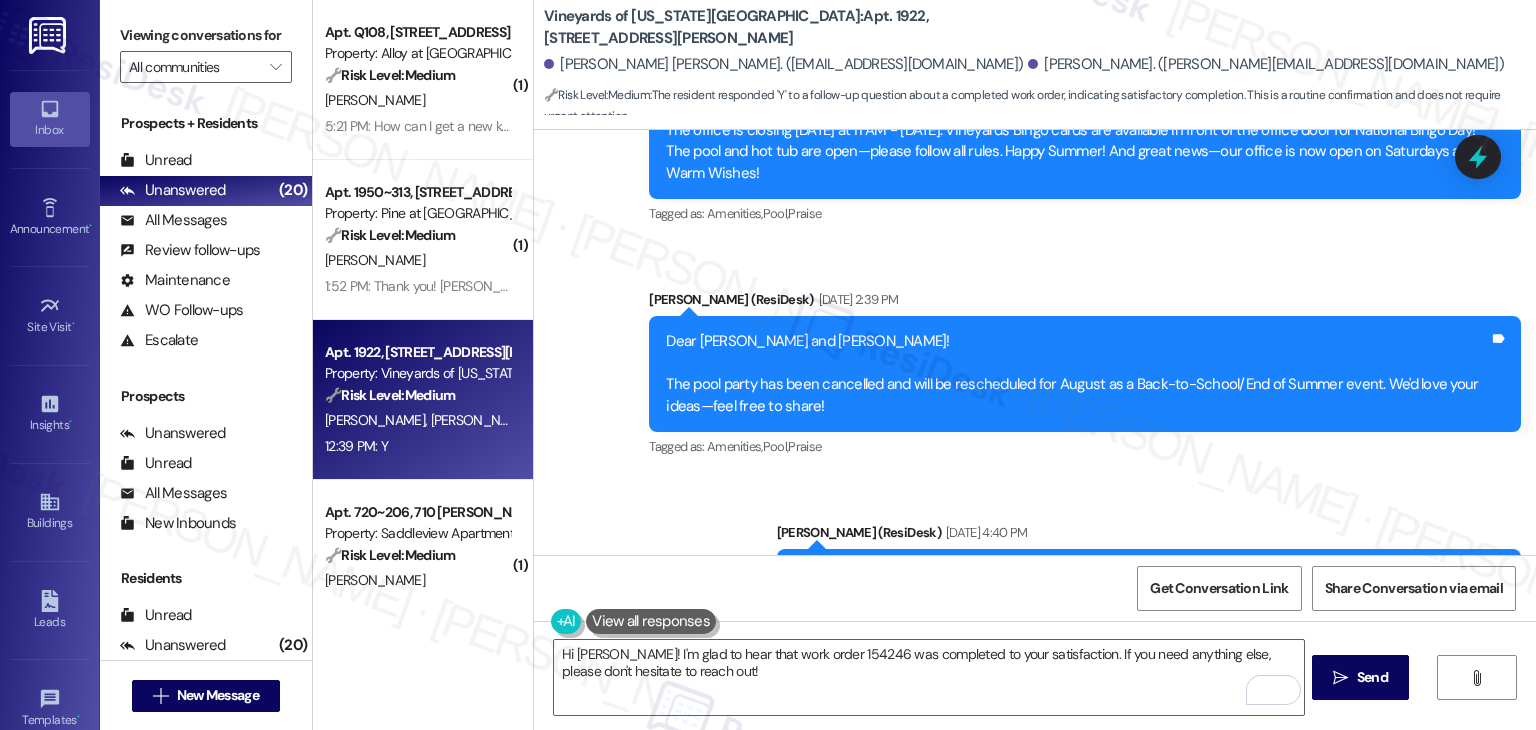 scroll, scrollTop: 2610, scrollLeft: 0, axis: vertical 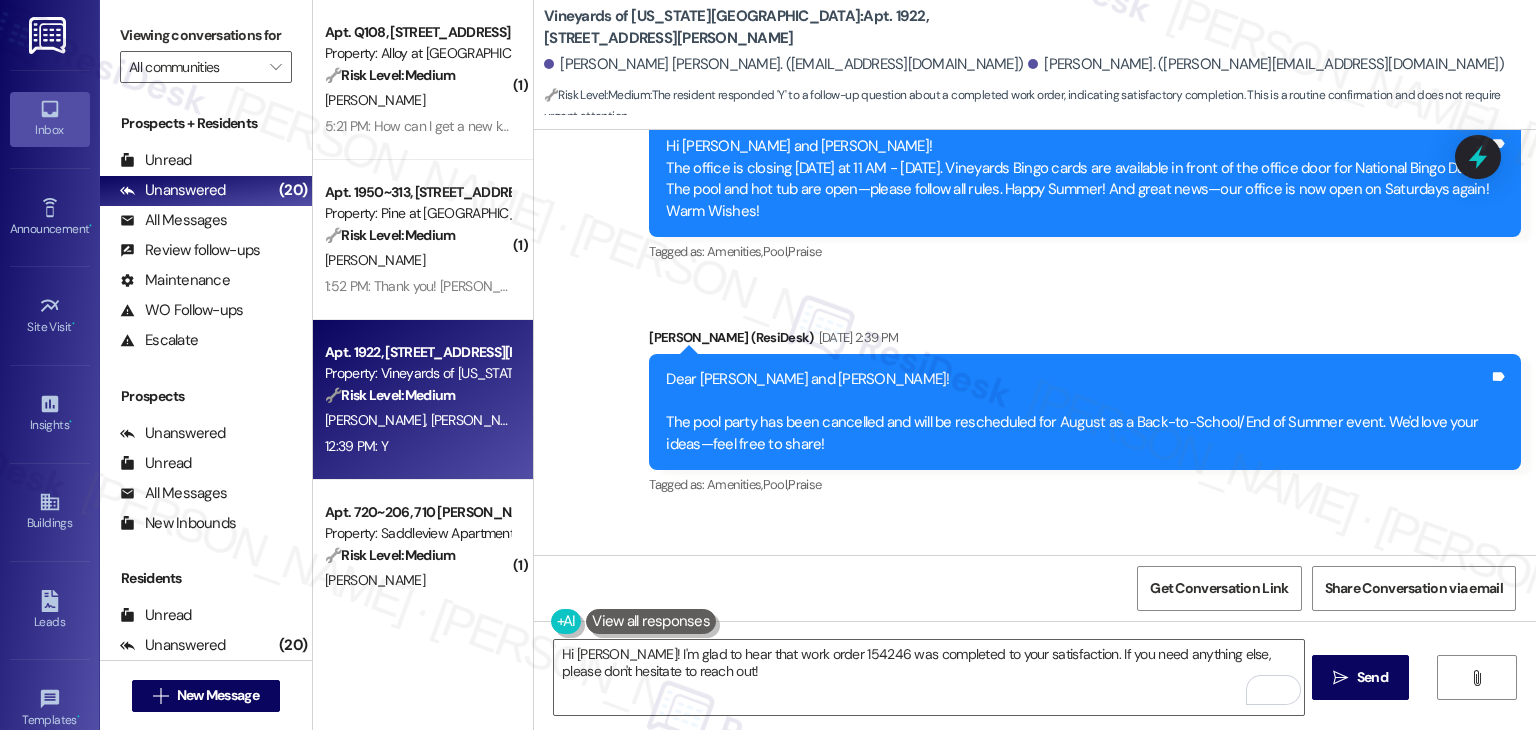 click on "Tagged as:   Amenities ,  Click to highlight conversations about Amenities Pool ,  Click to highlight conversations about Pool Praise Click to highlight conversations about Praise" at bounding box center [1085, 484] 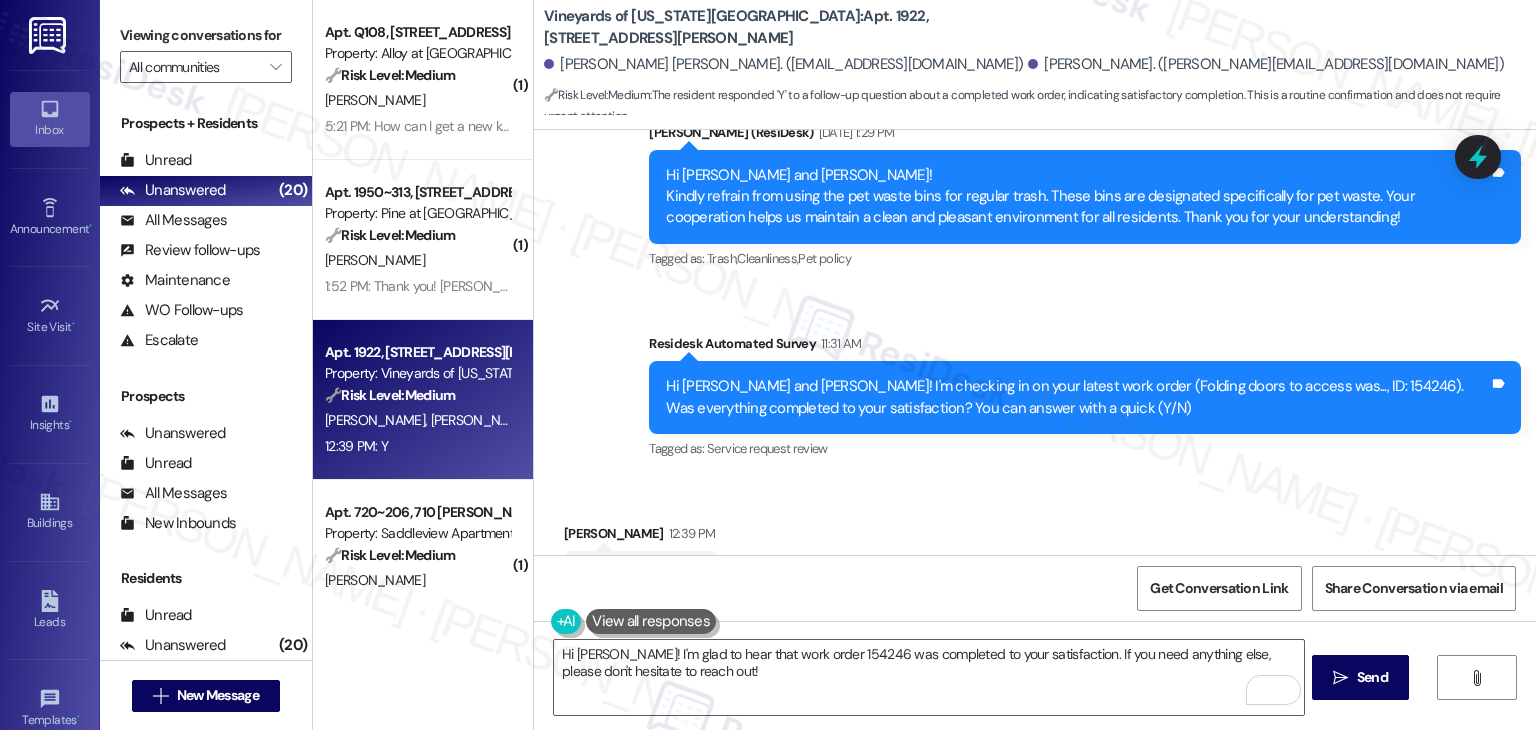 scroll, scrollTop: 3310, scrollLeft: 0, axis: vertical 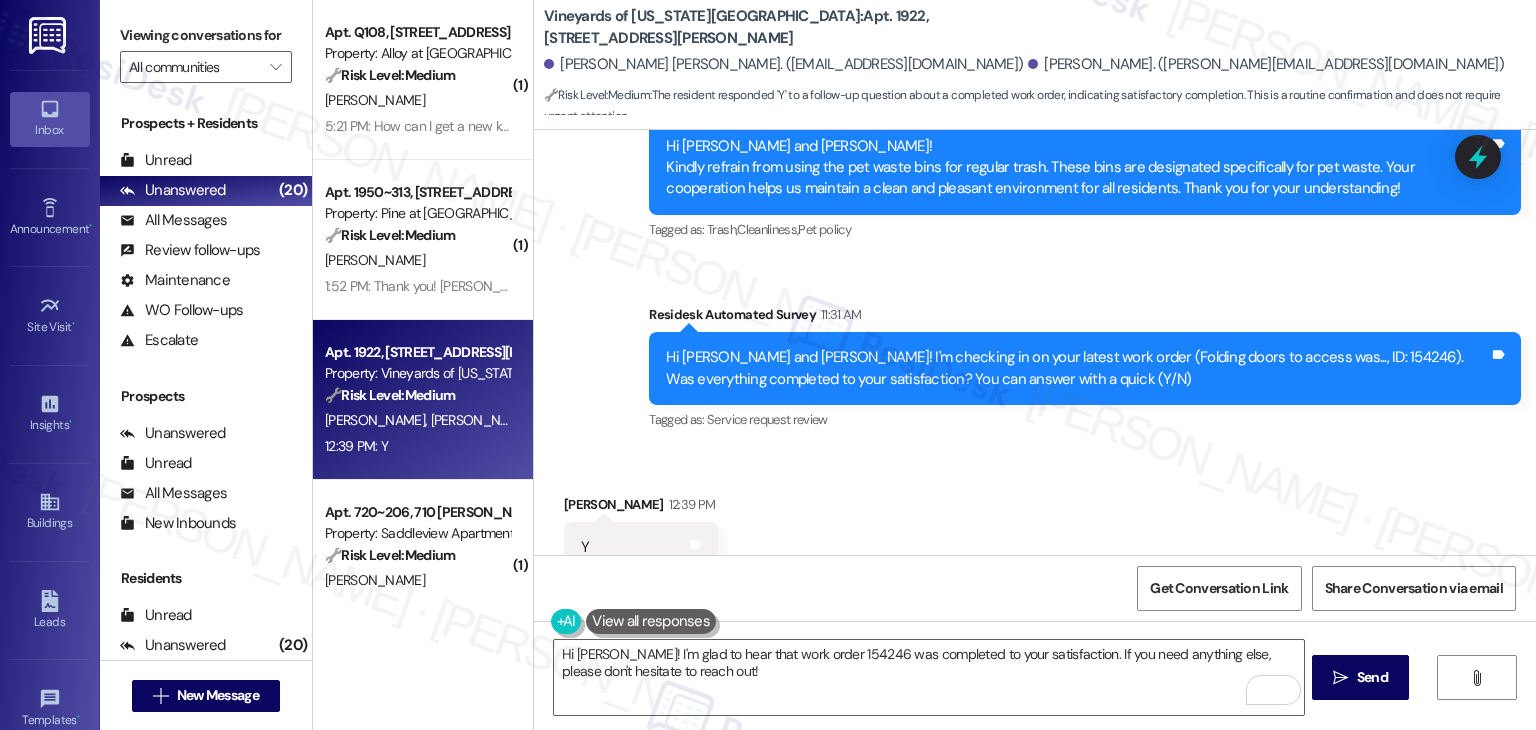click on "Received via SMS Jeffrey Wright 12:39 PM Y Tags and notes Tagged as:   Positive response Click to highlight conversations about Positive response" at bounding box center (1035, 533) 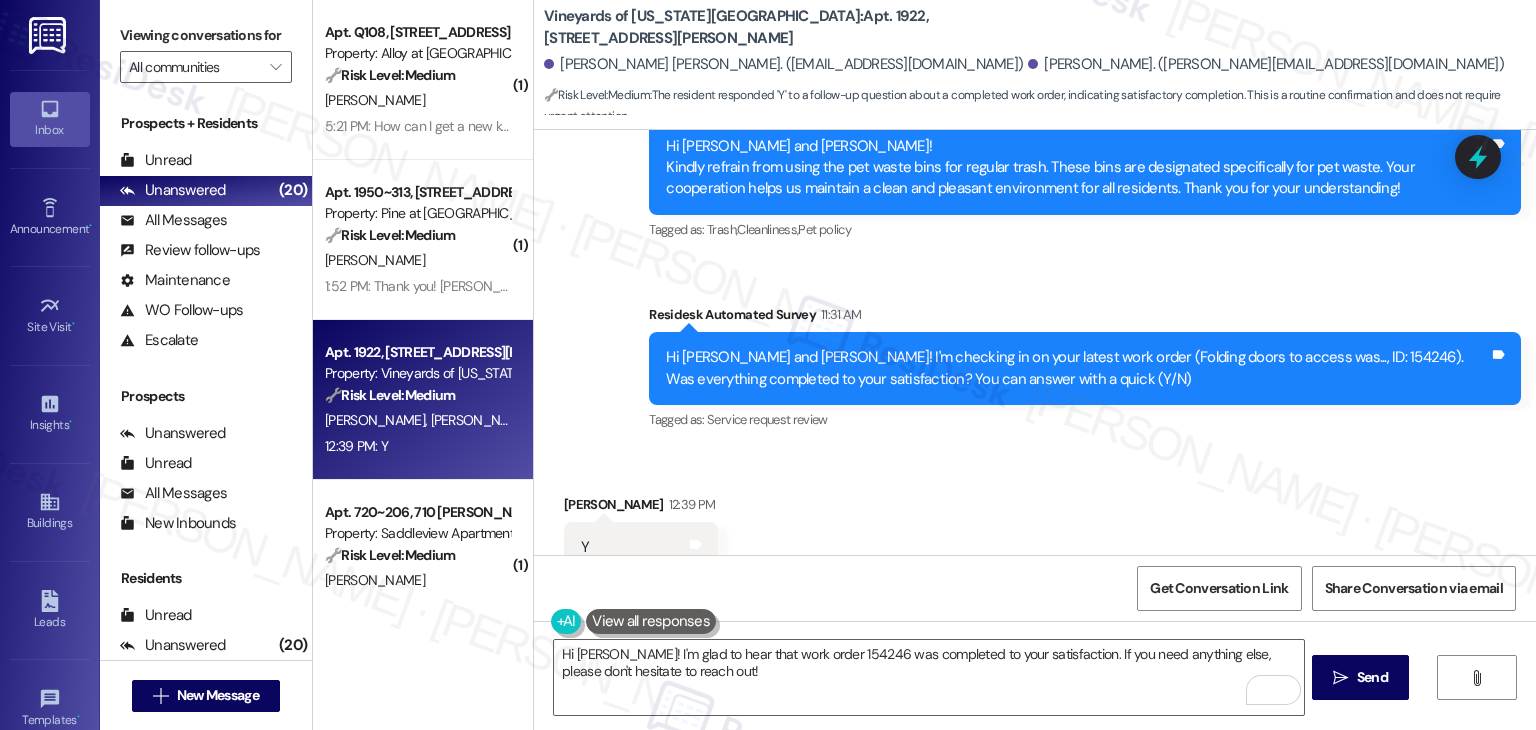 click on "Received via SMS Jeffrey Wright 12:39 PM Y Tags and notes Tagged as:   Positive response Click to highlight conversations about Positive response" at bounding box center [1035, 533] 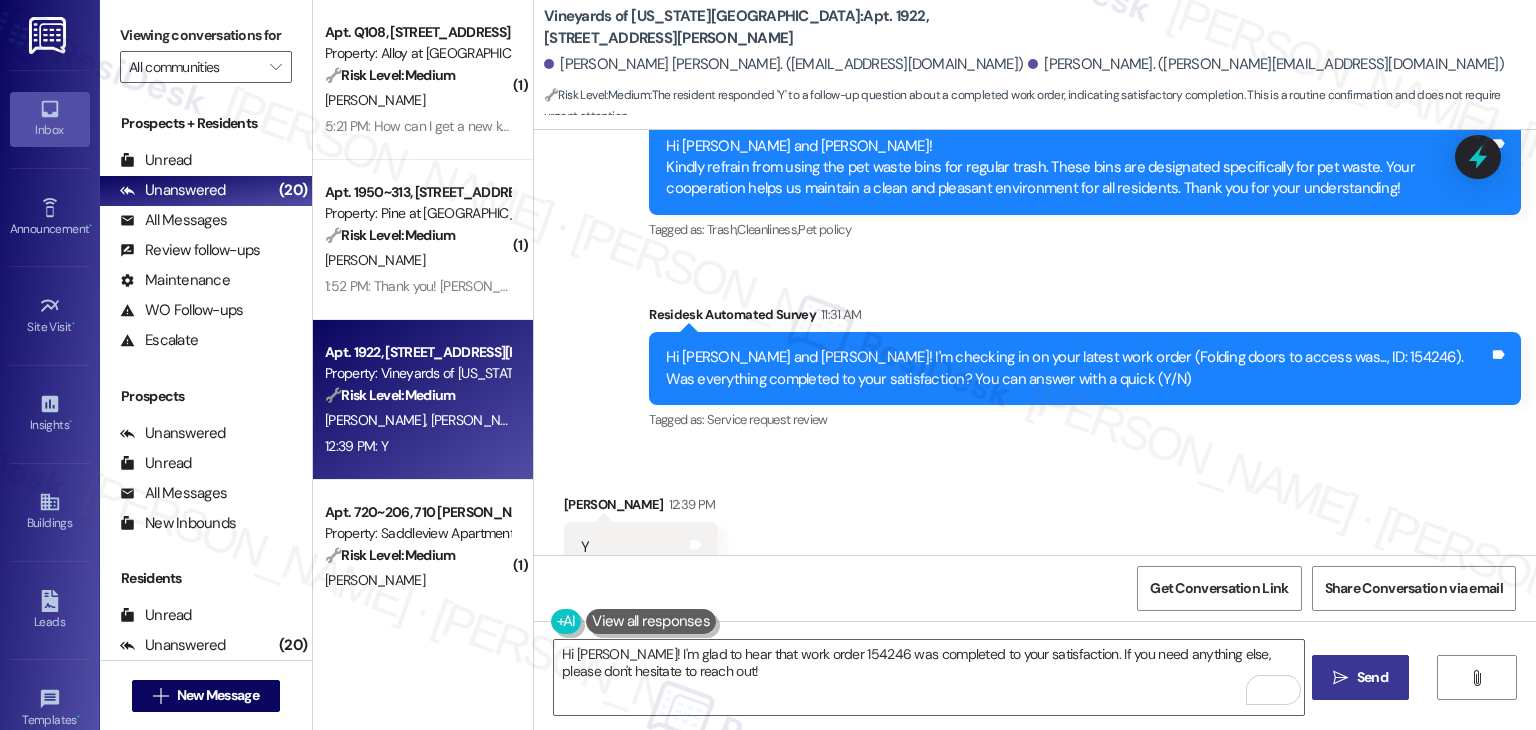 click on "Send" at bounding box center (1372, 677) 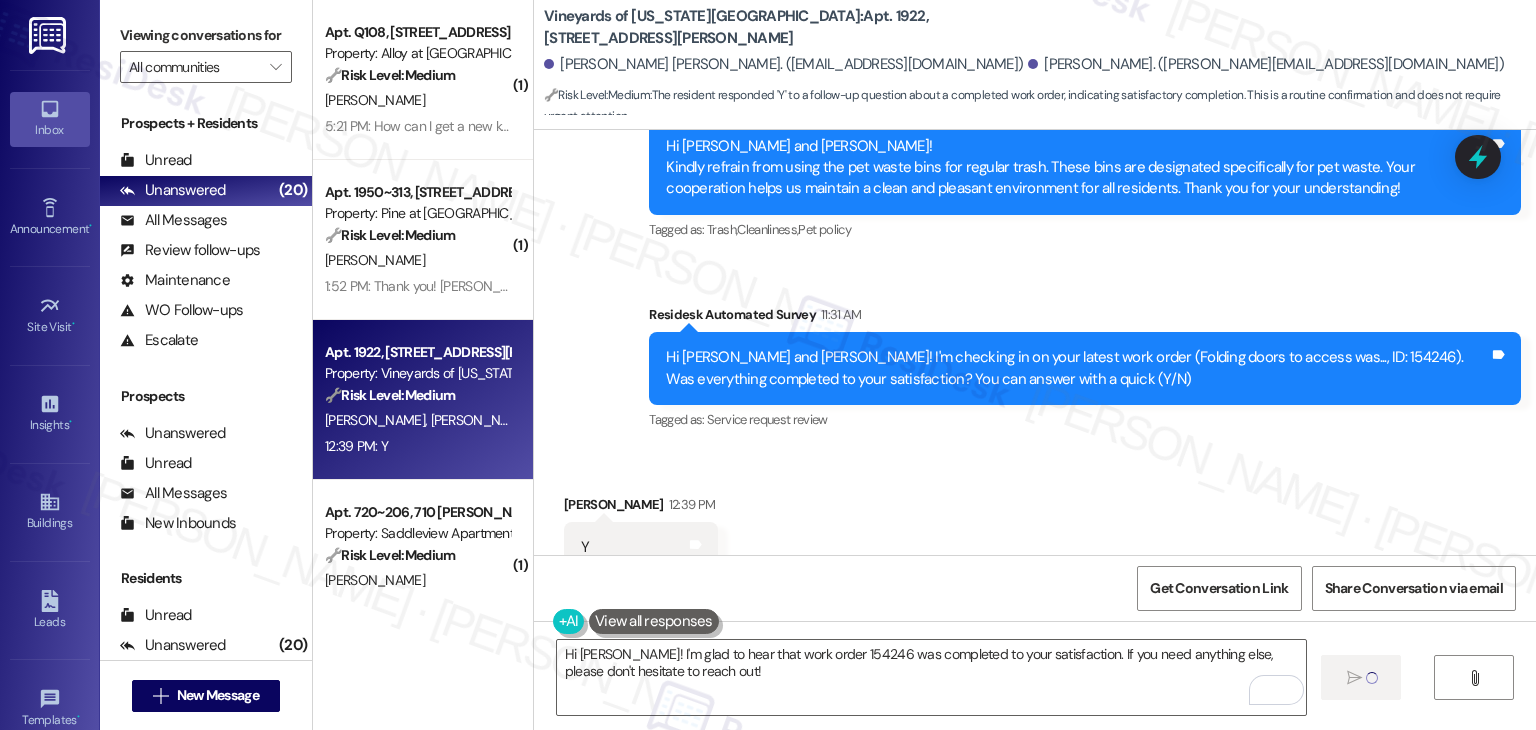 click on "Received via SMS Jeffrey Wright 12:39 PM Y Tags and notes Tagged as:   Positive response Click to highlight conversations about Positive response" at bounding box center [1035, 533] 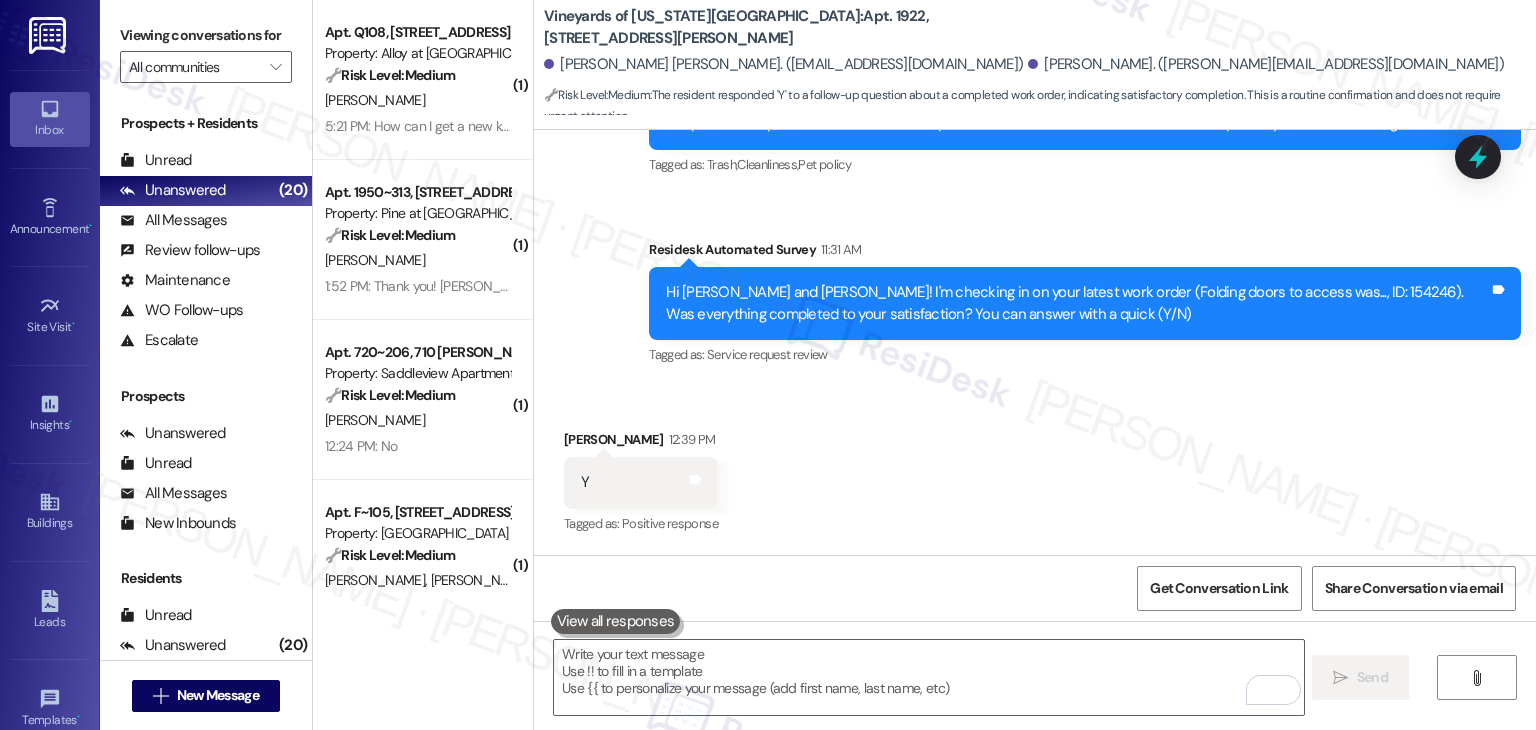 scroll, scrollTop: 3471, scrollLeft: 0, axis: vertical 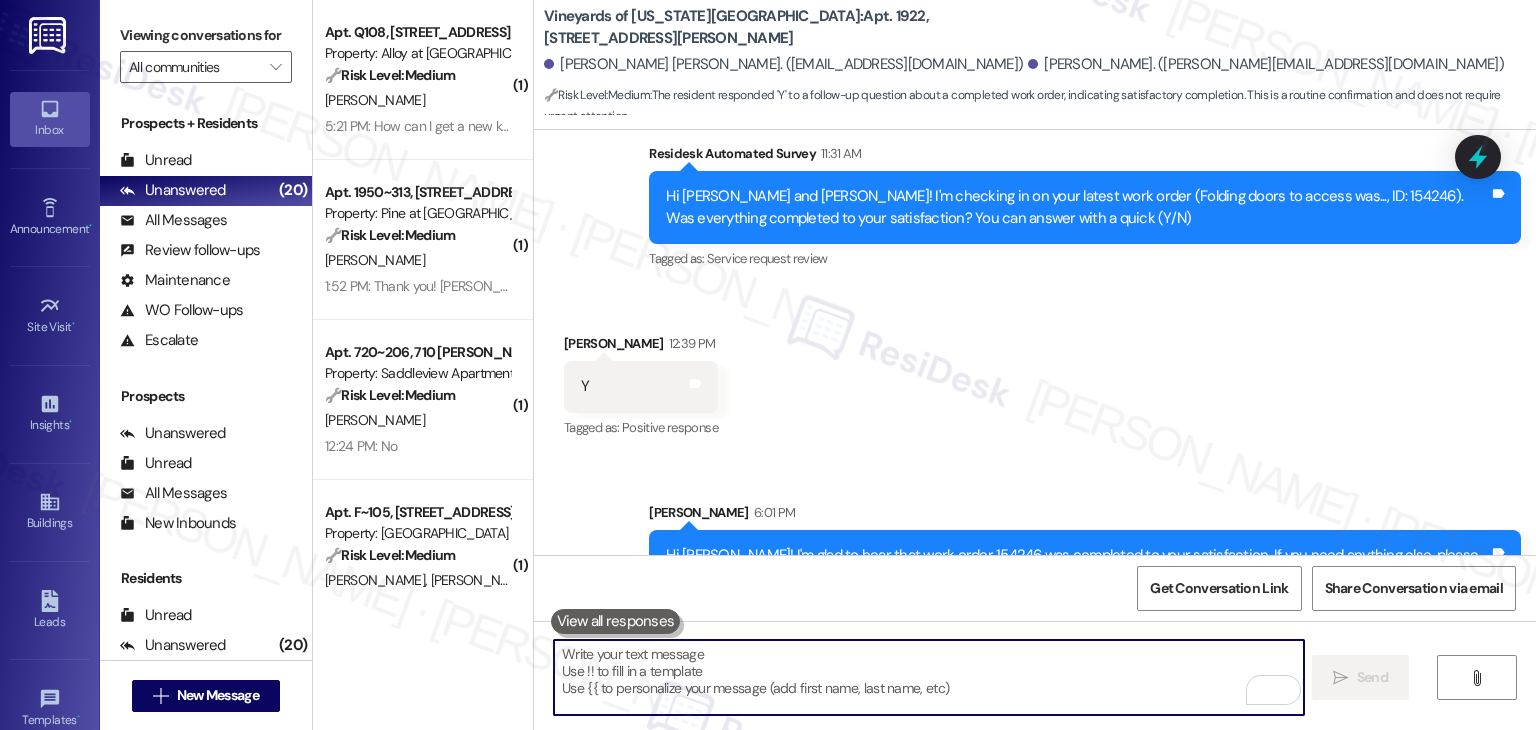 click at bounding box center (928, 677) 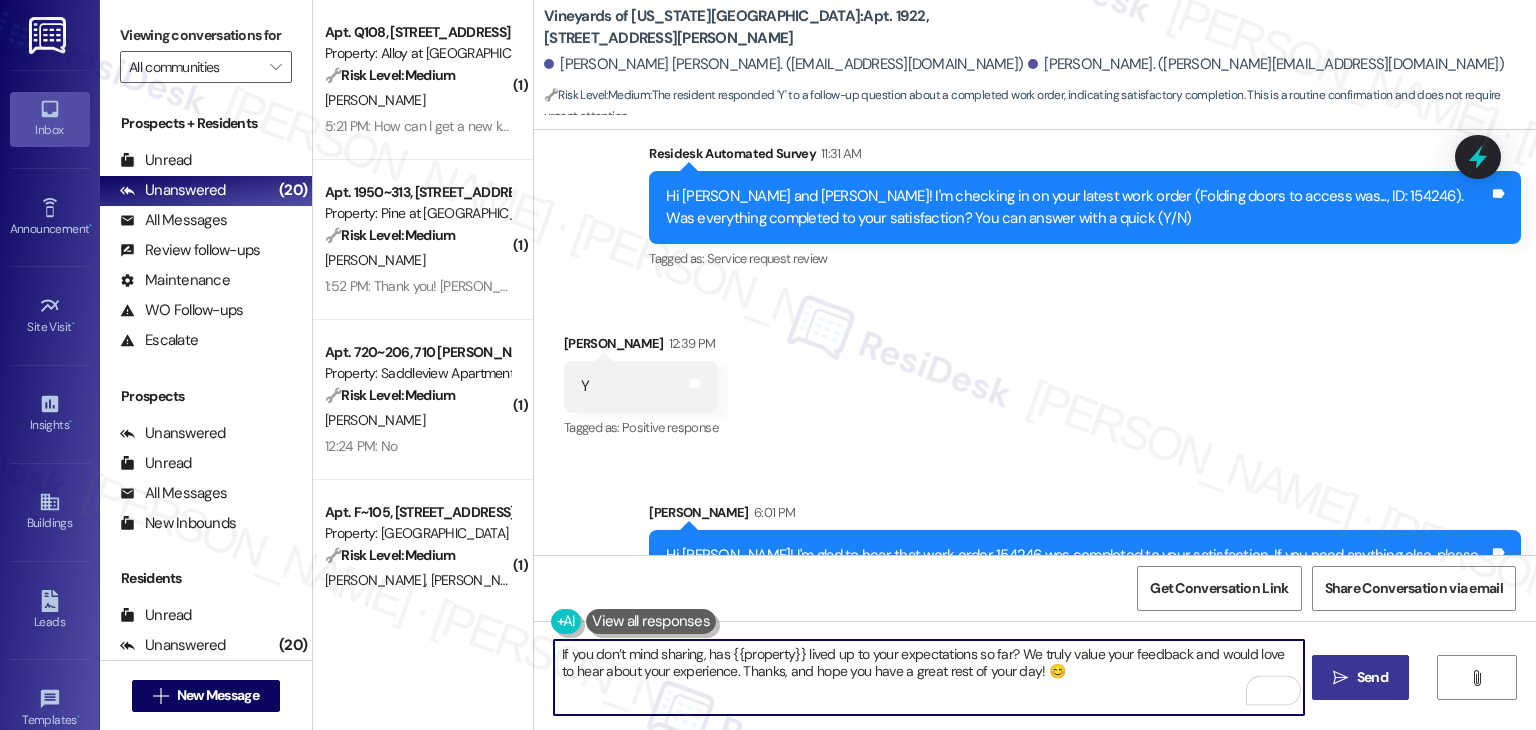 type on "If you don’t mind sharing, has {{property}} lived up to your expectations so far? We truly value your feedback and would love to hear about your experience. Thanks, and hope you have a great rest of your day! 😊" 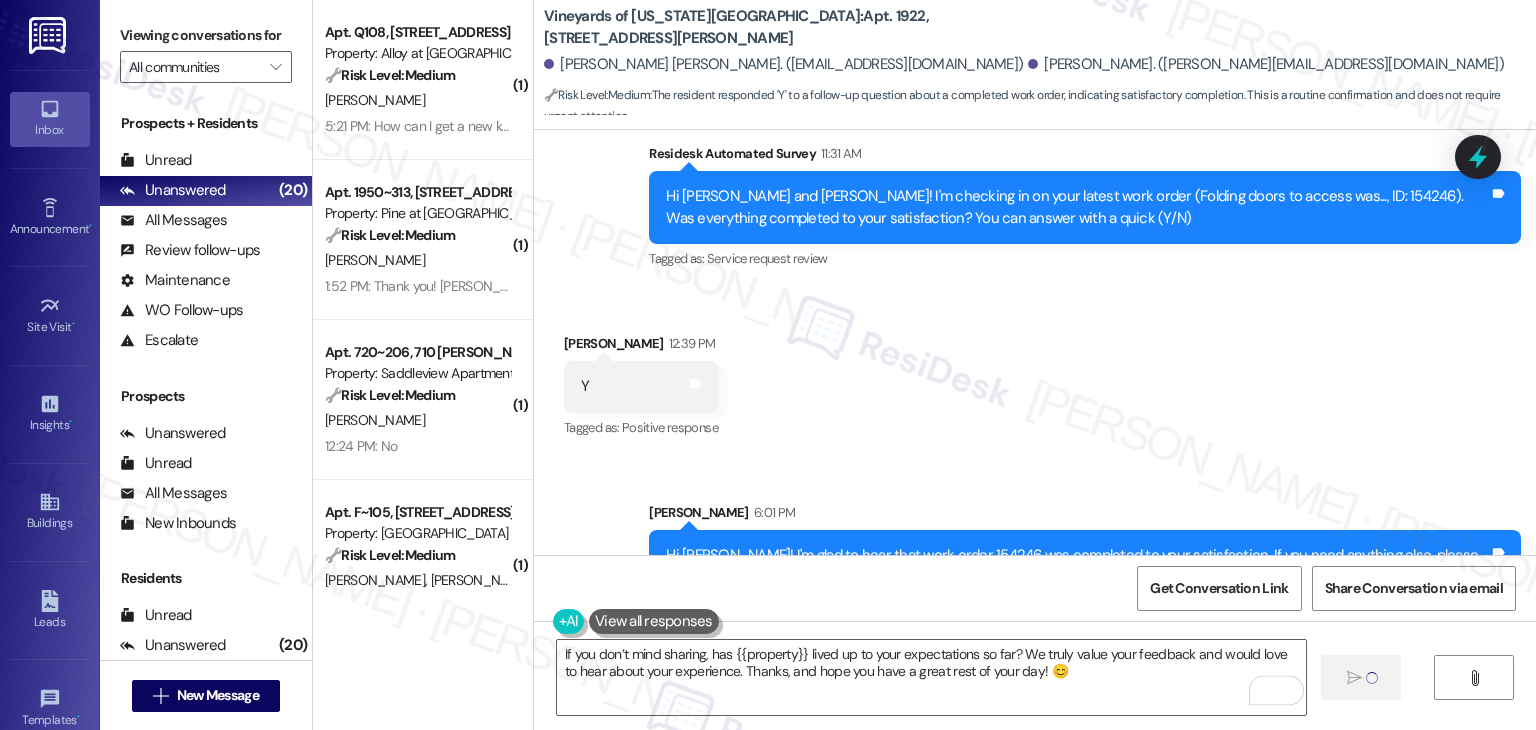 type 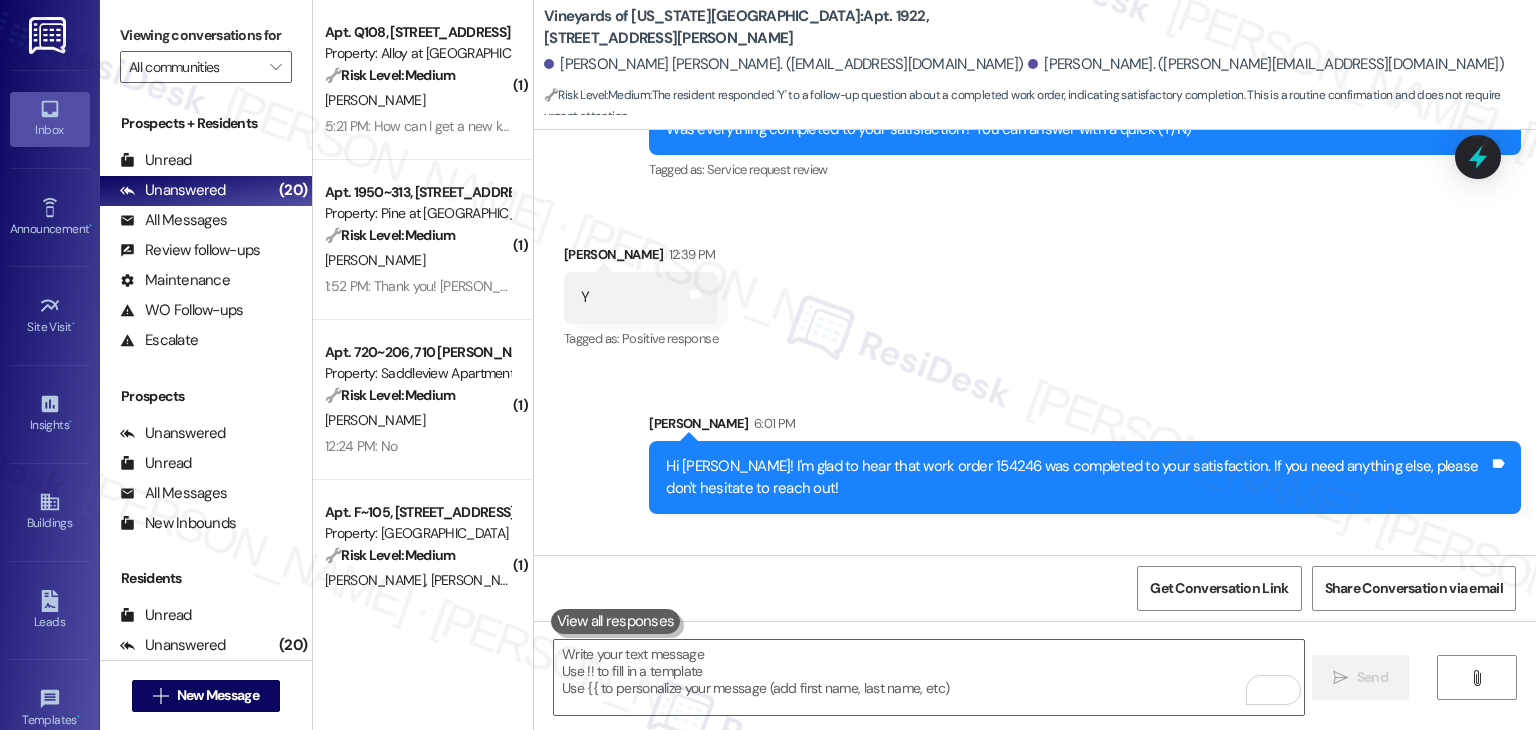 scroll, scrollTop: 3632, scrollLeft: 0, axis: vertical 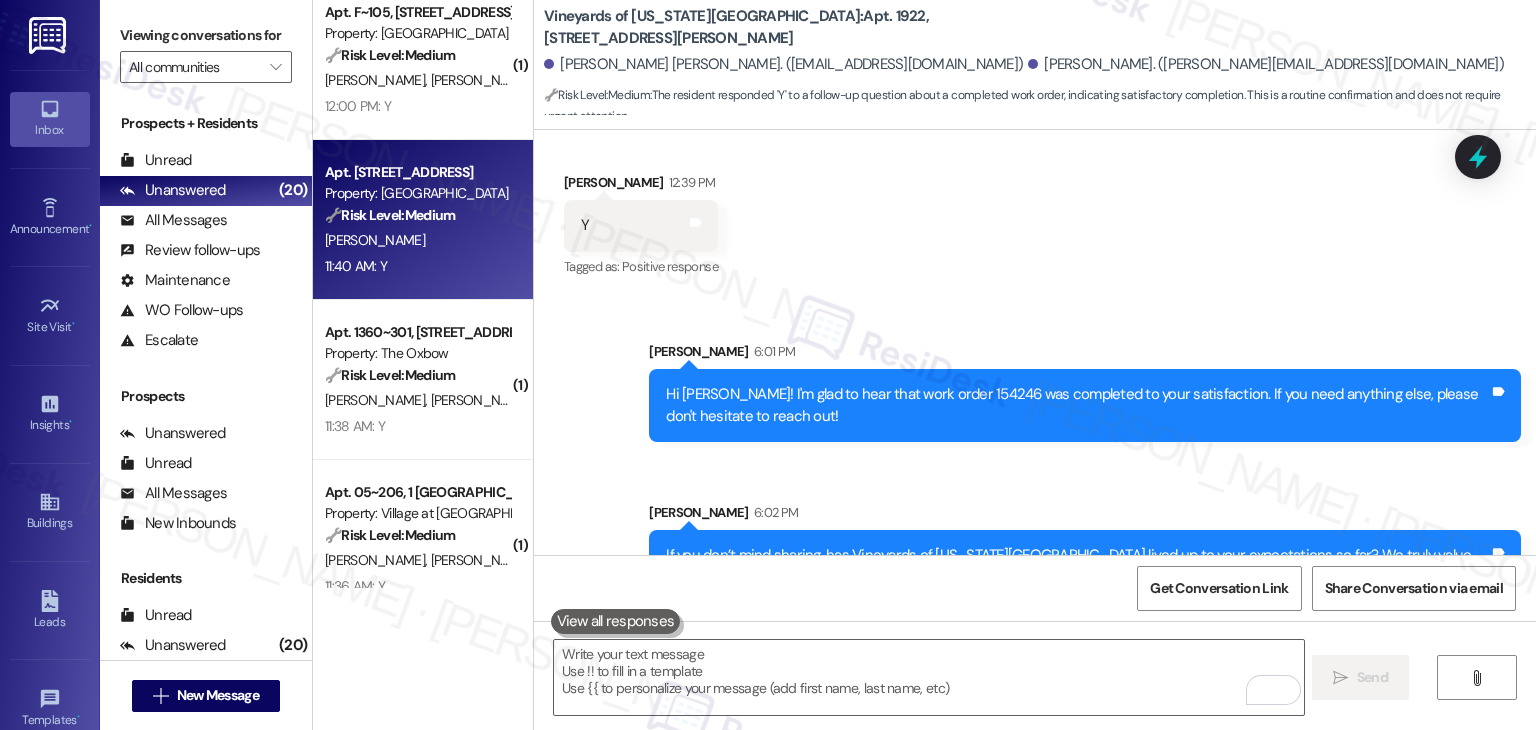 click on "L. Milburn" at bounding box center [417, 240] 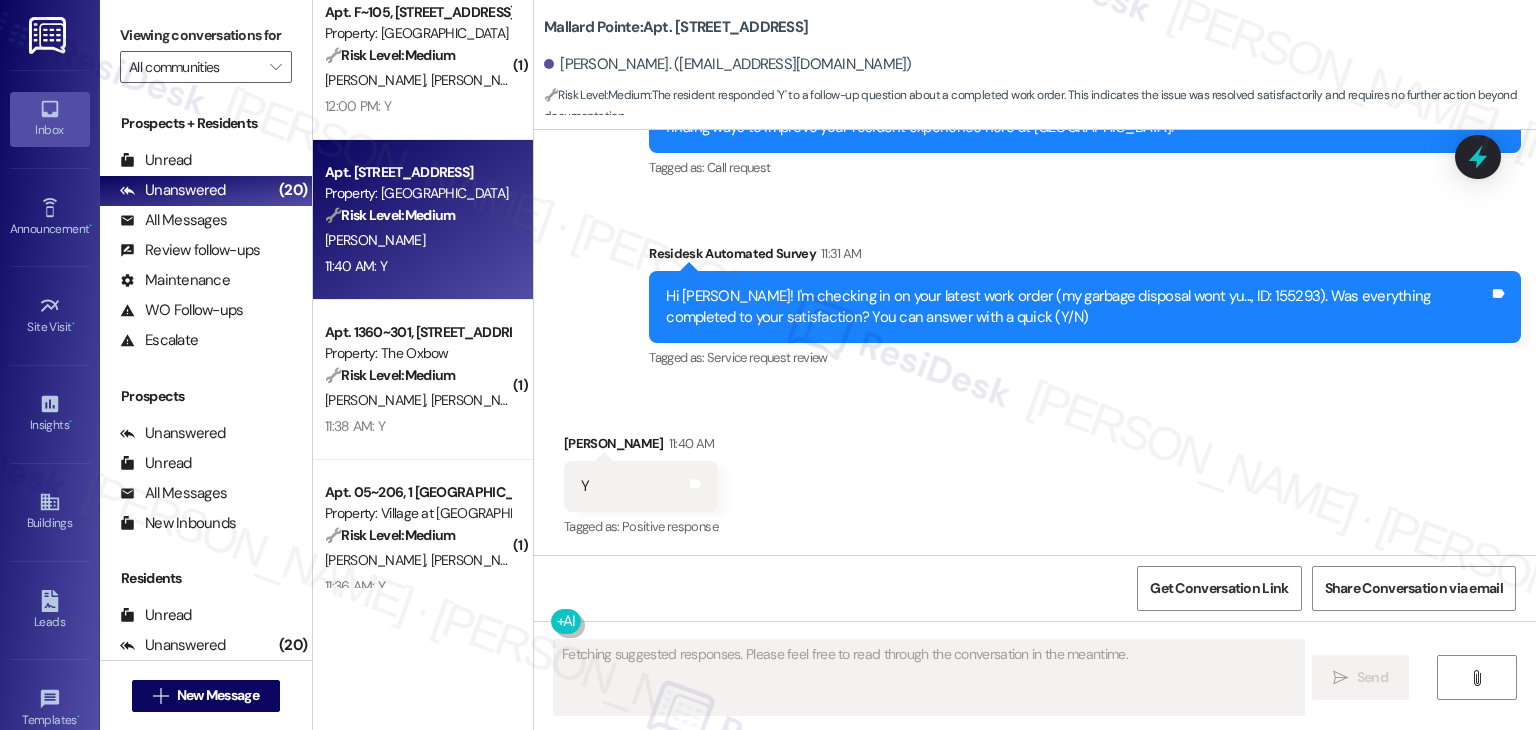 scroll, scrollTop: 1954, scrollLeft: 0, axis: vertical 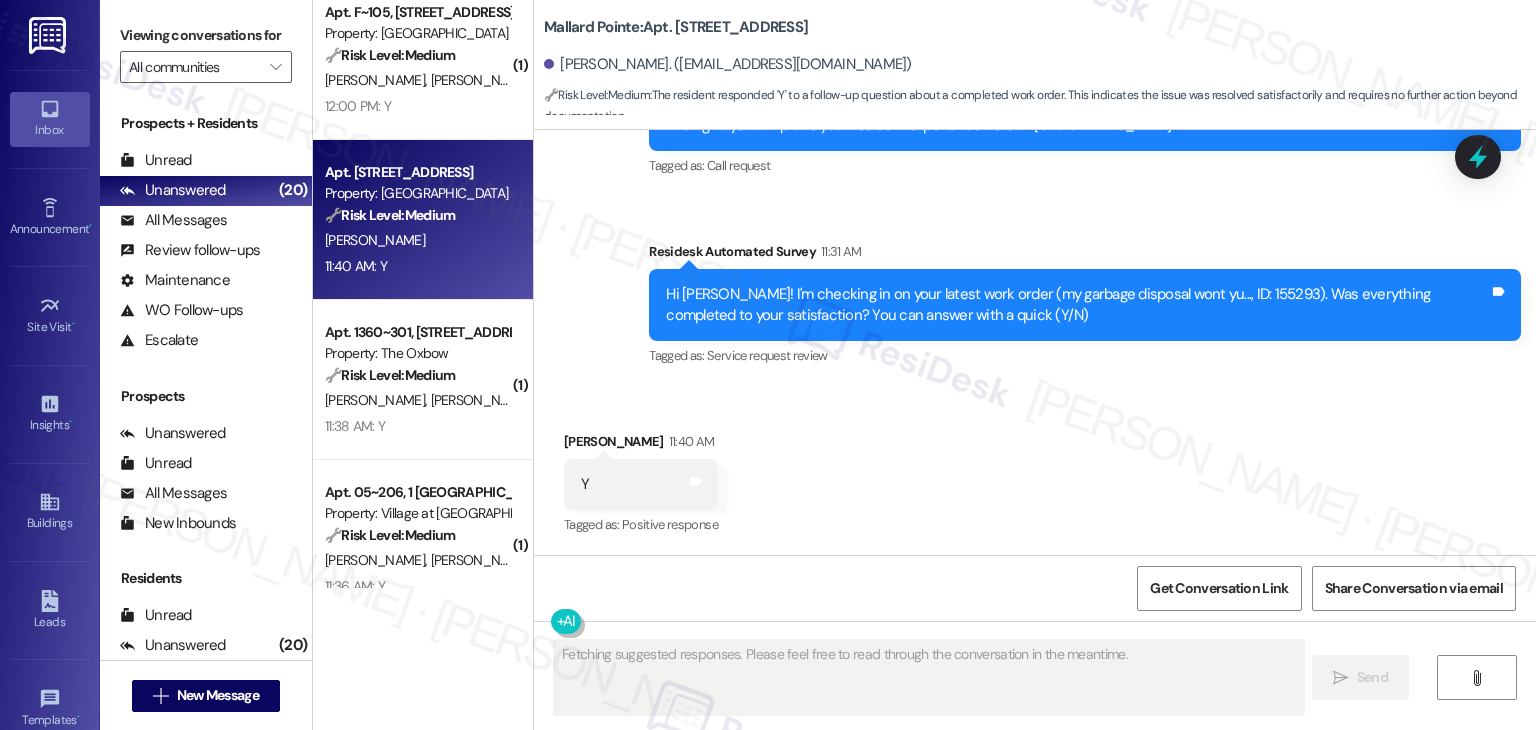 click on "Received via SMS Leonard Milburn 11:40 AM Y Tags and notes Tagged as:   Positive response Click to highlight conversations about Positive response" at bounding box center (1035, 470) 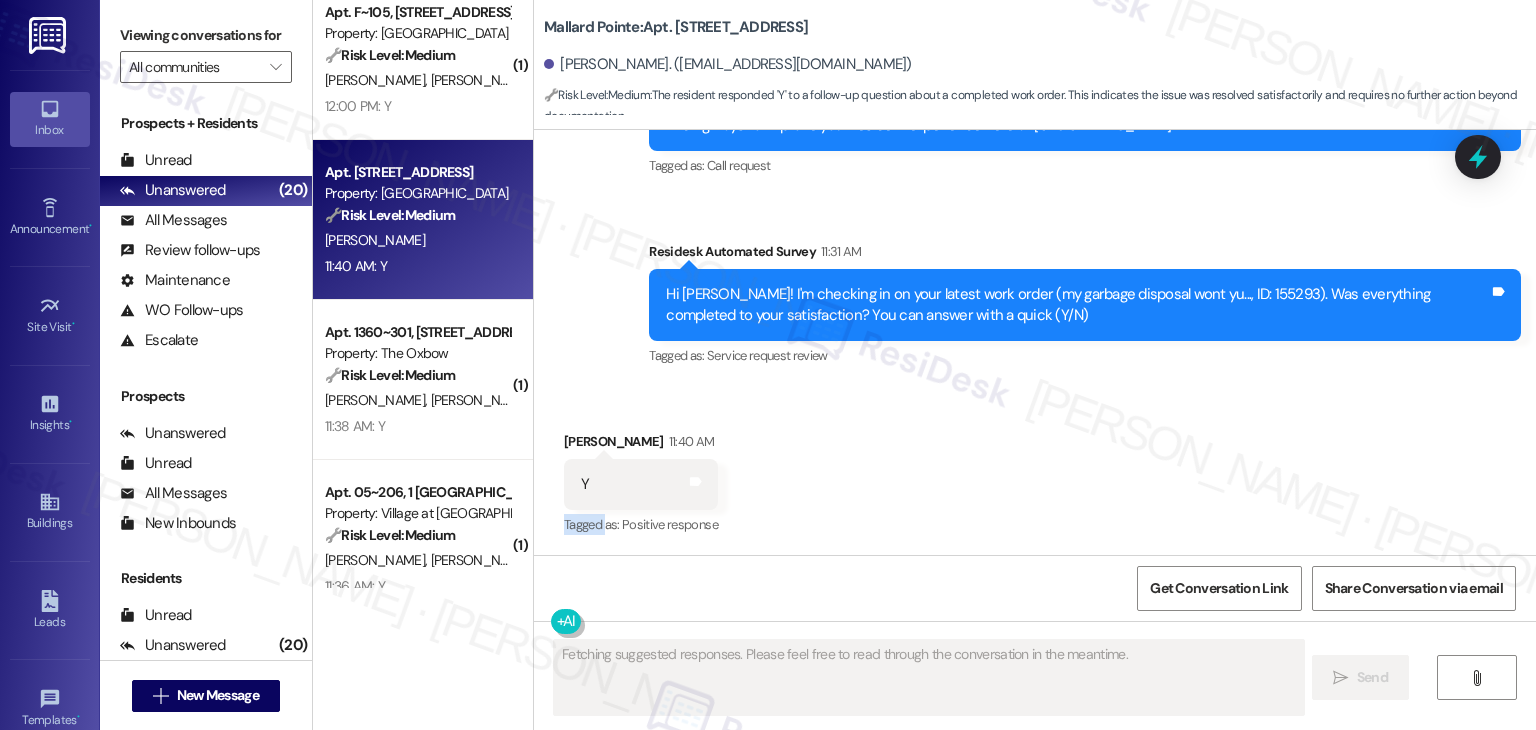 click on "Received via SMS Leonard Milburn 11:40 AM Y Tags and notes Tagged as:   Positive response Click to highlight conversations about Positive response" at bounding box center [1035, 470] 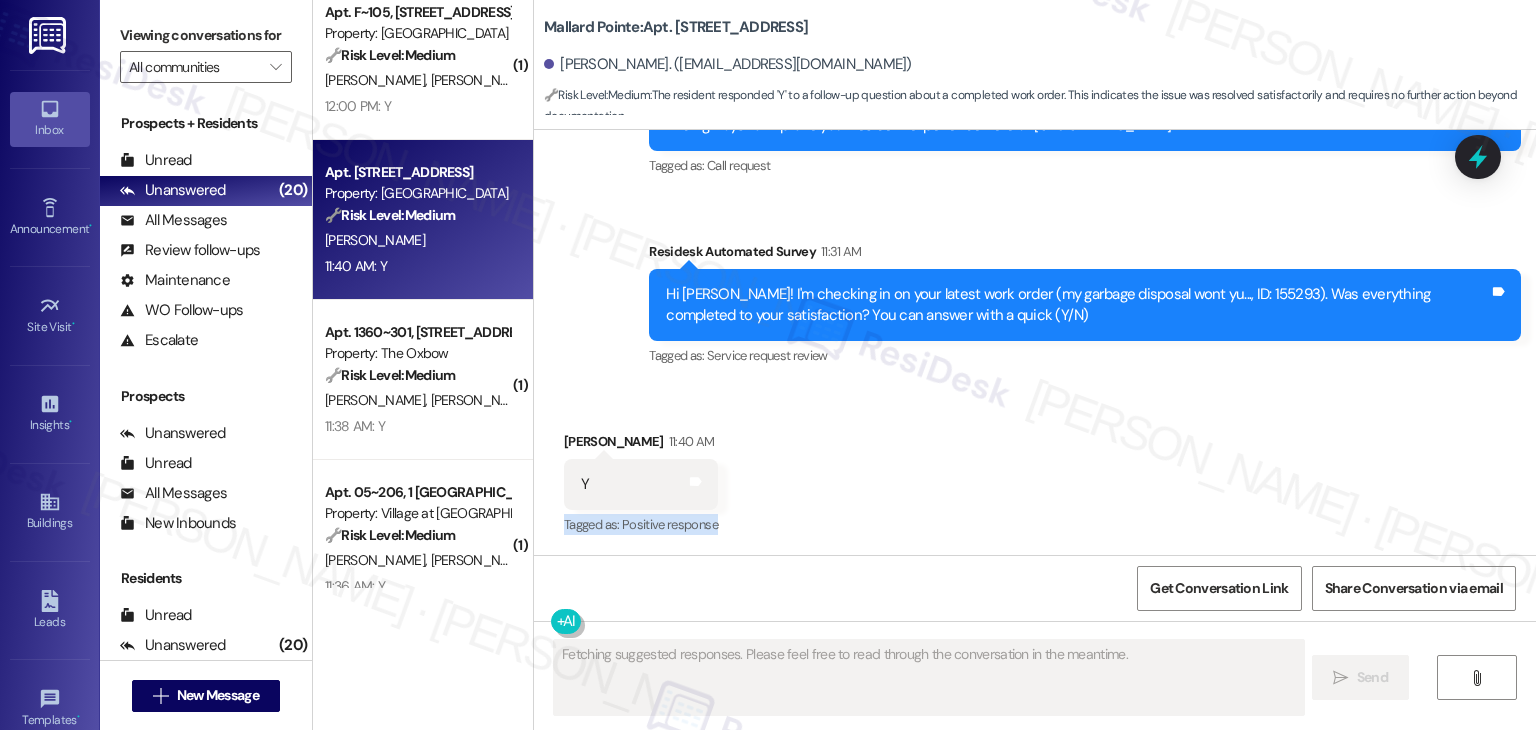 click on "Received via SMS Leonard Milburn 11:40 AM Y Tags and notes Tagged as:   Positive response Click to highlight conversations about Positive response" at bounding box center (1035, 470) 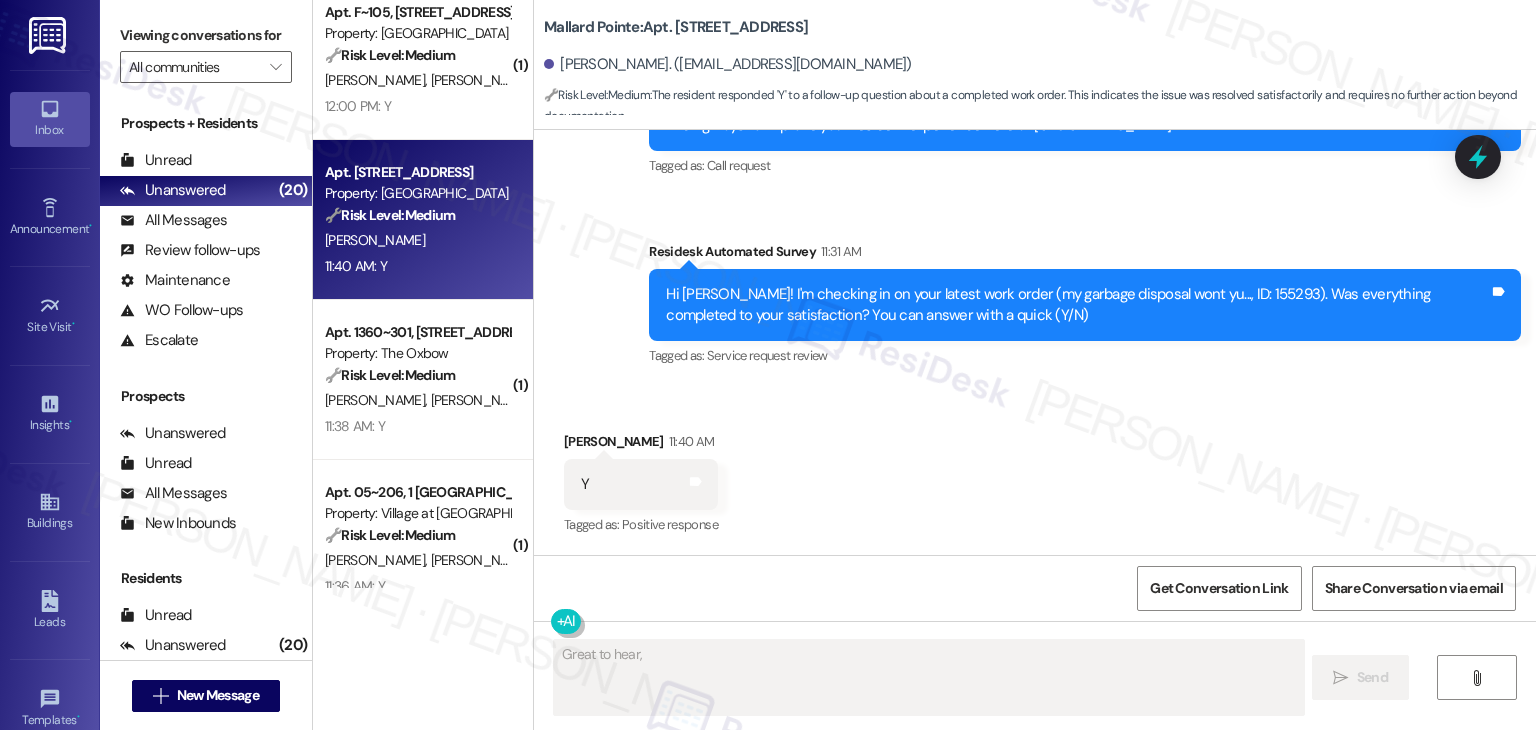 click on "Received via SMS Leonard Milburn 11:40 AM Y Tags and notes Tagged as:   Positive response Click to highlight conversations about Positive response" at bounding box center (1035, 470) 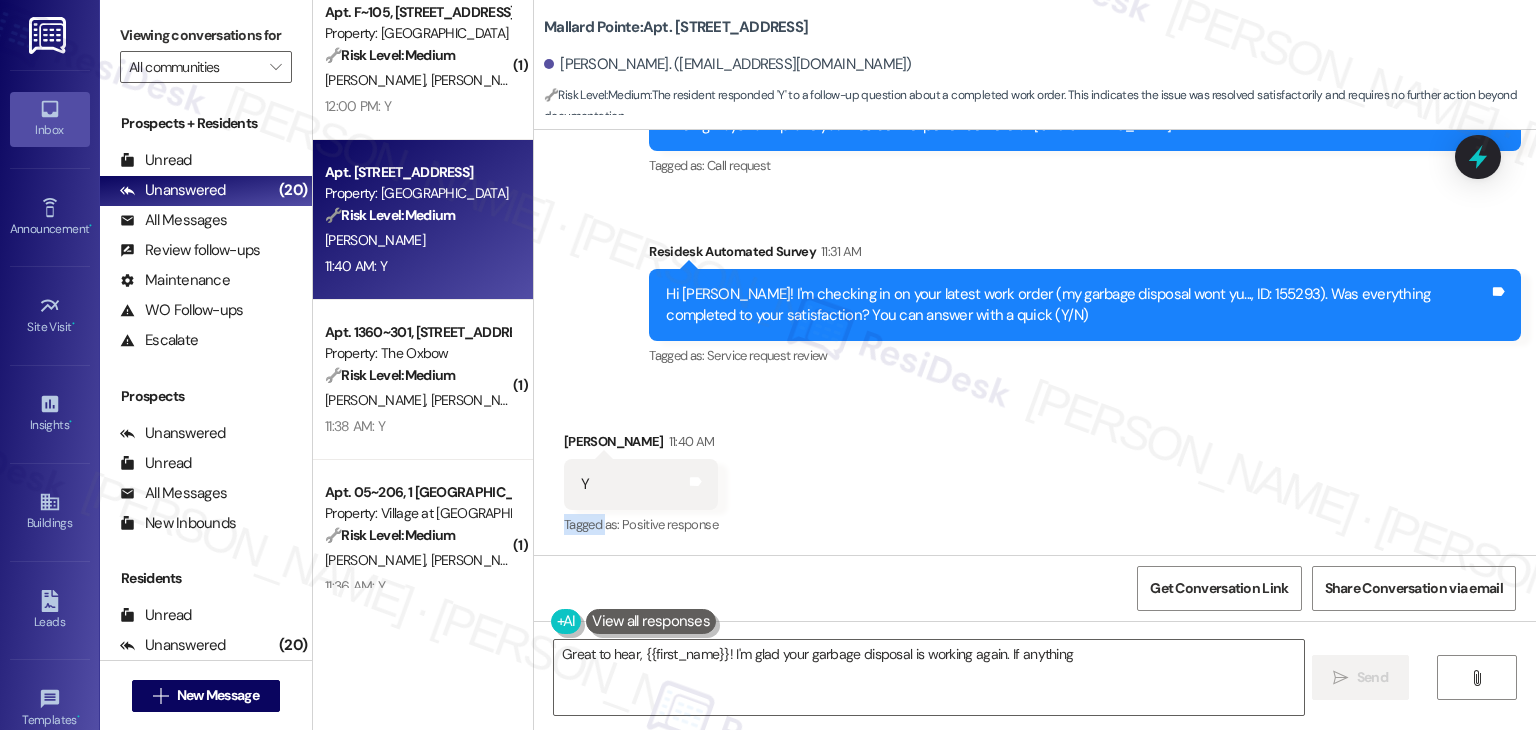 click on "Received via SMS Leonard Milburn 11:40 AM Y Tags and notes Tagged as:   Positive response Click to highlight conversations about Positive response" at bounding box center (1035, 470) 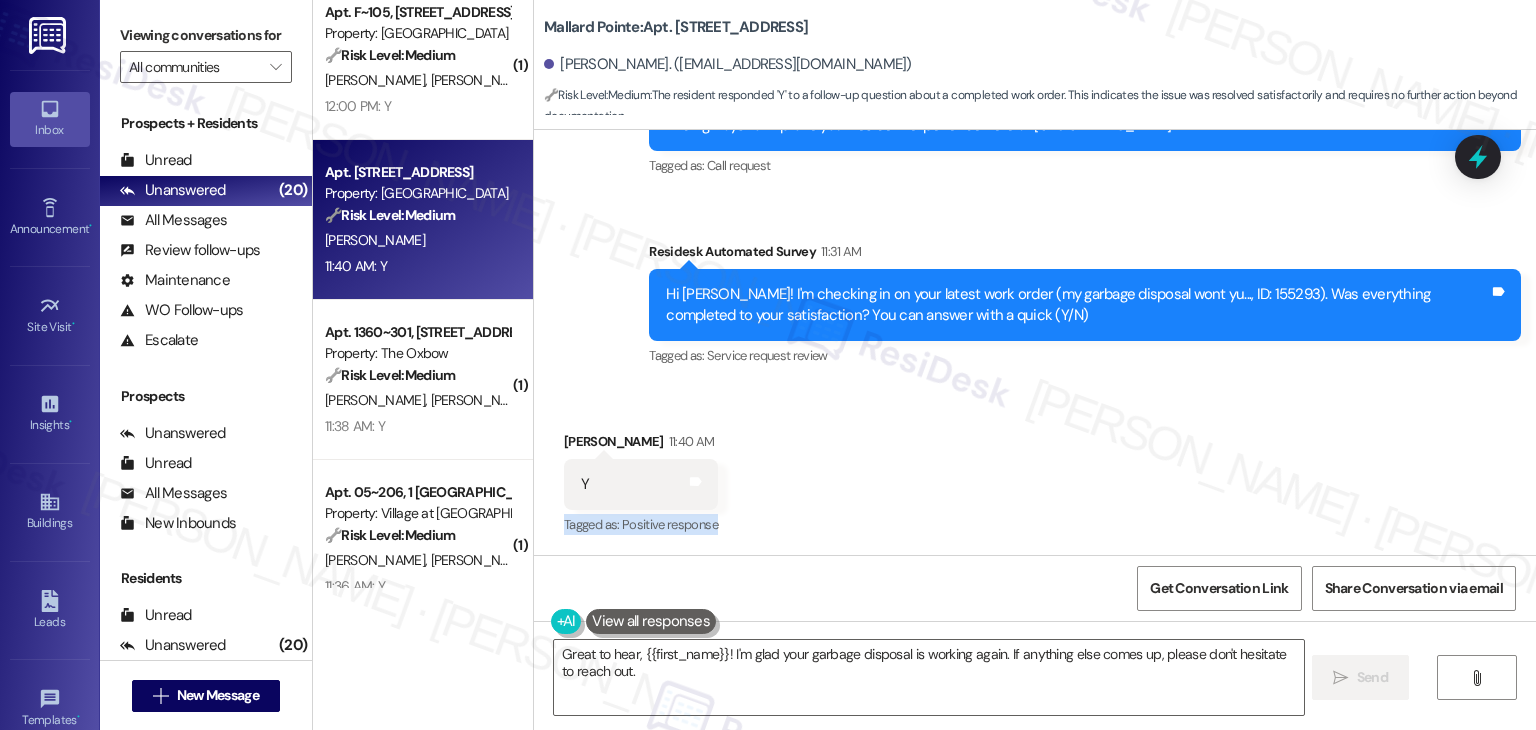 click on "Received via SMS Leonard Milburn 11:40 AM Y Tags and notes Tagged as:   Positive response Click to highlight conversations about Positive response" at bounding box center [1035, 470] 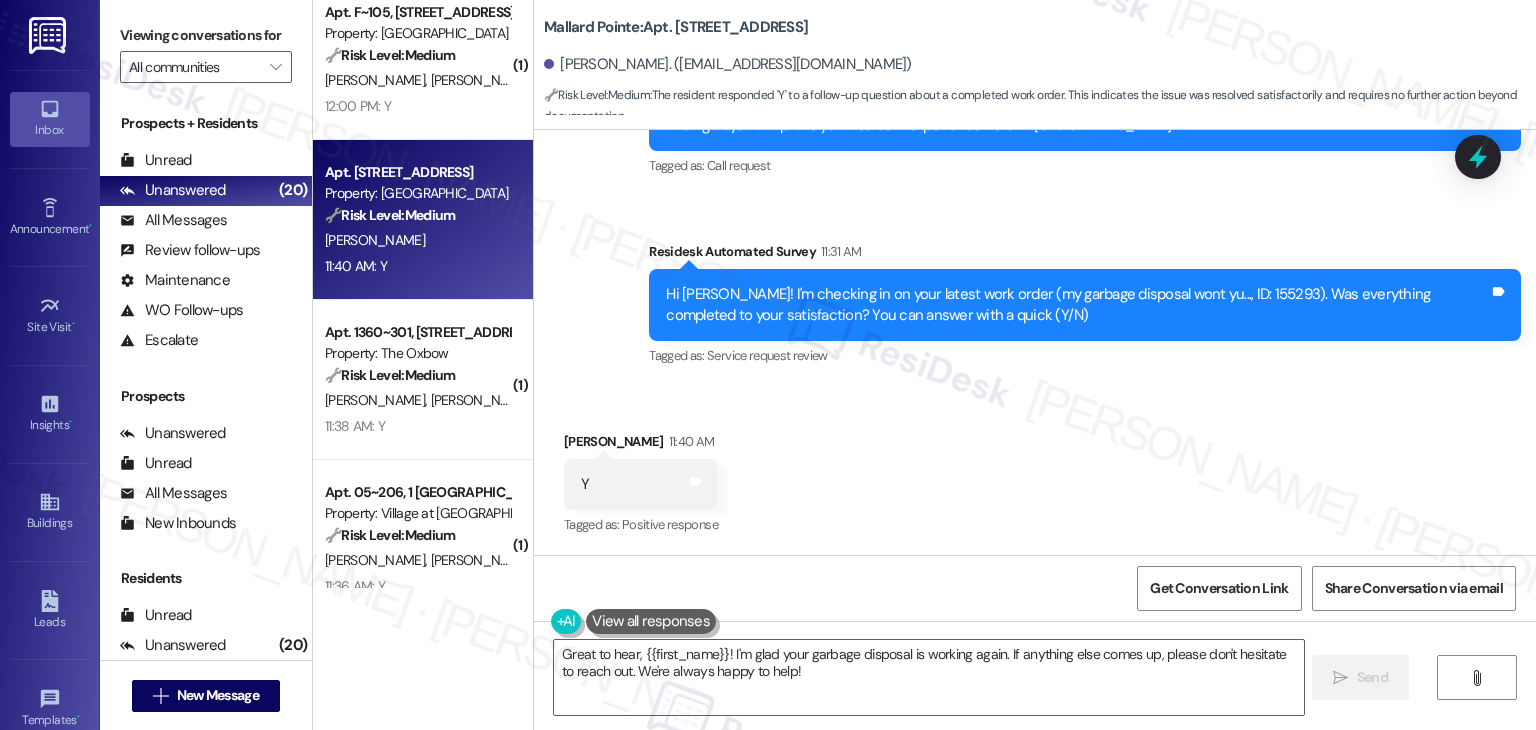 click on "Received via SMS Leonard Milburn 11:40 AM Y Tags and notes Tagged as:   Positive response Click to highlight conversations about Positive response" at bounding box center [1035, 470] 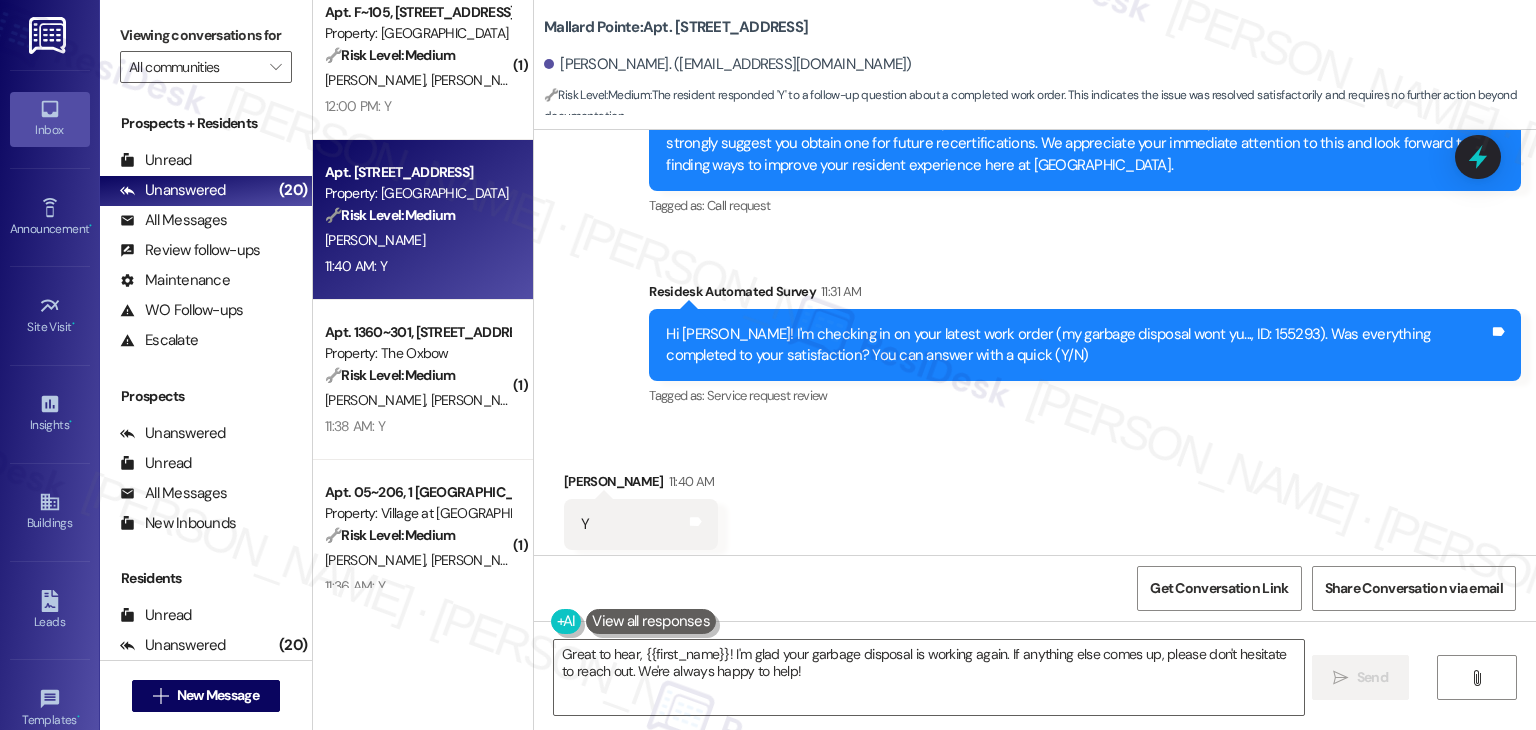 scroll, scrollTop: 1955, scrollLeft: 0, axis: vertical 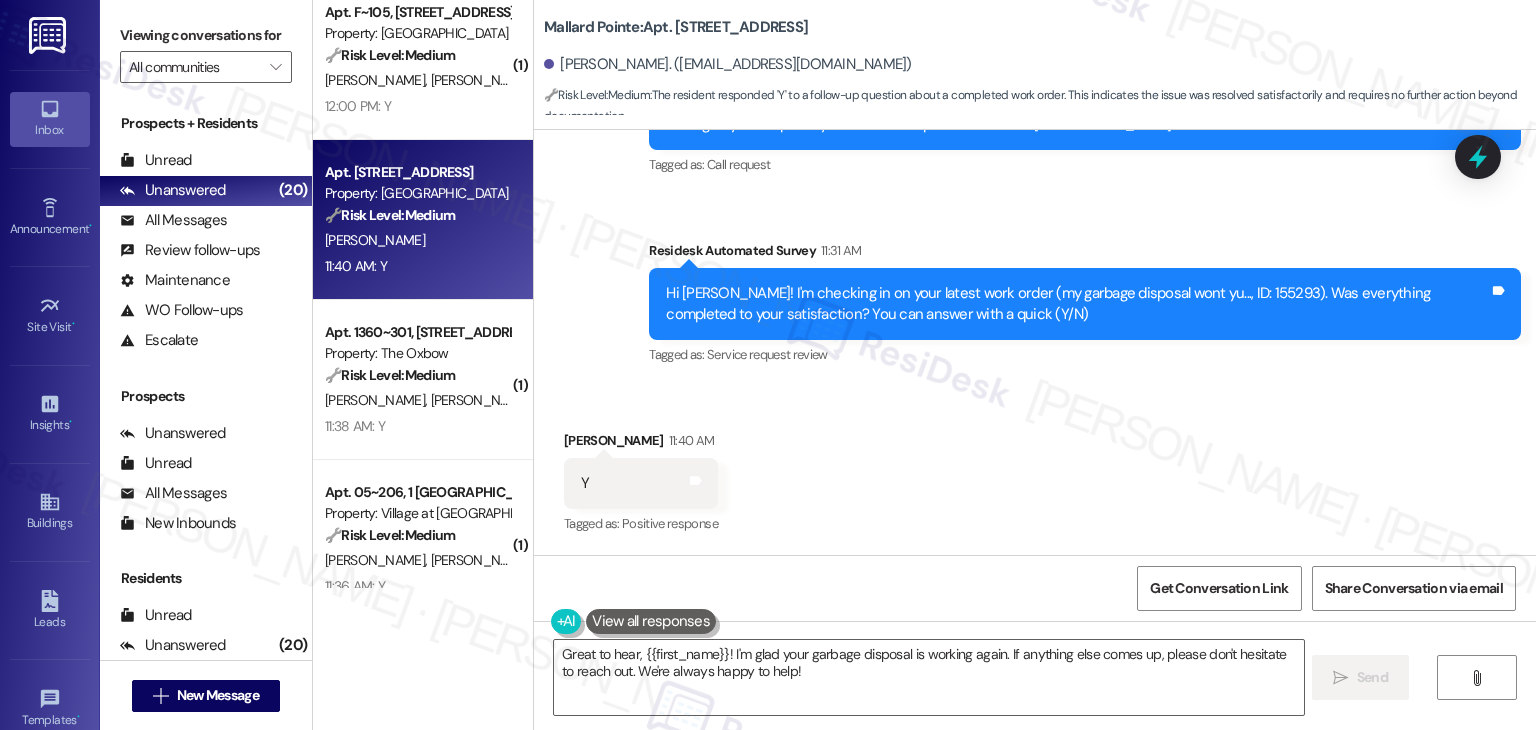 click on "Received via SMS Leonard Milburn 11:40 AM Y Tags and notes Tagged as:   Positive response Click to highlight conversations about Positive response" at bounding box center [1035, 469] 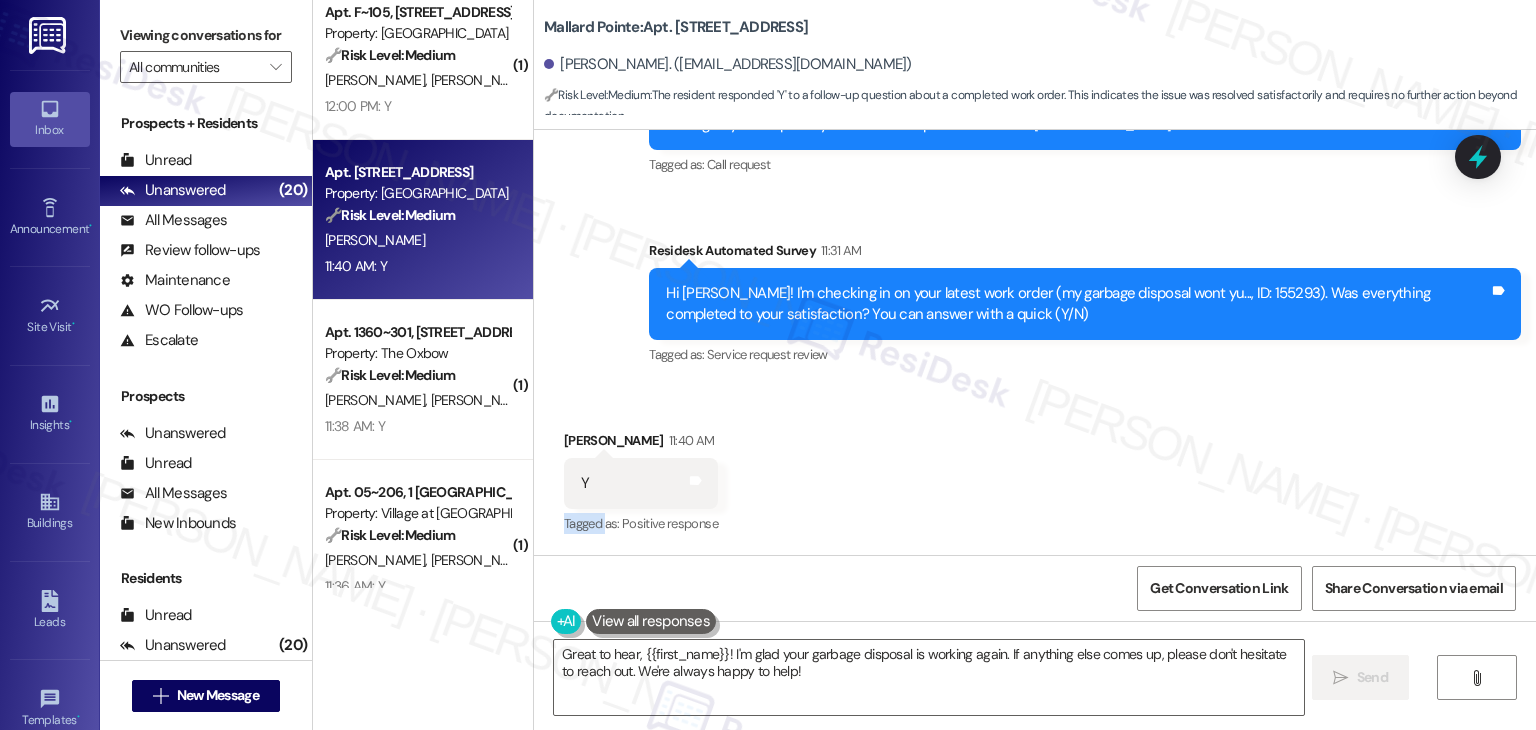 click on "Received via SMS Leonard Milburn 11:40 AM Y Tags and notes Tagged as:   Positive response Click to highlight conversations about Positive response" at bounding box center [1035, 469] 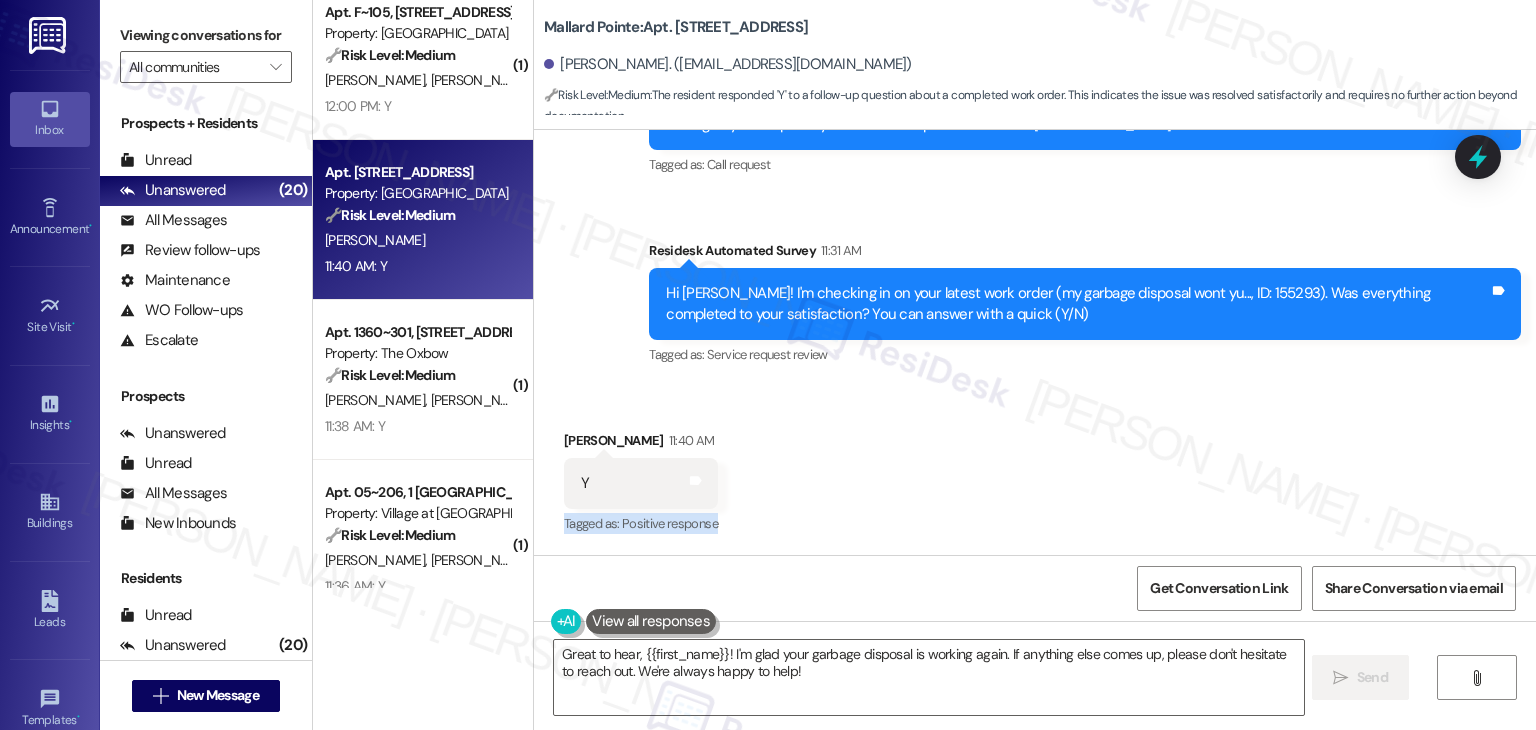 click on "Received via SMS Leonard Milburn 11:40 AM Y Tags and notes Tagged as:   Positive response Click to highlight conversations about Positive response" at bounding box center (1035, 469) 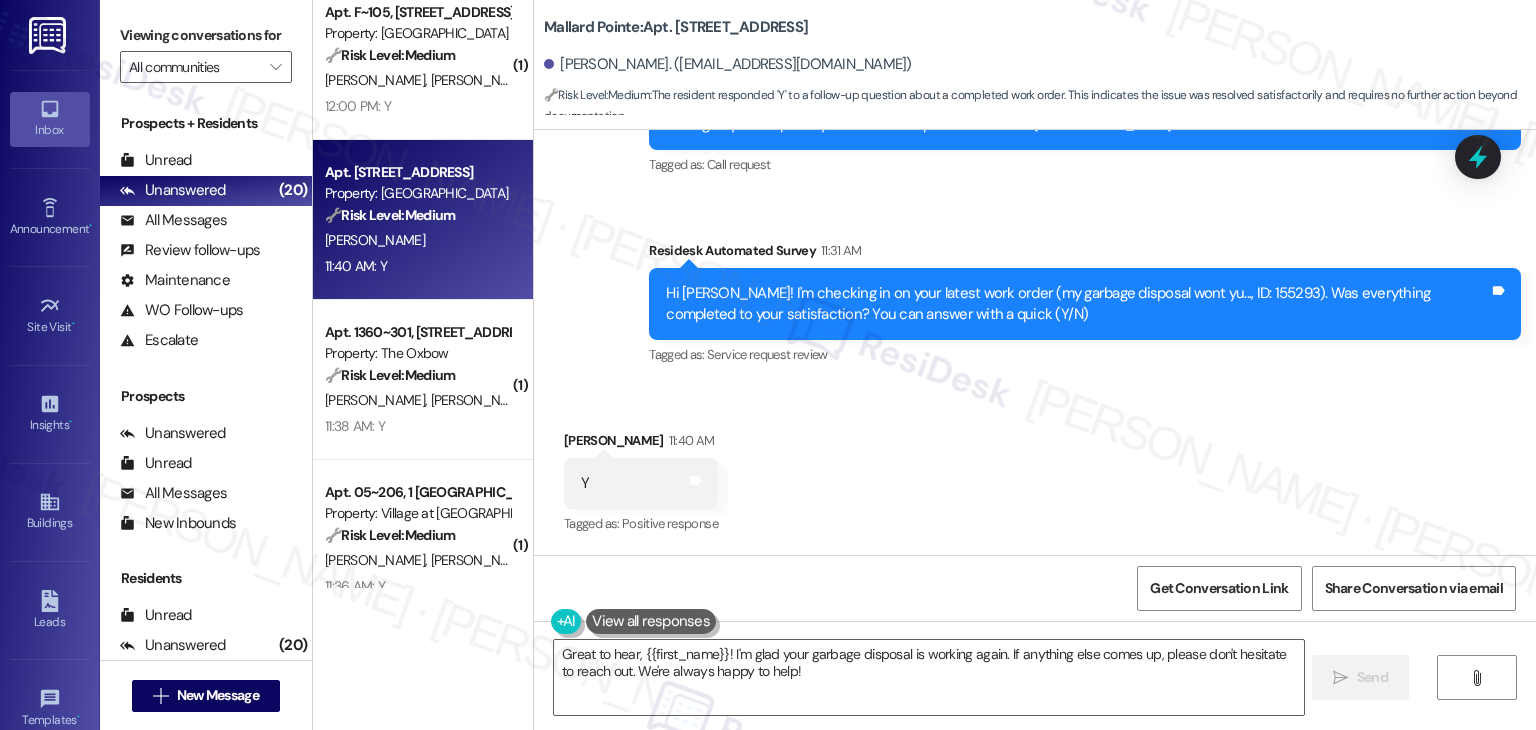 click on "Received via SMS Leonard Milburn 11:40 AM Y Tags and notes Tagged as:   Positive response Click to highlight conversations about Positive response" at bounding box center (1035, 469) 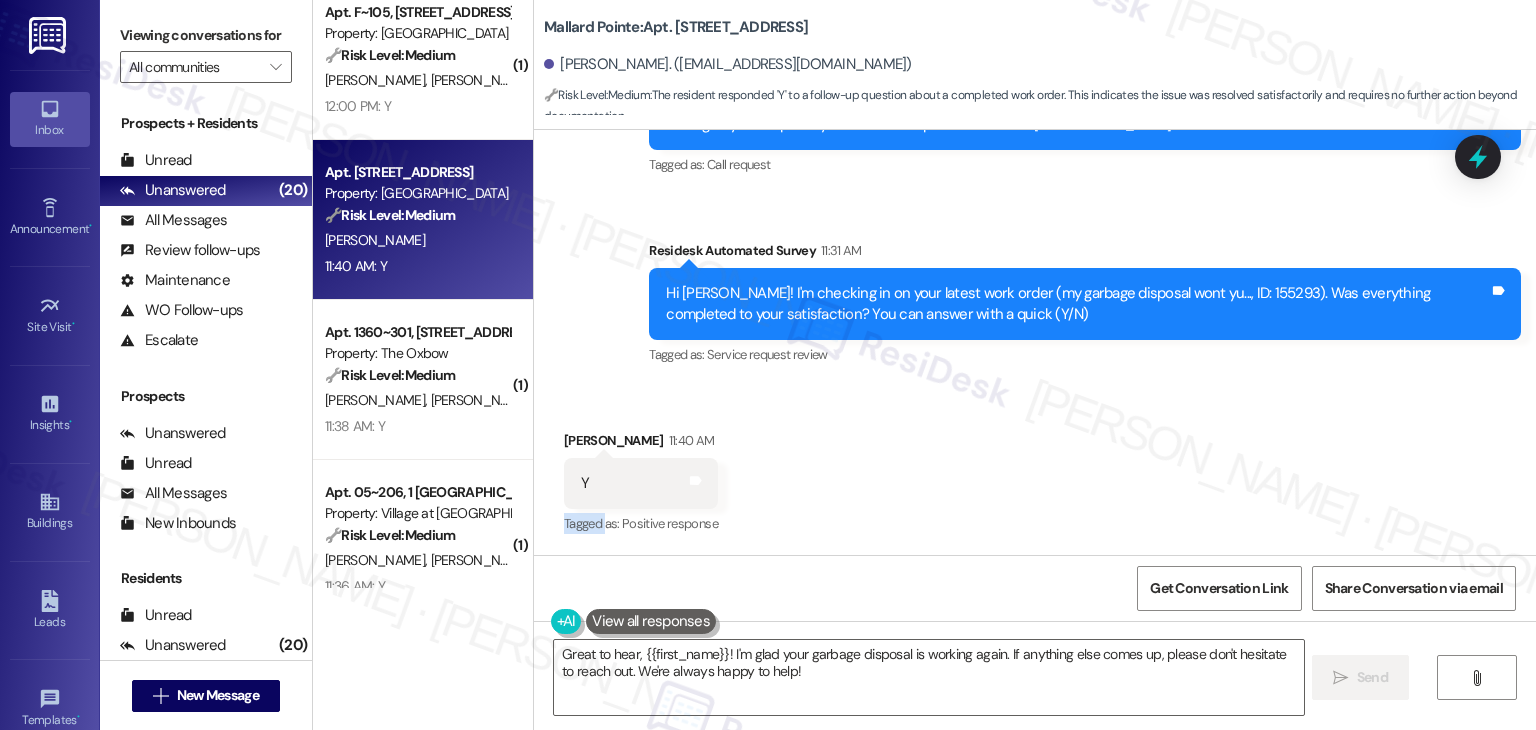 click on "Received via SMS Leonard Milburn 11:40 AM Y Tags and notes Tagged as:   Positive response Click to highlight conversations about Positive response" at bounding box center (1035, 469) 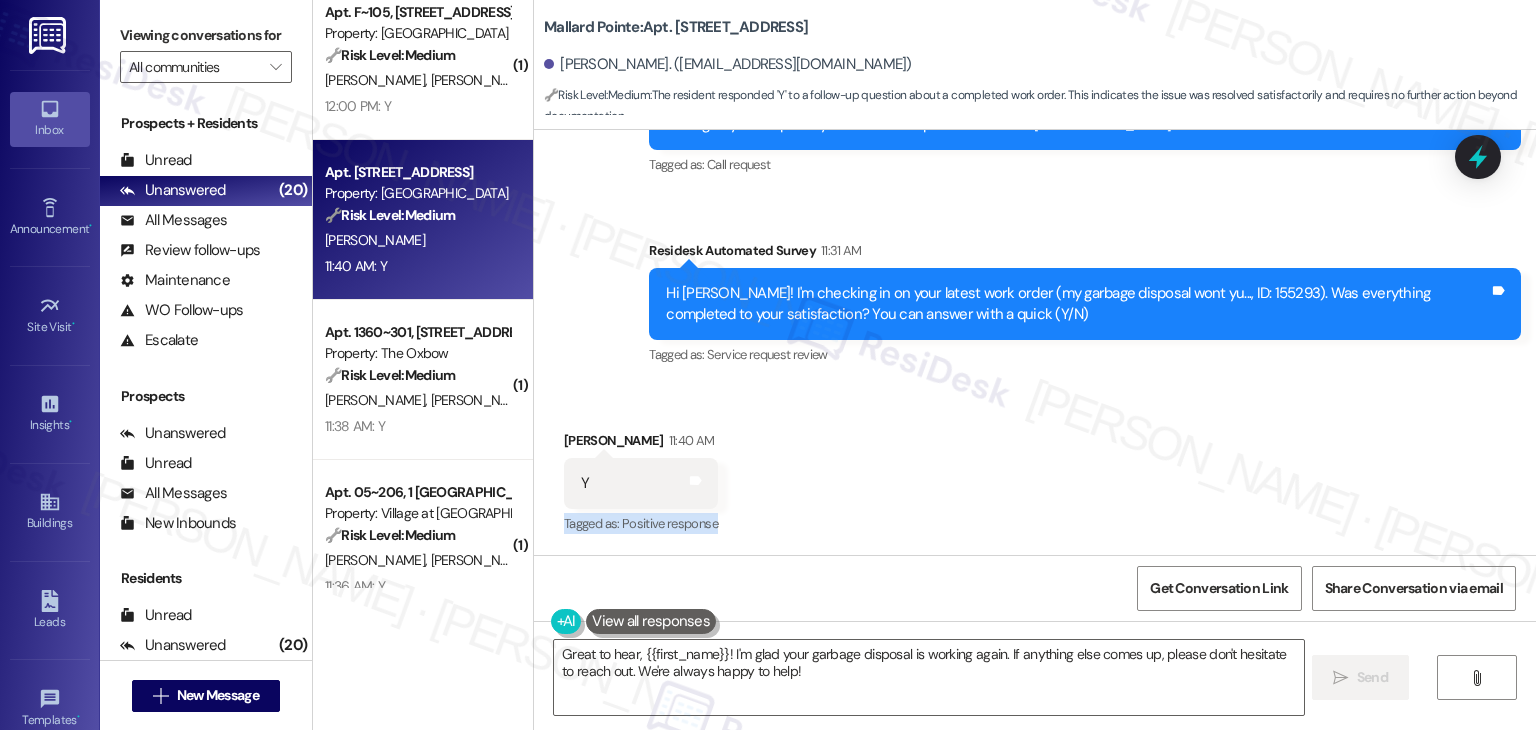 click on "Received via SMS Leonard Milburn 11:40 AM Y Tags and notes Tagged as:   Positive response Click to highlight conversations about Positive response" at bounding box center [1035, 469] 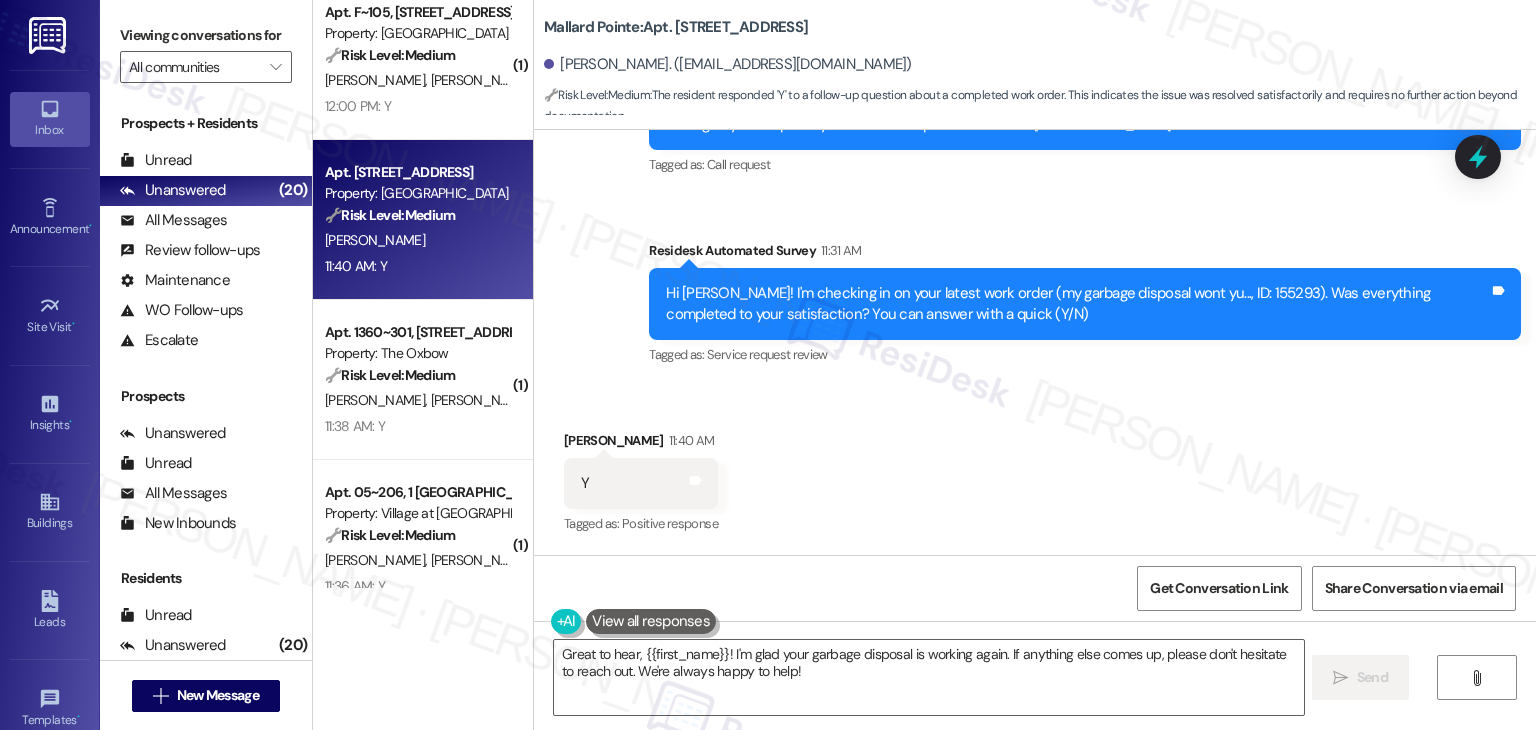 click on "Received via SMS Leonard Milburn 11:40 AM Y Tags and notes Tagged as:   Positive response Click to highlight conversations about Positive response" at bounding box center (1035, 469) 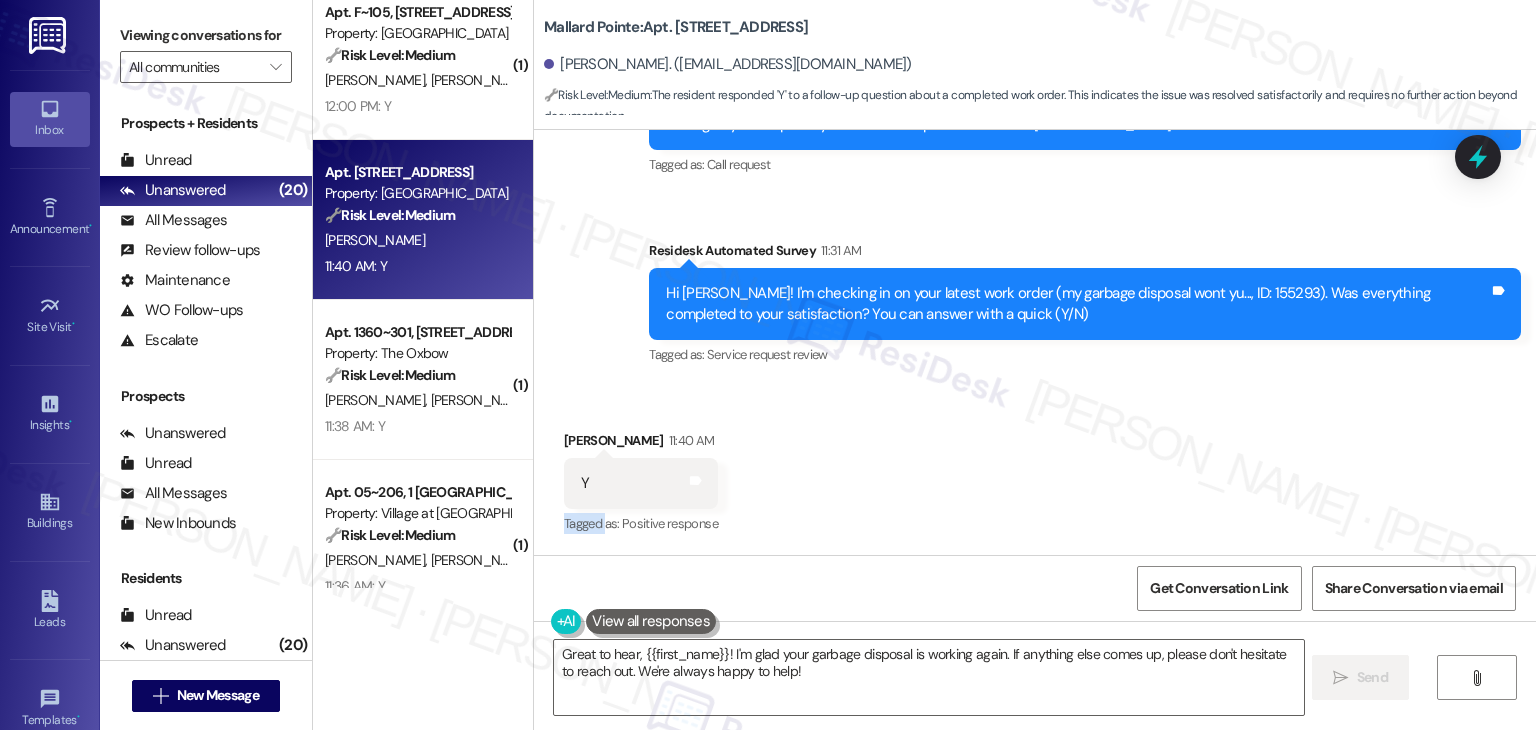 click on "Received via SMS Leonard Milburn 11:40 AM Y Tags and notes Tagged as:   Positive response Click to highlight conversations about Positive response" at bounding box center (1035, 469) 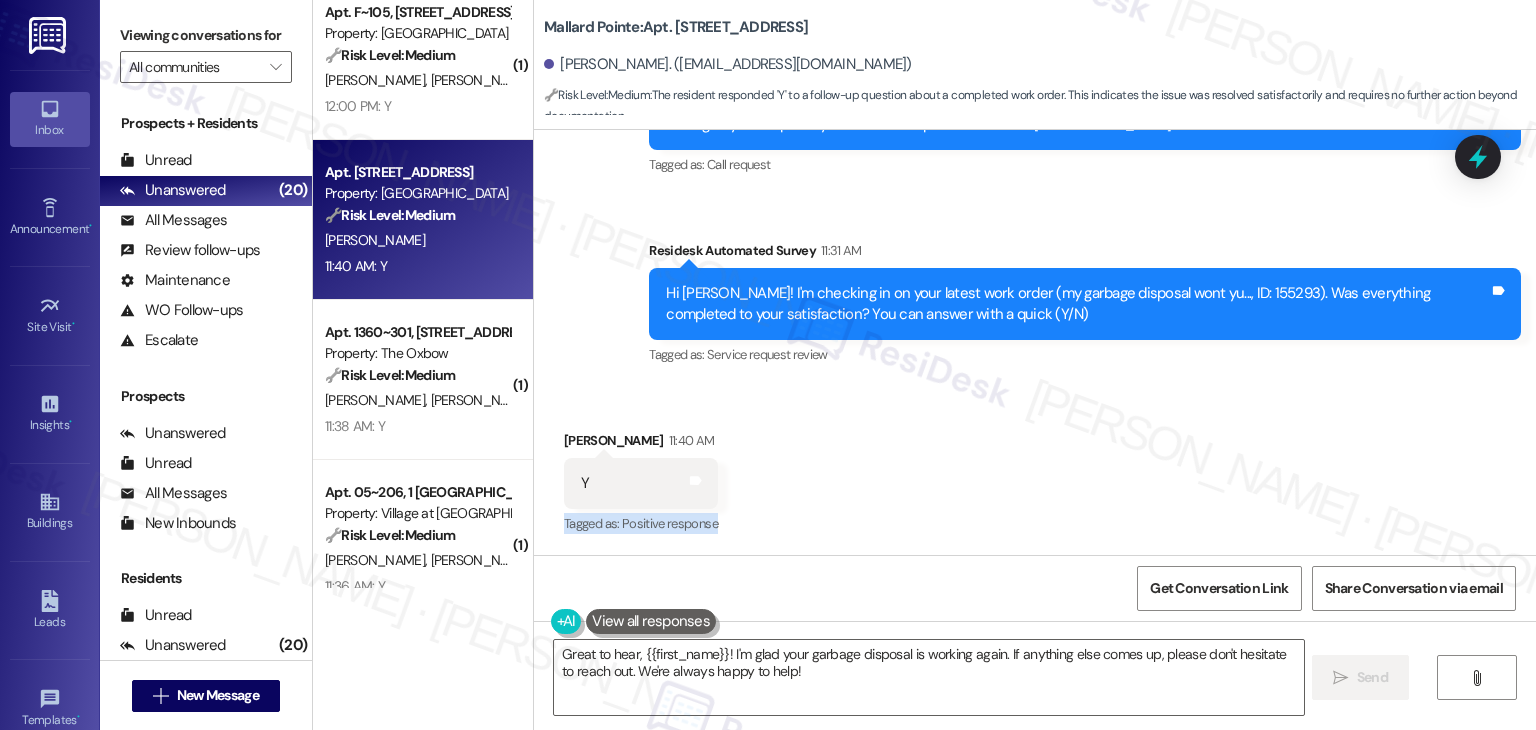 click on "Received via SMS Leonard Milburn 11:40 AM Y Tags and notes Tagged as:   Positive response Click to highlight conversations about Positive response" at bounding box center [1035, 469] 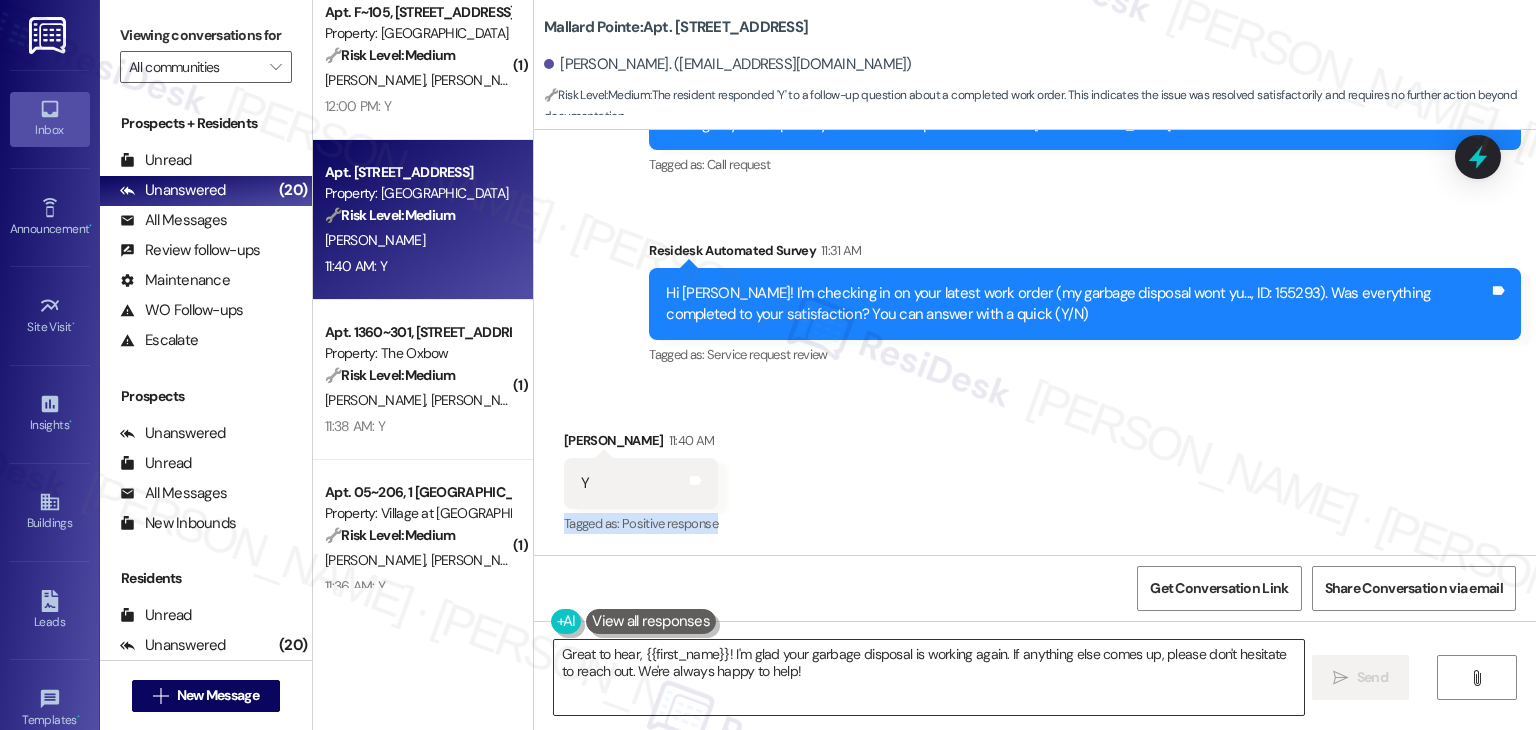 click on "Great to hear, {{first_name}}! I'm glad your garbage disposal is working again. If anything else comes up, please don't hesitate to reach out. We're always happy to help!" at bounding box center [928, 677] 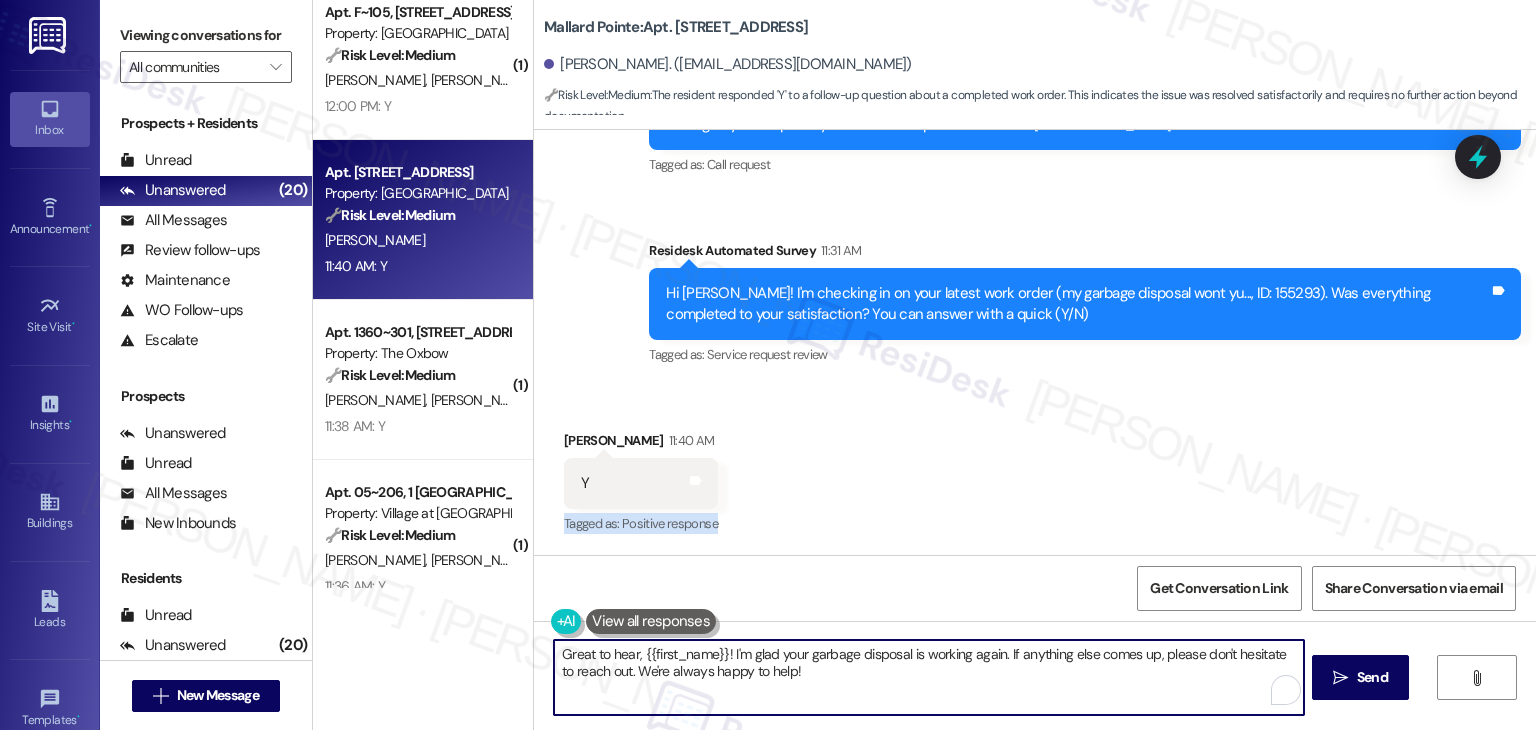 click on "Great to hear, {{first_name}}! I'm glad your garbage disposal is working again. If anything else comes up, please don't hesitate to reach out. We're always happy to help!" at bounding box center [928, 677] 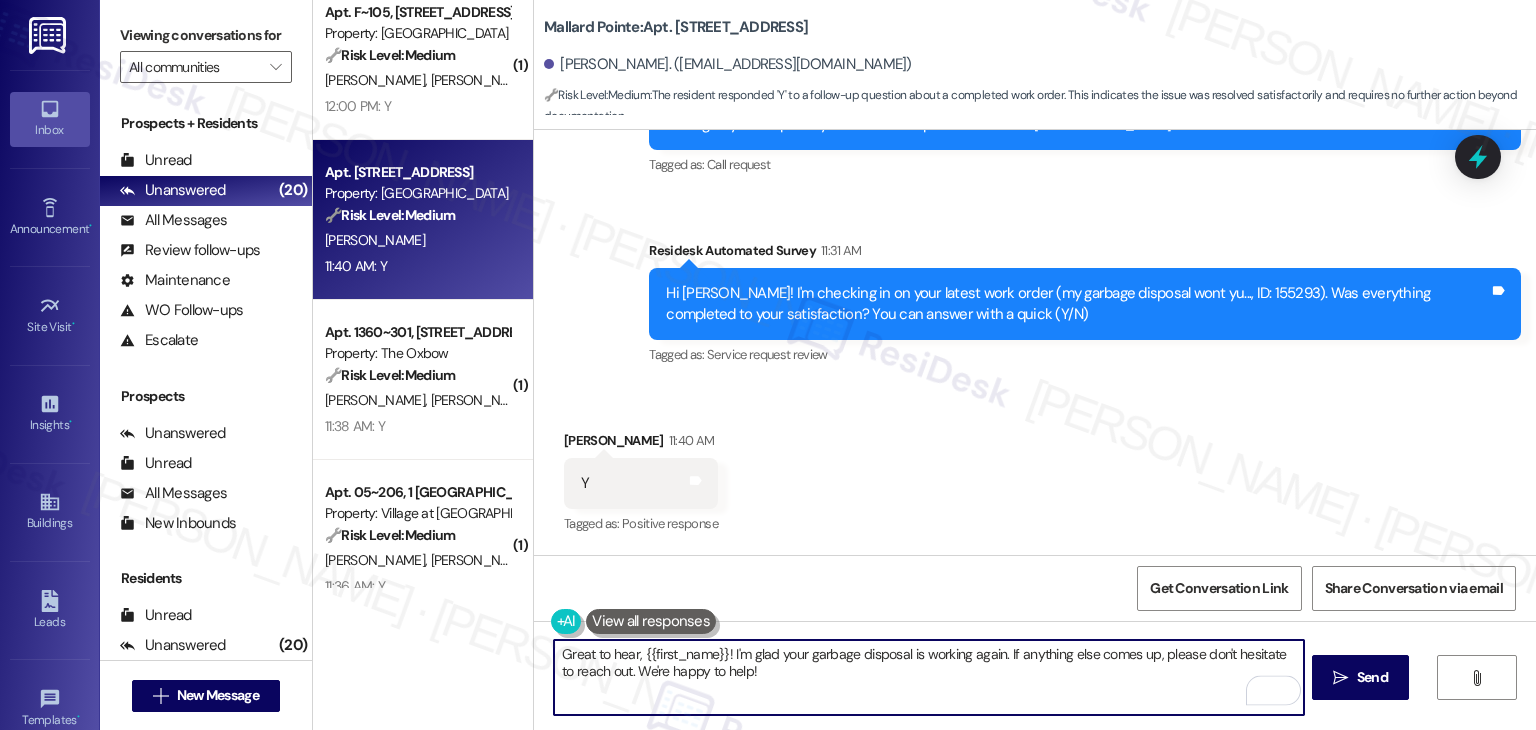 type on "Great to hear, {{first_name}}! I'm glad your garbage disposal is working again. If anything else comes up, please don't hesitate to reach out. We're happy to help!" 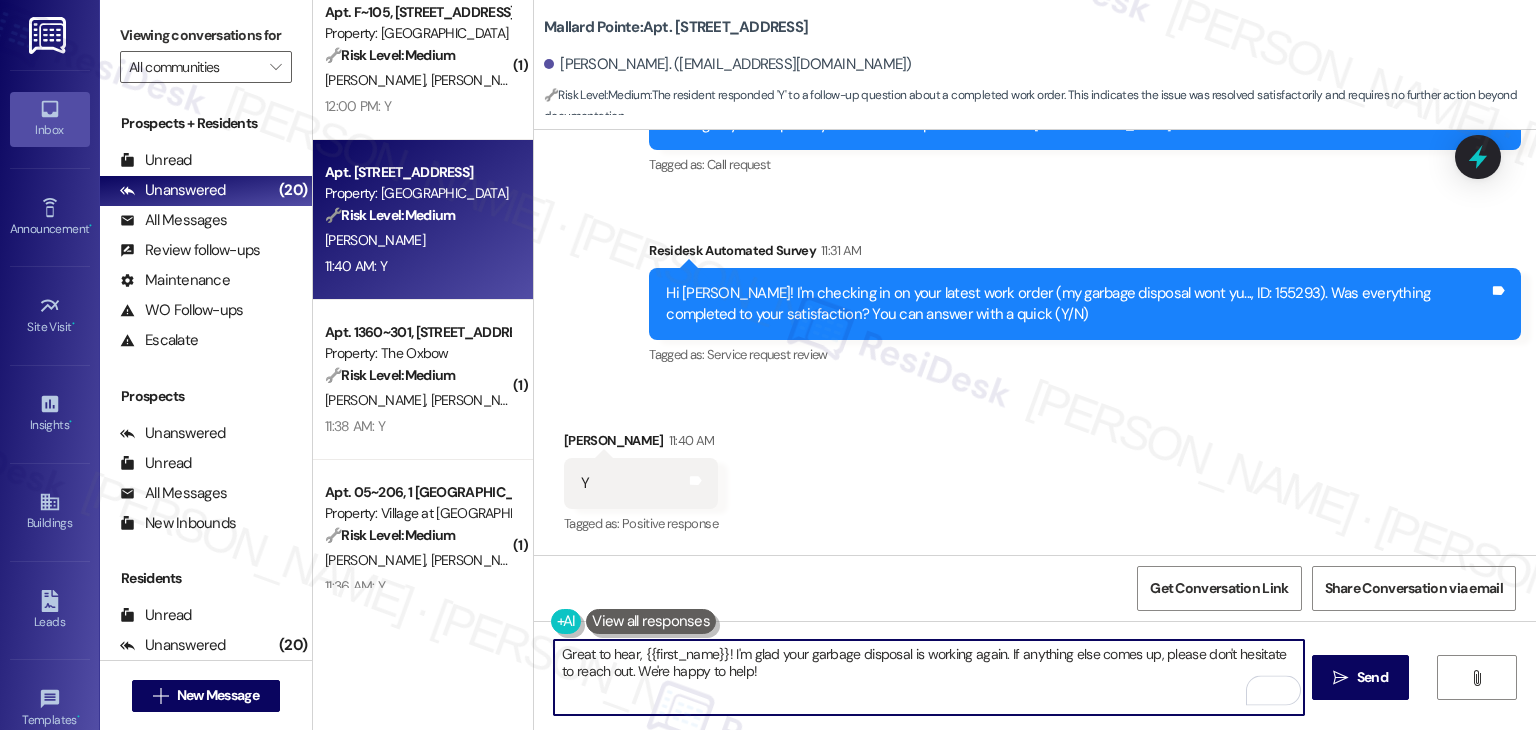 click on "Received via SMS Leonard Milburn 11:40 AM Y Tags and notes Tagged as:   Positive response Click to highlight conversations about Positive response" at bounding box center [1035, 469] 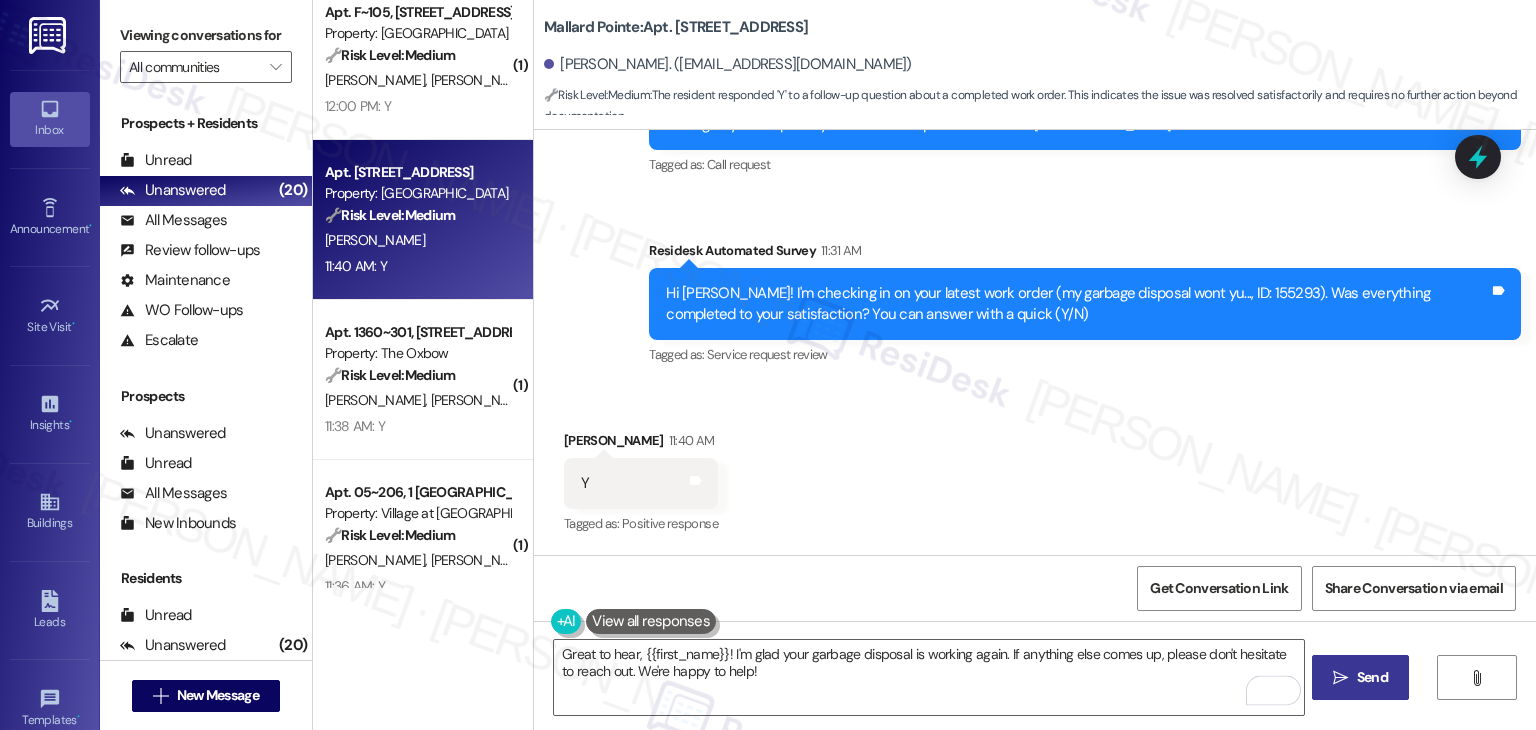 click on "Send" at bounding box center [1372, 677] 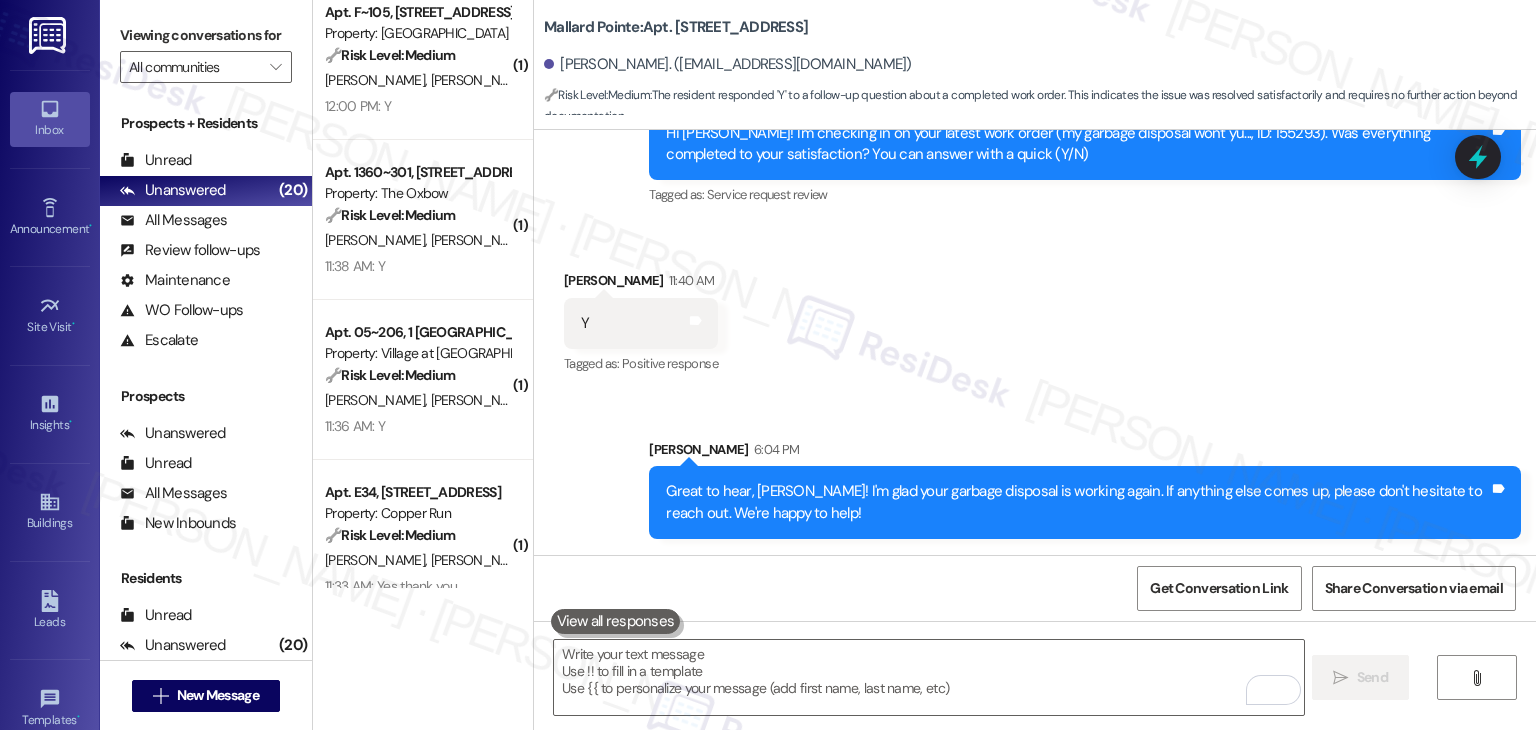 scroll, scrollTop: 2116, scrollLeft: 0, axis: vertical 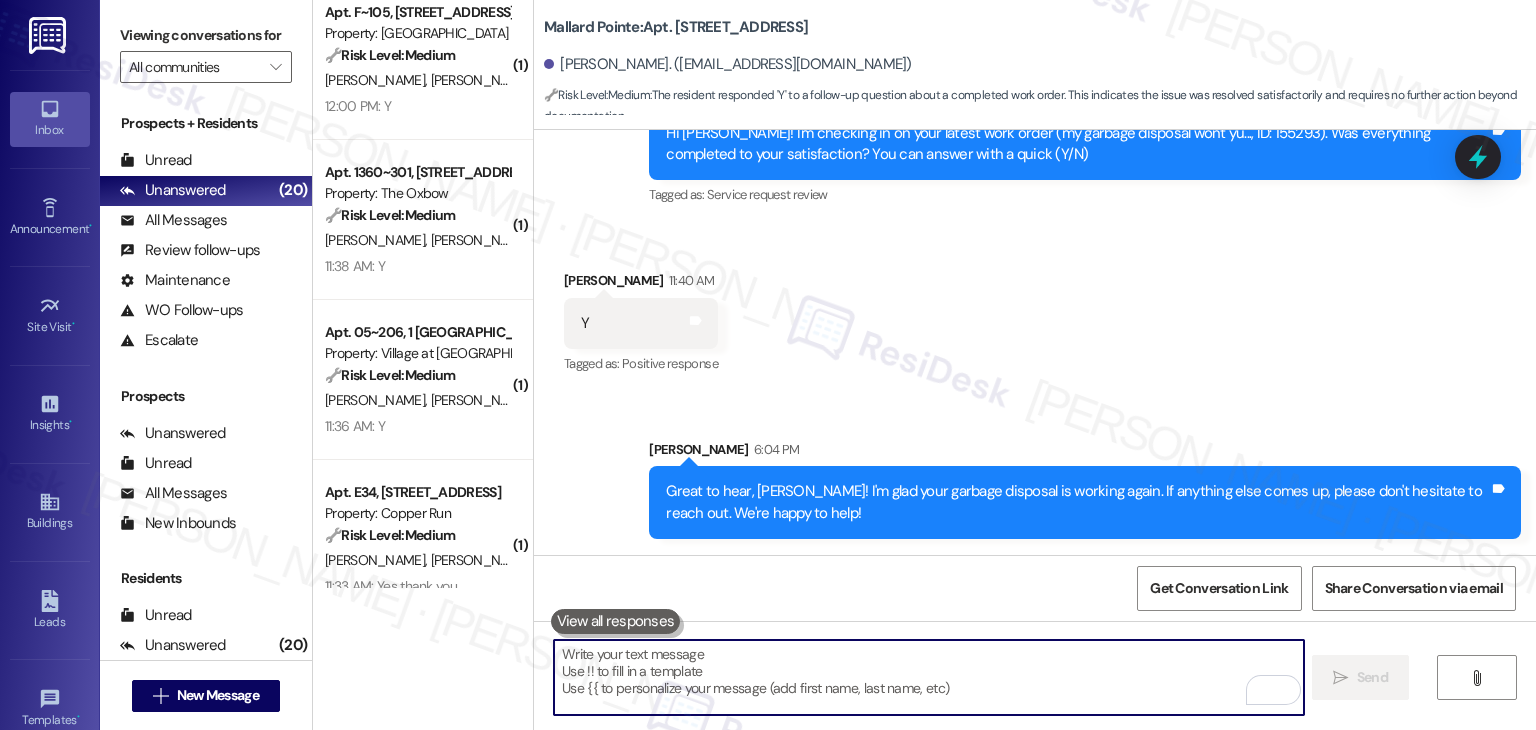 click at bounding box center [928, 677] 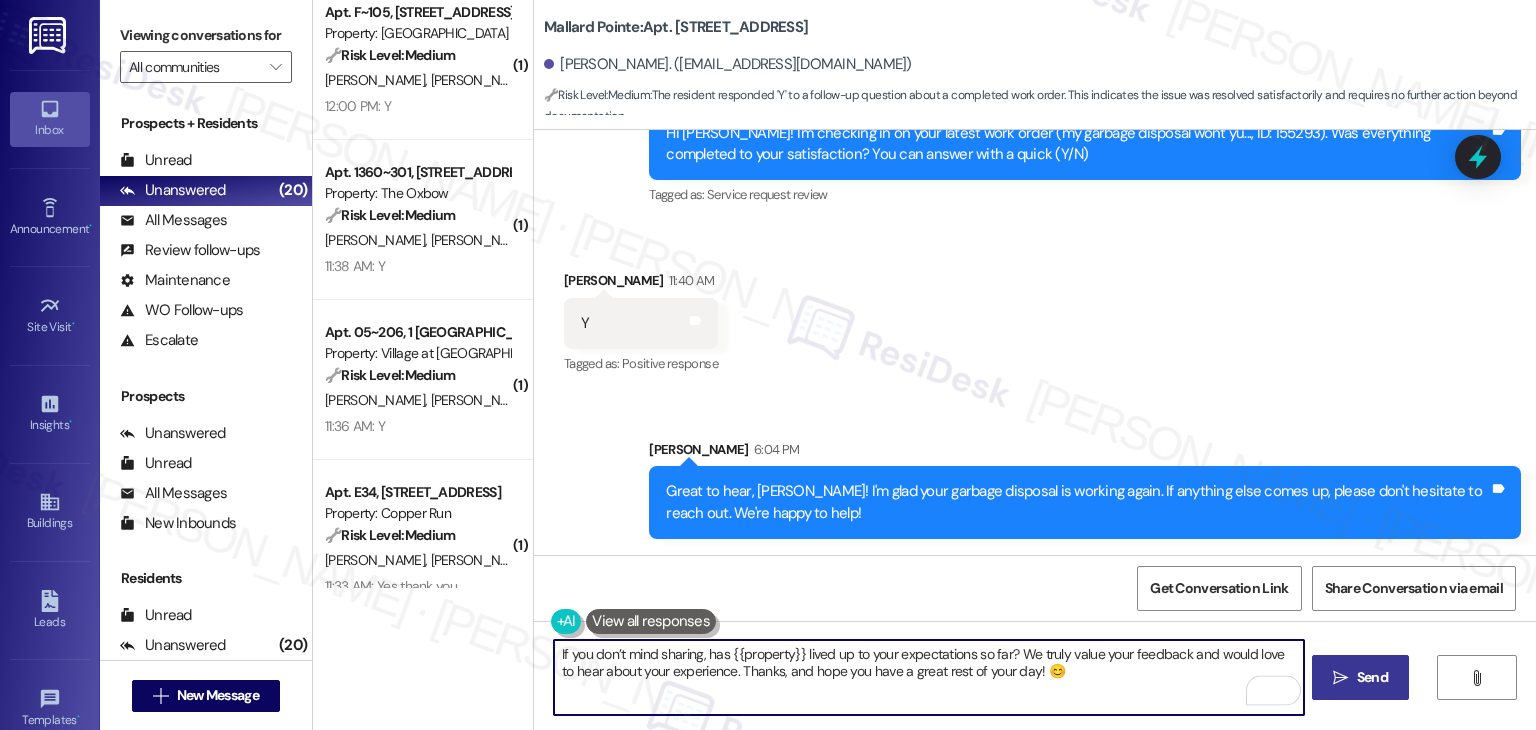 type on "If you don’t mind sharing, has {{property}} lived up to your expectations so far? We truly value your feedback and would love to hear about your experience. Thanks, and hope you have a great rest of your day! 😊" 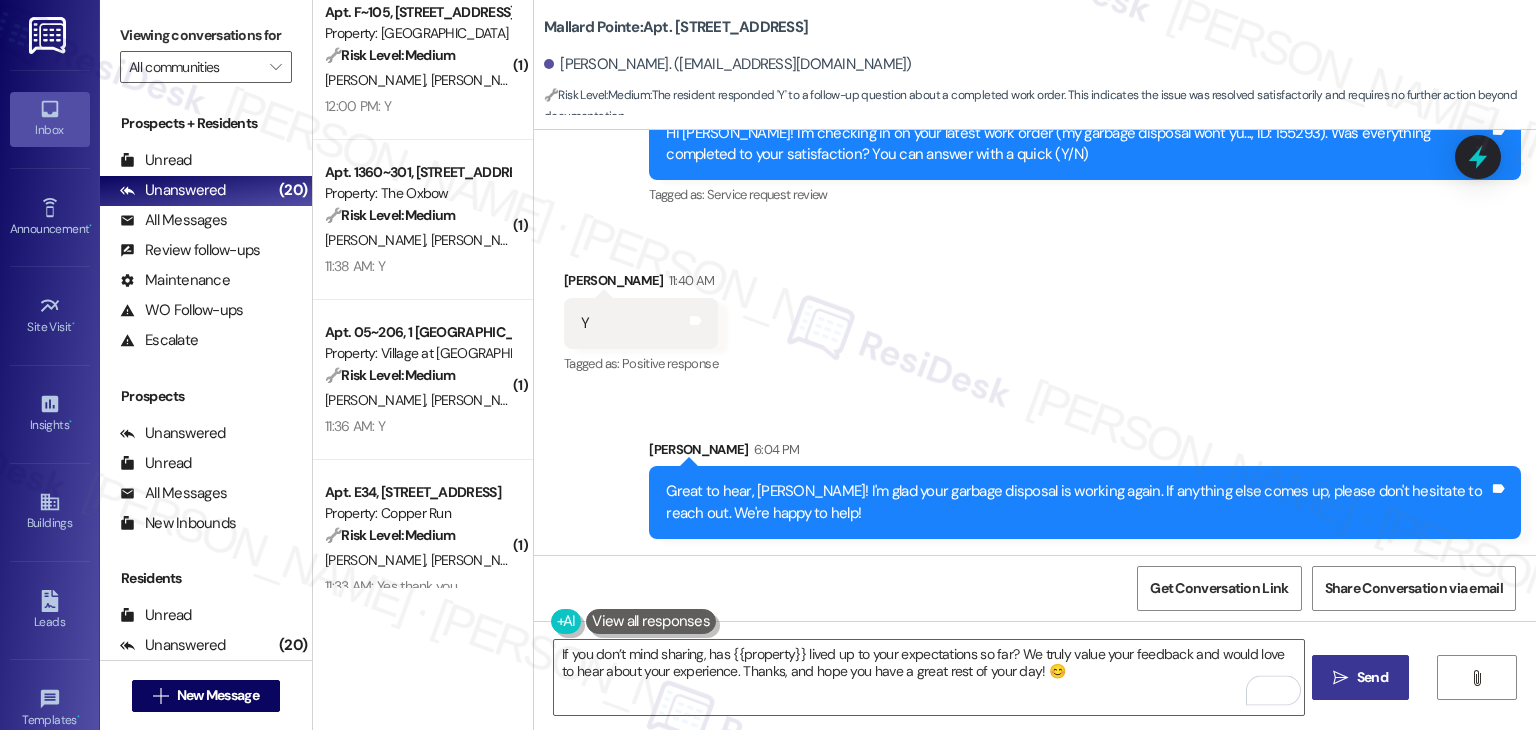 click on "Send" at bounding box center [1372, 677] 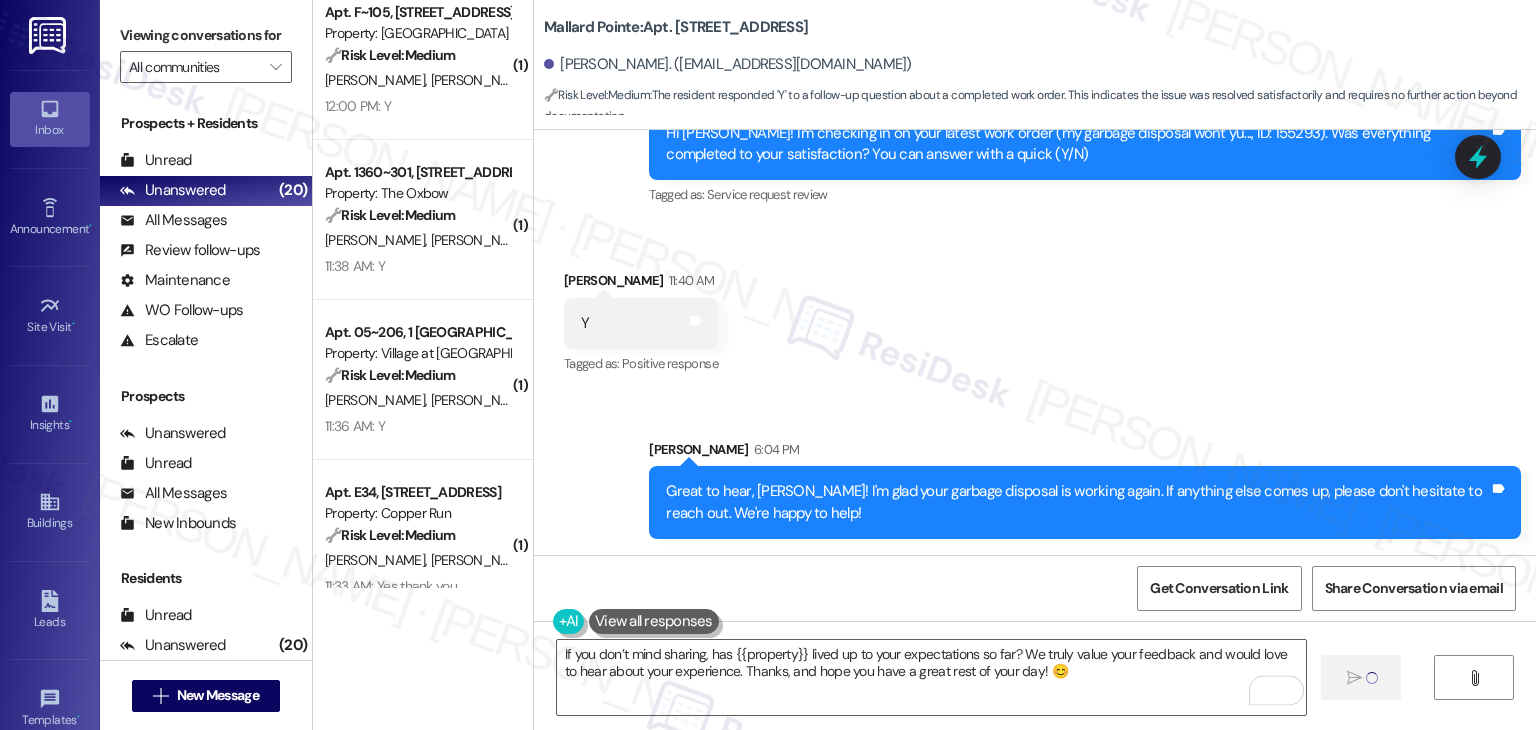 type 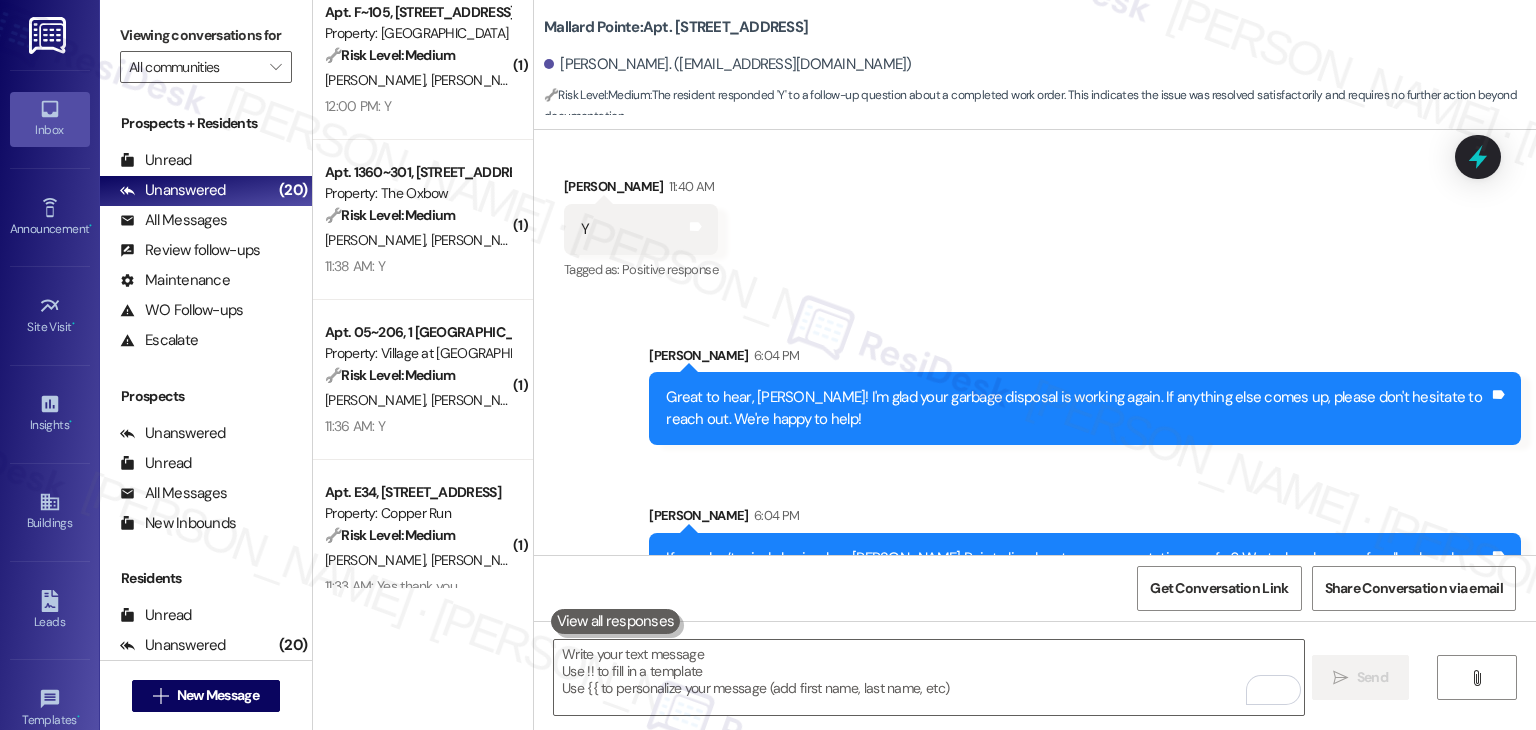 scroll, scrollTop: 2276, scrollLeft: 0, axis: vertical 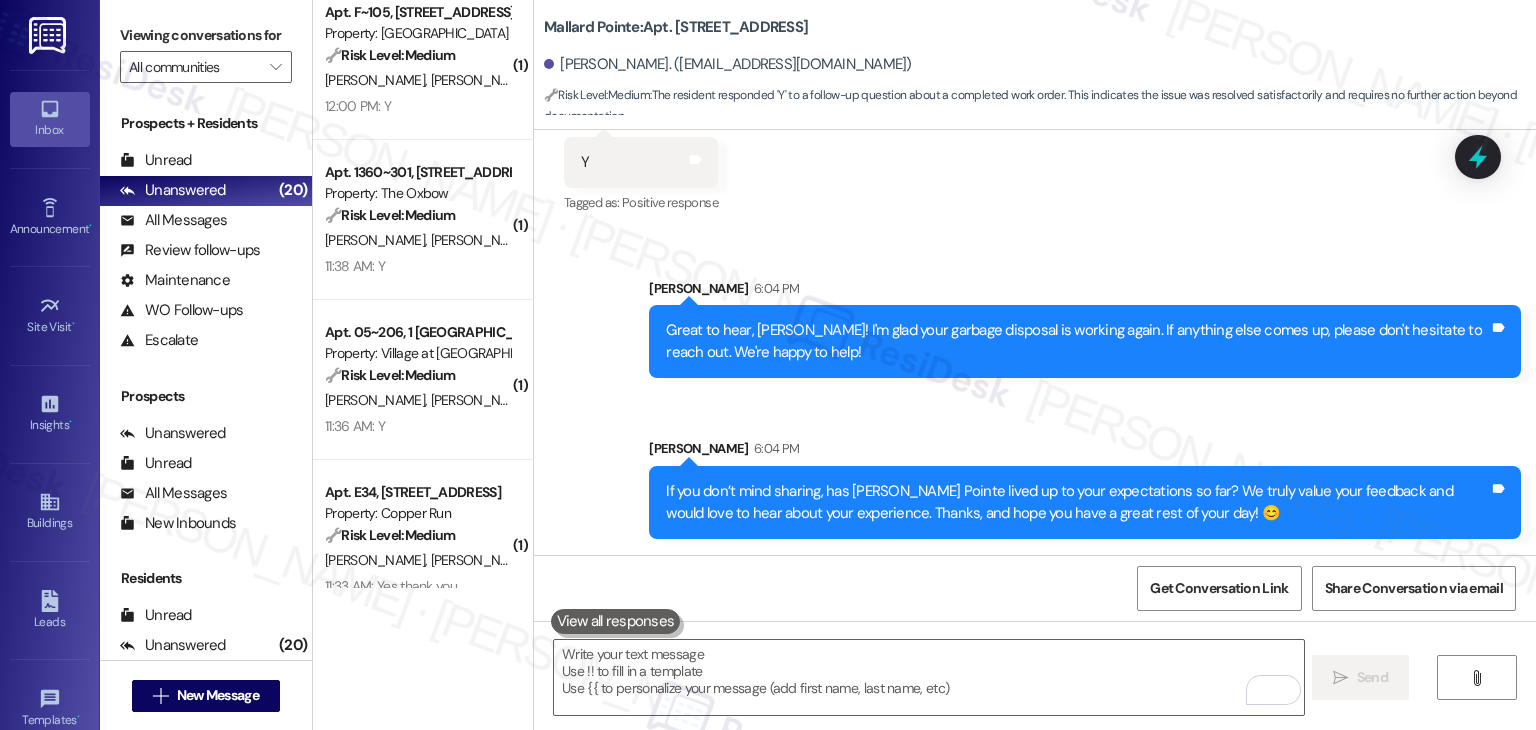 click on "Received via SMS Leonard Milburn 11:40 AM Y Tags and notes Tagged as:   Positive response Click to highlight conversations about Positive response" at bounding box center [1035, 148] 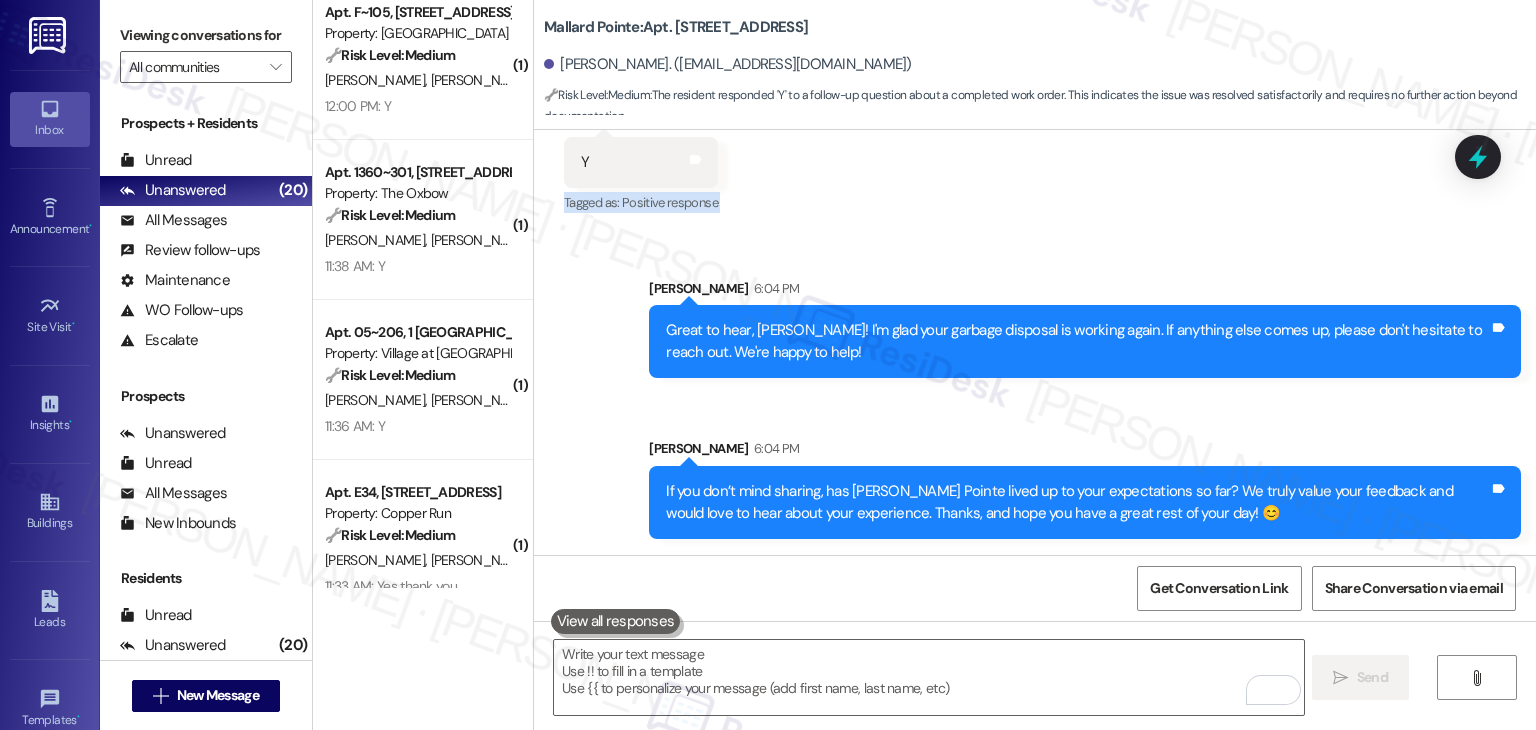 click on "Received via SMS Leonard Milburn 11:40 AM Y Tags and notes Tagged as:   Positive response Click to highlight conversations about Positive response" at bounding box center (1035, 148) 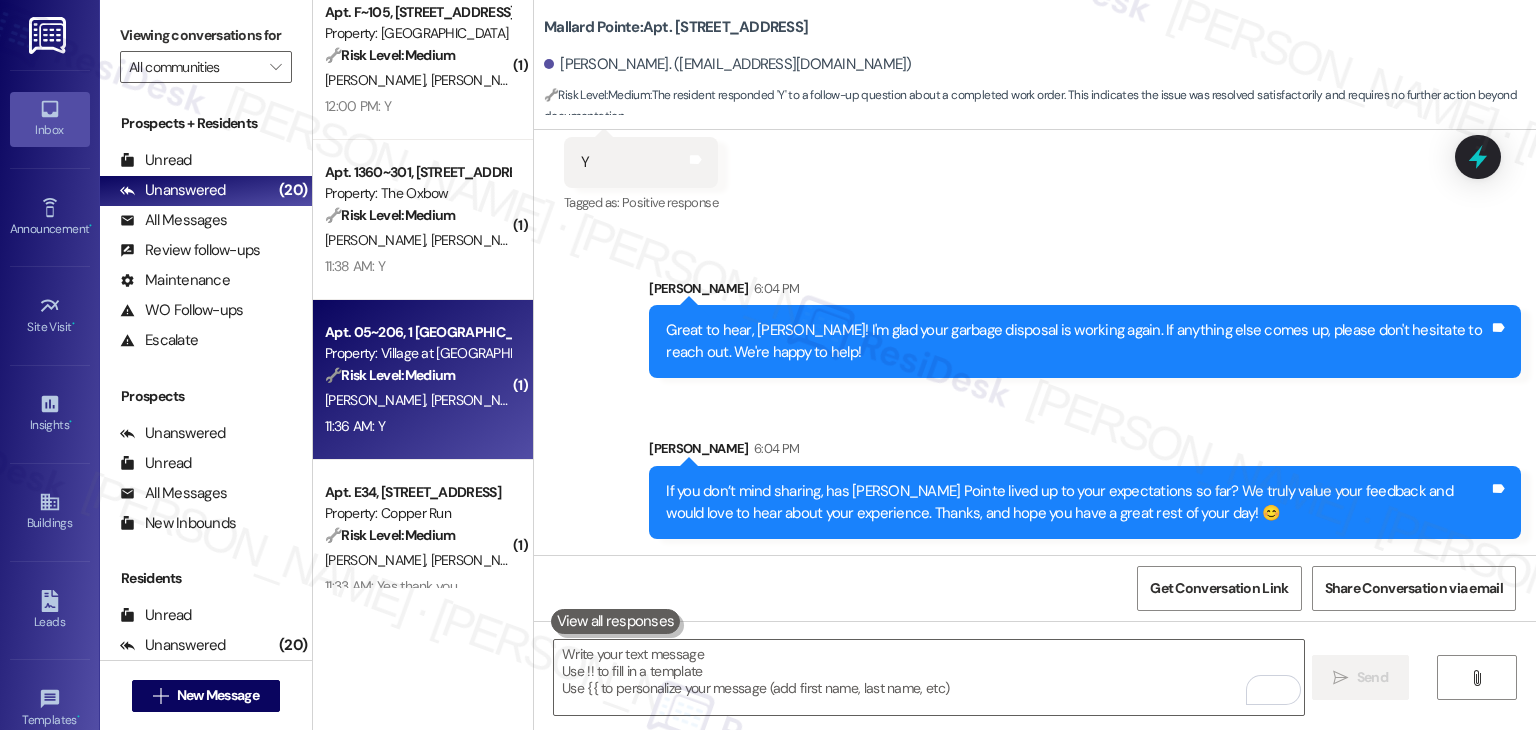 click on "11:36 AM: Y 11:36 AM: Y" at bounding box center [417, 426] 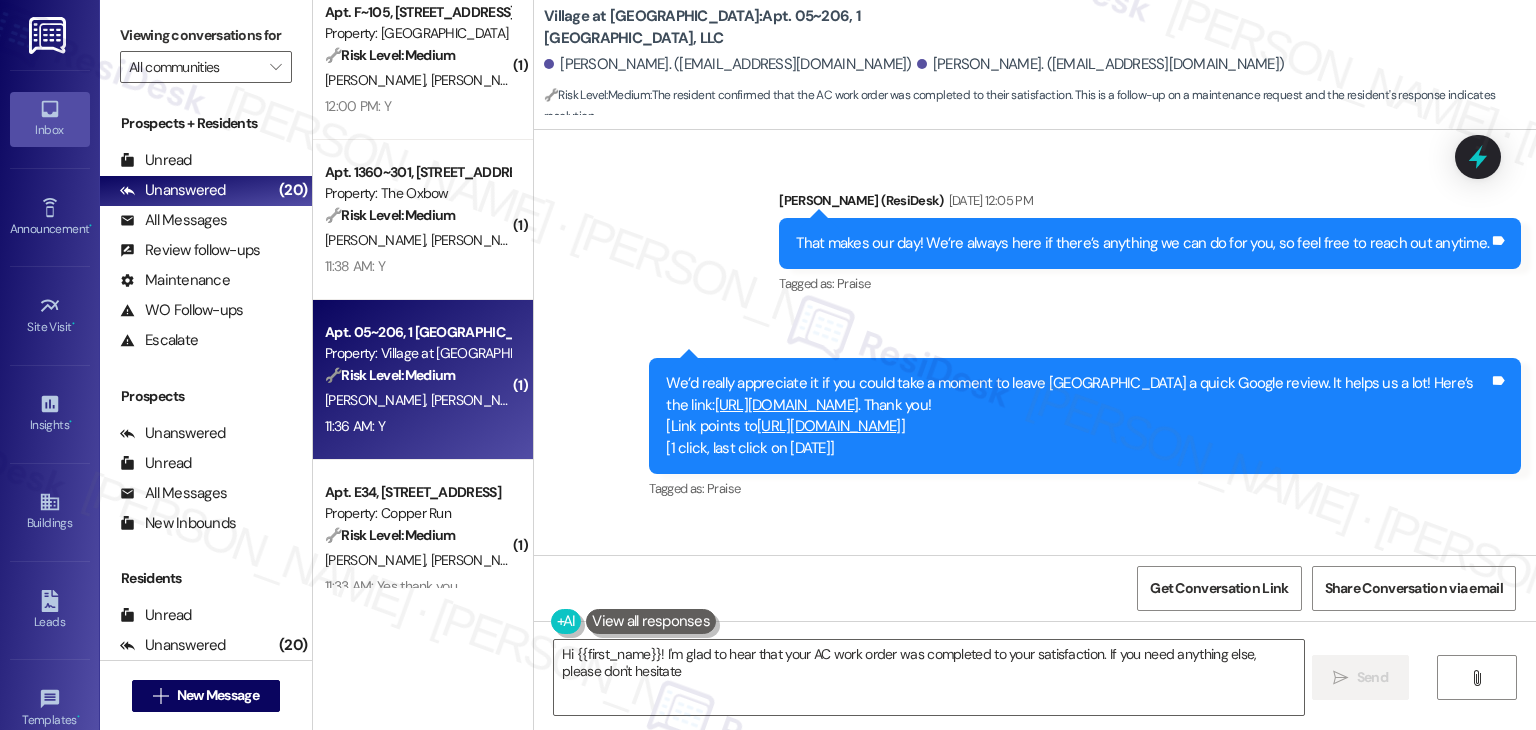 scroll, scrollTop: 1181, scrollLeft: 0, axis: vertical 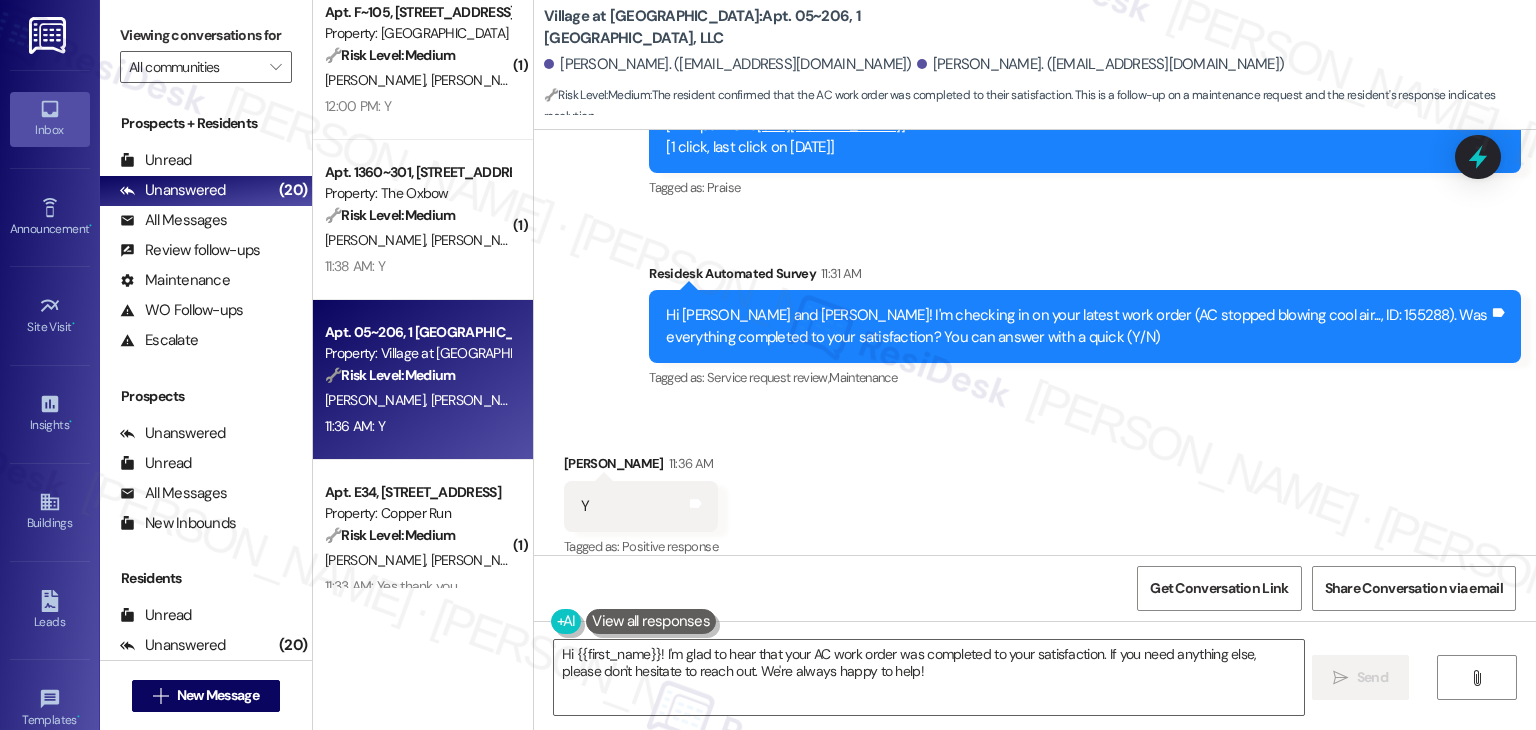 click on "Received via SMS Rocio Blazio 11:36 AM Y Tags and notes Tagged as:   Positive response Click to highlight conversations about Positive response" at bounding box center (1035, 492) 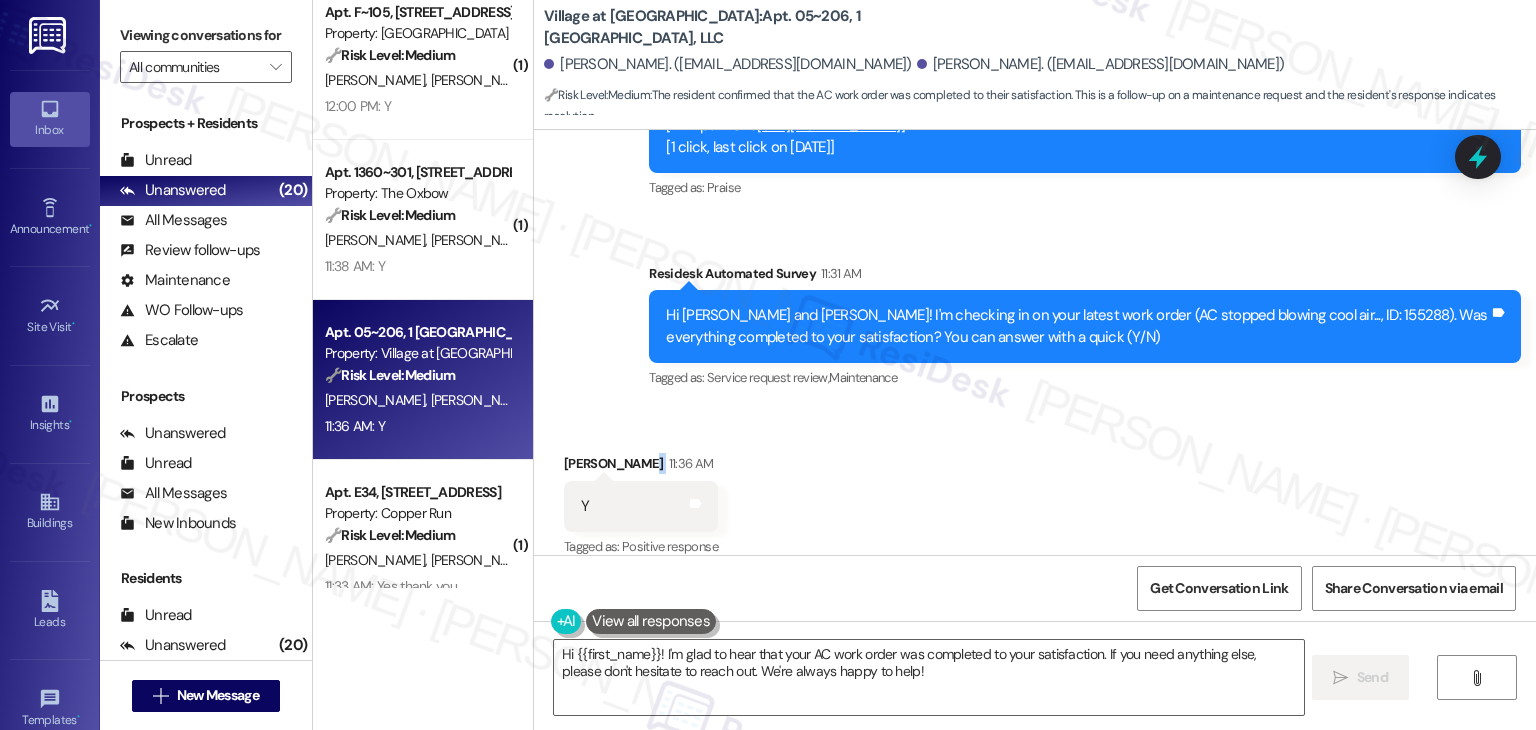 click on "Received via SMS Rocio Blazio 11:36 AM Y Tags and notes Tagged as:   Positive response Click to highlight conversations about Positive response" at bounding box center [1035, 492] 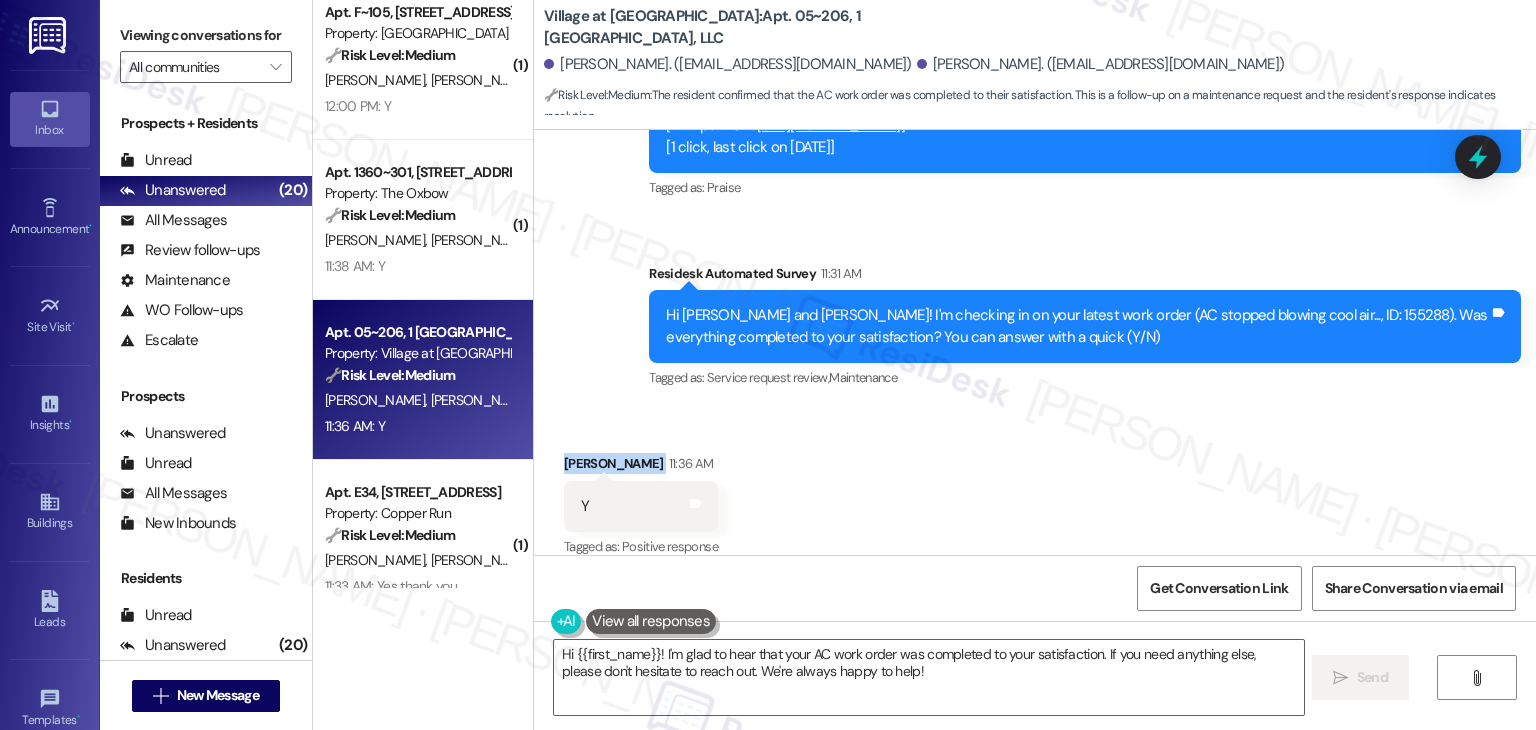 click on "Received via SMS Rocio Blazio 11:36 AM Y Tags and notes Tagged as:   Positive response Click to highlight conversations about Positive response" at bounding box center (1035, 492) 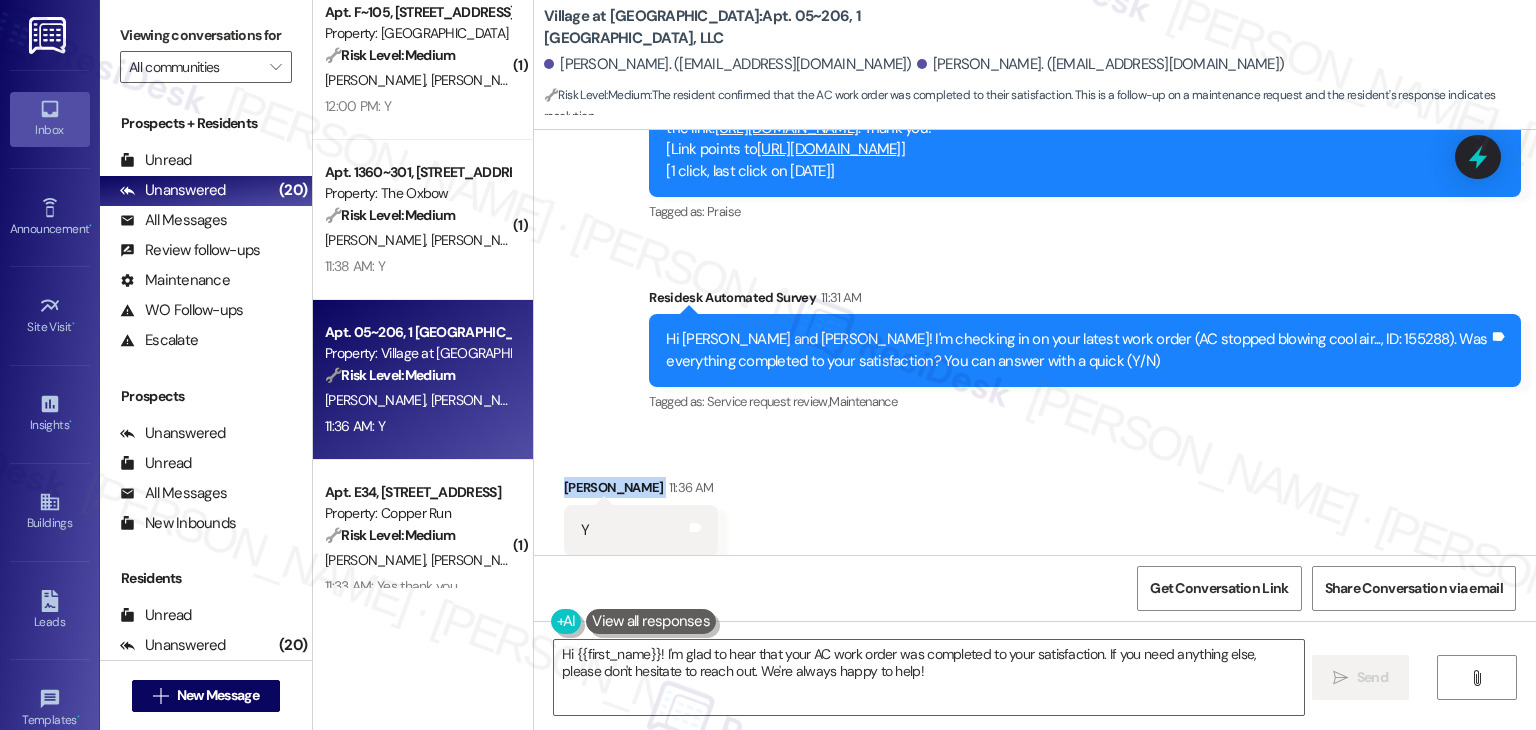scroll, scrollTop: 1182, scrollLeft: 0, axis: vertical 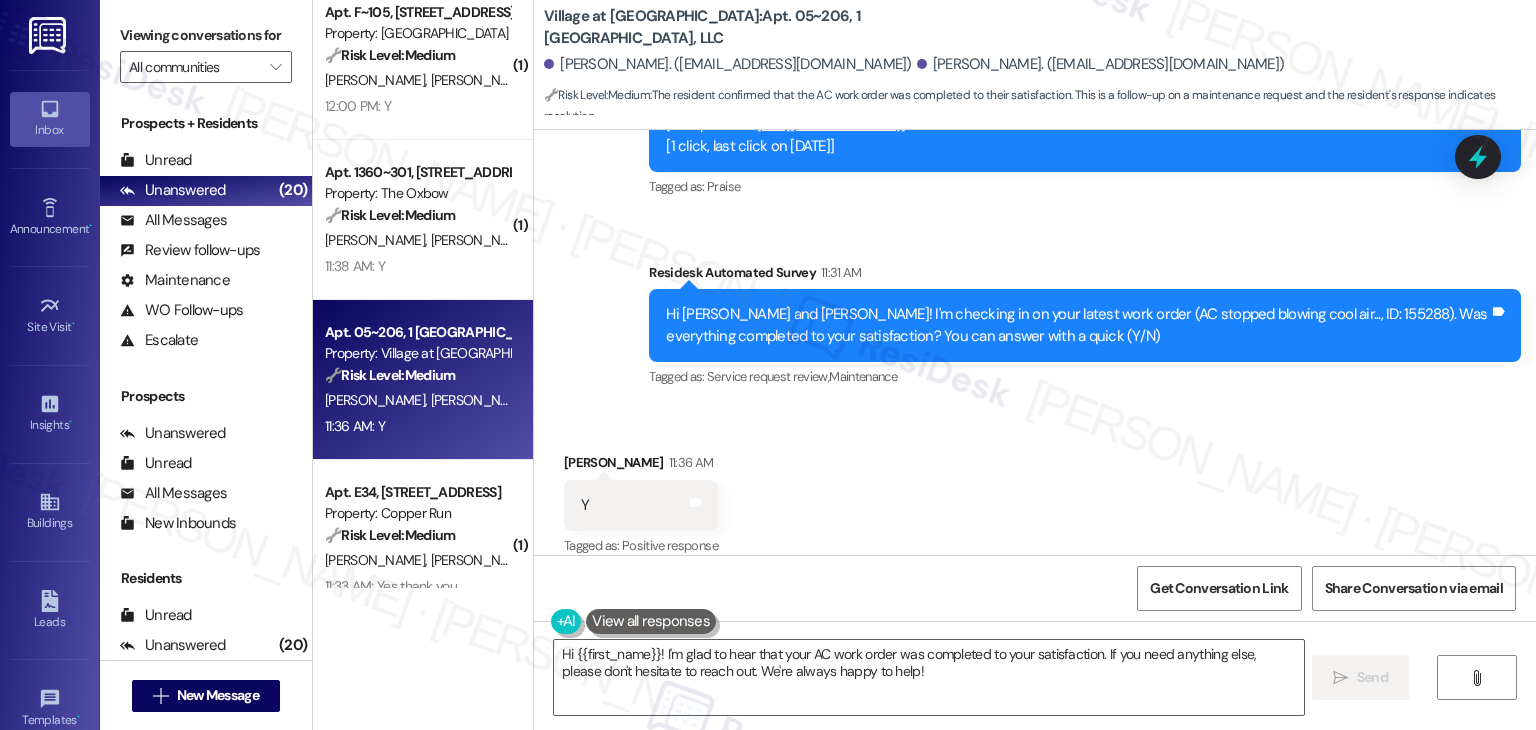 click on "Received via SMS Rocio Blazio 11:36 AM Y Tags and notes Tagged as:   Positive response Click to highlight conversations about Positive response" at bounding box center (1035, 491) 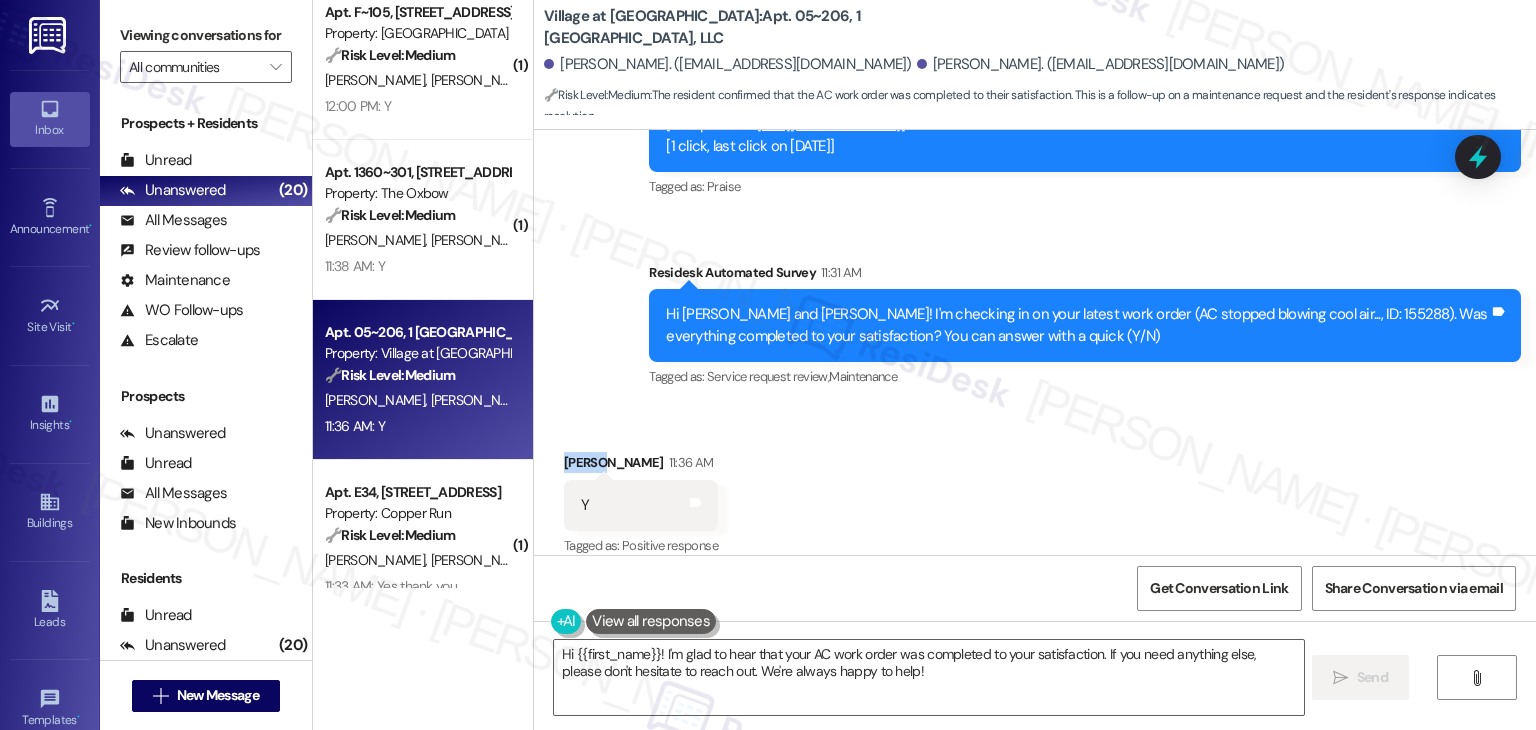 click on "Rocio Blazio 11:36 AM" at bounding box center [641, 466] 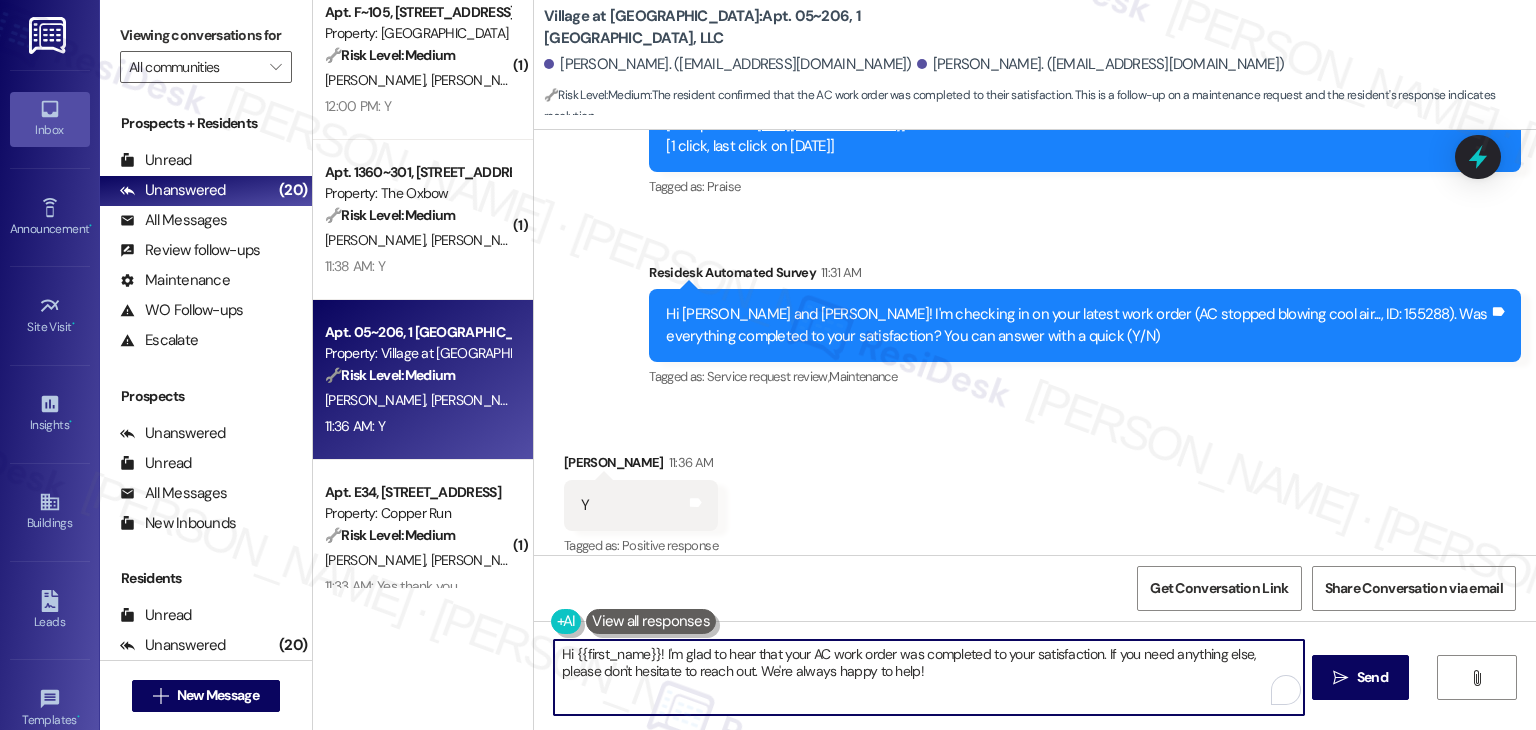 drag, startPoint x: 650, startPoint y: 648, endPoint x: 566, endPoint y: 657, distance: 84.48077 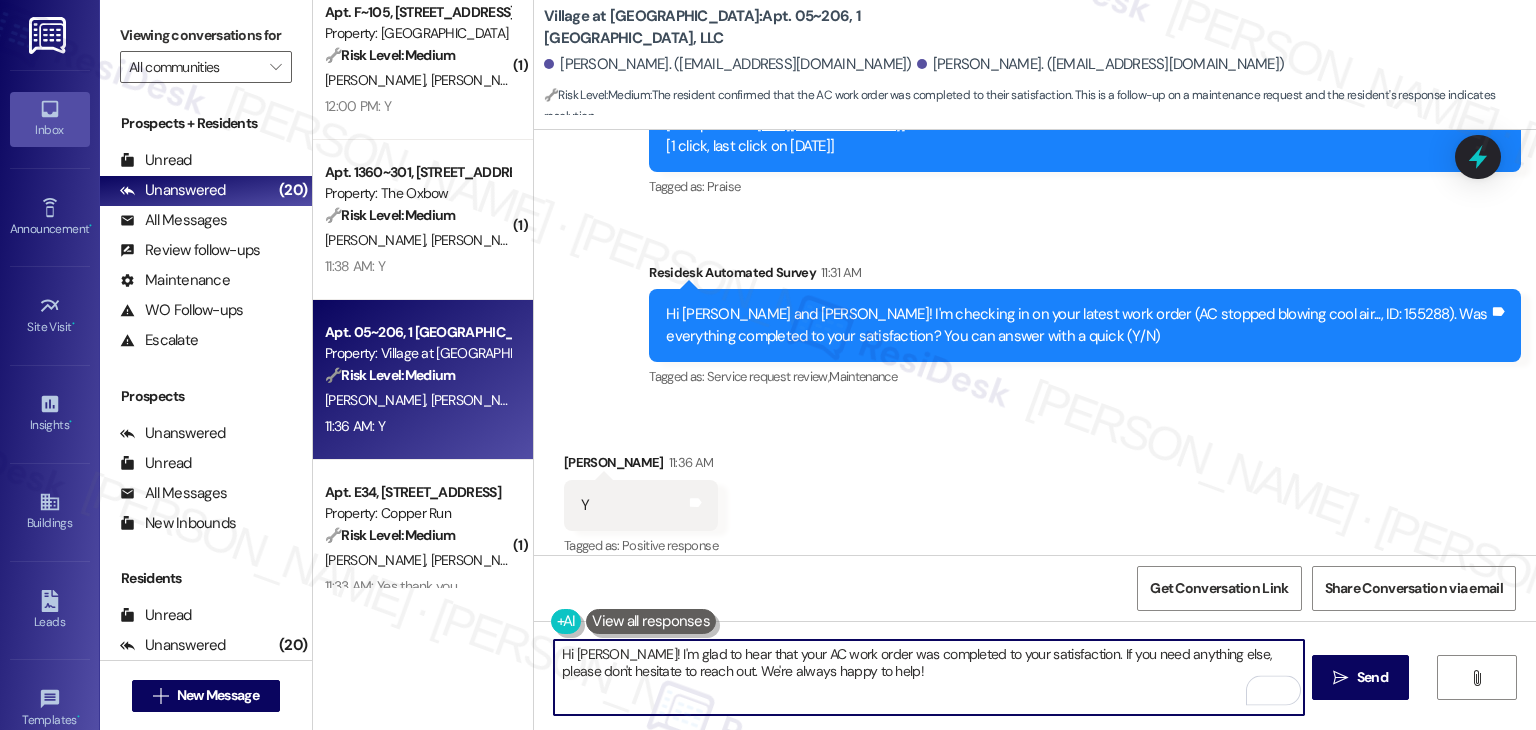 type on "Hi Rocio! I'm glad to hear that your AC work order was completed to your satisfaction. If you need anything else, please don't hesitate to reach out. We're always happy to help!" 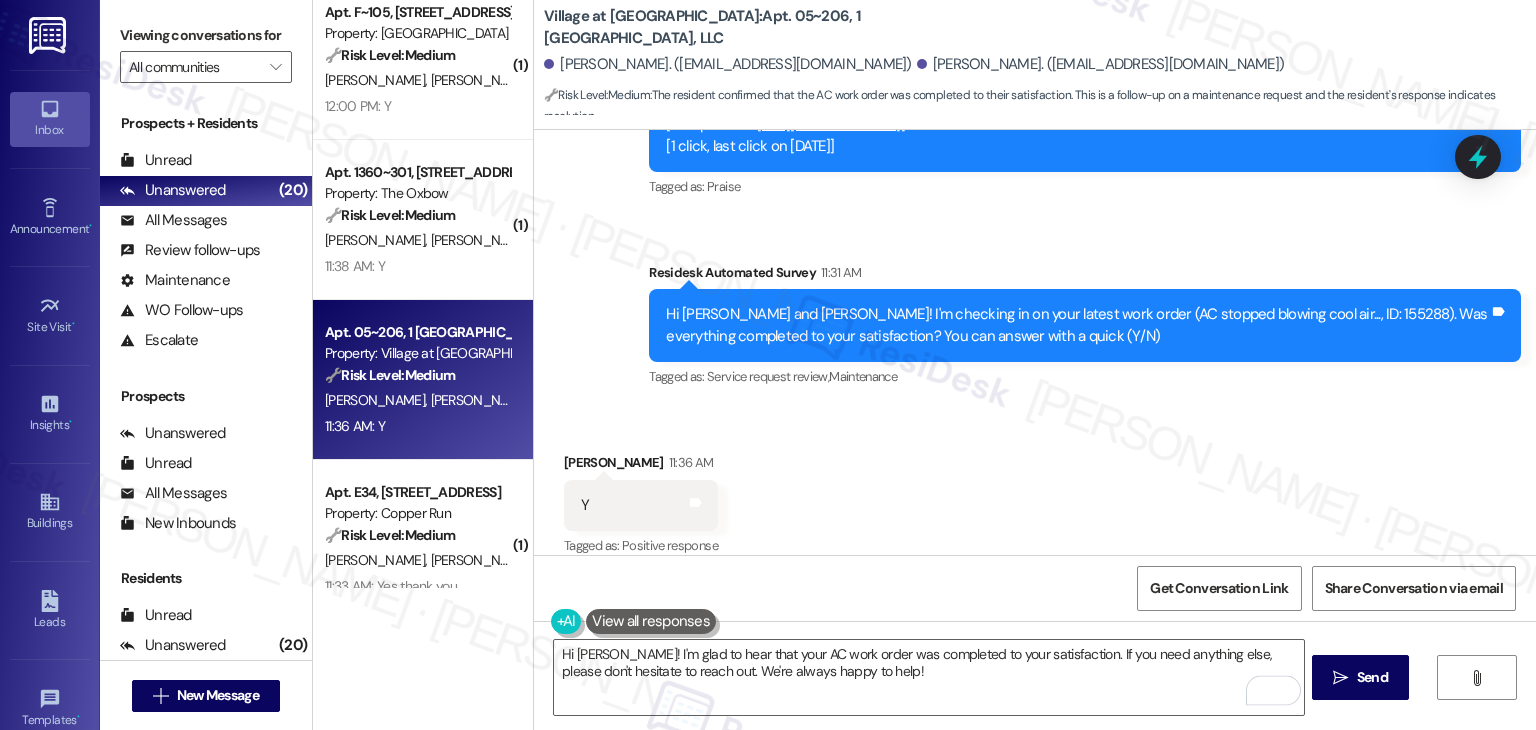 click on "Received via SMS Rocio Blazio 11:36 AM Y Tags and notes Tagged as:   Positive response Click to highlight conversations about Positive response" at bounding box center [1035, 491] 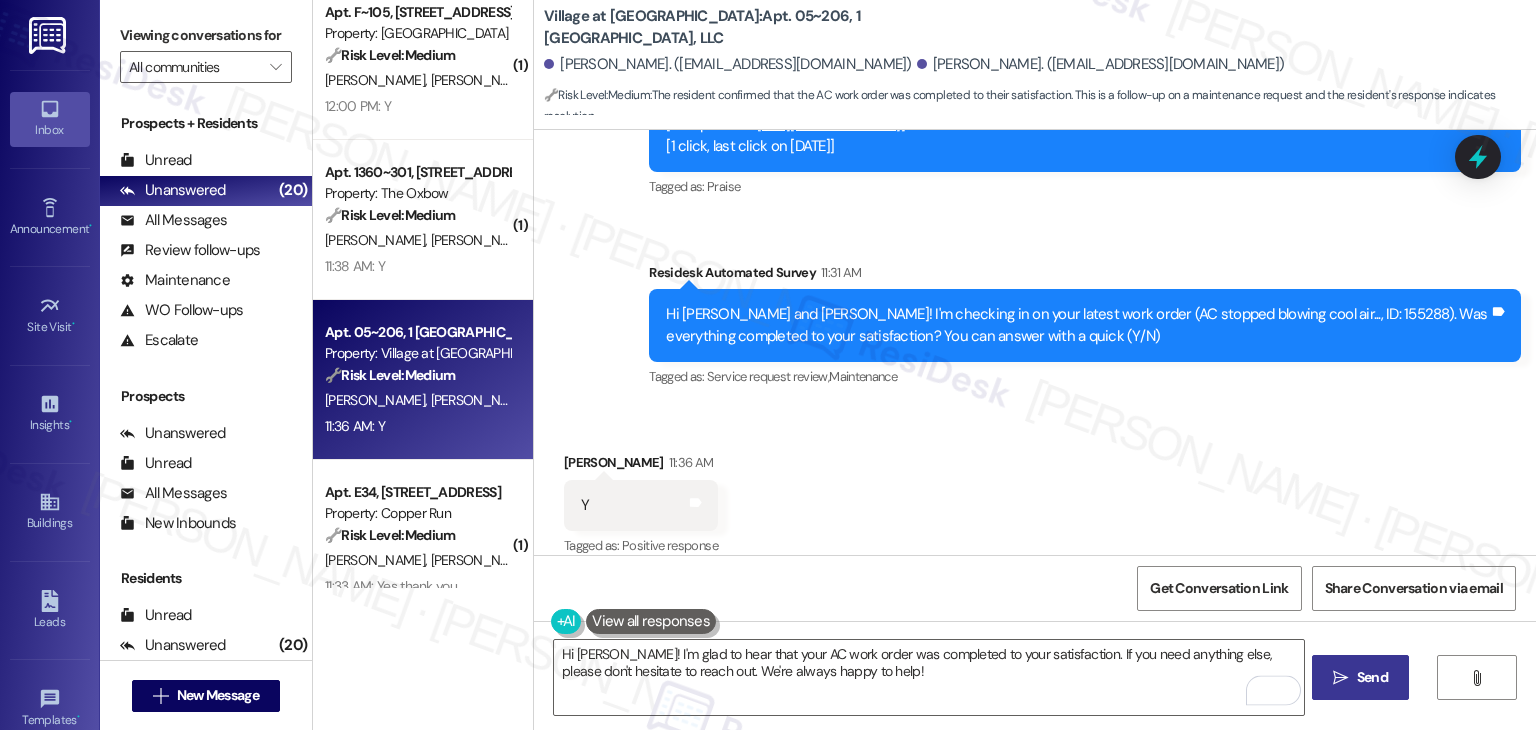 click on "" at bounding box center [1340, 678] 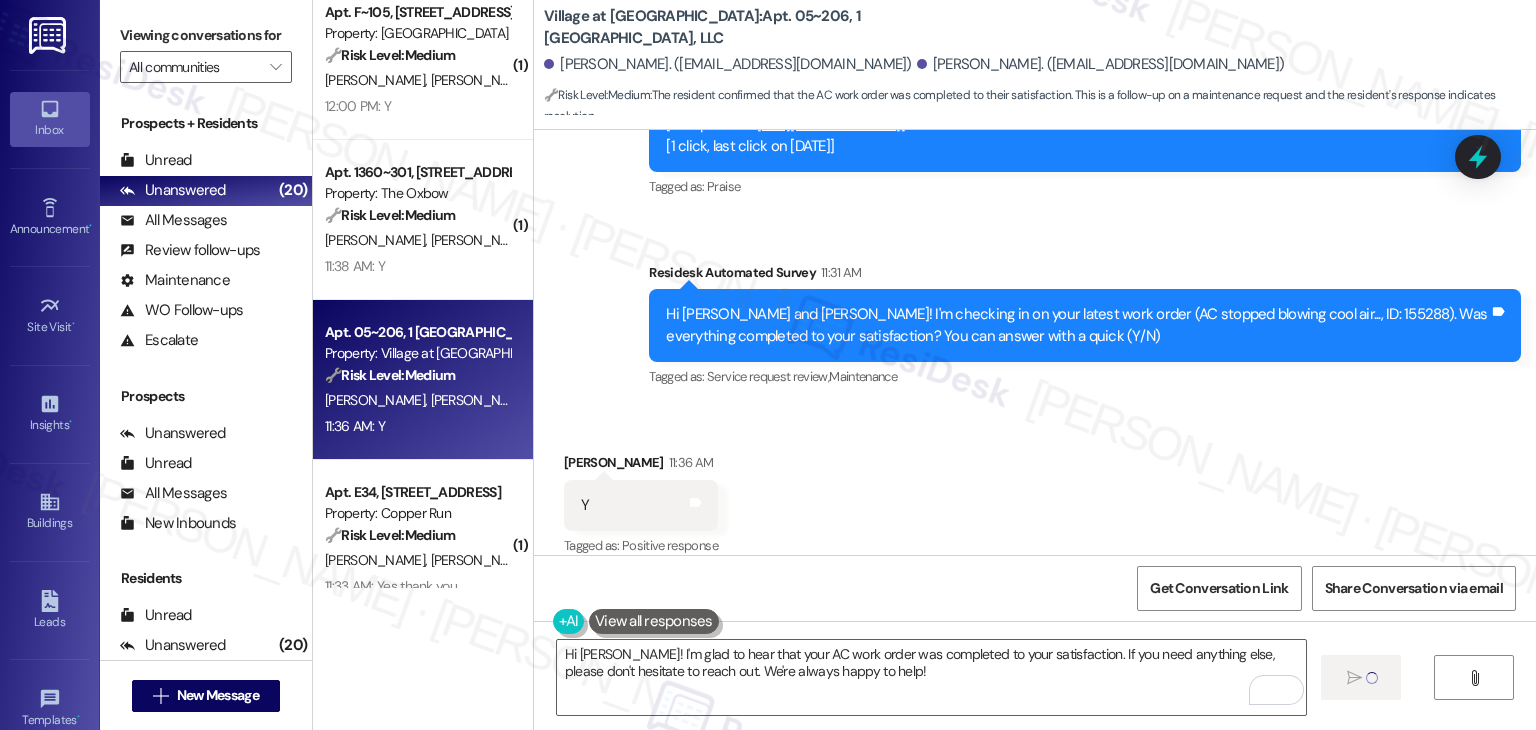 type 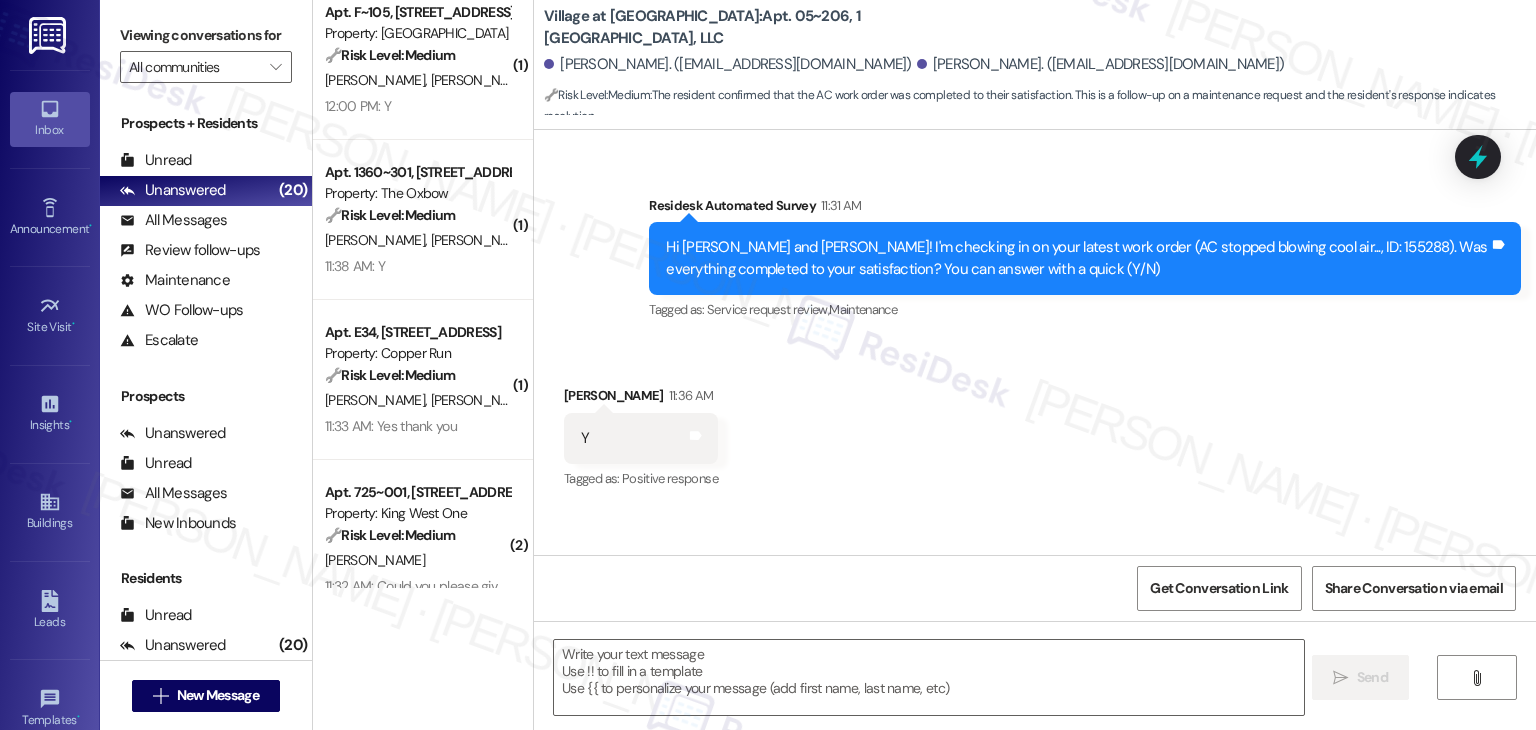 scroll, scrollTop: 1343, scrollLeft: 0, axis: vertical 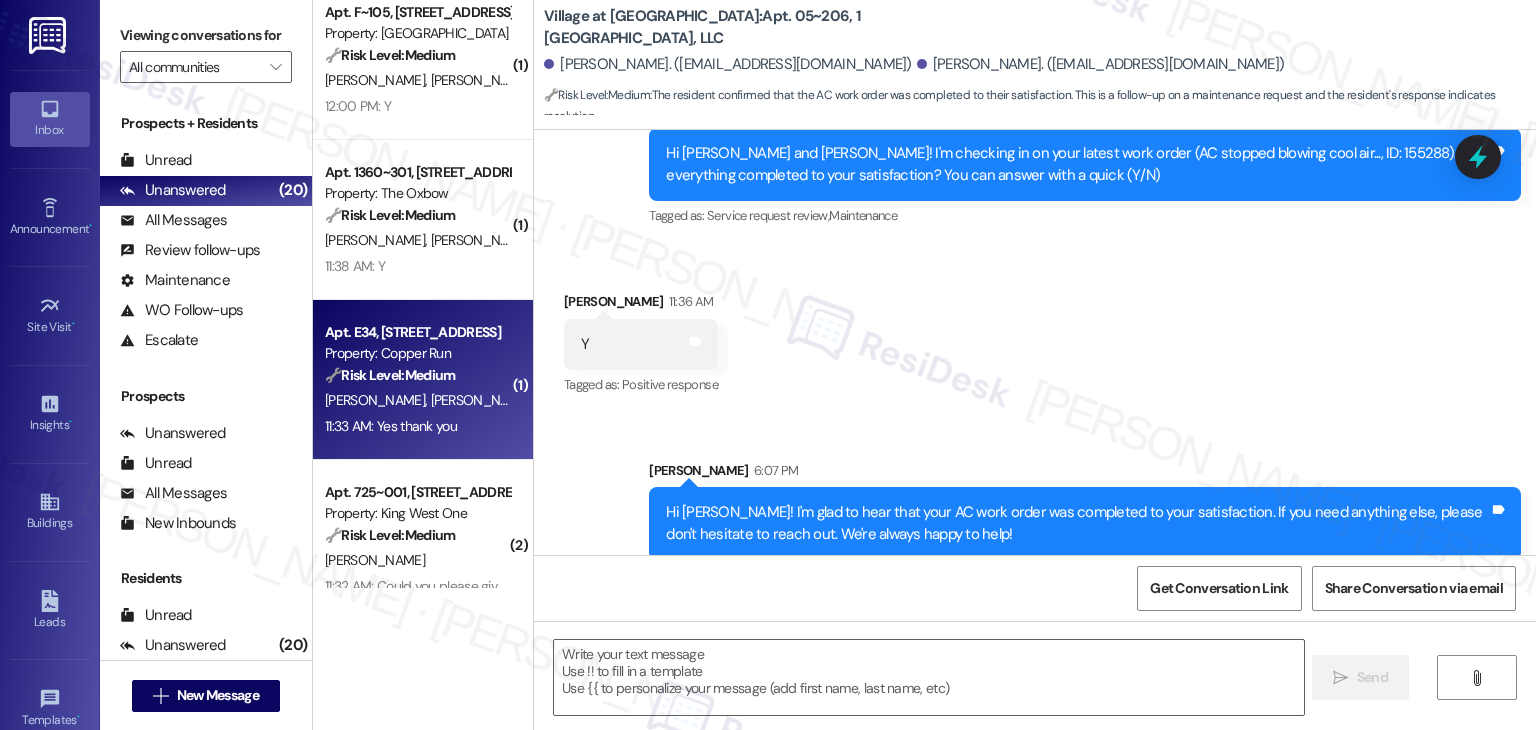 click on "11:33 AM: Yes thank you 11:33 AM: Yes thank you" at bounding box center [391, 426] 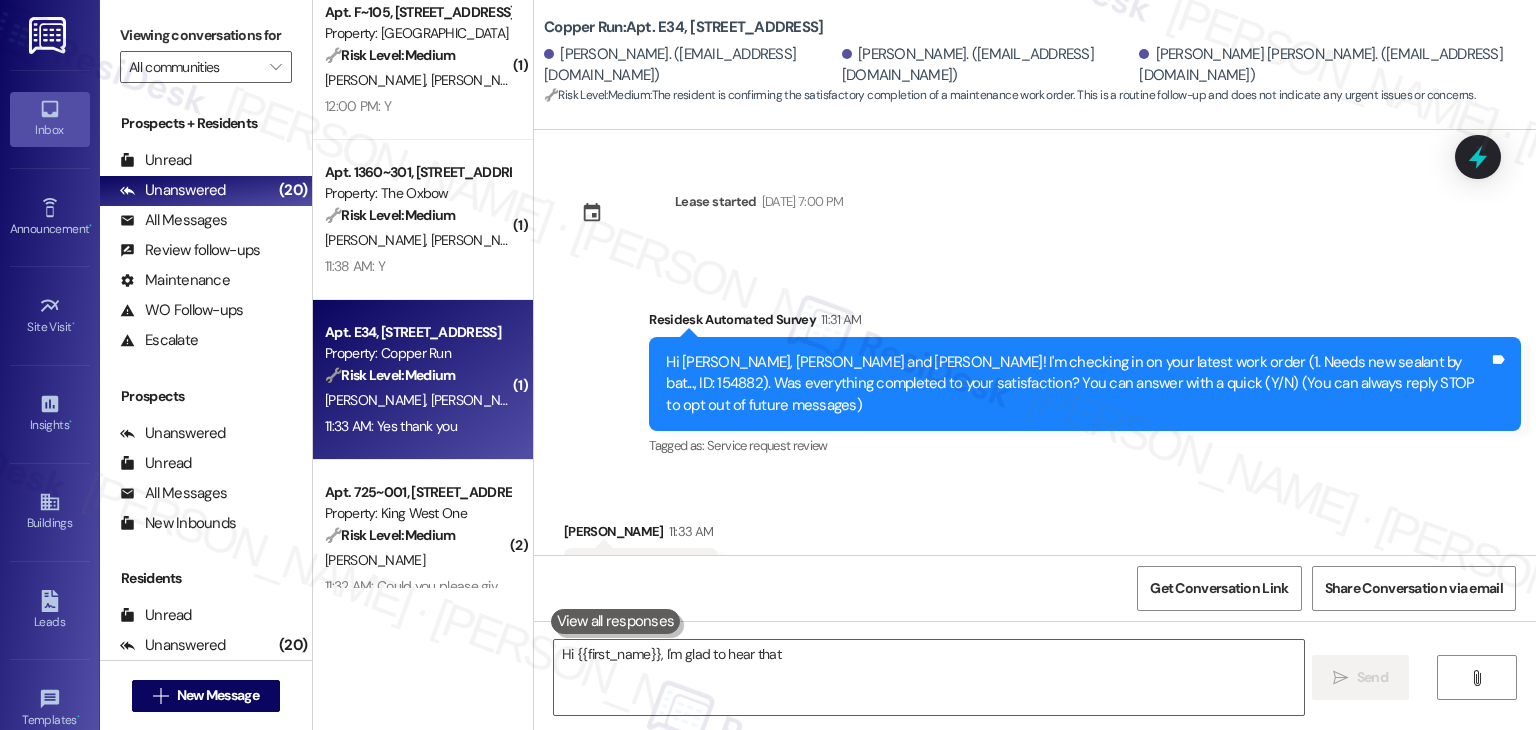 scroll, scrollTop: 68, scrollLeft: 0, axis: vertical 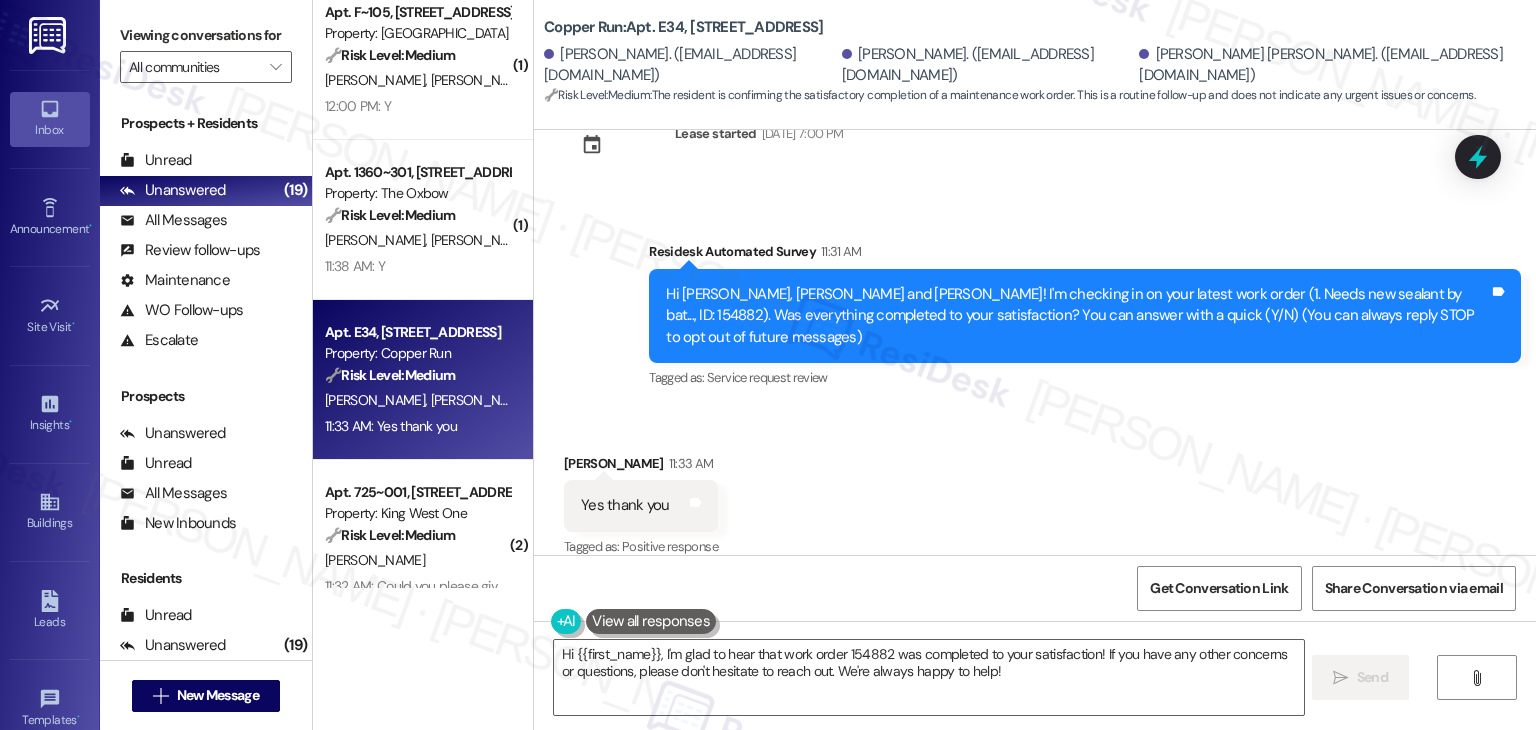 click on "Received via SMS Rudi Evans 11:33 AM Yes thank you Tags and notes Tagged as:   Positive response Click to highlight conversations about Positive response" at bounding box center (1035, 492) 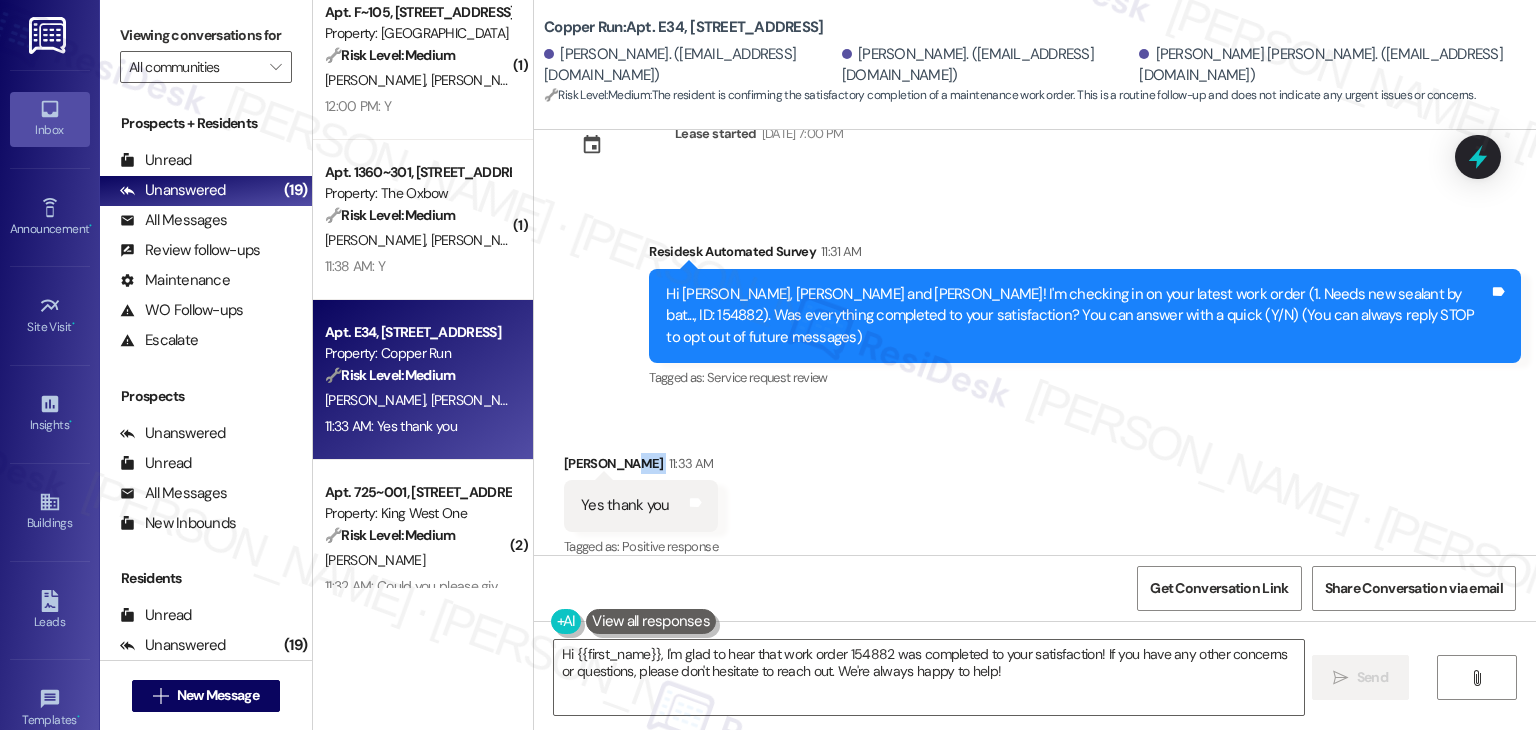 click on "Received via SMS Rudi Evans 11:33 AM Yes thank you Tags and notes Tagged as:   Positive response Click to highlight conversations about Positive response" at bounding box center (1035, 492) 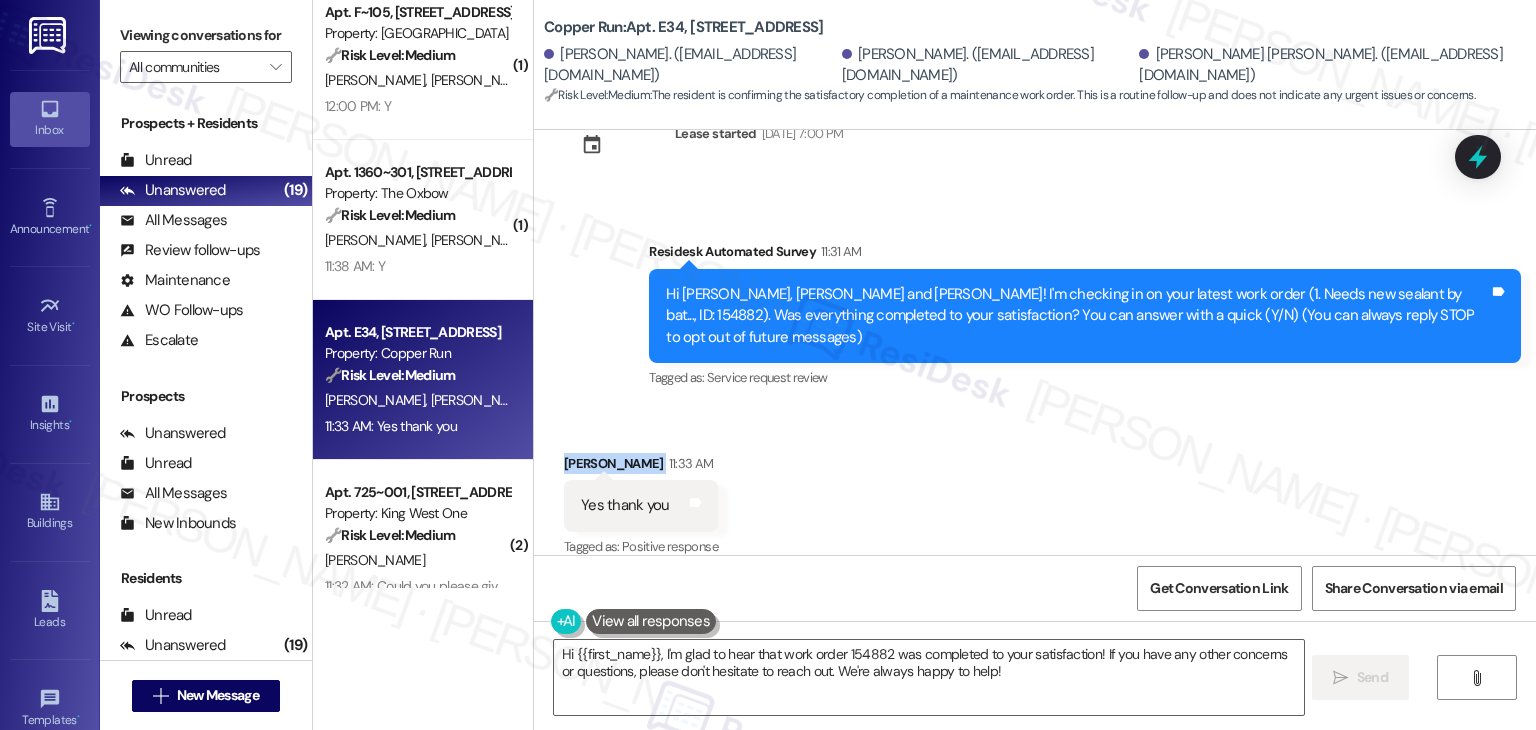 click on "Received via SMS Rudi Evans 11:33 AM Yes thank you Tags and notes Tagged as:   Positive response Click to highlight conversations about Positive response" at bounding box center (1035, 492) 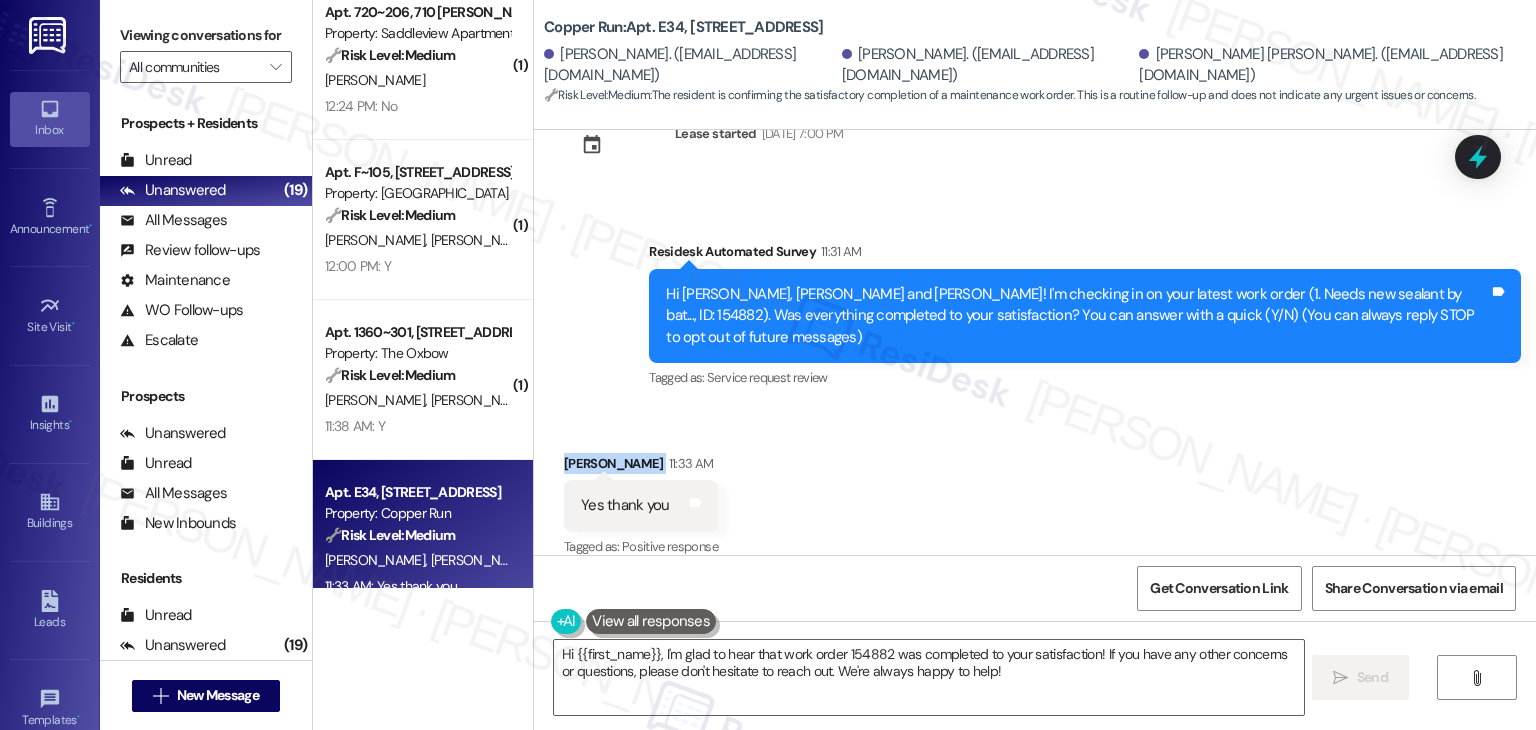 click on "Received via SMS Rudi Evans 11:33 AM Yes thank you Tags and notes Tagged as:   Positive response Click to highlight conversations about Positive response" at bounding box center [1035, 492] 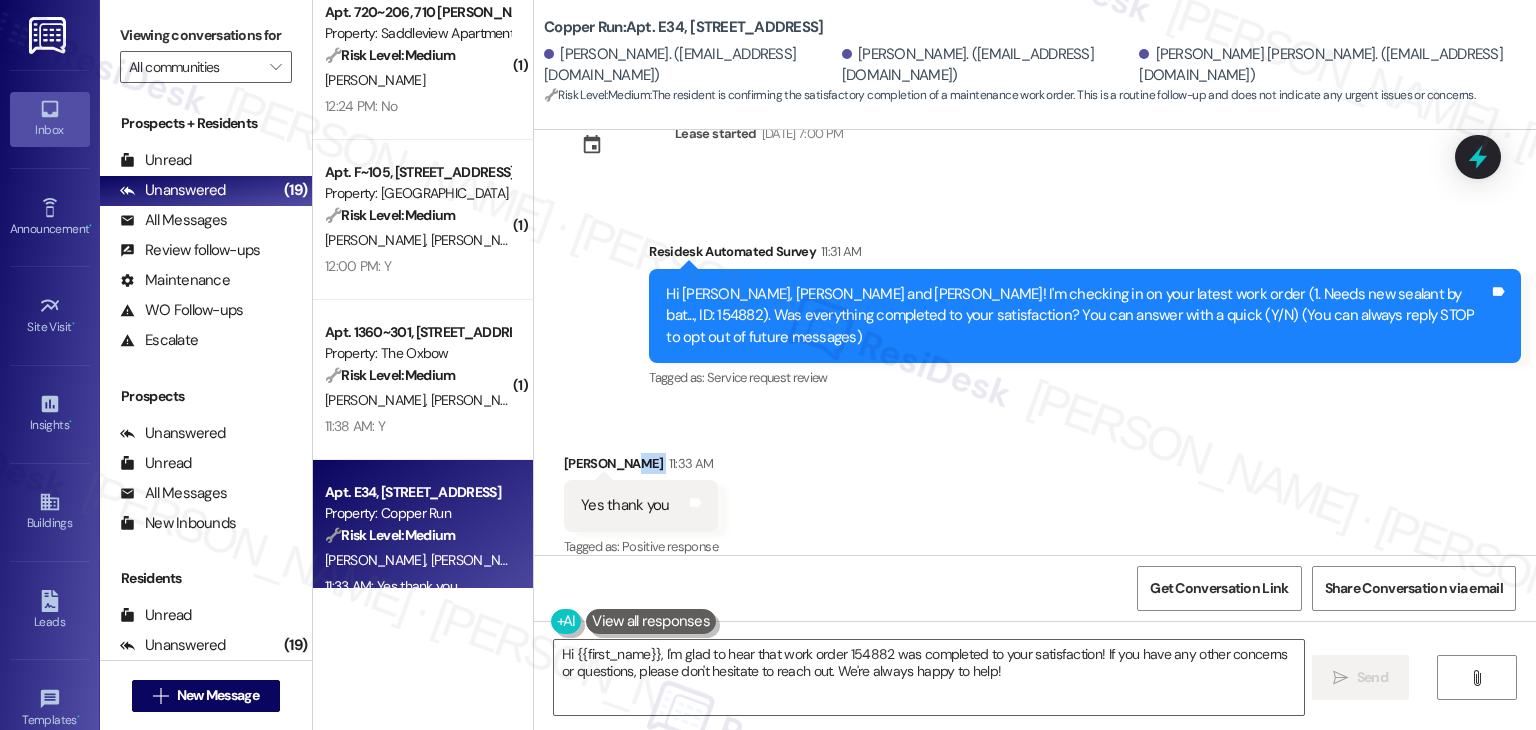 click on "Received via SMS Rudi Evans 11:33 AM Yes thank you Tags and notes Tagged as:   Positive response Click to highlight conversations about Positive response" at bounding box center [1035, 492] 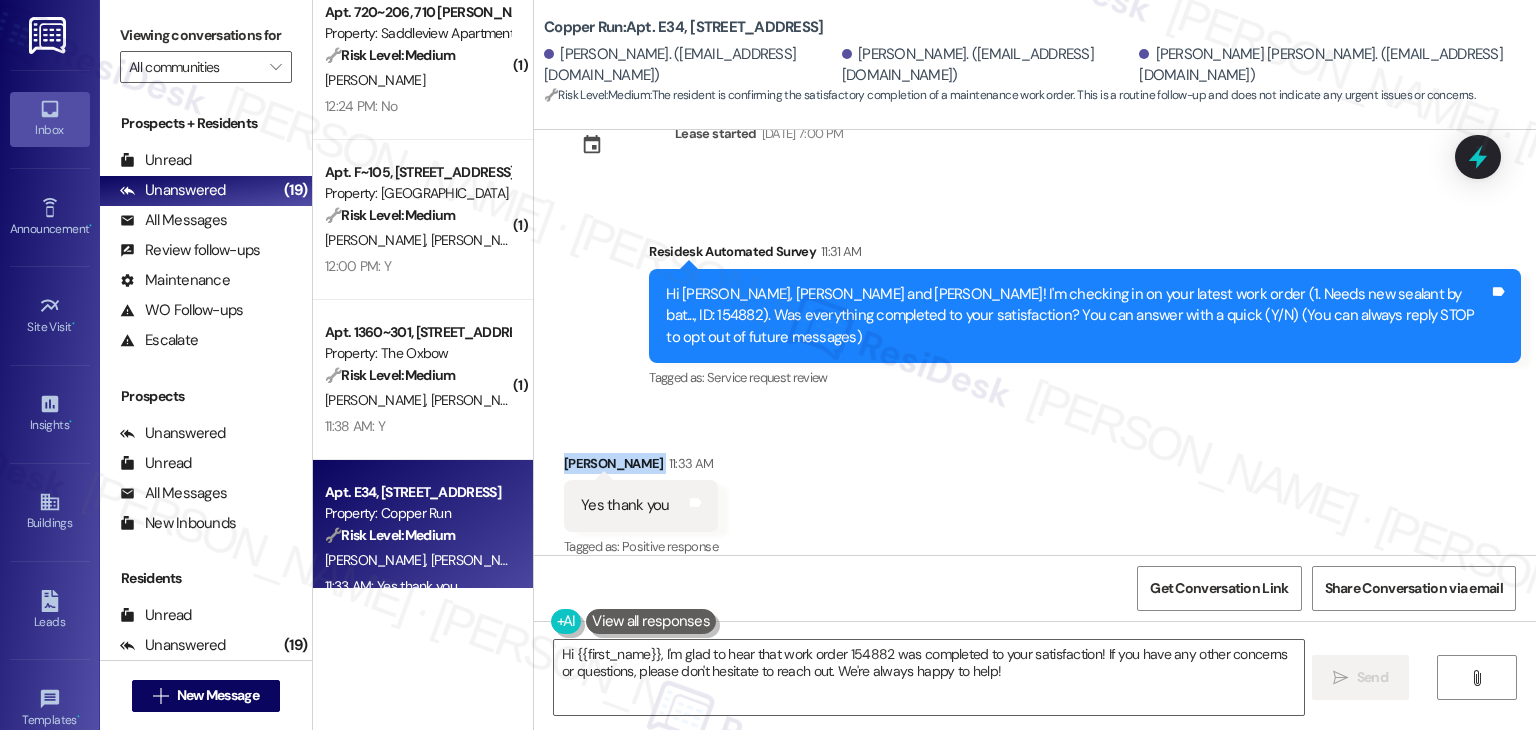 click on "Received via SMS Rudi Evans 11:33 AM Yes thank you Tags and notes Tagged as:   Positive response Click to highlight conversations about Positive response" at bounding box center [1035, 492] 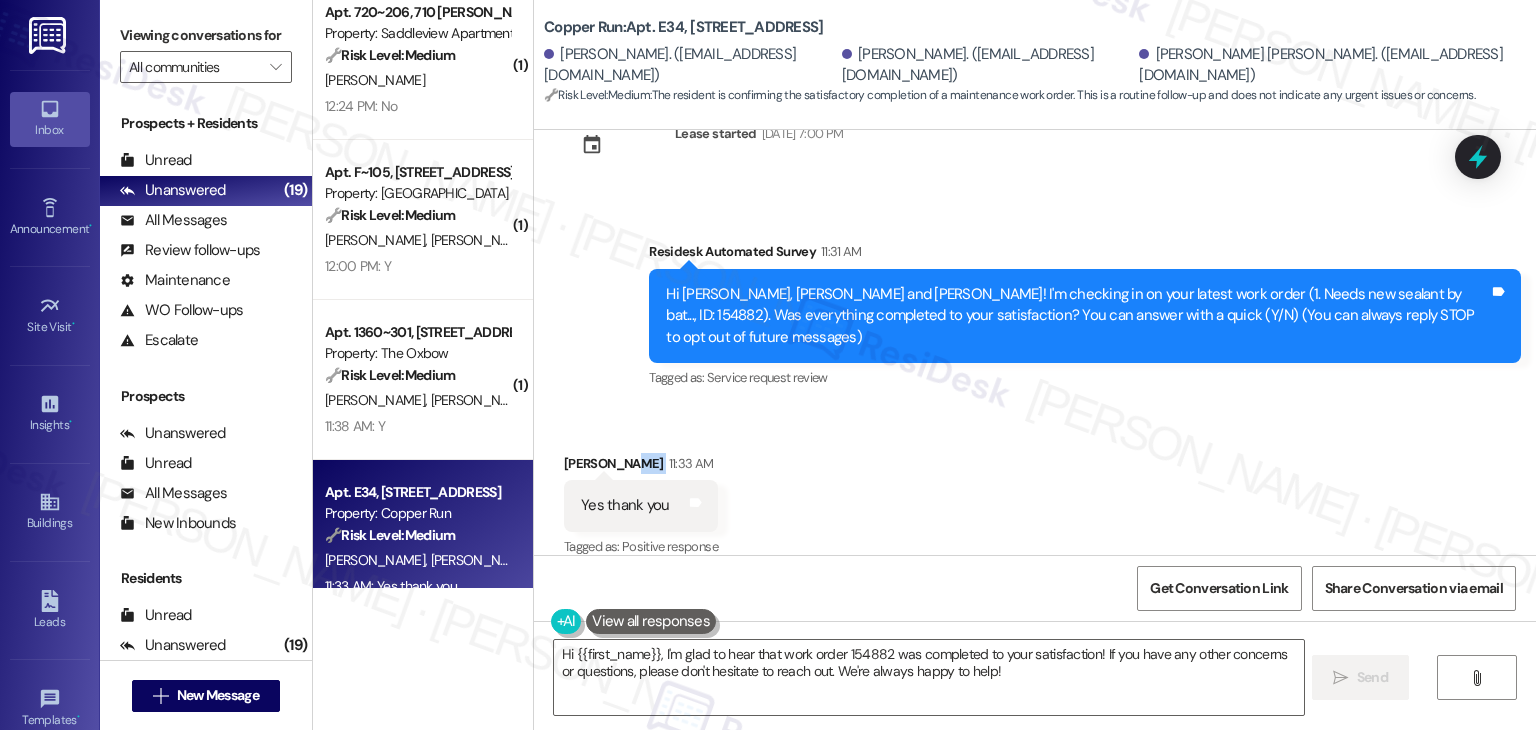 click on "Received via SMS Rudi Evans 11:33 AM Yes thank you Tags and notes Tagged as:   Positive response Click to highlight conversations about Positive response" at bounding box center [1035, 492] 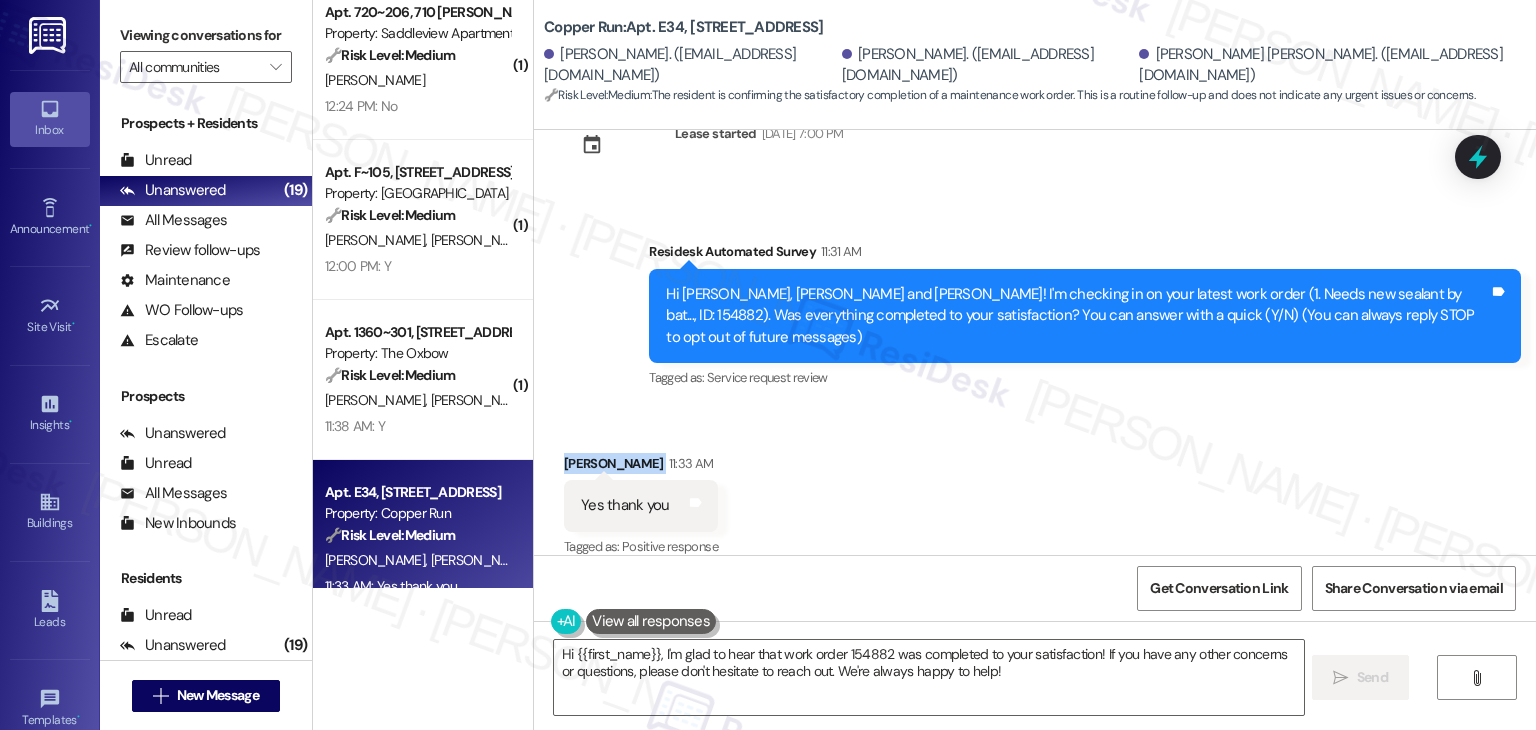 click on "Received via SMS Rudi Evans 11:33 AM Yes thank you Tags and notes Tagged as:   Positive response Click to highlight conversations about Positive response" at bounding box center [1035, 492] 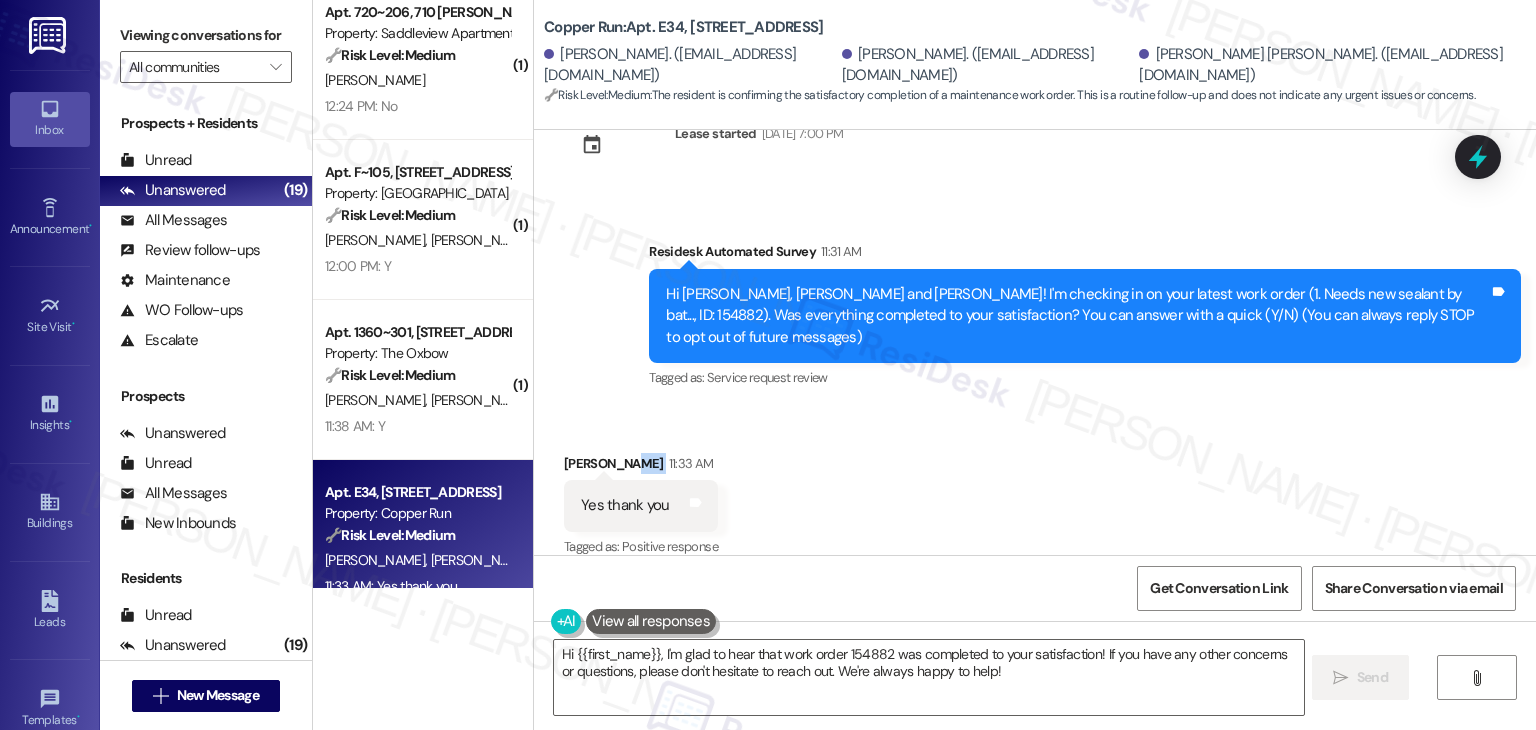 click on "Received via SMS Rudi Evans 11:33 AM Yes thank you Tags and notes Tagged as:   Positive response Click to highlight conversations about Positive response" at bounding box center [1035, 492] 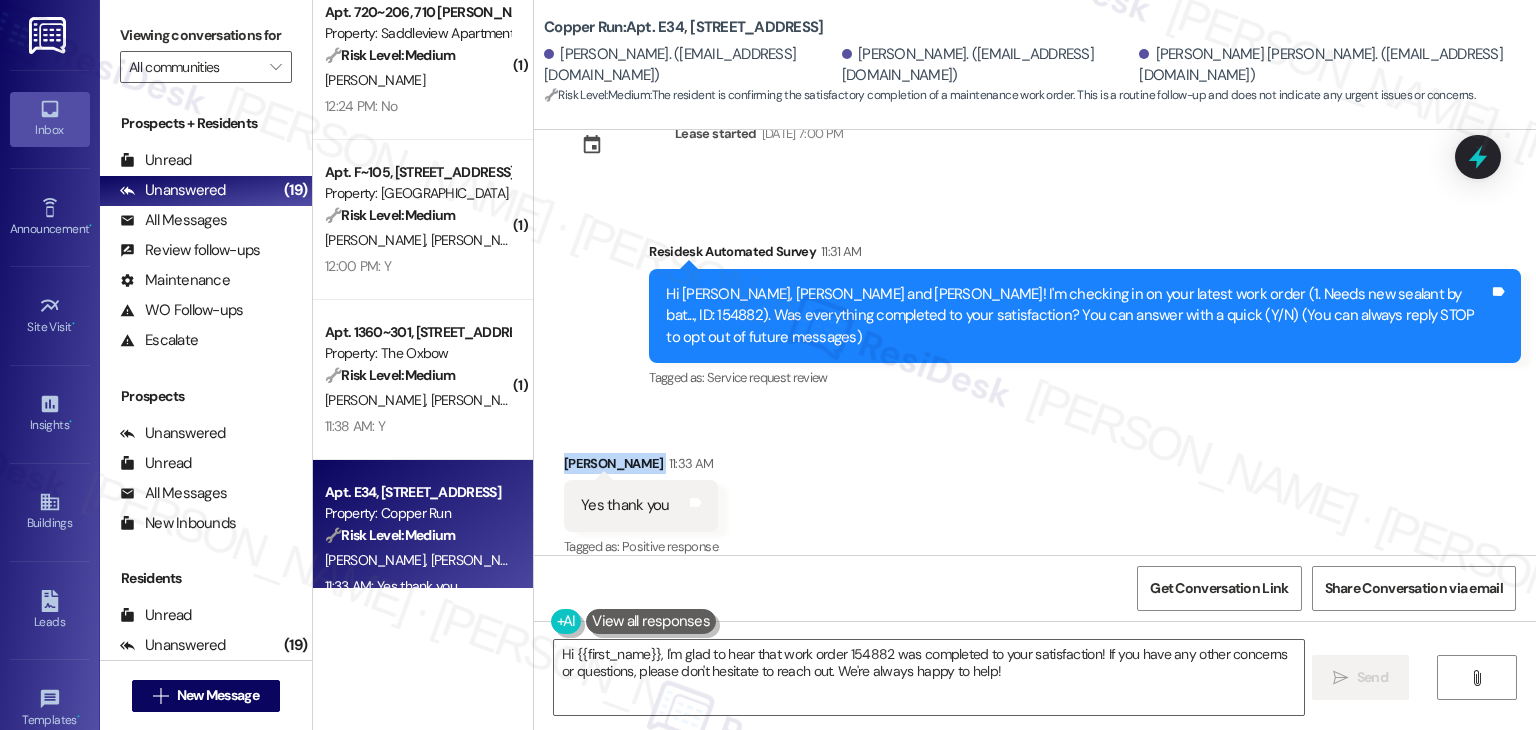 click on "Received via SMS Rudi Evans 11:33 AM Yes thank you Tags and notes Tagged as:   Positive response Click to highlight conversations about Positive response" at bounding box center (1035, 492) 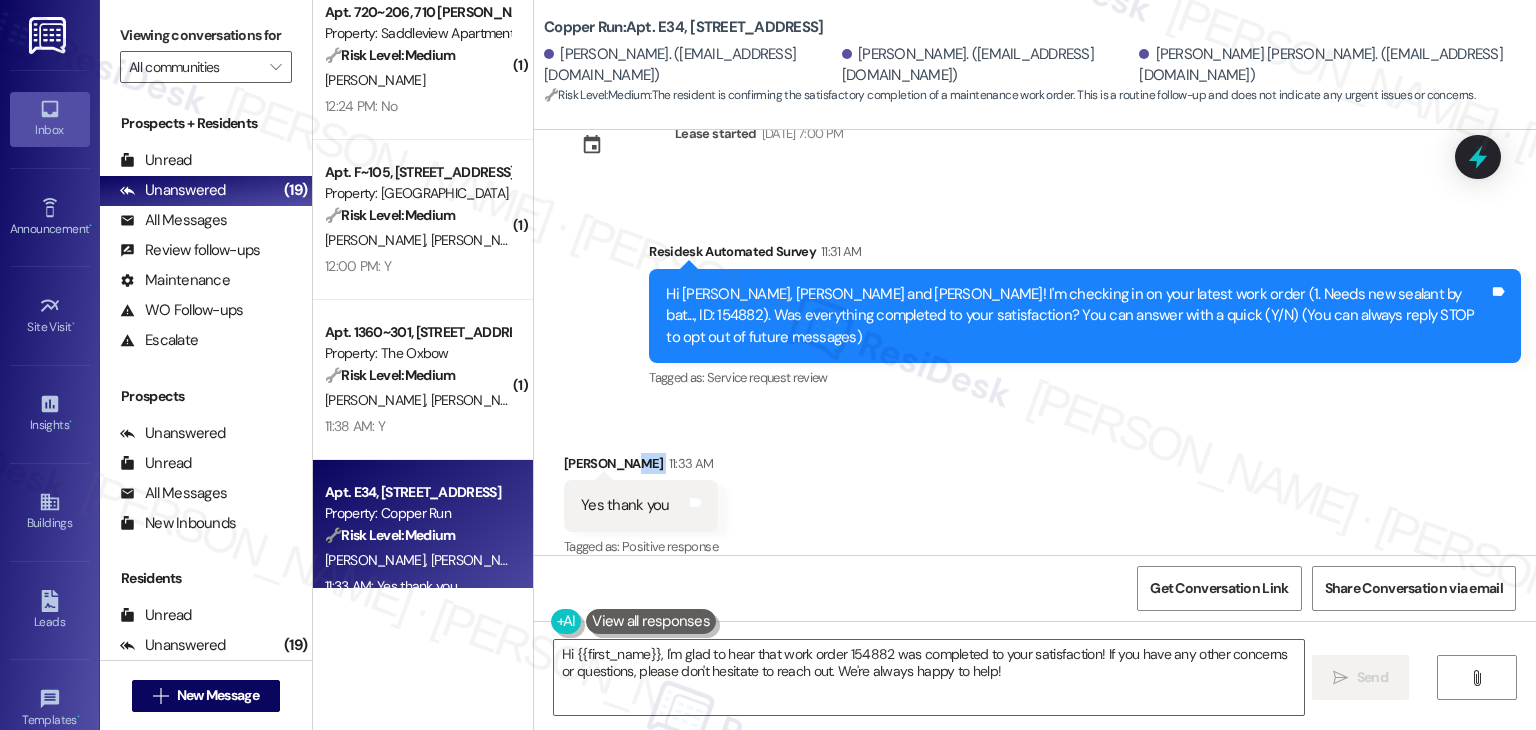 click on "Received via SMS Rudi Evans 11:33 AM Yes thank you Tags and notes Tagged as:   Positive response Click to highlight conversations about Positive response" at bounding box center [1035, 492] 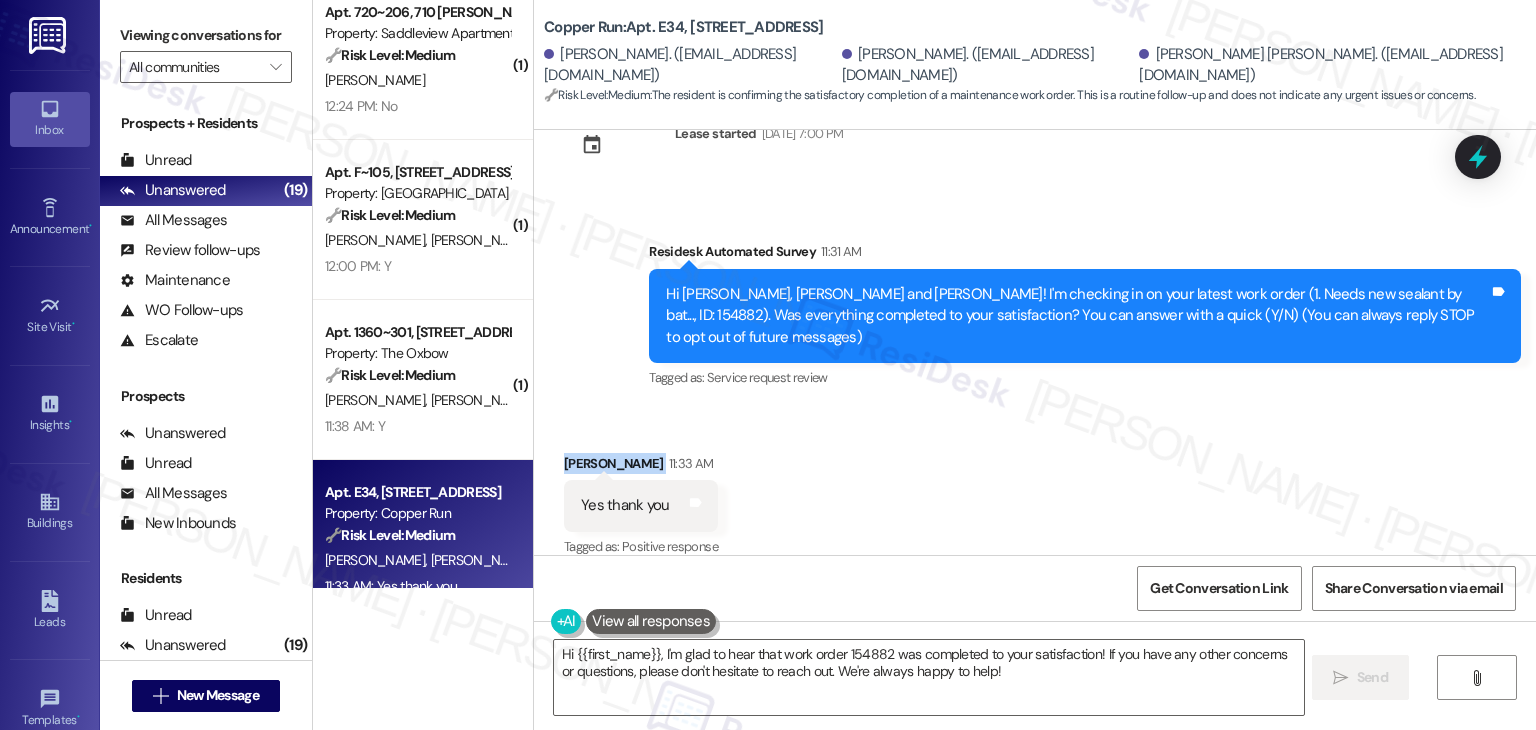 click on "Received via SMS Rudi Evans 11:33 AM Yes thank you Tags and notes Tagged as:   Positive response Click to highlight conversations about Positive response" at bounding box center (1035, 492) 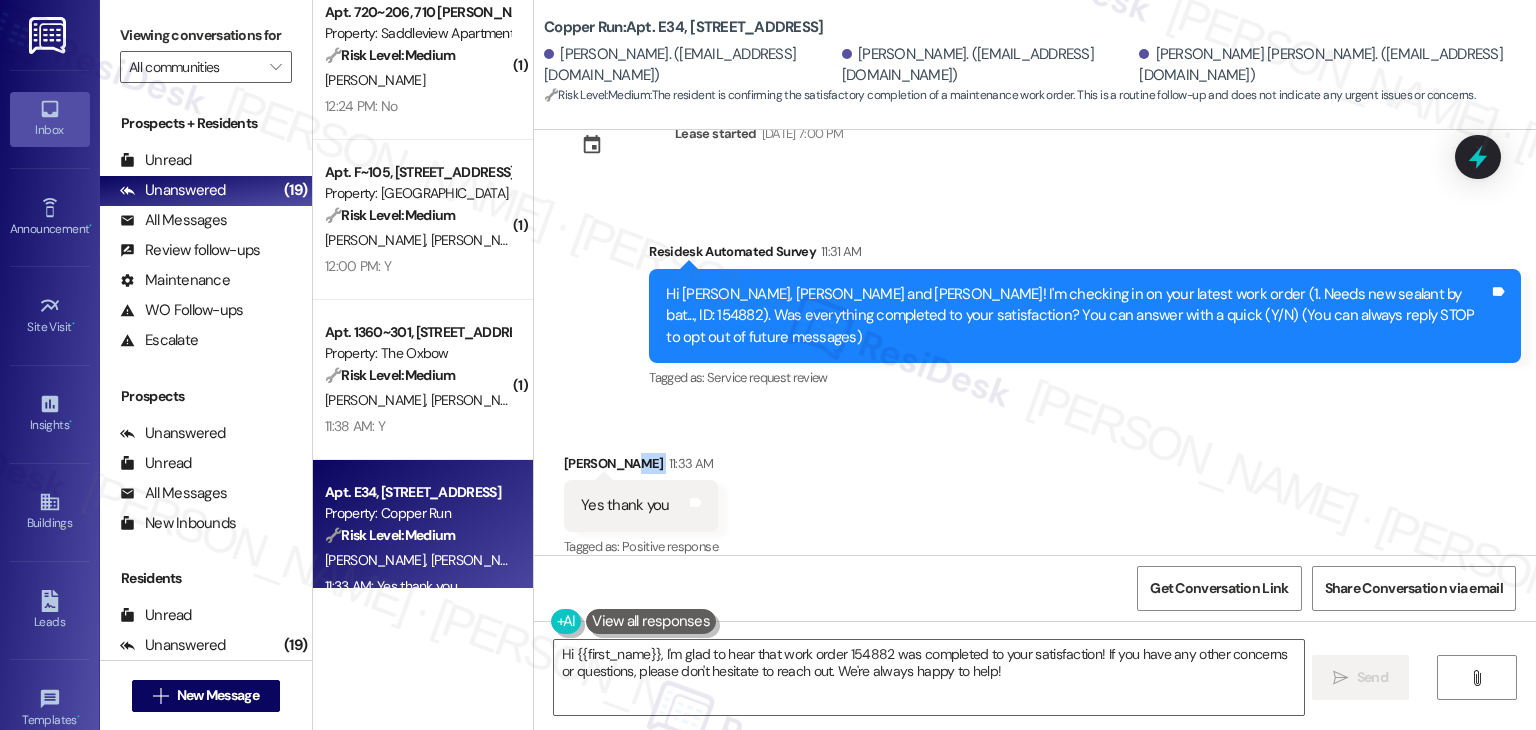 click on "Received via SMS Rudi Evans 11:33 AM Yes thank you Tags and notes Tagged as:   Positive response Click to highlight conversations about Positive response" at bounding box center [1035, 492] 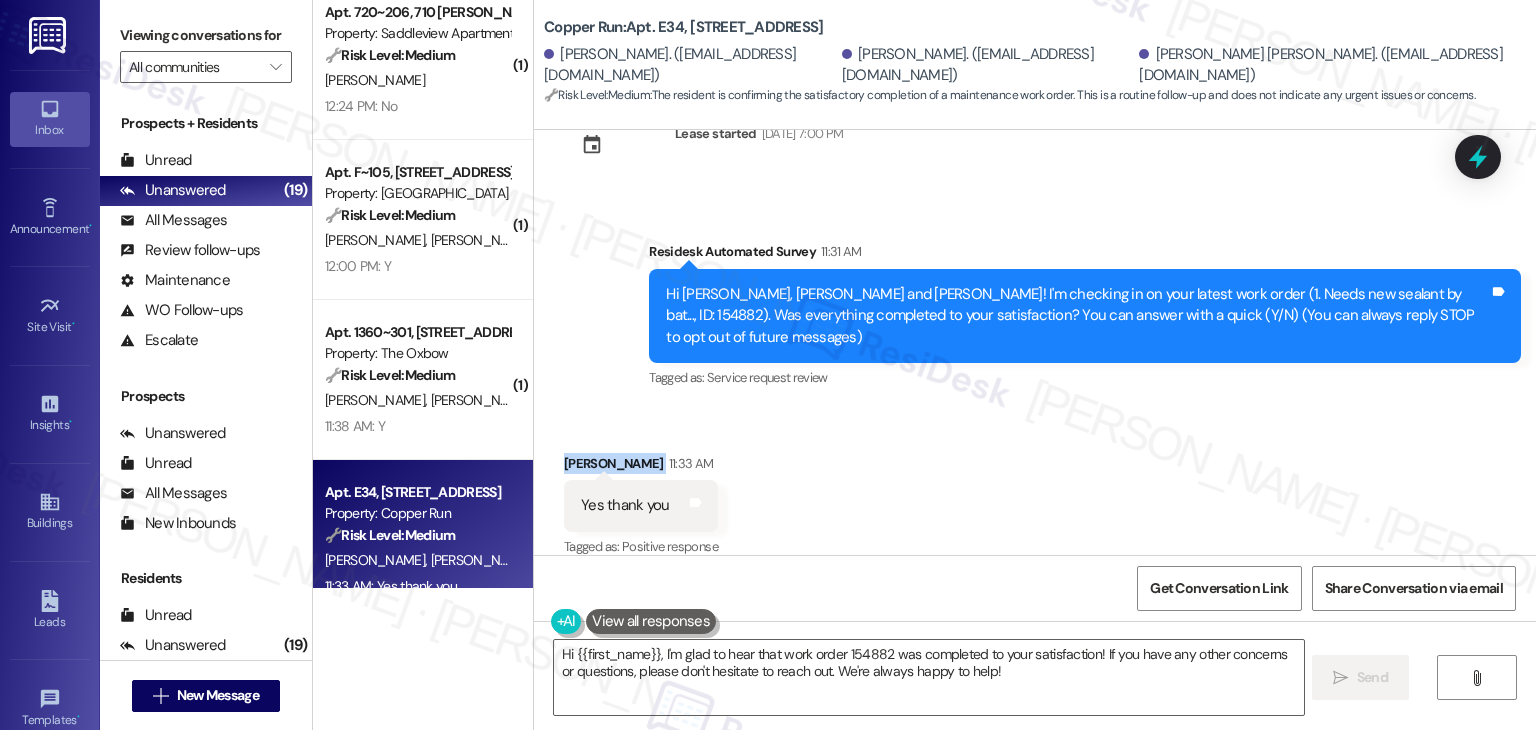 click on "Received via SMS Rudi Evans 11:33 AM Yes thank you Tags and notes Tagged as:   Positive response Click to highlight conversations about Positive response" at bounding box center (1035, 492) 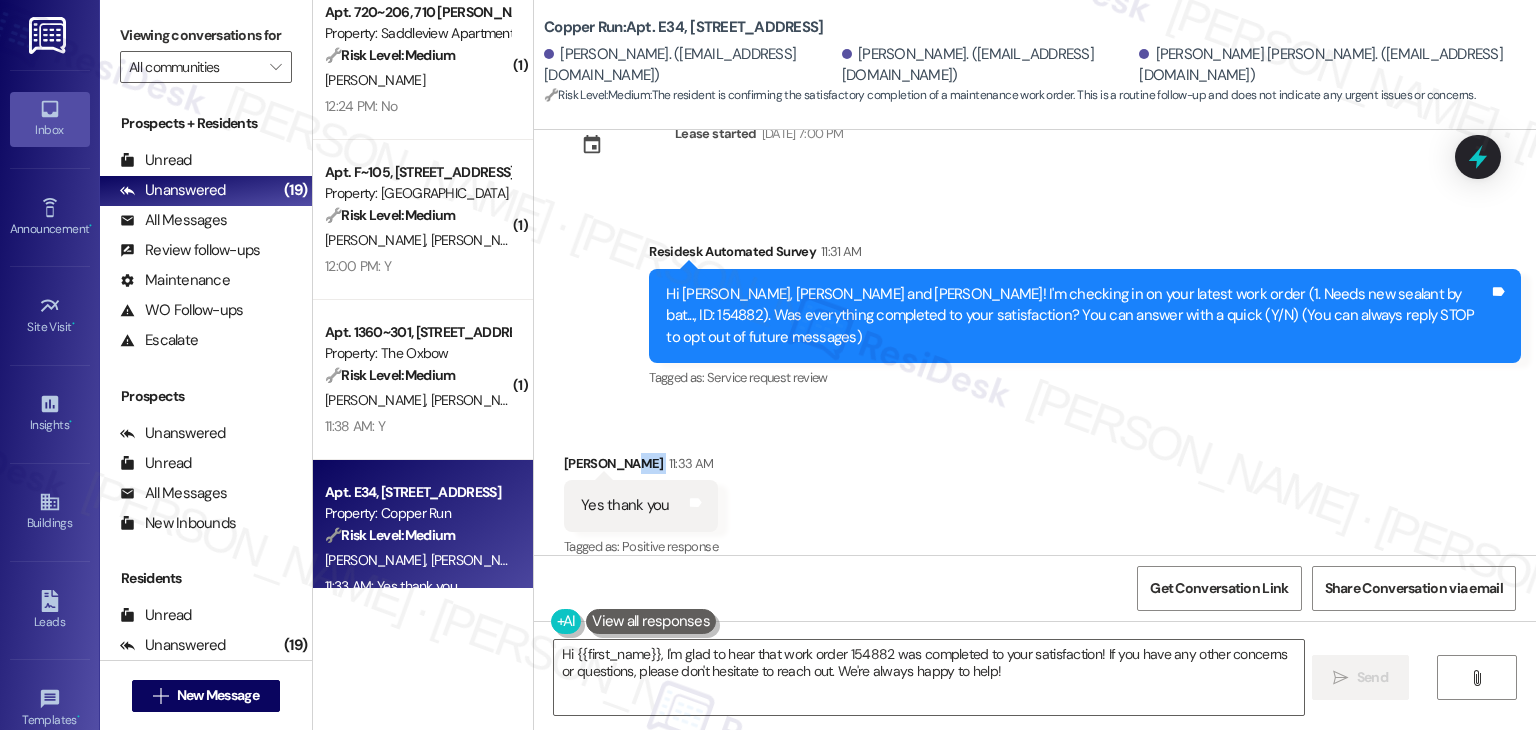 click on "Received via SMS Rudi Evans 11:33 AM Yes thank you Tags and notes Tagged as:   Positive response Click to highlight conversations about Positive response" at bounding box center [1035, 492] 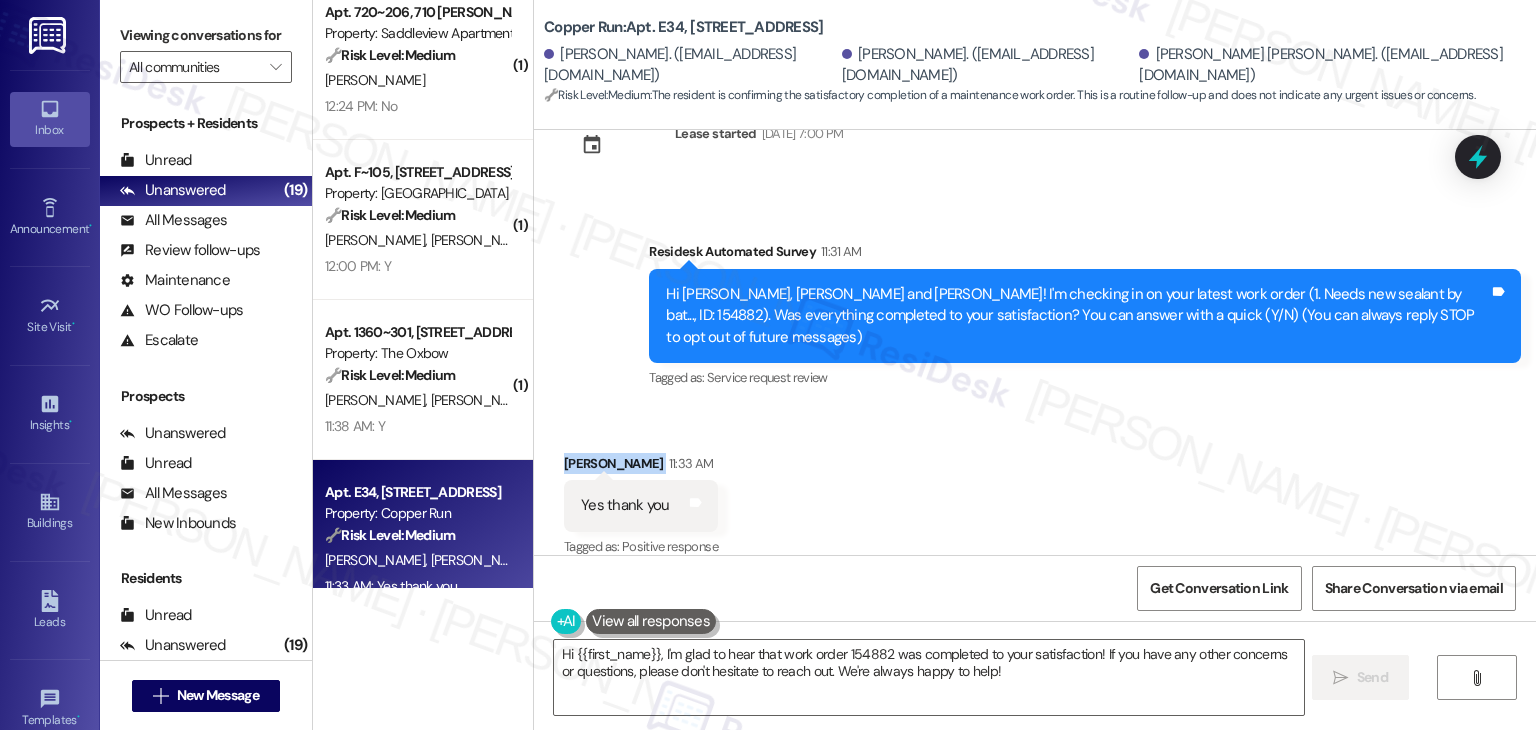 click on "Received via SMS Rudi Evans 11:33 AM Yes thank you Tags and notes Tagged as:   Positive response Click to highlight conversations about Positive response" at bounding box center [1035, 492] 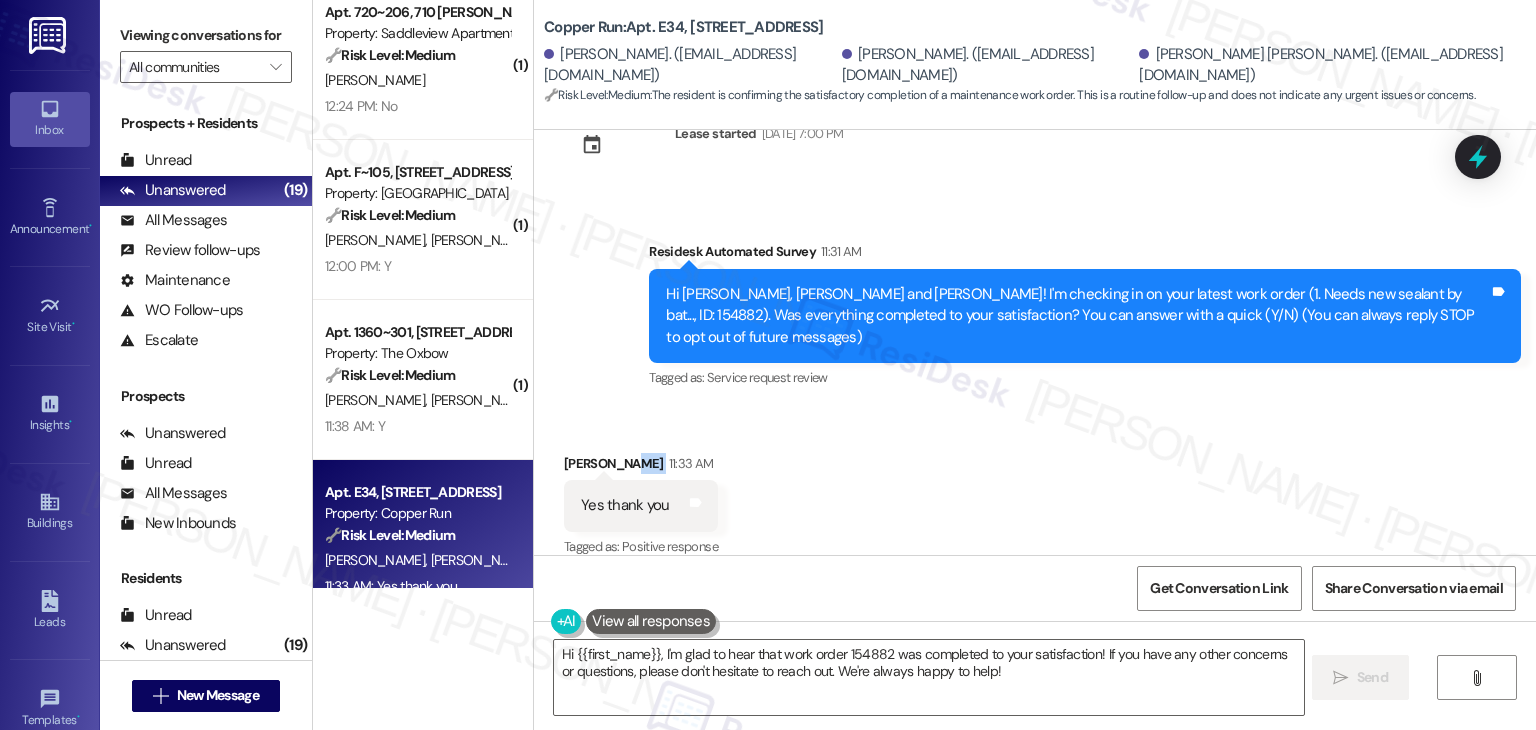 click on "Received via SMS Rudi Evans 11:33 AM Yes thank you Tags and notes Tagged as:   Positive response Click to highlight conversations about Positive response" at bounding box center (1035, 492) 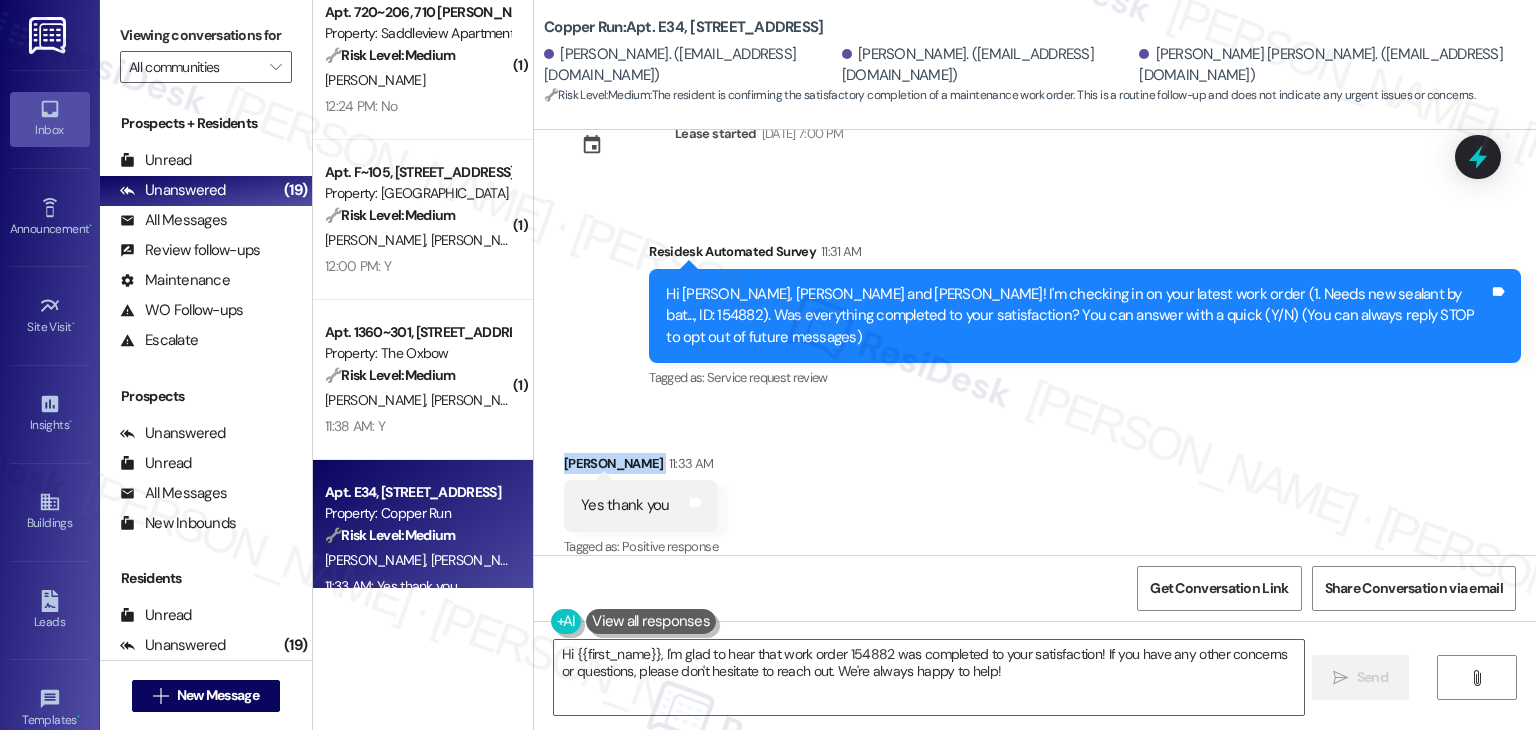 click on "Received via SMS Rudi Evans 11:33 AM Yes thank you Tags and notes Tagged as:   Positive response Click to highlight conversations about Positive response" at bounding box center (1035, 492) 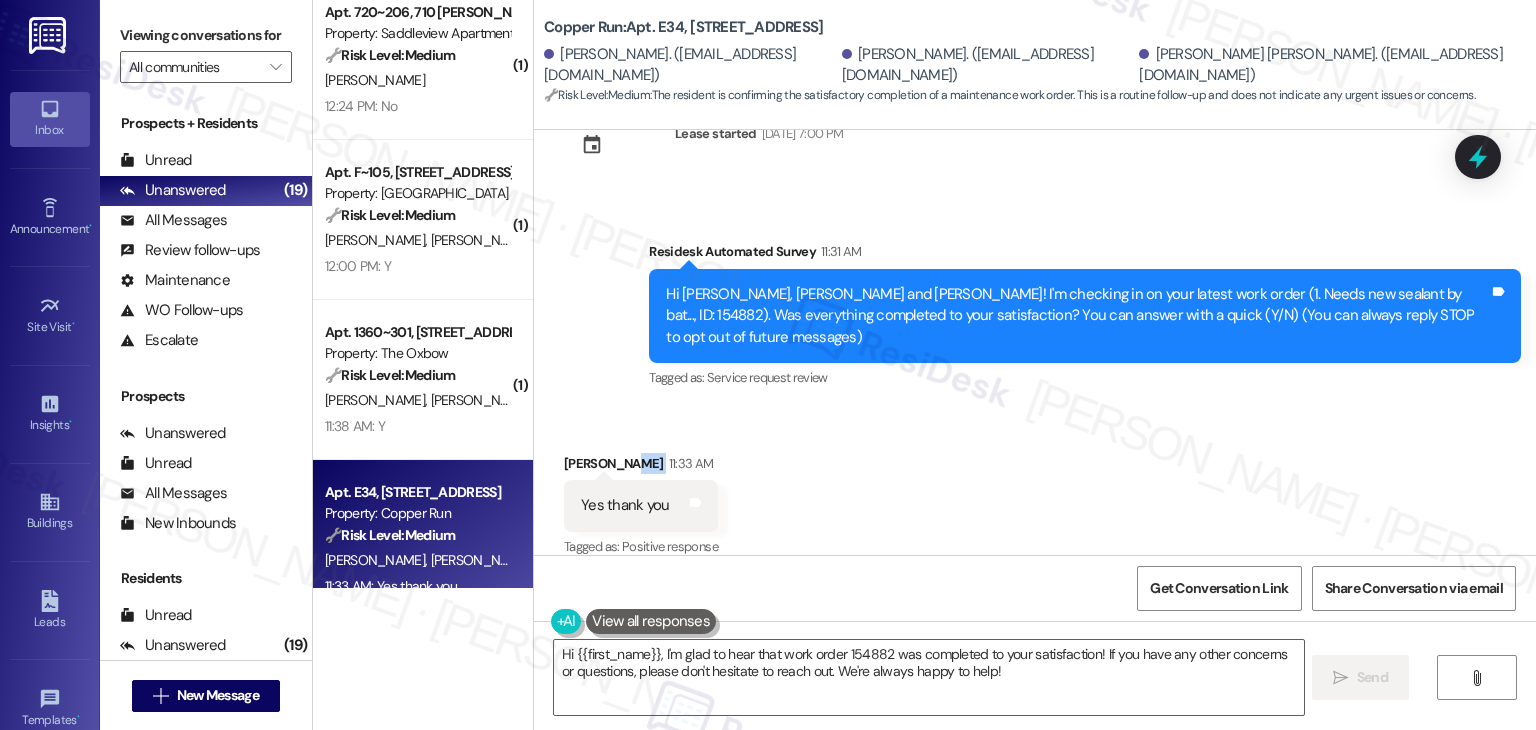 click on "Received via SMS Rudi Evans 11:33 AM Yes thank you Tags and notes Tagged as:   Positive response Click to highlight conversations about Positive response" at bounding box center (1035, 492) 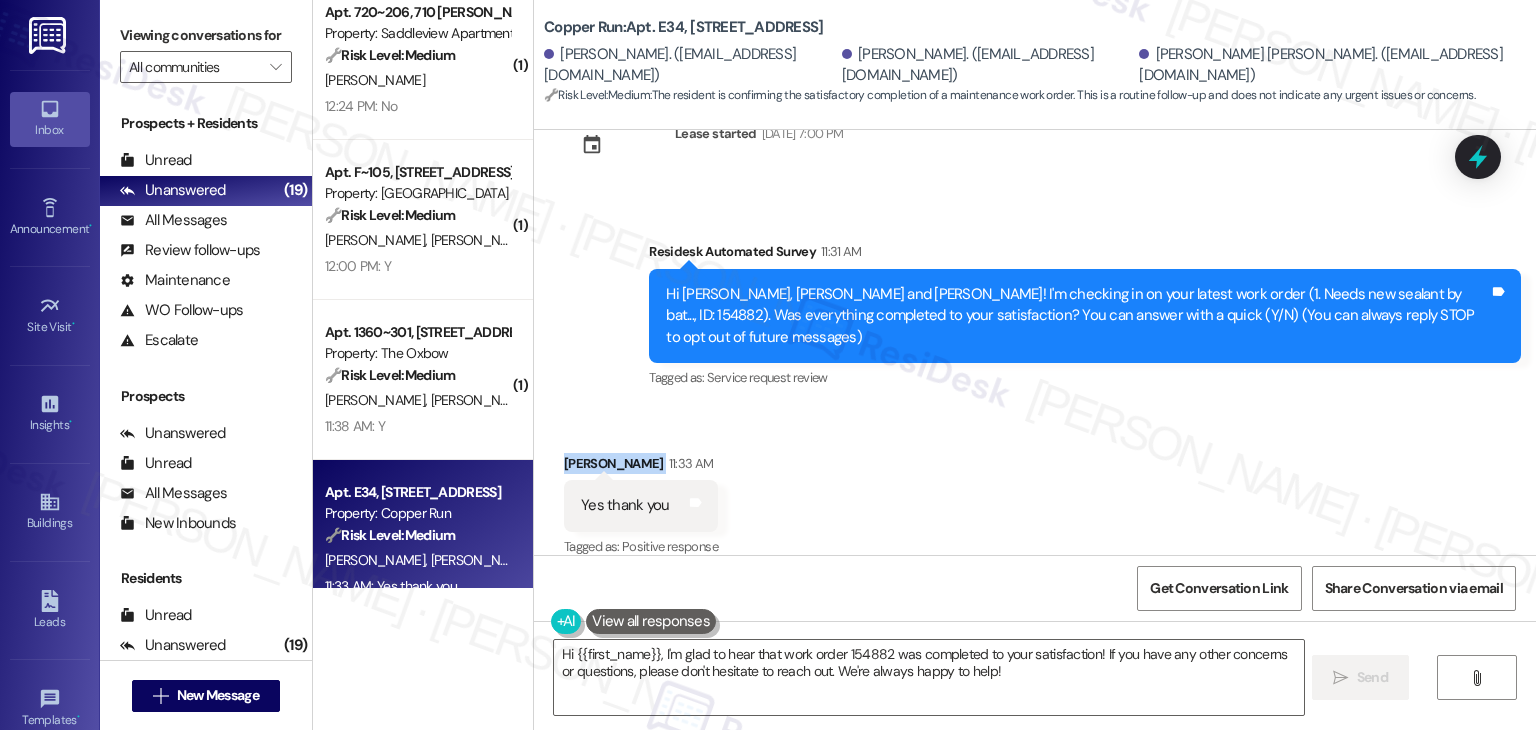 click on "Received via SMS Rudi Evans 11:33 AM Yes thank you Tags and notes Tagged as:   Positive response Click to highlight conversations about Positive response" at bounding box center [1035, 492] 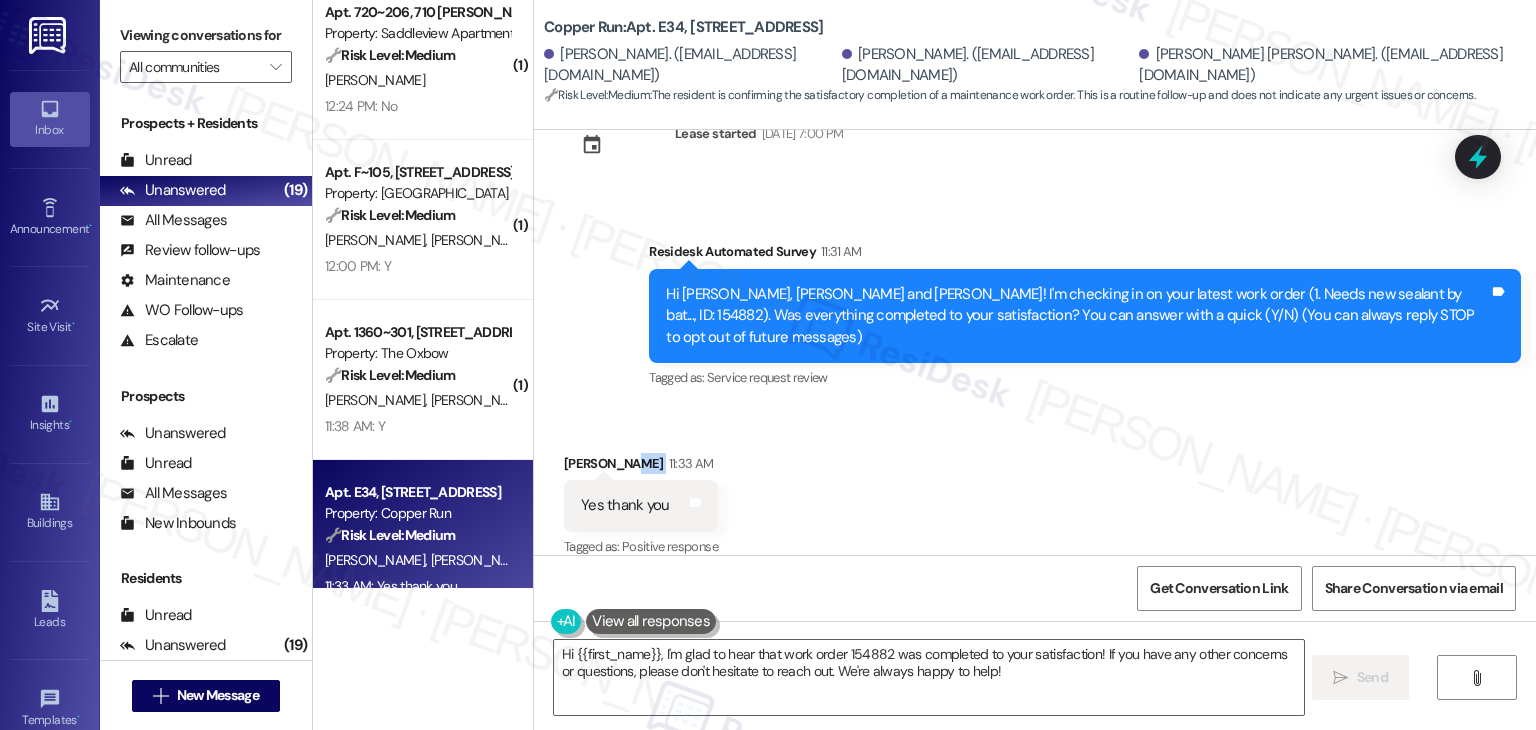 click on "Received via SMS Rudi Evans 11:33 AM Yes thank you Tags and notes Tagged as:   Positive response Click to highlight conversations about Positive response" at bounding box center (1035, 492) 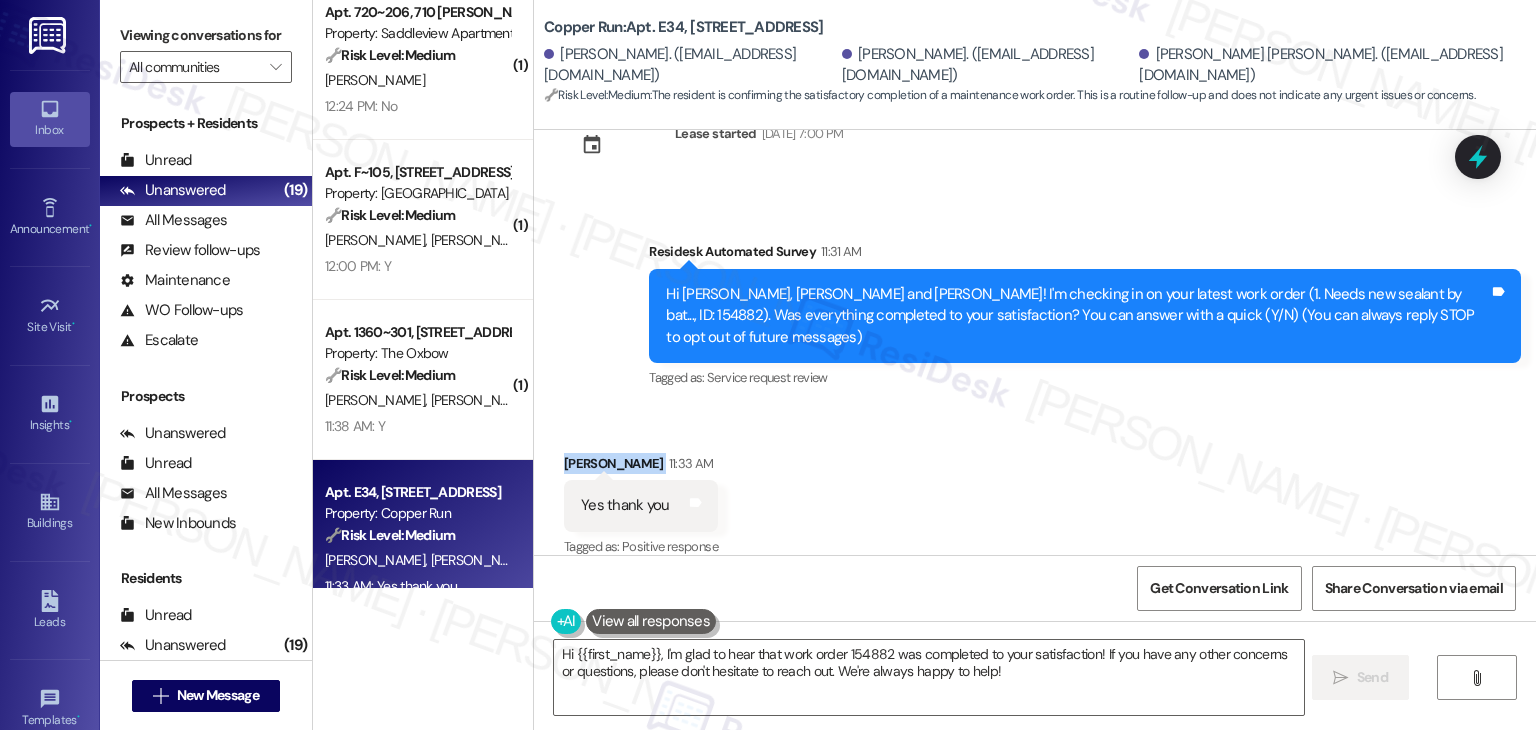 click on "Received via SMS Rudi Evans 11:33 AM Yes thank you Tags and notes Tagged as:   Positive response Click to highlight conversations about Positive response" at bounding box center (1035, 492) 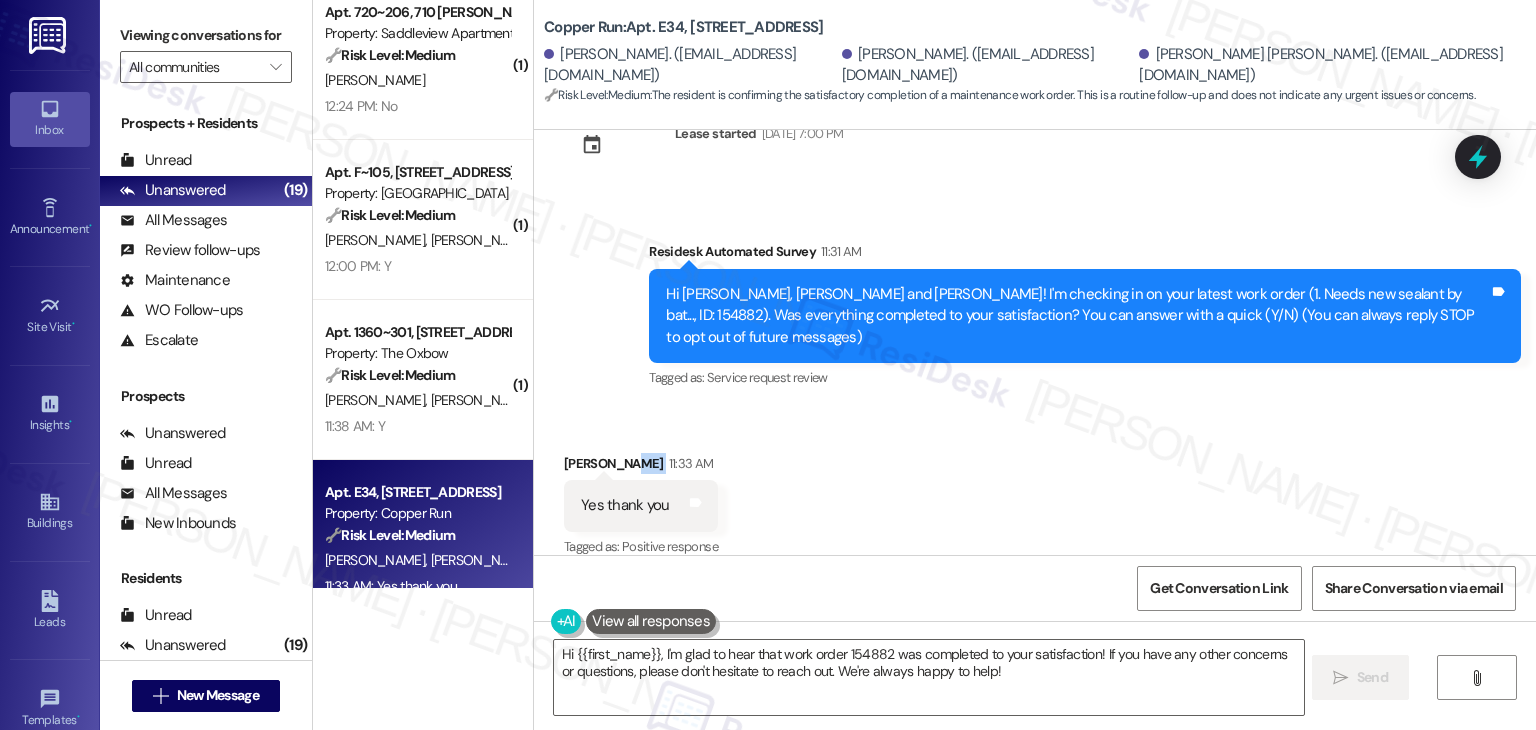 click on "Received via SMS Rudi Evans 11:33 AM Yes thank you Tags and notes Tagged as:   Positive response Click to highlight conversations about Positive response" at bounding box center (1035, 492) 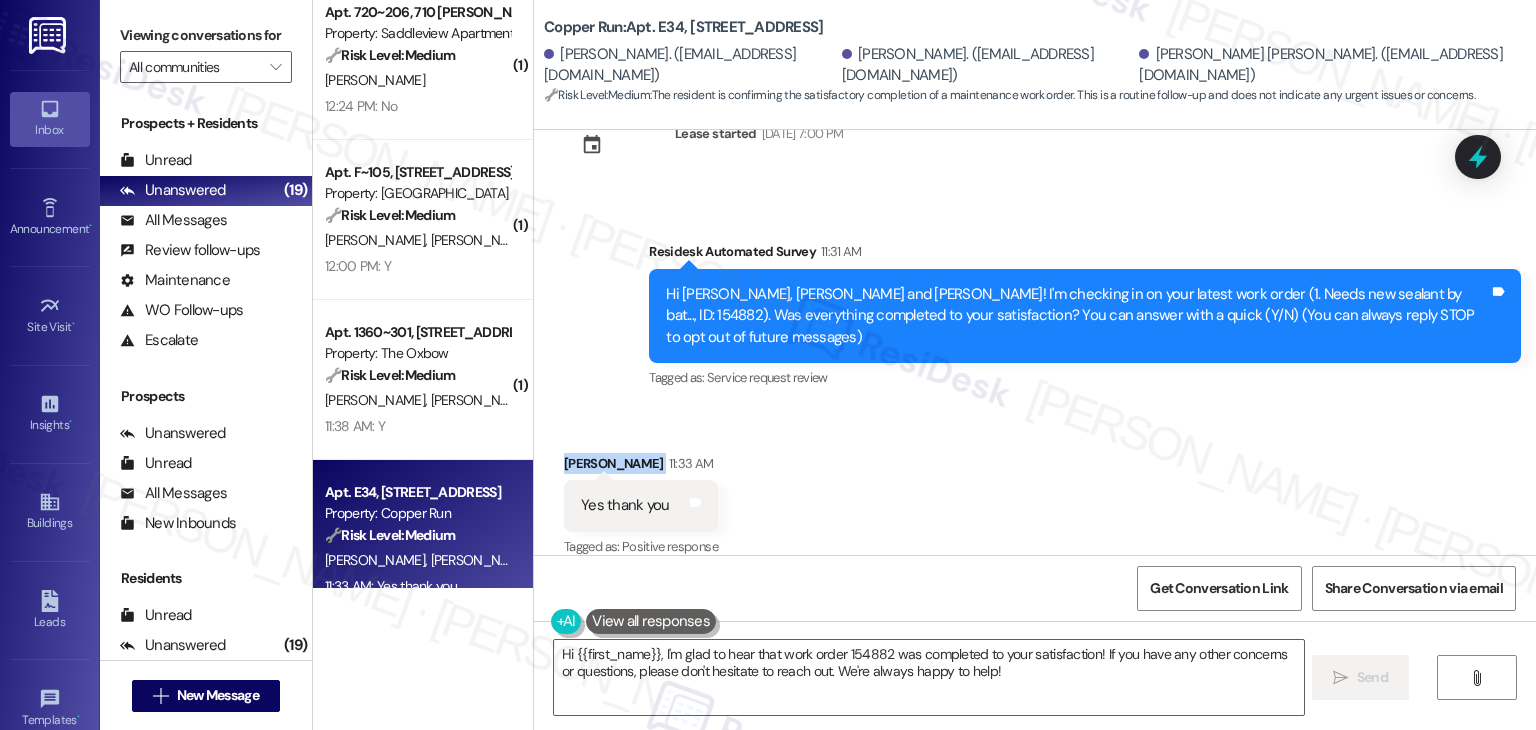 click on "Received via SMS Rudi Evans 11:33 AM Yes thank you Tags and notes Tagged as:   Positive response Click to highlight conversations about Positive response" at bounding box center (1035, 492) 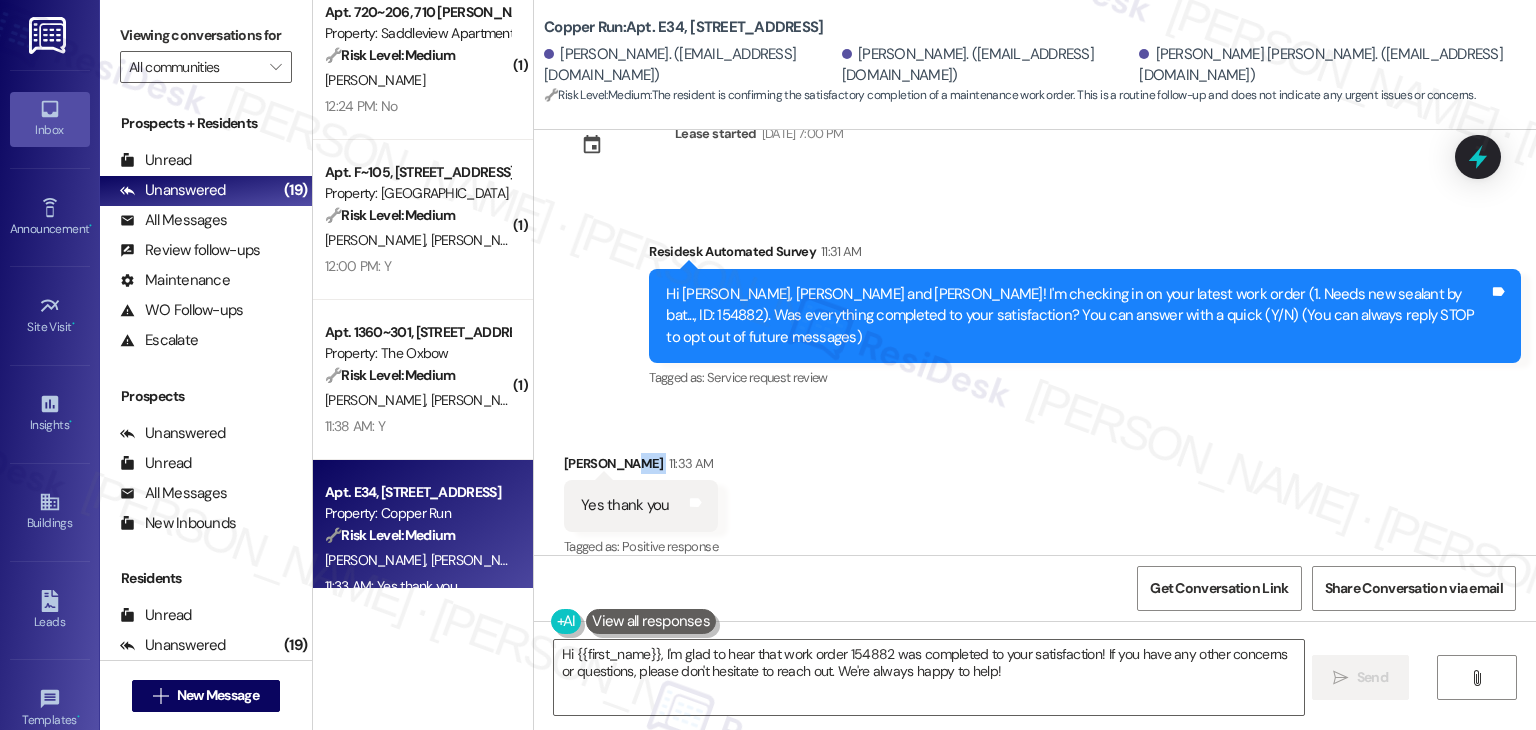 click on "Received via SMS Rudi Evans 11:33 AM Yes thank you Tags and notes Tagged as:   Positive response Click to highlight conversations about Positive response" at bounding box center (1035, 492) 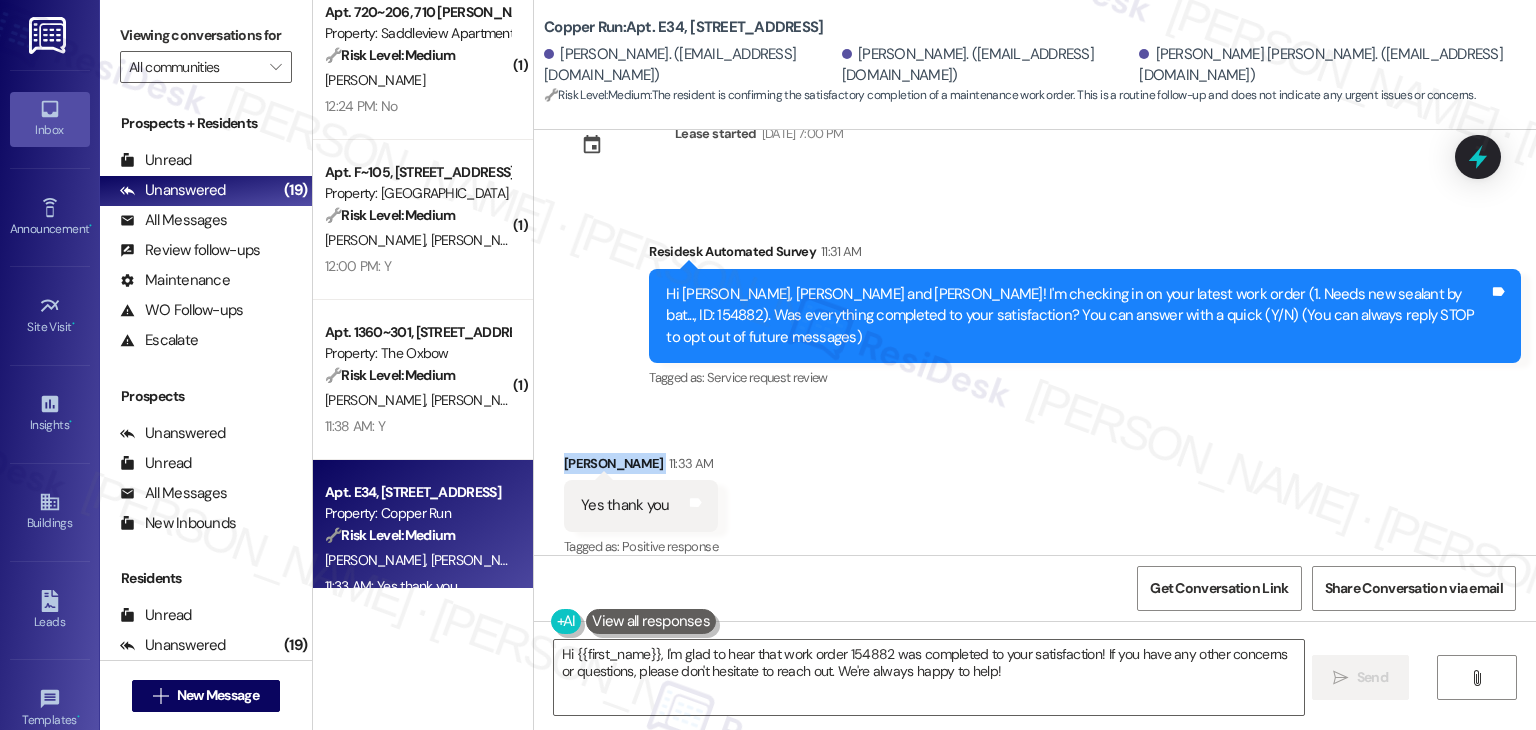 click on "Received via SMS Rudi Evans 11:33 AM Yes thank you Tags and notes Tagged as:   Positive response Click to highlight conversations about Positive response" at bounding box center (1035, 492) 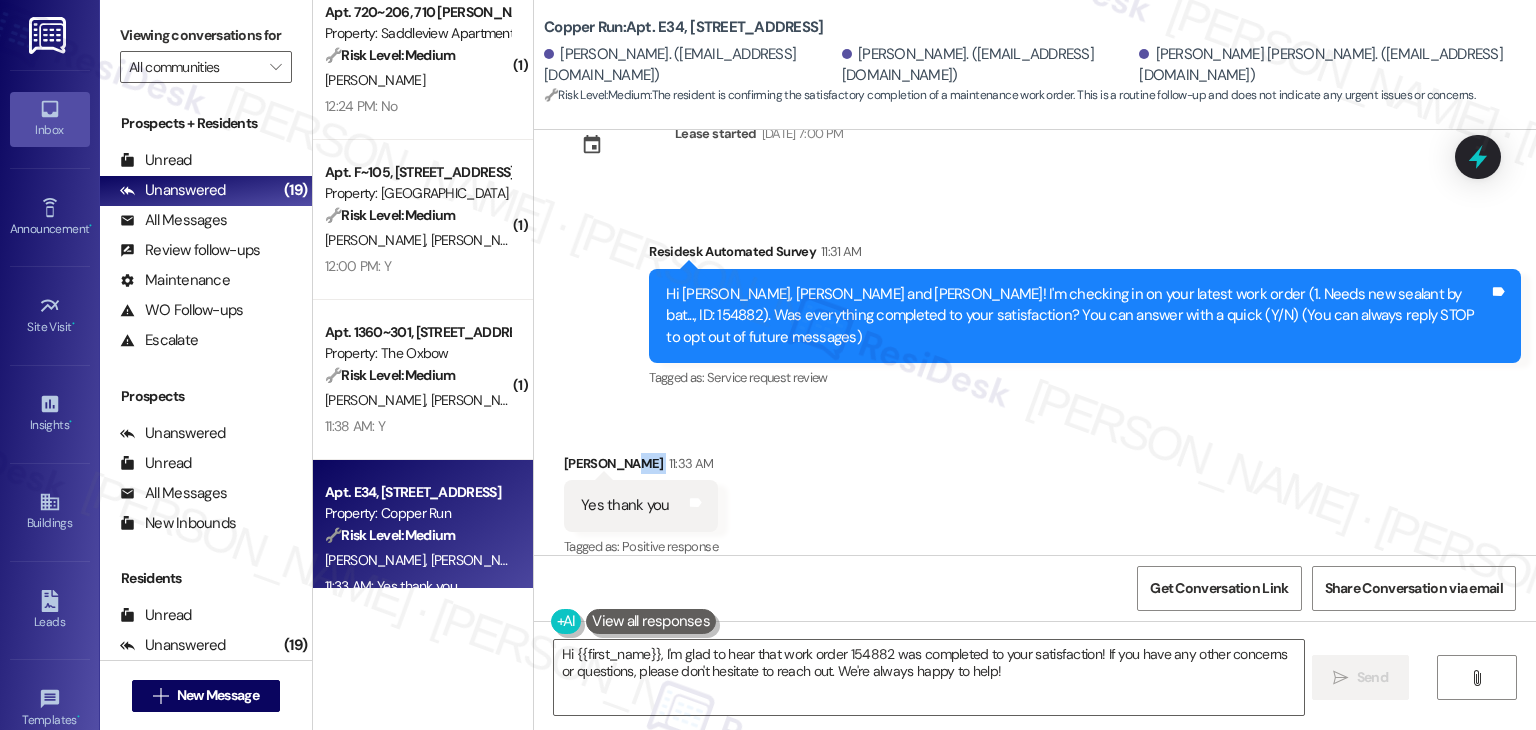click on "Received via SMS Rudi Evans 11:33 AM Yes thank you Tags and notes Tagged as:   Positive response Click to highlight conversations about Positive response" at bounding box center [1035, 492] 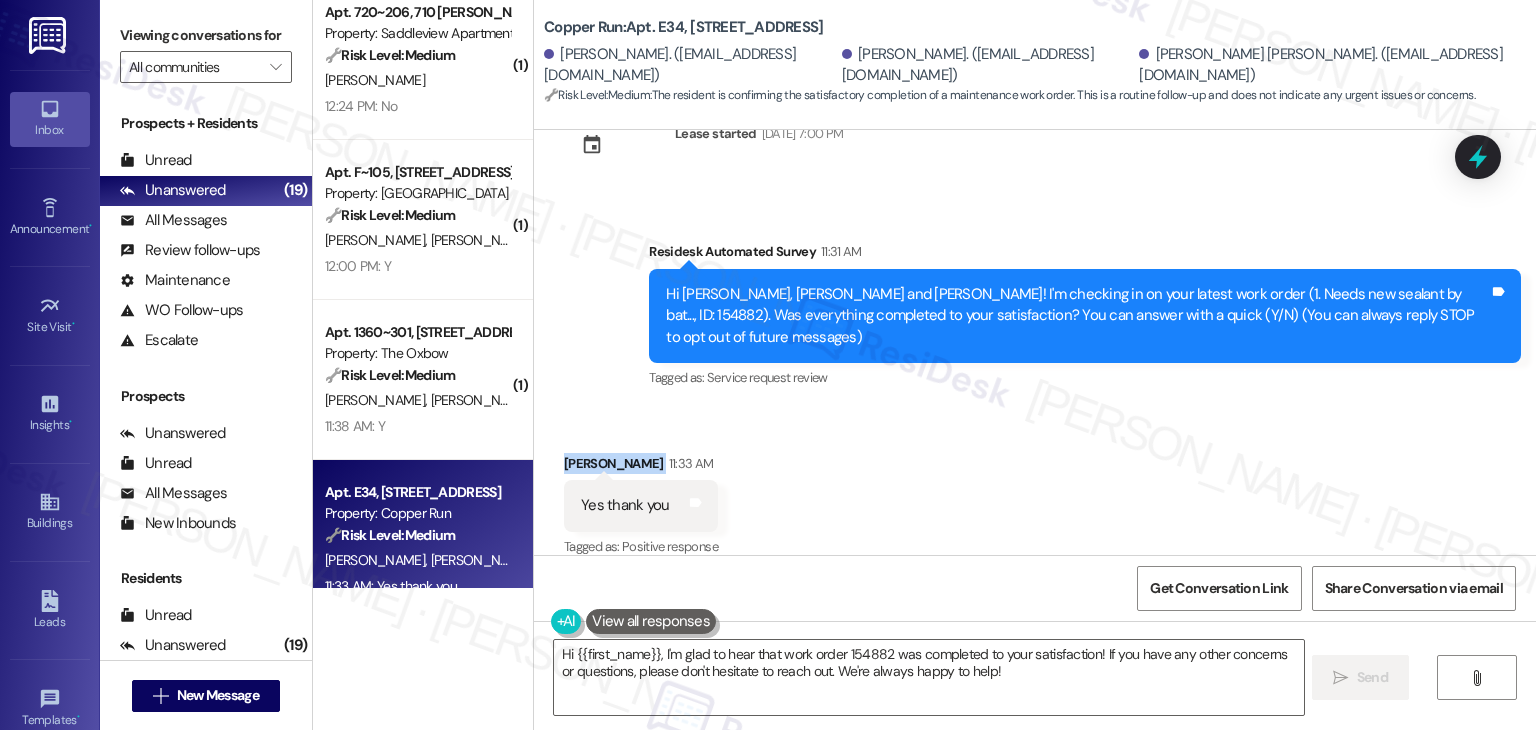 click on "Received via SMS Rudi Evans 11:33 AM Yes thank you Tags and notes Tagged as:   Positive response Click to highlight conversations about Positive response" at bounding box center (1035, 492) 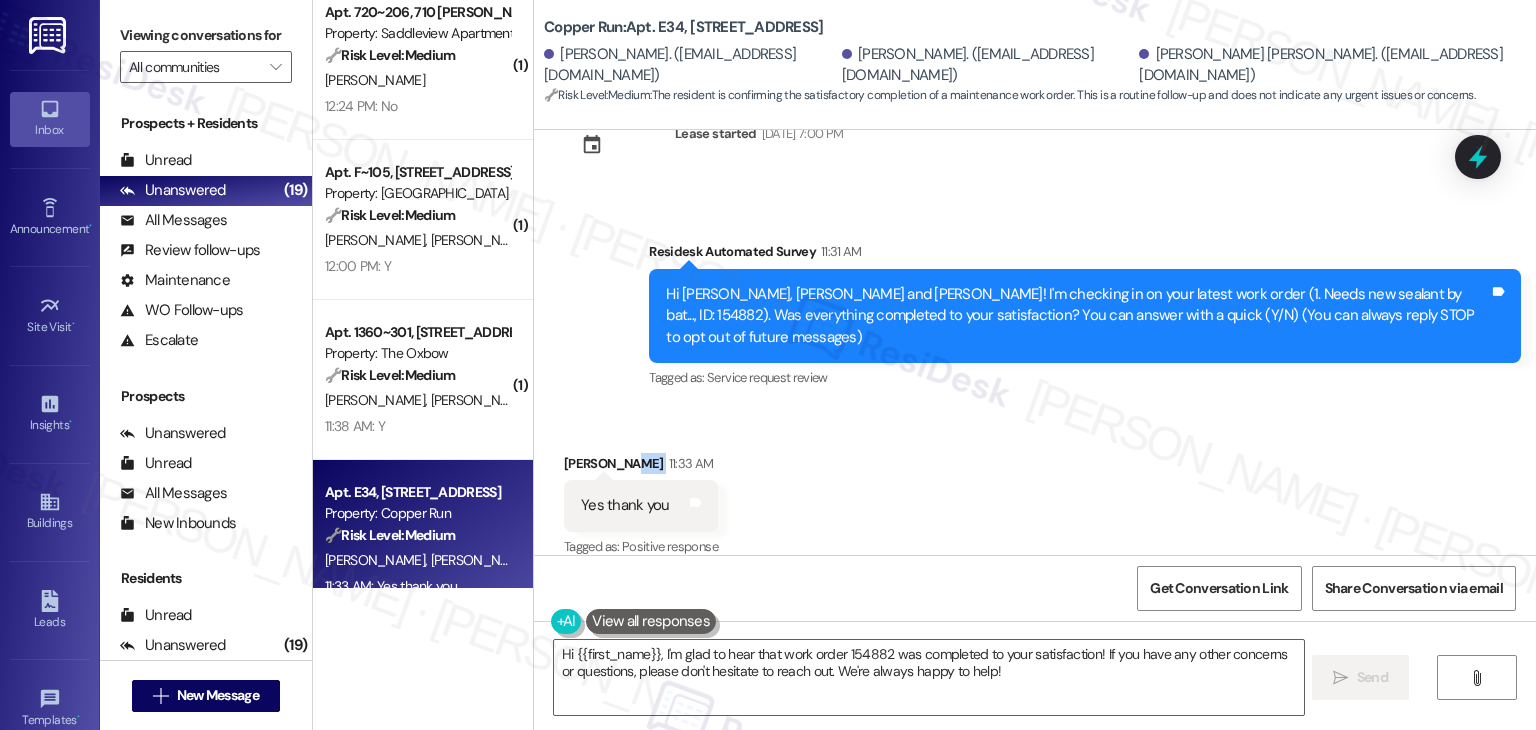 click on "Received via SMS Rudi Evans 11:33 AM Yes thank you Tags and notes Tagged as:   Positive response Click to highlight conversations about Positive response" at bounding box center [1035, 492] 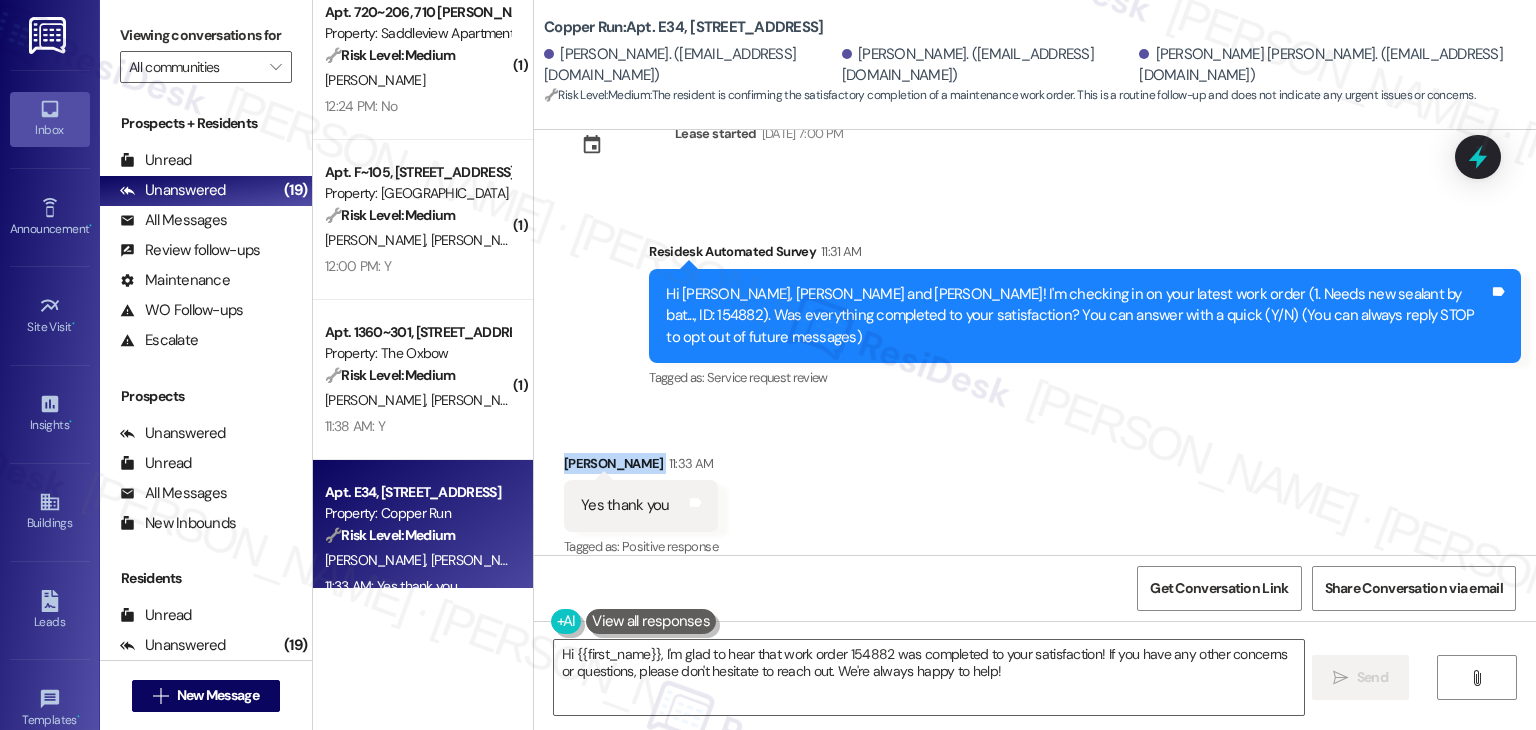 click on "Received via SMS Rudi Evans 11:33 AM Yes thank you Tags and notes Tagged as:   Positive response Click to highlight conversations about Positive response" at bounding box center [1035, 492] 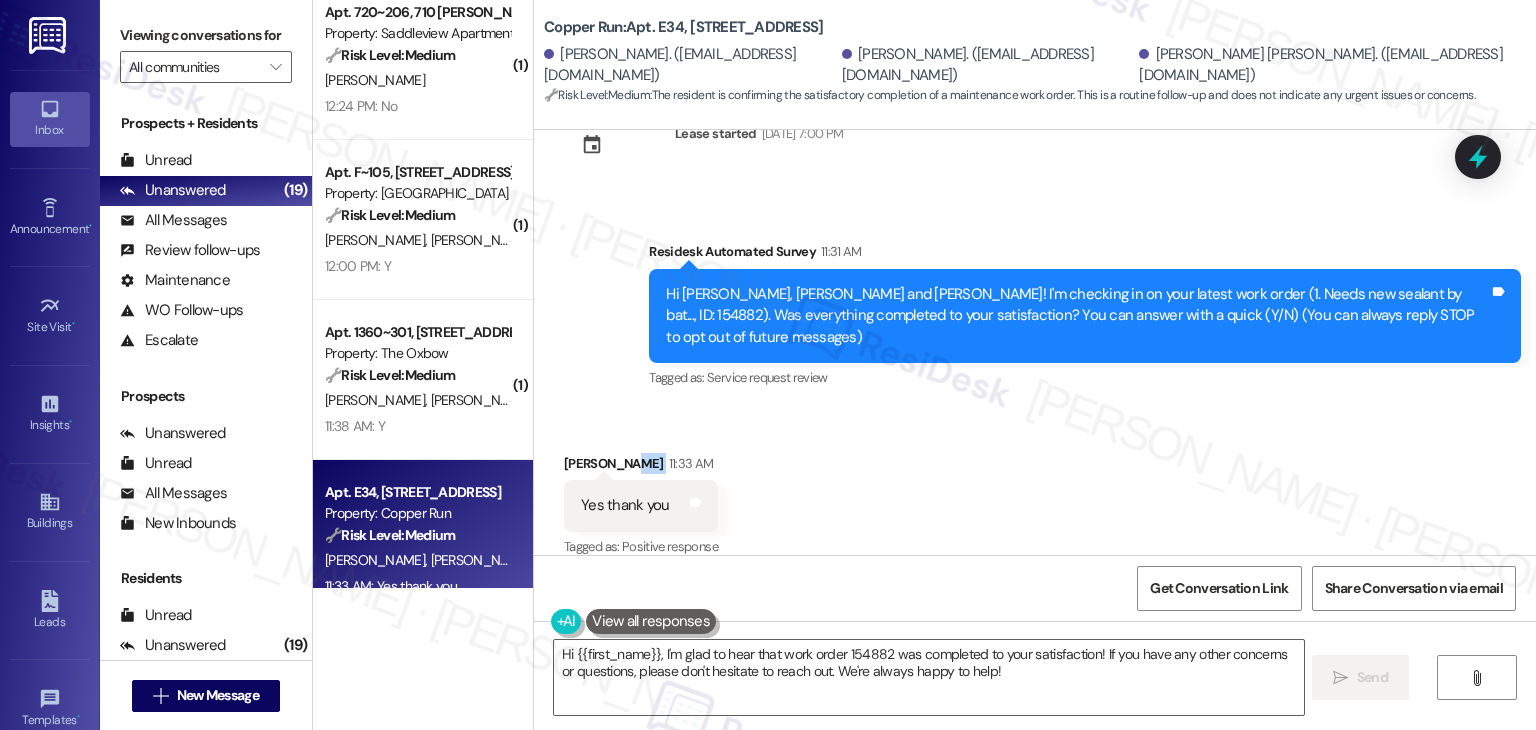 click on "Received via SMS Rudi Evans 11:33 AM Yes thank you Tags and notes Tagged as:   Positive response Click to highlight conversations about Positive response" at bounding box center [1035, 492] 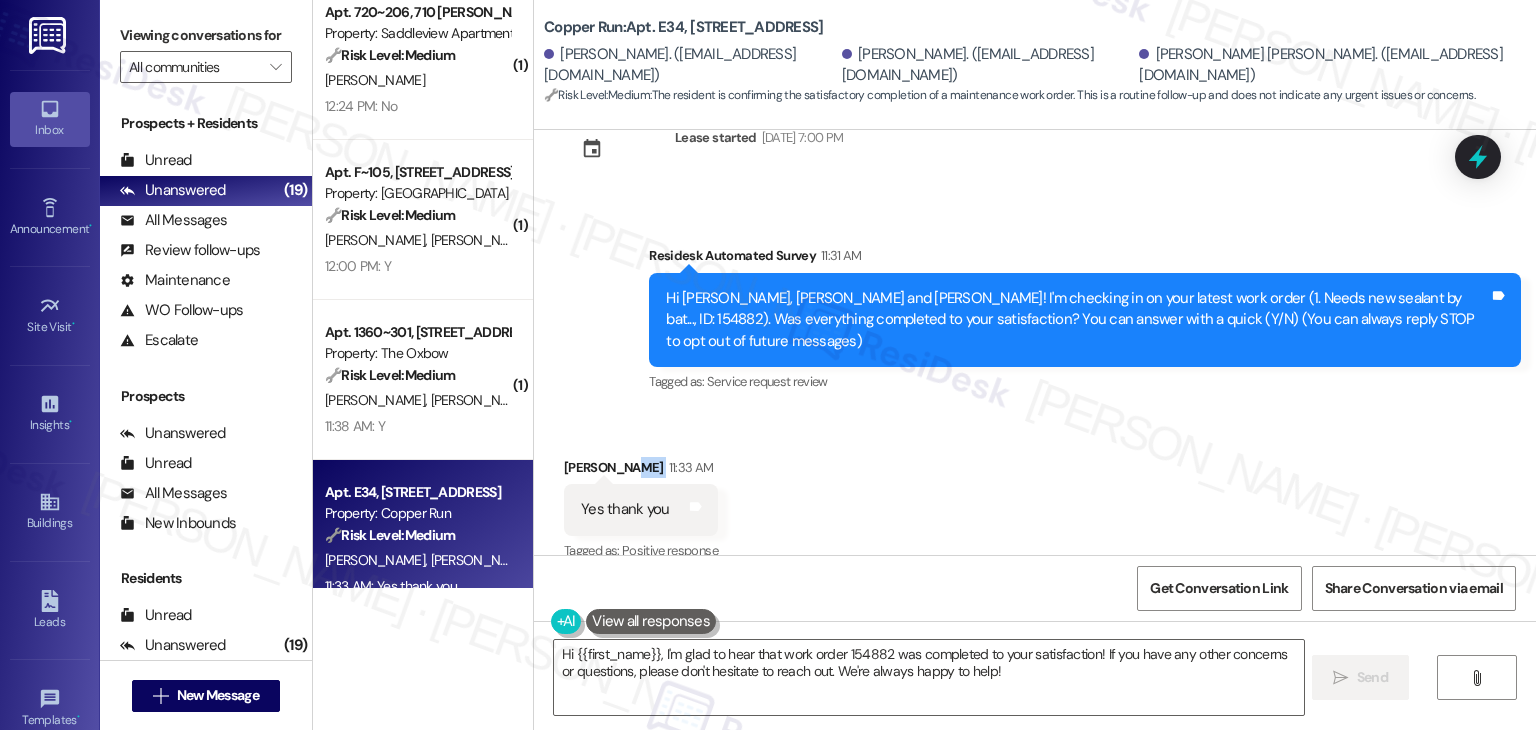 scroll, scrollTop: 68, scrollLeft: 0, axis: vertical 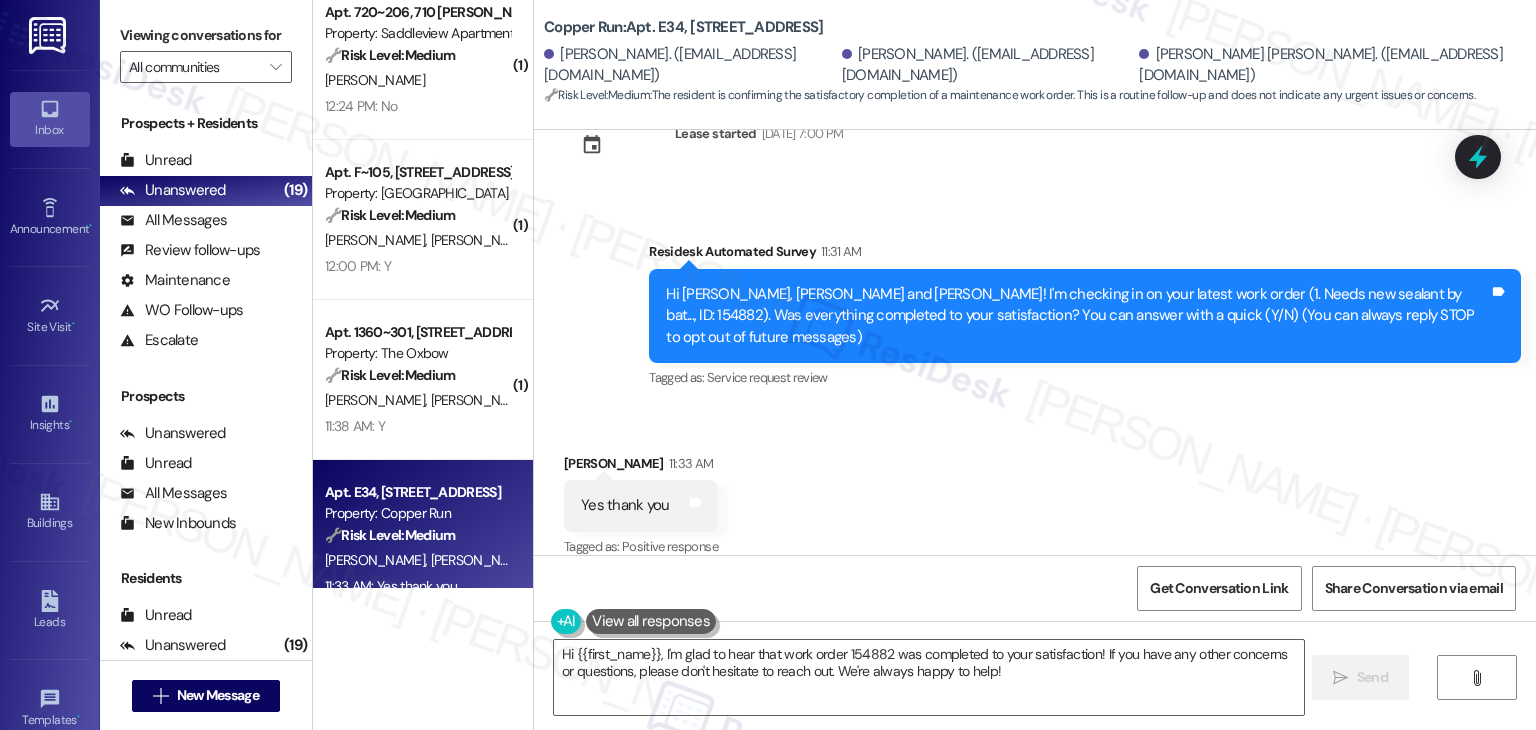 click on "Received via SMS Rudi Evans 11:33 AM Yes thank you Tags and notes Tagged as:   Positive response Click to highlight conversations about Positive response" at bounding box center [1035, 492] 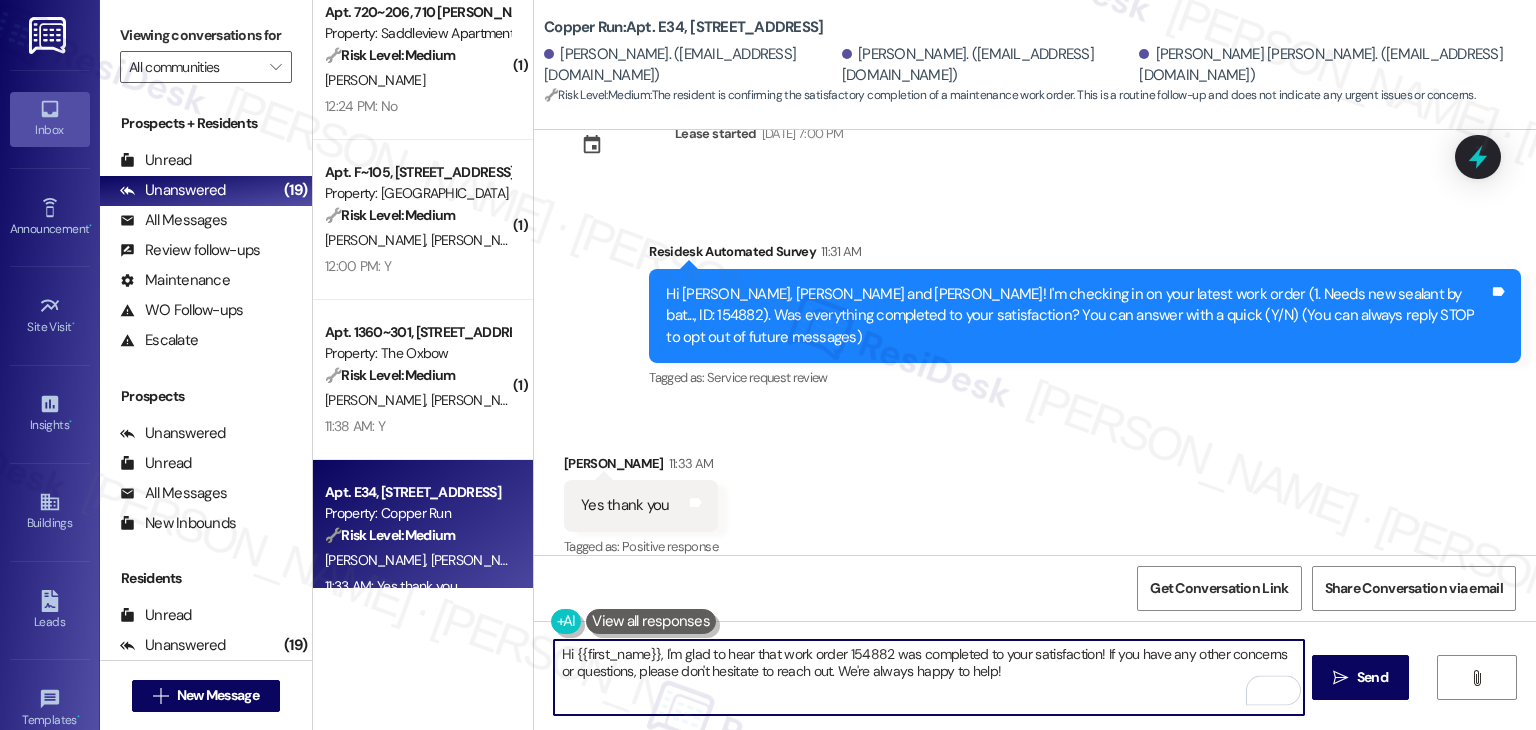 drag, startPoint x: 650, startPoint y: 657, endPoint x: 566, endPoint y: 652, distance: 84.14868 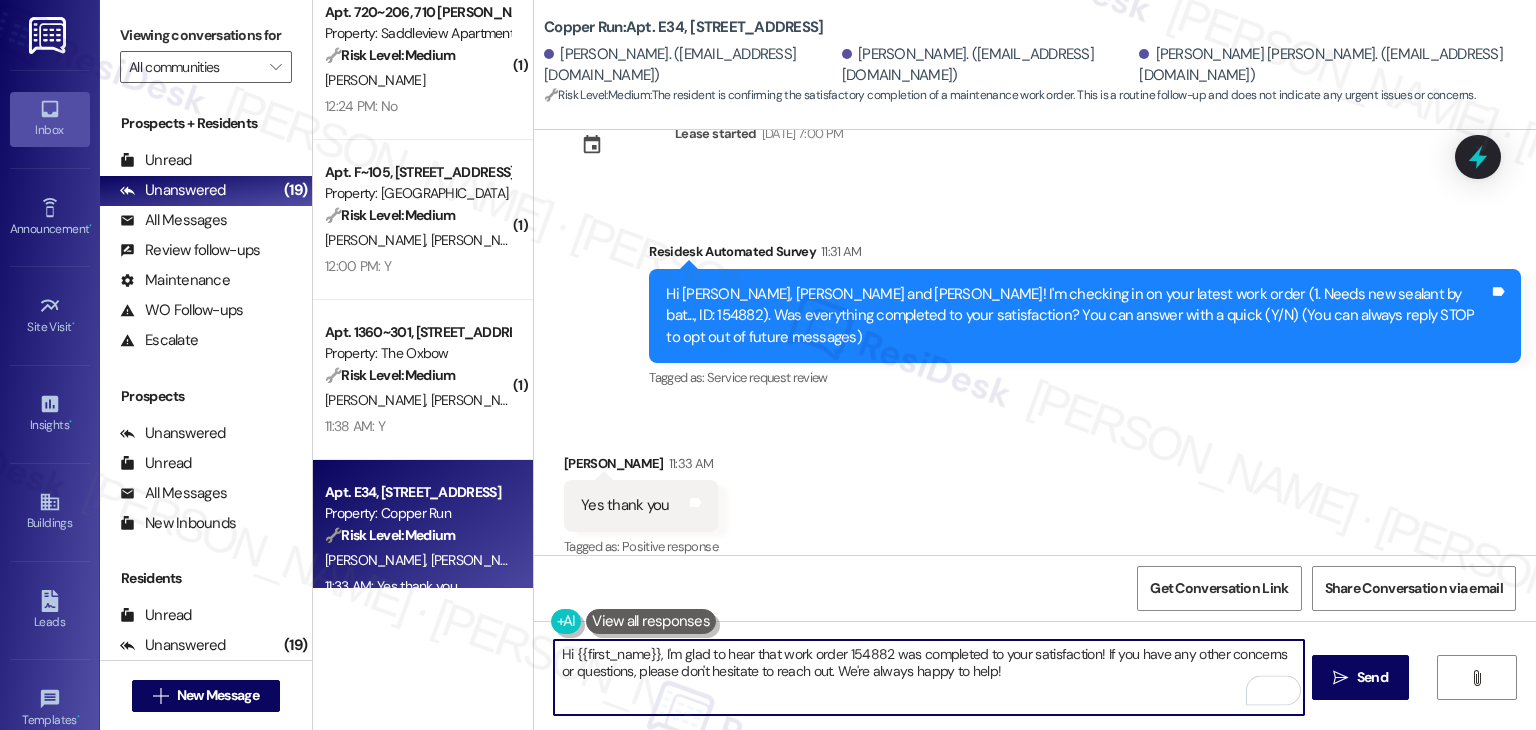 click on "Hi {{first_name}}, I'm glad to hear that work order 154882 was completed to your satisfaction! If you have any other concerns or questions, please don't hesitate to reach out. We're always happy to help!" at bounding box center (928, 677) 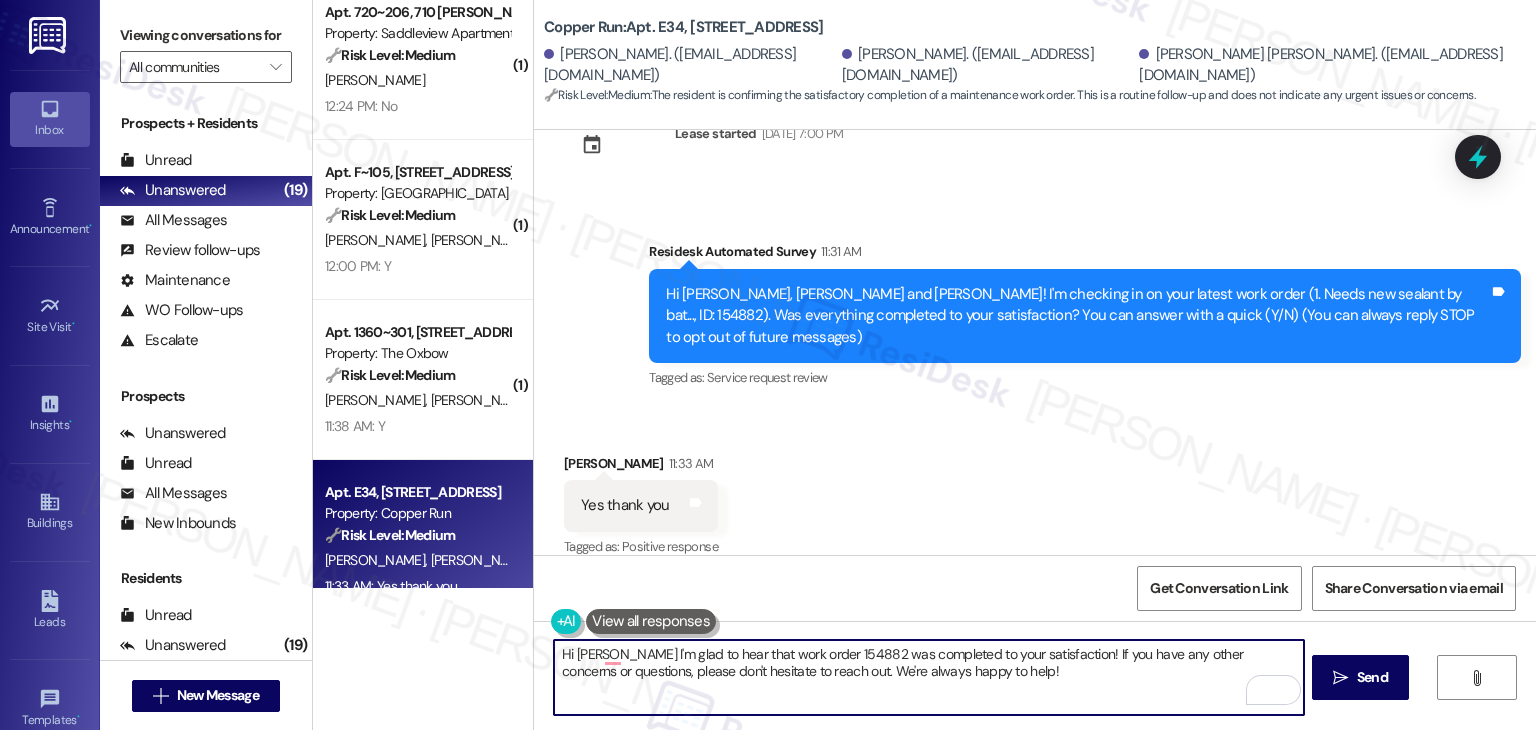type on "Hi Rudi, I'm glad to hear that work order 154882 was completed to your satisfaction! If you have any other concerns or questions, please don't hesitate to reach out. We're always happy to help!" 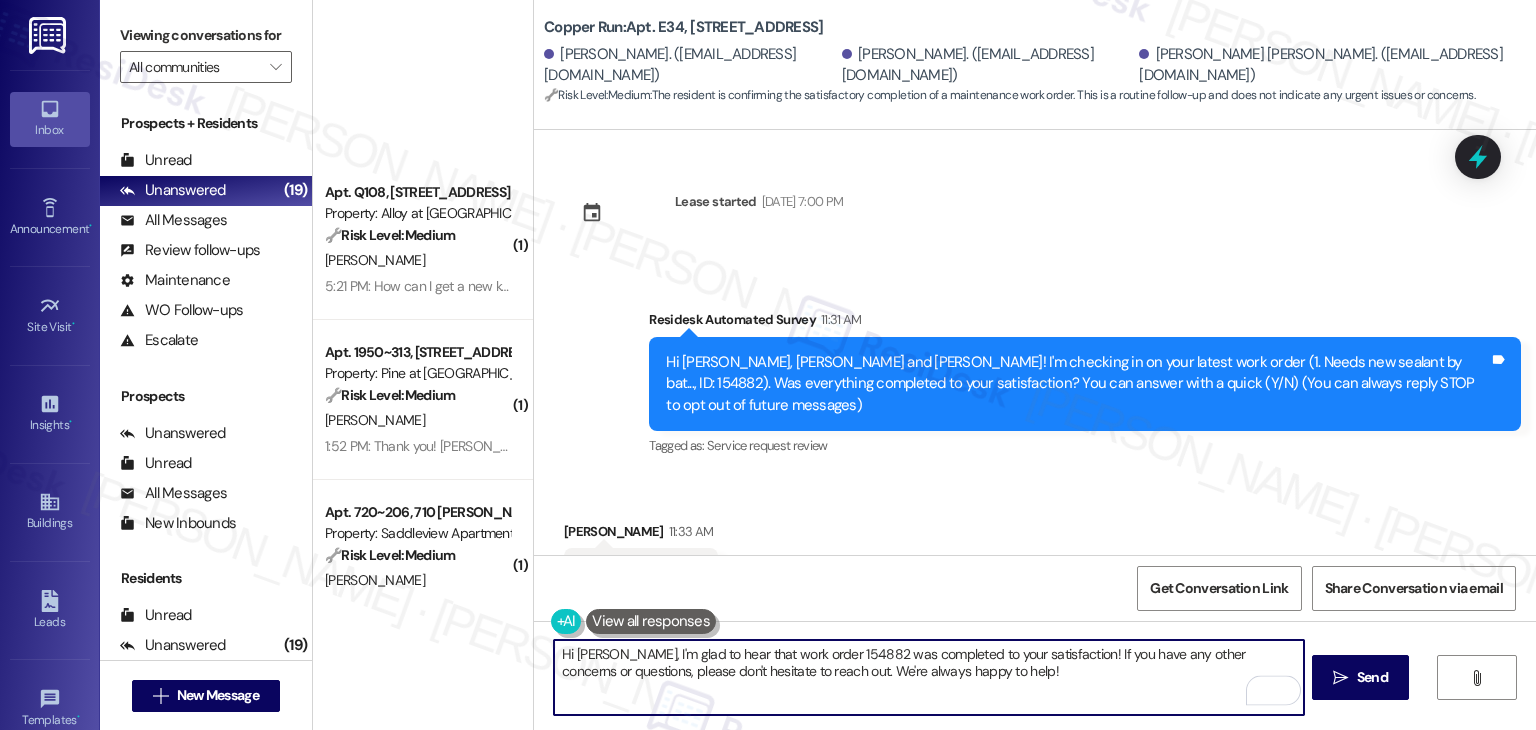 scroll, scrollTop: 0, scrollLeft: 0, axis: both 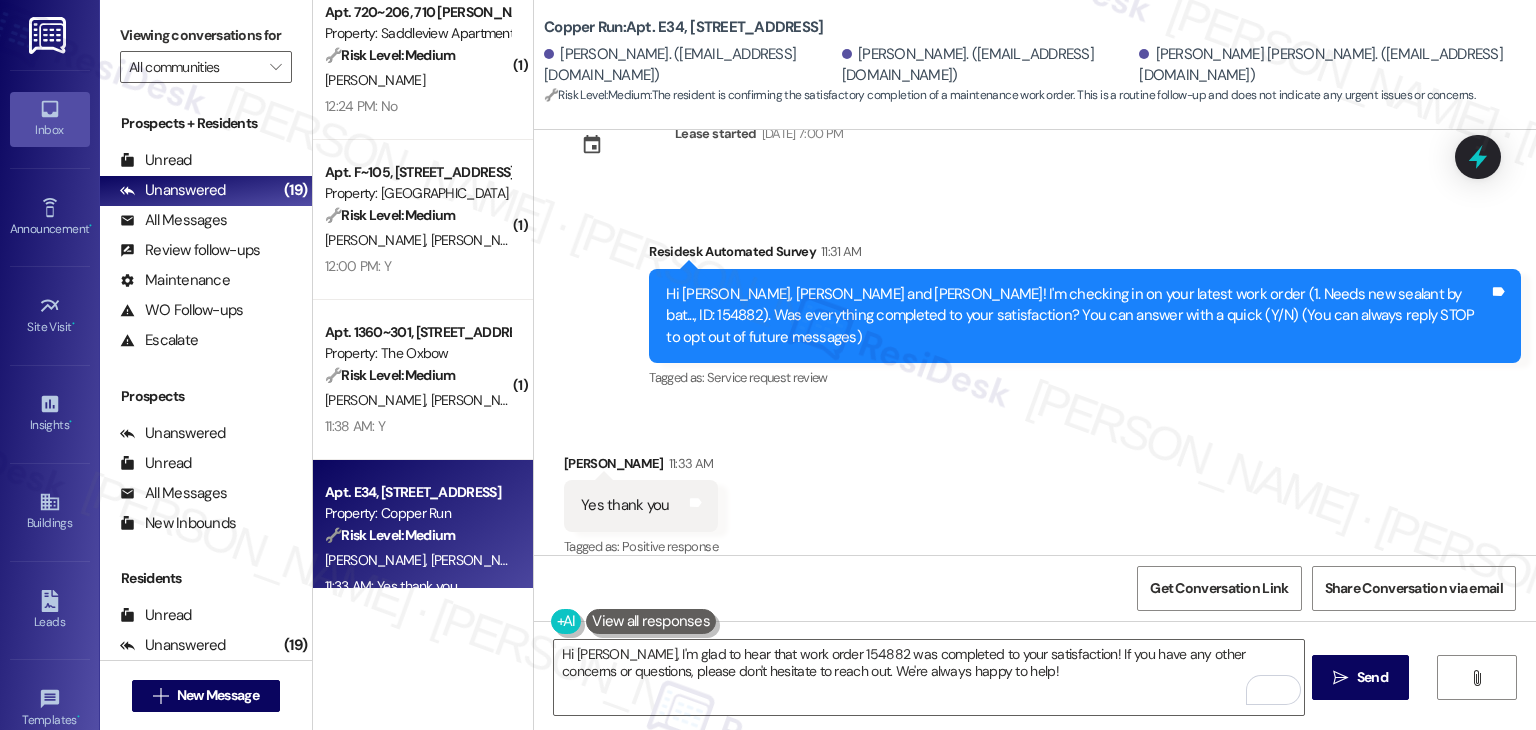 click on "Received via SMS Rudi Evans 11:33 AM Yes thank you Tags and notes Tagged as:   Positive response Click to highlight conversations about Positive response" at bounding box center (1035, 492) 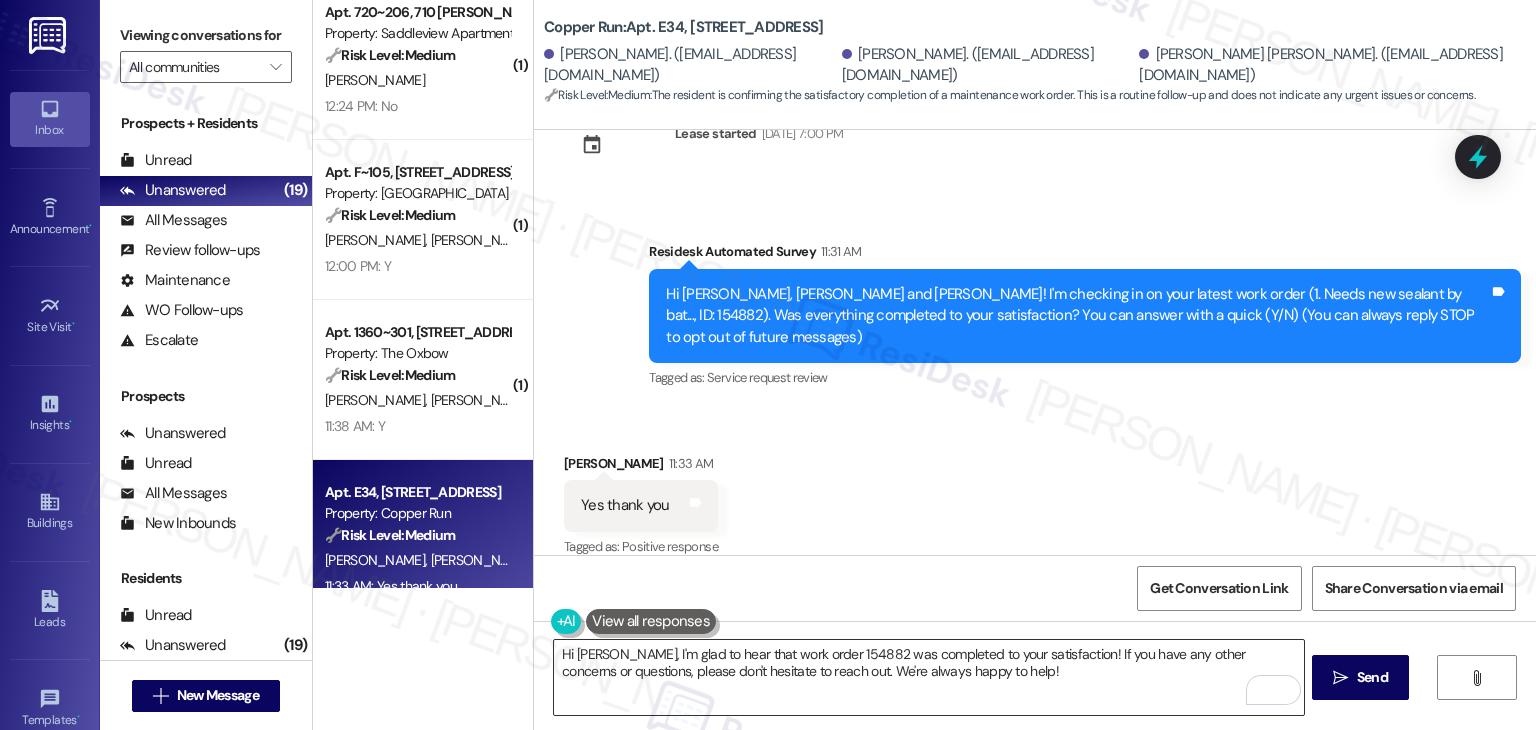 click on "Hi Rudi, I'm glad to hear that work order 154882 was completed to your satisfaction! If you have any other concerns or questions, please don't hesitate to reach out. We're always happy to help!" at bounding box center [928, 677] 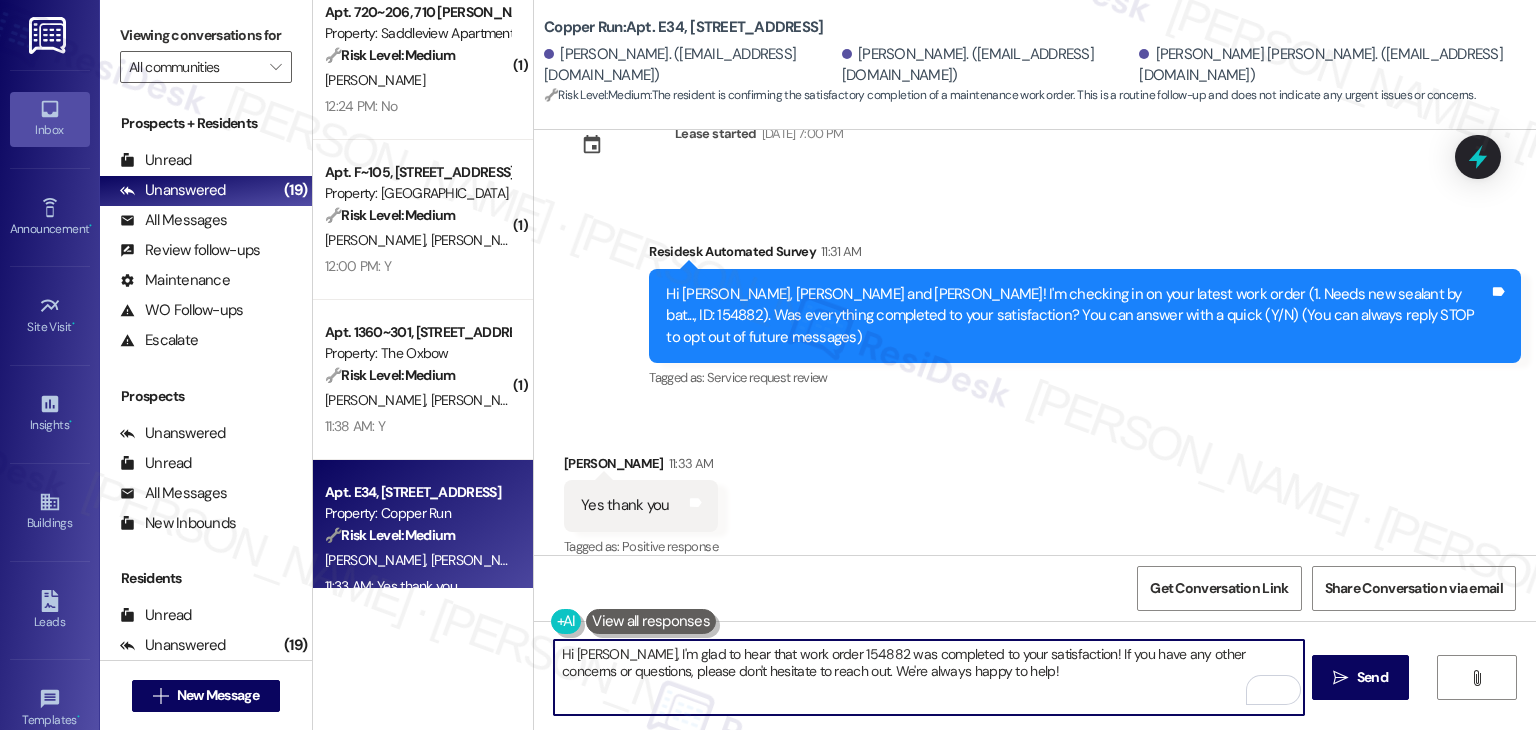 click on "Hi Rudi, I'm glad to hear that work order 154882 was completed to your satisfaction! If you have any other concerns or questions, please don't hesitate to reach out. We're always happy to help!" at bounding box center [928, 677] 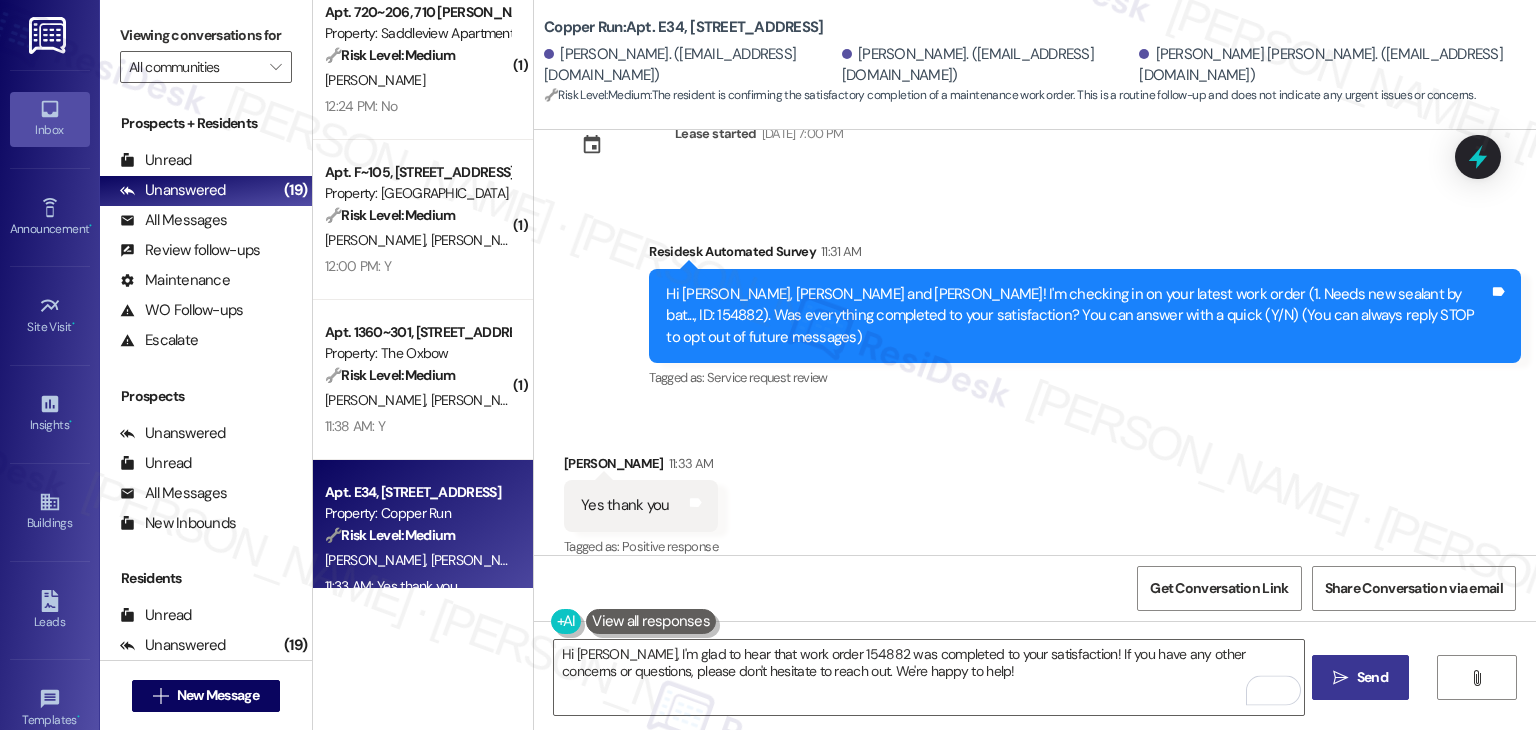click on "Send" at bounding box center (1372, 677) 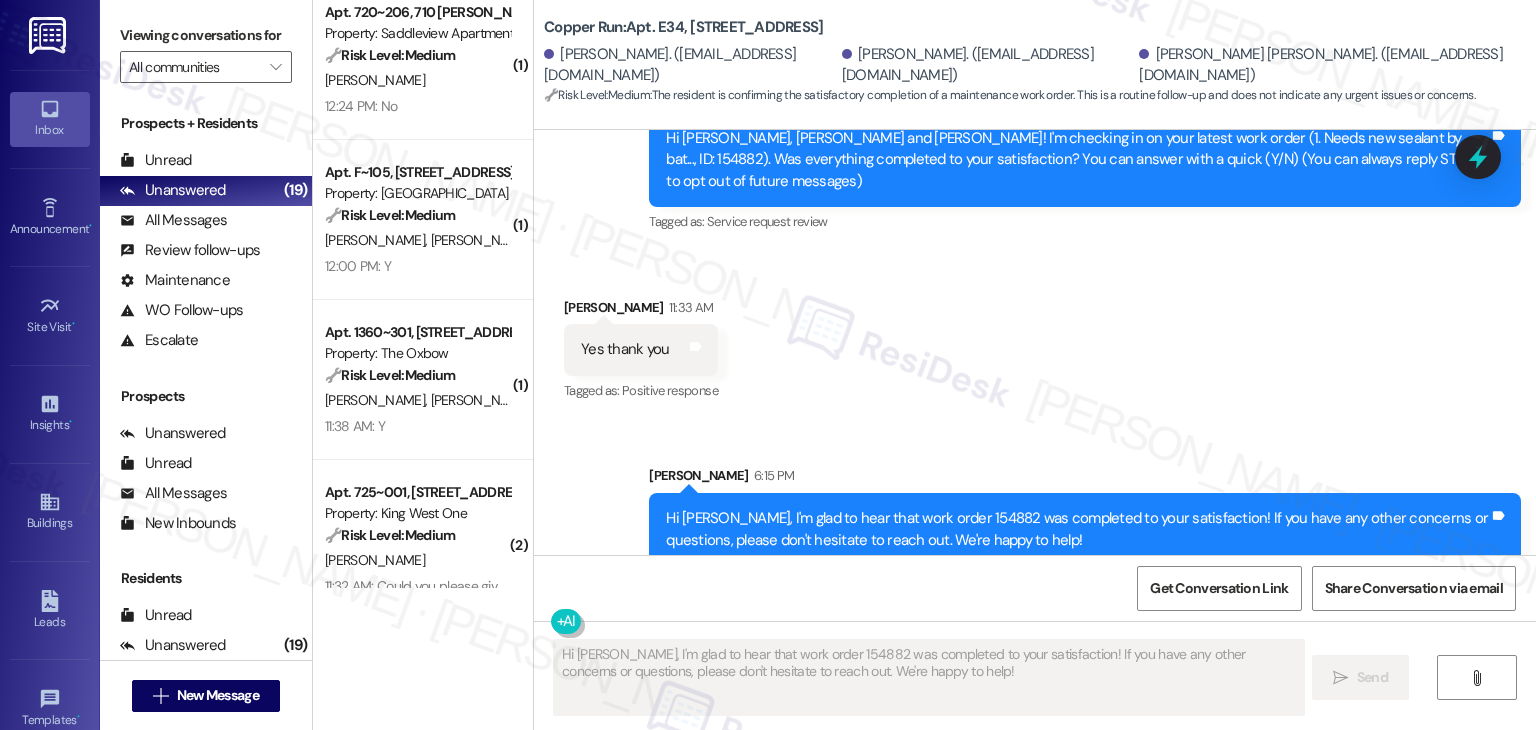 scroll, scrollTop: 229, scrollLeft: 0, axis: vertical 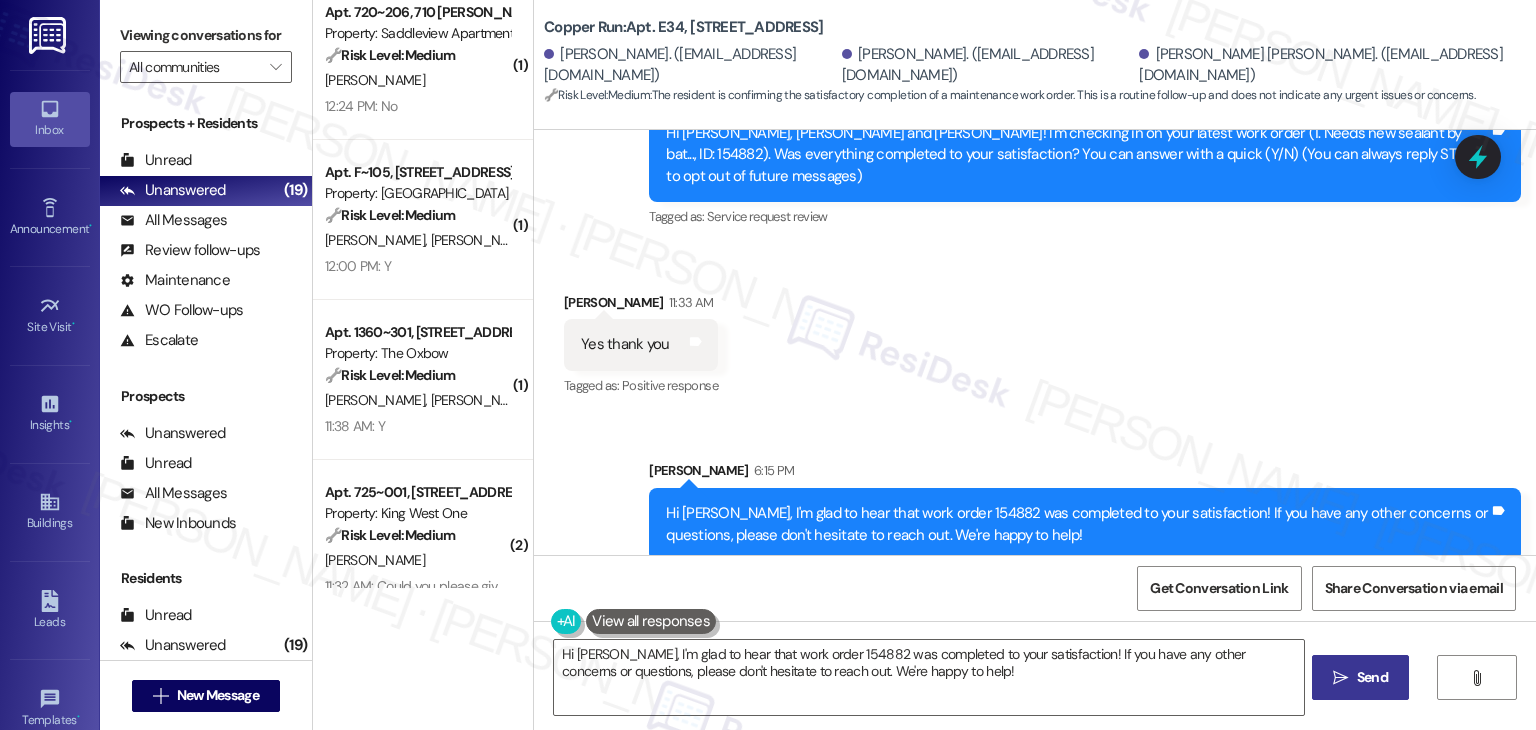 click on "Received via SMS Rudi Evans 11:33 AM Yes thank you Tags and notes Tagged as:   Positive response Click to highlight conversations about Positive response" at bounding box center (1035, 331) 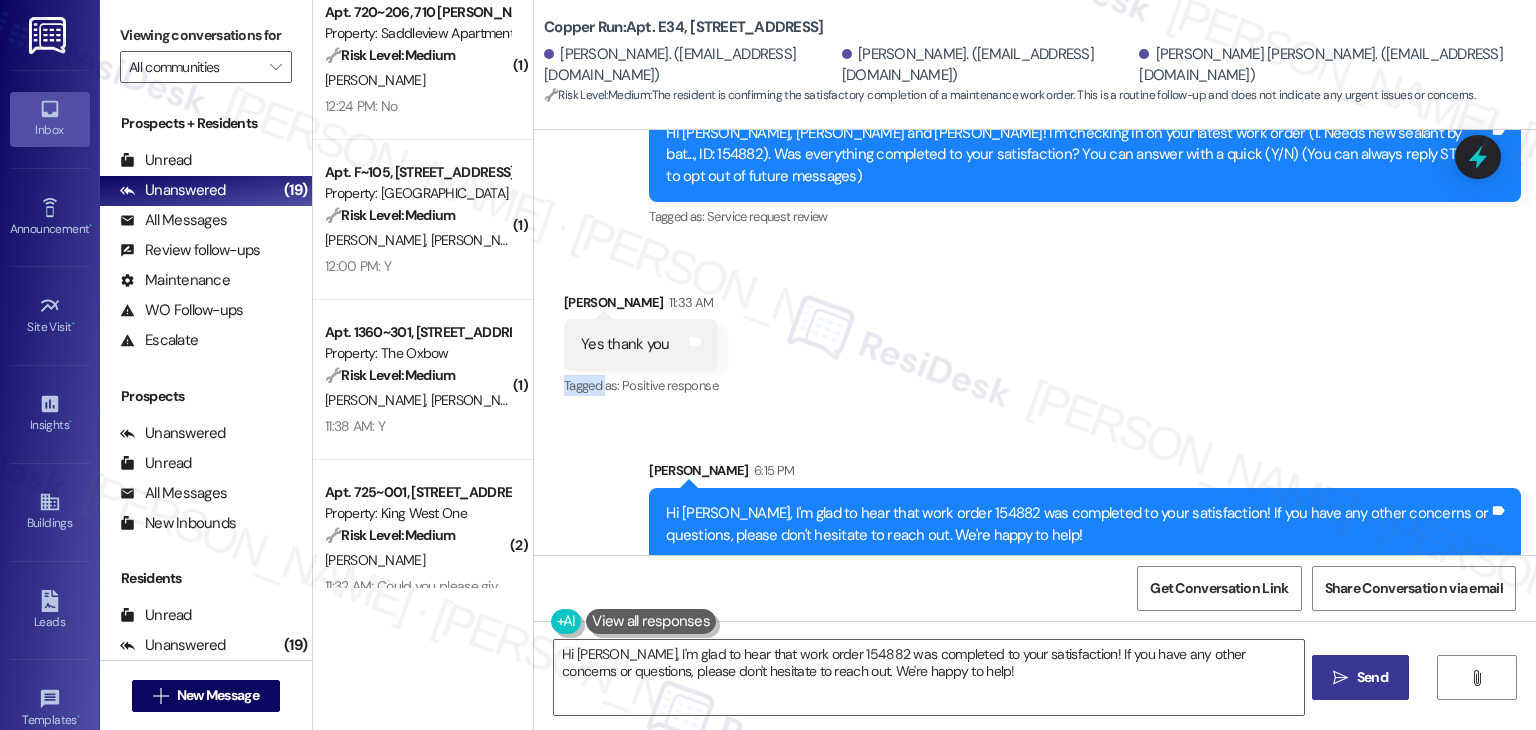 click on "Received via SMS Rudi Evans 11:33 AM Yes thank you Tags and notes Tagged as:   Positive response Click to highlight conversations about Positive response" at bounding box center [1035, 331] 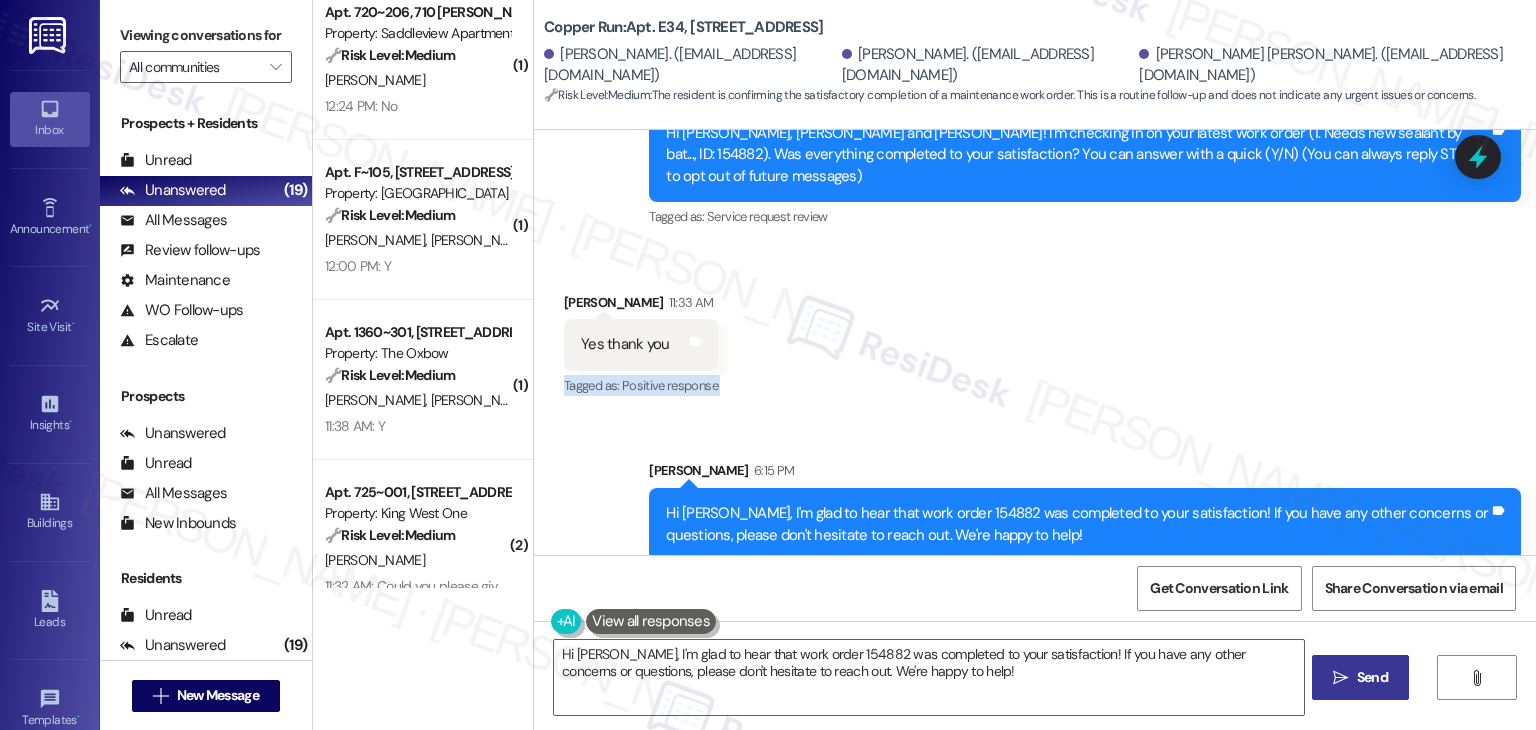 click on "Received via SMS Rudi Evans 11:33 AM Yes thank you Tags and notes Tagged as:   Positive response Click to highlight conversations about Positive response" at bounding box center (1035, 331) 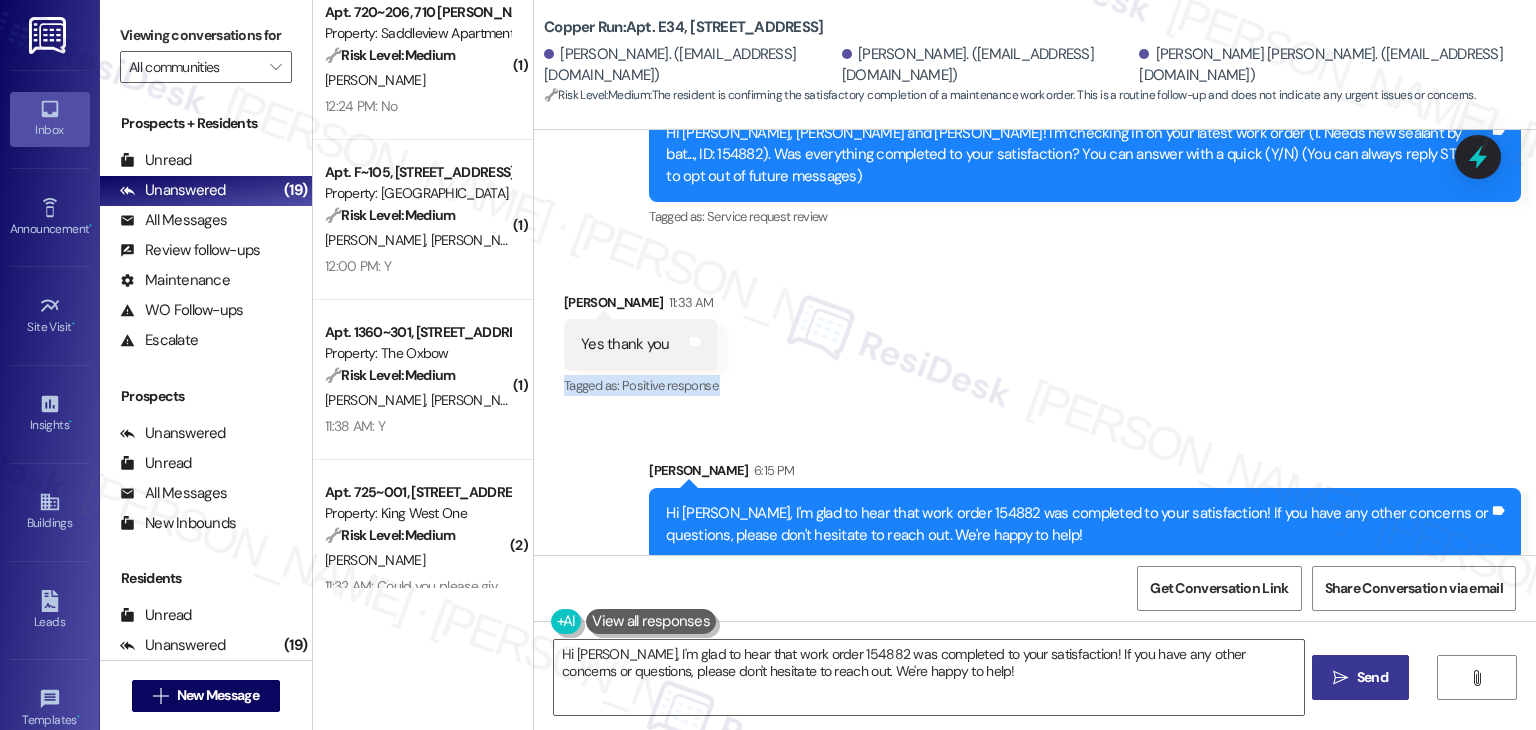 click on "Received via SMS Rudi Evans 11:33 AM Yes thank you Tags and notes Tagged as:   Positive response Click to highlight conversations about Positive response" at bounding box center [1035, 331] 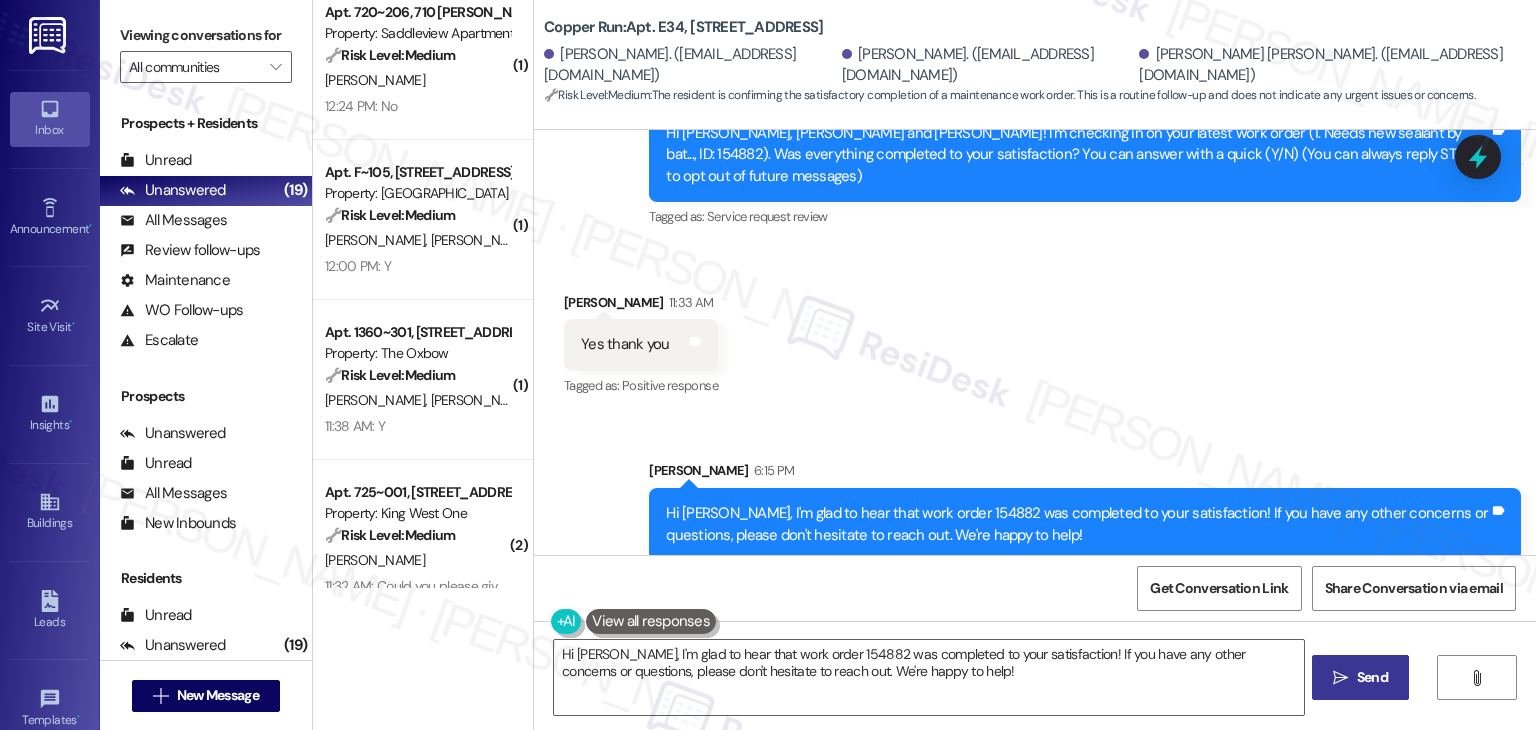click on "Received via SMS Rudi Evans 11:33 AM Yes thank you Tags and notes Tagged as:   Positive response Click to highlight conversations about Positive response" at bounding box center (1035, 331) 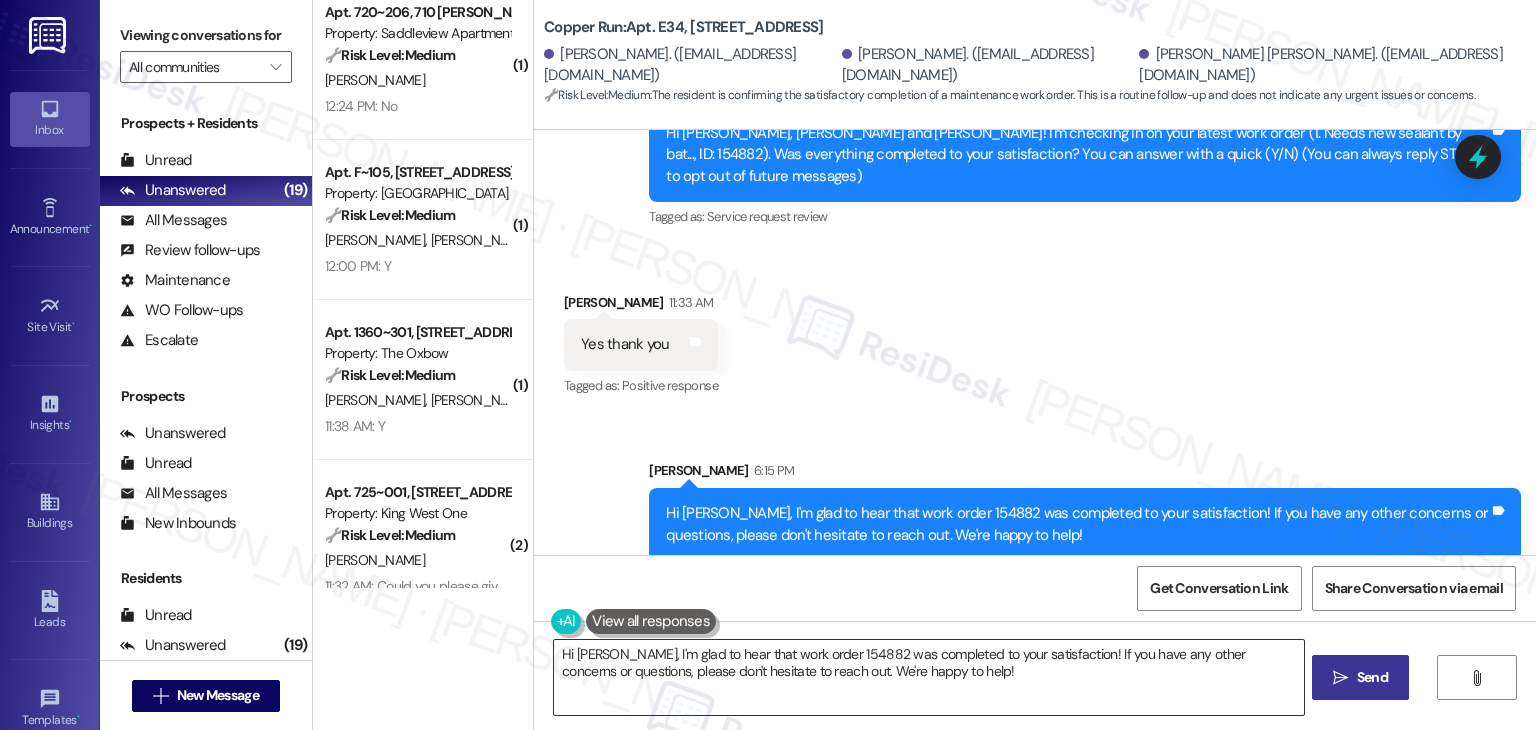 click on "Hi Rudi, Madison, and Luna! I'm so glad to hear that work order 154882 was completed to your satisfaction! Please don't hesitate to reach out if you need anything else. We're always happy to help!" at bounding box center [928, 677] 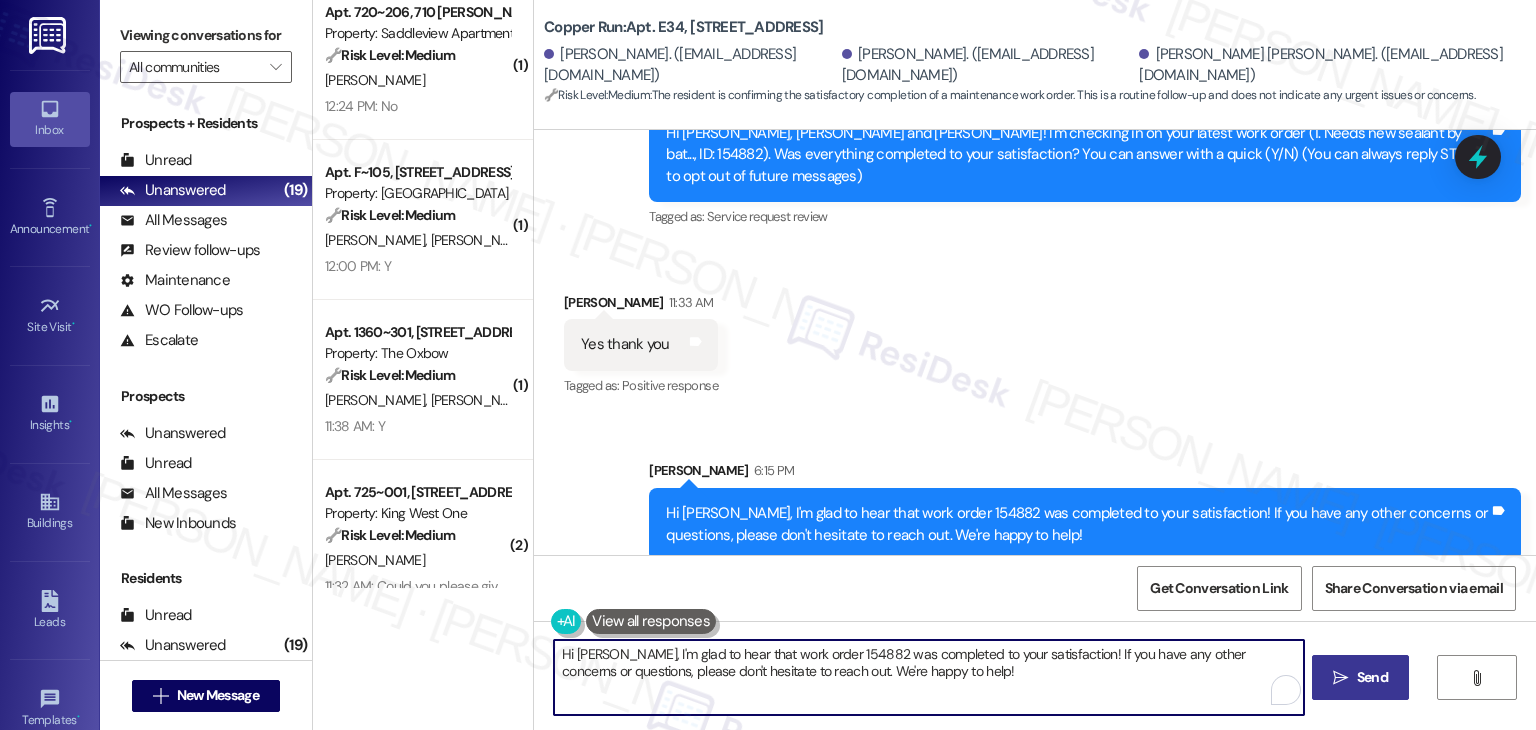 click on "Hi Rudi, Madison, and Luna! I'm so glad to hear that work order 154882 was completed to your satisfaction! Please don't hesitate to reach out if you need anything else. We're always happy to help!" at bounding box center [928, 677] 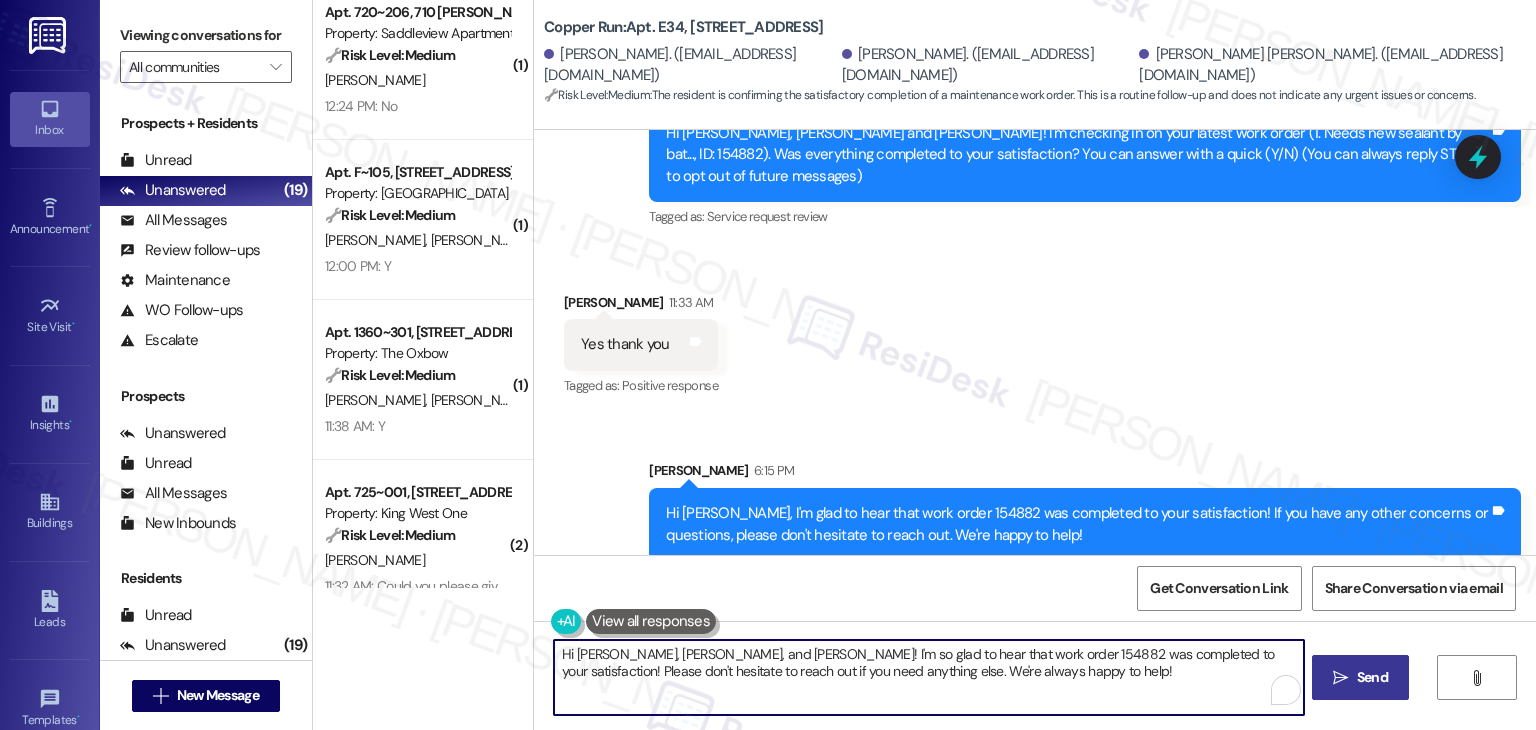 paste on "If you don’t mind sharing, has {{property}} lived up to your expectations so far? We truly value your feedback and would love to hear about your experience. Thanks, and hope you have a great rest of your day! 😊" 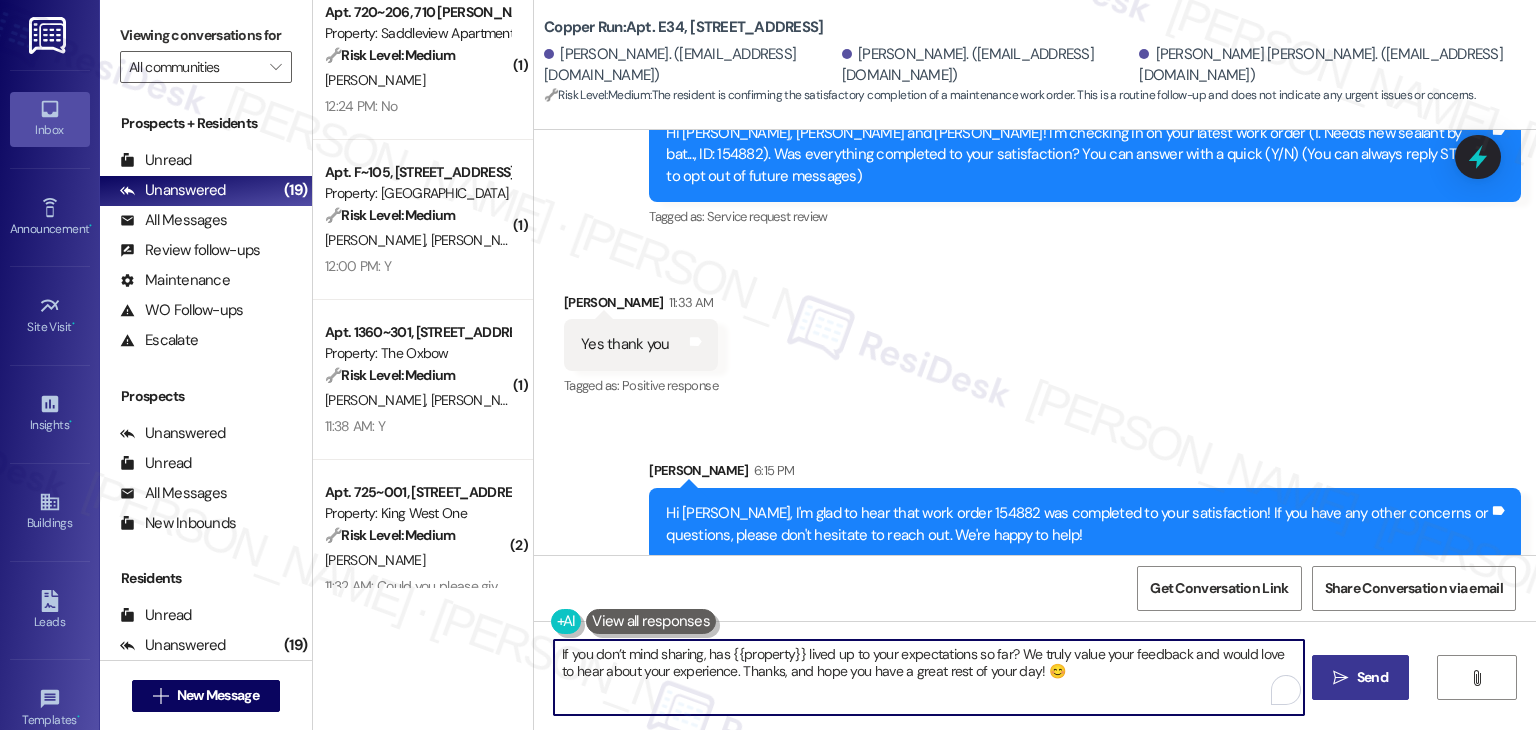 type on "If you don’t mind sharing, has {{property}} lived up to your expectations so far? We truly value your feedback and would love to hear about your experience. Thanks, and hope you have a great rest of your day! 😊" 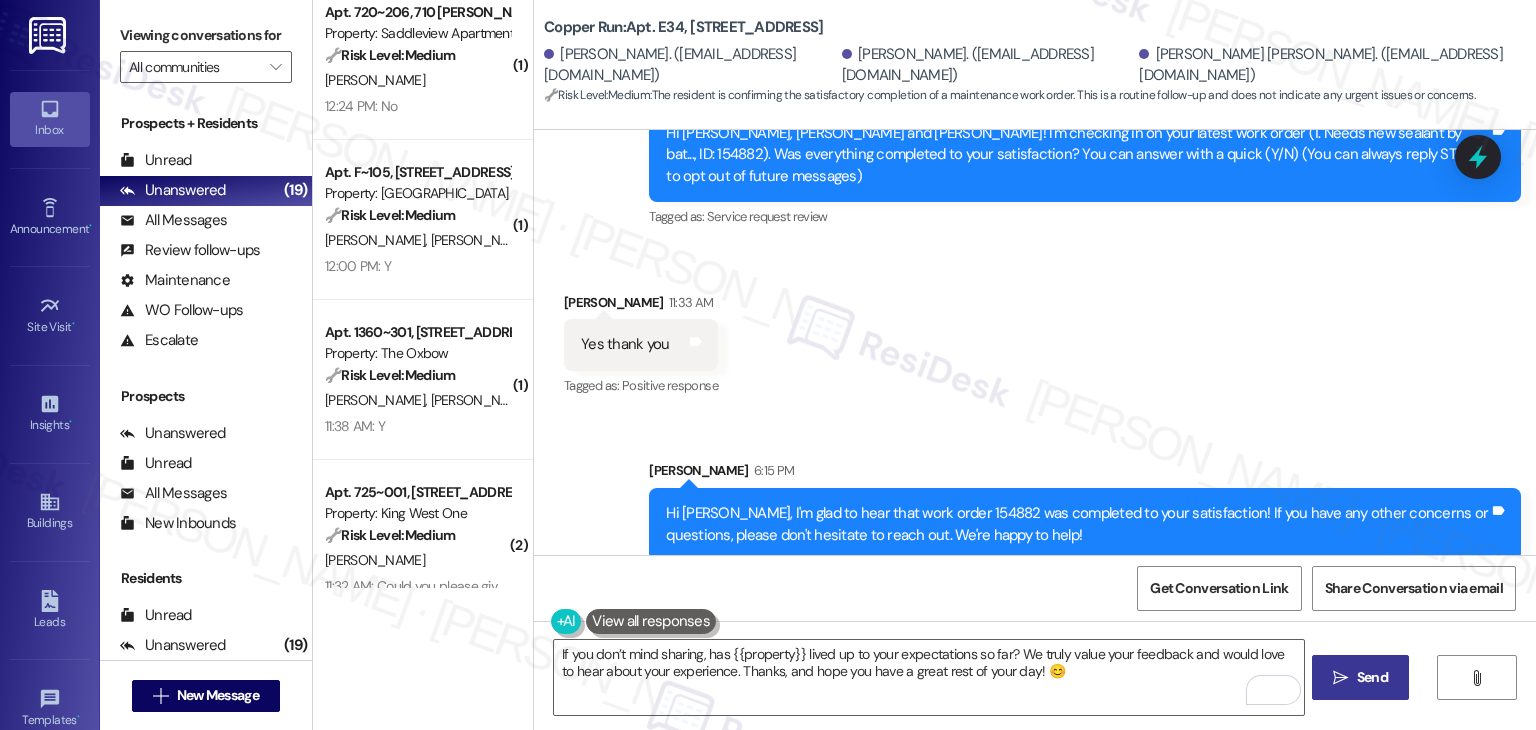 click on " Send" at bounding box center (1360, 677) 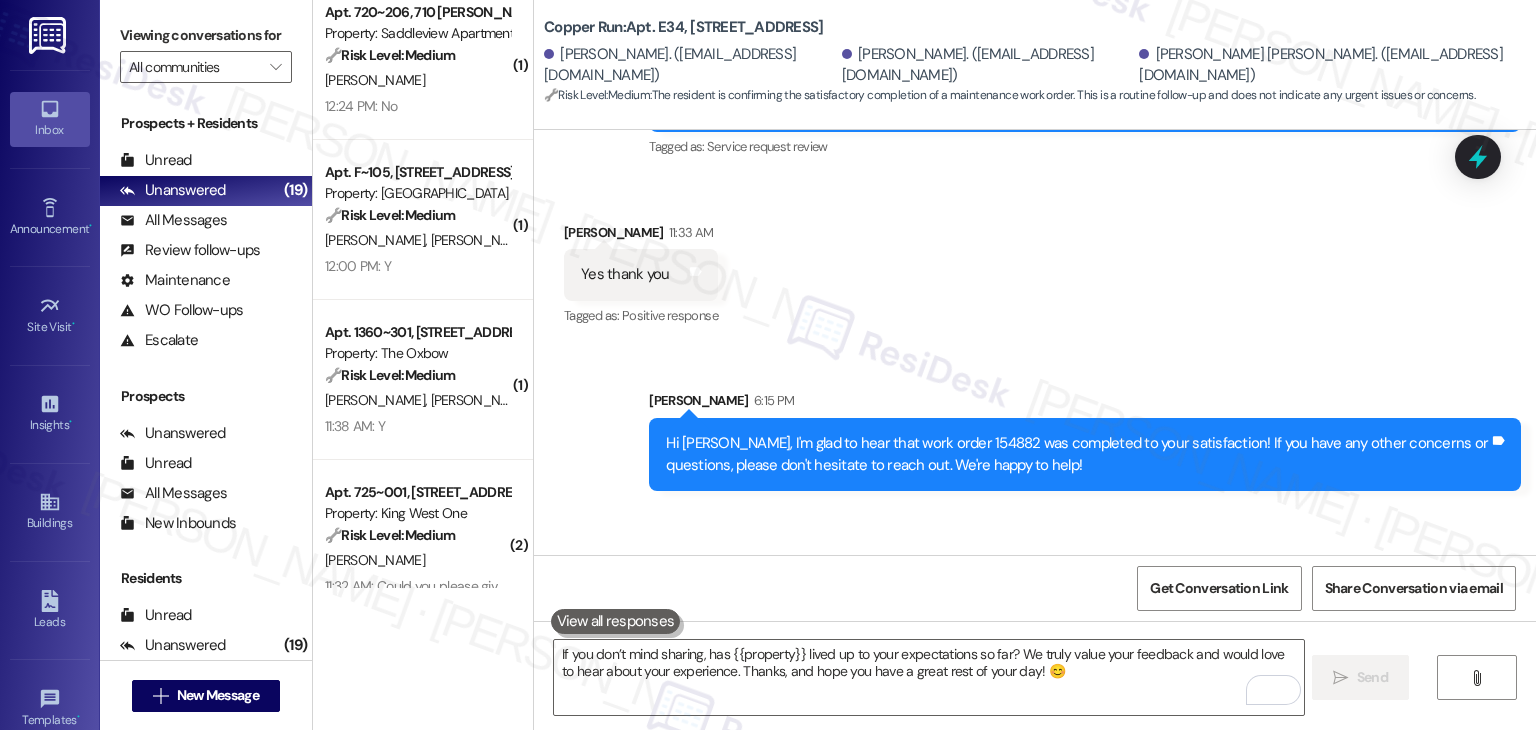 scroll, scrollTop: 390, scrollLeft: 0, axis: vertical 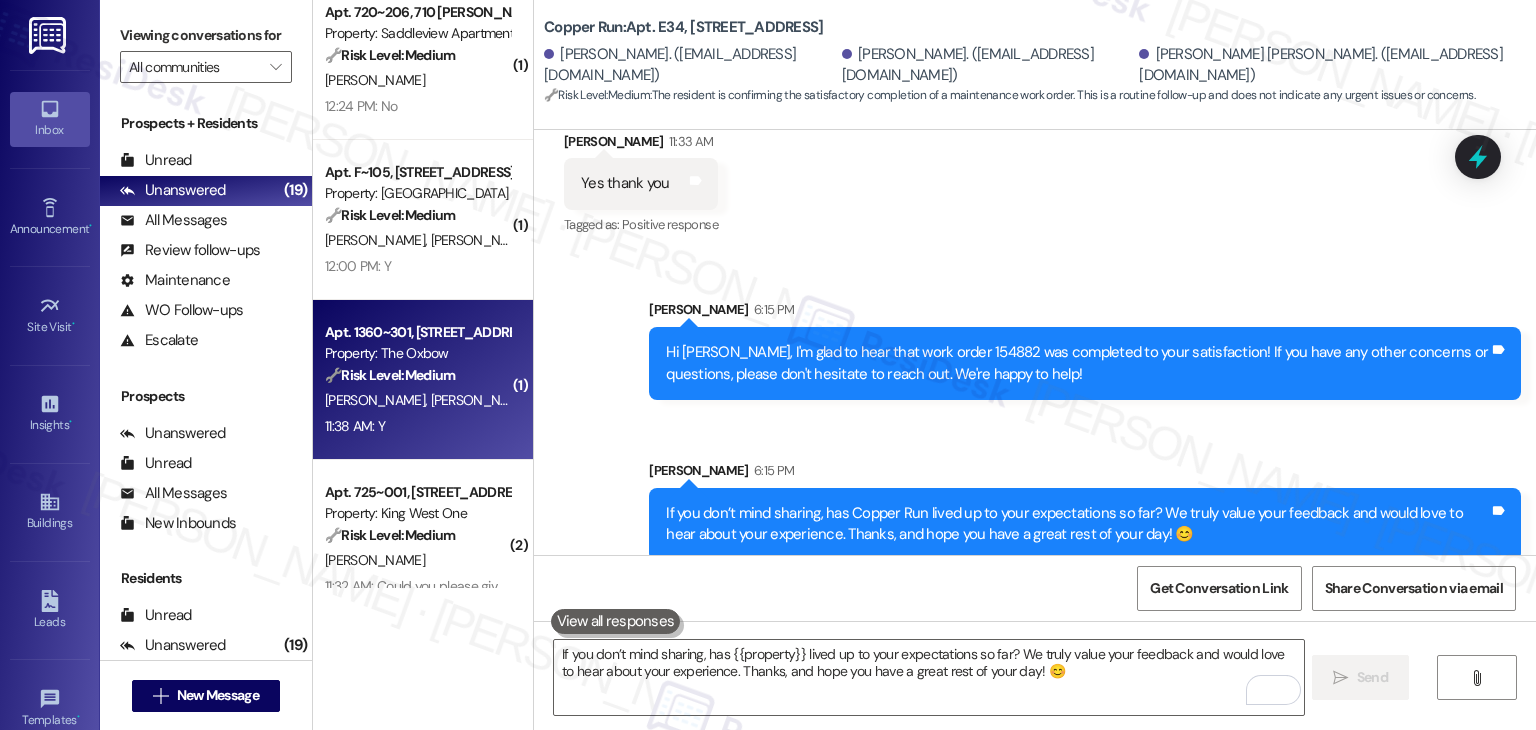 click on "11:38 AM: Y 11:38 AM: Y" at bounding box center (355, 426) 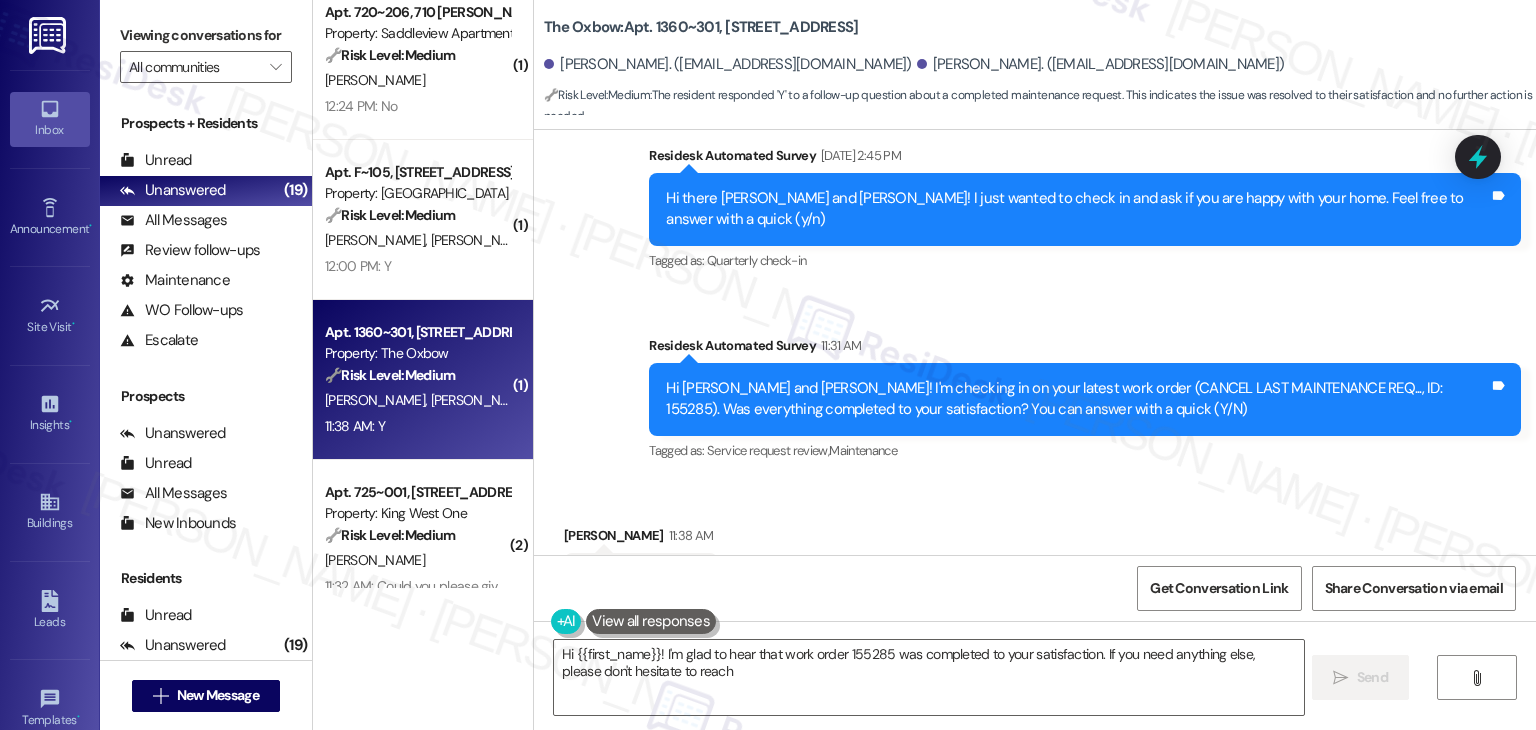 scroll, scrollTop: 786, scrollLeft: 0, axis: vertical 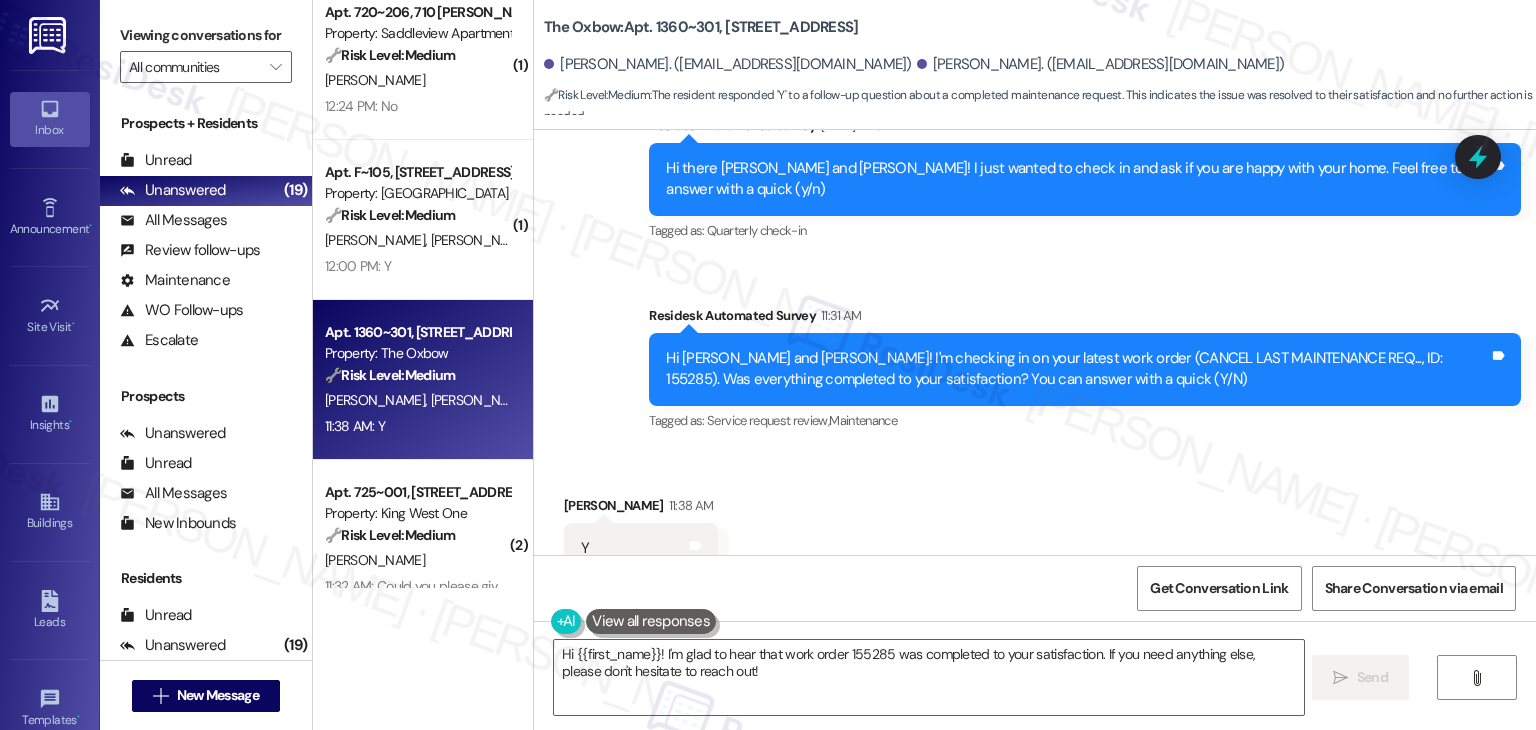 click on "Received via SMS Hadyn Stewart 11:38 AM Y Tags and notes Tagged as:   Positive response Click to highlight conversations about Positive response" at bounding box center [1035, 534] 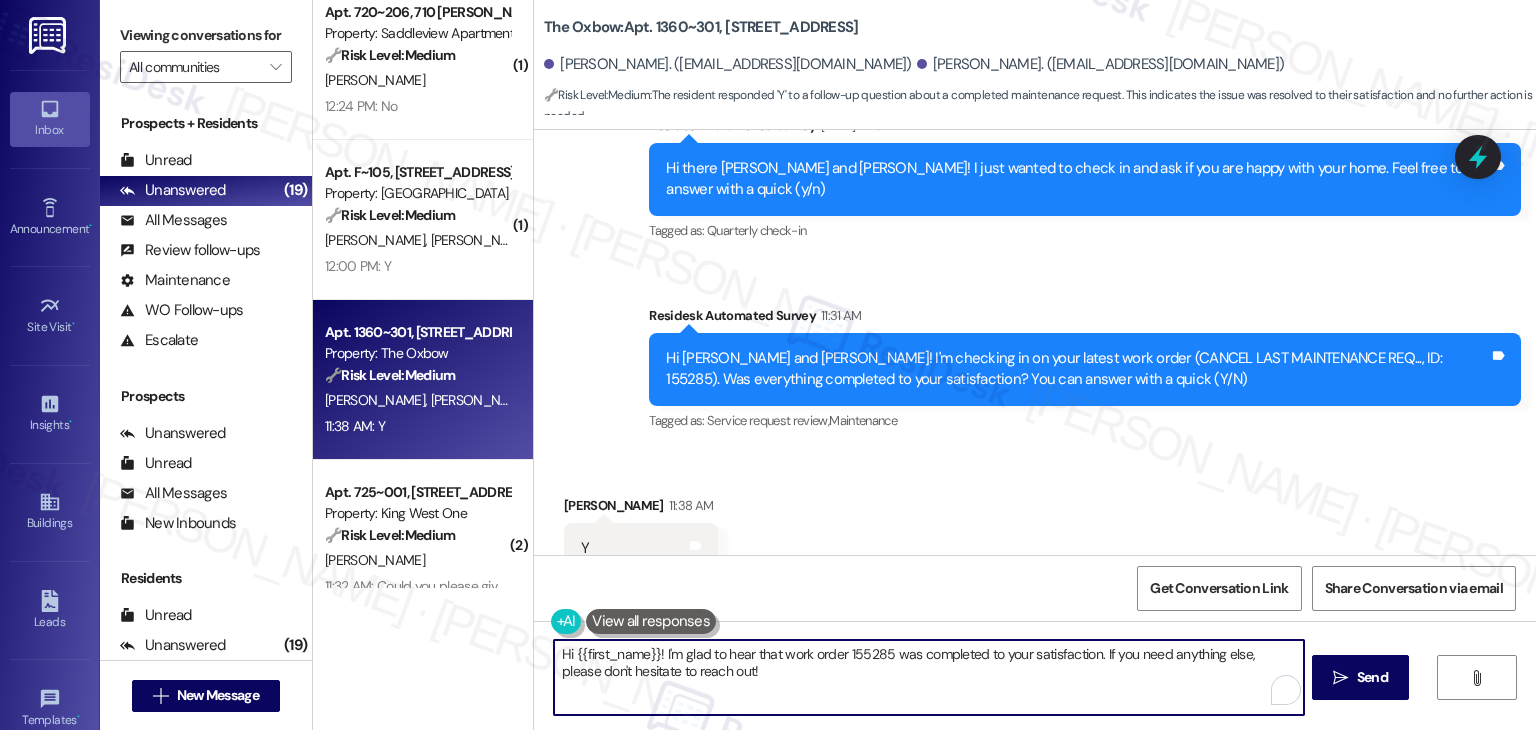 drag, startPoint x: 647, startPoint y: 653, endPoint x: 567, endPoint y: 655, distance: 80.024994 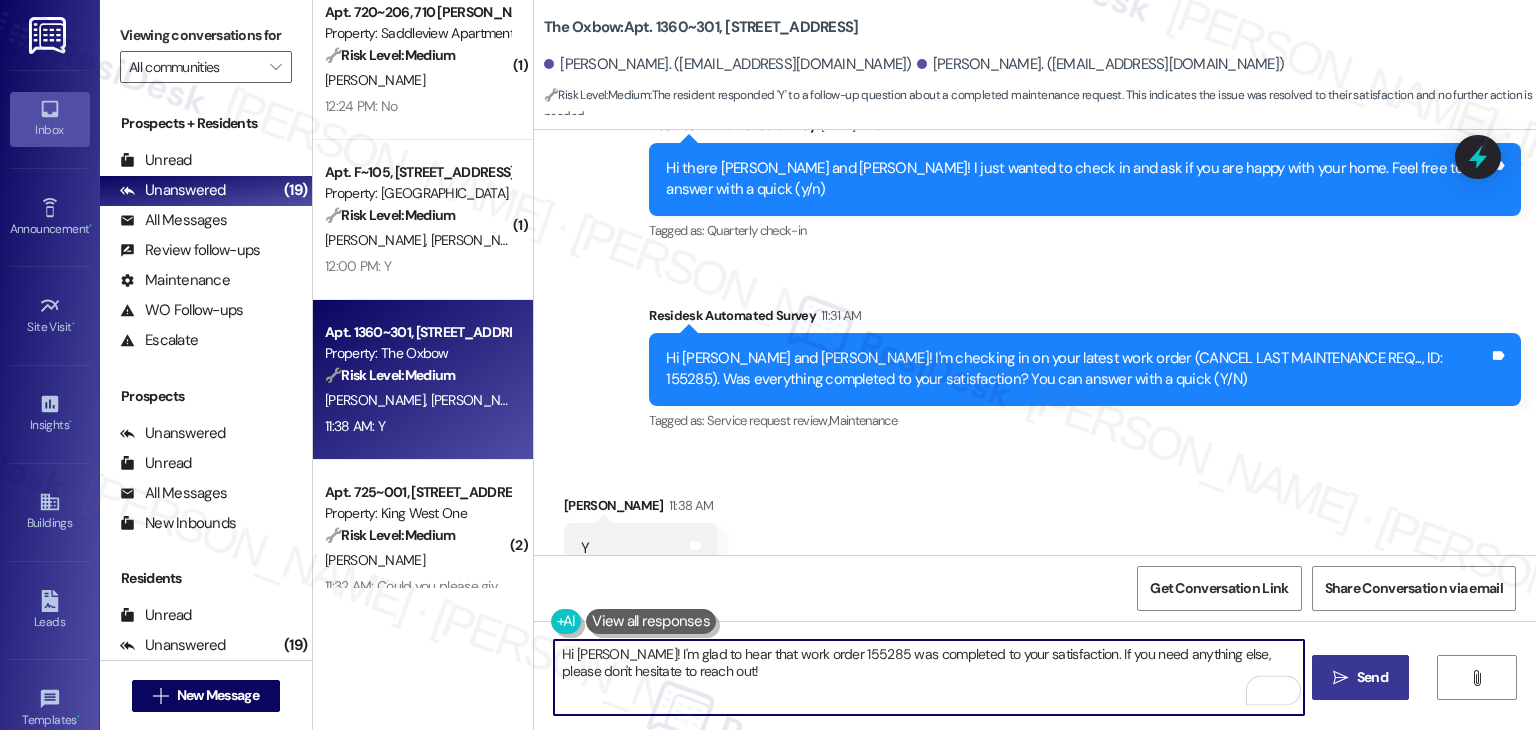 type on "Hi Hadyn! I'm glad to hear that work order 155285 was completed to your satisfaction. If you need anything else, please don't hesitate to reach out!" 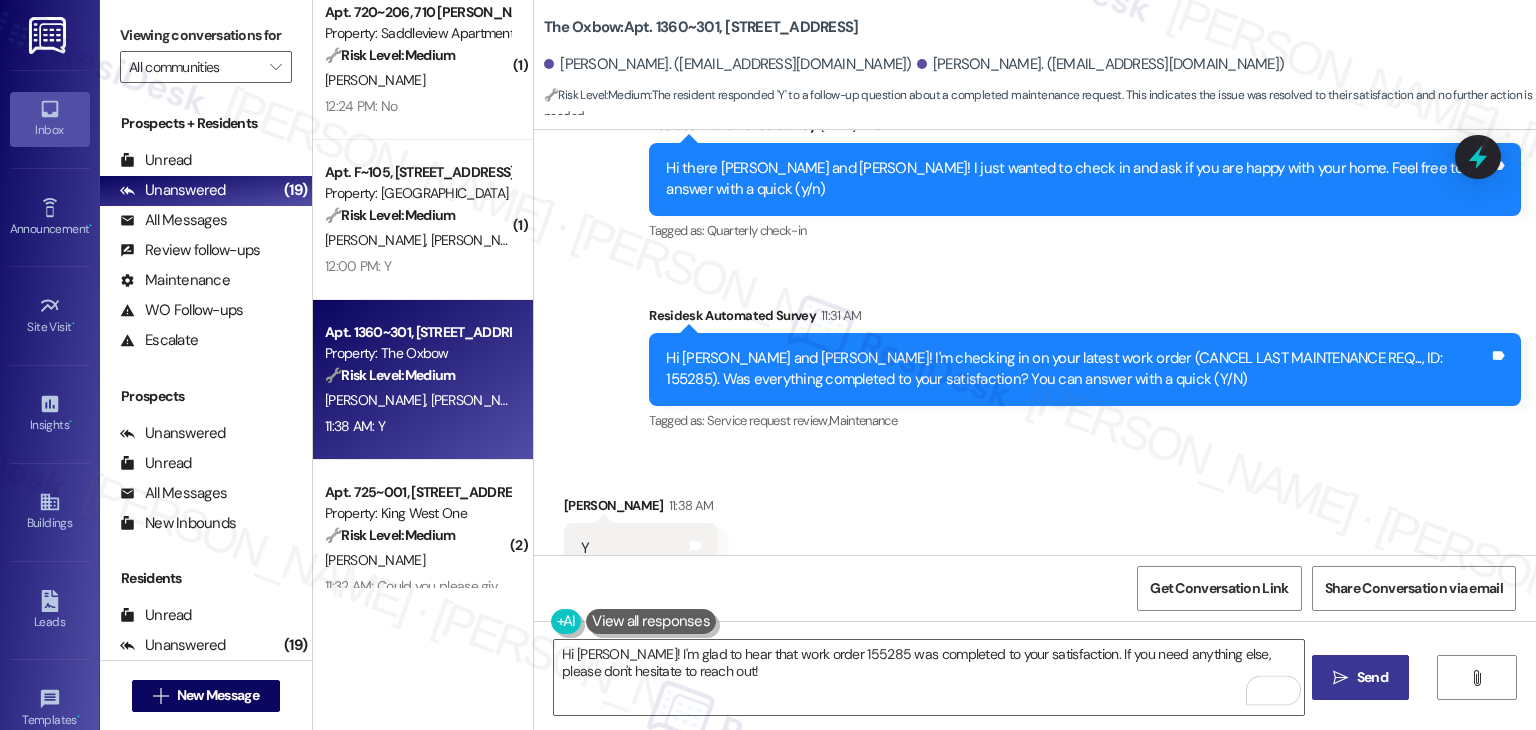 click on "Send" at bounding box center (1372, 677) 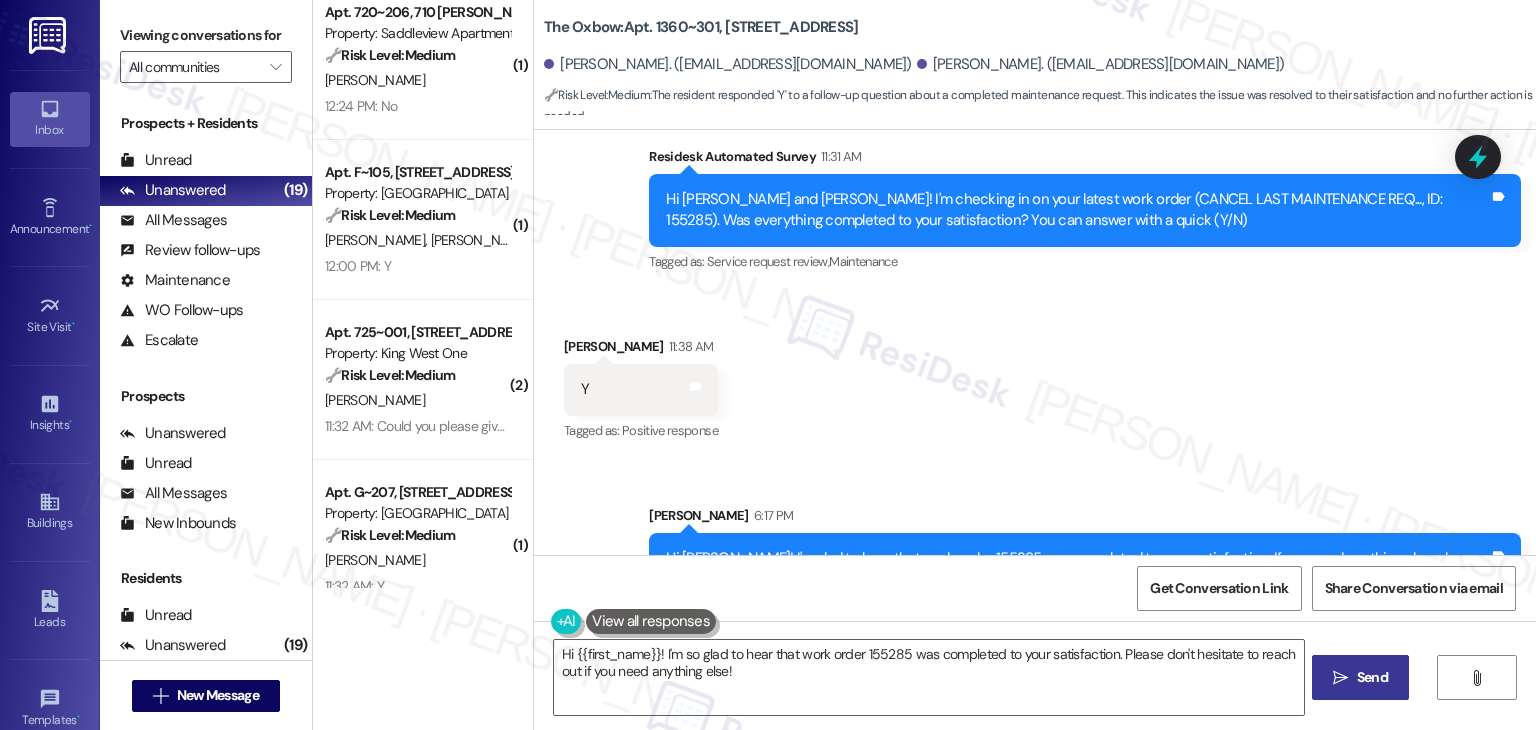 scroll, scrollTop: 948, scrollLeft: 0, axis: vertical 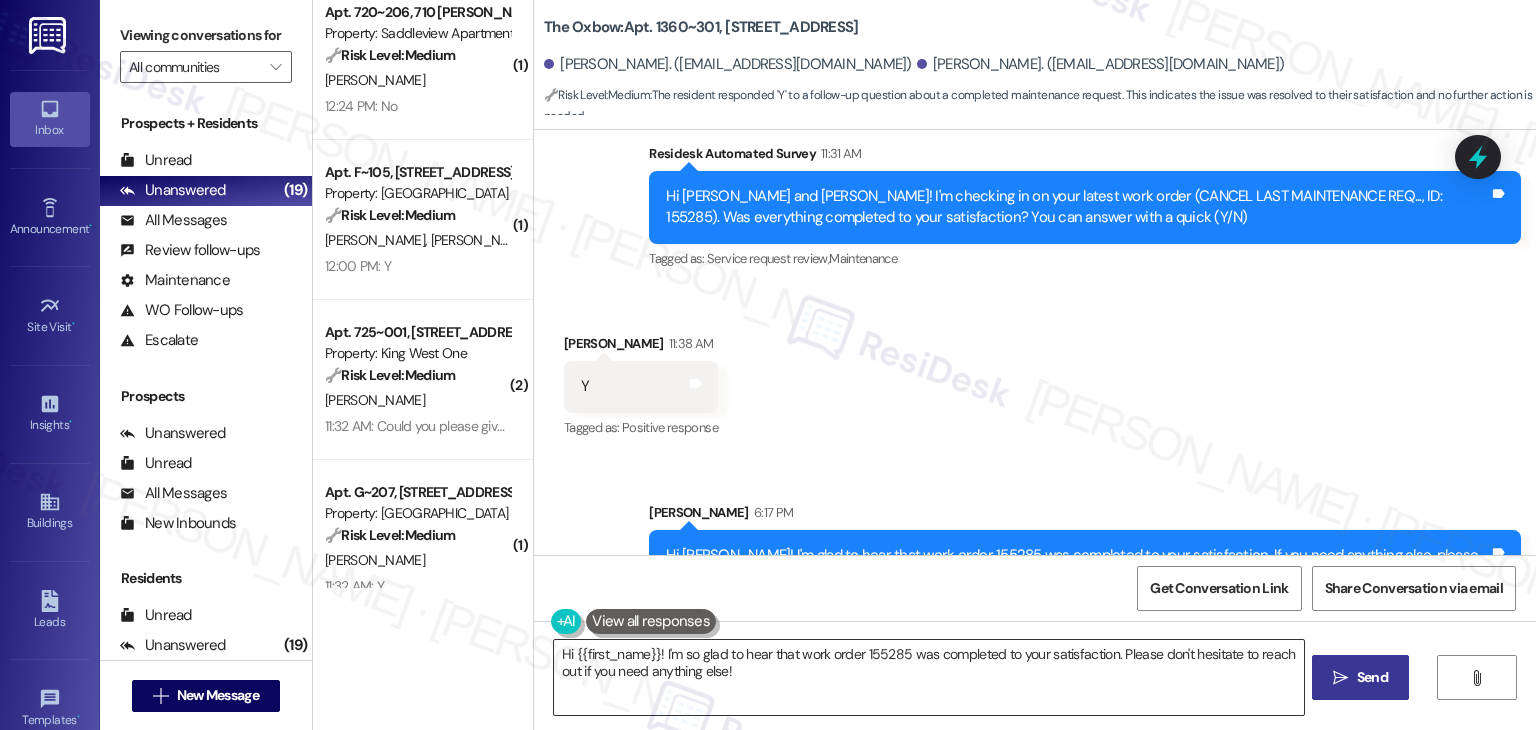 click on "Hi {{first_name}}! I'm so glad to hear that work order 155285 was completed to your satisfaction. Please don't hesitate to reach out if you need anything else!" at bounding box center [928, 677] 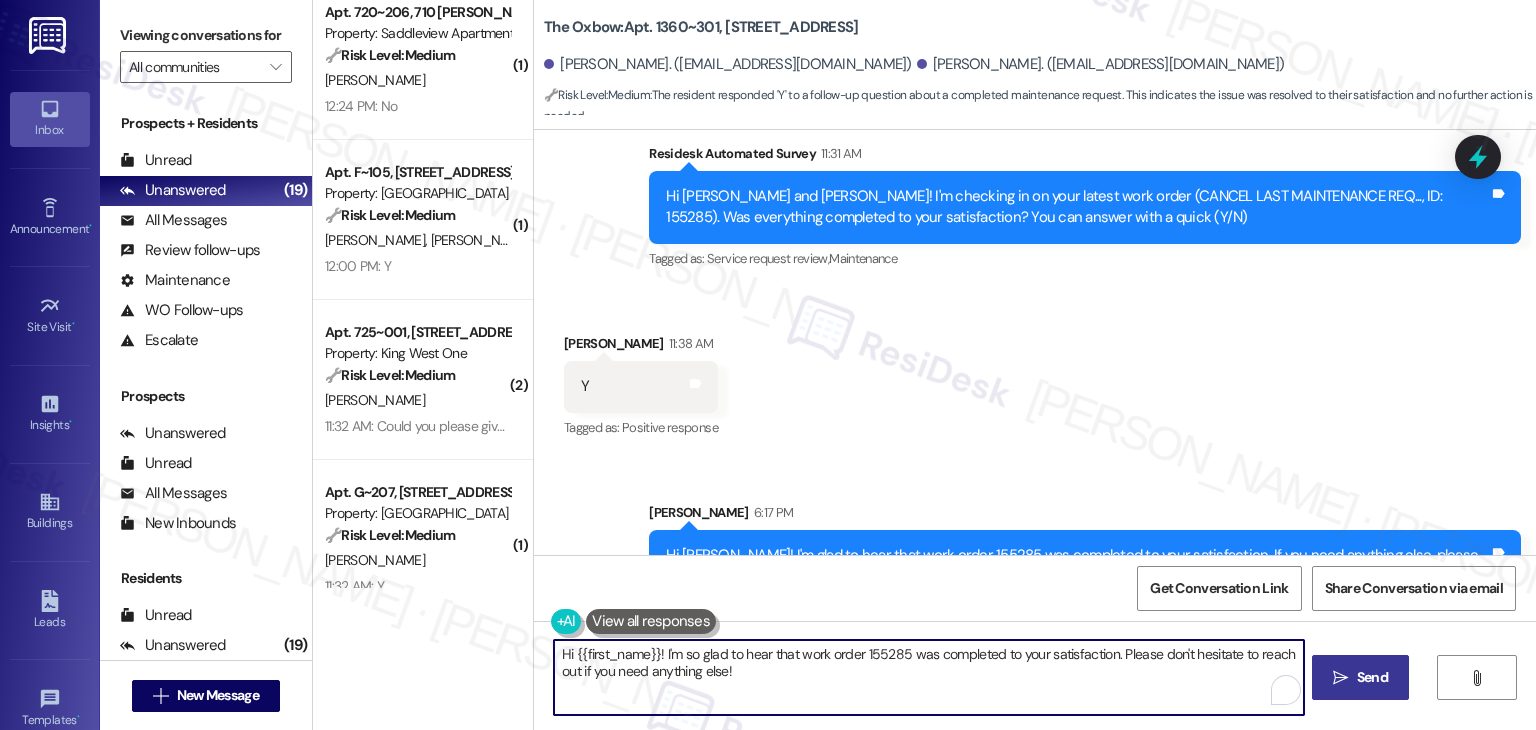 click on "Hi {{first_name}}! I'm so glad to hear that work order 155285 was completed to your satisfaction. Please don't hesitate to reach out if you need anything else!" at bounding box center [928, 677] 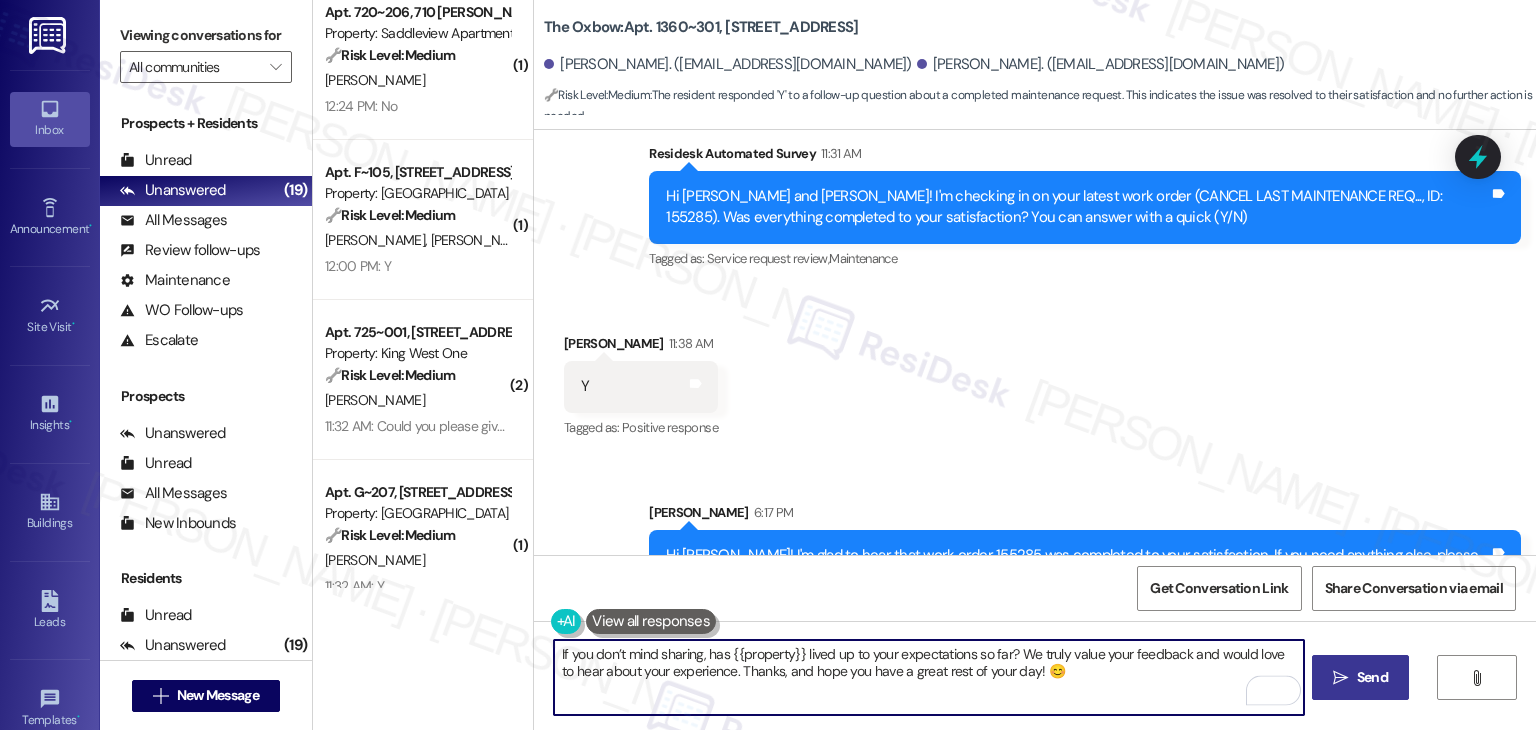 type on "If you don’t mind sharing, has {{property}} lived up to your expectations so far? We truly value your feedback and would love to hear about your experience. Thanks, and hope you have a great rest of your day! 😊" 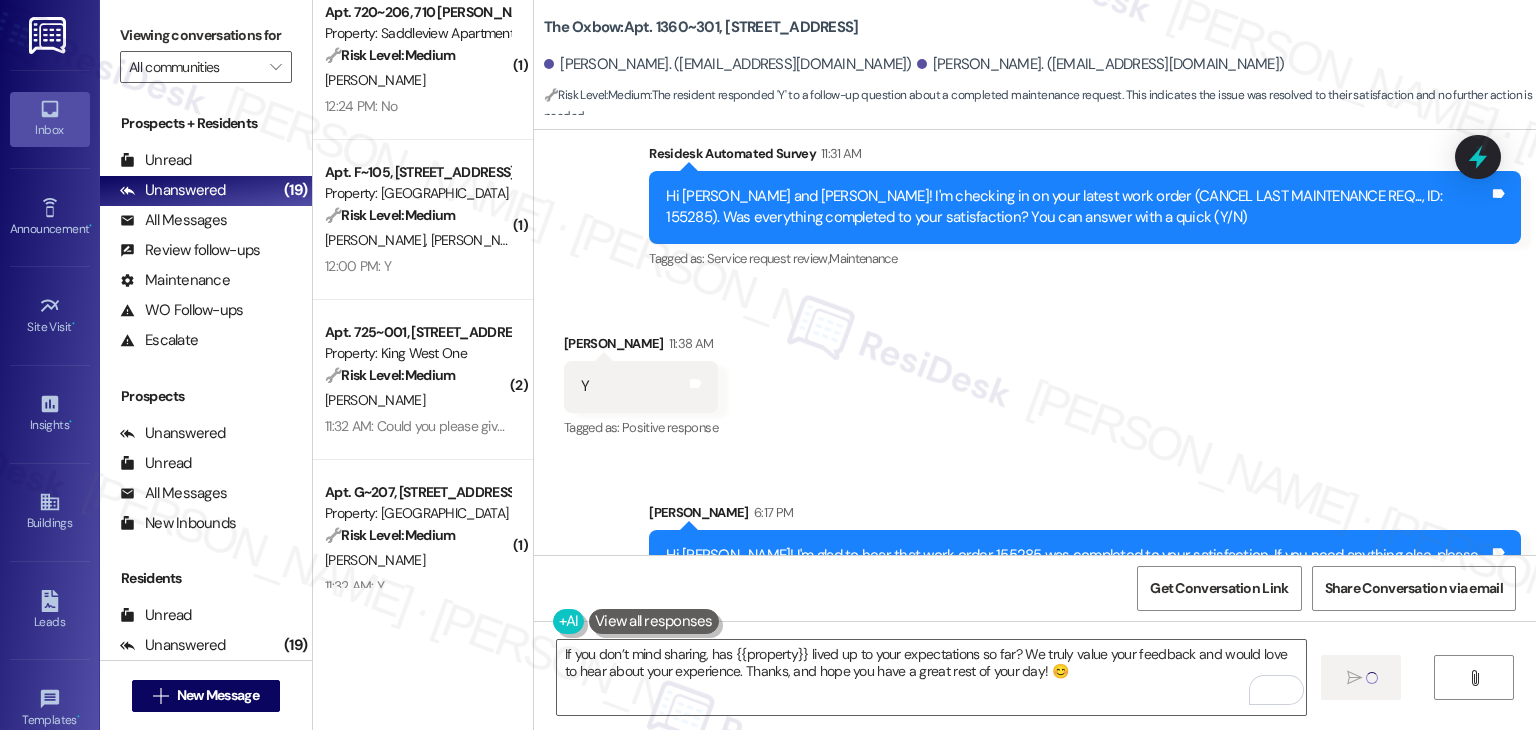type 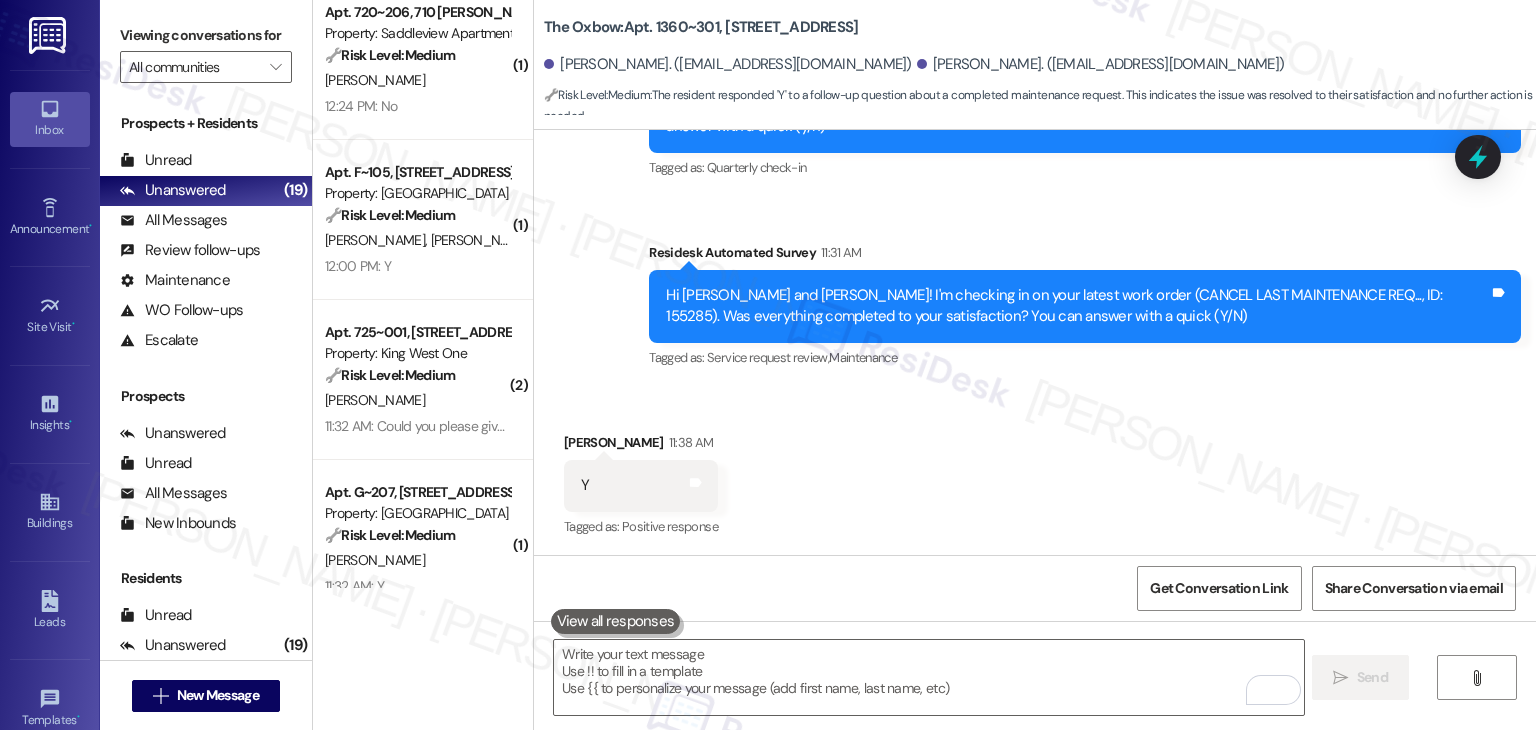 scroll, scrollTop: 786, scrollLeft: 0, axis: vertical 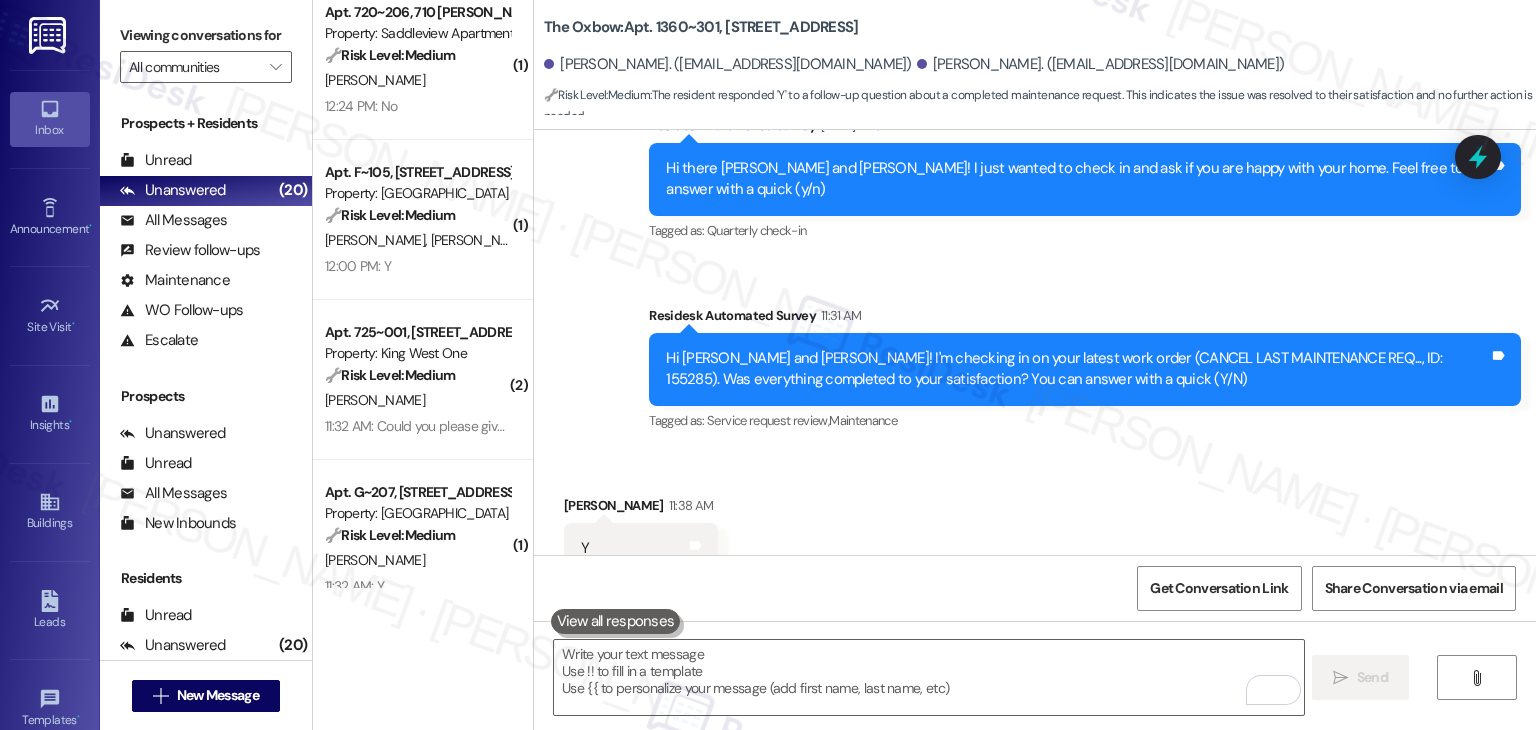 click on "Received via SMS Hadyn Stewart 11:38 AM Y Tags and notes Tagged as:   Positive response Click to highlight conversations about Positive response" at bounding box center [1035, 534] 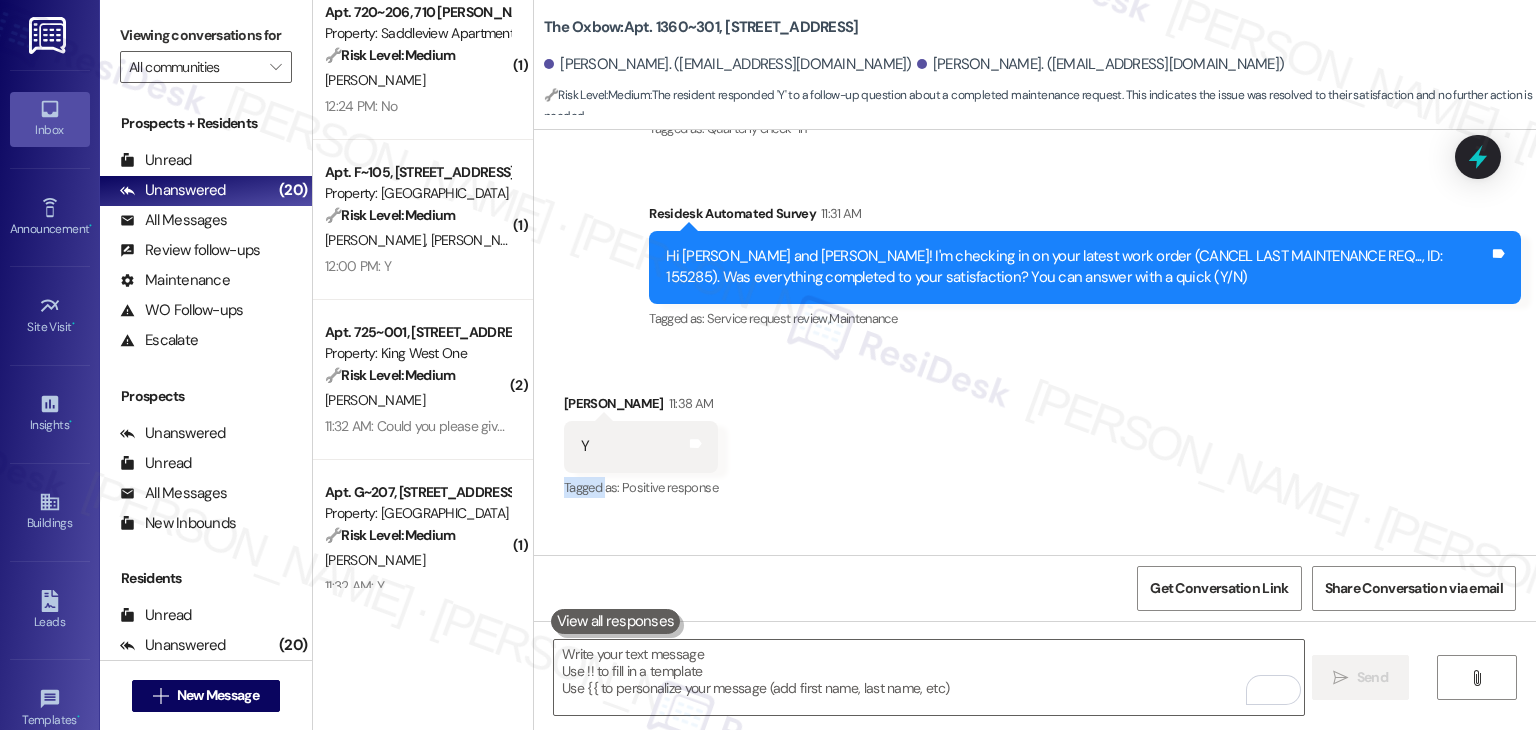 scroll, scrollTop: 1108, scrollLeft: 0, axis: vertical 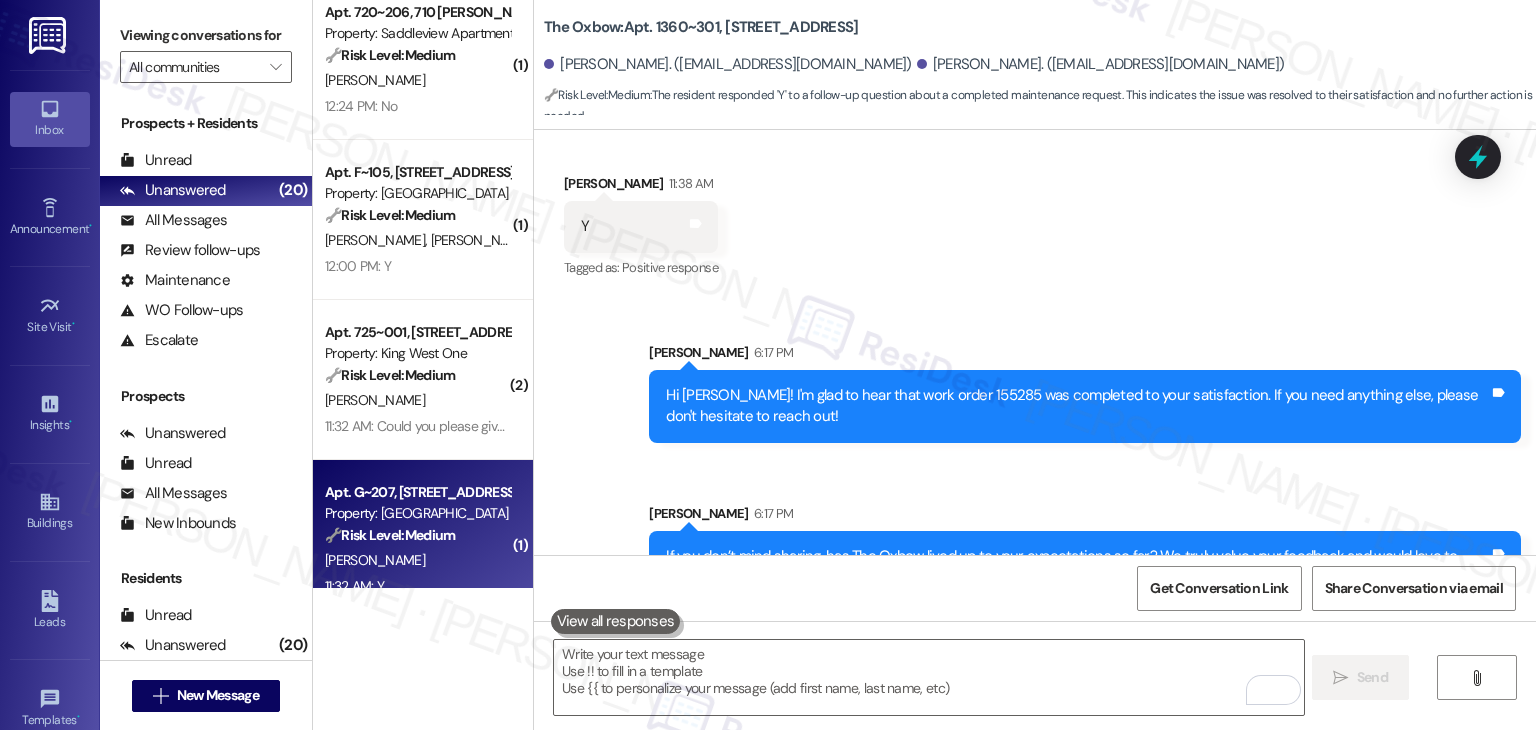 click on "L. Chen" at bounding box center [417, 560] 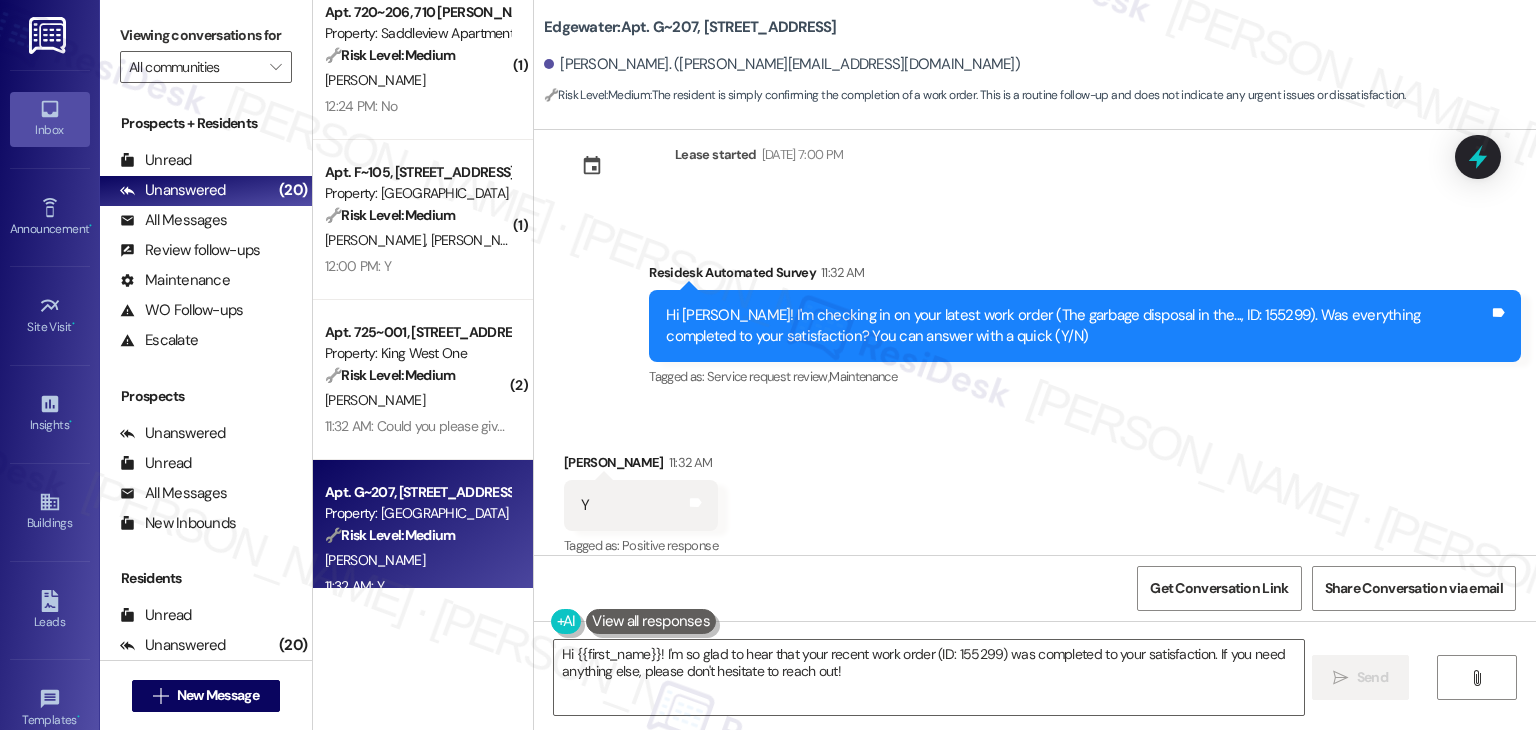 scroll, scrollTop: 3480, scrollLeft: 0, axis: vertical 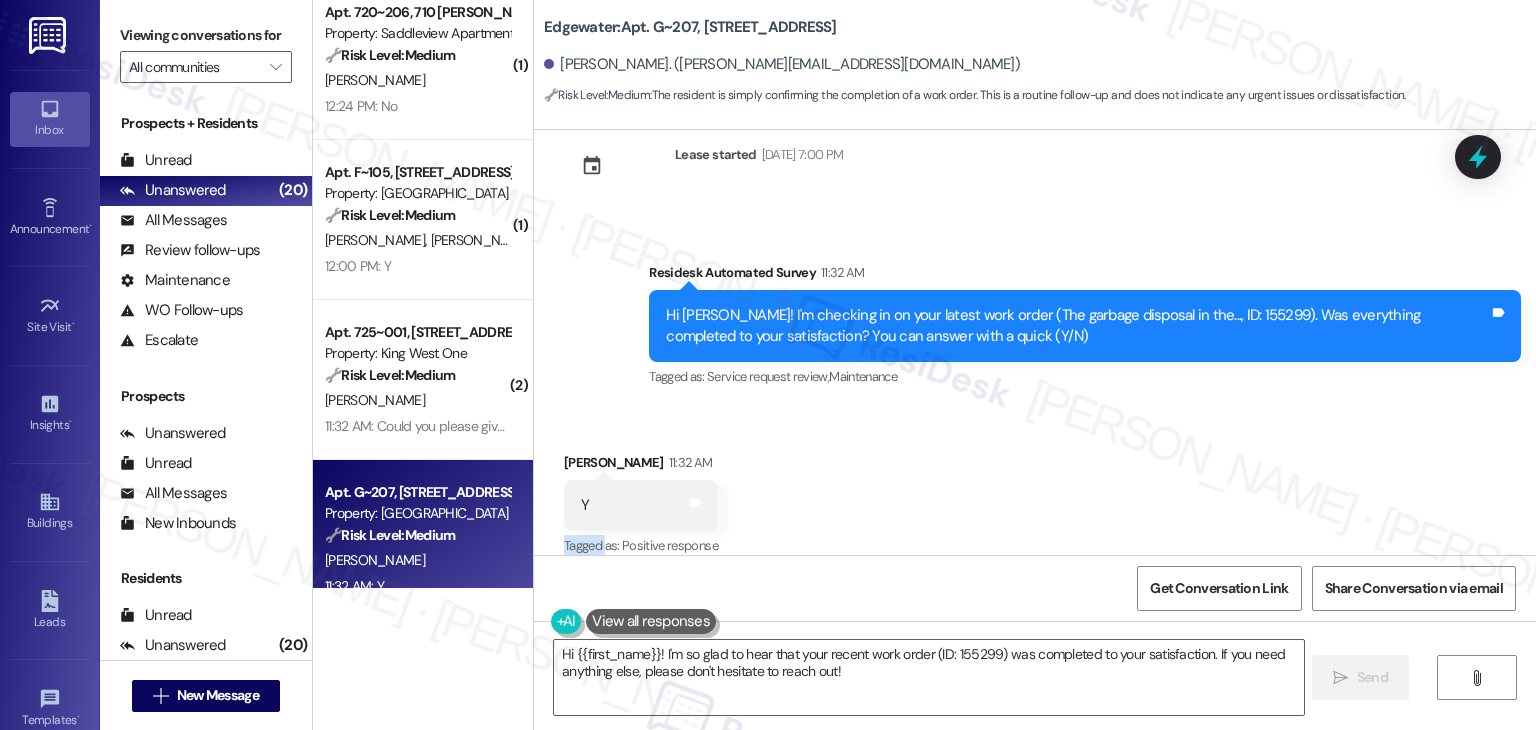 click on "Received via SMS Lingzi Chen 11:32 AM Y Tags and notes Tagged as:   Positive response Click to highlight conversations about Positive response" at bounding box center [1035, 491] 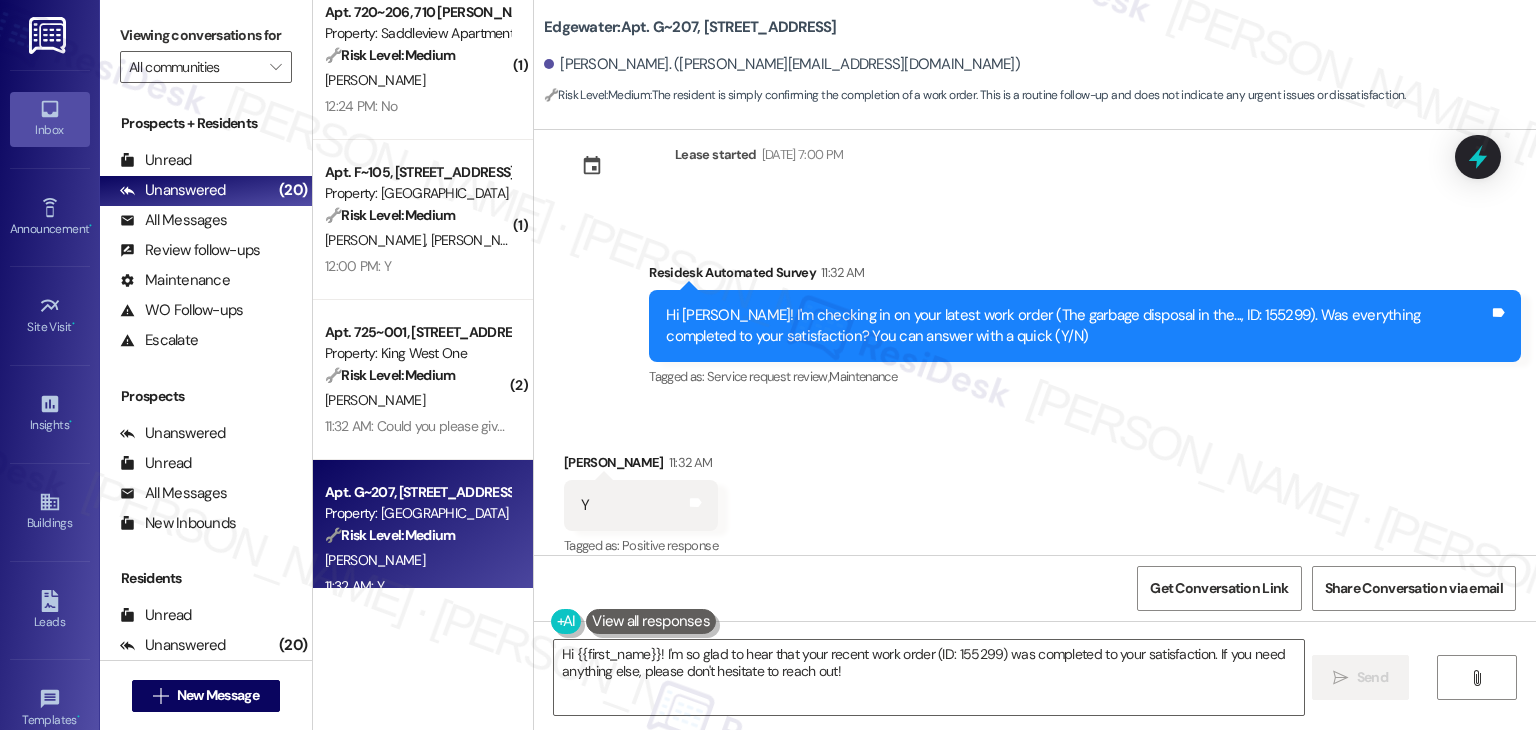 click on "Received via SMS Lingzi Chen 11:32 AM Y Tags and notes Tagged as:   Positive response Click to highlight conversations about Positive response" at bounding box center [1035, 491] 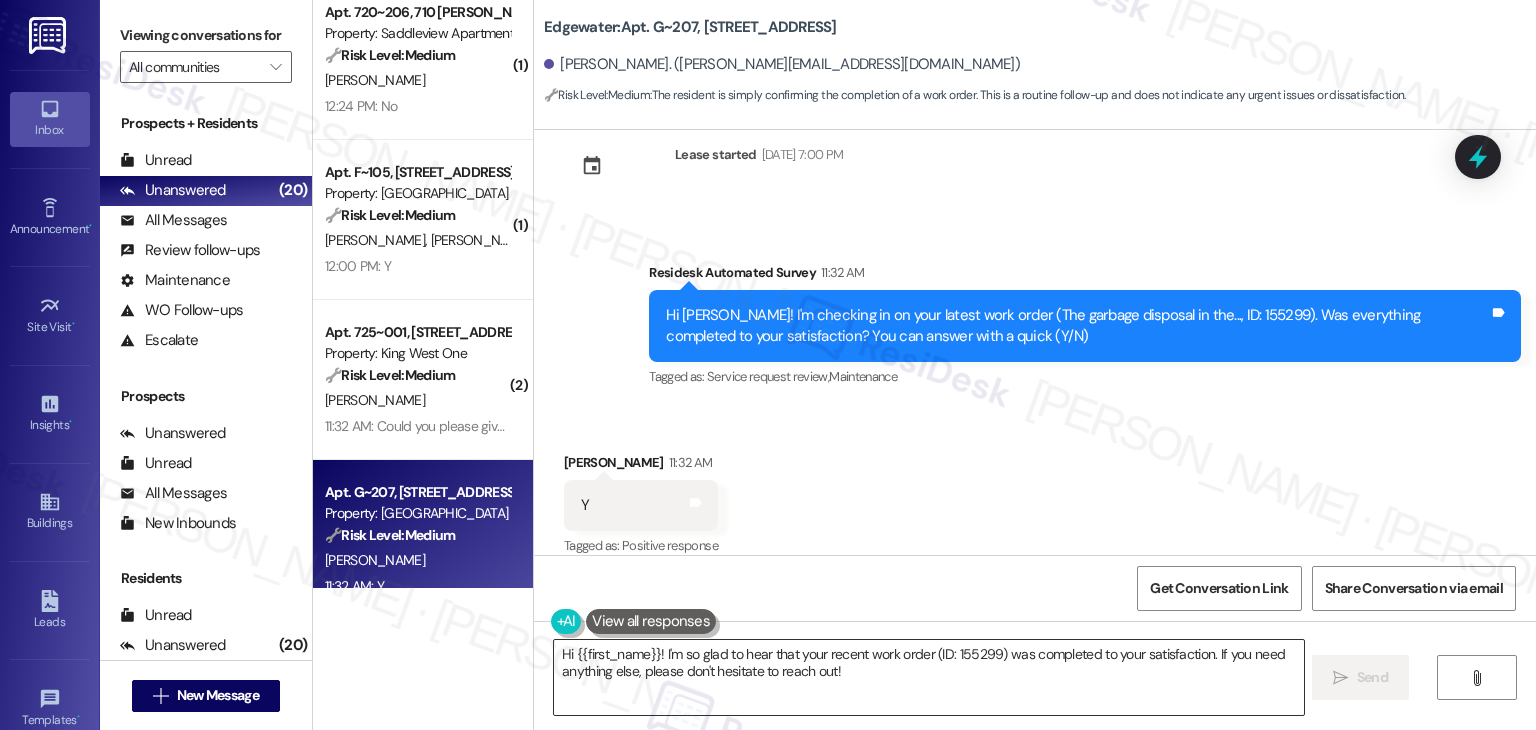 click on "Hi {{first_name}}! I'm so glad to hear that your recent work order (ID: 155299) was completed to your satisfaction. If you need anything else, please don't hesitate to reach out!" at bounding box center (928, 677) 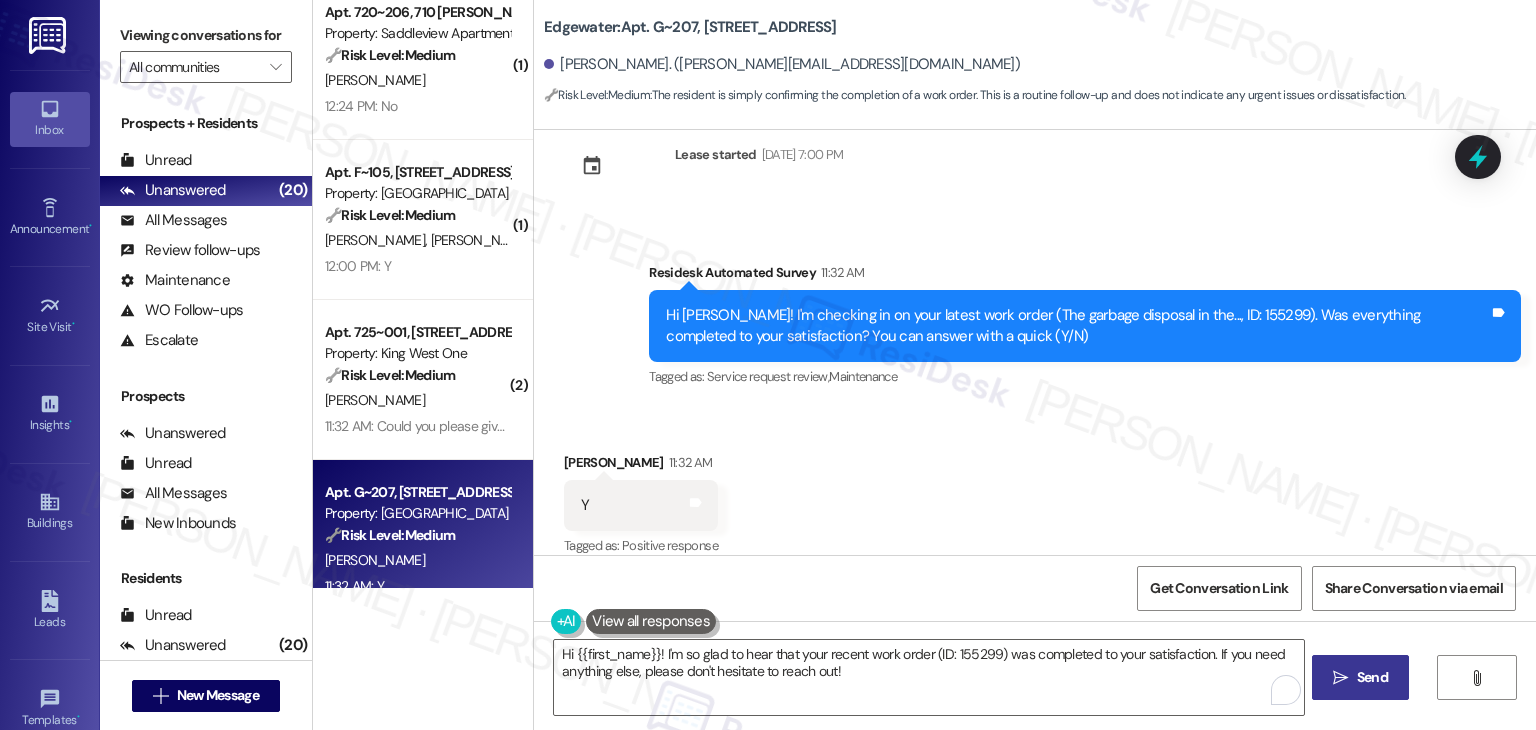 click on " Send" at bounding box center (1360, 677) 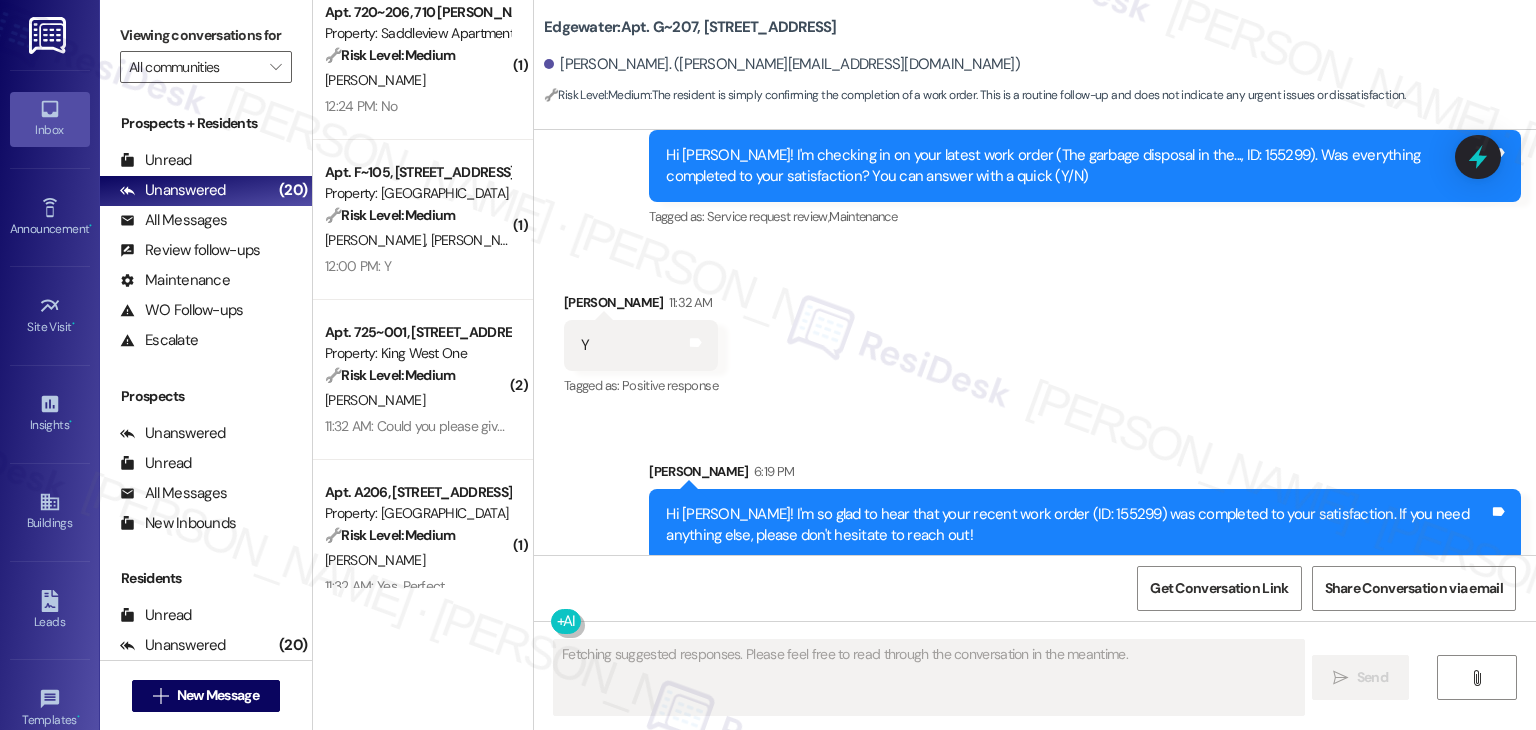 scroll, scrollTop: 3641, scrollLeft: 0, axis: vertical 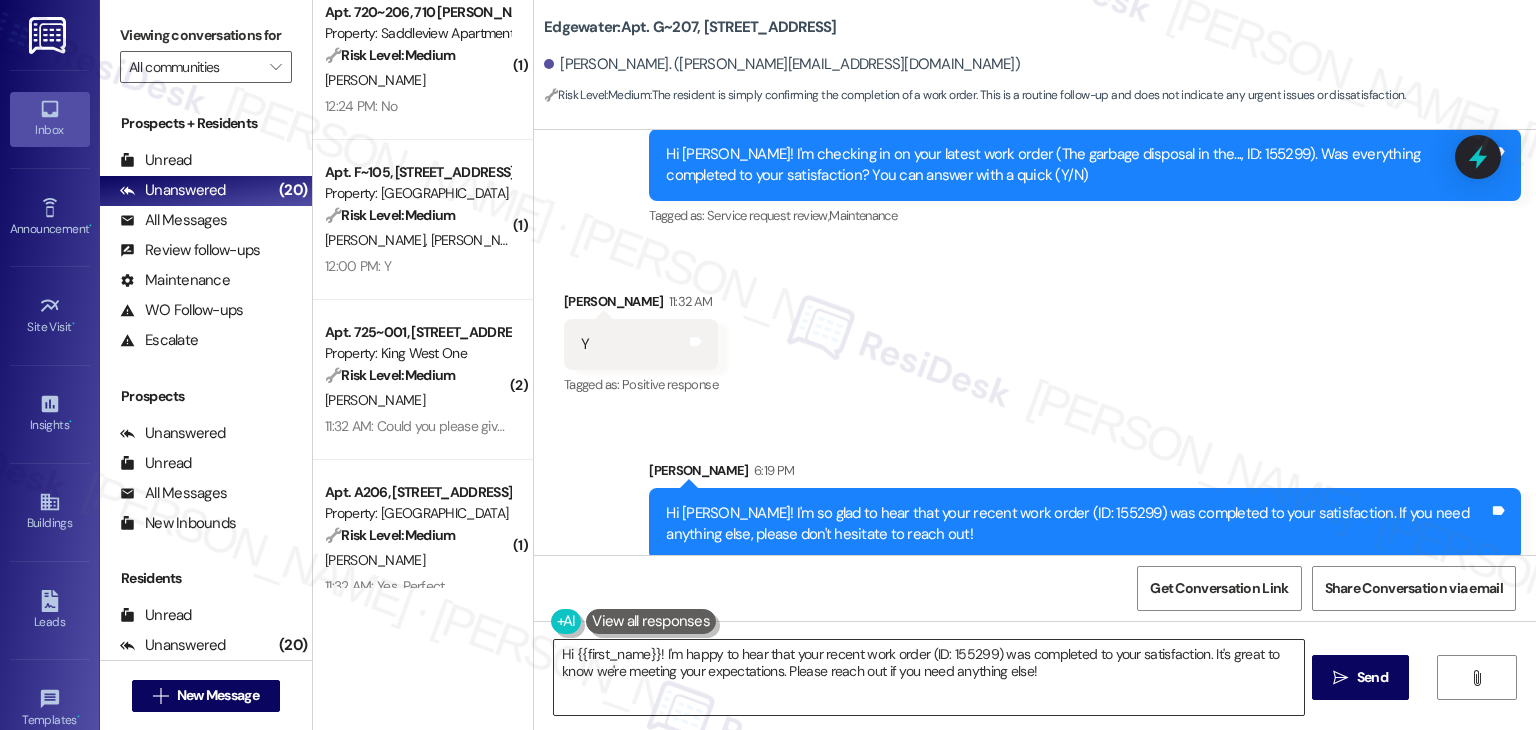 click on "Hi {{first_name}}! I'm happy to hear that your recent work order (ID: 155299) was completed to your satisfaction. It's great to know we're meeting your expectations. Please reach out if you need anything else!" at bounding box center (928, 677) 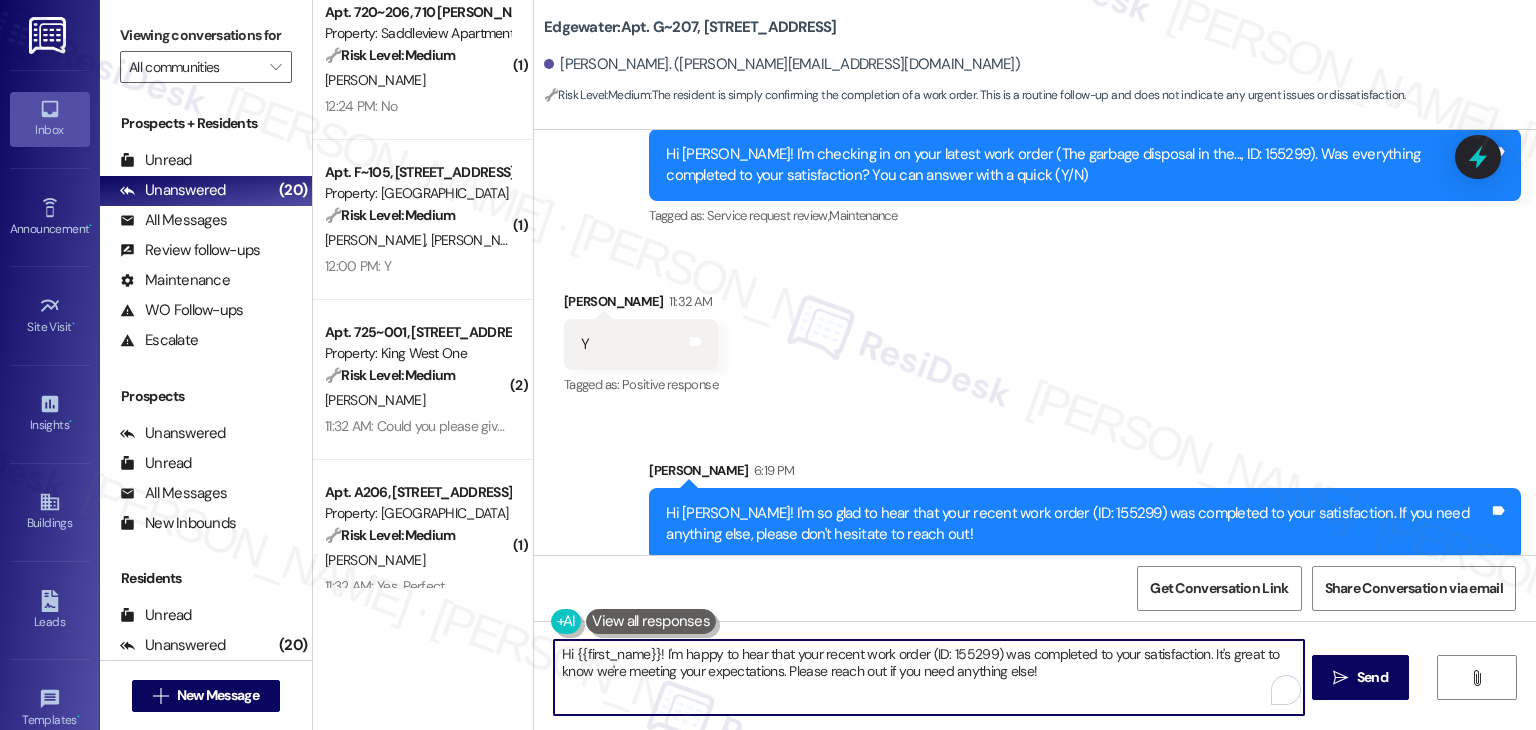 click on "Hi {{first_name}}! I'm happy to hear that your recent work order (ID: 155299) was completed to your satisfaction. It's great to know we're meeting your expectations. Please reach out if you need anything else!" at bounding box center [928, 677] 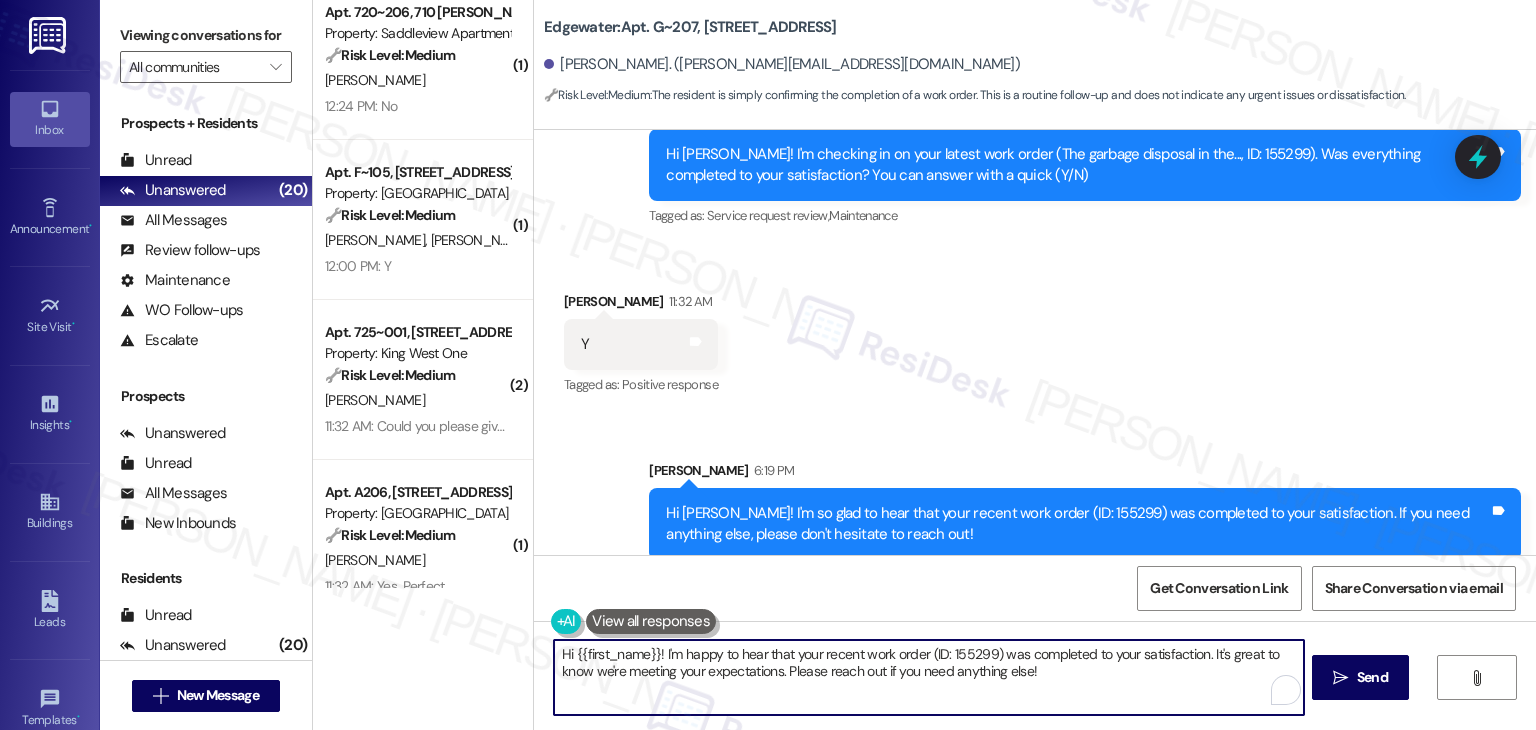 click on "Hi {{first_name}}! I'm happy to hear that your recent work order (ID: 155299) was completed to your satisfaction. It's great to know we're meeting your expectations. Please reach out if you need anything else!" at bounding box center (928, 677) 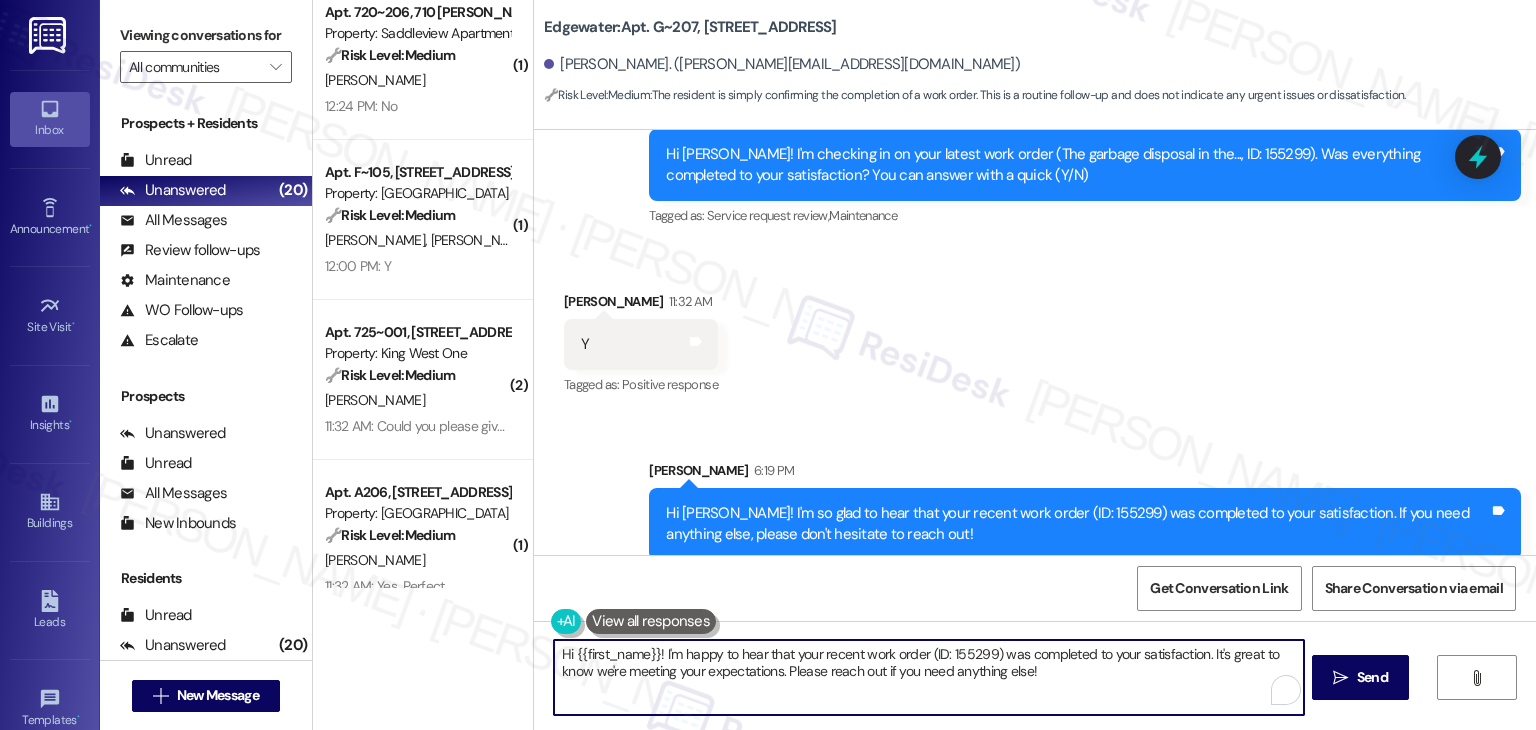 paste on "If you don’t mind sharing, has {{property}} lived up to your expectations so far? We truly value your feedback and would love to hear about your experience. Thanks, and hope you have a great rest of your day! 😊" 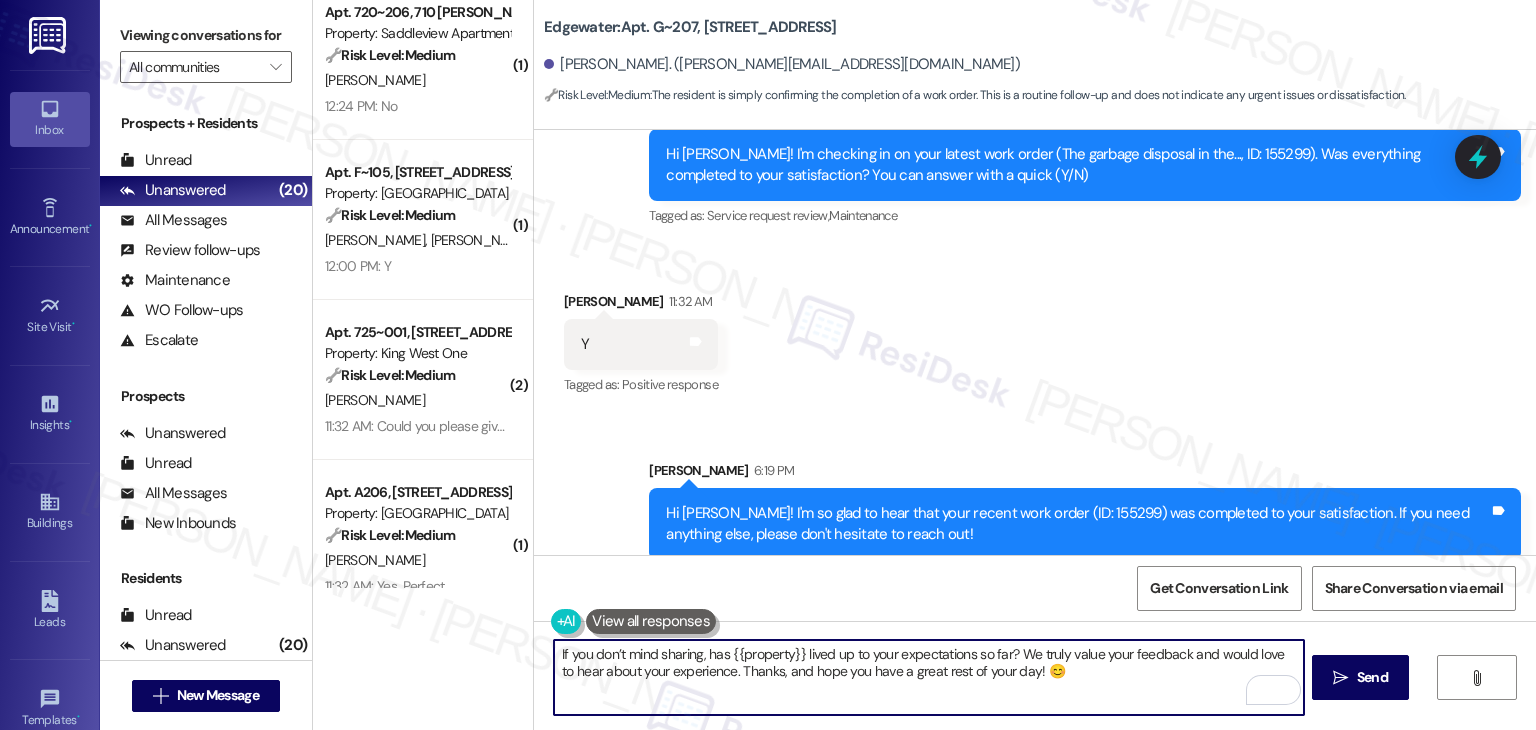 type on "If you don’t mind sharing, has {{property}} lived up to your expectations so far? We truly value your feedback and would love to hear about your experience. Thanks, and hope you have a great rest of your day! 😊" 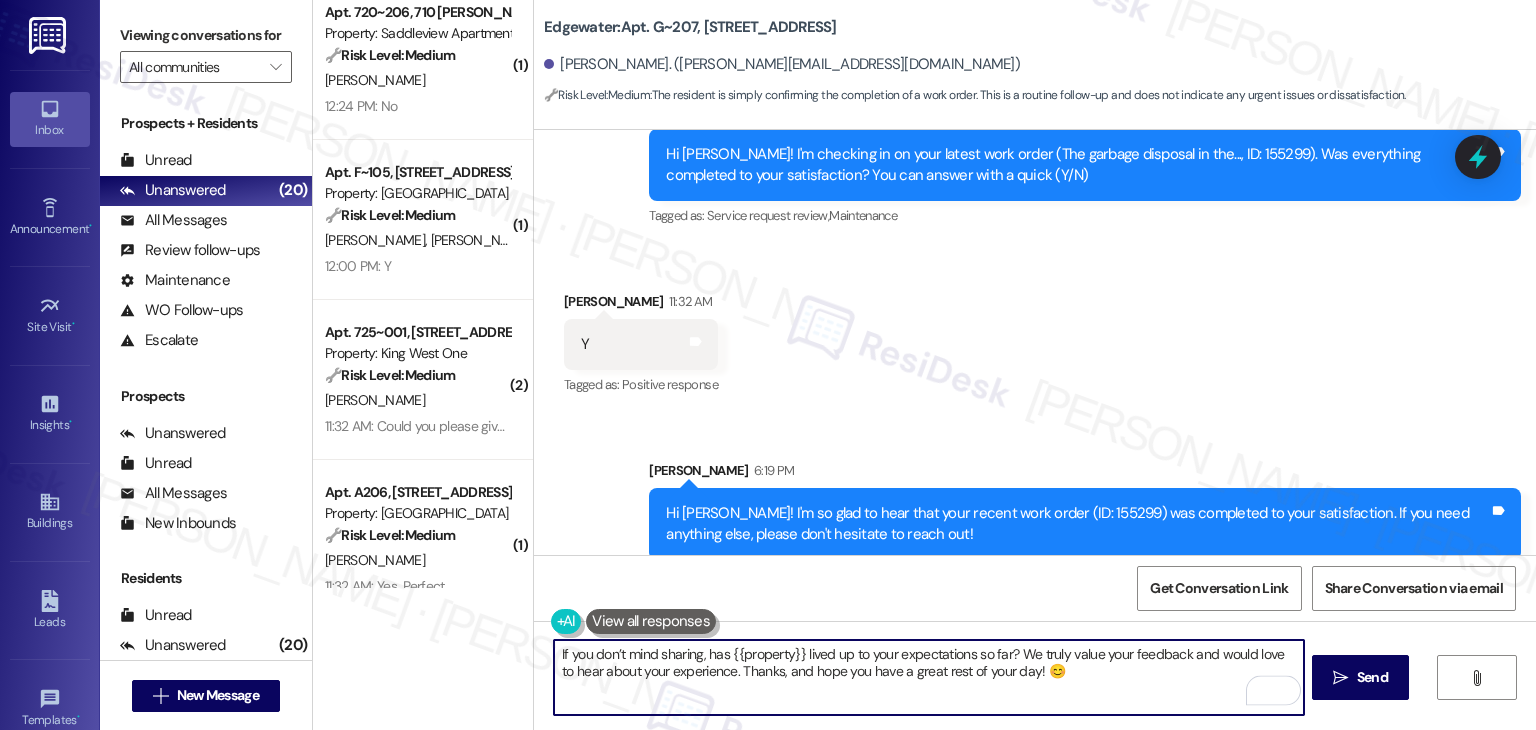 click on "If you don’t mind sharing, has {{property}} lived up to your expectations so far? We truly value your feedback and would love to hear about your experience. Thanks, and hope you have a great rest of your day! 😊" at bounding box center (928, 677) 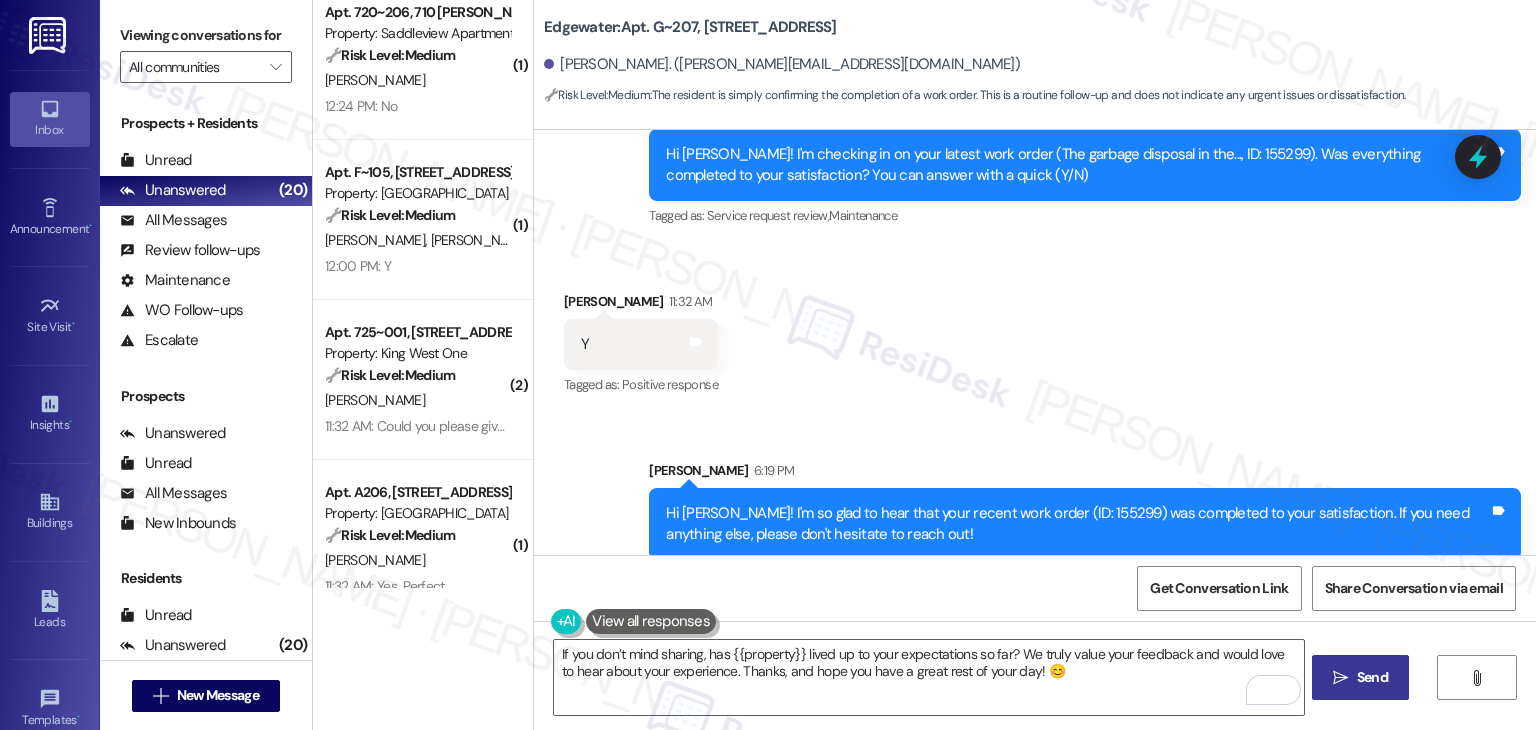 click on "" at bounding box center [1340, 678] 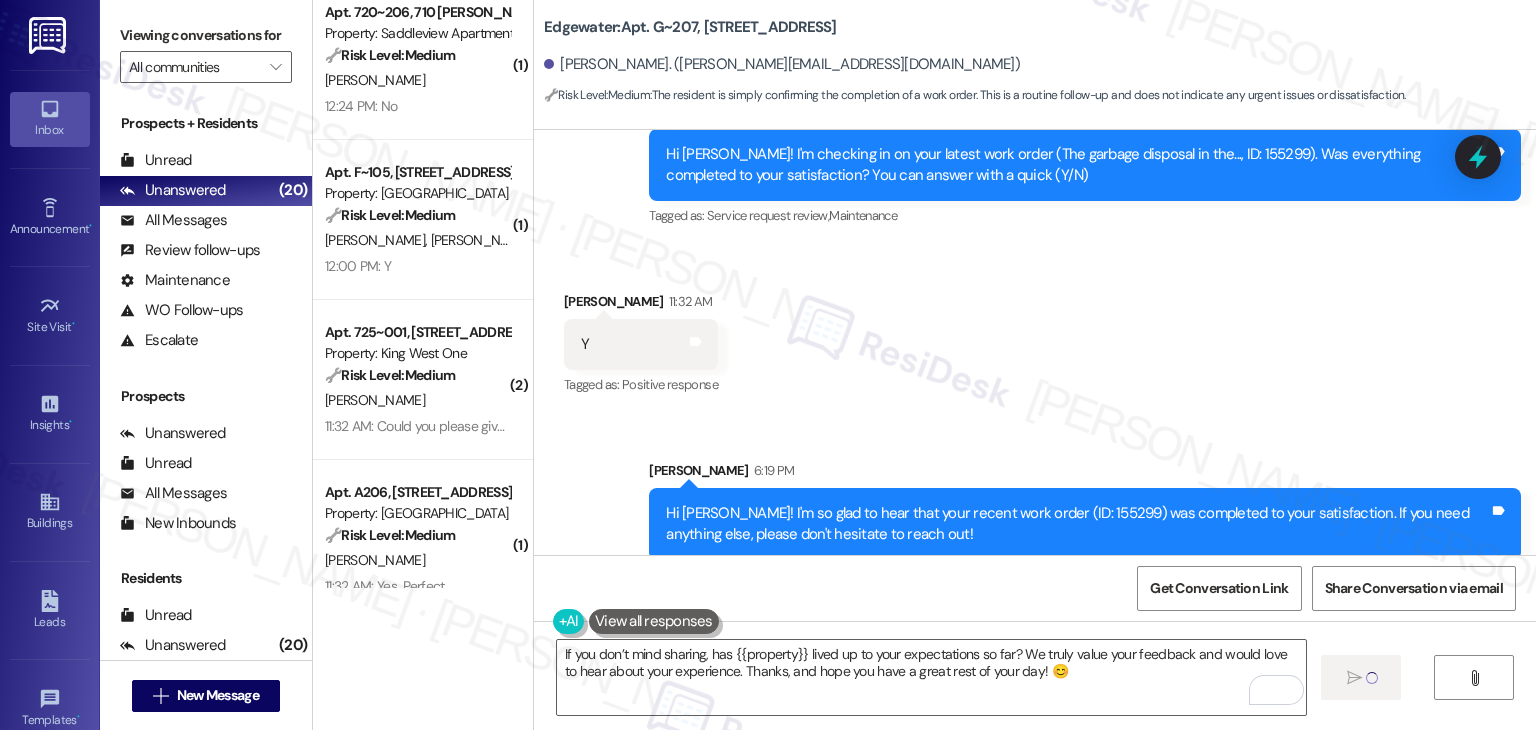 type 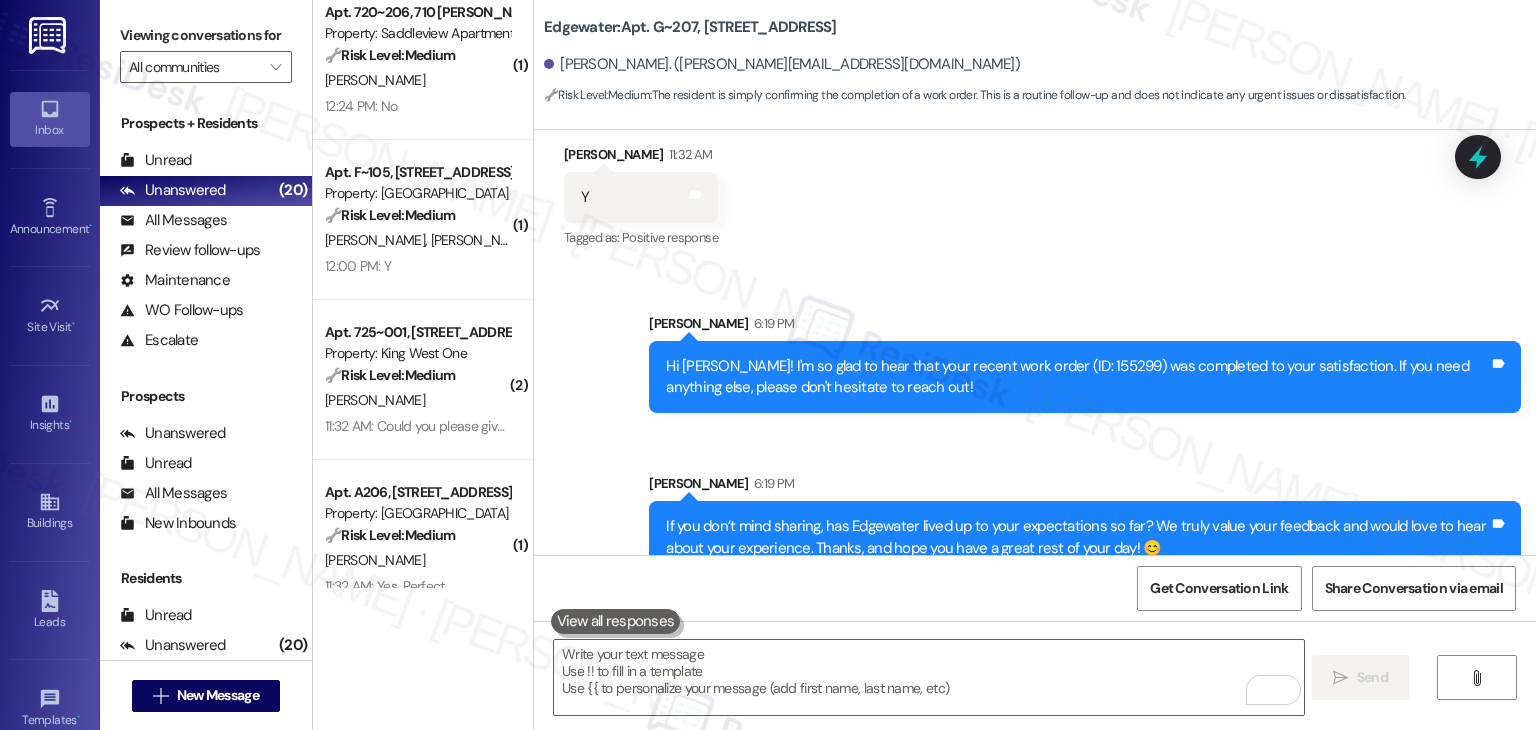 scroll, scrollTop: 3802, scrollLeft: 0, axis: vertical 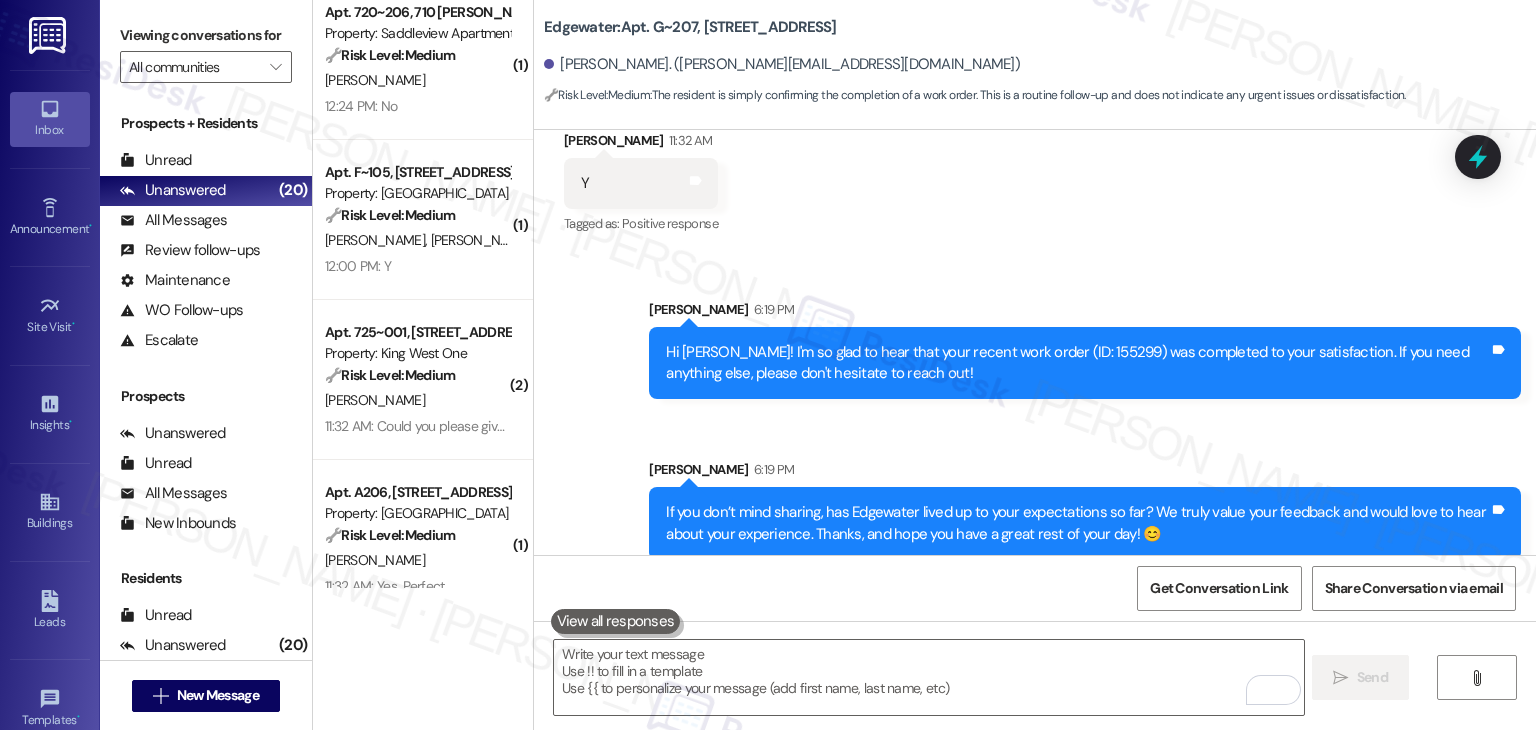 click on "Sent via SMS Sarah 6:19 PM Hi Lingzi! I'm so glad to hear that your recent work order (ID: 155299) was completed to your satisfaction. If you need anything else, please don't hesitate to reach out! Tags and notes Sent via SMS Sarah 6:19 PM If you don’t mind sharing, has Edgewater lived up to your expectations so far? We truly value your feedback and would love to hear about your experience. Thanks, and hope you have a great rest of your day! 😊 Tags and notes" at bounding box center (1035, 415) 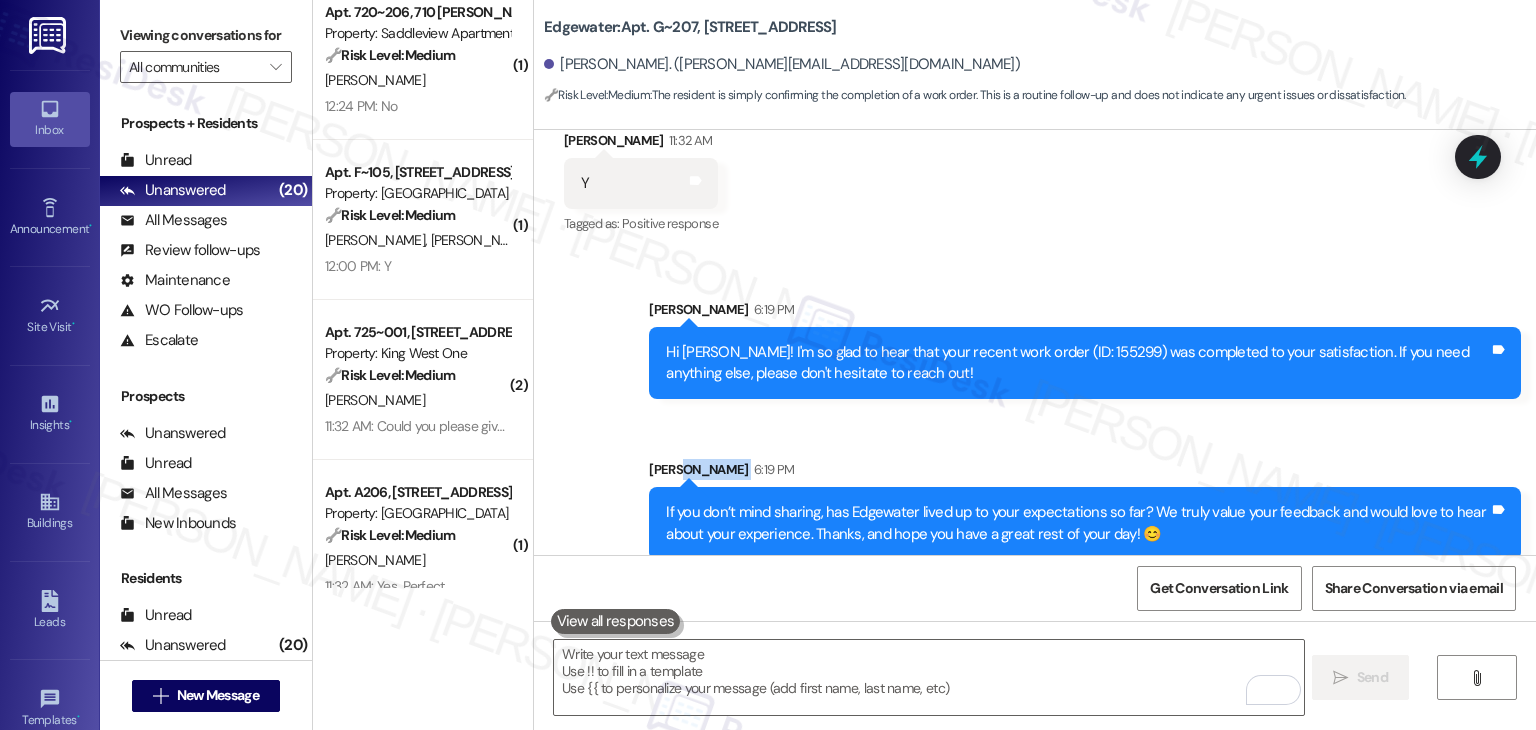 click on "Sent via SMS Sarah 6:19 PM Hi Lingzi! I'm so glad to hear that your recent work order (ID: 155299) was completed to your satisfaction. If you need anything else, please don't hesitate to reach out! Tags and notes Sent via SMS Sarah 6:19 PM If you don’t mind sharing, has Edgewater lived up to your expectations so far? We truly value your feedback and would love to hear about your experience. Thanks, and hope you have a great rest of your day! 😊 Tags and notes" at bounding box center [1035, 415] 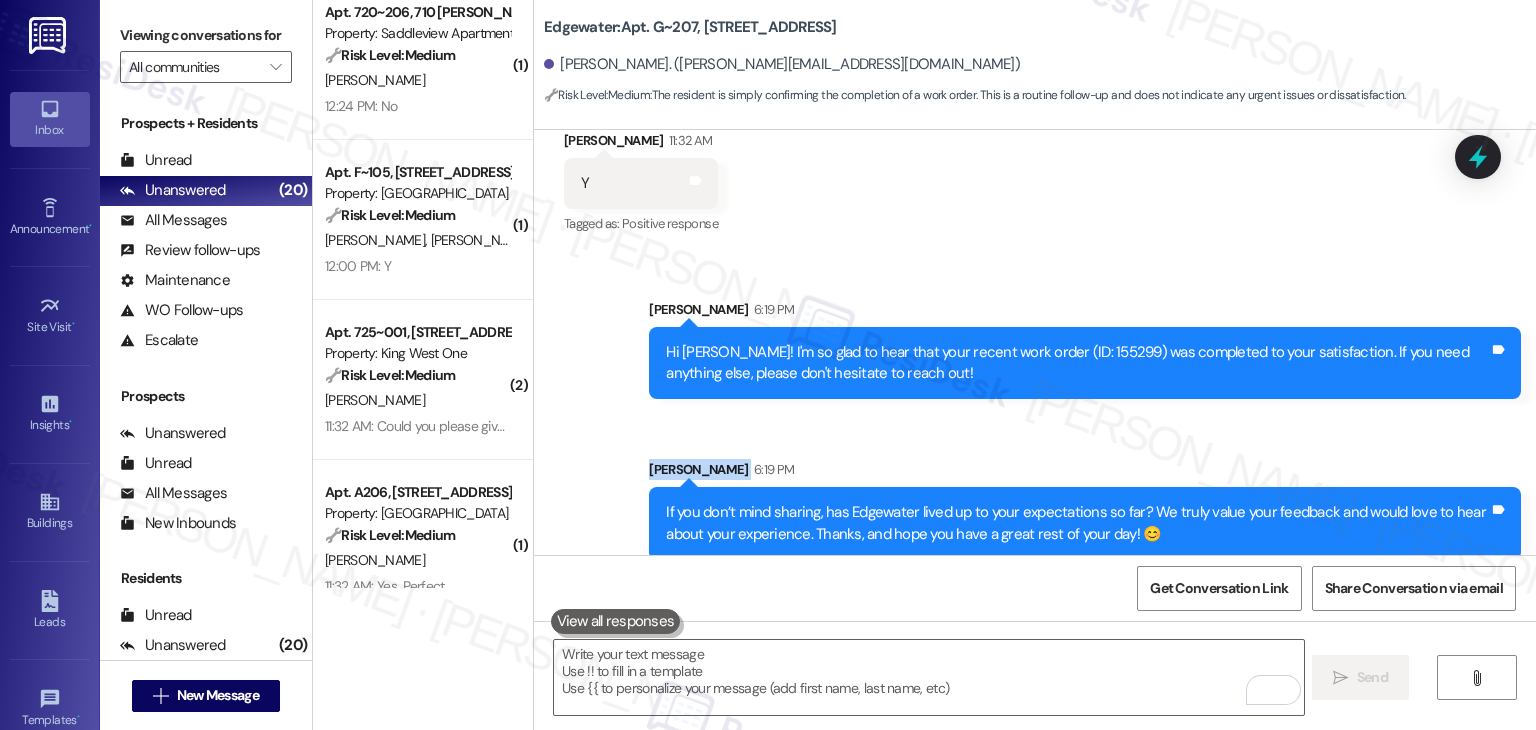 click on "Sent via SMS Sarah 6:19 PM Hi Lingzi! I'm so glad to hear that your recent work order (ID: 155299) was completed to your satisfaction. If you need anything else, please don't hesitate to reach out! Tags and notes Sent via SMS Sarah 6:19 PM If you don’t mind sharing, has Edgewater lived up to your expectations so far? We truly value your feedback and would love to hear about your experience. Thanks, and hope you have a great rest of your day! 😊 Tags and notes" at bounding box center [1035, 415] 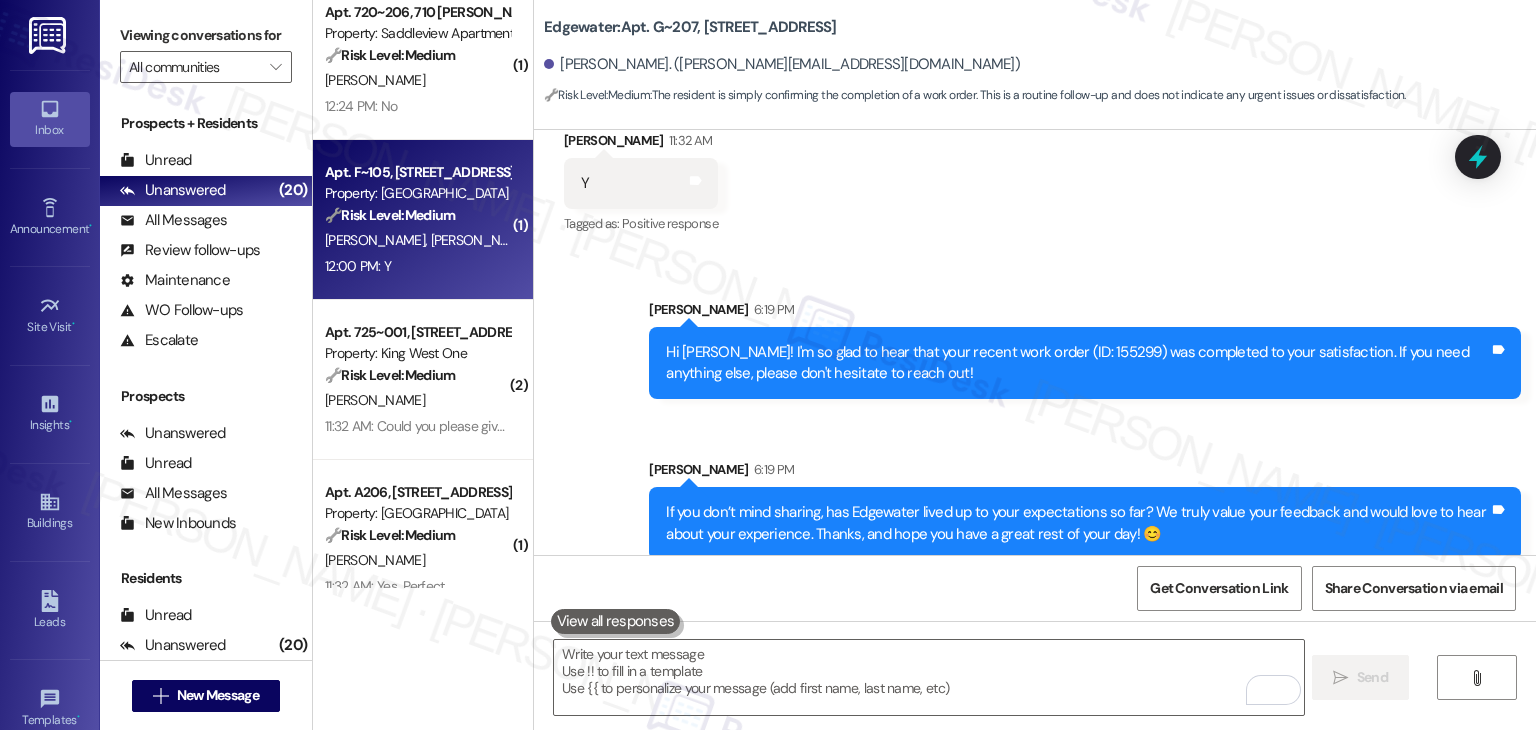 click on "12:00 PM: Y 12:00 PM: Y" at bounding box center [417, 266] 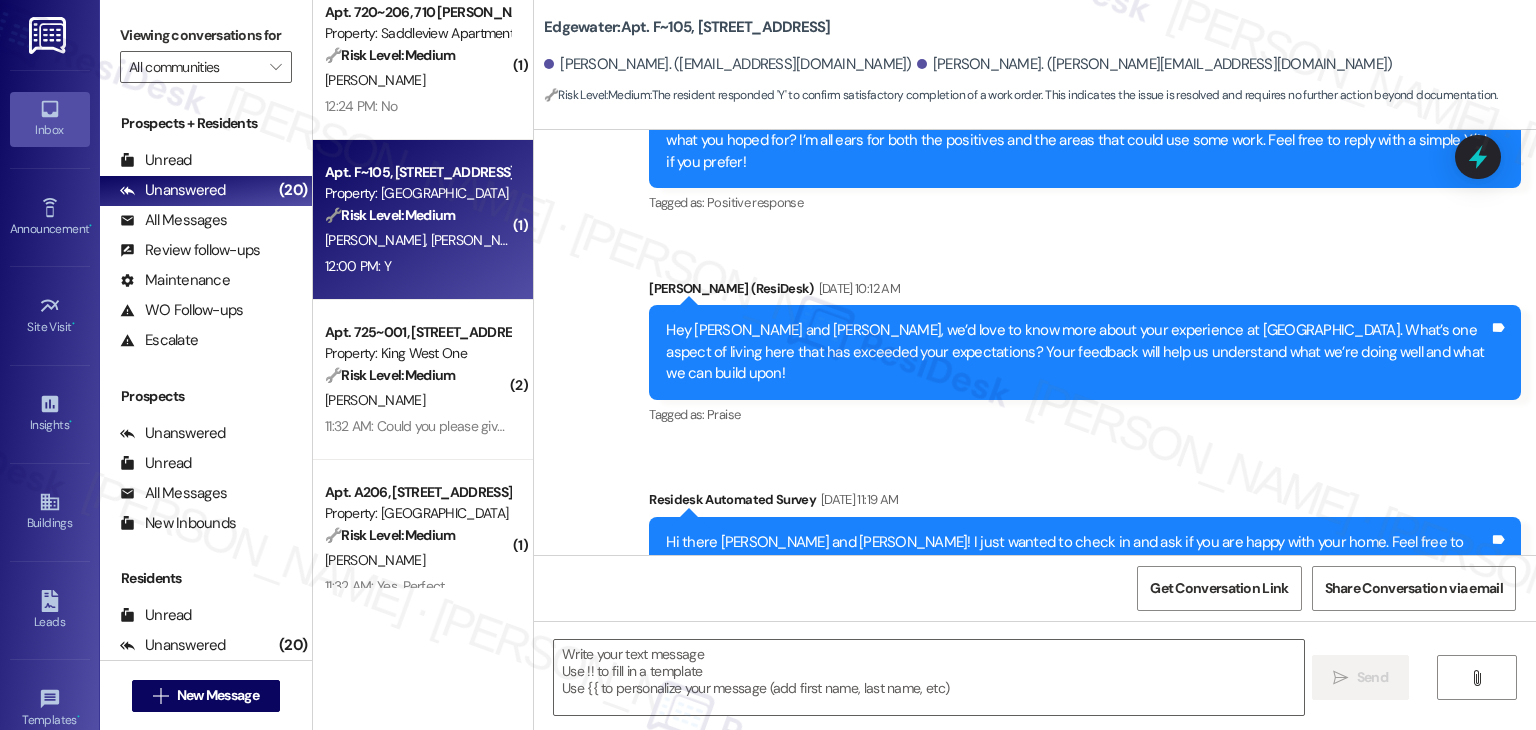 type on "Fetching suggested responses. Please feel free to read through the conversation in the meantime." 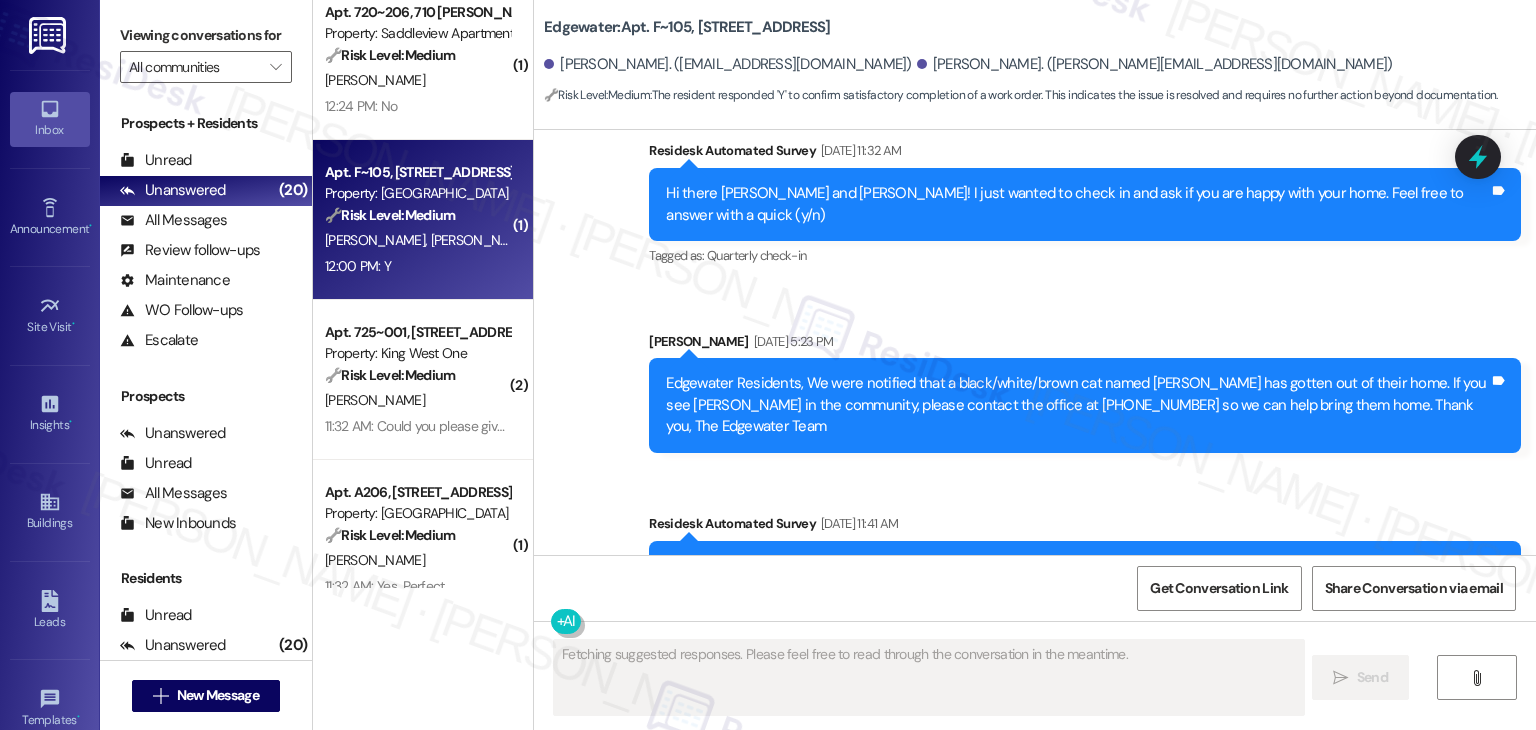 scroll, scrollTop: 3039, scrollLeft: 0, axis: vertical 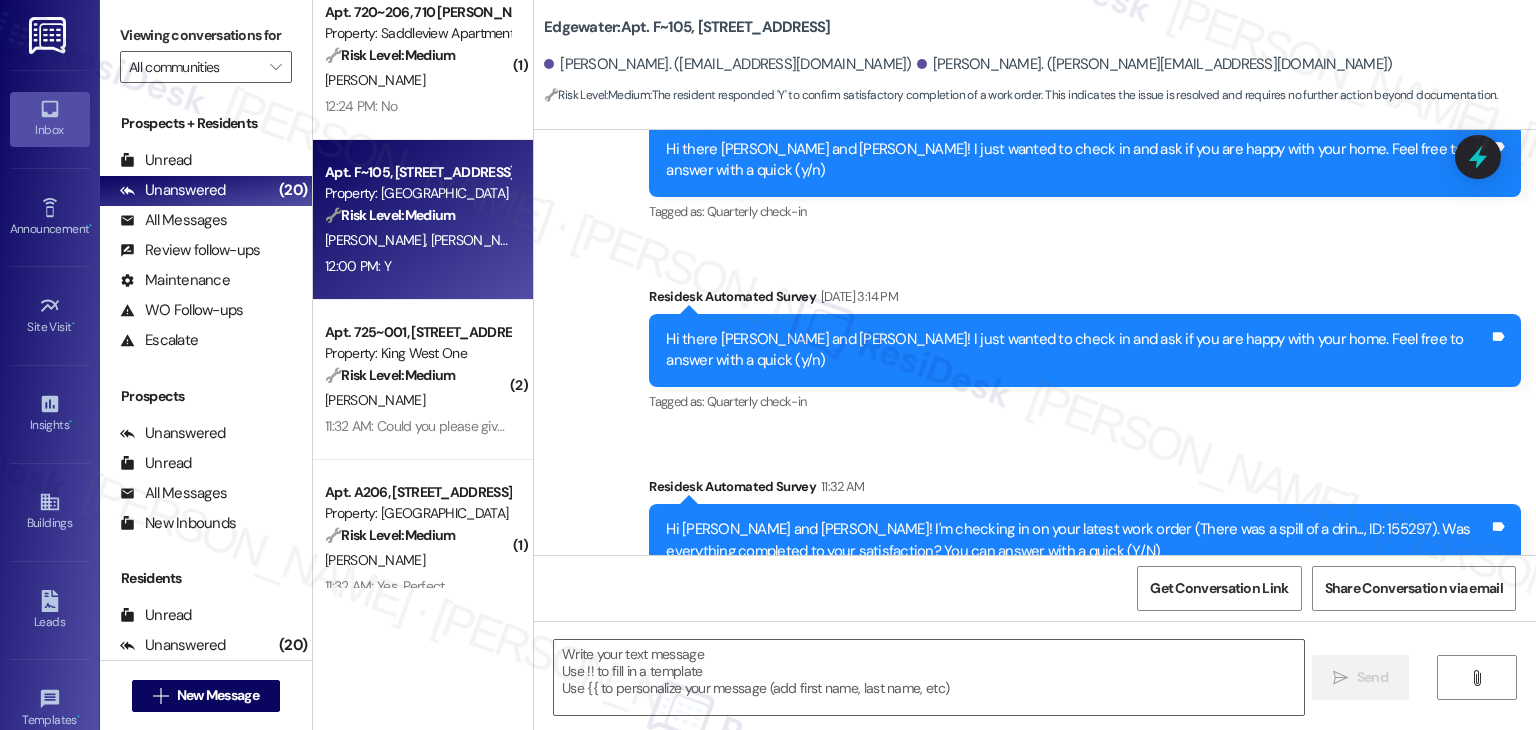 click on "Received via SMS Lawrence Pon 12:00 PM Y Tags and notes Tagged as:   Positive response Click to highlight conversations about Positive response" at bounding box center [1035, 705] 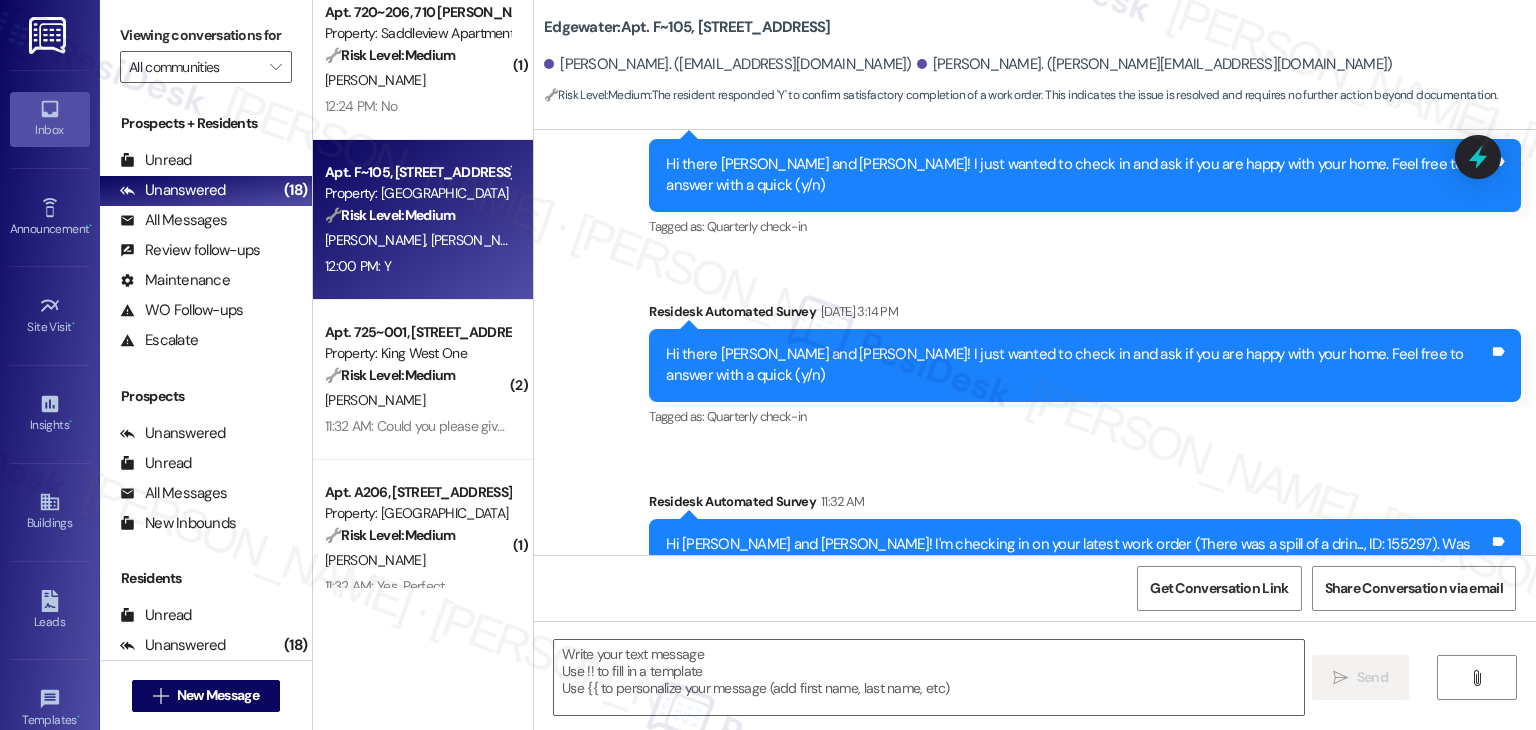 scroll, scrollTop: 3040, scrollLeft: 0, axis: vertical 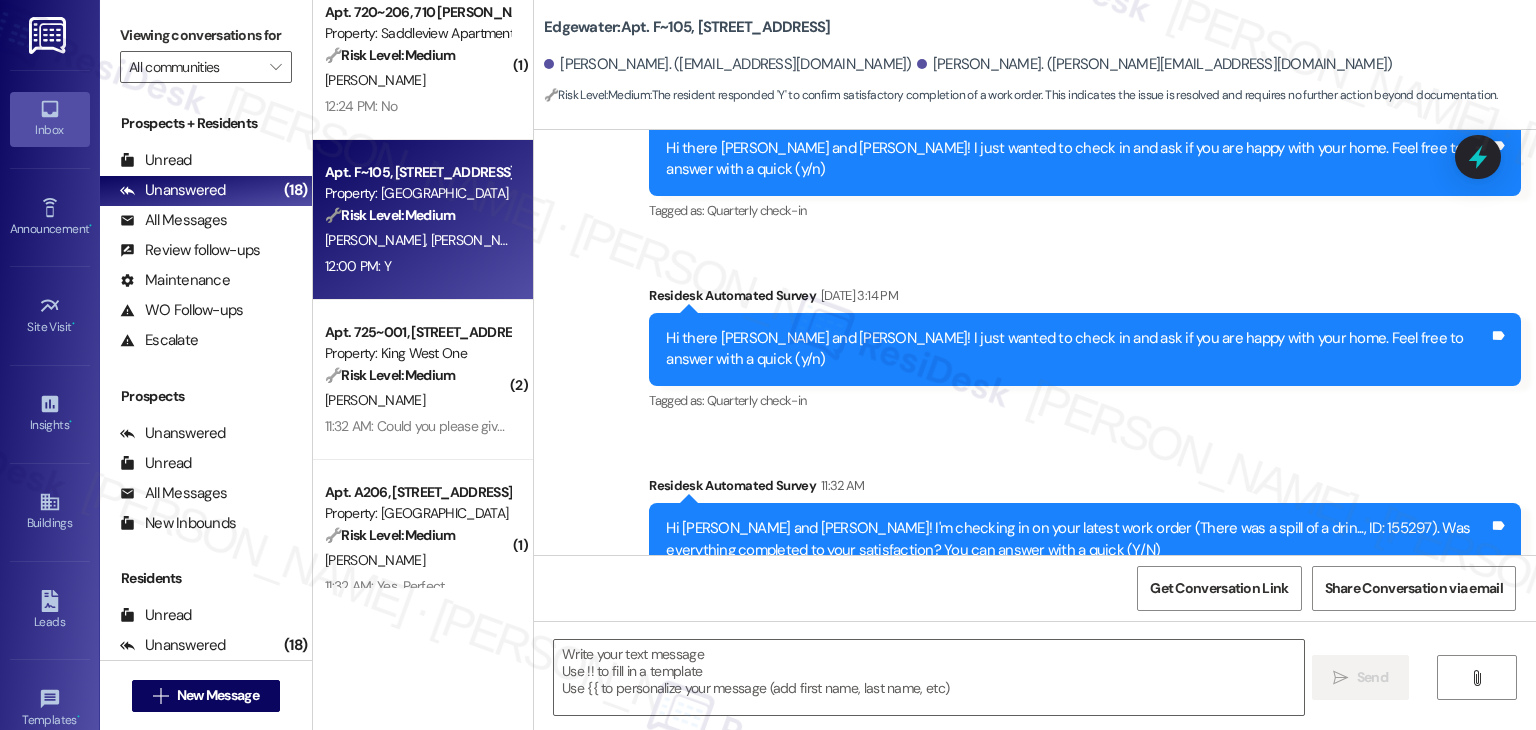 click on "Received via SMS Lawrence Pon 12:00 PM Y Tags and notes Tagged as:   Positive response Click to highlight conversations about Positive response" at bounding box center [1035, 704] 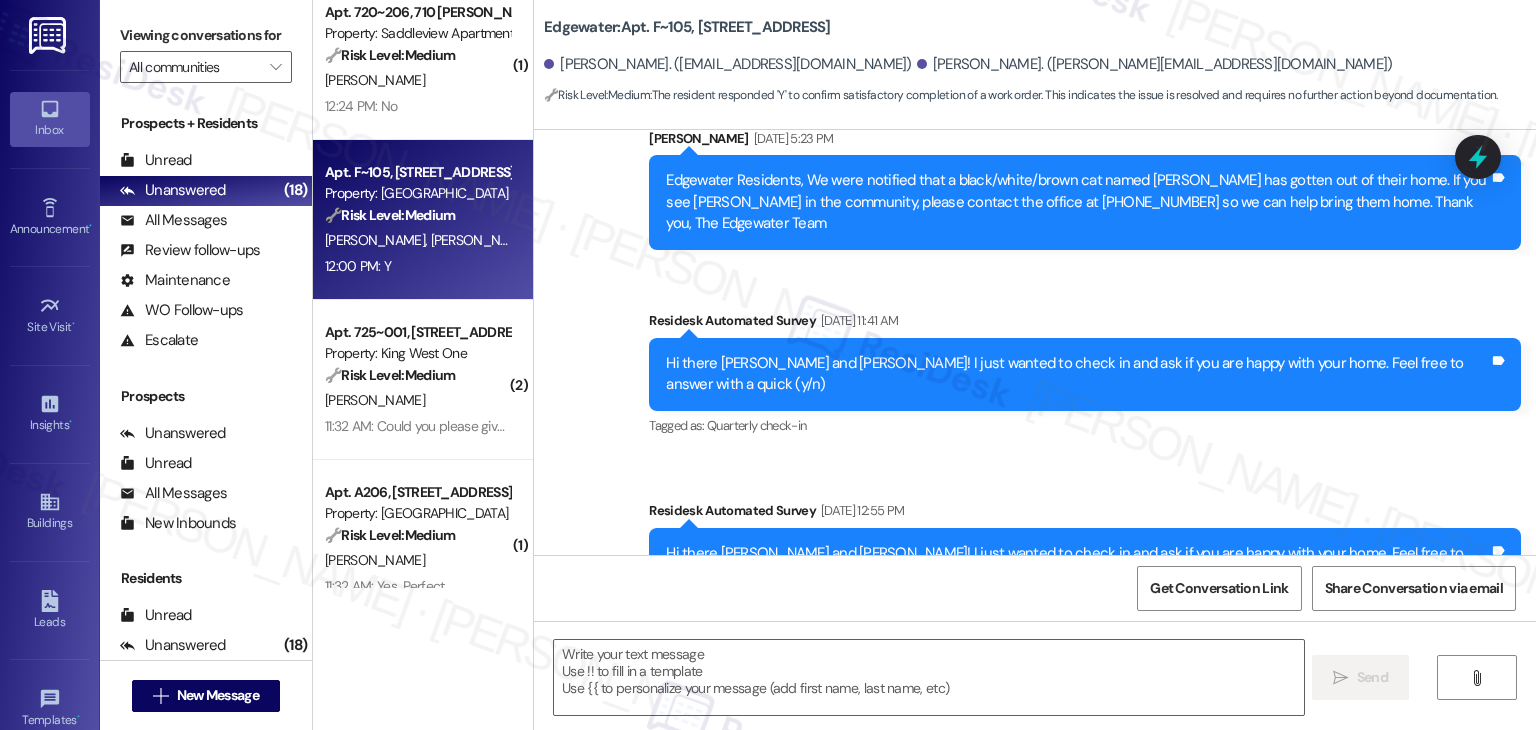 scroll, scrollTop: 3040, scrollLeft: 0, axis: vertical 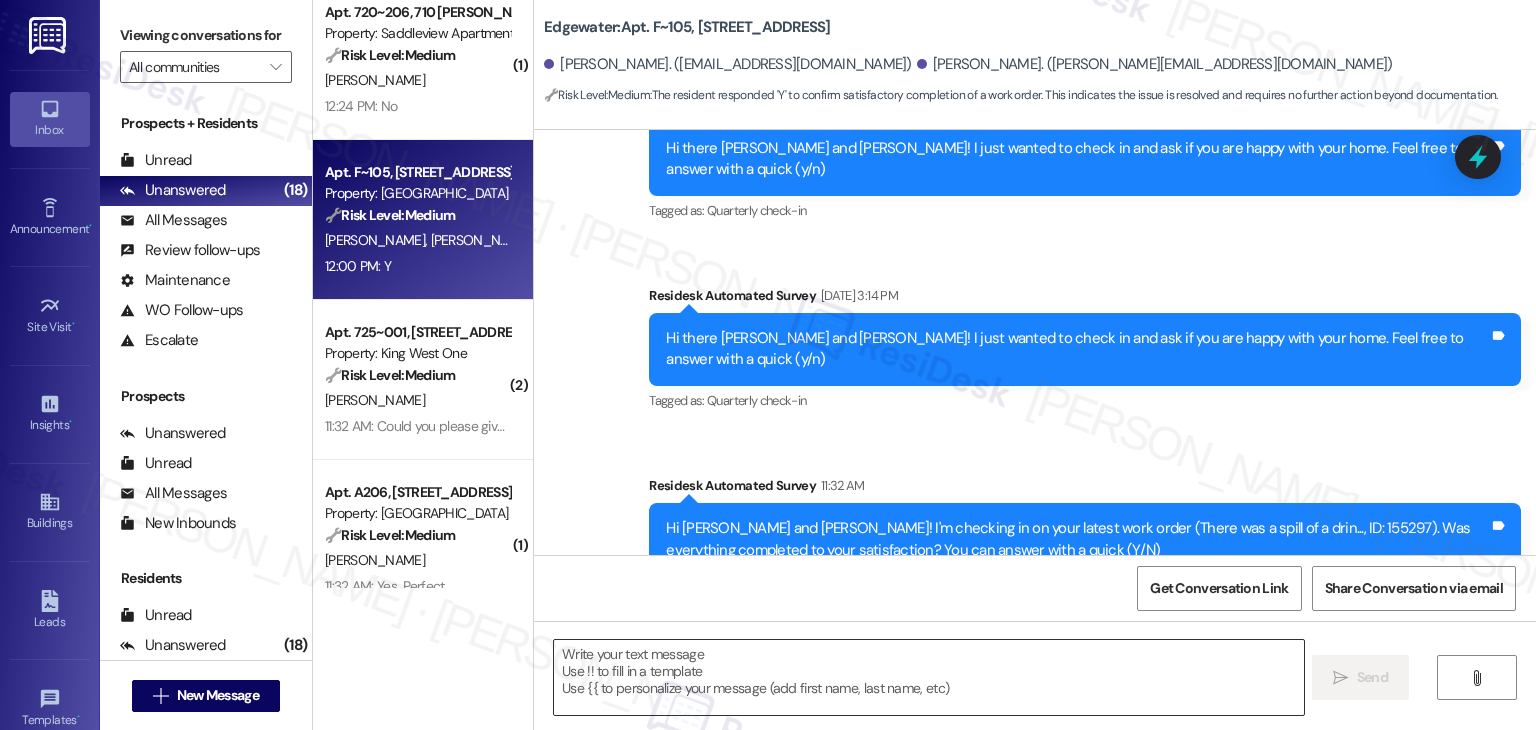click at bounding box center (928, 677) 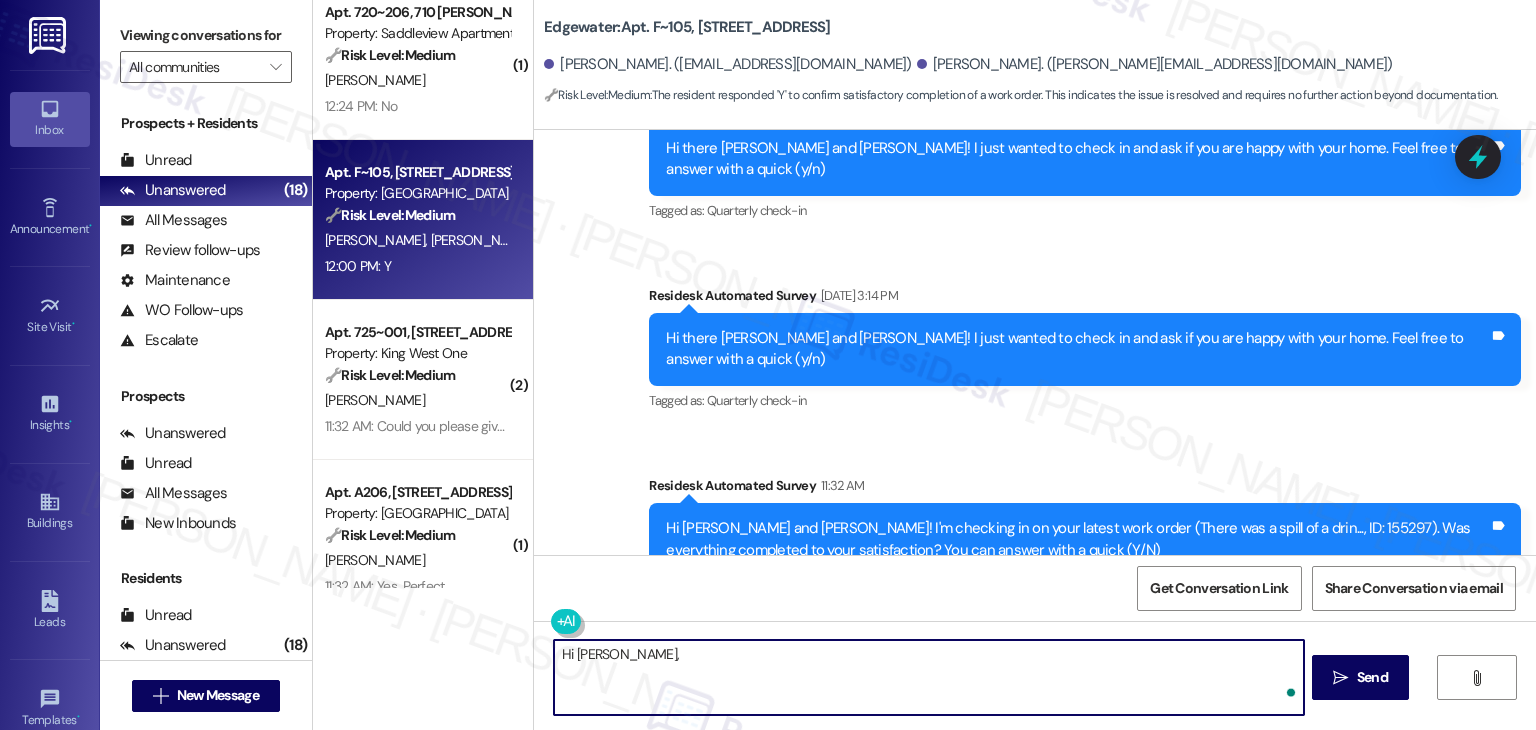 paste on "I appreciate your response. I am glad your latest work order was completed to your satisfaction. Feel free to let us know if there is anything else you'd like to address. We're happy to help!" 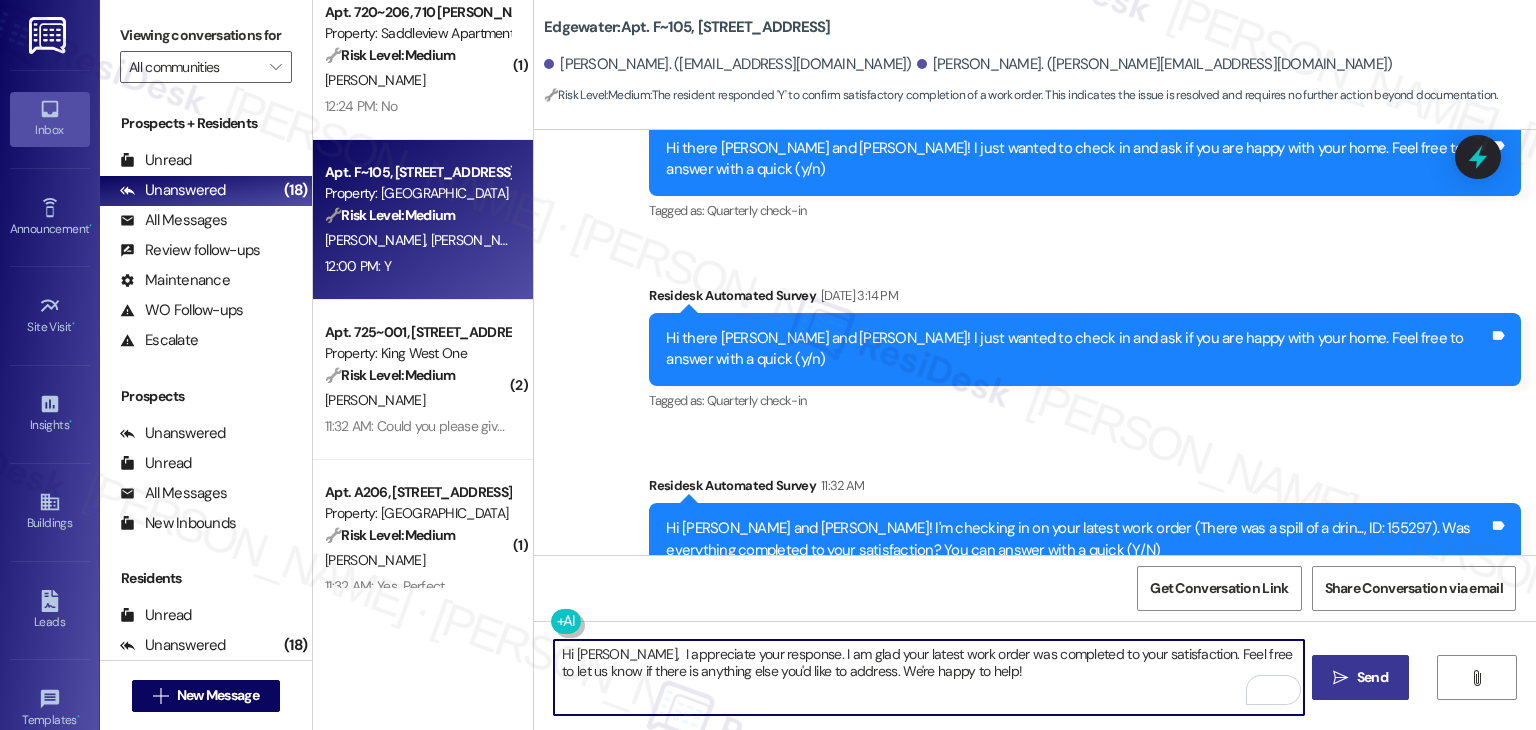 type on "Hi Lawrence,  I appreciate your response. I am glad your latest work order was completed to your satisfaction. Feel free to let us know if there is anything else you'd like to address. We're happy to help!" 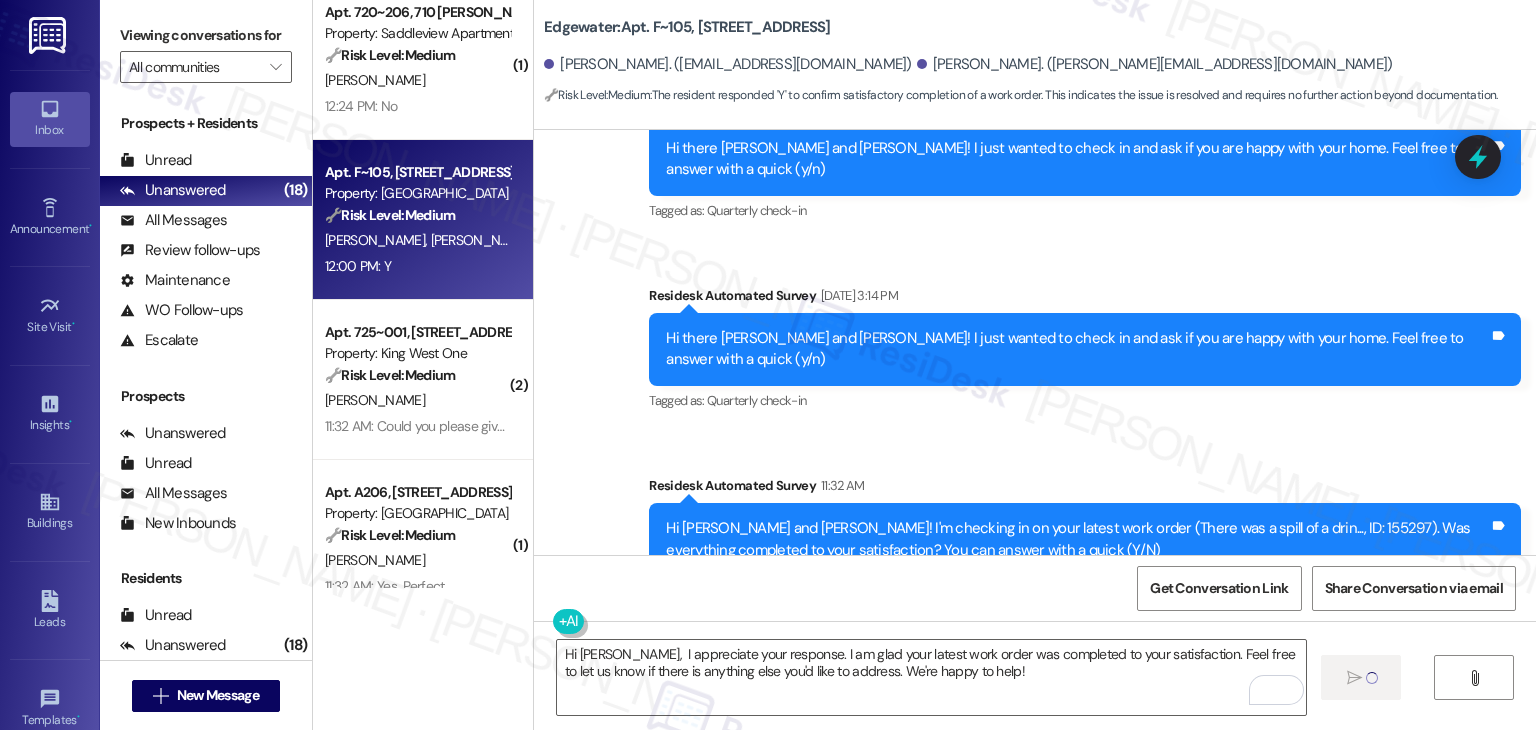 type 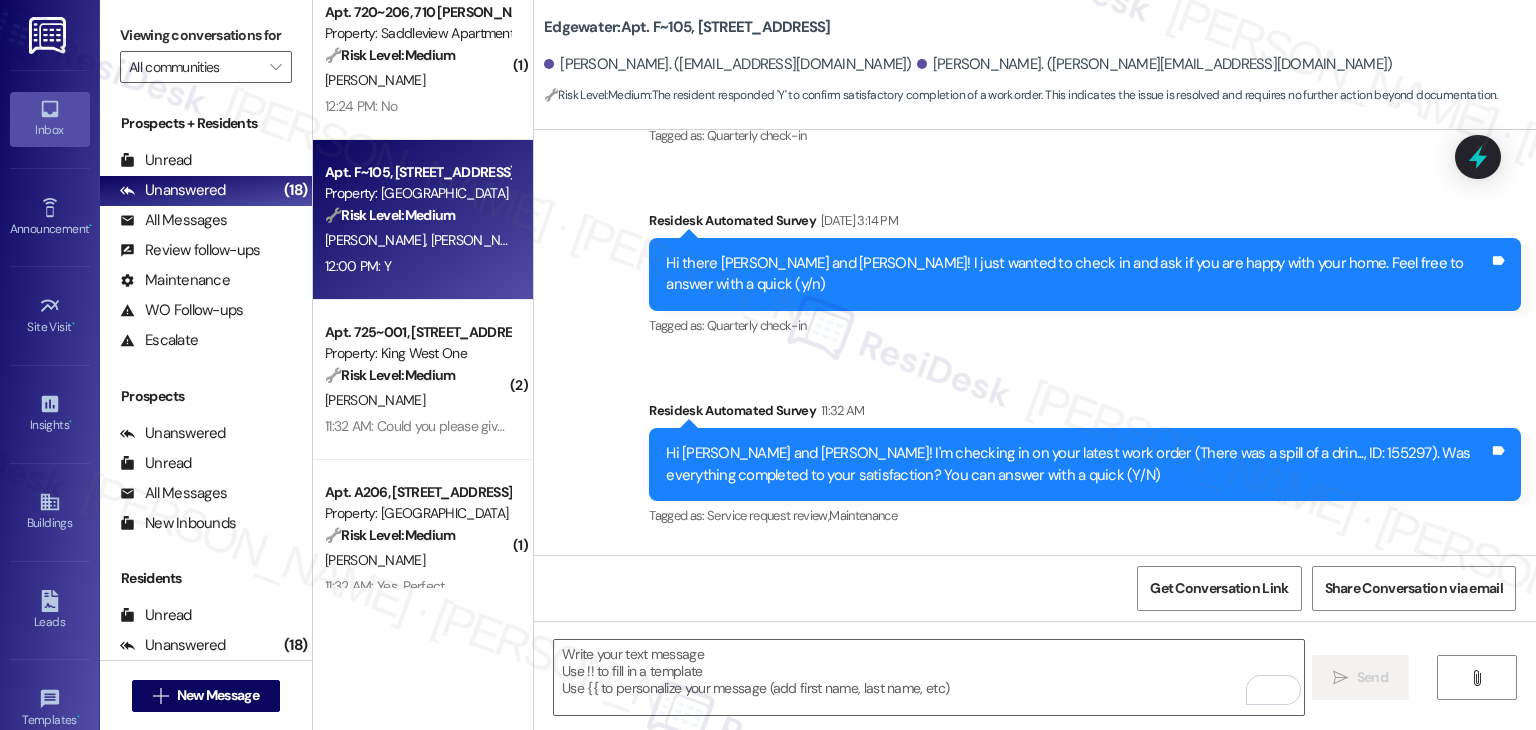 scroll, scrollTop: 3200, scrollLeft: 0, axis: vertical 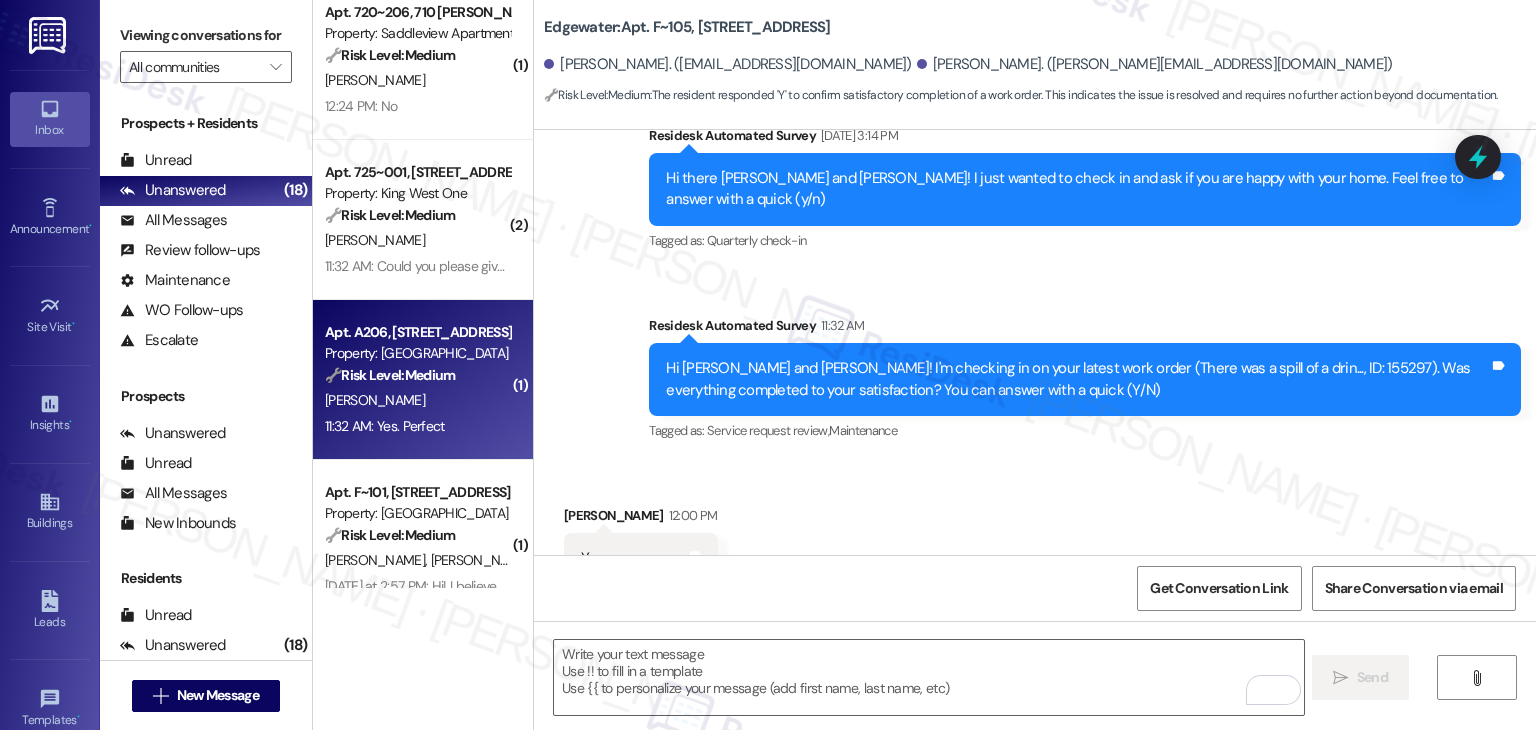 click on "G. Deveraux" at bounding box center [417, 400] 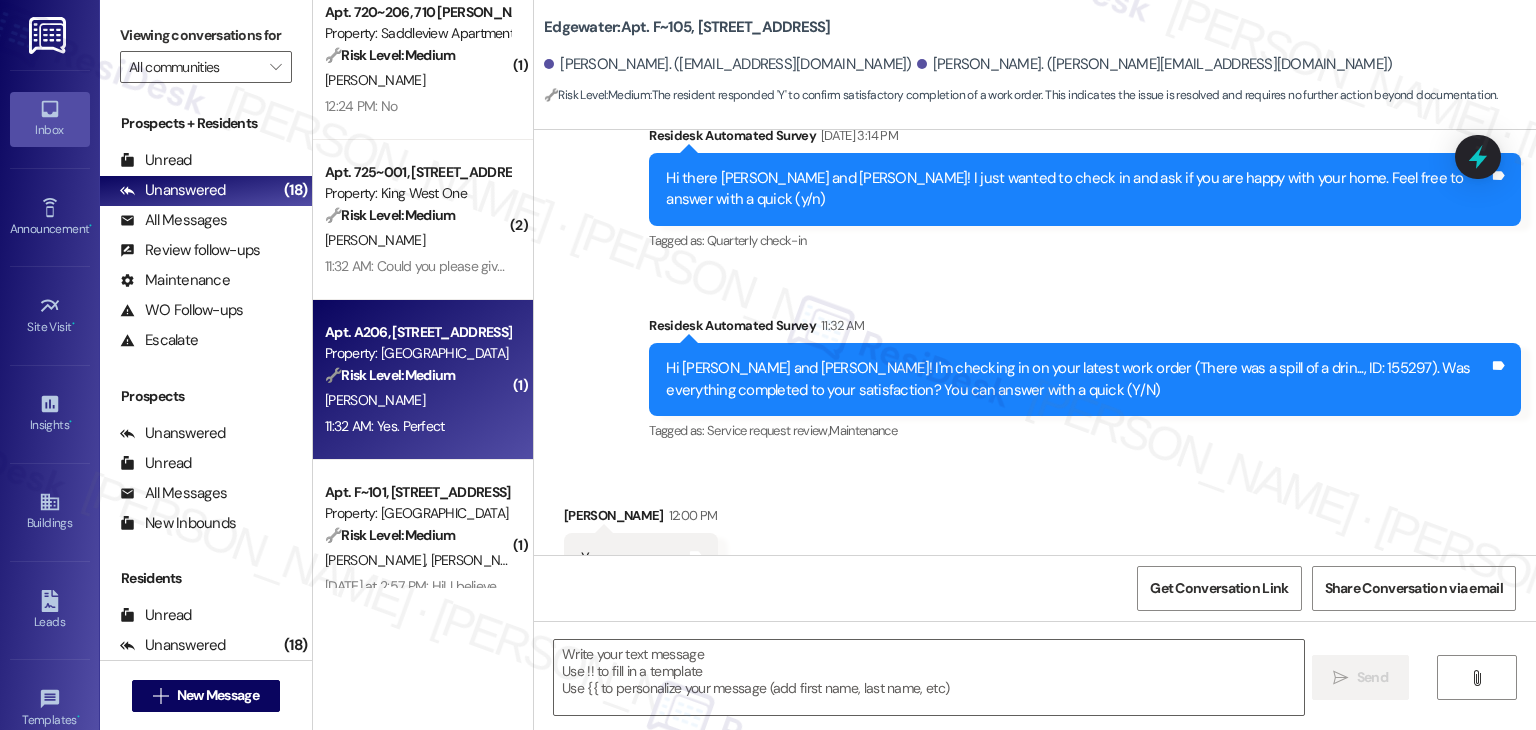 type on "Fetching suggested responses. Please feel free to read through the conversation in the meantime." 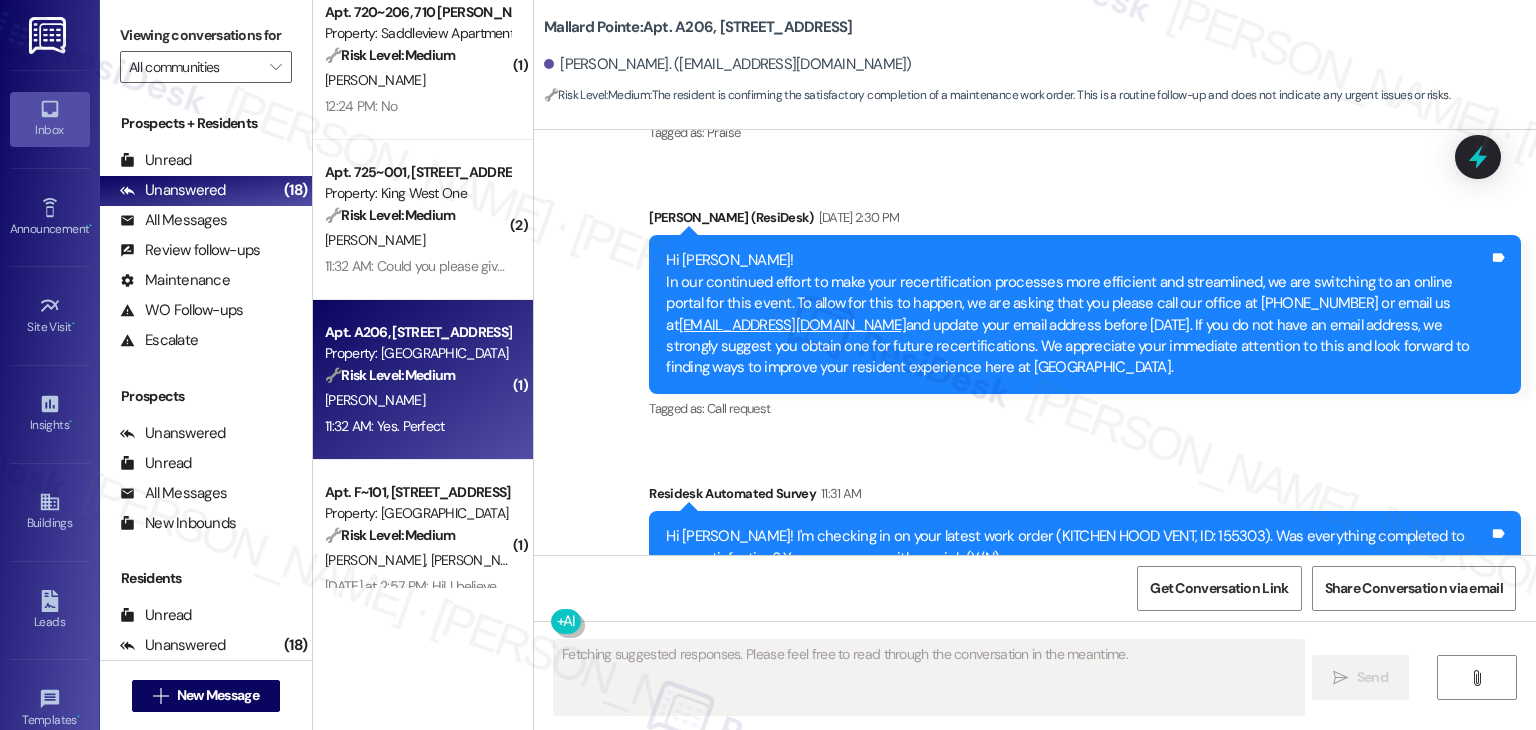 scroll, scrollTop: 3269, scrollLeft: 0, axis: vertical 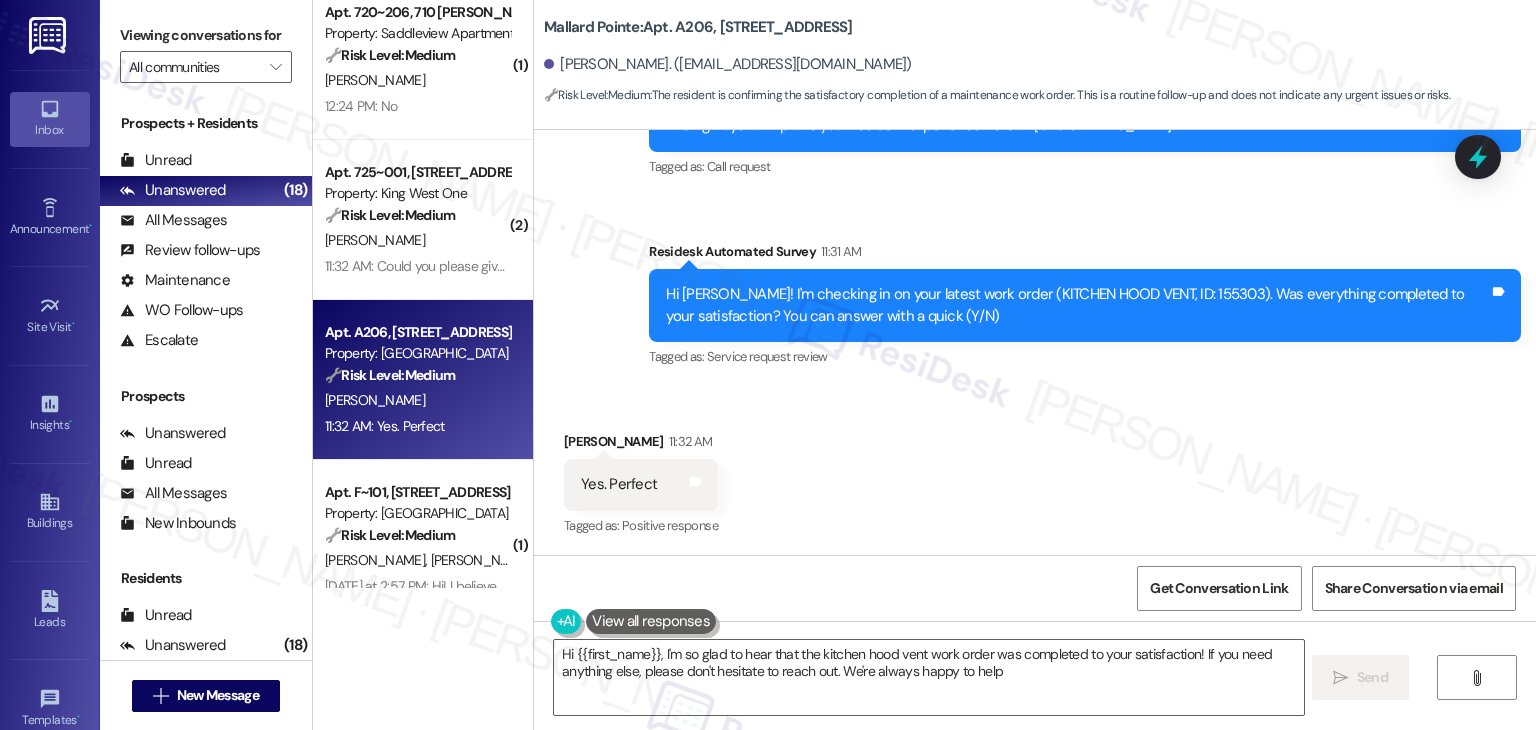 type on "Hi {{first_name}}, I'm so glad to hear that the kitchen hood vent work order was completed to your satisfaction! If you need anything else, please don't hesitate to reach out. We're always happy to help!" 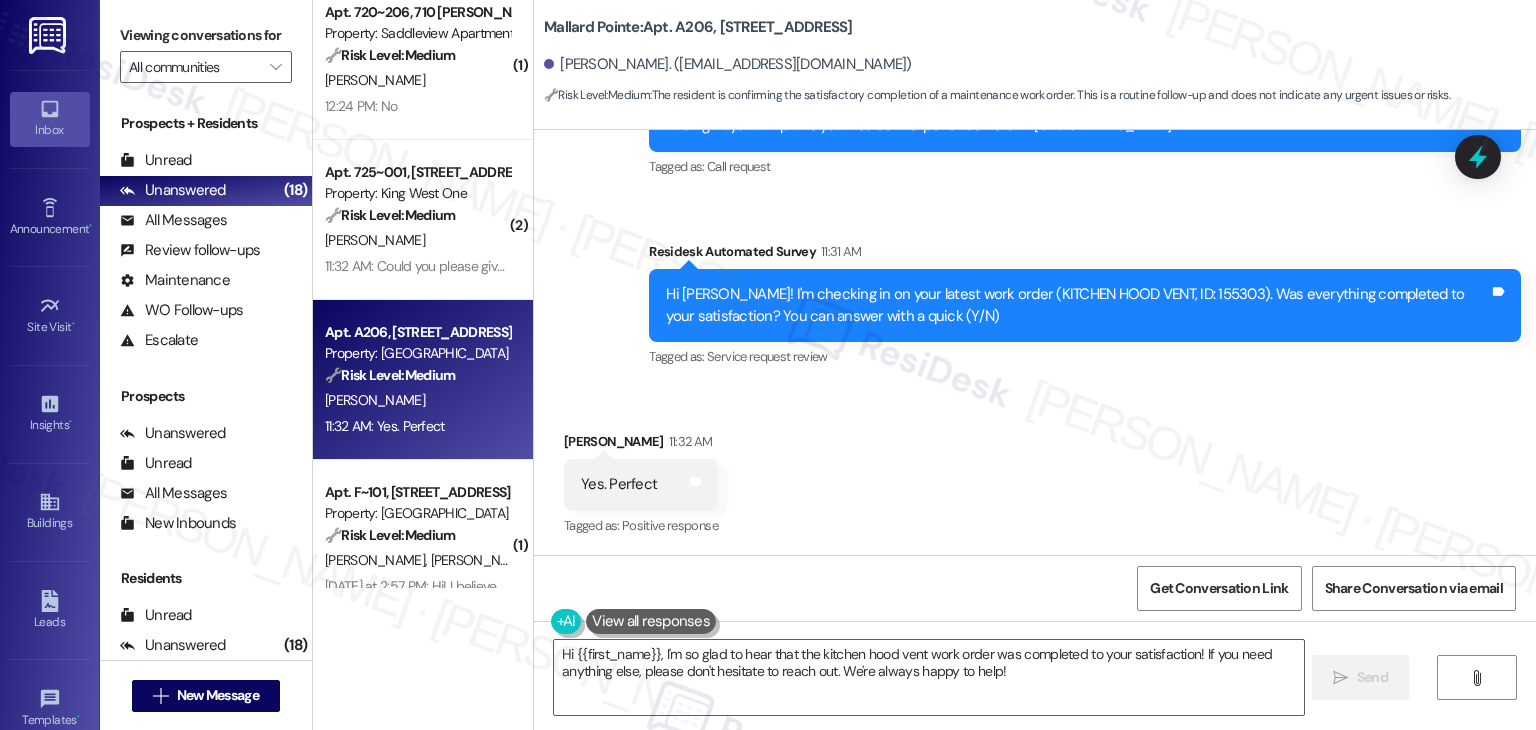 click on "Received via SMS Gene Deveraux 11:32 AM Yes. Perfect  Tags and notes Tagged as:   Positive response Click to highlight conversations about Positive response" at bounding box center [1035, 470] 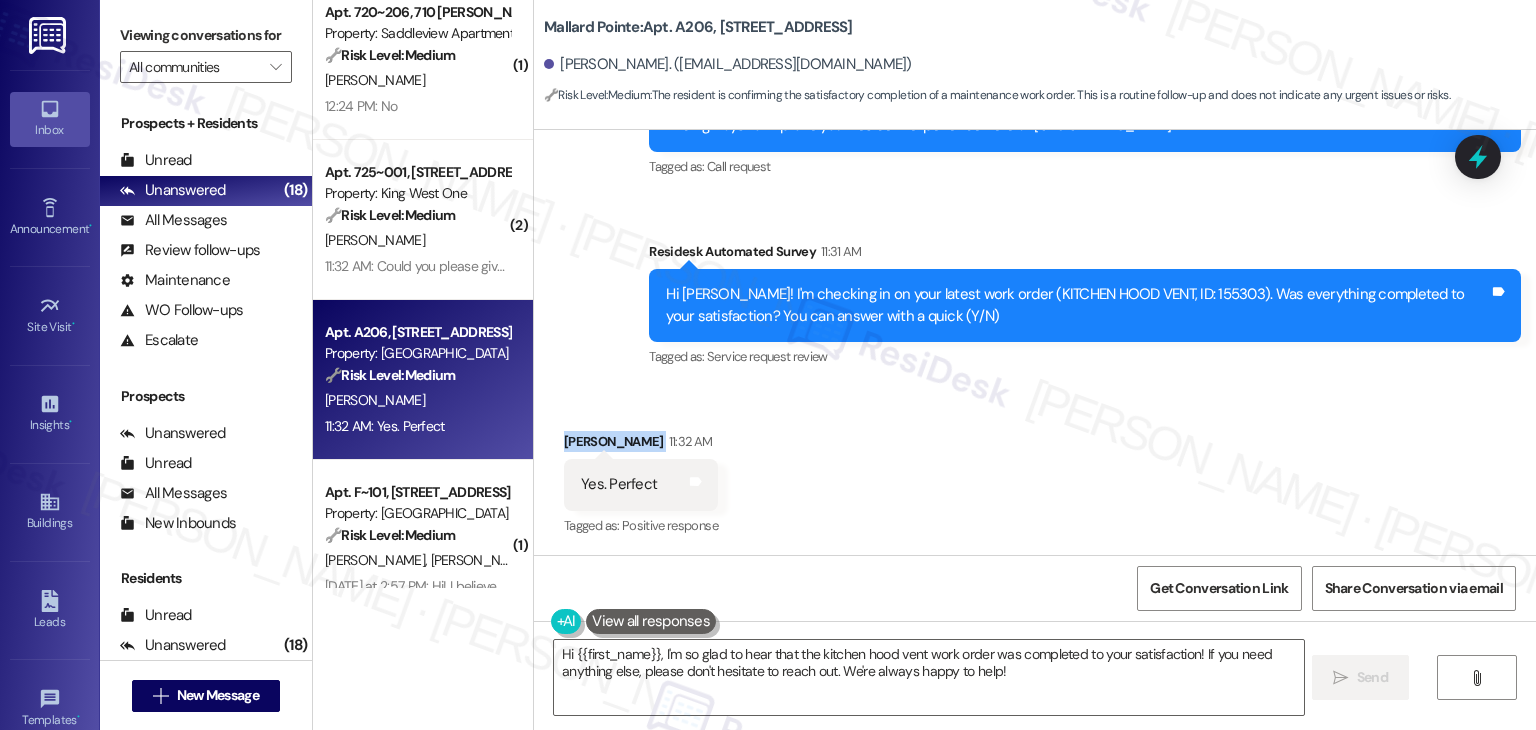click on "Received via SMS Gene Deveraux 11:32 AM Yes. Perfect  Tags and notes Tagged as:   Positive response Click to highlight conversations about Positive response" at bounding box center [1035, 470] 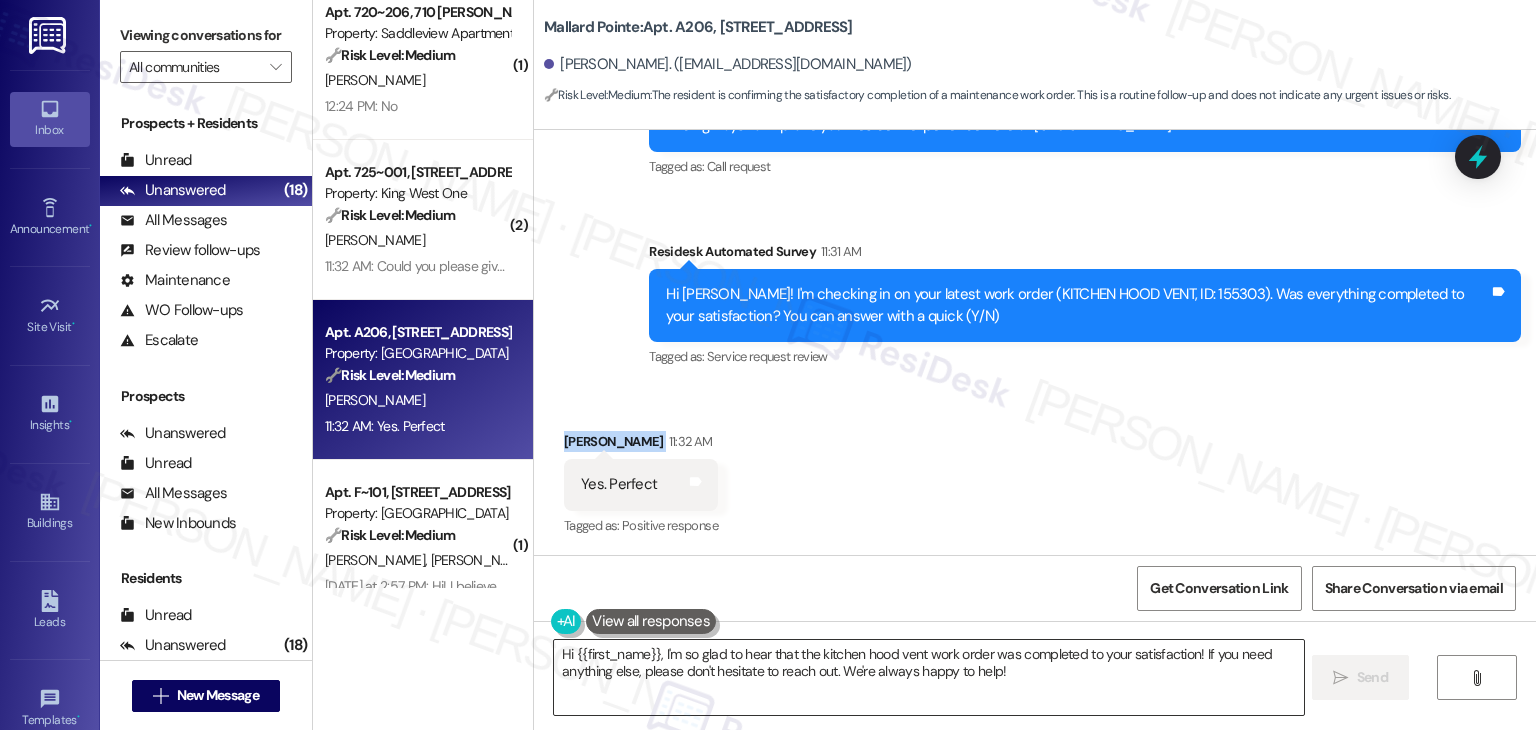 click on "Hi {{first_name}}, I'm so glad to hear that the kitchen hood vent work order was completed to your satisfaction! If you need anything else, please don't hesitate to reach out. We're always happy to help!" at bounding box center [928, 677] 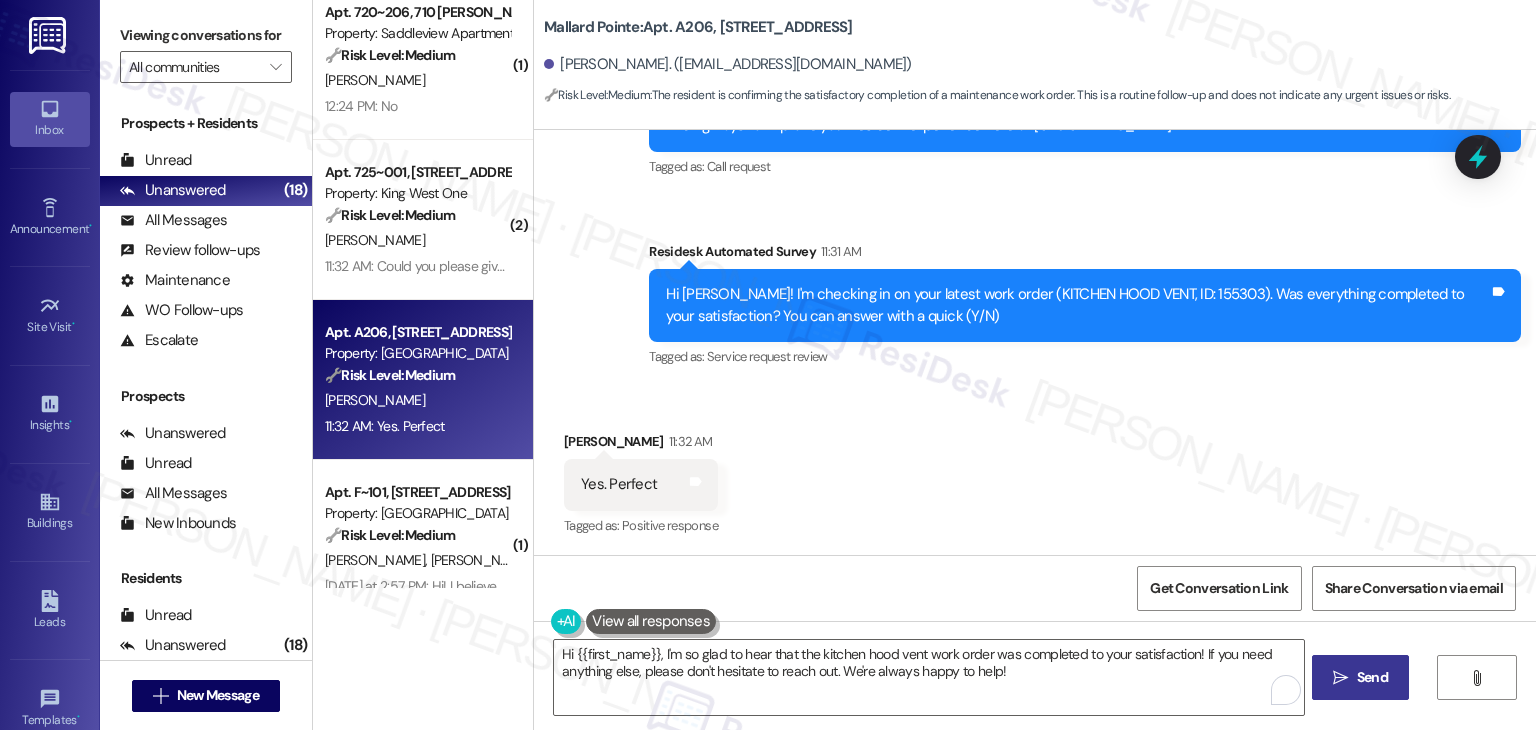 click on "" at bounding box center (1340, 678) 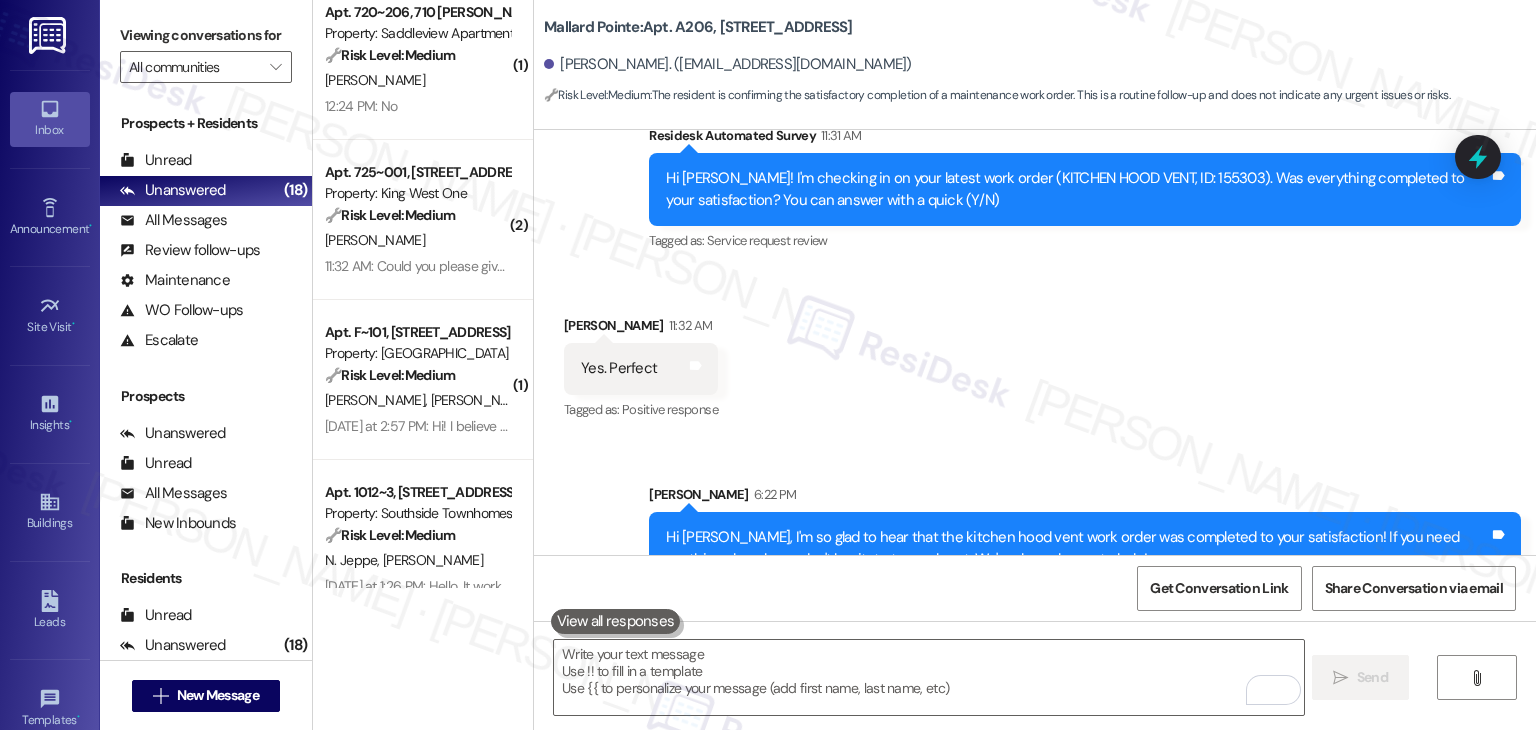 scroll, scrollTop: 3431, scrollLeft: 0, axis: vertical 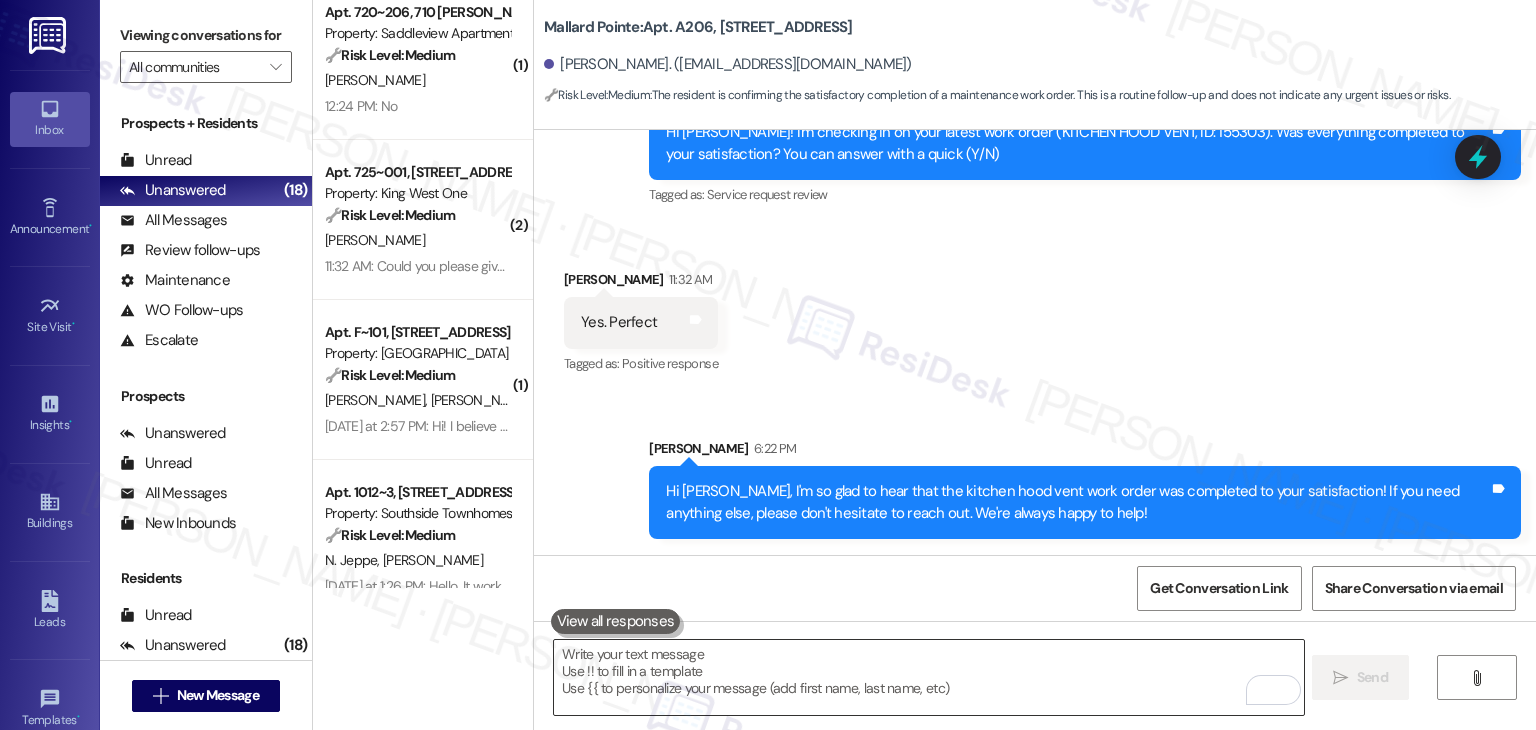 click at bounding box center [928, 677] 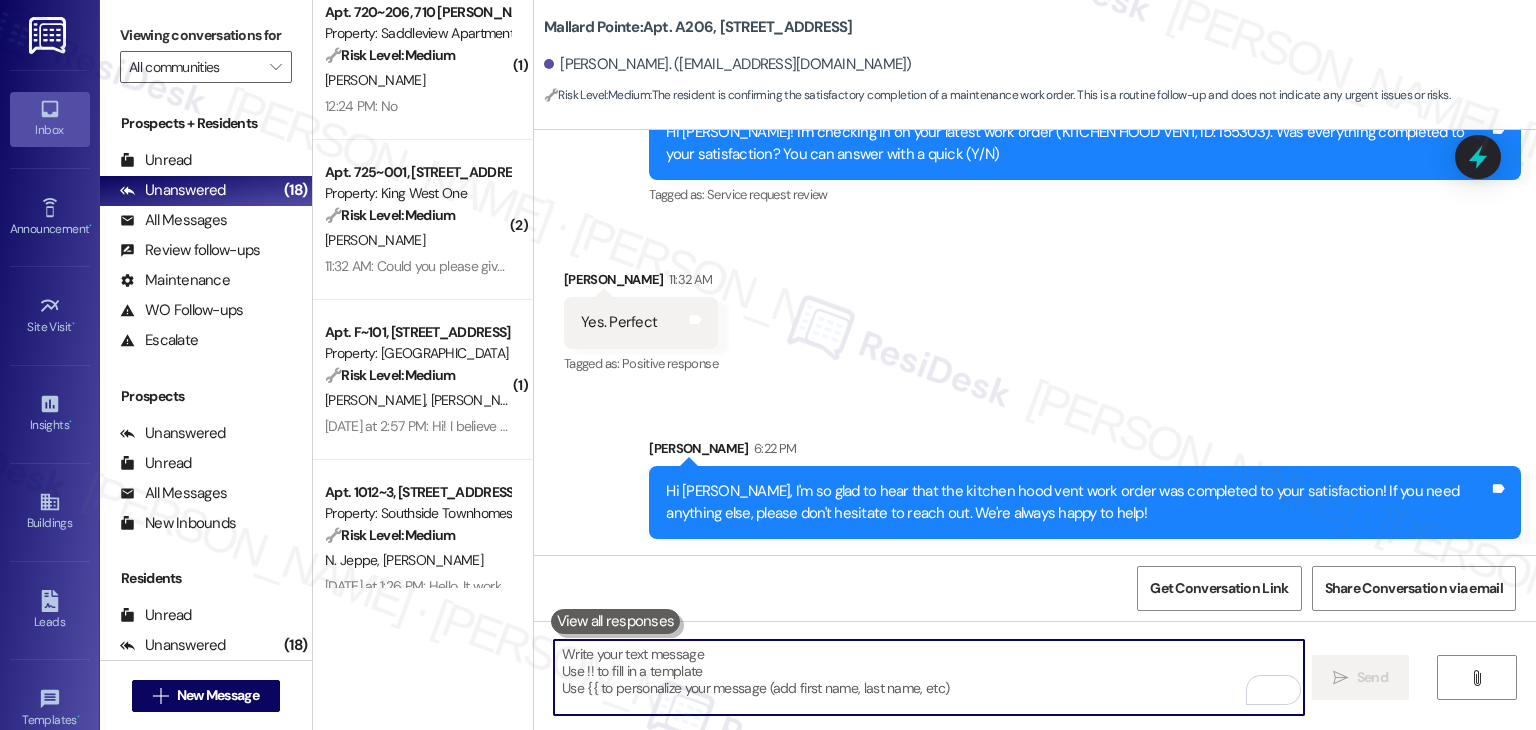 paste on "We're eager to know if {{property}} has met your expectations. Your feedback is important to us!" 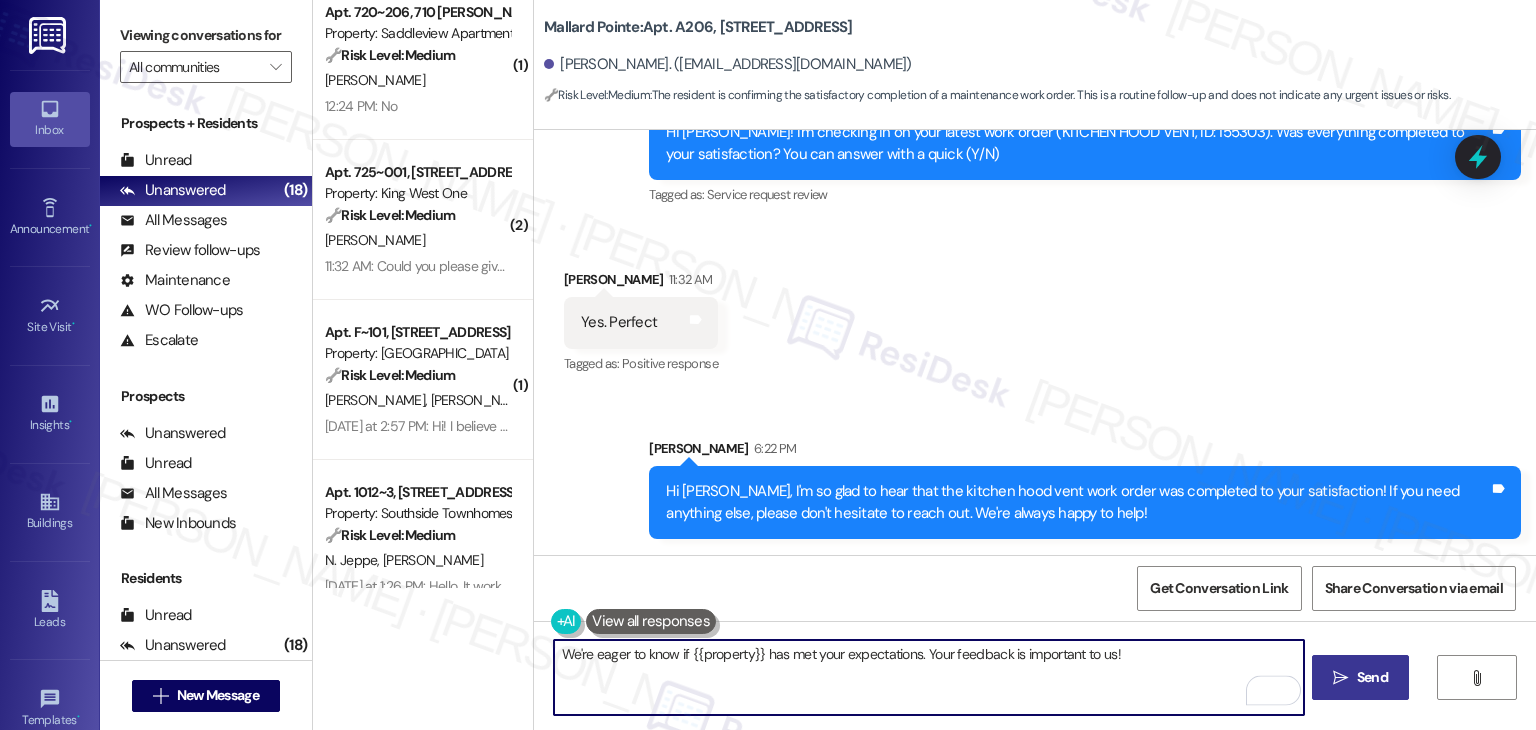 type on "We're eager to know if {{property}} has met your expectations. Your feedback is important to us!" 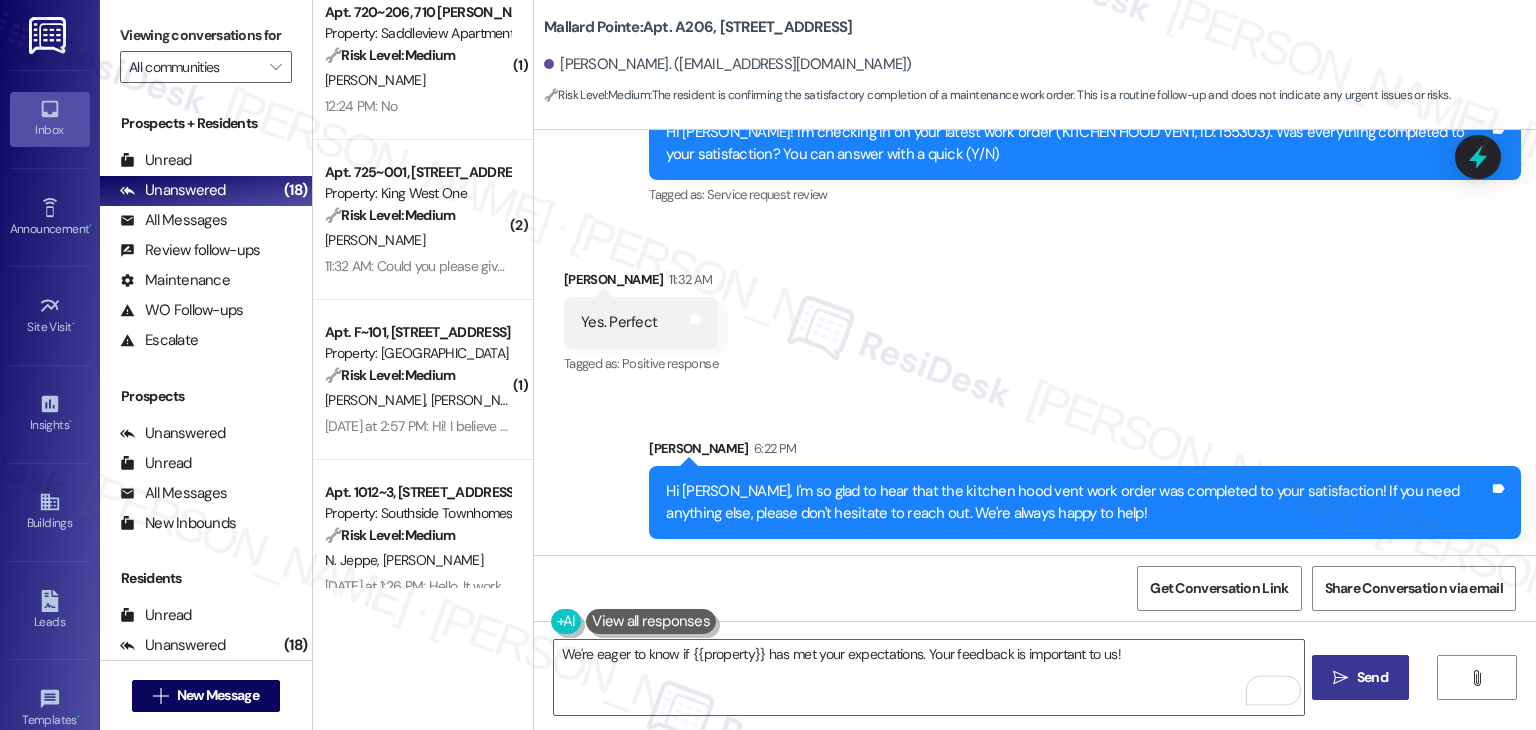 click on " Send" at bounding box center [1360, 677] 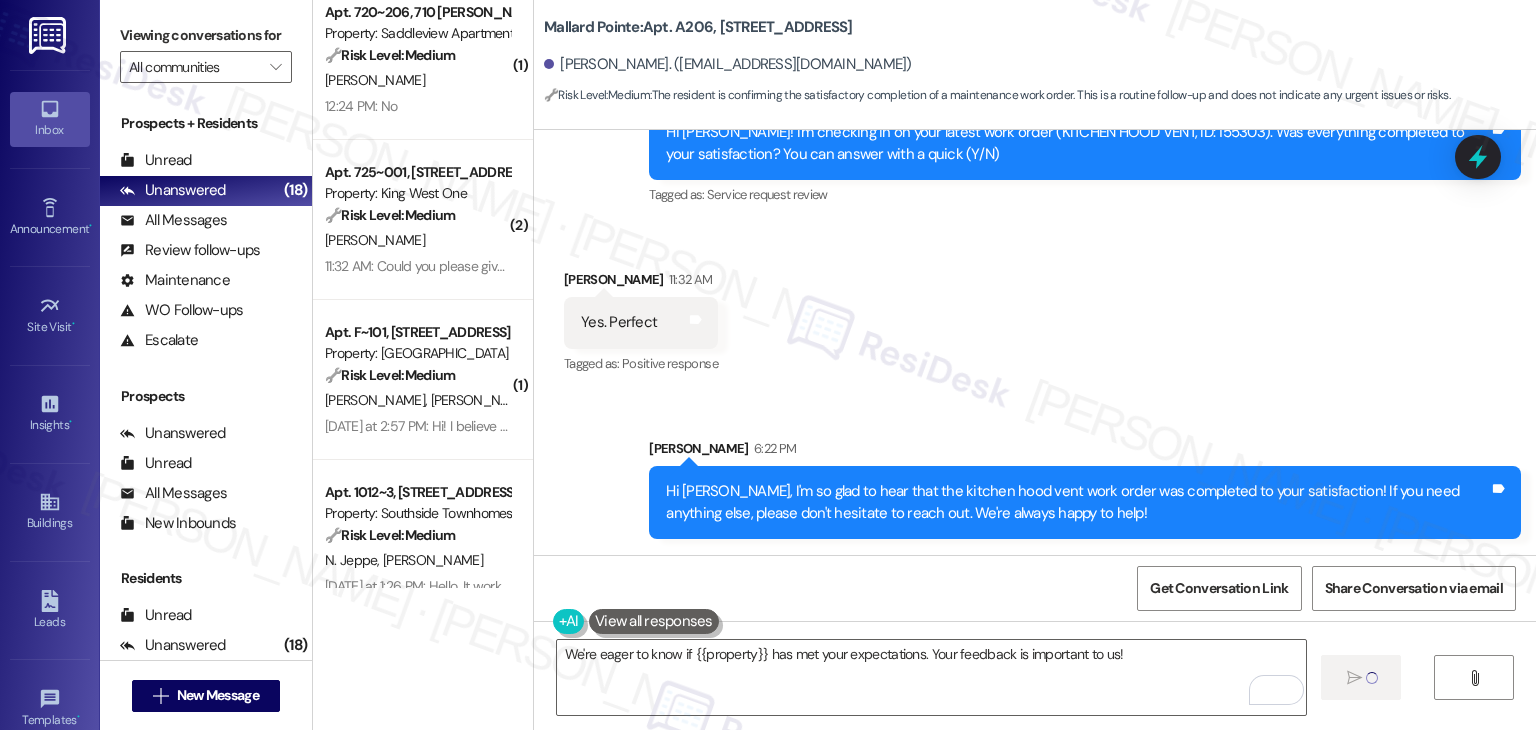 type 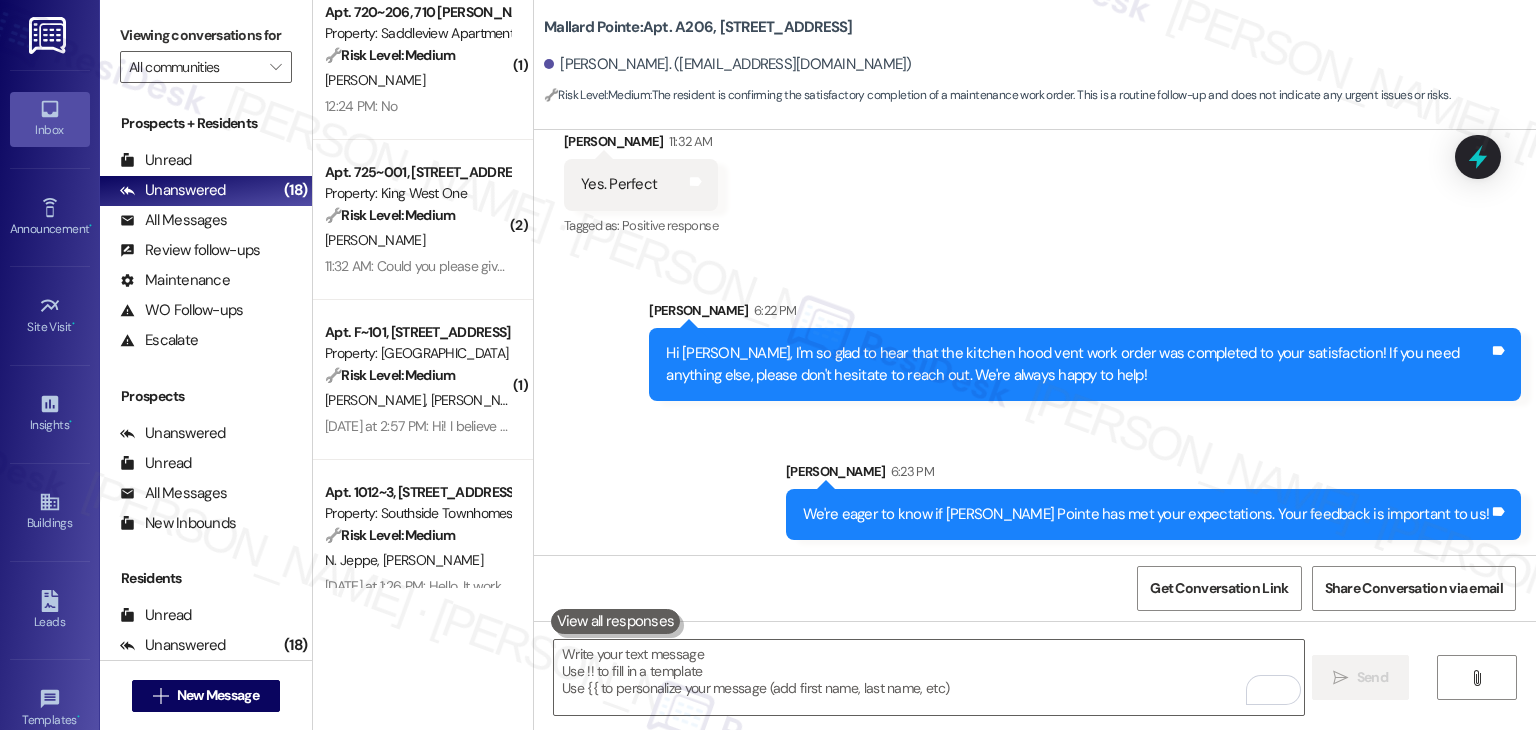 scroll, scrollTop: 3571, scrollLeft: 0, axis: vertical 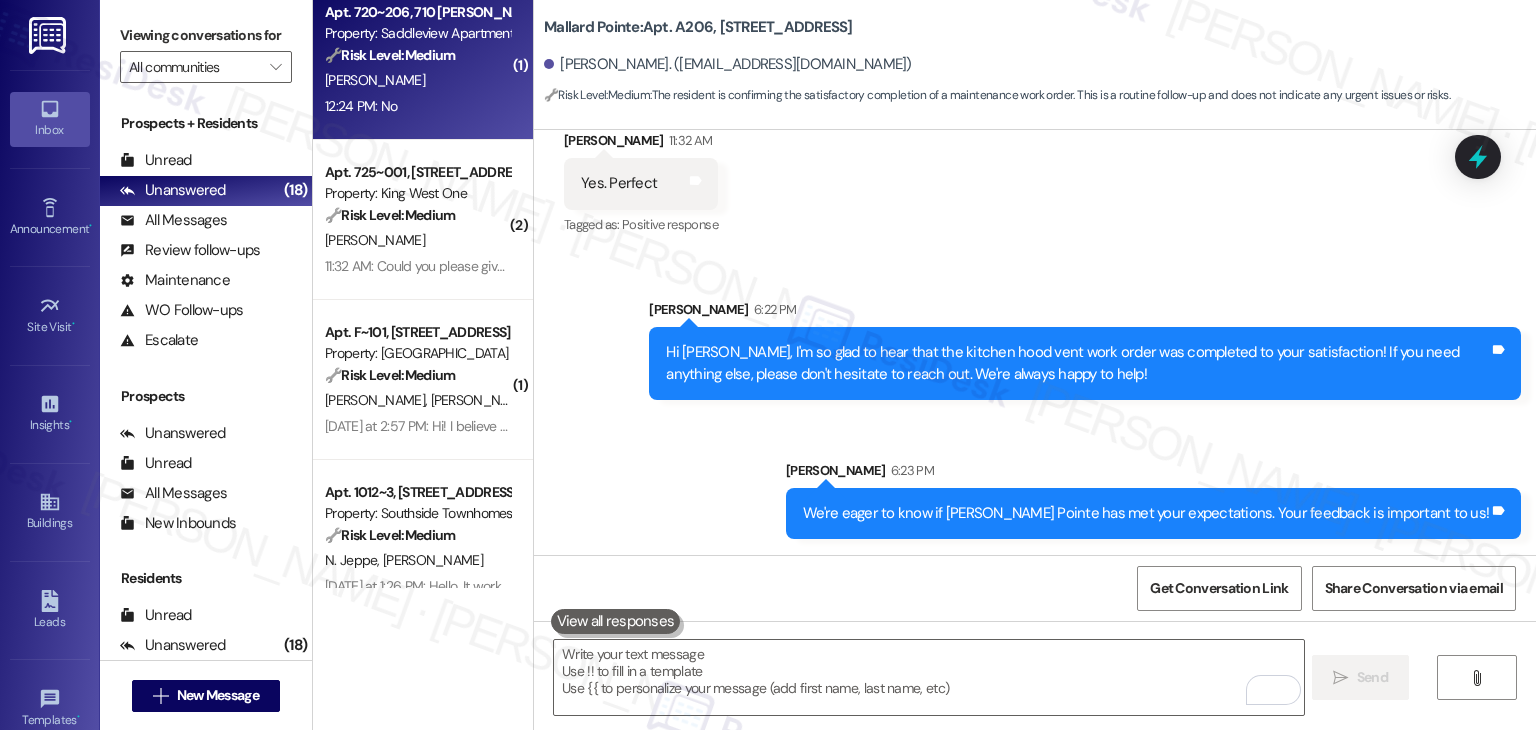 click on "[PERSON_NAME]" at bounding box center (417, 80) 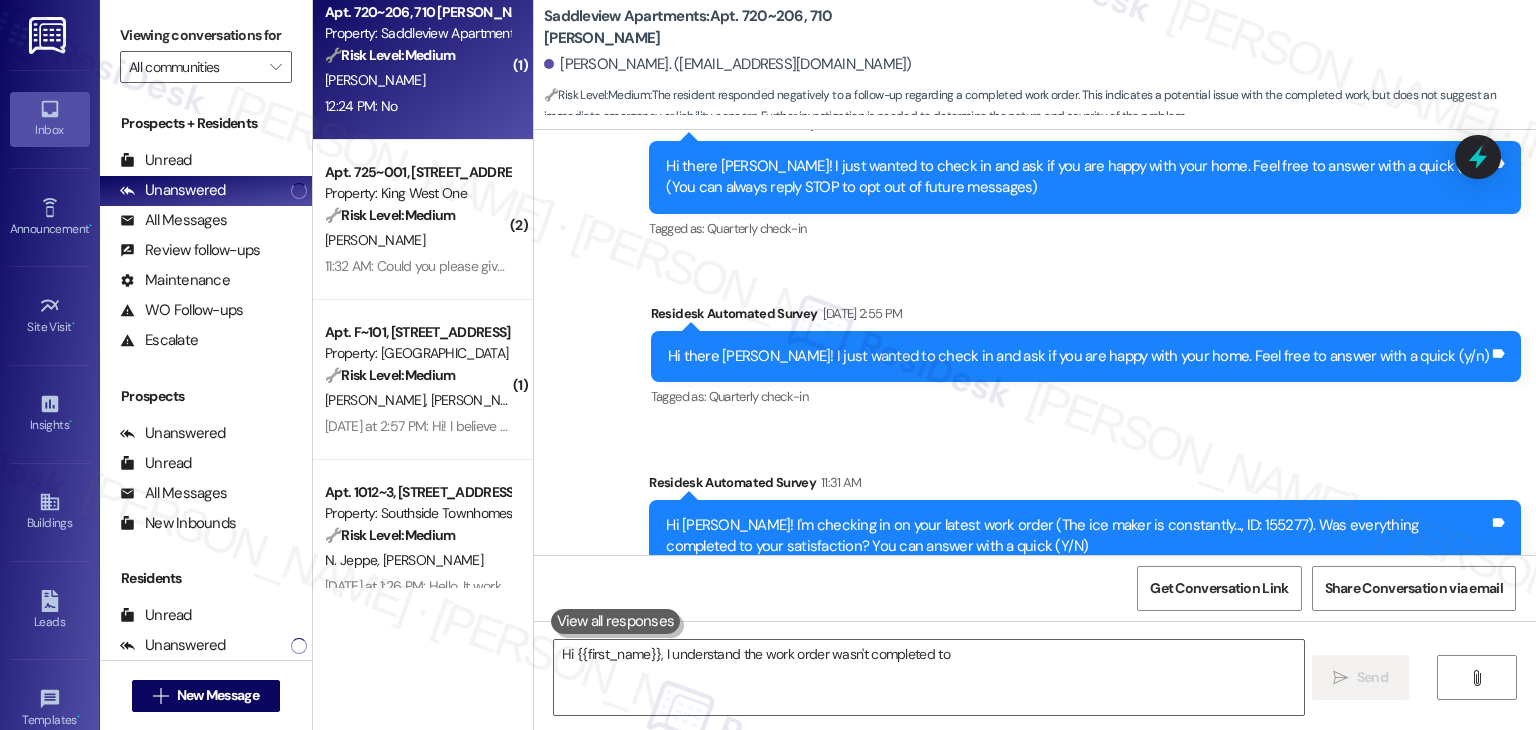 scroll, scrollTop: 427, scrollLeft: 0, axis: vertical 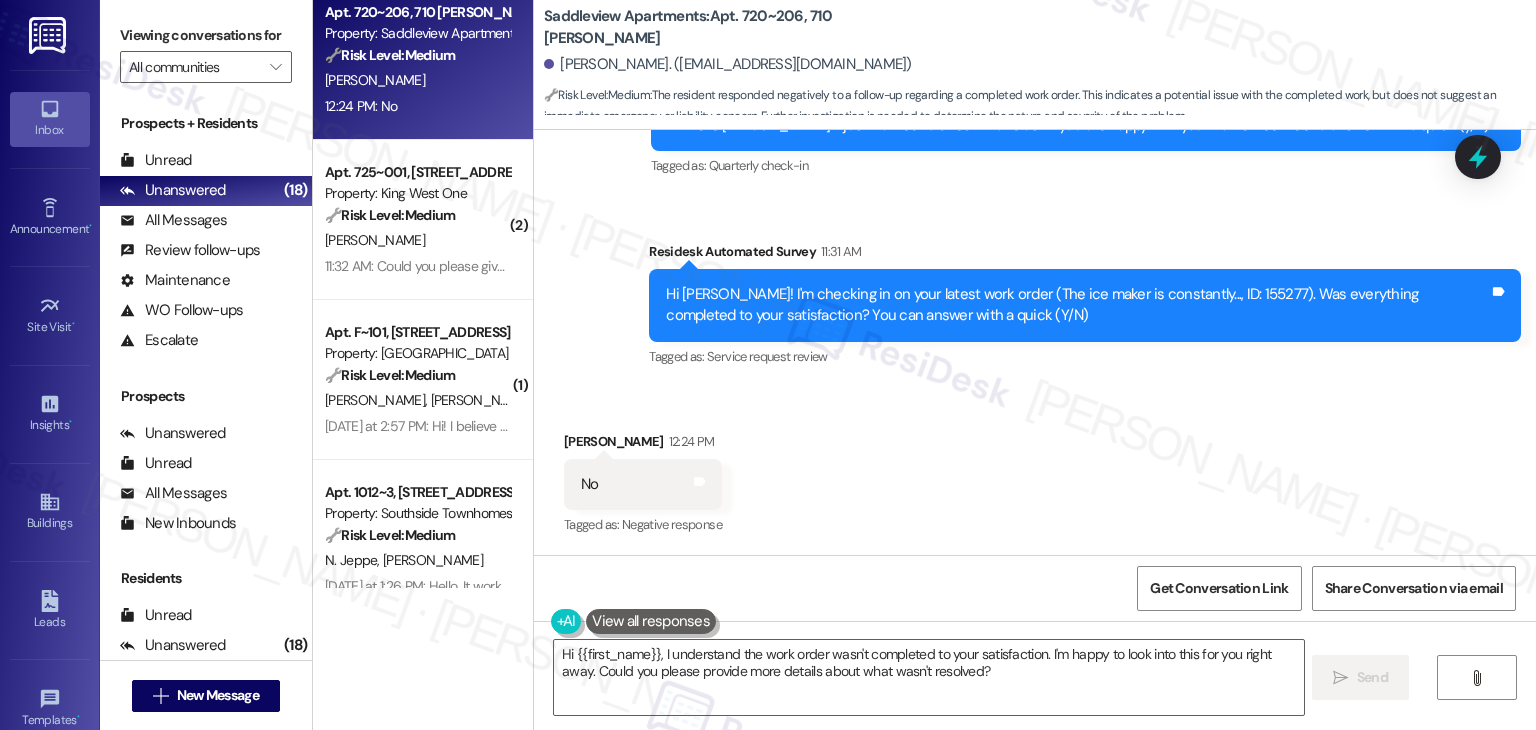 click on "Received via SMS [PERSON_NAME] 12:24 PM No Tags and notes Tagged as:   Negative response Click to highlight conversations about Negative response" at bounding box center [1035, 470] 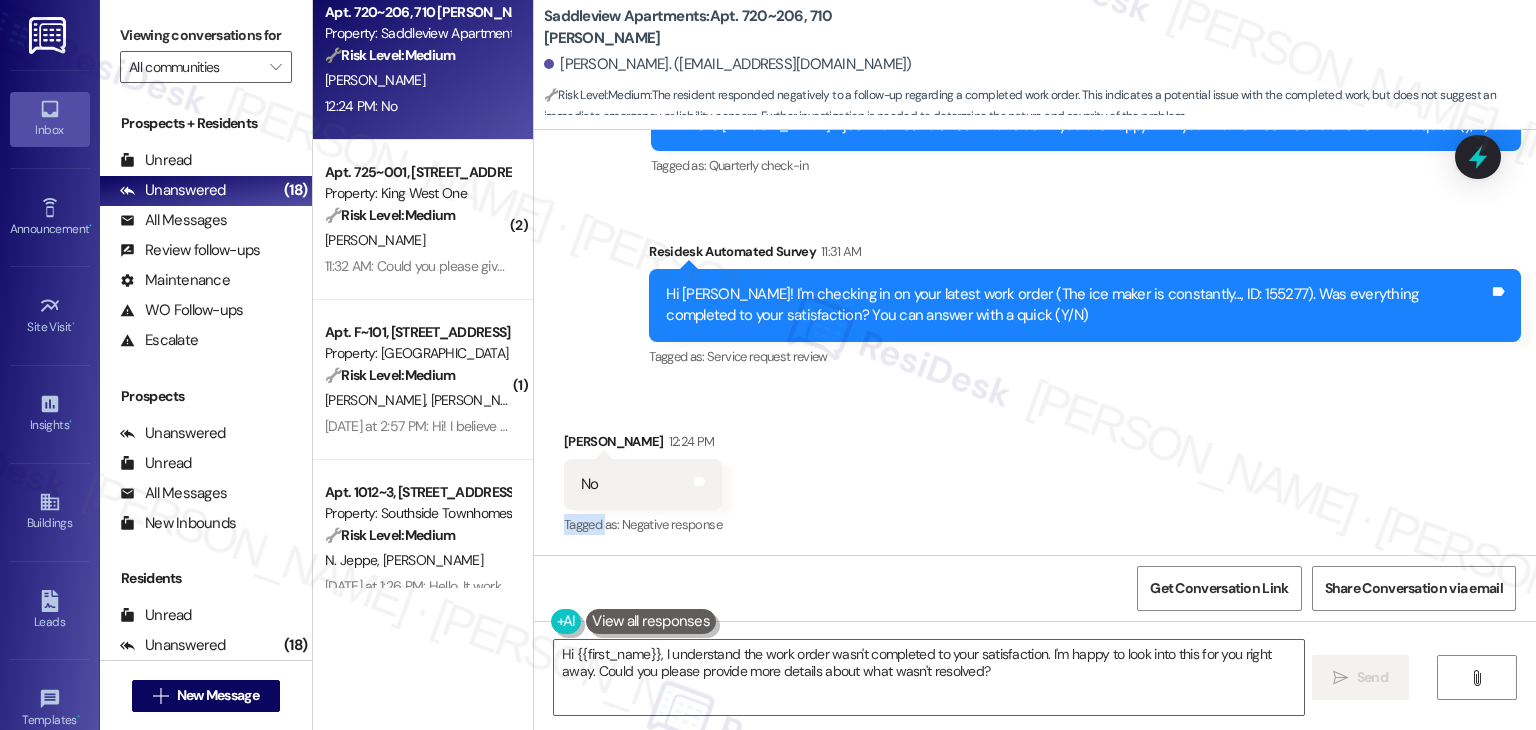 click on "Received via SMS [PERSON_NAME] 12:24 PM No Tags and notes Tagged as:   Negative response Click to highlight conversations about Negative response" at bounding box center [1035, 470] 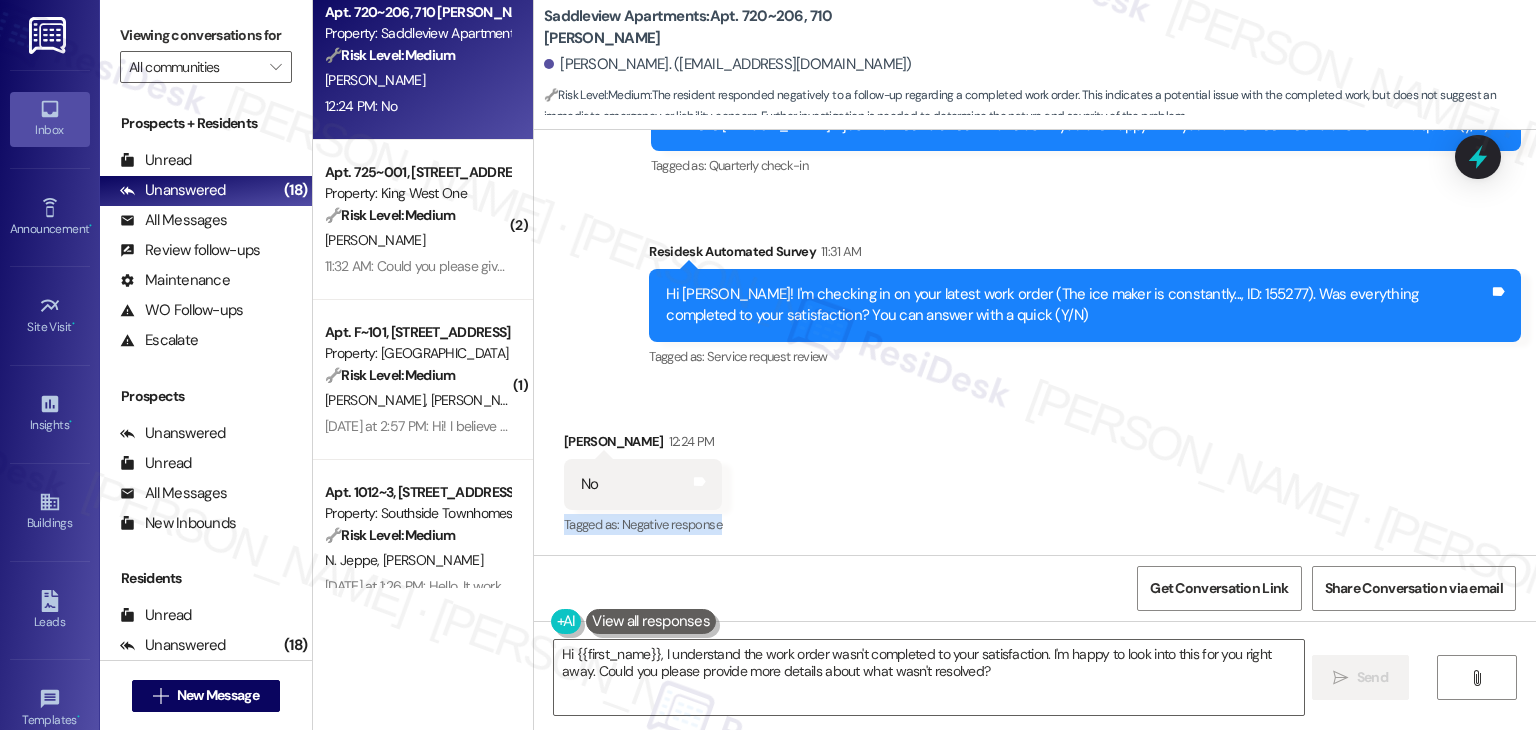 click on "Received via SMS [PERSON_NAME] 12:24 PM No Tags and notes Tagged as:   Negative response Click to highlight conversations about Negative response" at bounding box center [1035, 470] 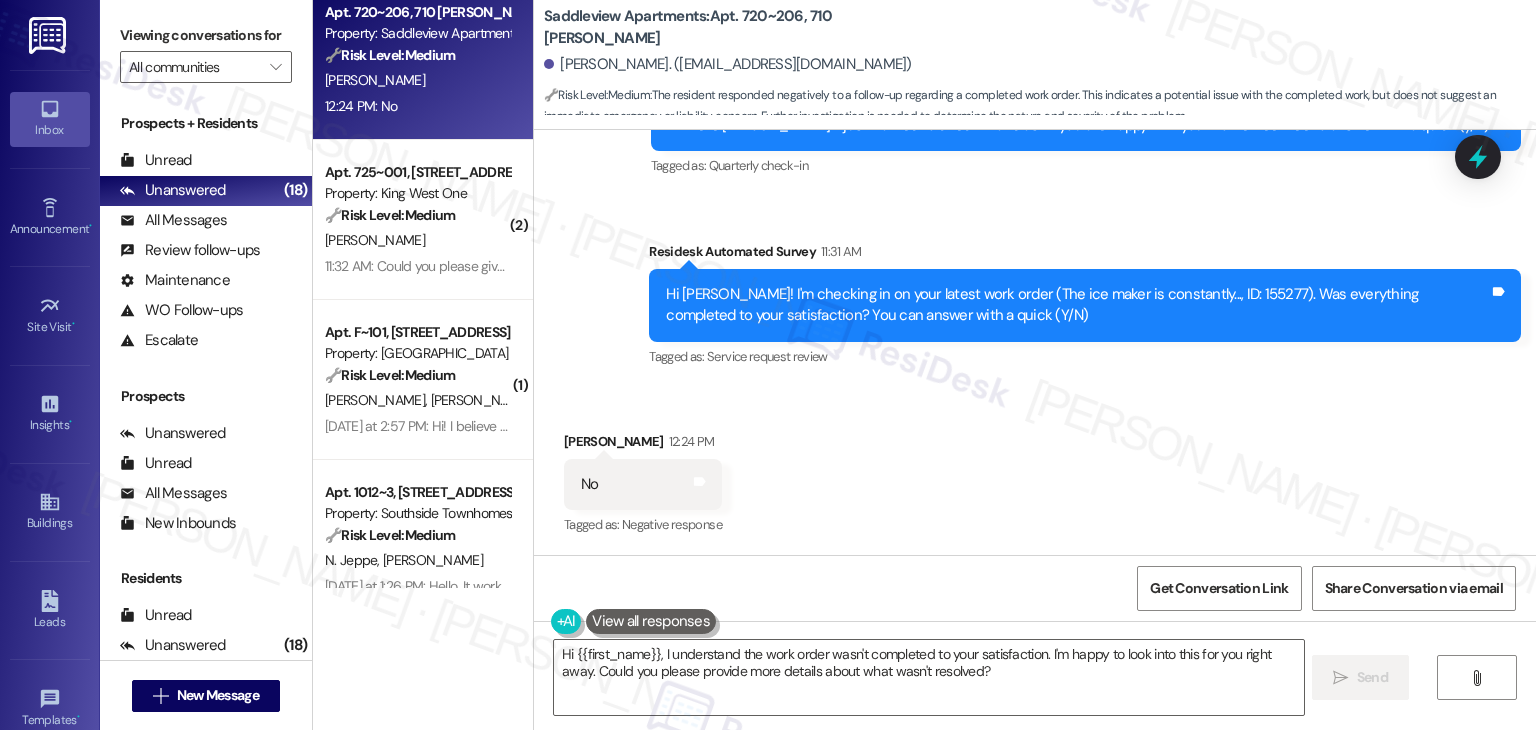 click on "Received via SMS [PERSON_NAME] 12:24 PM No Tags and notes Tagged as:   Negative response Click to highlight conversations about Negative response" at bounding box center [1035, 470] 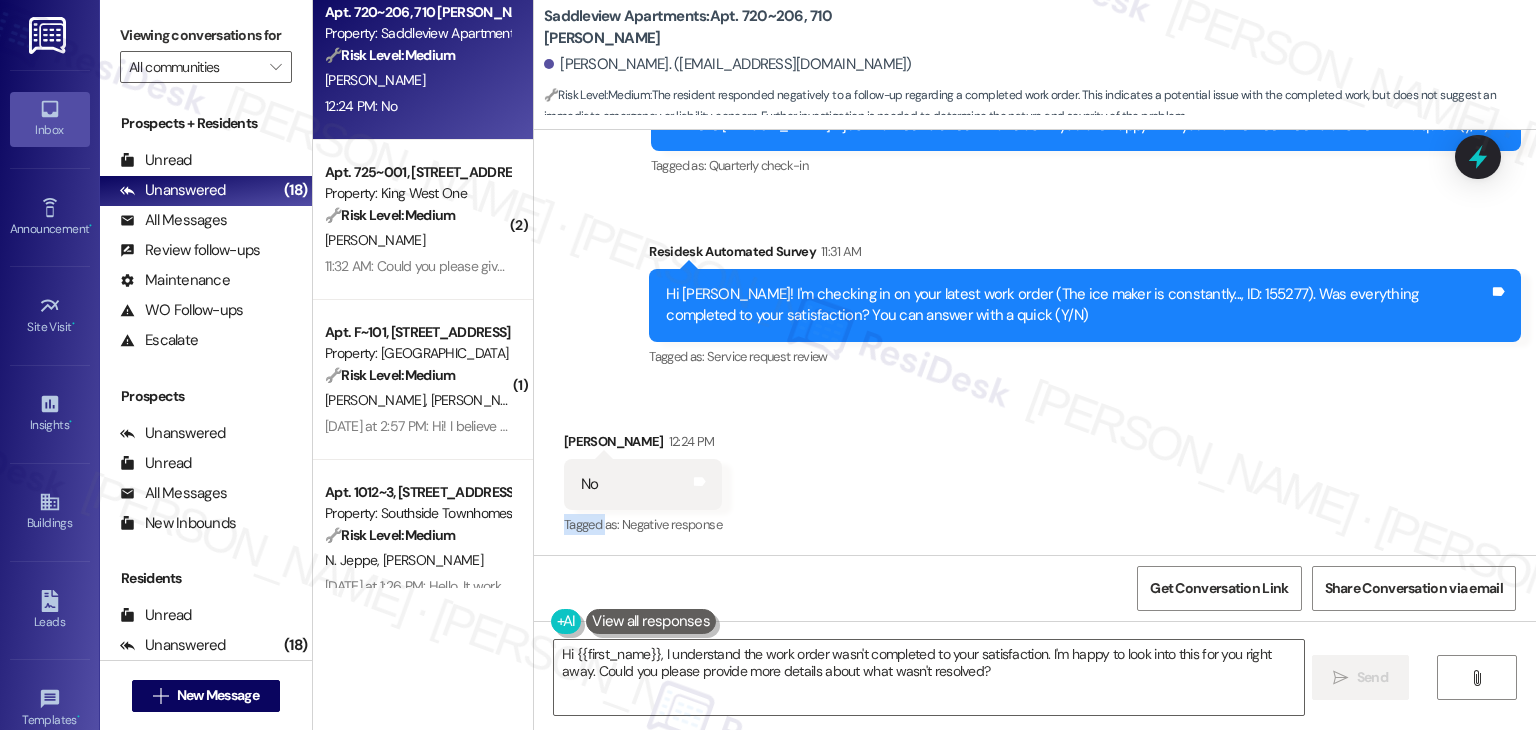 click on "Received via SMS [PERSON_NAME] 12:24 PM No Tags and notes Tagged as:   Negative response Click to highlight conversations about Negative response" at bounding box center (1035, 470) 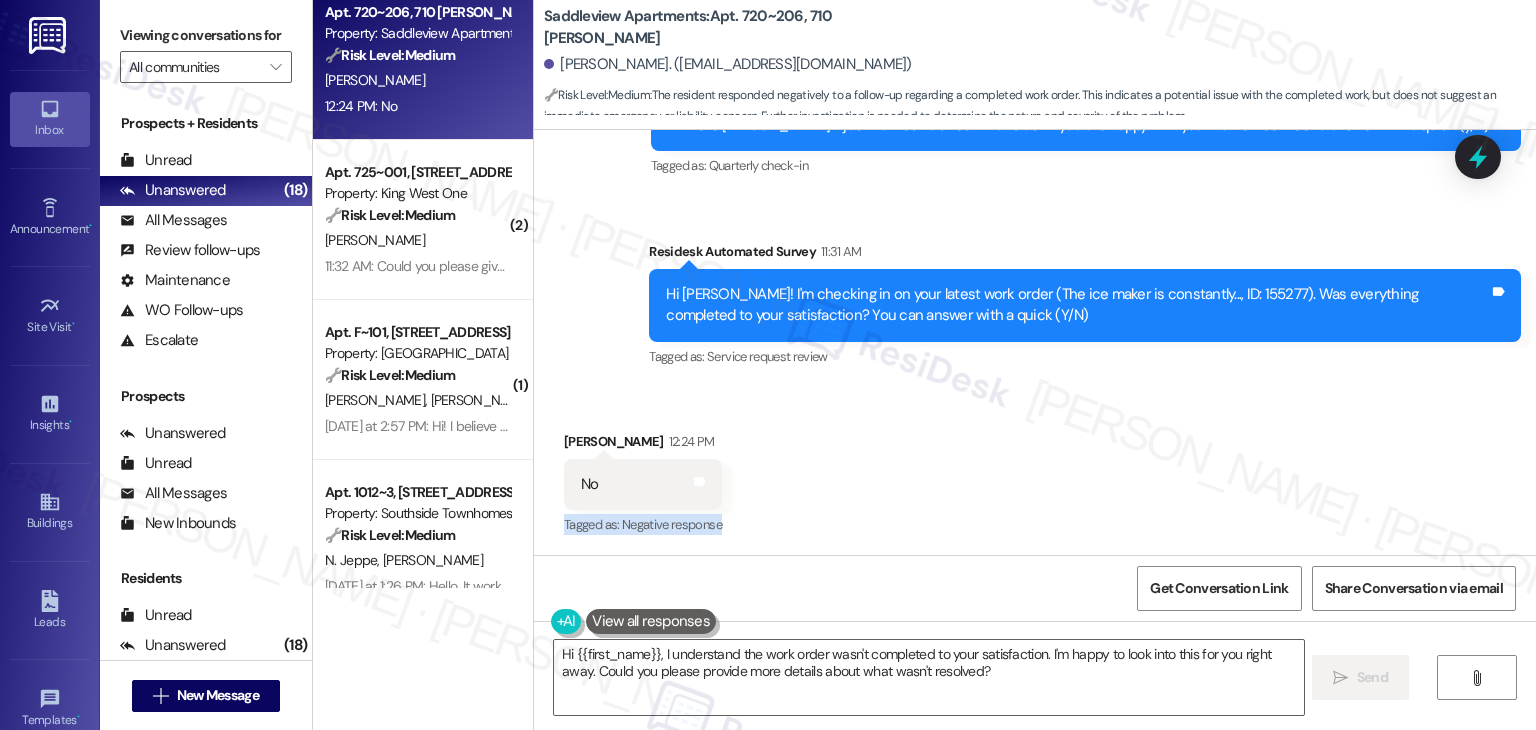 click on "Received via SMS [PERSON_NAME] 12:24 PM No Tags and notes Tagged as:   Negative response Click to highlight conversations about Negative response" at bounding box center [1035, 470] 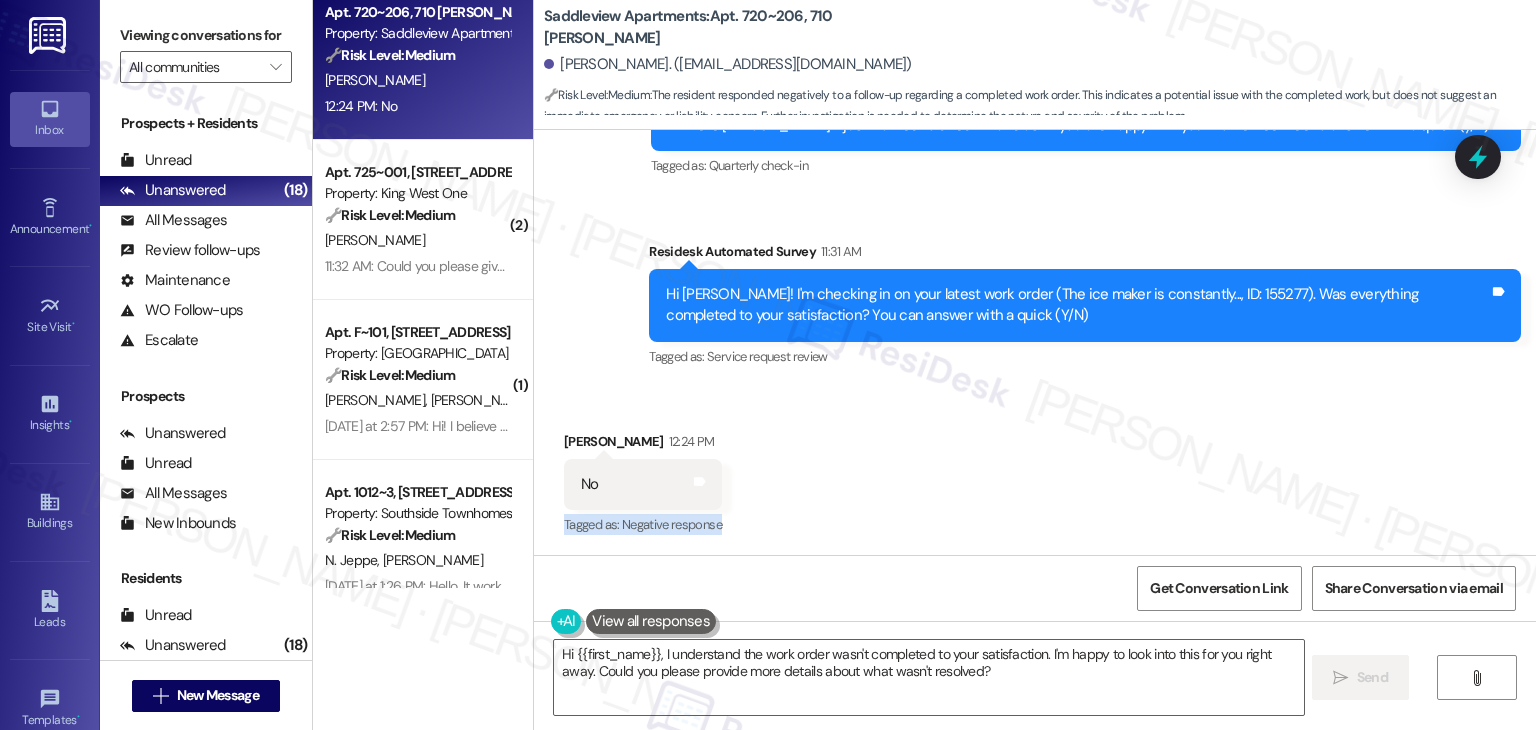 scroll, scrollTop: 428, scrollLeft: 0, axis: vertical 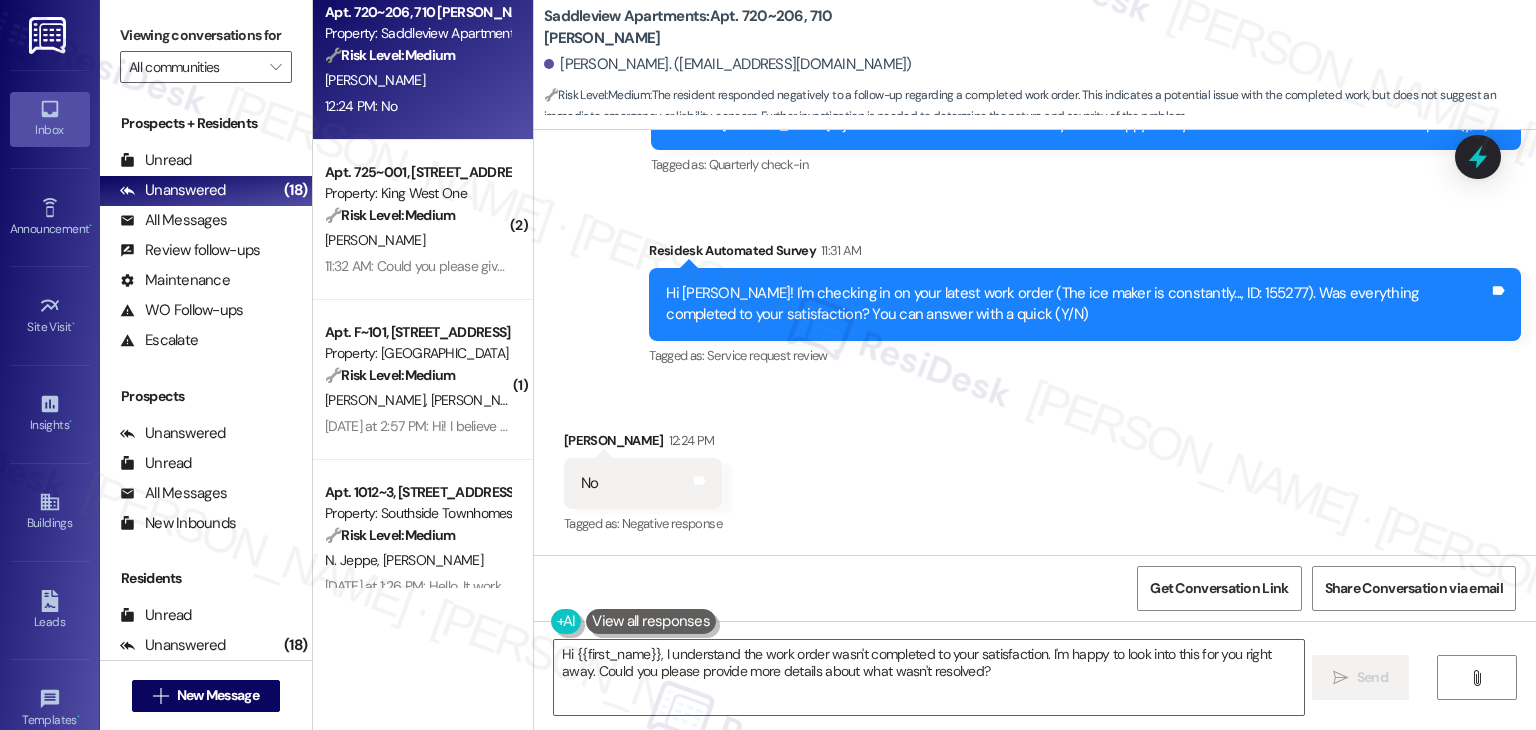 drag, startPoint x: 994, startPoint y: 477, endPoint x: 994, endPoint y: 466, distance: 11 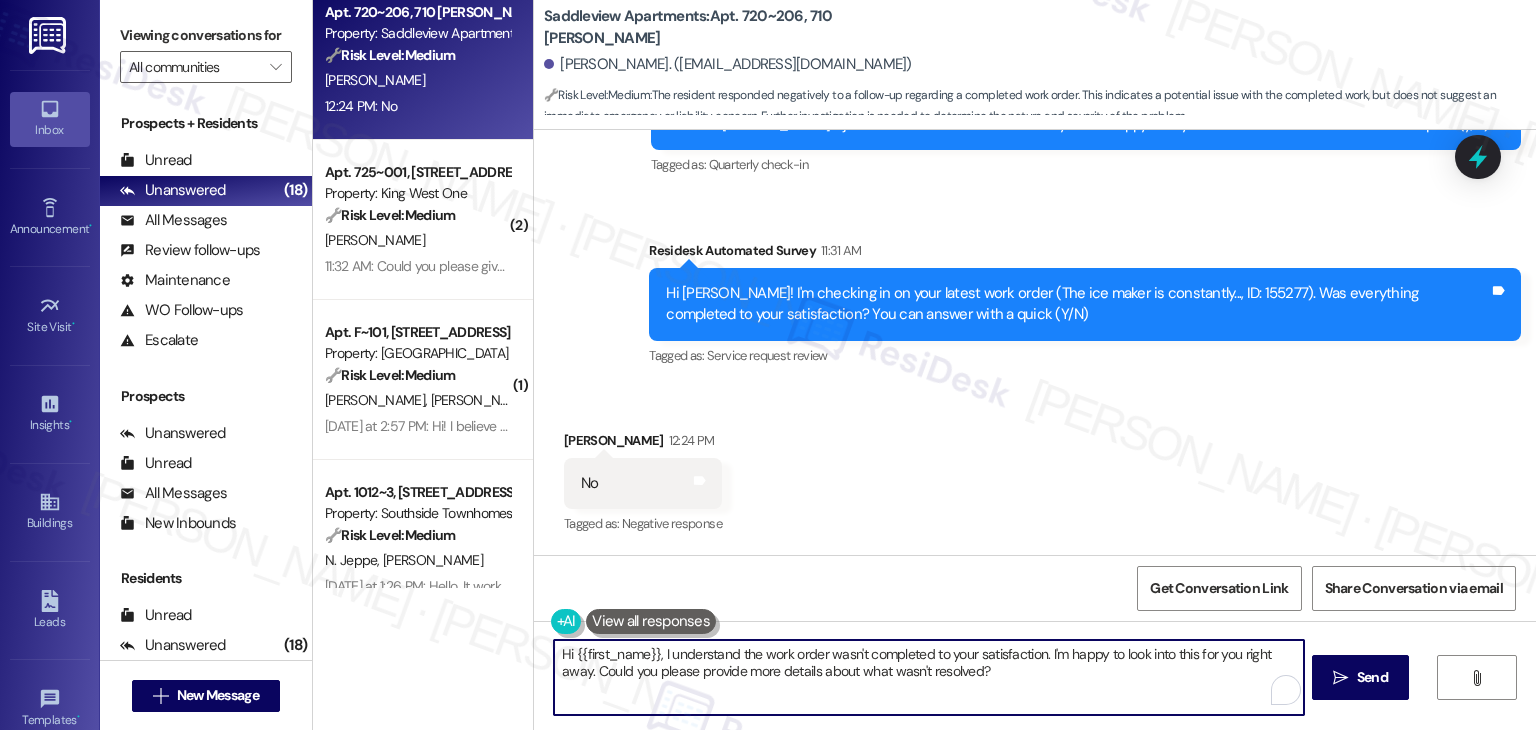 click on "Hi {{first_name}}, I understand the work order wasn't completed to your satisfaction. I'm happy to look into this for you right away. Could you please provide more details about what wasn't resolved?" at bounding box center [928, 677] 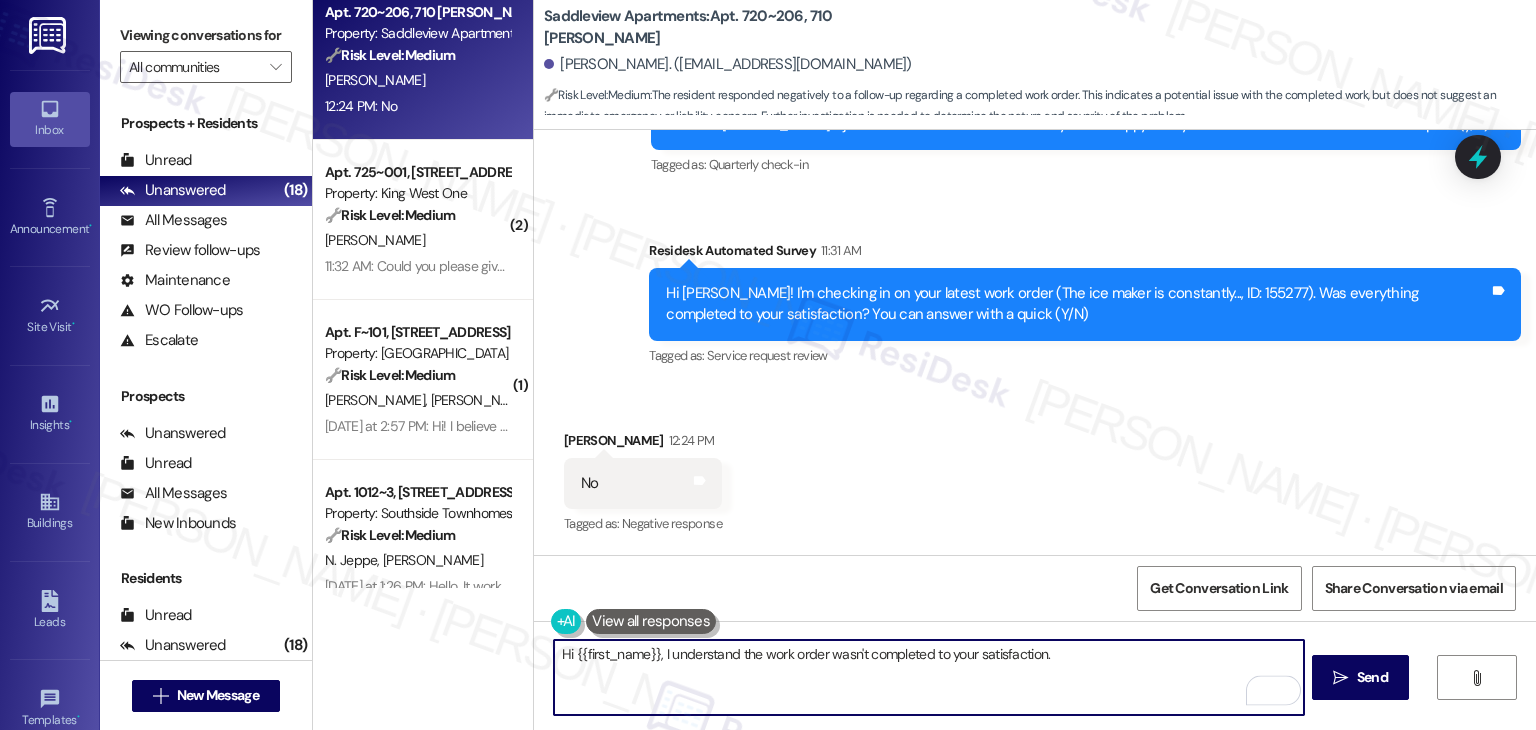 paste on "Could you share what’s still unresolved? I’d be happy to follow up with the team to make sure it gets taken care of!" 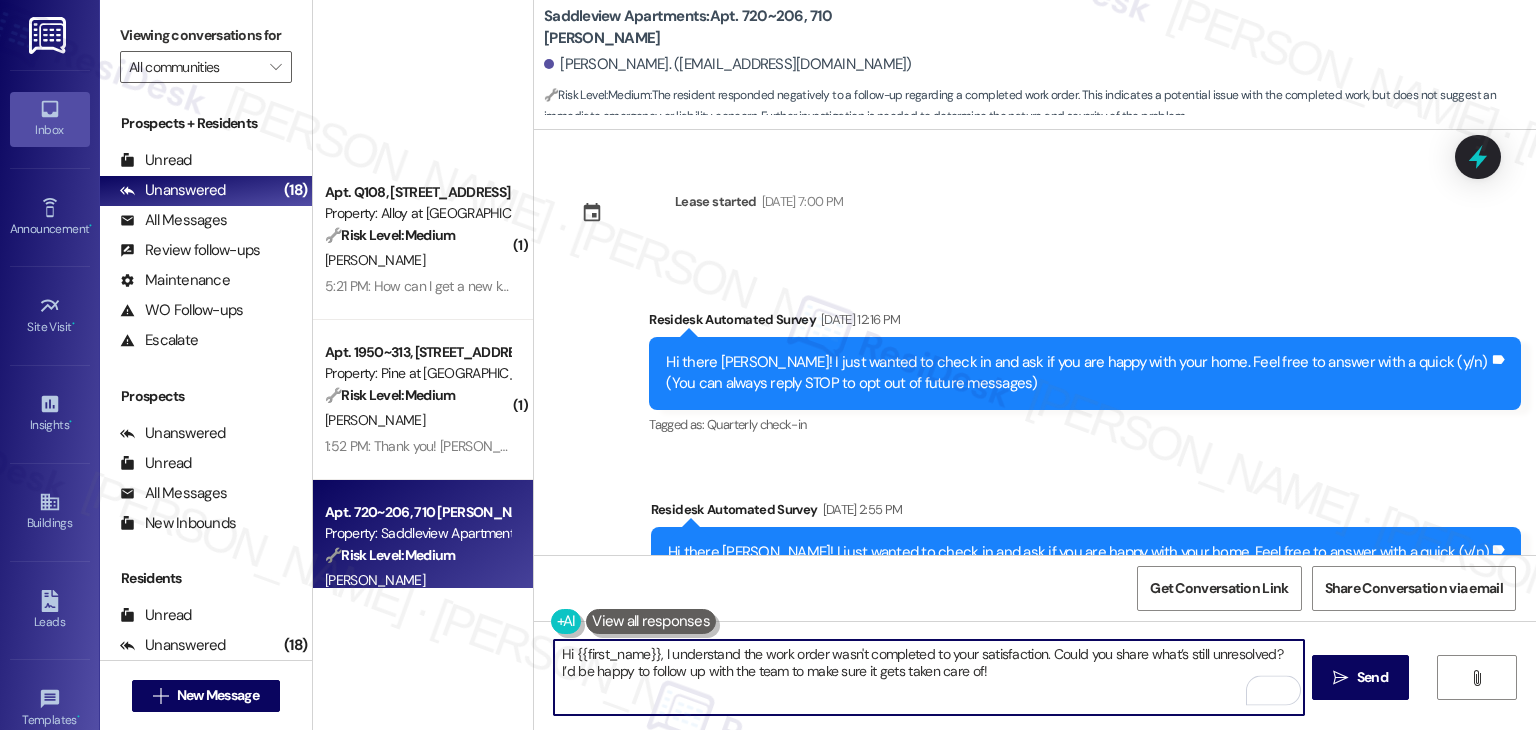 scroll, scrollTop: 0, scrollLeft: 0, axis: both 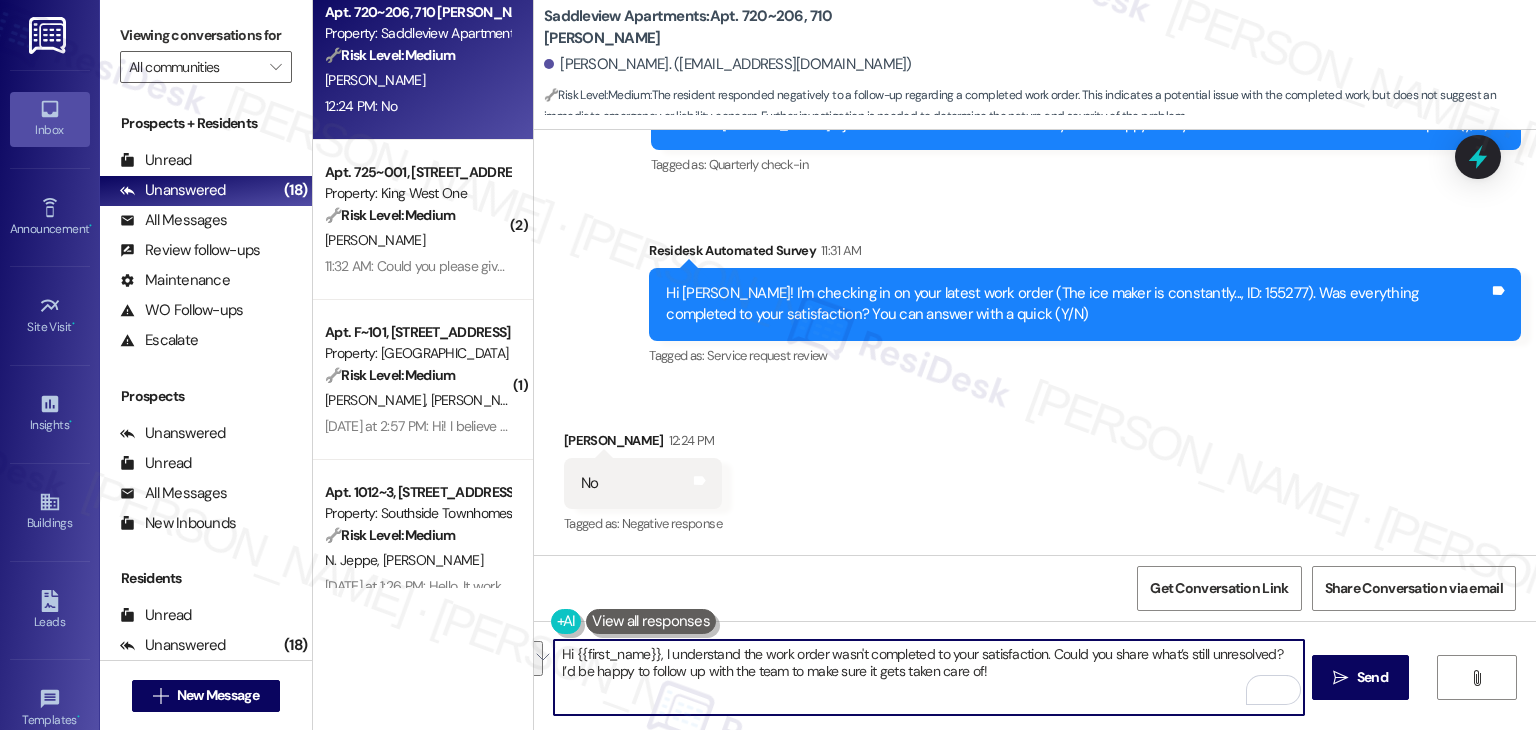 drag, startPoint x: 1024, startPoint y: 677, endPoint x: 1047, endPoint y: 659, distance: 29.206163 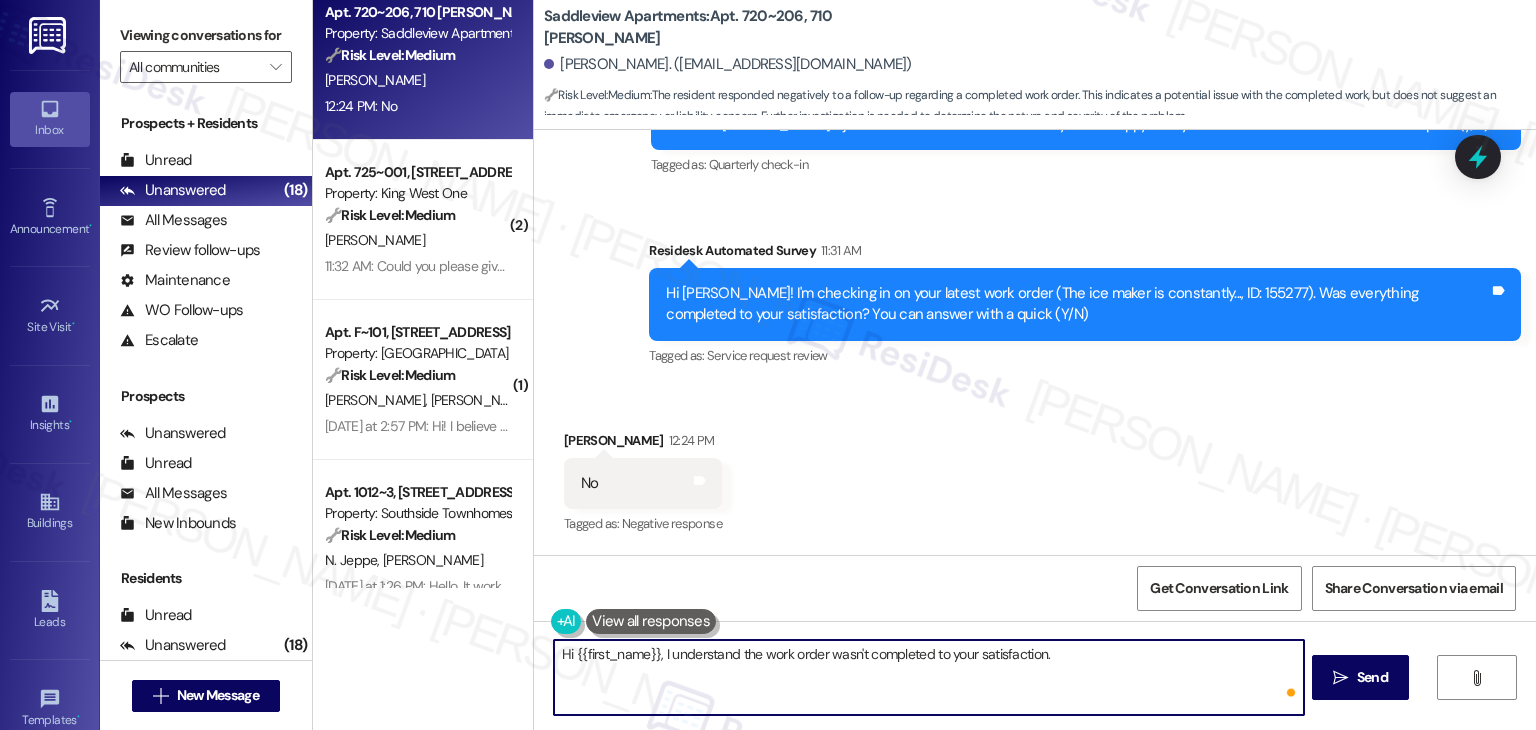 paste on "Can you provide more details about what wasn't addressed so I can follow up appropriately? Thank you, and I appreciate your" 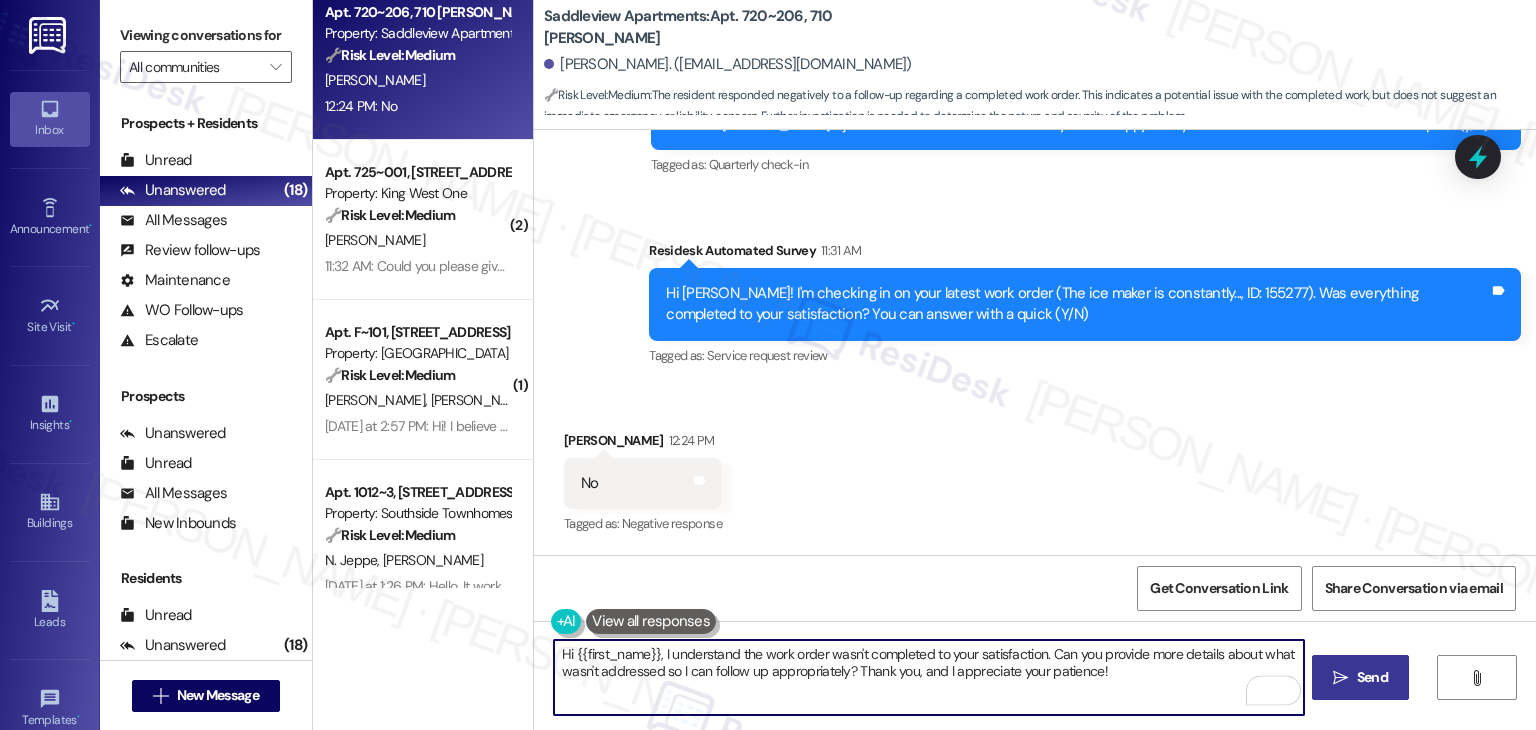 type on "Hi {{first_name}}, I understand the work order wasn't completed to your satisfaction. Can you provide more details about what wasn't addressed so I can follow up appropriately? Thank you, and I appreciate your patience!" 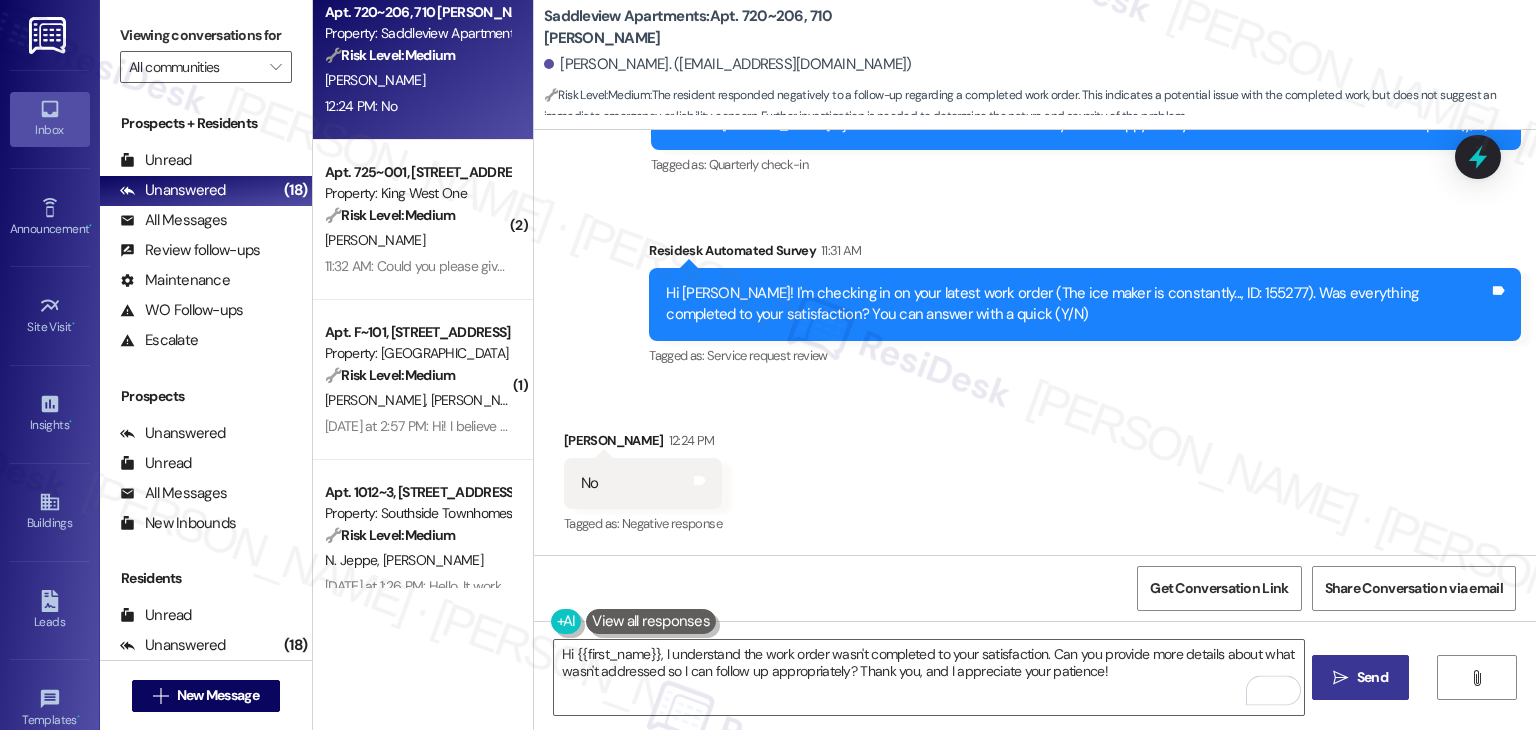 click on "Send" at bounding box center [1372, 677] 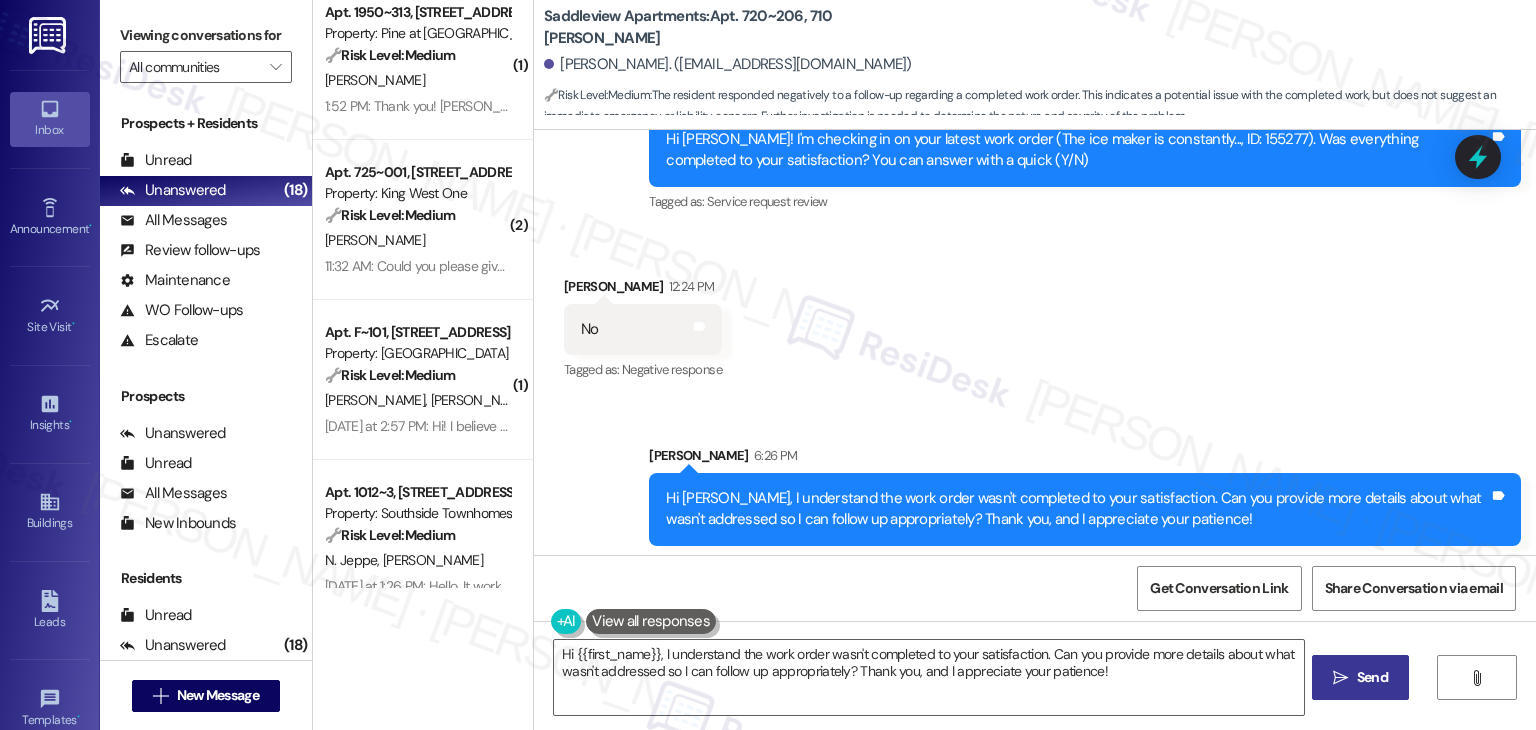 scroll, scrollTop: 588, scrollLeft: 0, axis: vertical 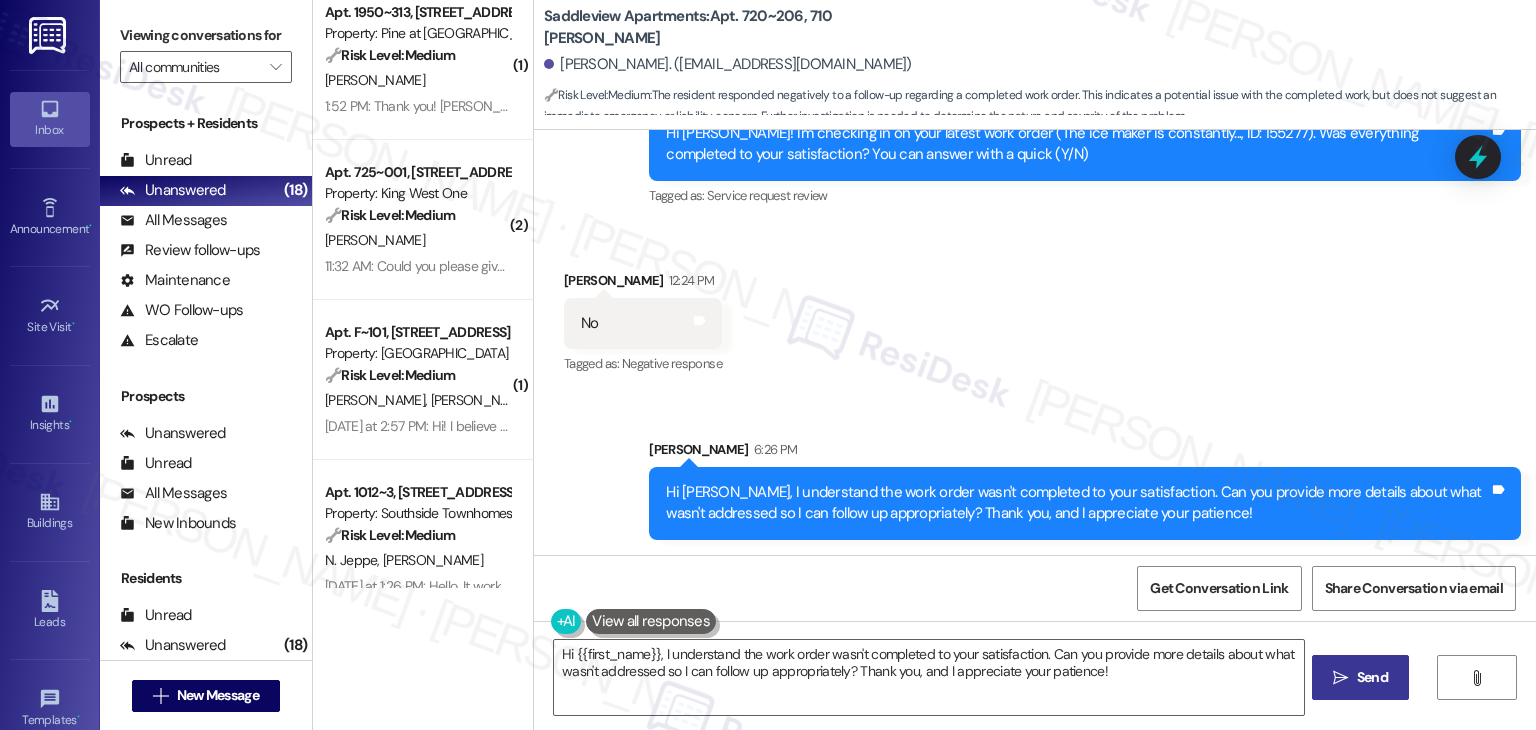 click on "Received via SMS [PERSON_NAME] 12:24 PM No Tags and notes Tagged as:   Negative response Click to highlight conversations about Negative response" at bounding box center [1035, 309] 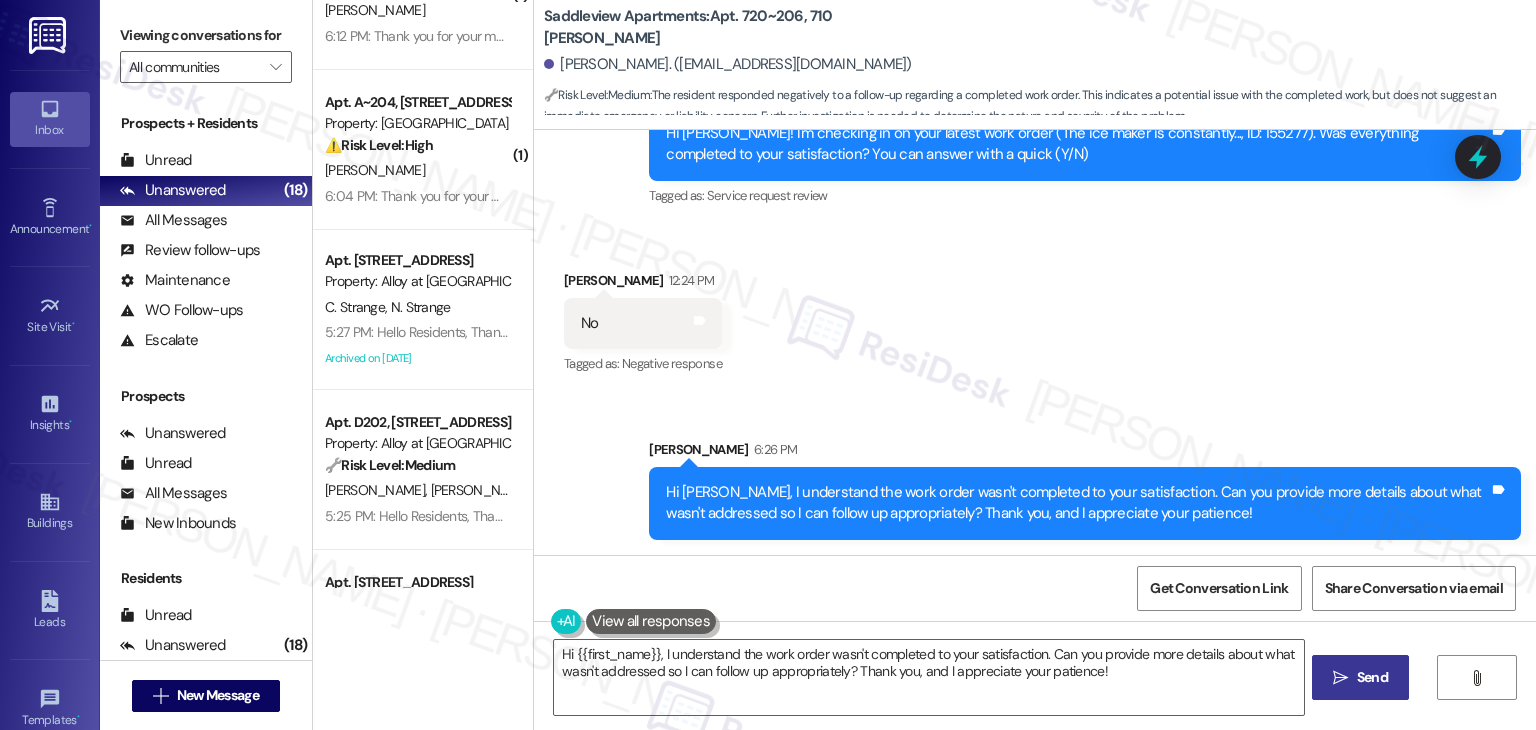 scroll, scrollTop: 1972, scrollLeft: 0, axis: vertical 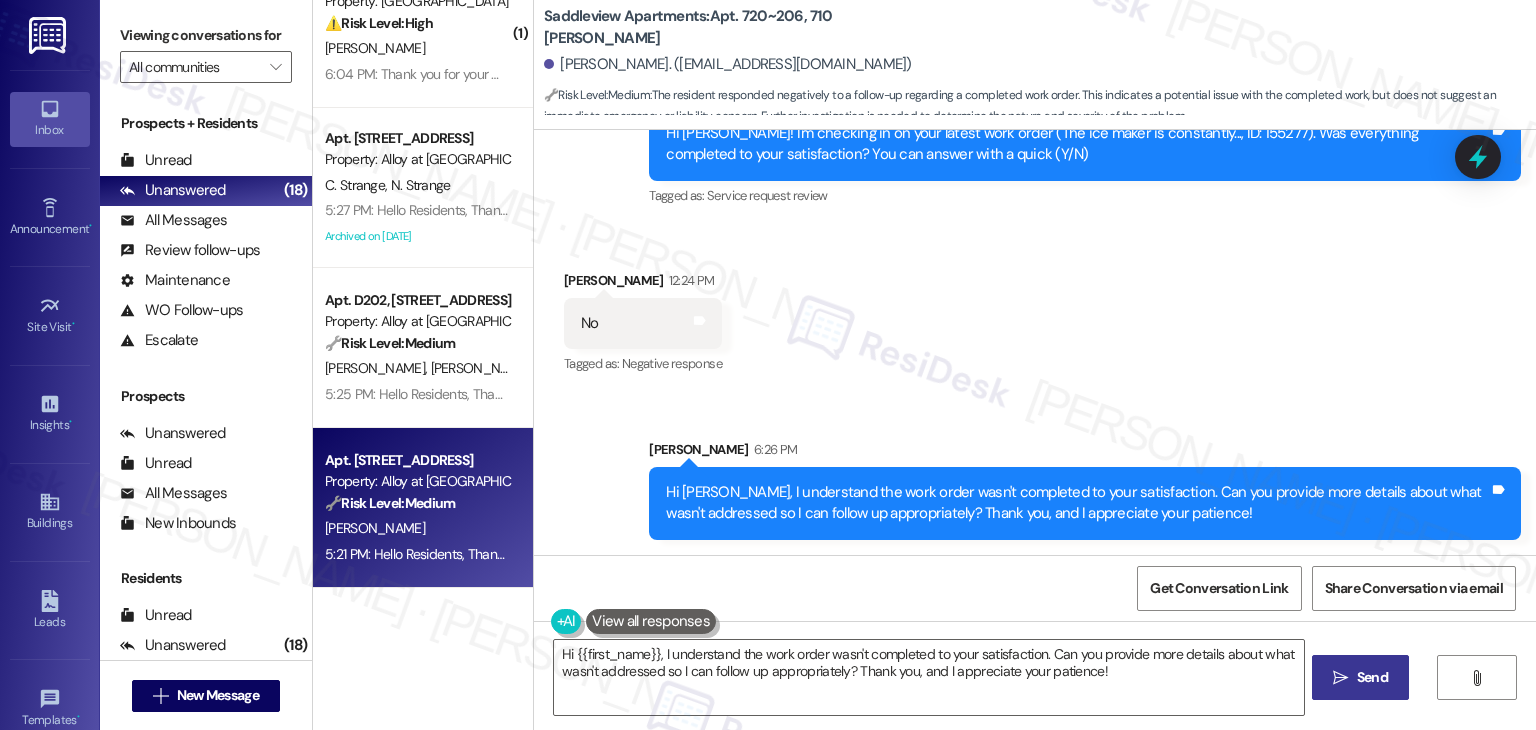 click on "Apt. N201, [STREET_ADDRESS] Property: Alloy at [GEOGRAPHIC_DATA] 🔧  Risk Level:  Medium The message reports that dog waste stations have not been serviced for a month. This is a community concern related to cleanliness and maintenance, but does not pose an immediate threat to health or safety. Therefore, it is classified as Tier 3." at bounding box center [417, 482] 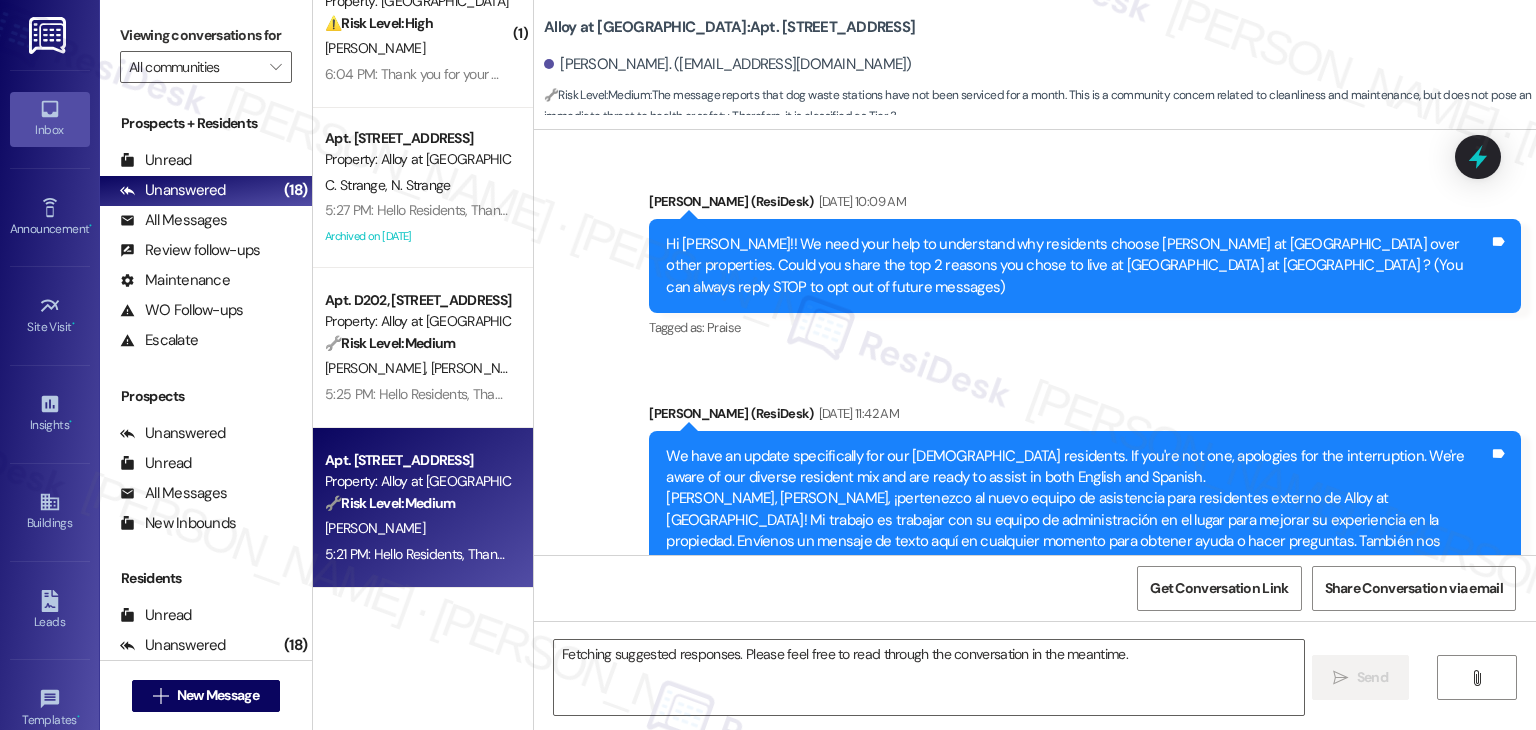 scroll, scrollTop: 13562, scrollLeft: 0, axis: vertical 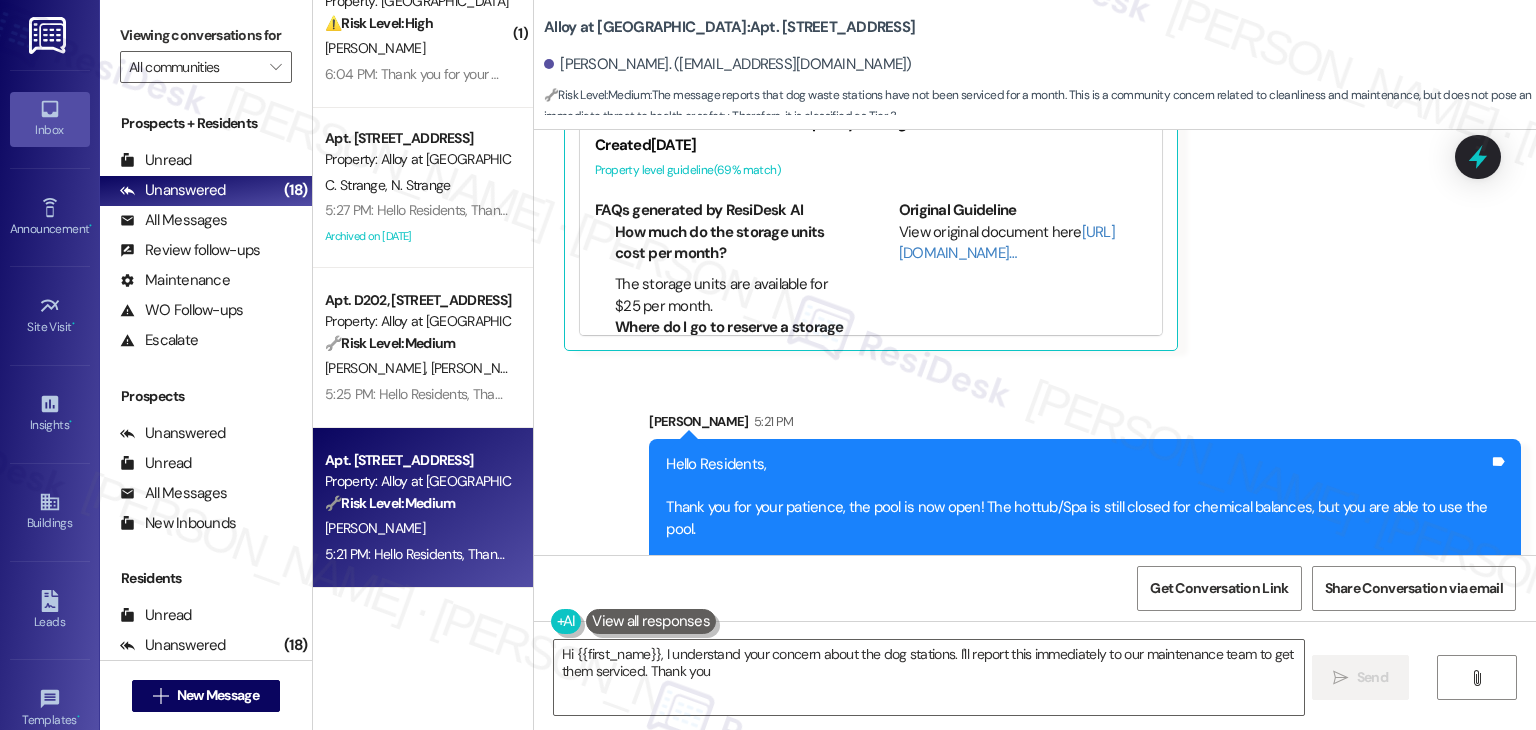 click on "Announcement, sent via SMS [PERSON_NAME] 5:21 PM Hello Residents,
Thank you for your patience, the pool is now open! The hottub/Spa is still closed for chemical balances, but you are able to use the pool.
The Alloy at [GEOGRAPHIC_DATA]!  Tags and notes Tagged as:   Amenities ,  Click to highlight conversations about Amenities Pool ,  Click to highlight conversations about Pool Pool hours Click to highlight conversations about Pool hours" at bounding box center [1035, 504] 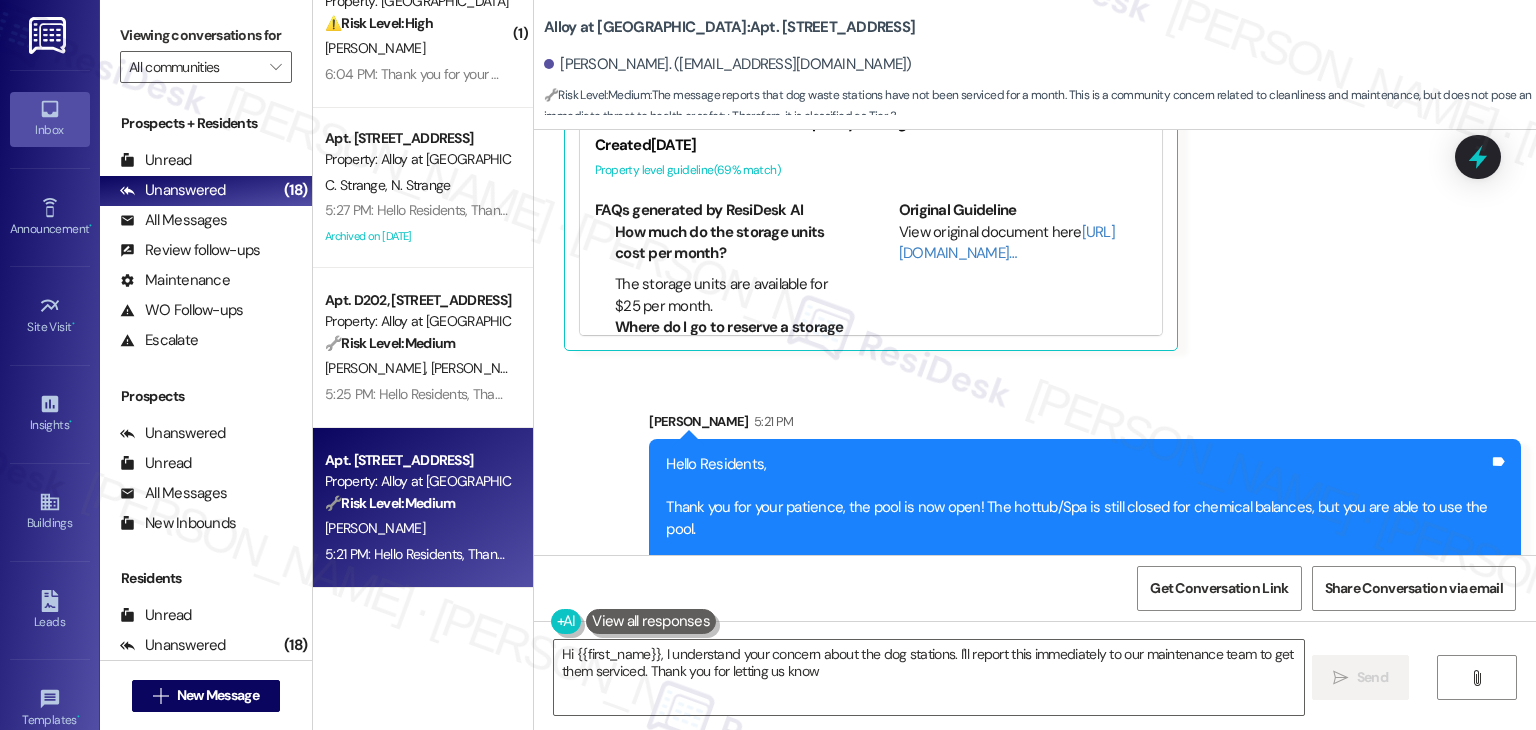 type on "Hi {{first_name}}, I understand your concern about the dog stations. I'll report this immediately to our maintenance team to get them serviced. Thank you for letting us know!" 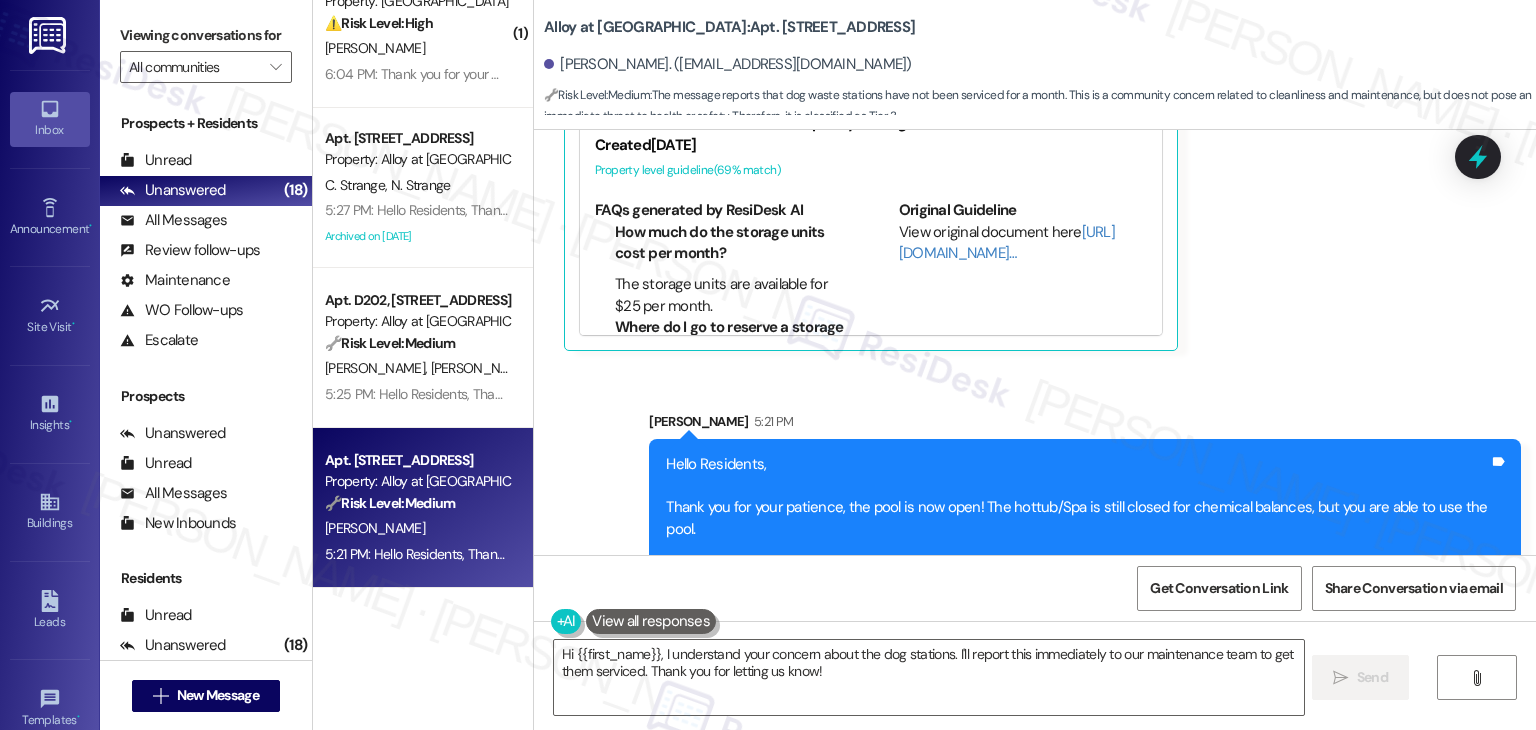 click on "Apt. D202, [STREET_ADDRESS] Property: Alloy at [GEOGRAPHIC_DATA] 🔧  Risk Level:  Medium The resident responded negatively to a satisfaction check on a completed work order. This indicates a potential issue with the service provided, requiring further investigation and potential follow-up to ensure resident satisfaction and asset preservation. [PERSON_NAME] [PERSON_NAME] 5:25 PM: Hello Residents,
Thank you for your patience, the pool is now open! The hottub/Spa is still closed for chemical balances, but you are able to use the pool.
The Alloy at [GEOGRAPHIC_DATA]!  5:25 PM: Hello Residents,
Thank you for your patience, the pool is now open! The hottub/Spa is still closed for chemical balances, but you are able to use the pool.
The Alloy at [GEOGRAPHIC_DATA]!" at bounding box center (423, 348) 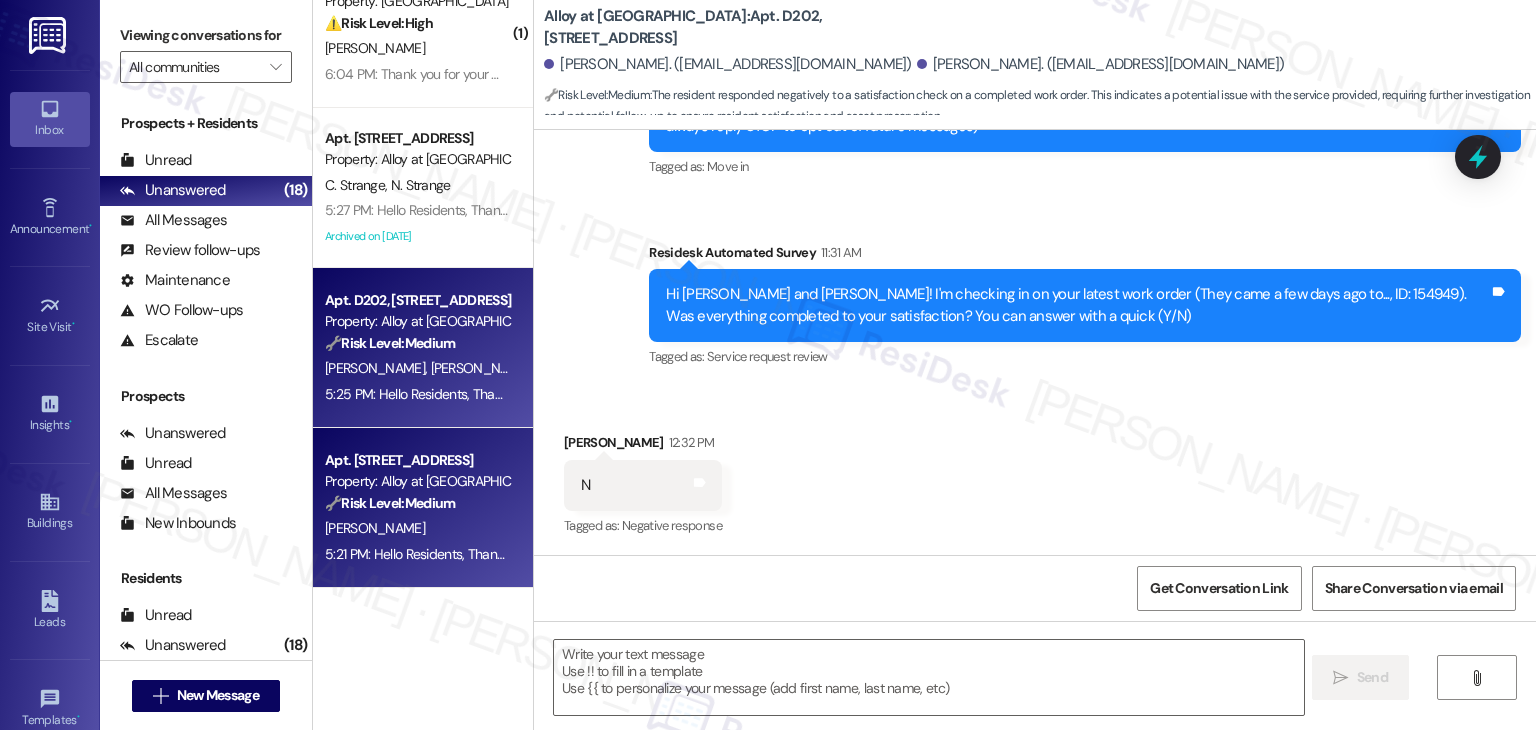 type on "Fetching suggested responses. Please feel free to read through the conversation in the meantime." 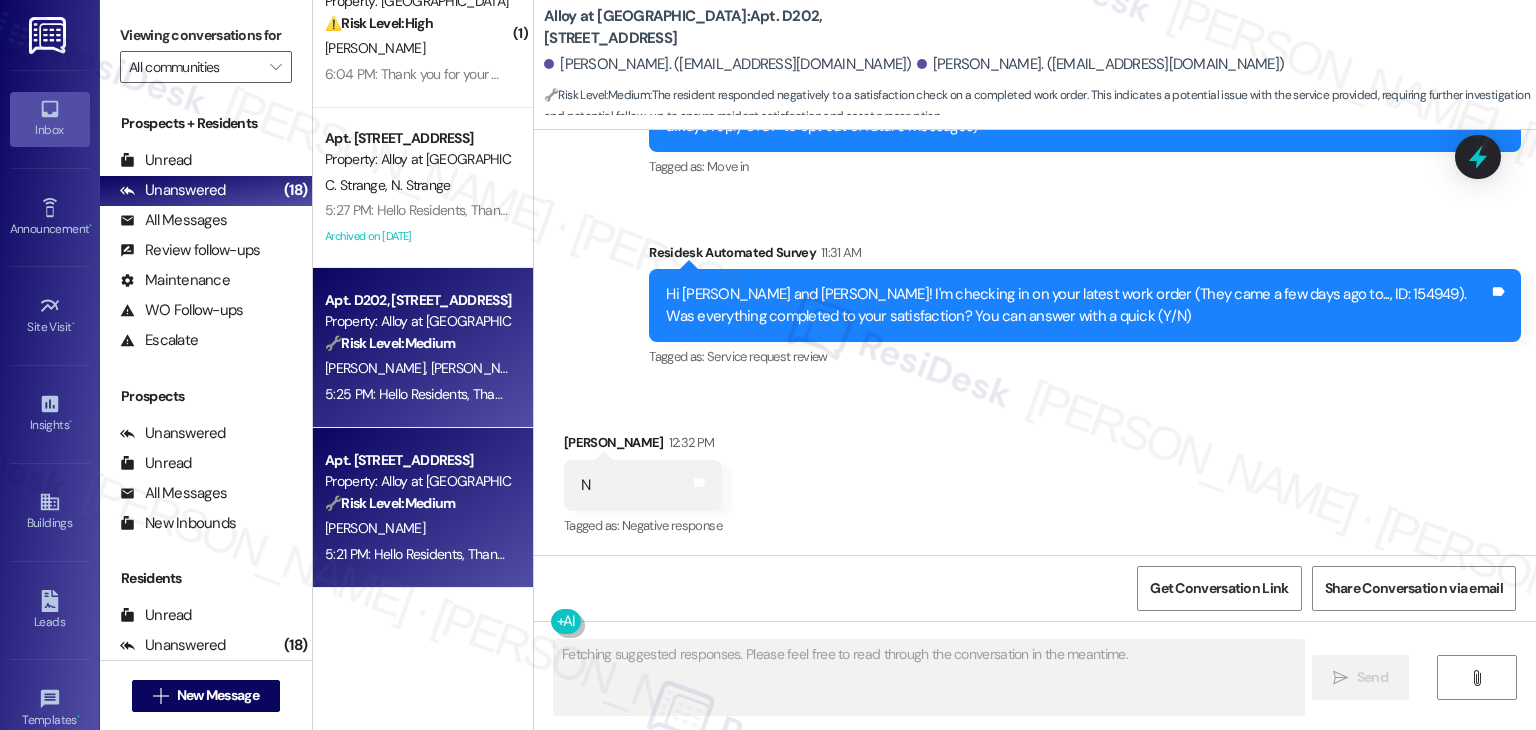 scroll, scrollTop: 280, scrollLeft: 0, axis: vertical 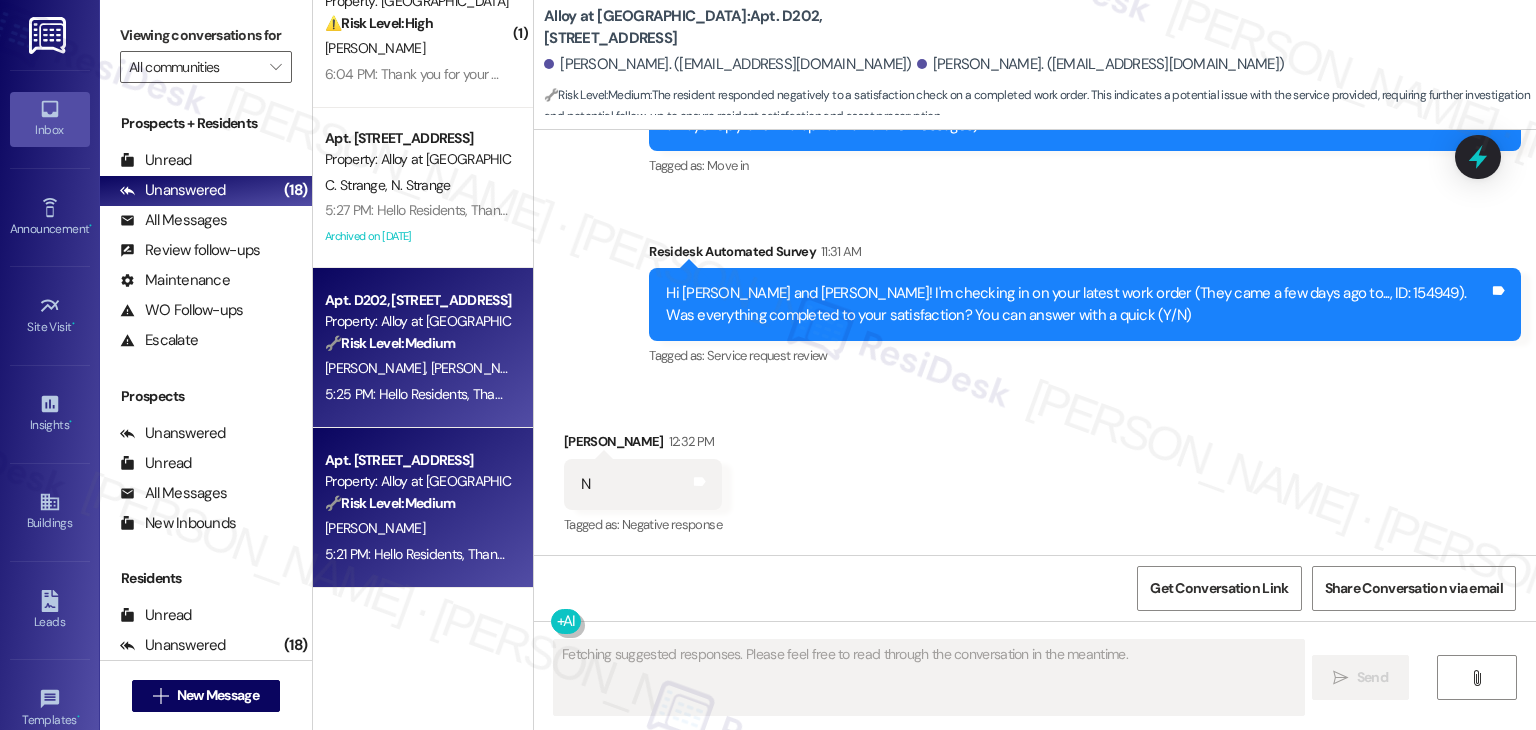 click on "5:21 PM: Hello Residents,
Thank you for your patience, the pool is now open! The hottub/Spa is still closed for chemical balances, but you are able to use the pool.
The Alloy at [GEOGRAPHIC_DATA]!  5:21 PM: Hello Residents,
Thank you for your patience, the pool is now open! The hottub/Spa is still closed for chemical balances, but you are able to use the pool.
The Alloy at [GEOGRAPHIC_DATA]!" at bounding box center [891, 554] 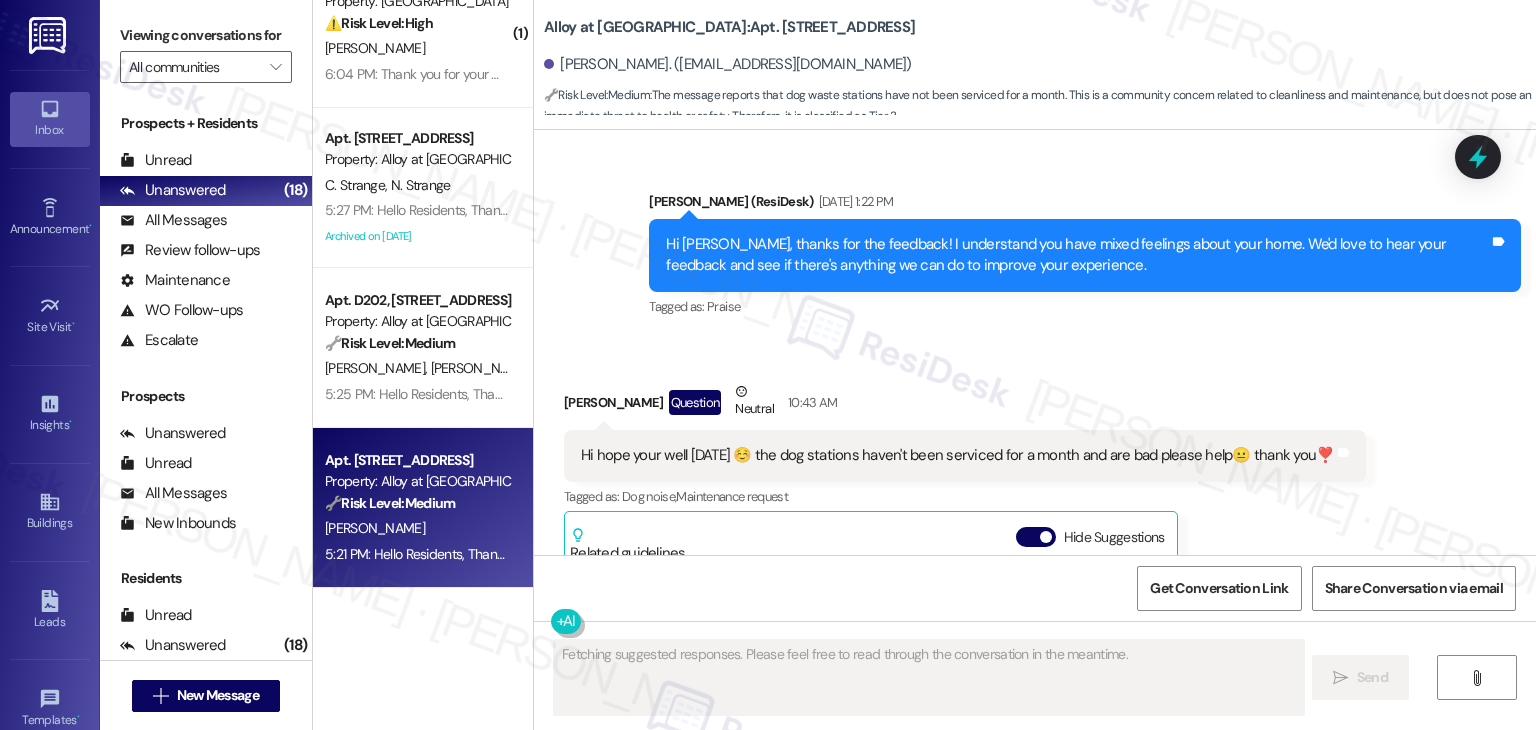scroll, scrollTop: 13562, scrollLeft: 0, axis: vertical 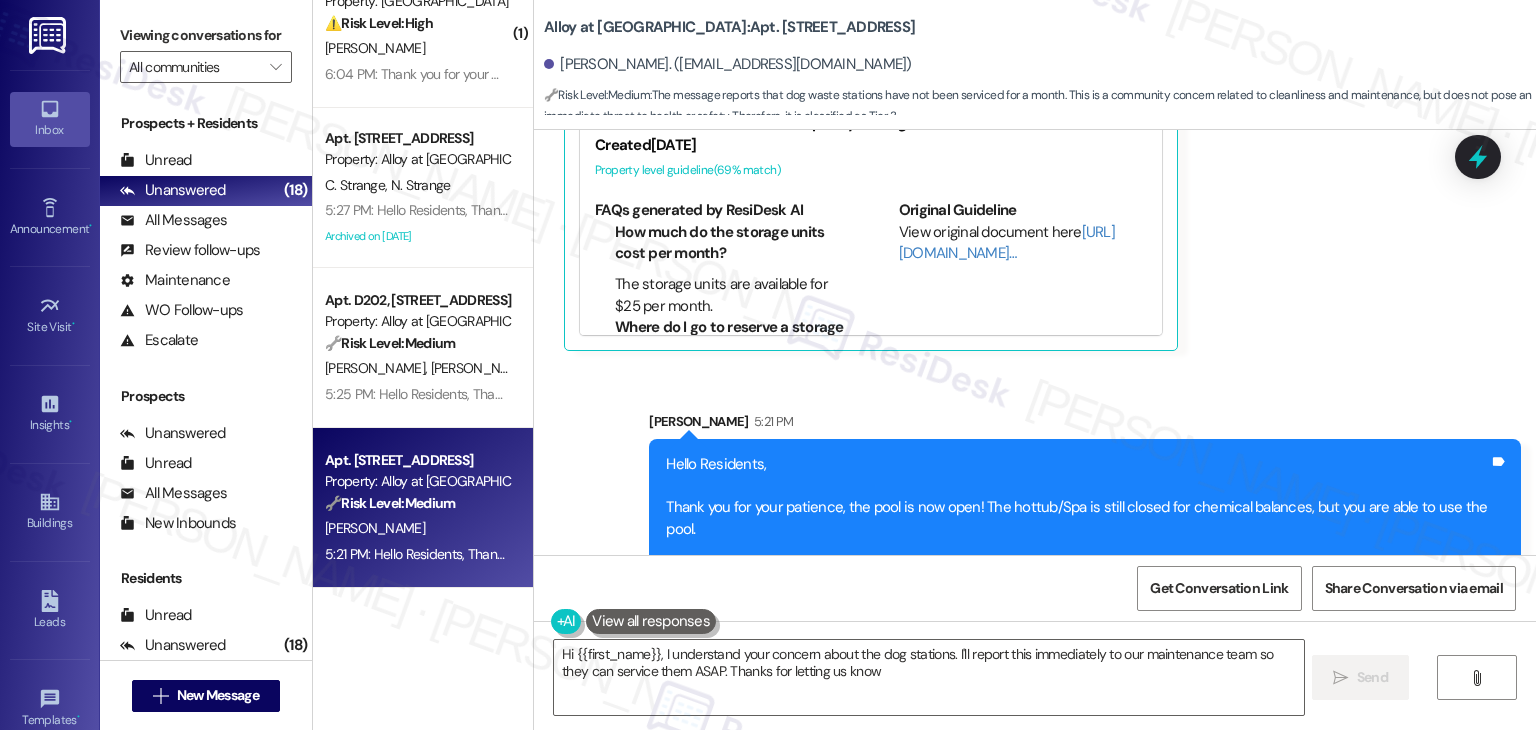 type on "Hi {{first_name}}, I understand your concern about the dog stations. I'll report this immediately to our maintenance team so they can service them ASAP. Thanks for letting us know!" 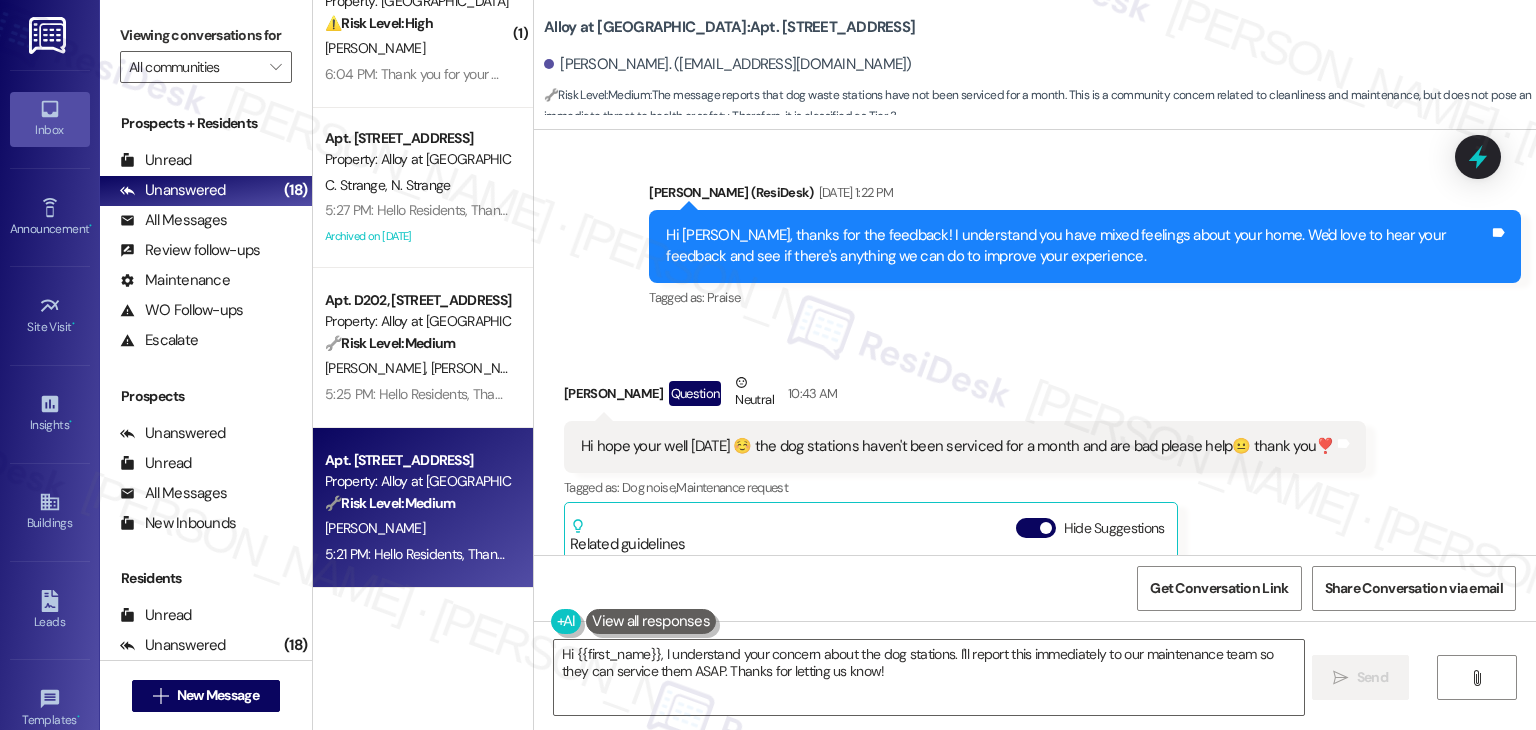 scroll, scrollTop: 13062, scrollLeft: 0, axis: vertical 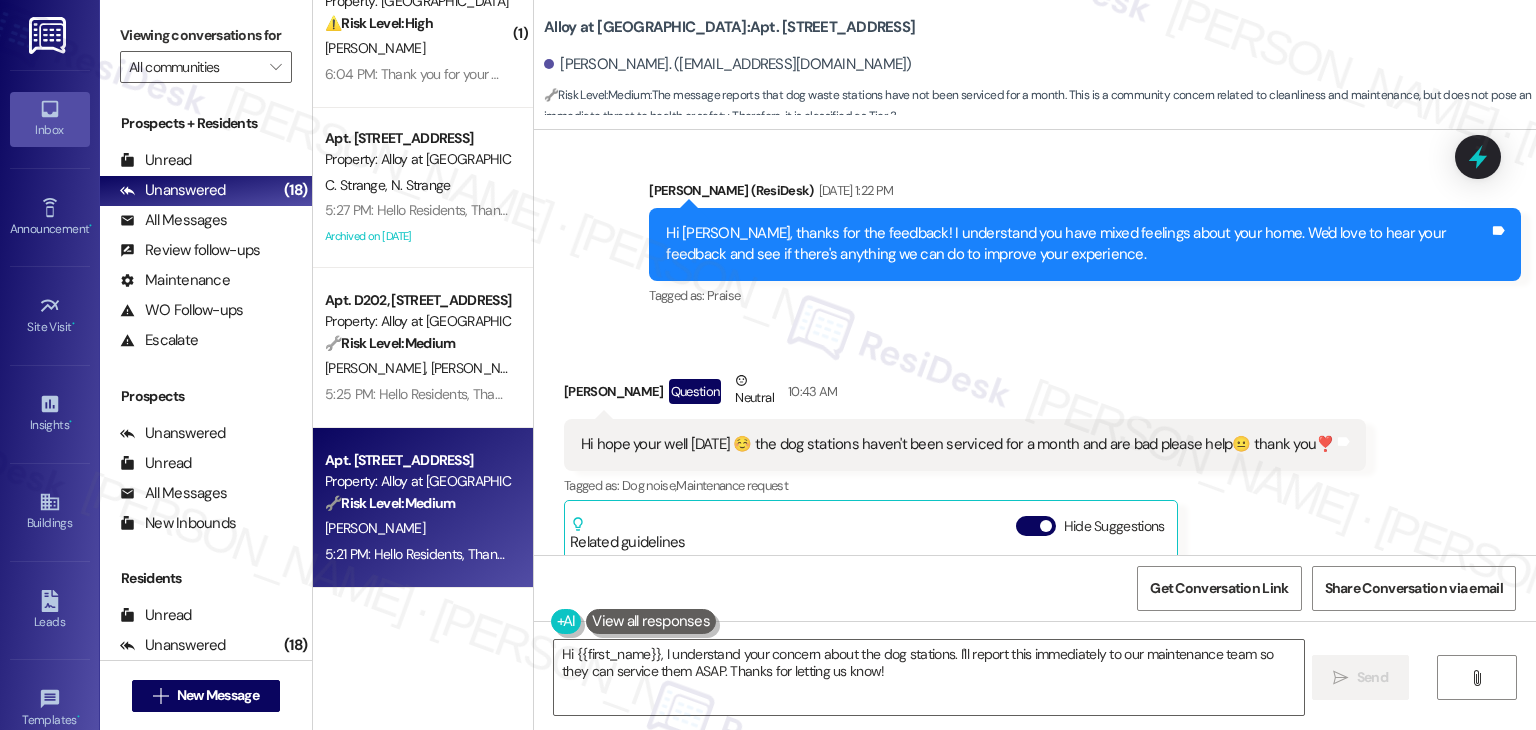 click on "[PERSON_NAME] Question   Neutral 10:43 AM" at bounding box center [965, 394] 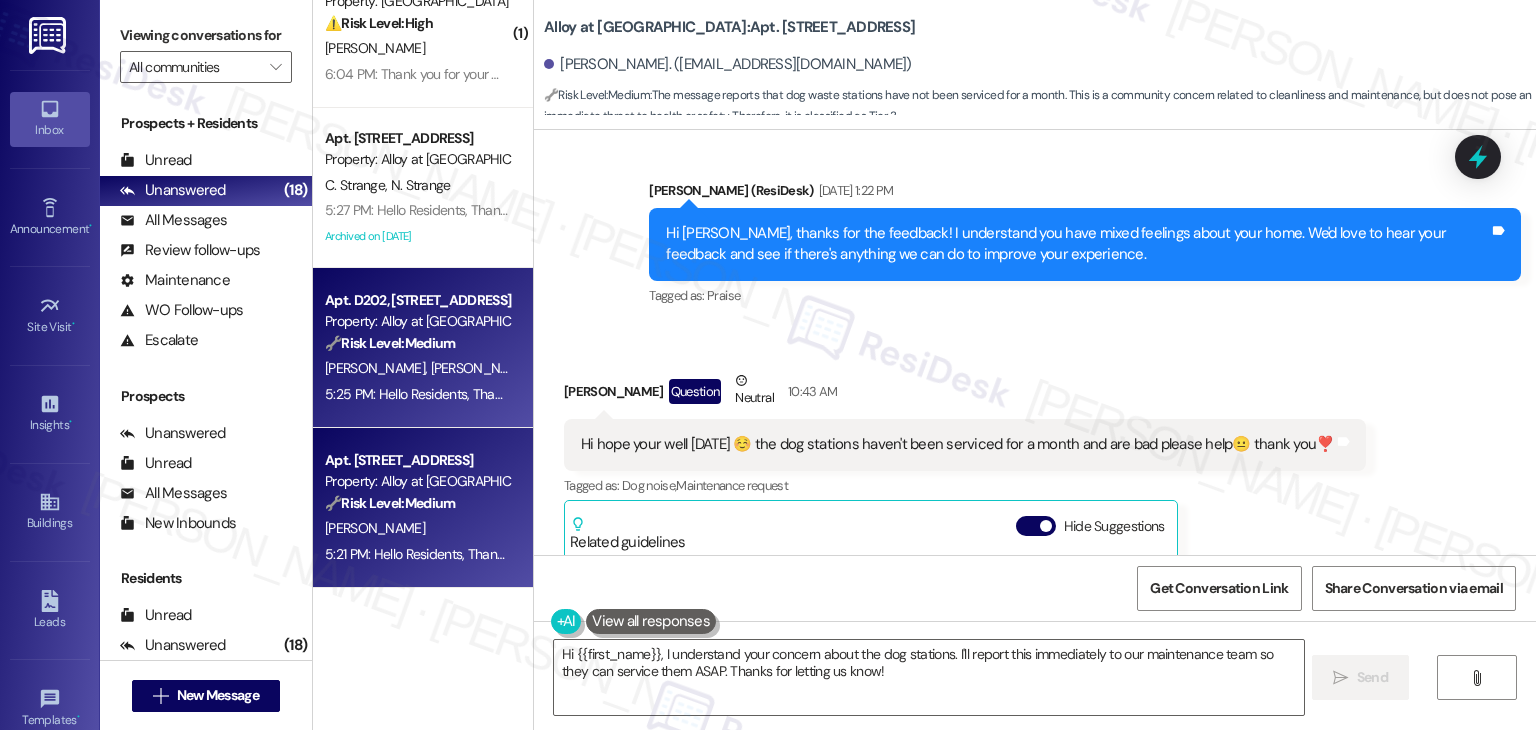 click on "5:25 PM: Hello Residents,
Thank you for your patience, the pool is now open! The hottub/Spa is still closed for chemical balances, but you are able to use the pool.
The Alloy at [GEOGRAPHIC_DATA]!  5:25 PM: Hello Residents,
Thank you for your patience, the pool is now open! The hottub/Spa is still closed for chemical balances, but you are able to use the pool.
The Alloy at [GEOGRAPHIC_DATA]!" at bounding box center [893, 394] 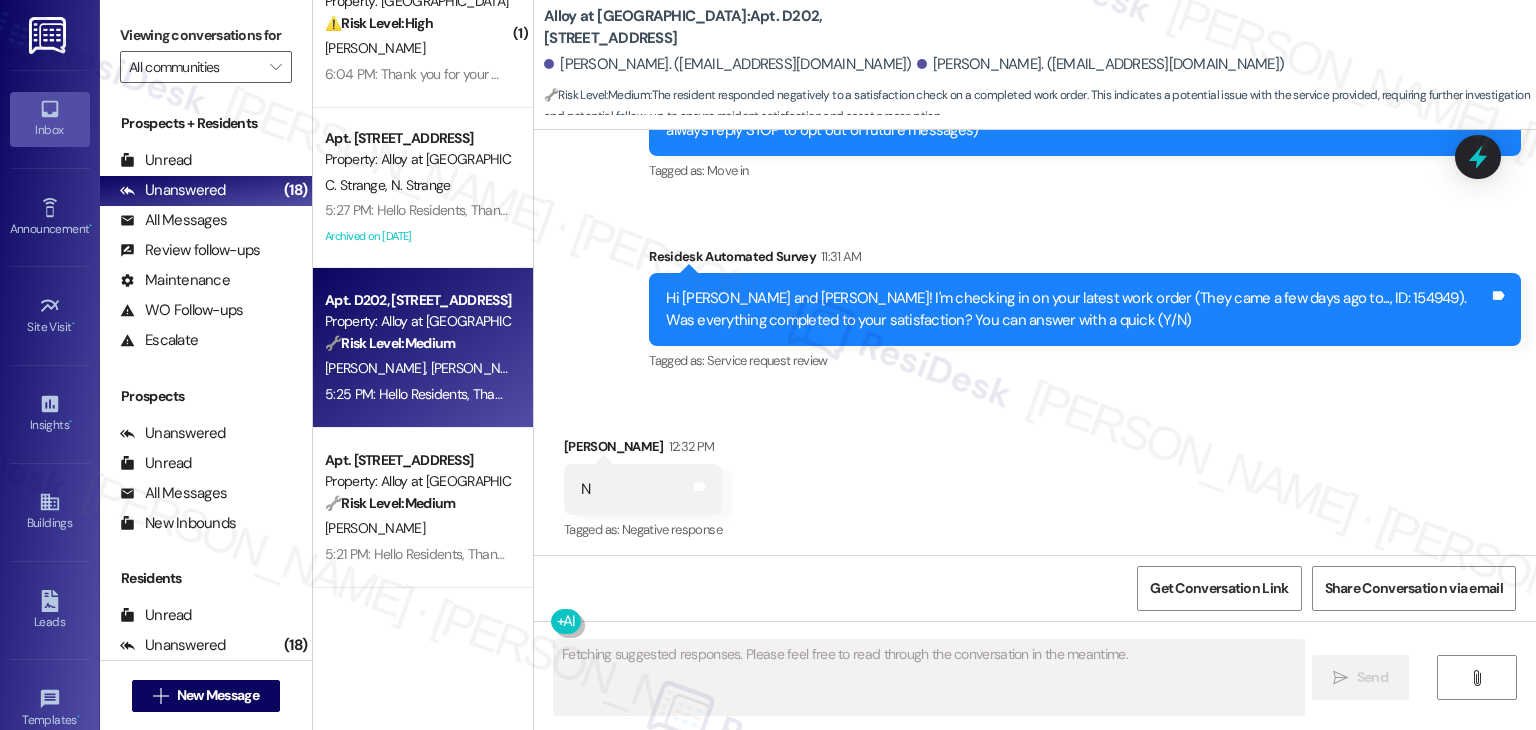scroll, scrollTop: 280, scrollLeft: 0, axis: vertical 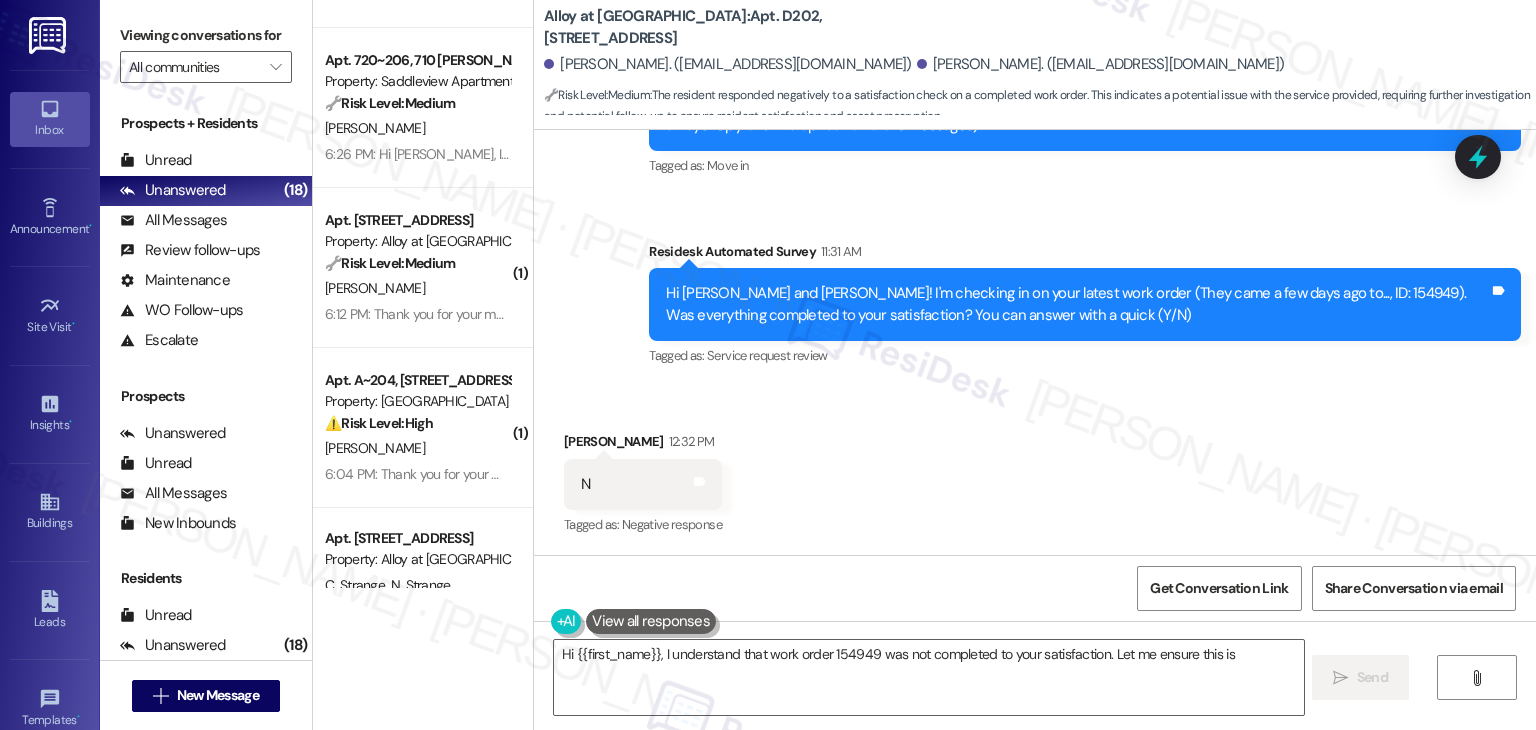 type on "Hi {{first_name}}, I understand that work order 154949 was not completed to your satisfaction. Let me ensure this is" 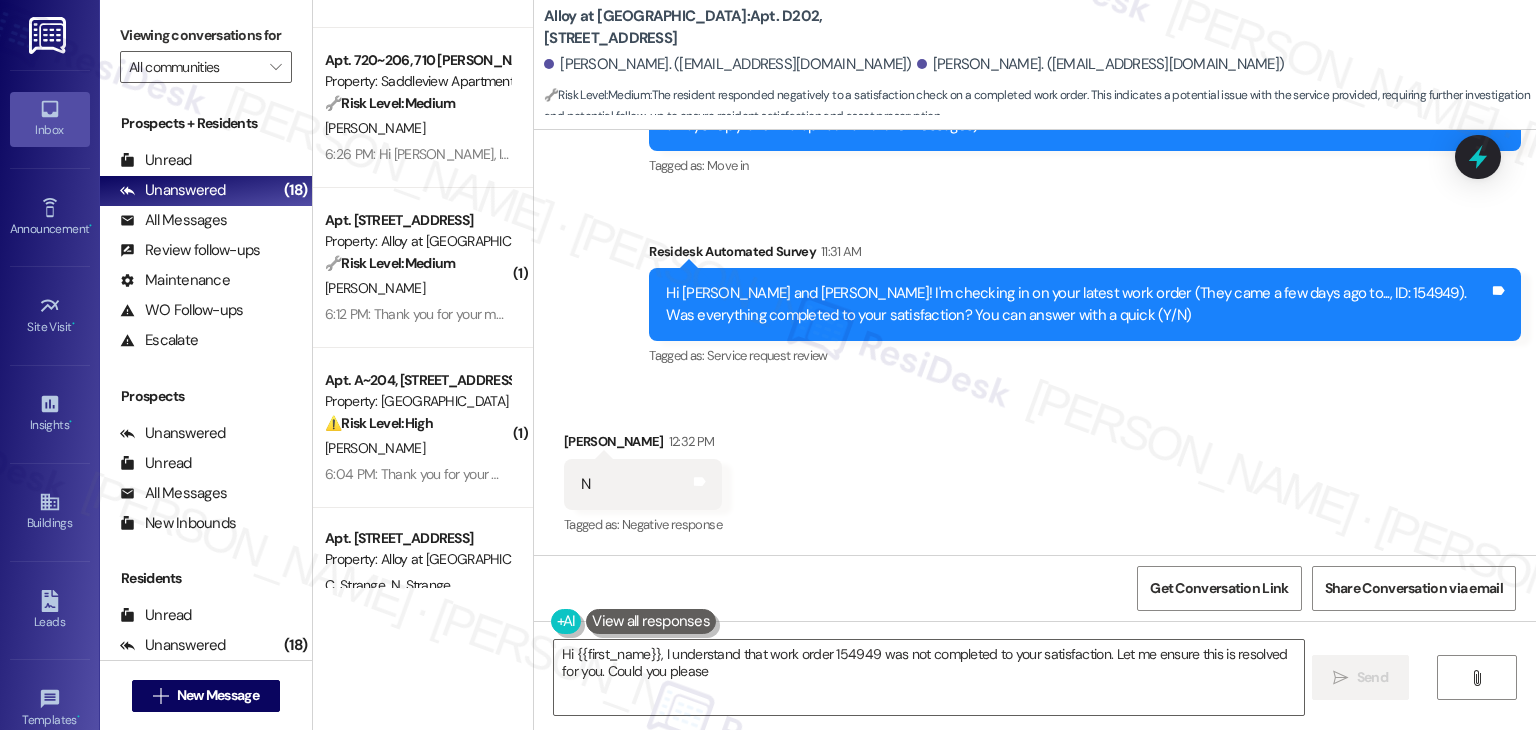 click on "⚠️  Risk Level:  High" at bounding box center (379, 423) 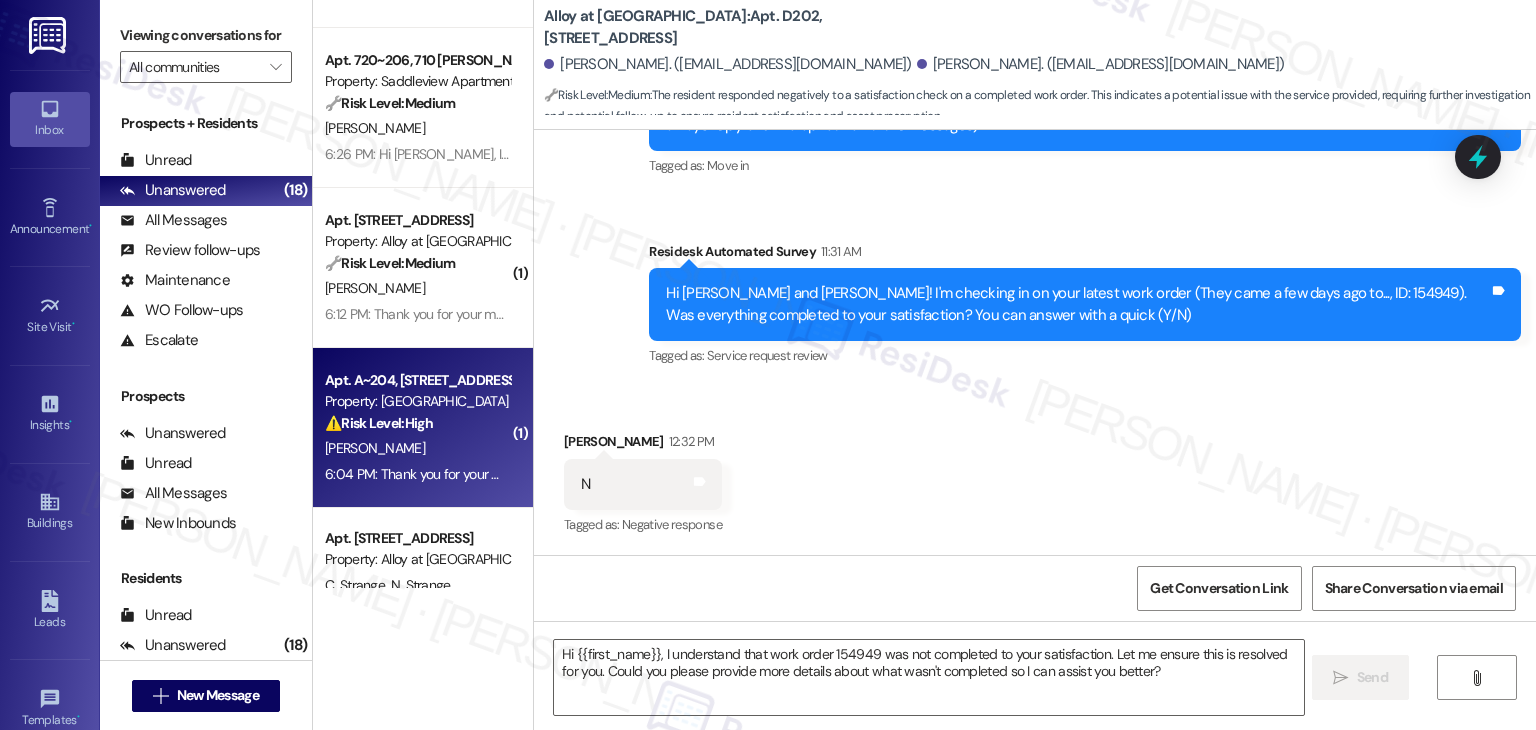 type on "Fetching suggested responses. Please feel free to read through the conversation in the meantime." 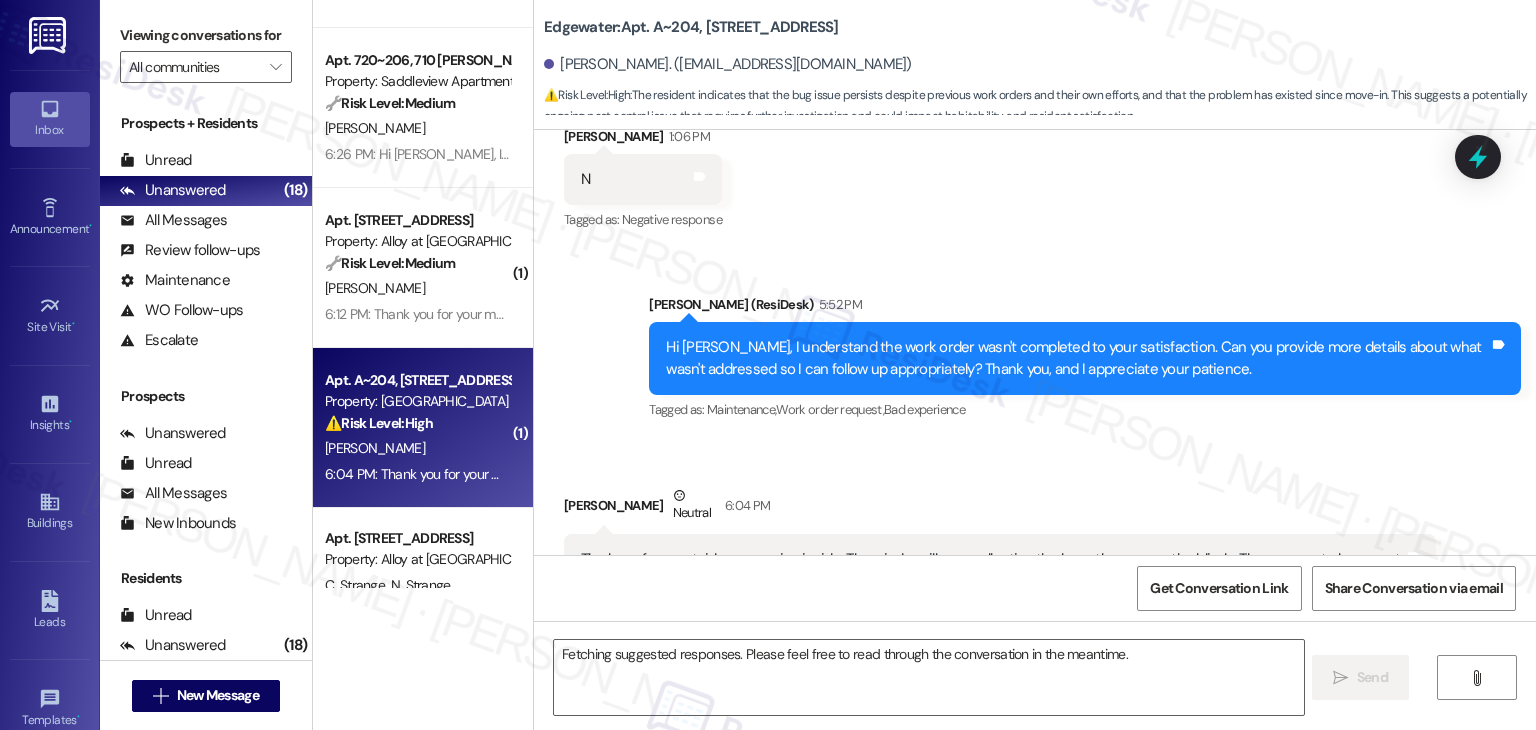 scroll, scrollTop: 660, scrollLeft: 0, axis: vertical 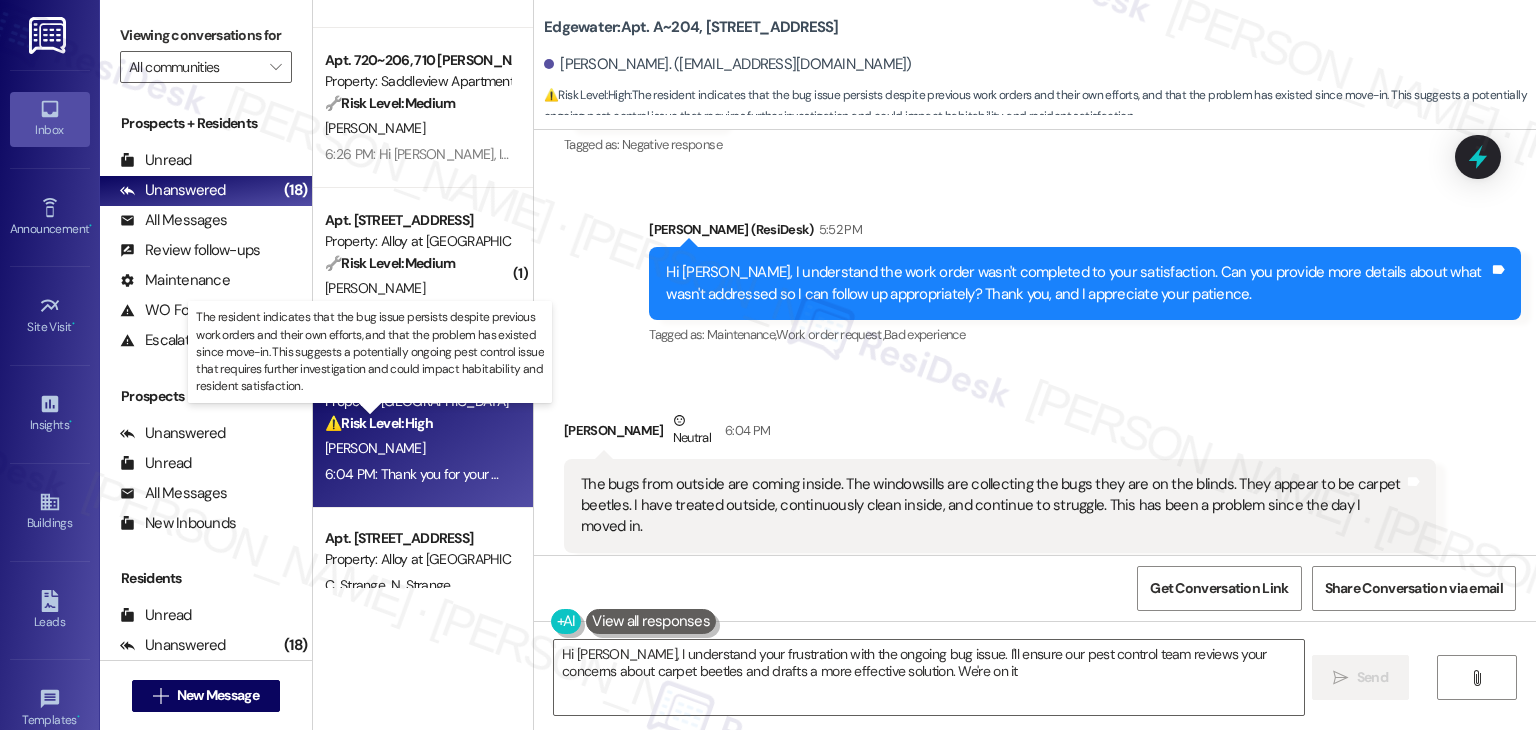 type on "Hi [PERSON_NAME], I understand your frustration with the ongoing bug issue. I'll ensure our pest control team reviews your concerns about carpet beetles and drafts a more effective solution. We're on it!" 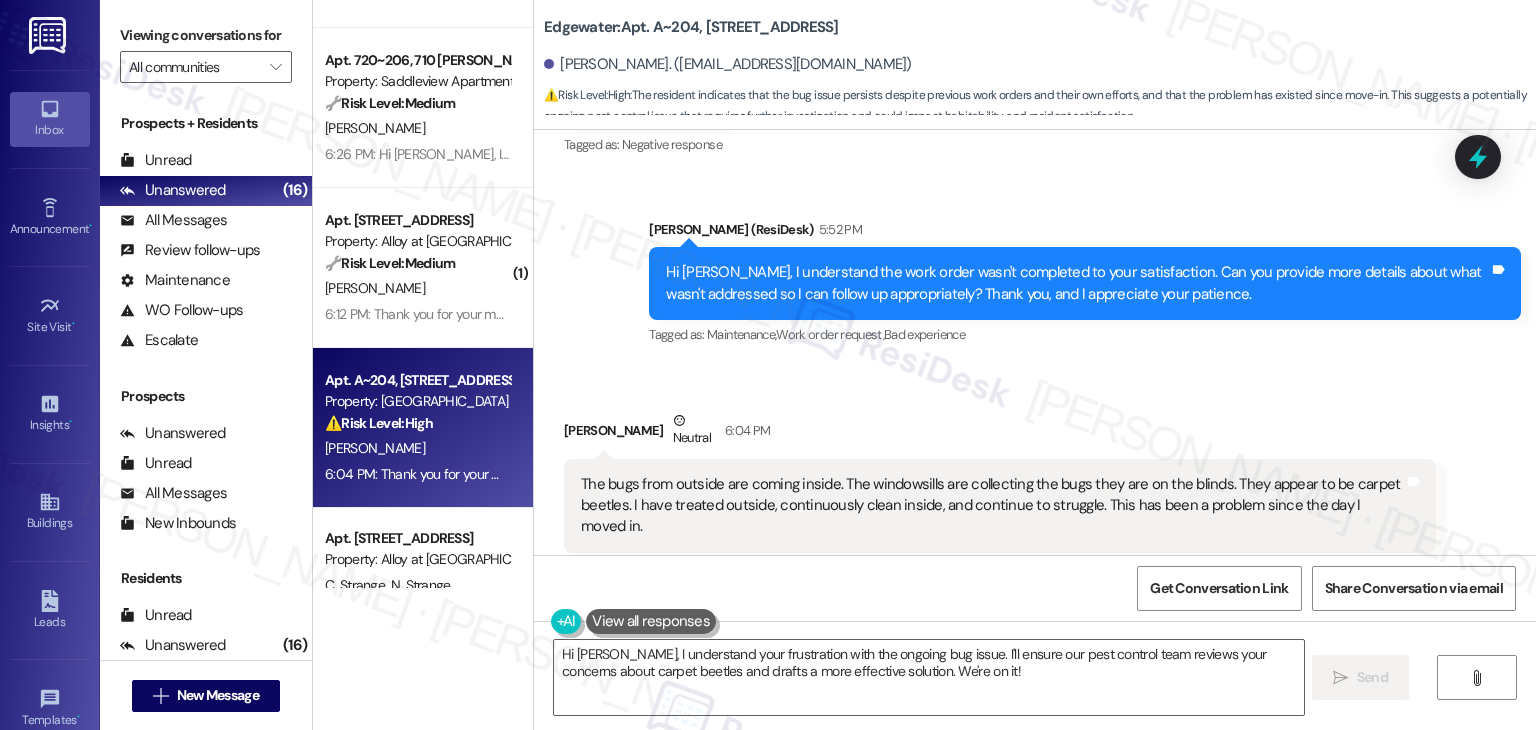 click on "[PERSON_NAME]   Neutral 6:04 PM" at bounding box center [1000, 434] 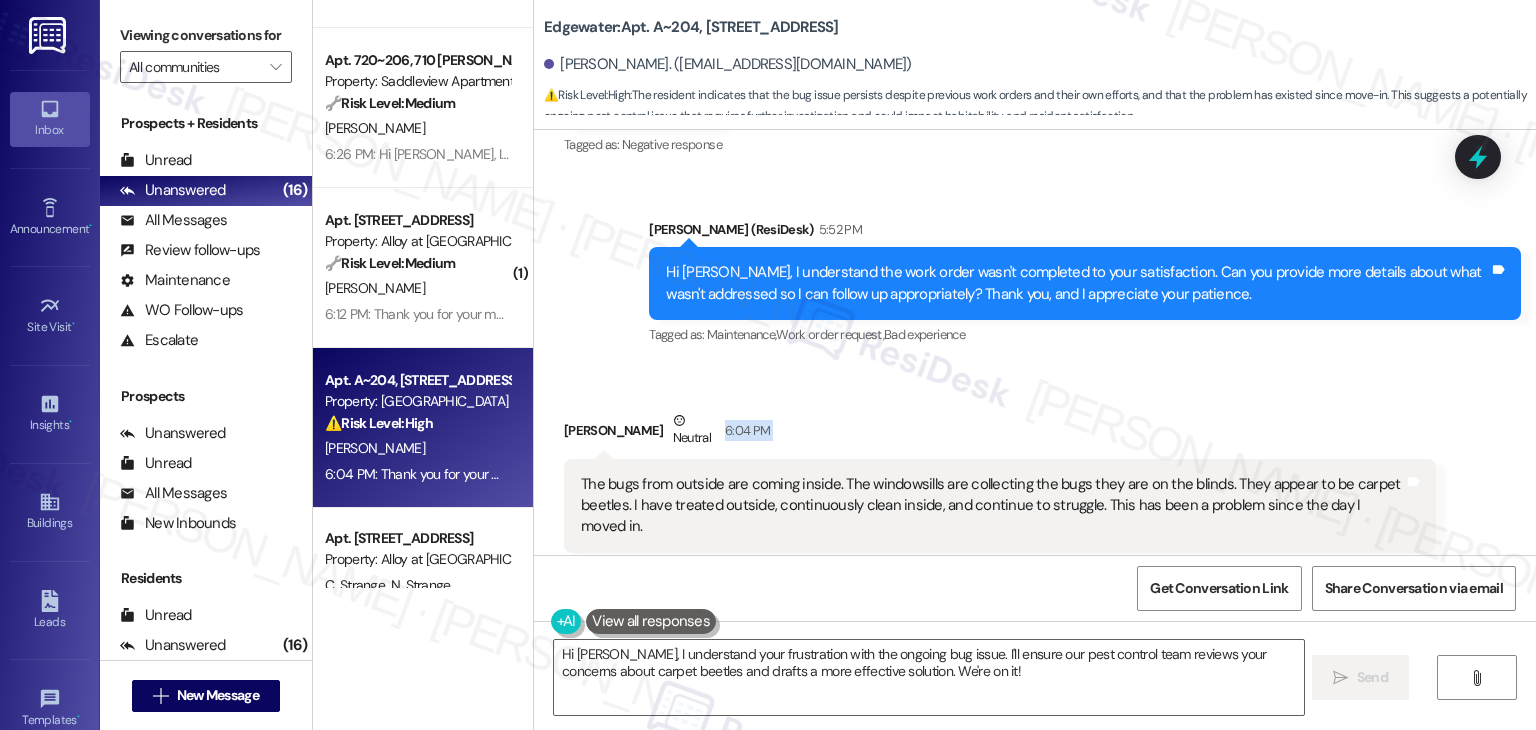 click on "[PERSON_NAME]   Neutral 6:04 PM" at bounding box center (1000, 434) 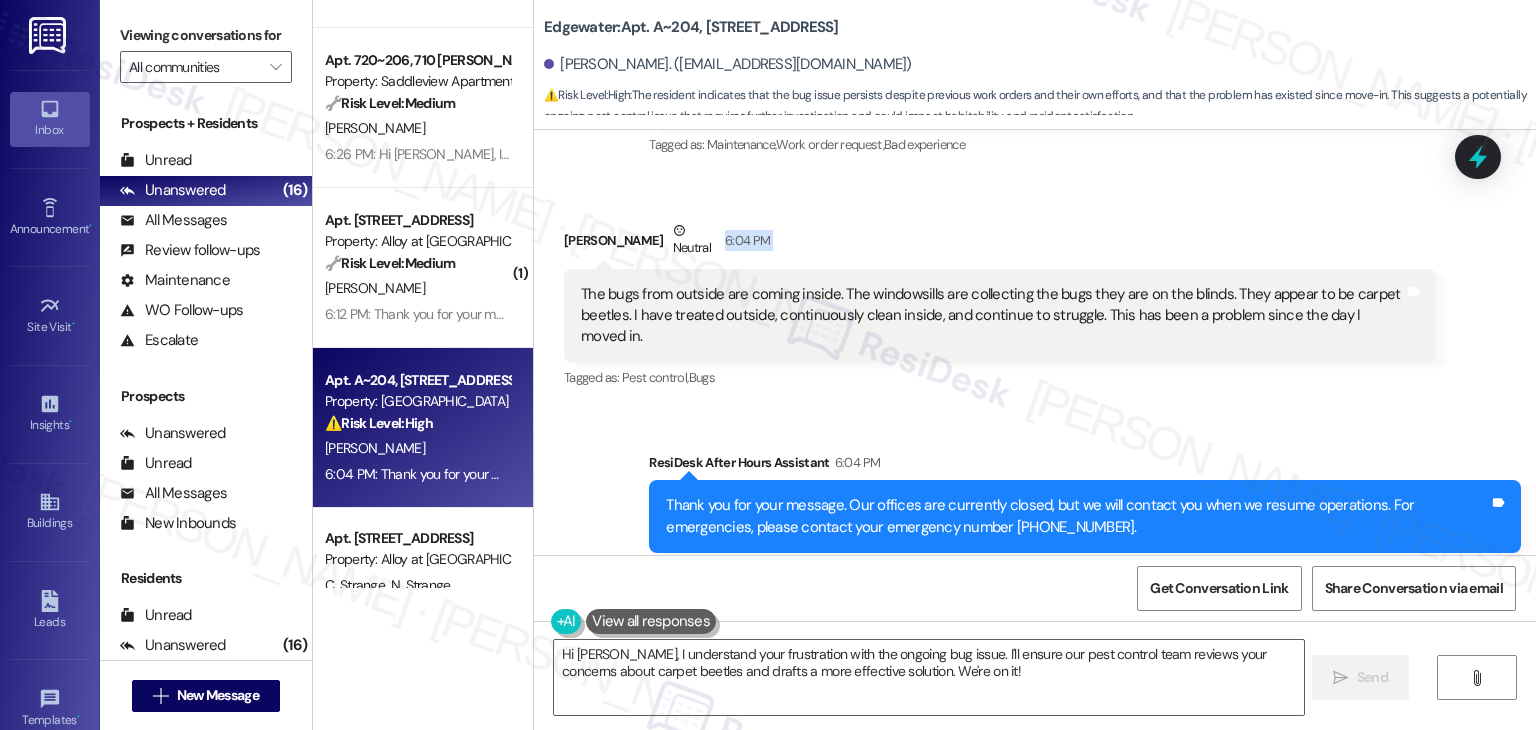 scroll, scrollTop: 851, scrollLeft: 0, axis: vertical 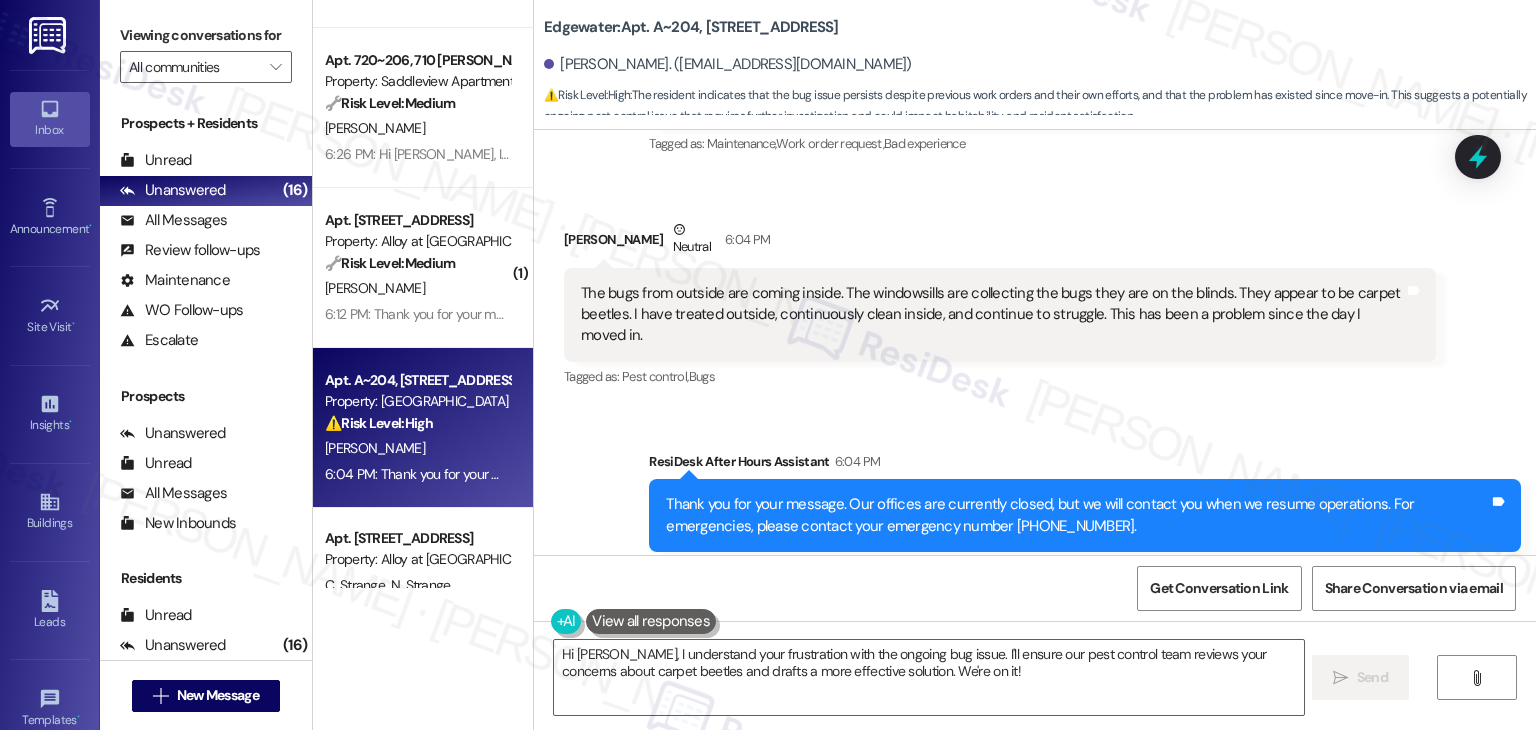 click on "Sent via SMS ResiDesk After Hours Assistant 6:04 PM Thank you for your message. Our offices are currently closed, but we will contact you when we resume operations. For emergencies, please contact your emergency number [PHONE_NUMBER]. Tags and notes Tagged as:   Call request Click to highlight conversations about Call request" at bounding box center [1035, 501] 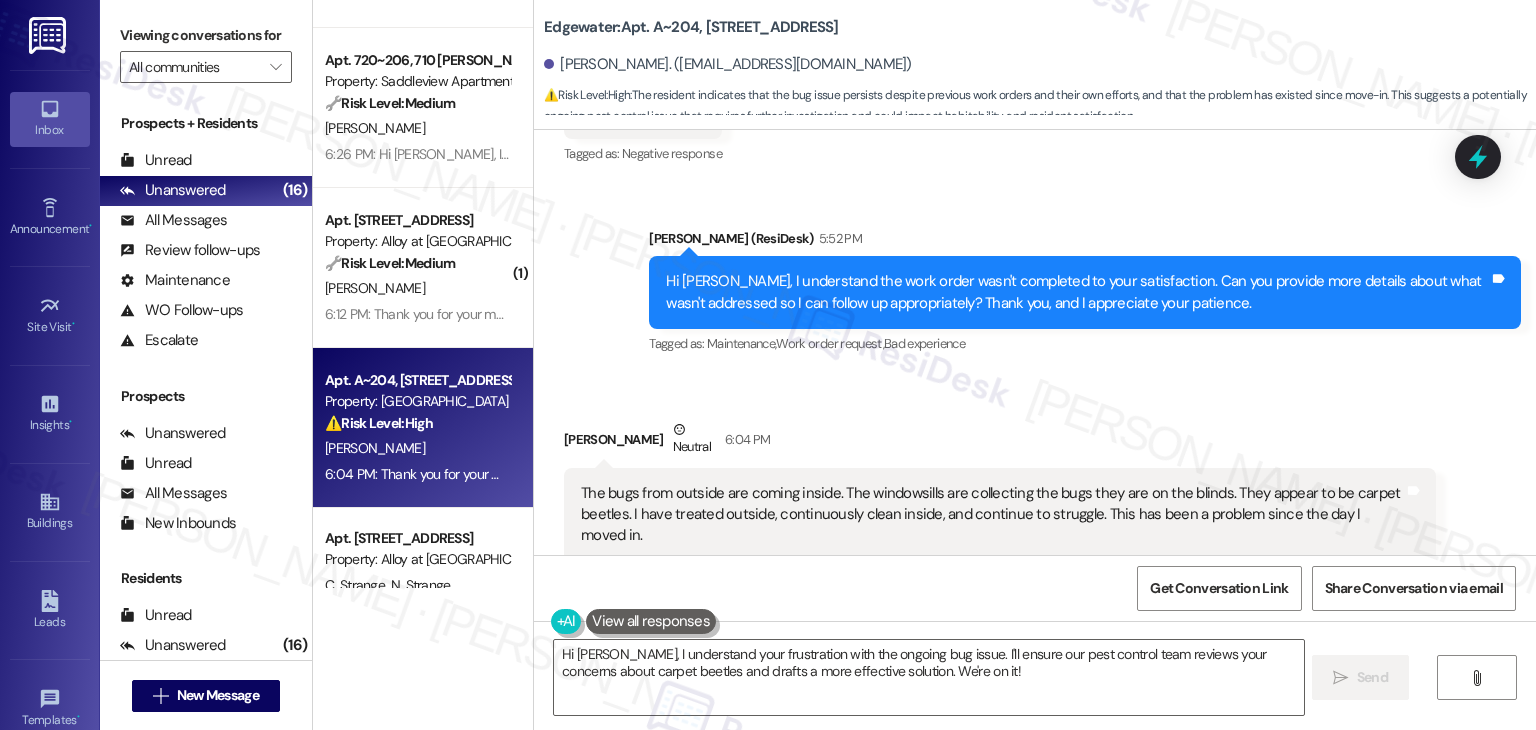 click on "[PERSON_NAME]   Neutral 6:04 PM" at bounding box center (1000, 443) 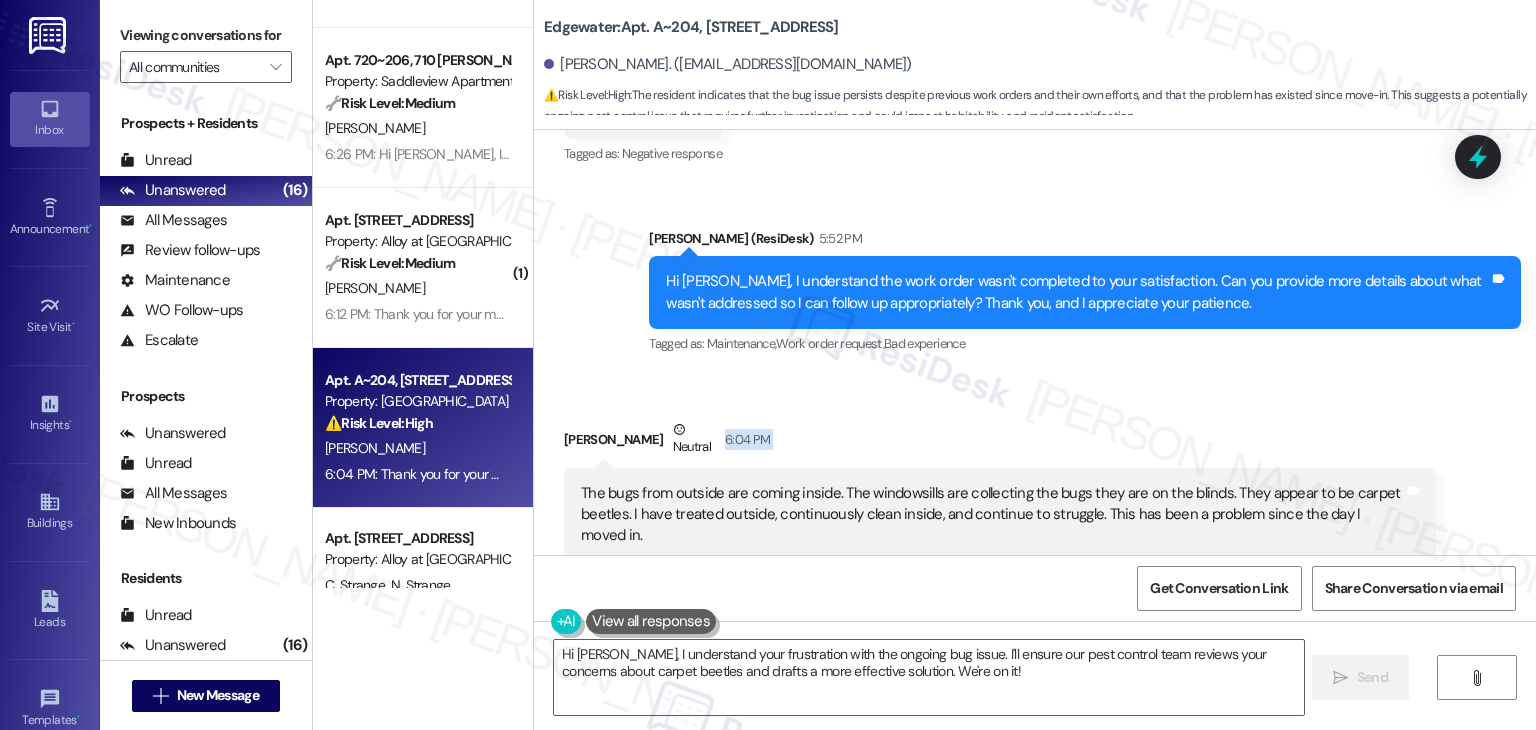 click on "[PERSON_NAME]   Neutral 6:04 PM" at bounding box center [1000, 443] 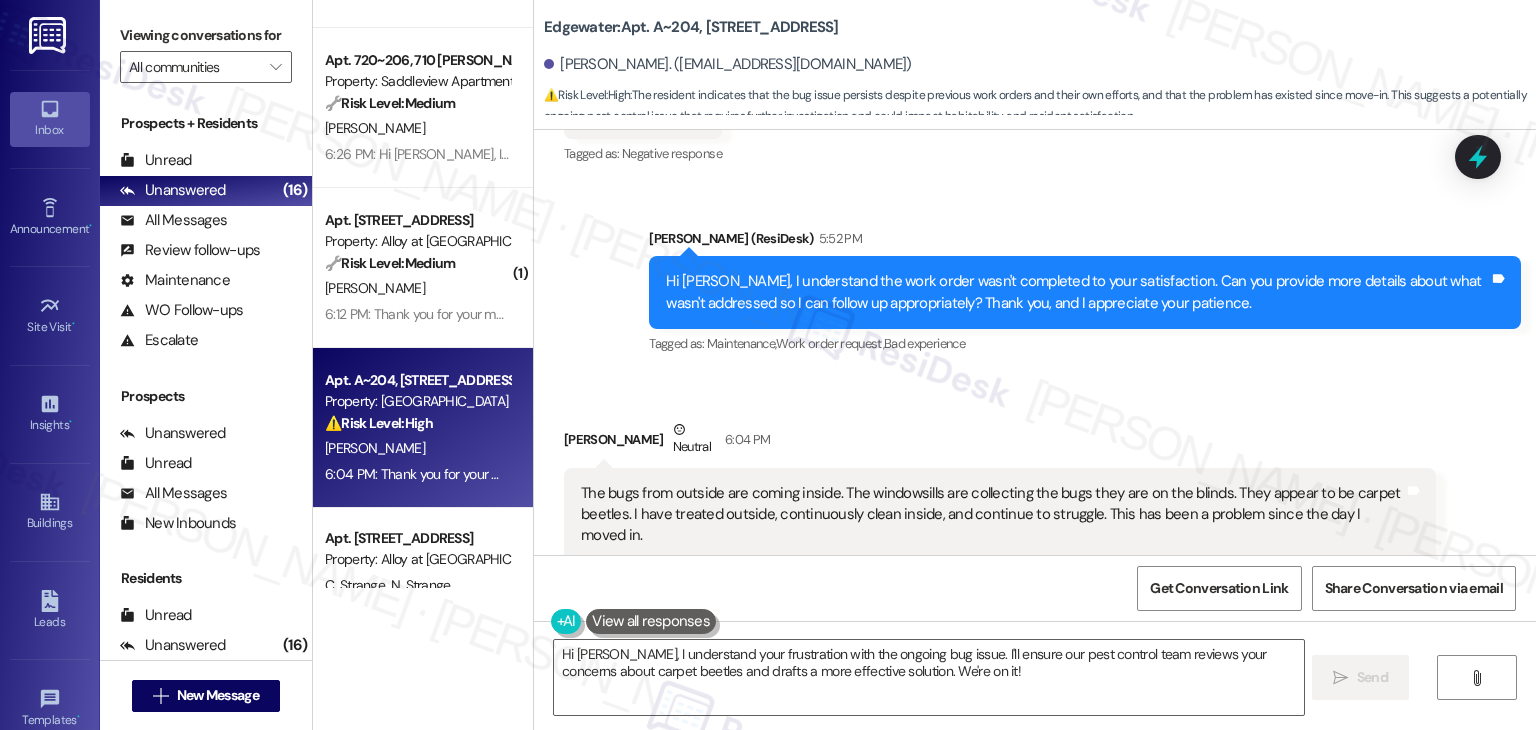 click on "[PERSON_NAME]   Neutral 6:04 PM" at bounding box center [1000, 443] 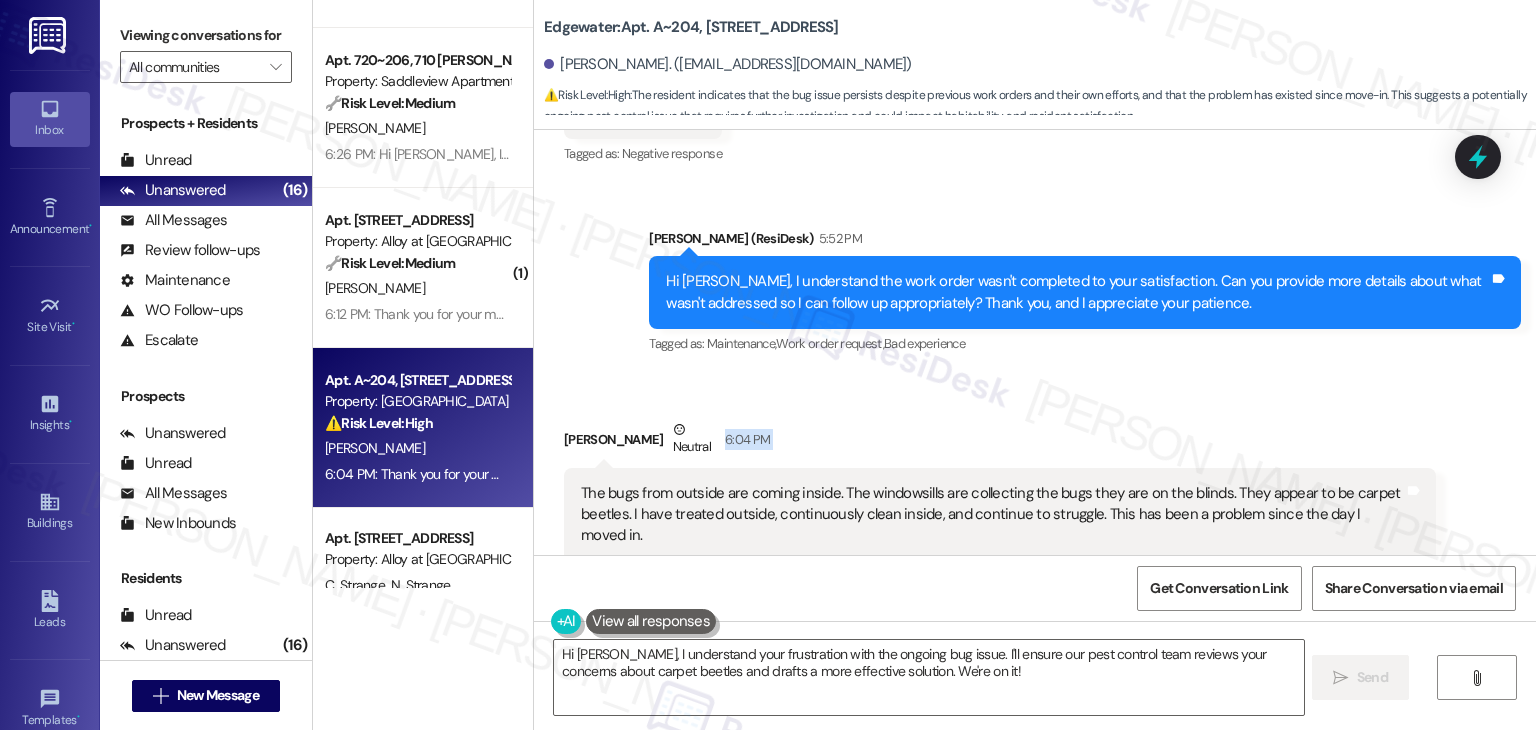 click on "[PERSON_NAME]   Neutral 6:04 PM" at bounding box center [1000, 443] 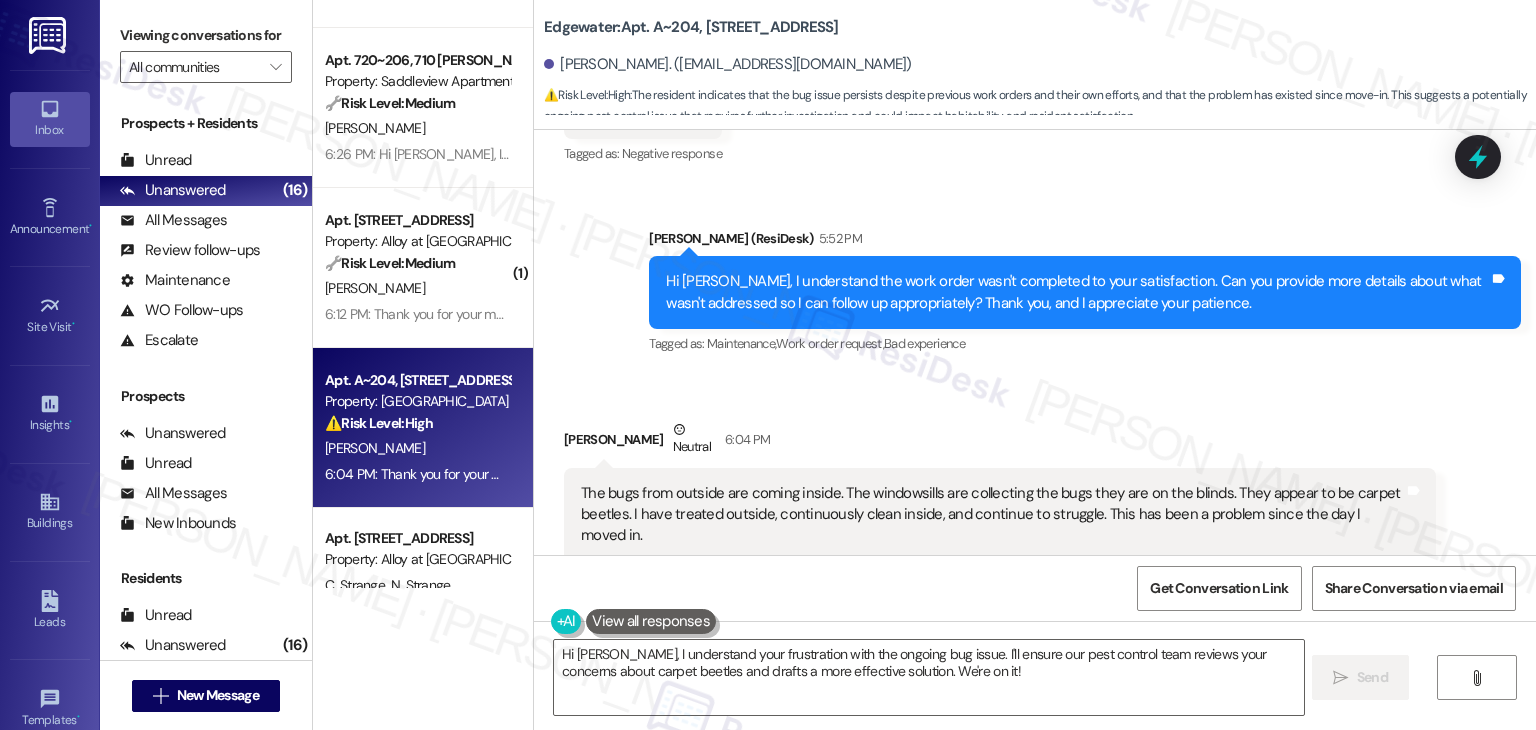 click on "[PERSON_NAME]   Neutral 6:04 PM" at bounding box center (1000, 443) 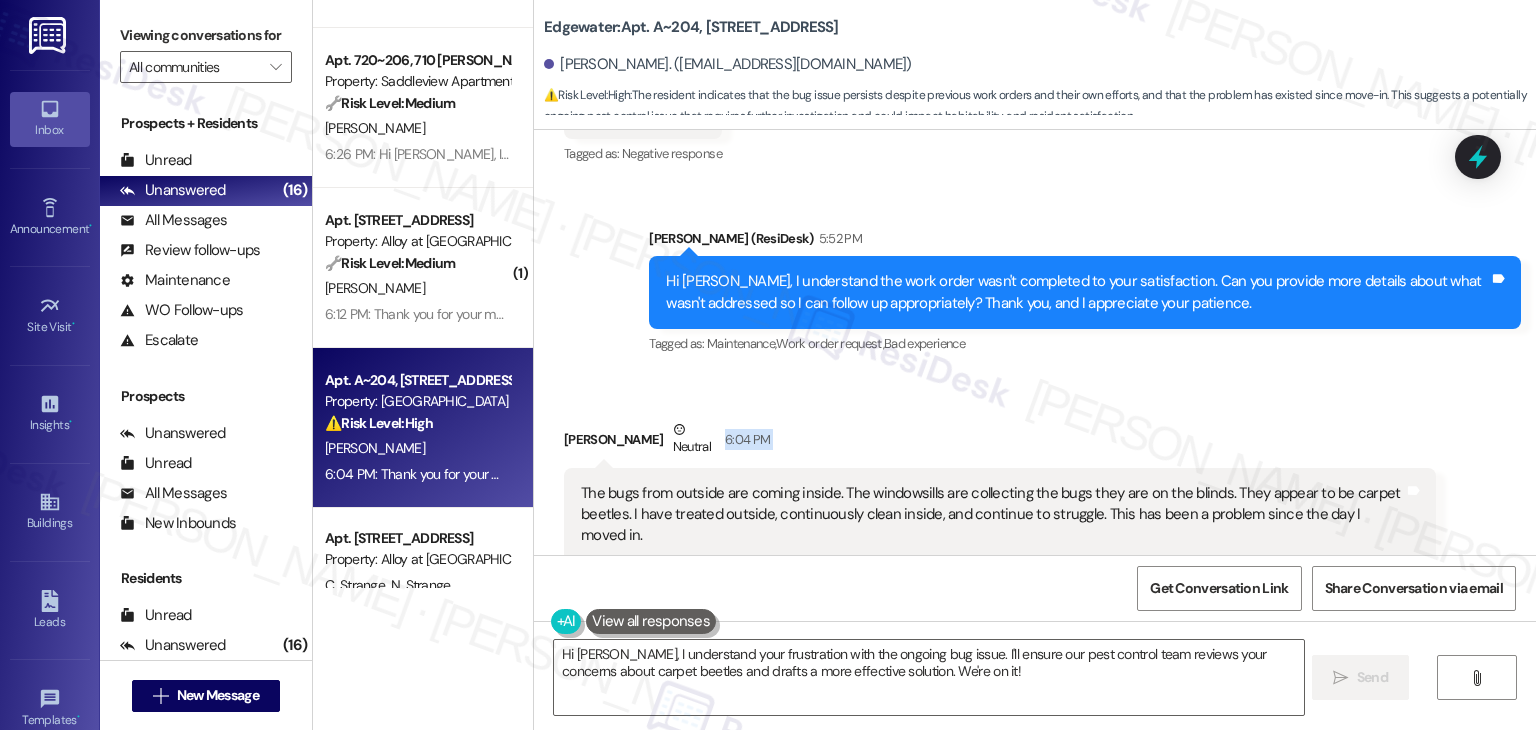 click on "[PERSON_NAME]   Neutral 6:04 PM" at bounding box center (1000, 443) 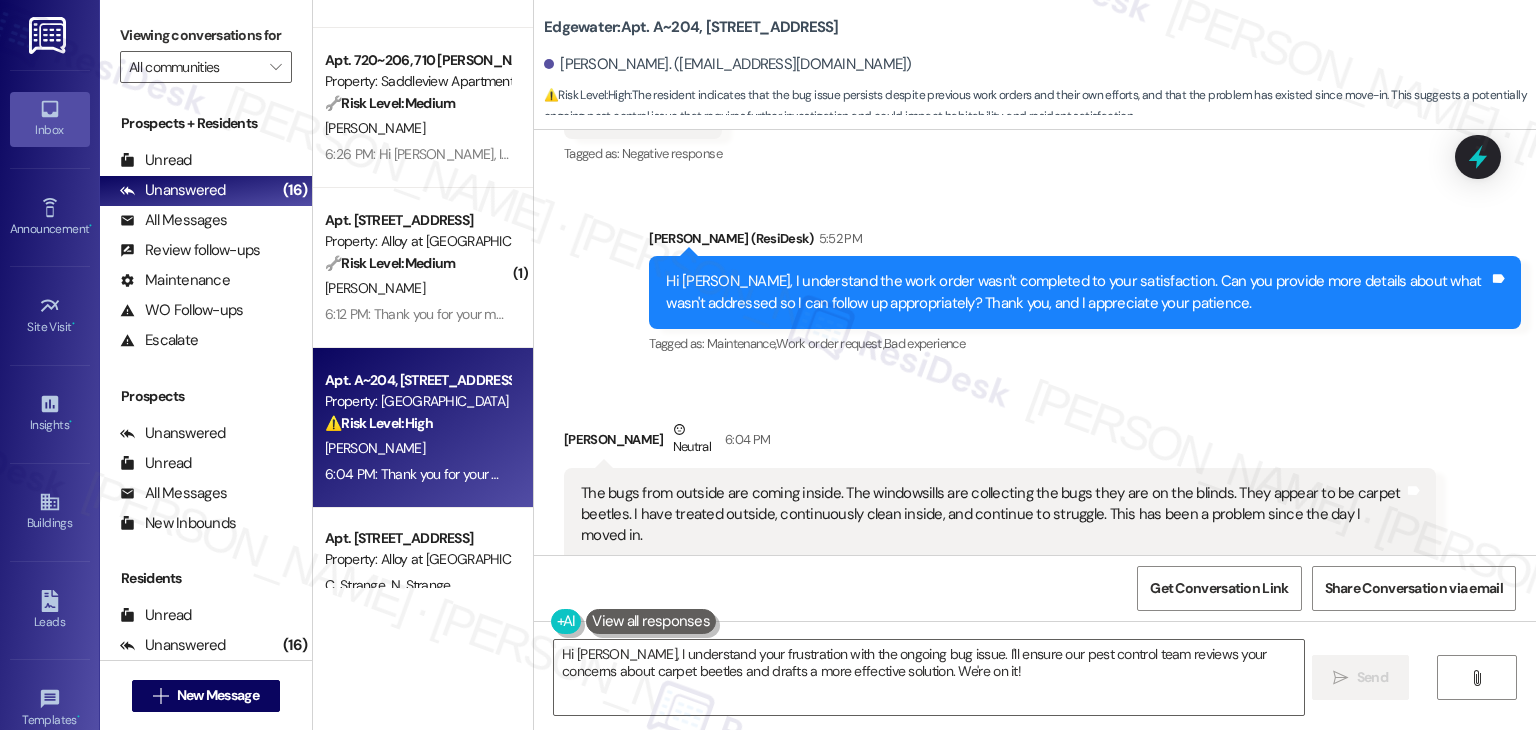 click on "Received via SMS [PERSON_NAME]   Neutral 6:04 PM The bugs from outside are coming inside.  The windowsills are collecting the bugs they are on the blinds.   They appear to be carpet beetles.  I have treated outside, continuously clean inside, and continue to struggle.  This has been a problem since the day I moved in.   Tags and notes Tagged as:   Pest control ,  Click to highlight conversations about Pest control Bugs Click to highlight conversations about Bugs" at bounding box center [1000, 505] 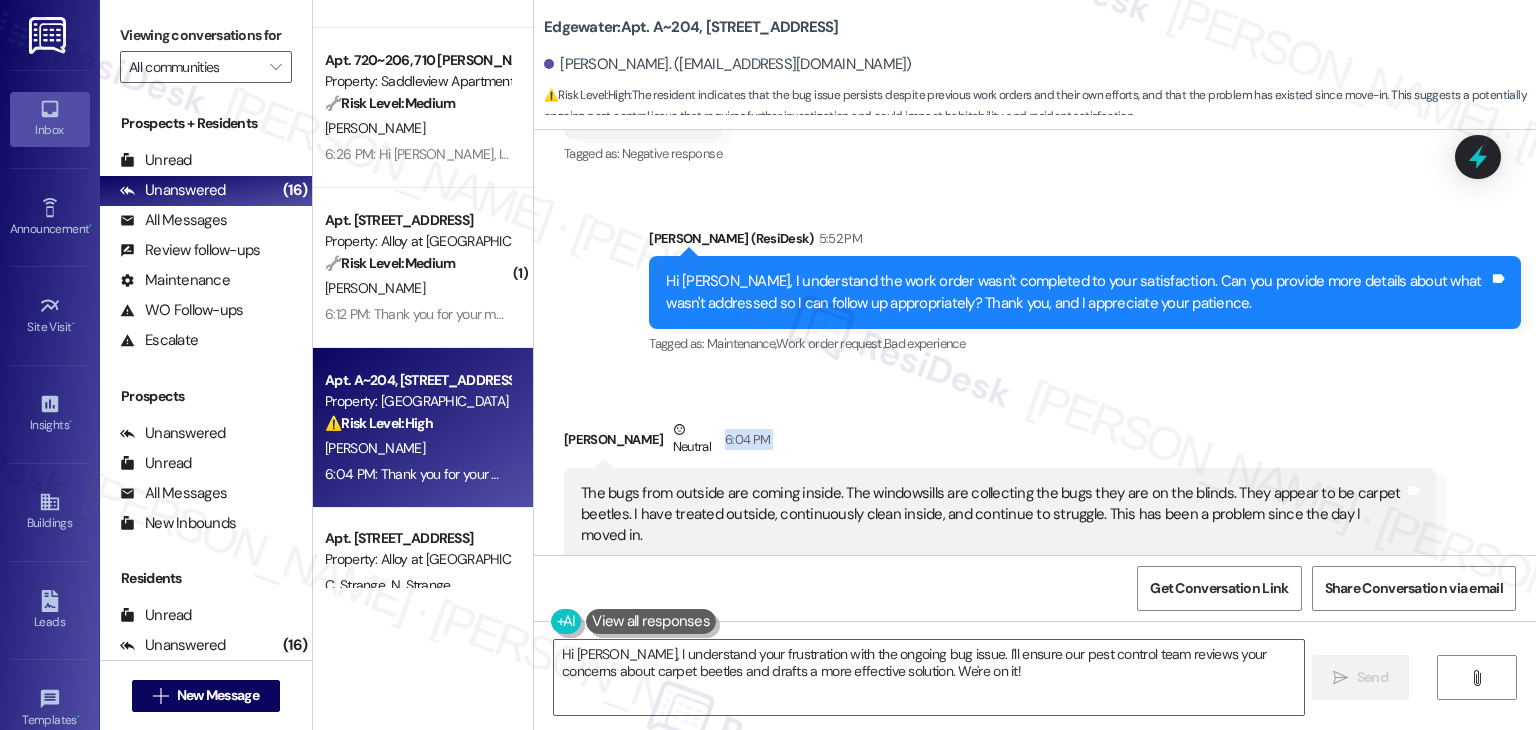 click on "Received via SMS [PERSON_NAME]   Neutral 6:04 PM The bugs from outside are coming inside.  The windowsills are collecting the bugs they are on the blinds.   They appear to be carpet beetles.  I have treated outside, continuously clean inside, and continue to struggle.  This has been a problem since the day I moved in.   Tags and notes Tagged as:   Pest control ,  Click to highlight conversations about Pest control Bugs Click to highlight conversations about Bugs" at bounding box center (1000, 505) 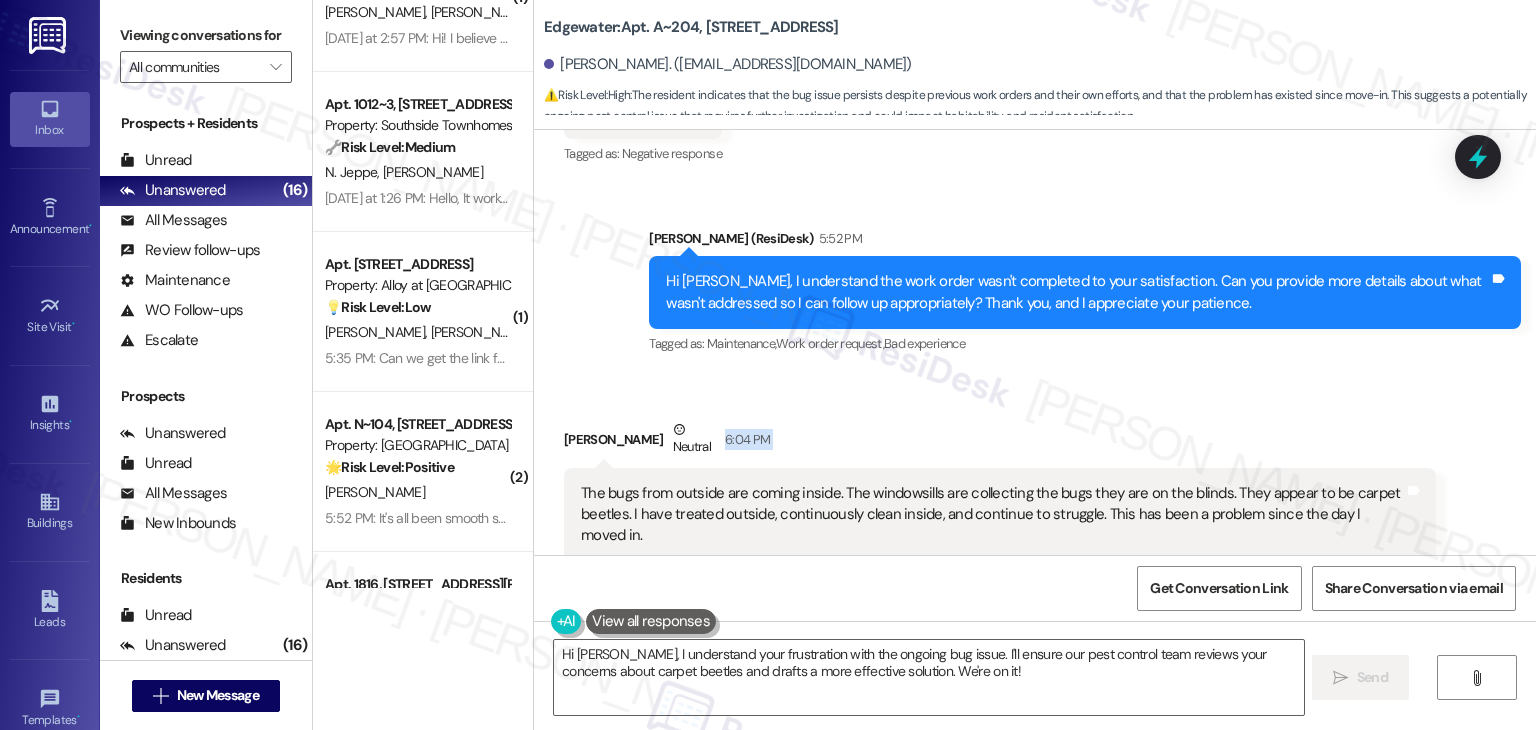 scroll, scrollTop: 872, scrollLeft: 0, axis: vertical 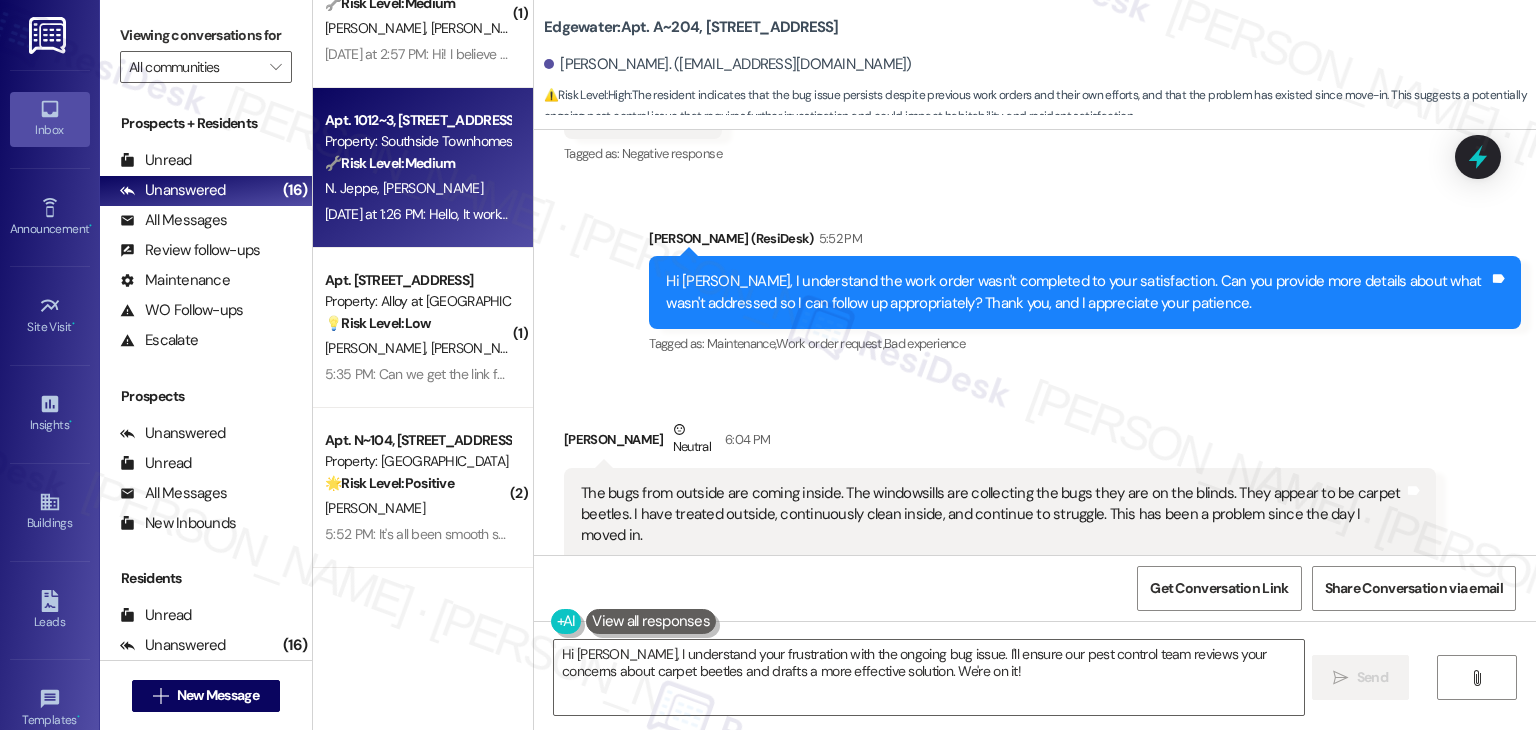 click on "Apt. 1012~3, [STREET_ADDRESS] Property: Southside Townhomes 🔧  Risk Level:  Medium The resident reports that the ice maker repair was not successful. This is a recurring maintenance issue, but does not present an immediate risk to safety or property. It warrants follow-up but is not urgent." at bounding box center (417, 142) 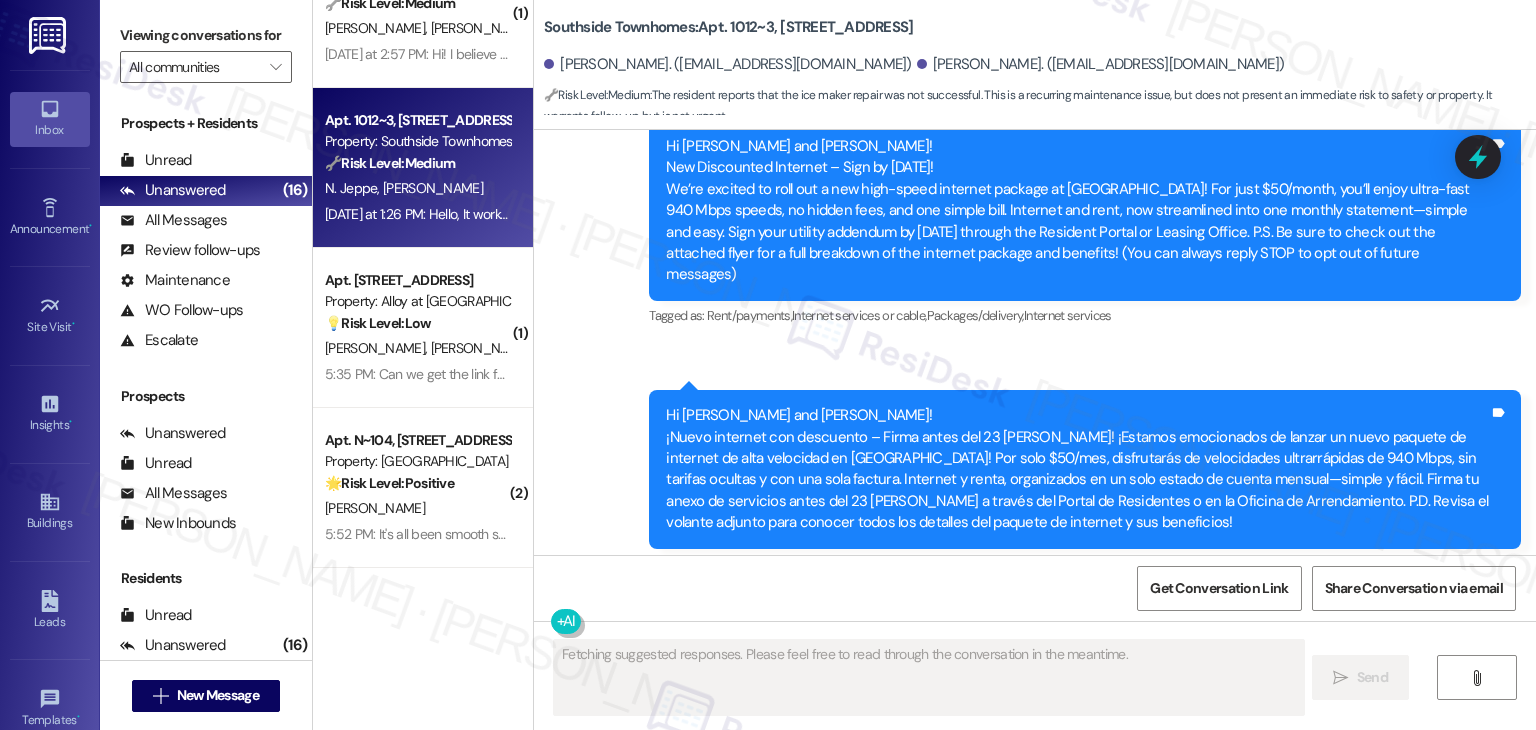 scroll, scrollTop: 1852, scrollLeft: 0, axis: vertical 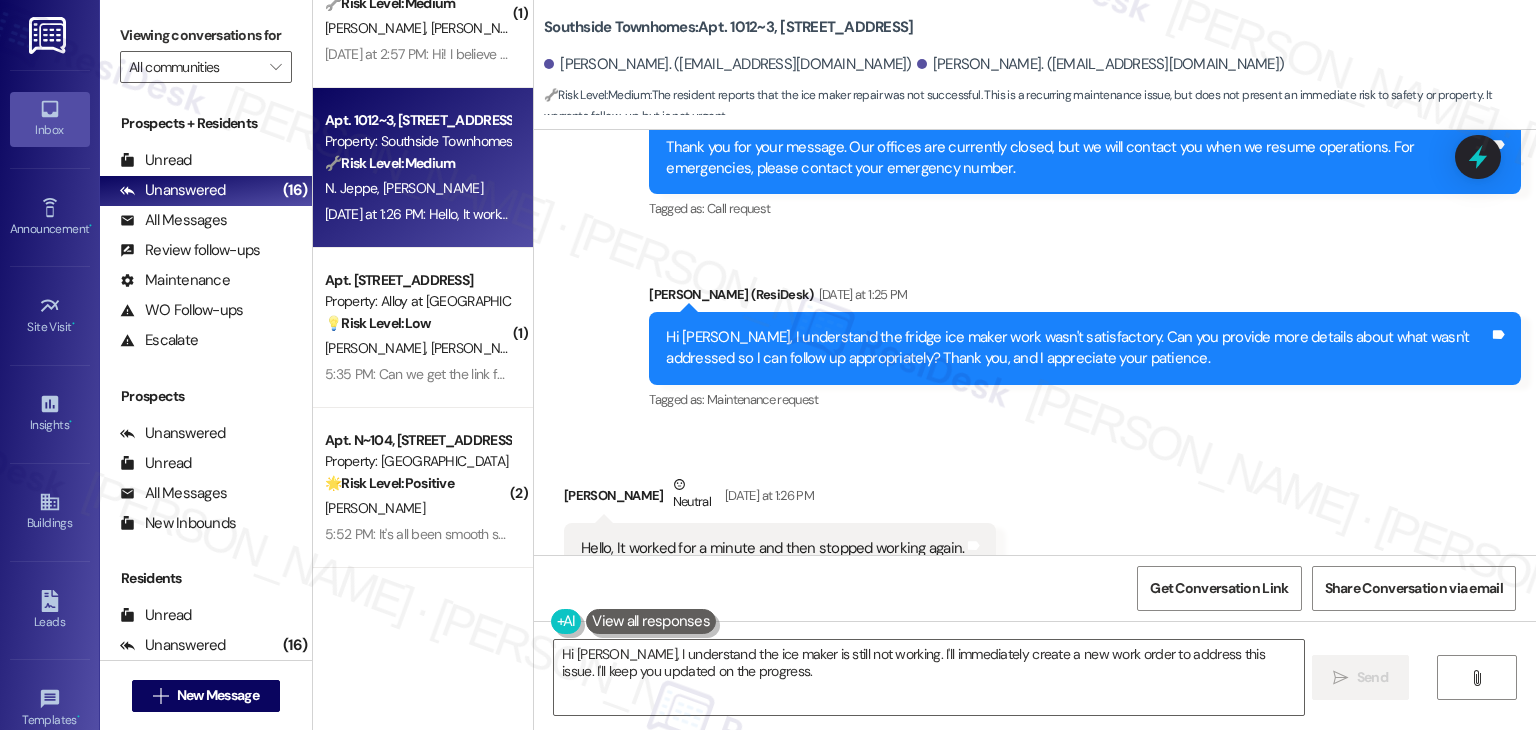click on "Received via SMS [PERSON_NAME]   Neutral [DATE] at 1:26 PM Hello, It worked for a minute and then stopped working again.  Tags and notes Tagged as:   Maintenance request Click to highlight conversations about Maintenance request" at bounding box center (1035, 524) 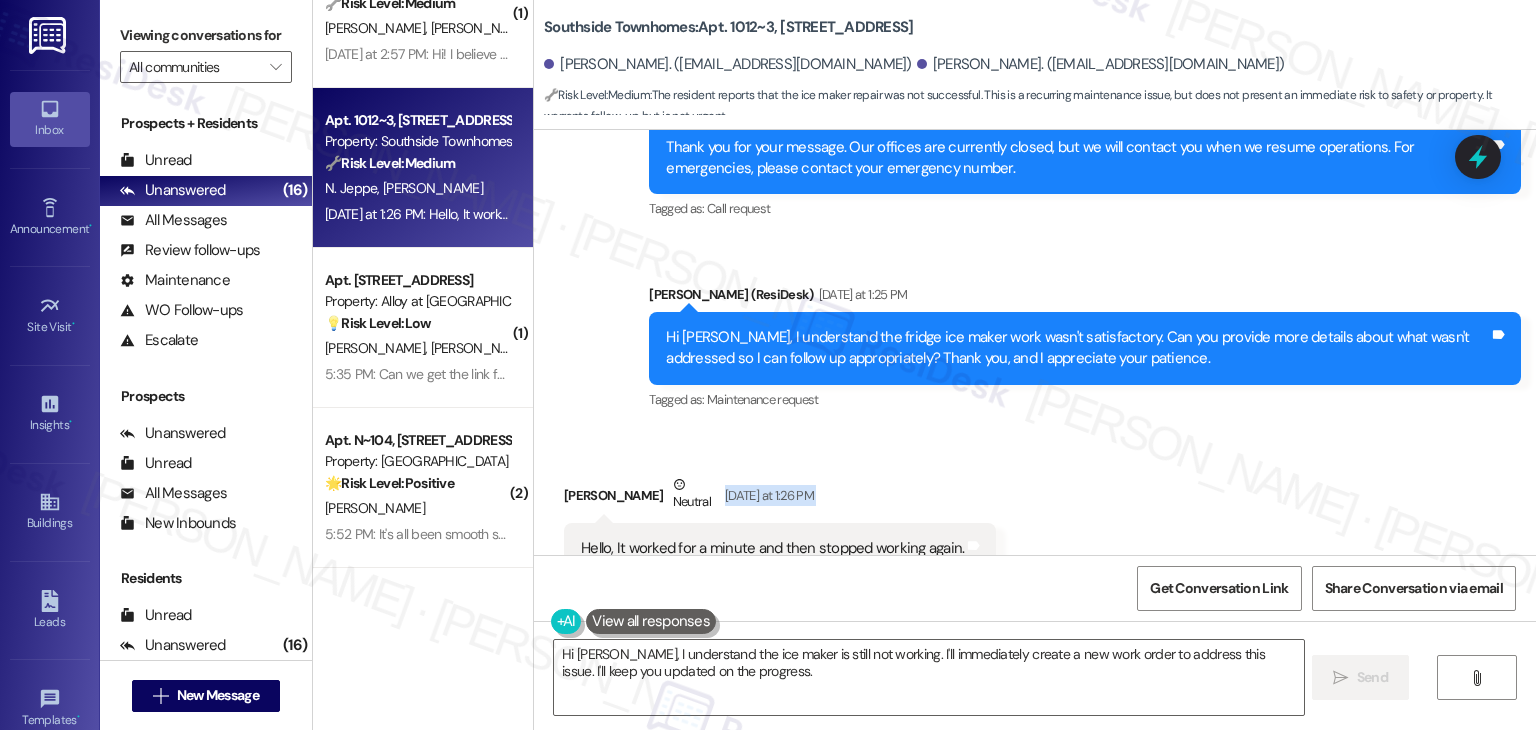 click on "Received via SMS [PERSON_NAME]   Neutral [DATE] at 1:26 PM Hello, It worked for a minute and then stopped working again.  Tags and notes Tagged as:   Maintenance request Click to highlight conversations about Maintenance request" at bounding box center [1035, 524] 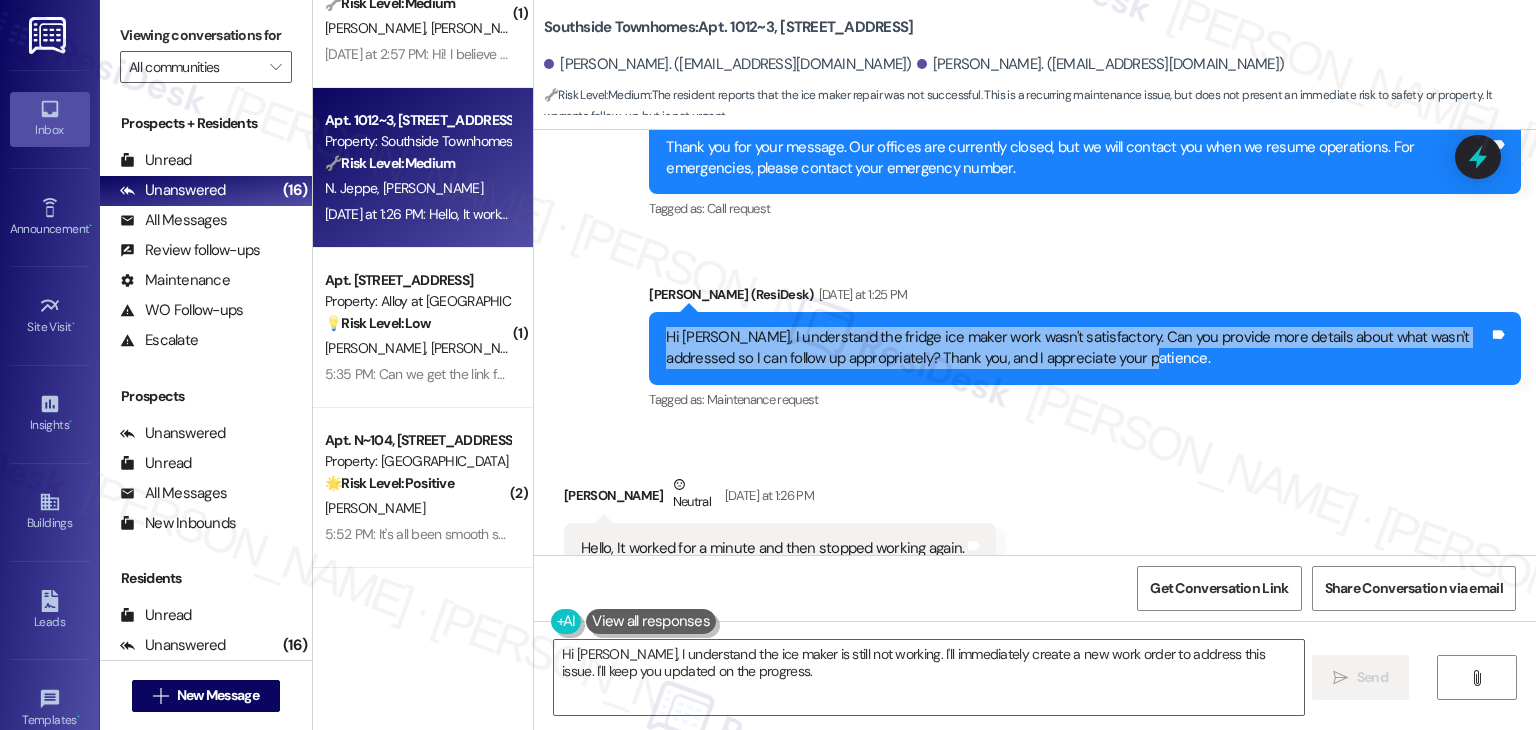 drag, startPoint x: 1099, startPoint y: 297, endPoint x: 612, endPoint y: 272, distance: 487.64127 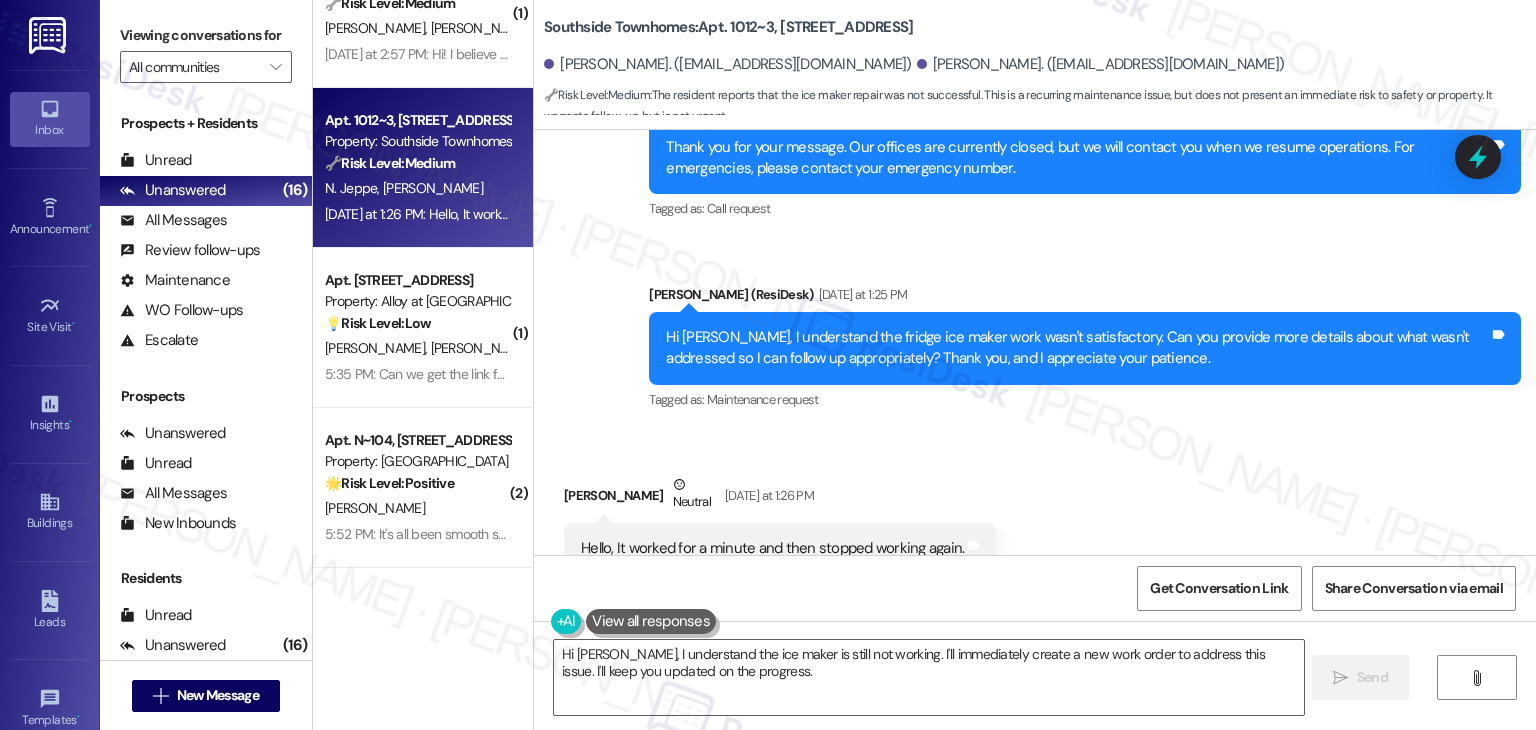 click on "Hello, It worked for a minute and then stopped working again." at bounding box center [772, 548] 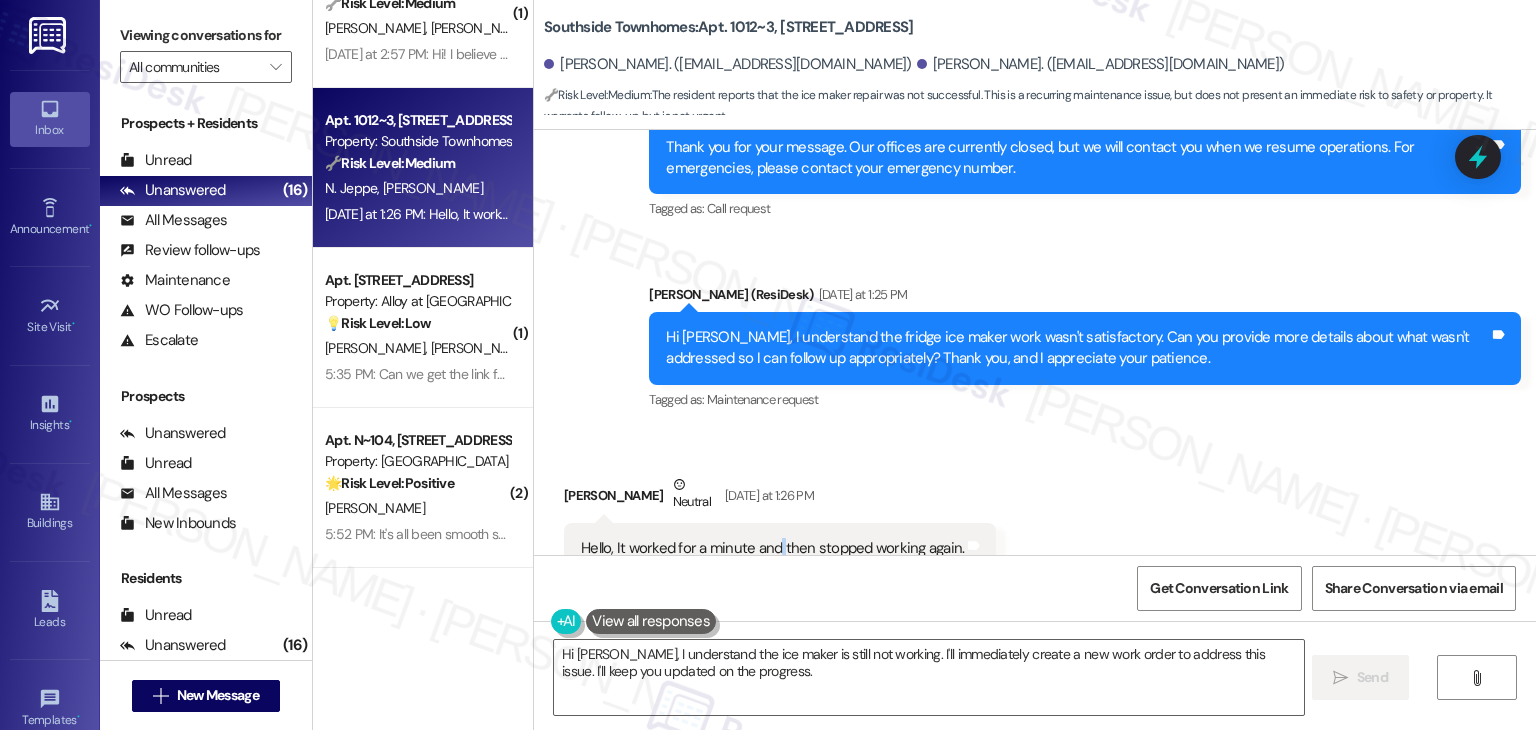 click on "Hello, It worked for a minute and then stopped working again." at bounding box center [772, 548] 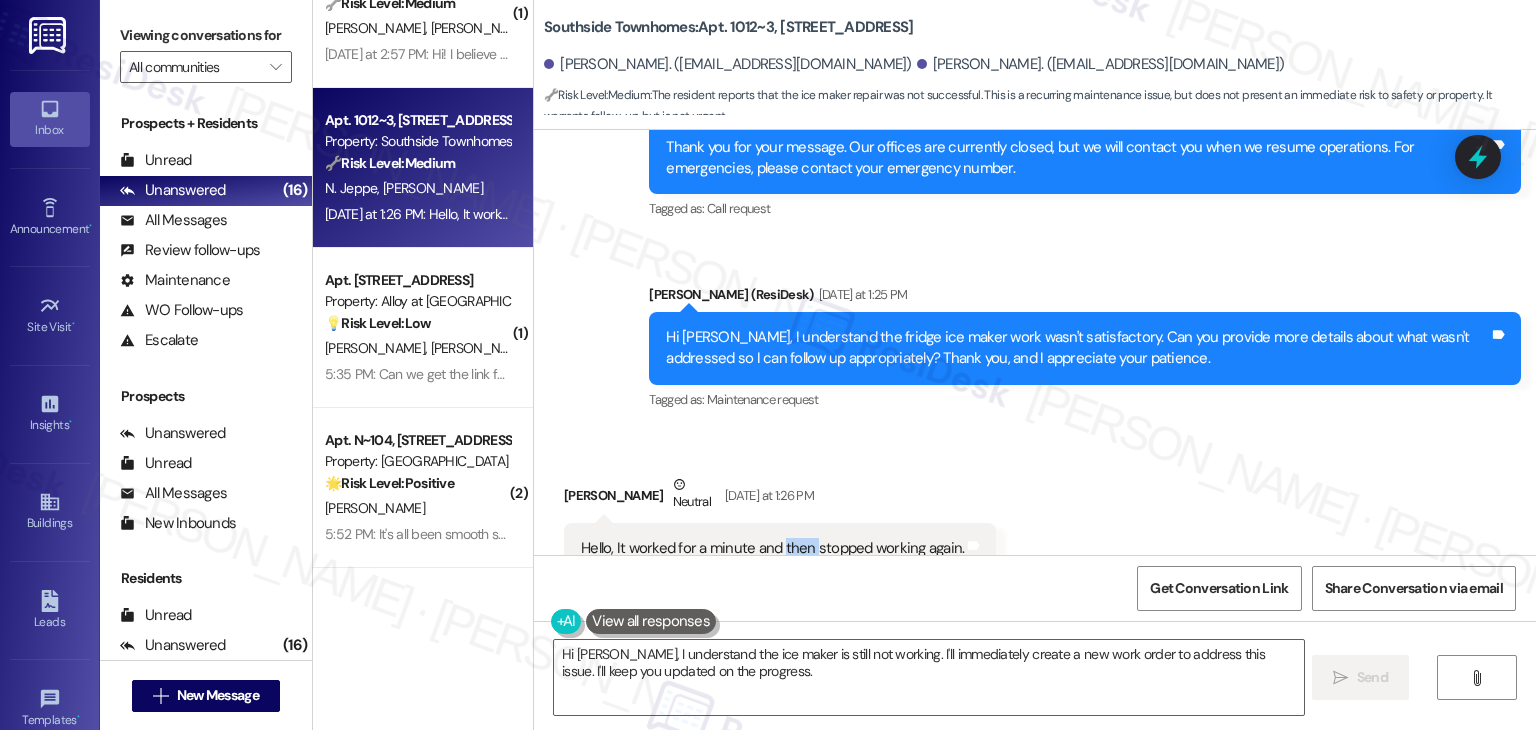click on "Hello, It worked for a minute and then stopped working again." at bounding box center [772, 548] 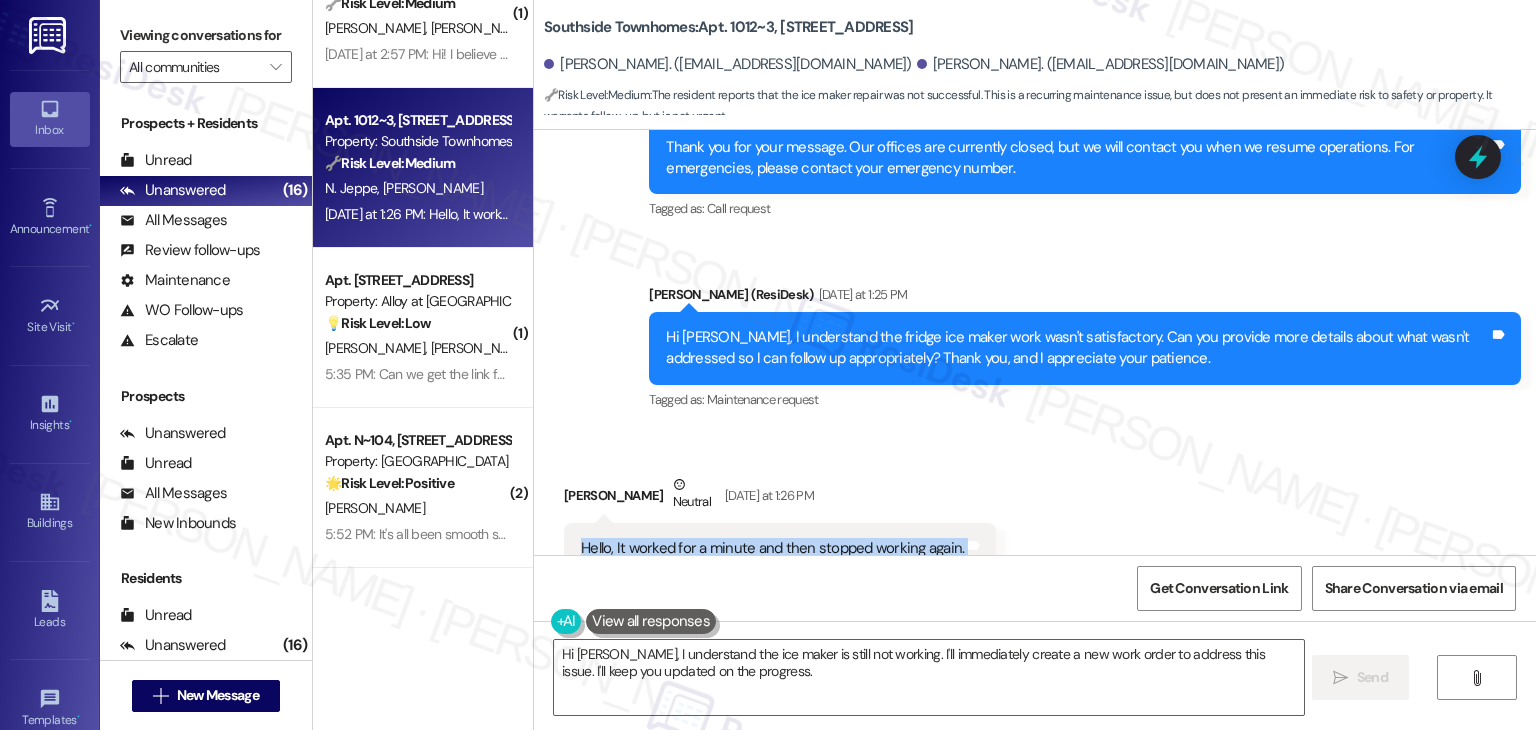 click on "Hello, It worked for a minute and then stopped working again." at bounding box center [772, 548] 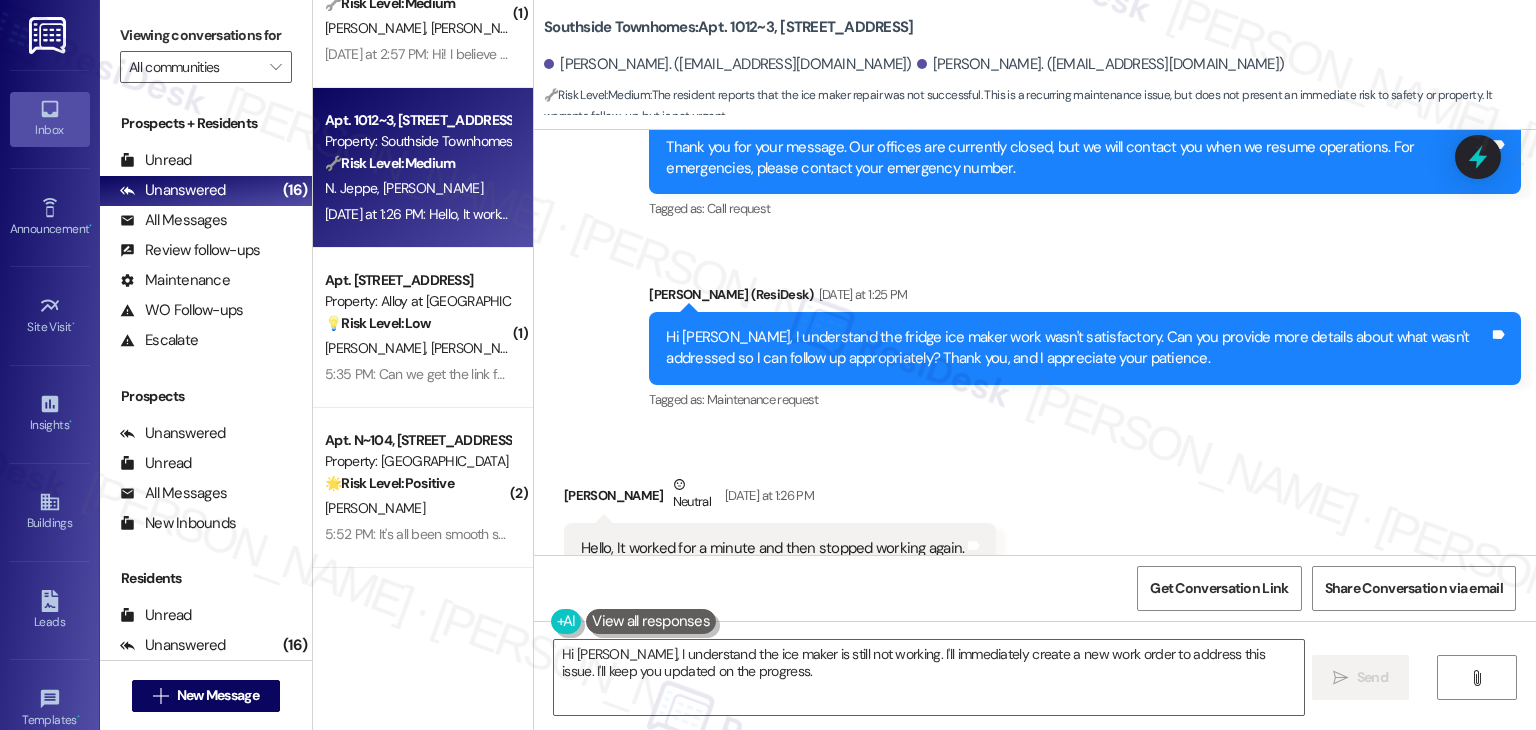 click on "Received via SMS [PERSON_NAME]   Neutral [DATE] at 1:26 PM Hello, It worked for a minute and then stopped working again.  Tags and notes Tagged as:   Maintenance request Click to highlight conversations about Maintenance request" at bounding box center (1035, 524) 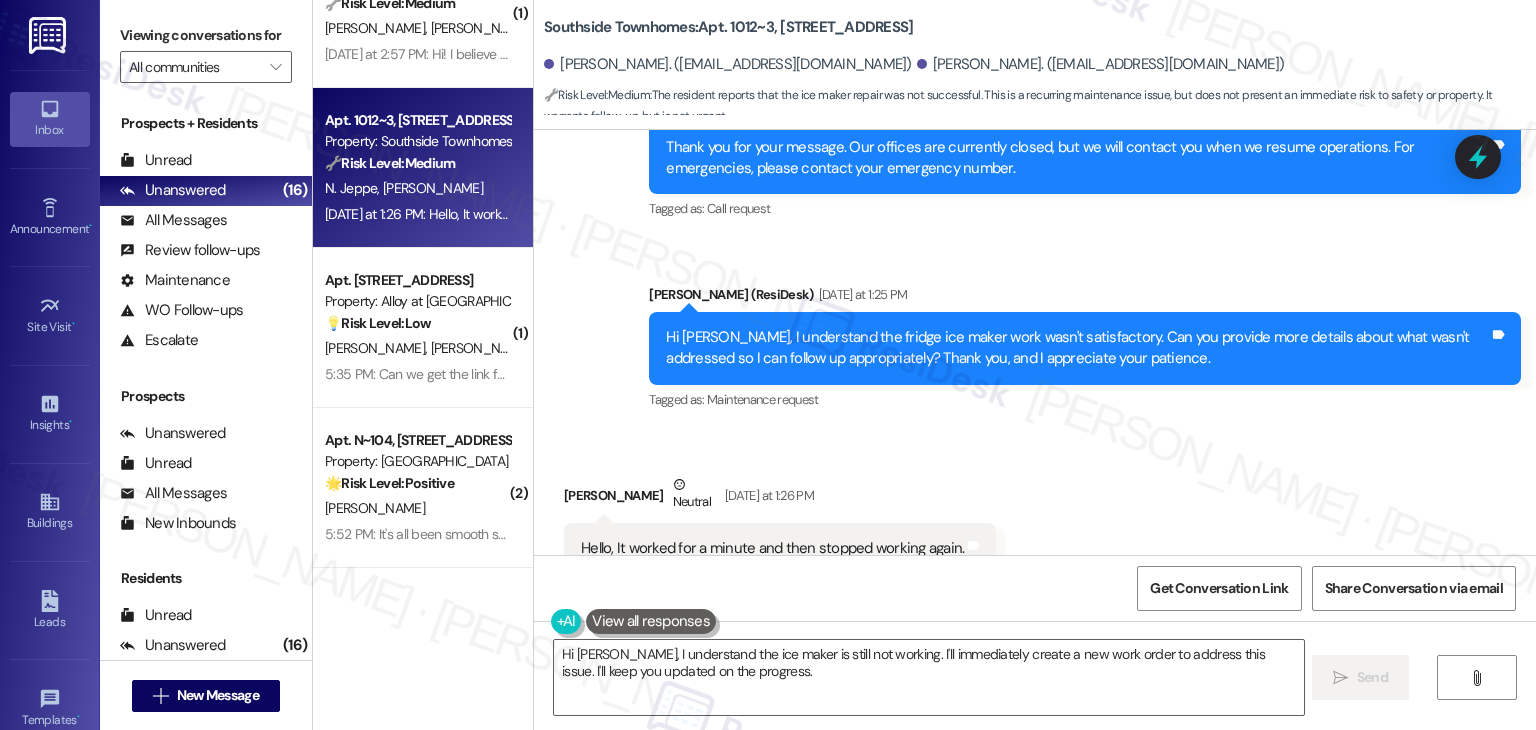 click on "Received via SMS [PERSON_NAME]   Neutral [DATE] at 1:26 PM Hello, It worked for a minute and then stopped working again.  Tags and notes Tagged as:   Maintenance request Click to highlight conversations about Maintenance request" at bounding box center (1035, 524) 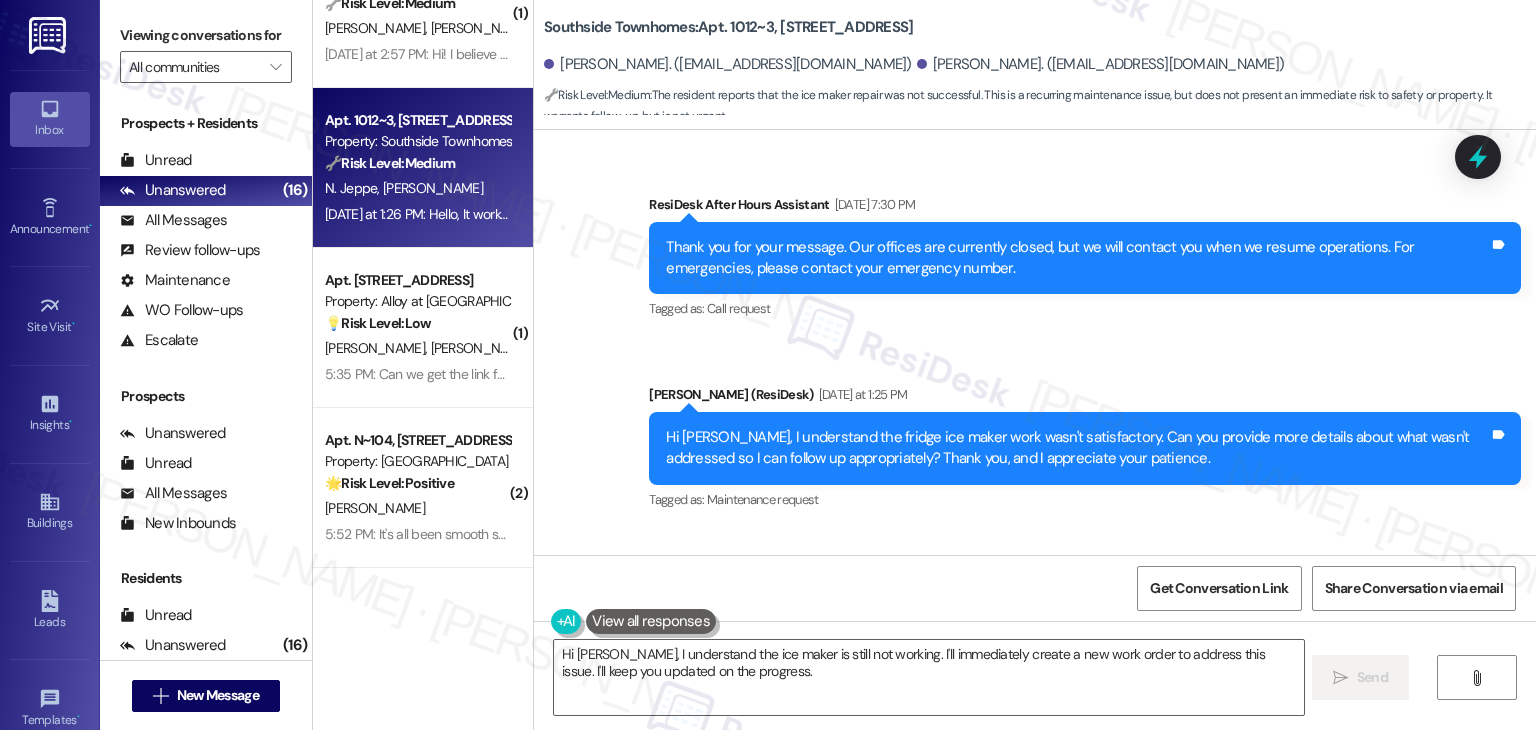scroll, scrollTop: 1652, scrollLeft: 0, axis: vertical 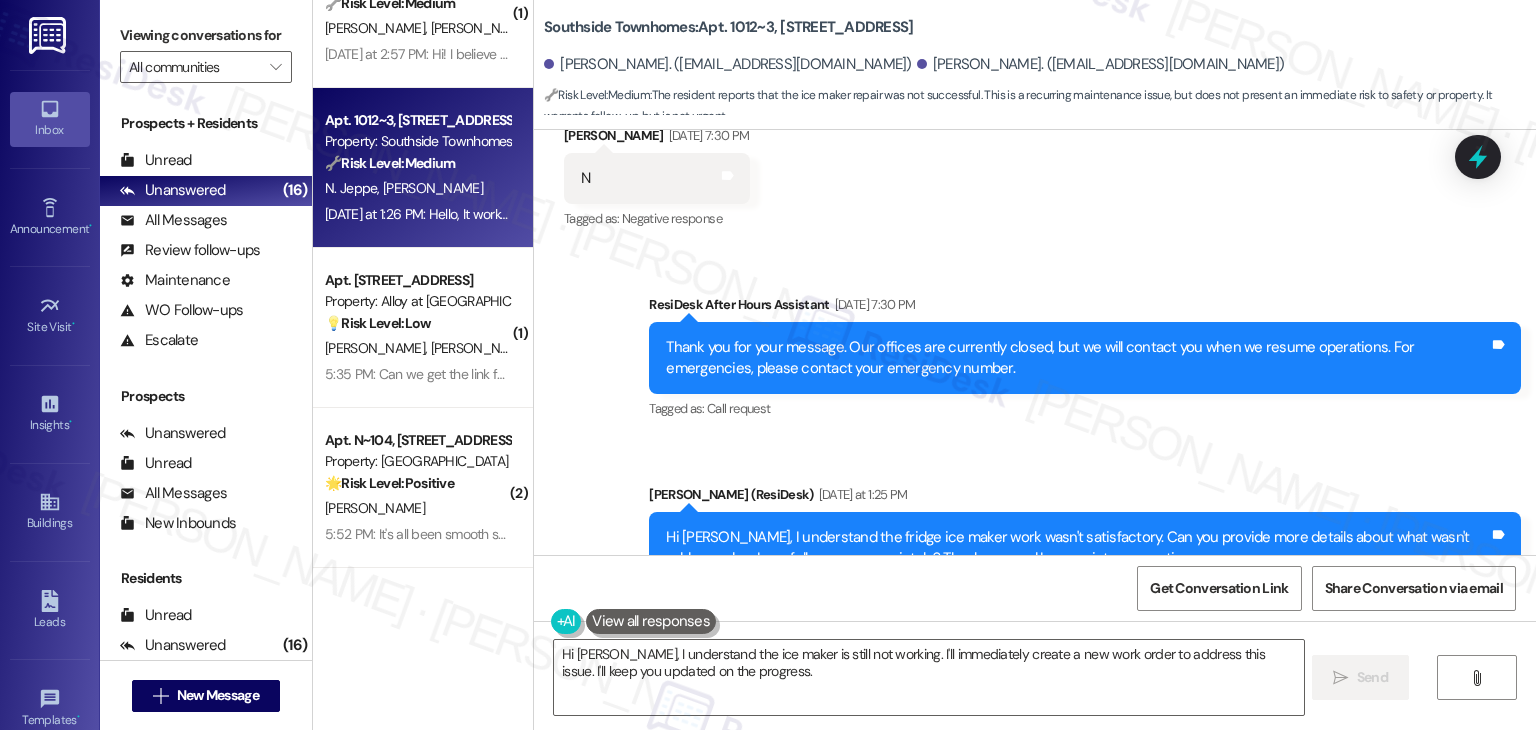 click on "Sent via SMS [PERSON_NAME]  (ResiDesk) [DATE] at 1:25 PM Hi [PERSON_NAME], I understand the fridge ice maker work wasn't satisfactory. Can you provide more details about what wasn't addressed so I can follow up appropriately? Thank you, and I appreciate your patience. Tags and notes Tagged as:   Maintenance request Click to highlight conversations about Maintenance request" at bounding box center (1085, 549) 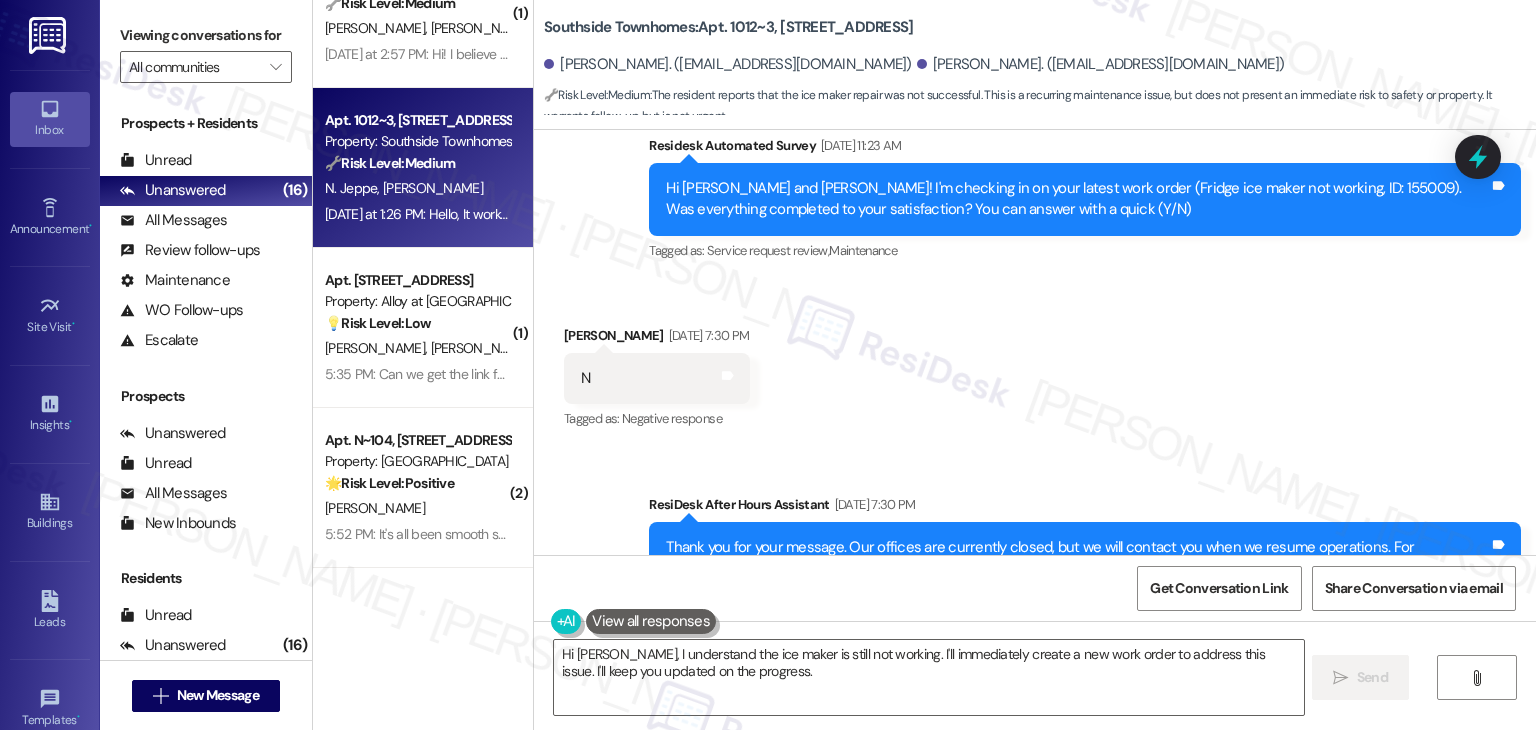 scroll, scrollTop: 1352, scrollLeft: 0, axis: vertical 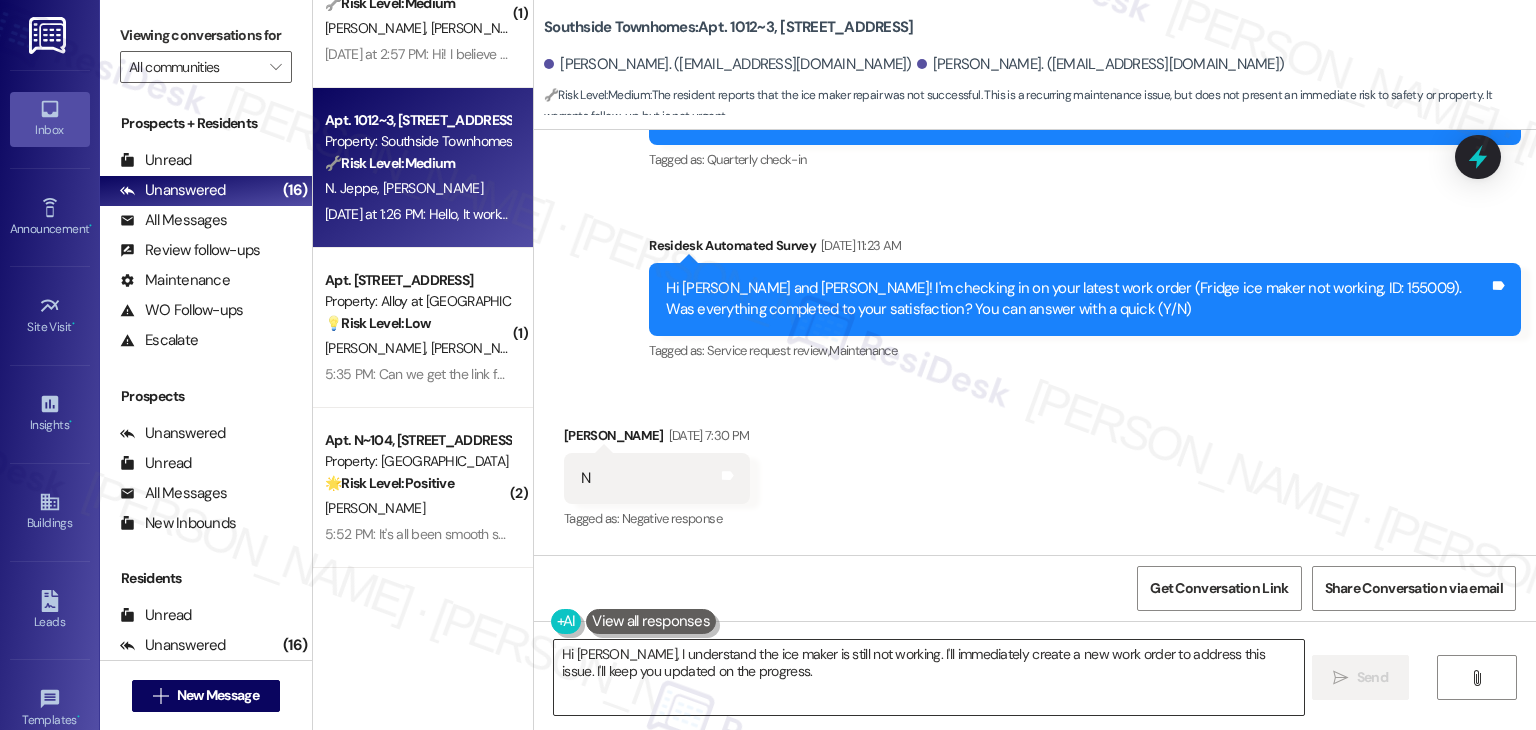 click on "Hi [PERSON_NAME], I understand the ice maker is still not working. I'll immediately create a new work order to address this issue. I'll keep you updated on the progress." at bounding box center [928, 677] 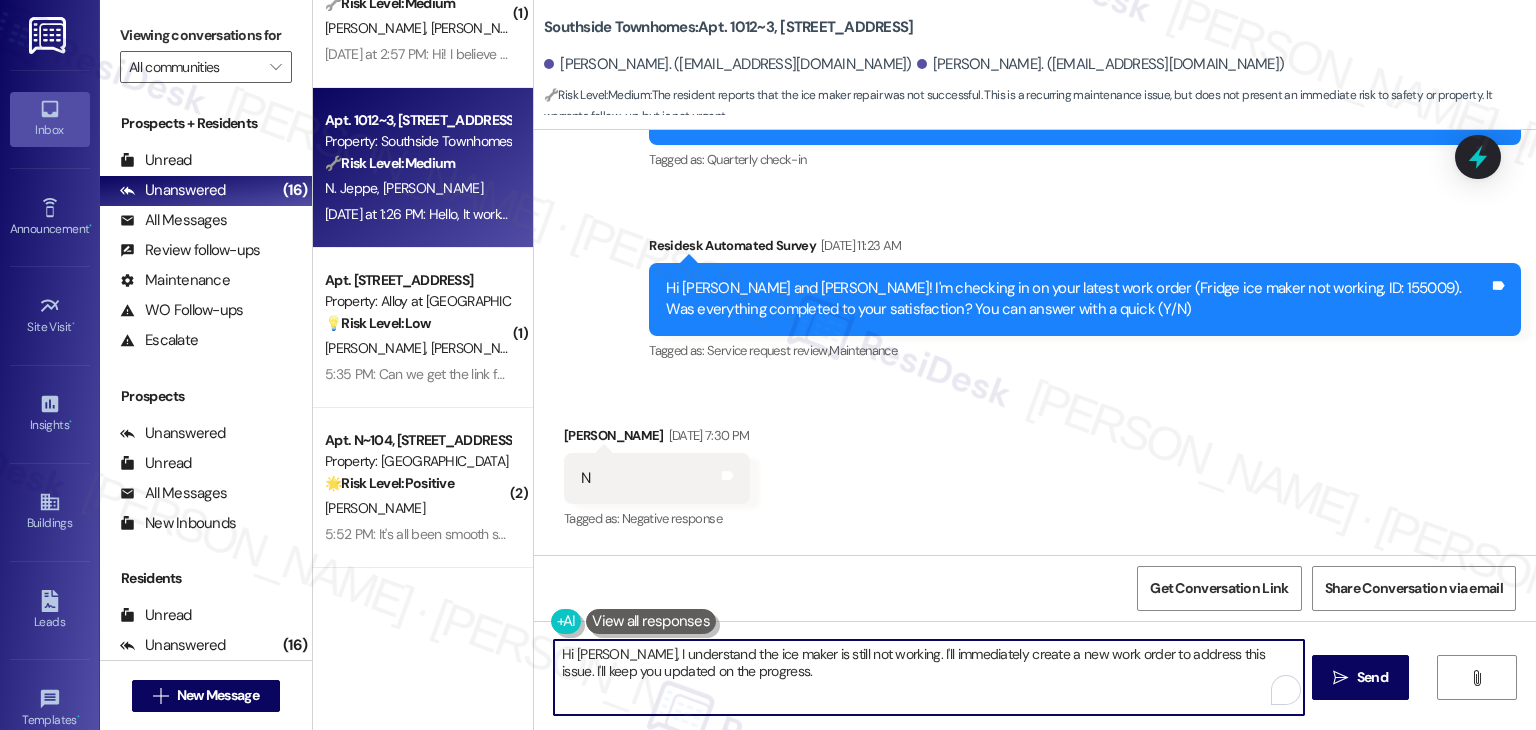 click on "Hi [PERSON_NAME], I understand the ice maker is still not working. I'll immediately create a new work order to address this issue. I'll keep you updated on the progress." at bounding box center (928, 677) 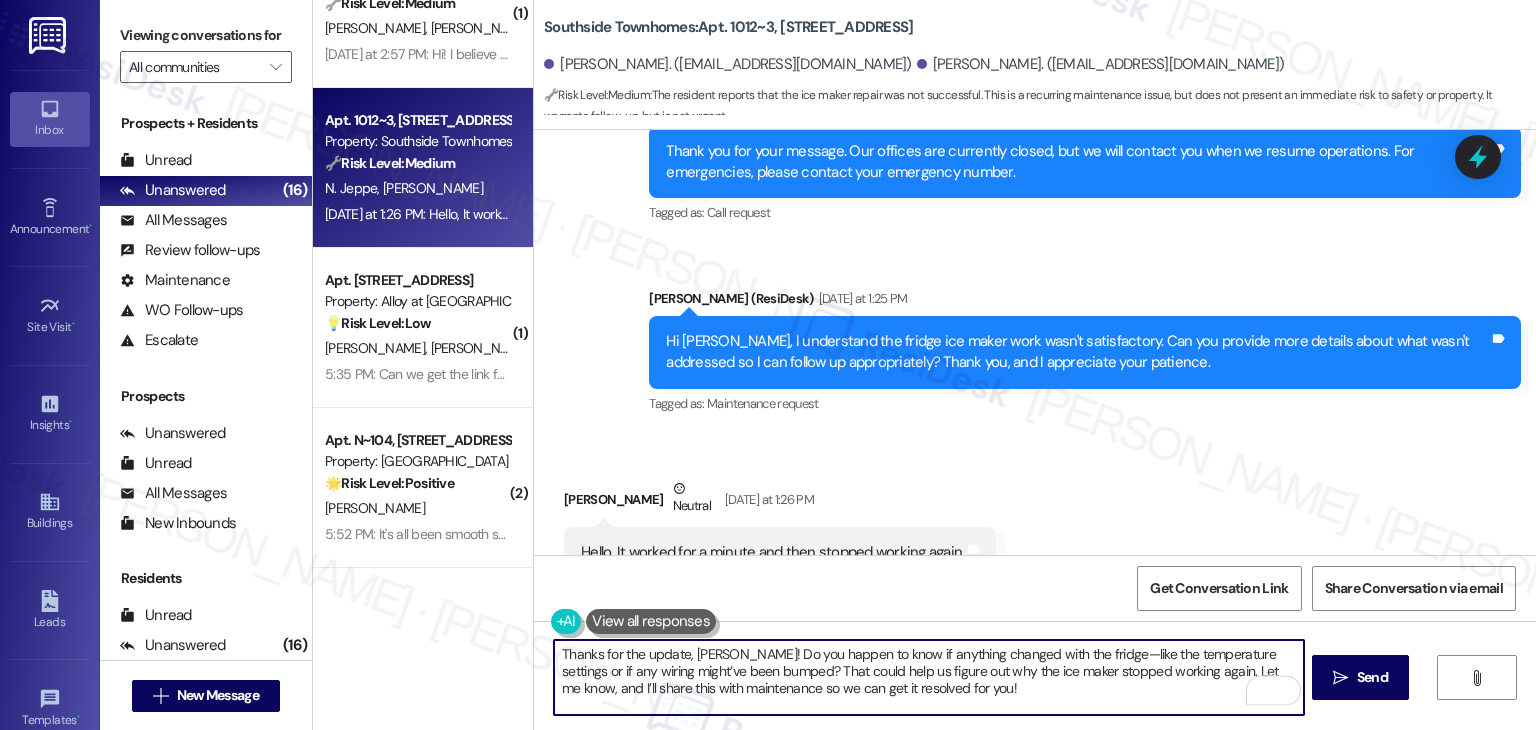 scroll, scrollTop: 1852, scrollLeft: 0, axis: vertical 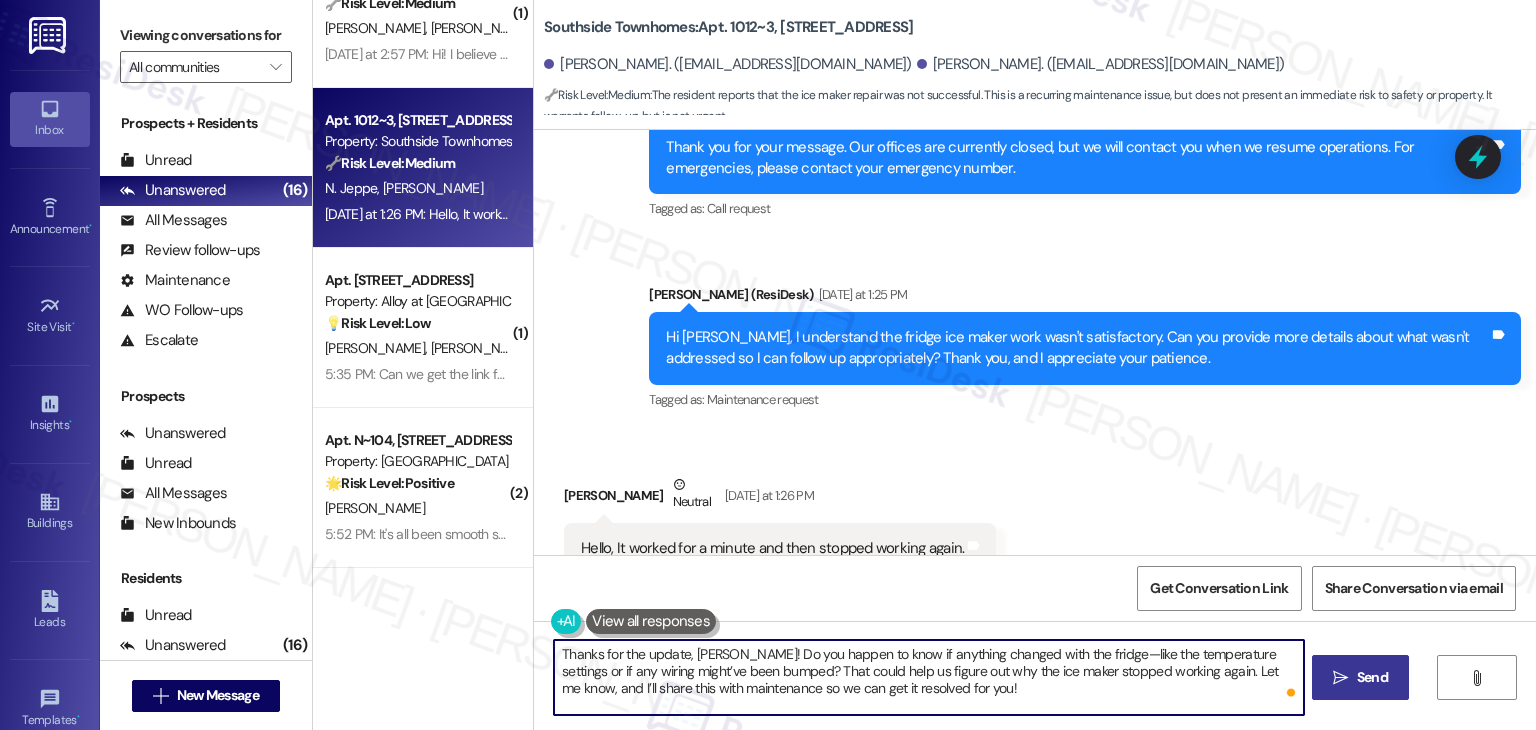 type on "Thanks for the update, [PERSON_NAME]! Do you happen to know if anything changed with the fridge—like the temperature settings or if any wiring might’ve been bumped? That could help us figure out why the ice maker stopped working again. Let me know, and I’ll share this with maintenance so we can get it resolved for you!" 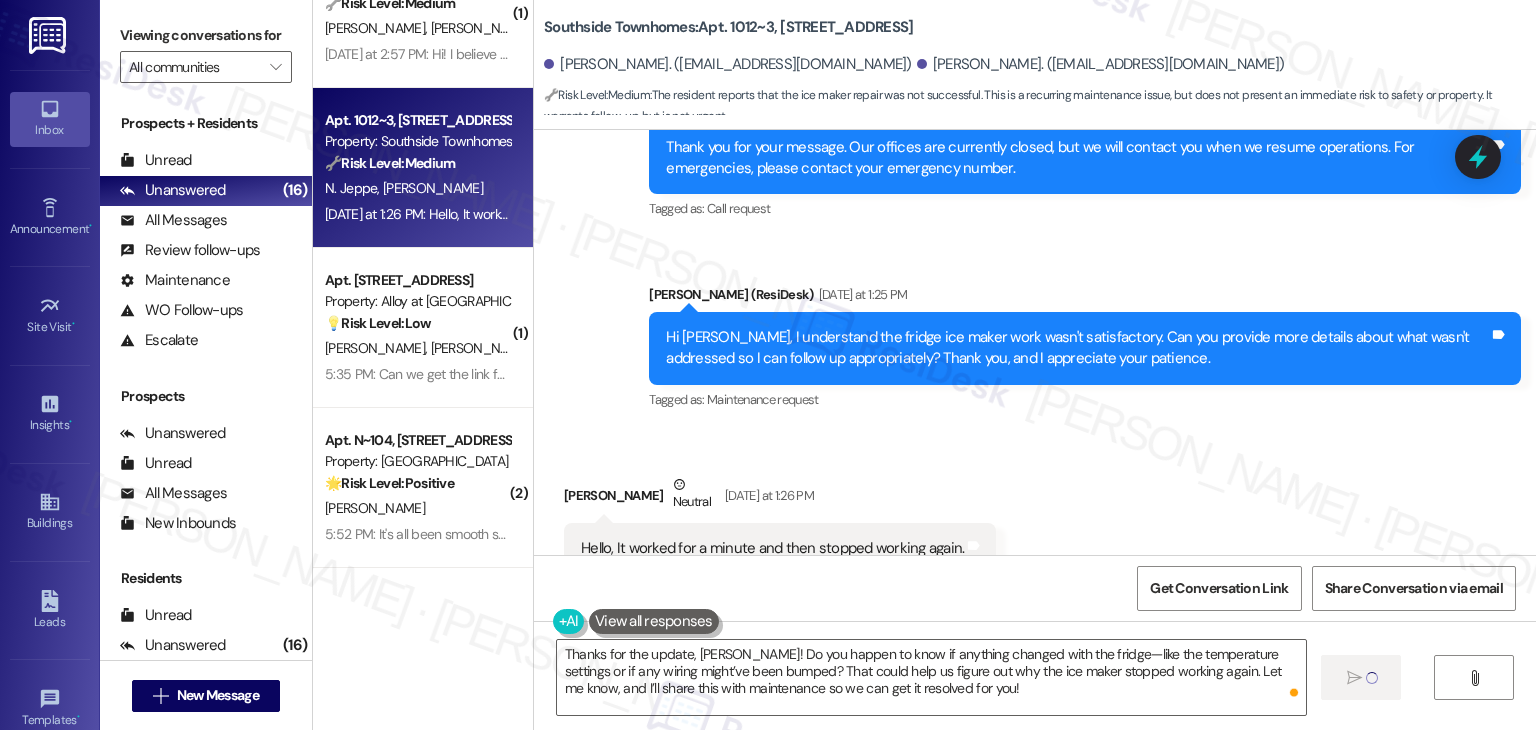 type 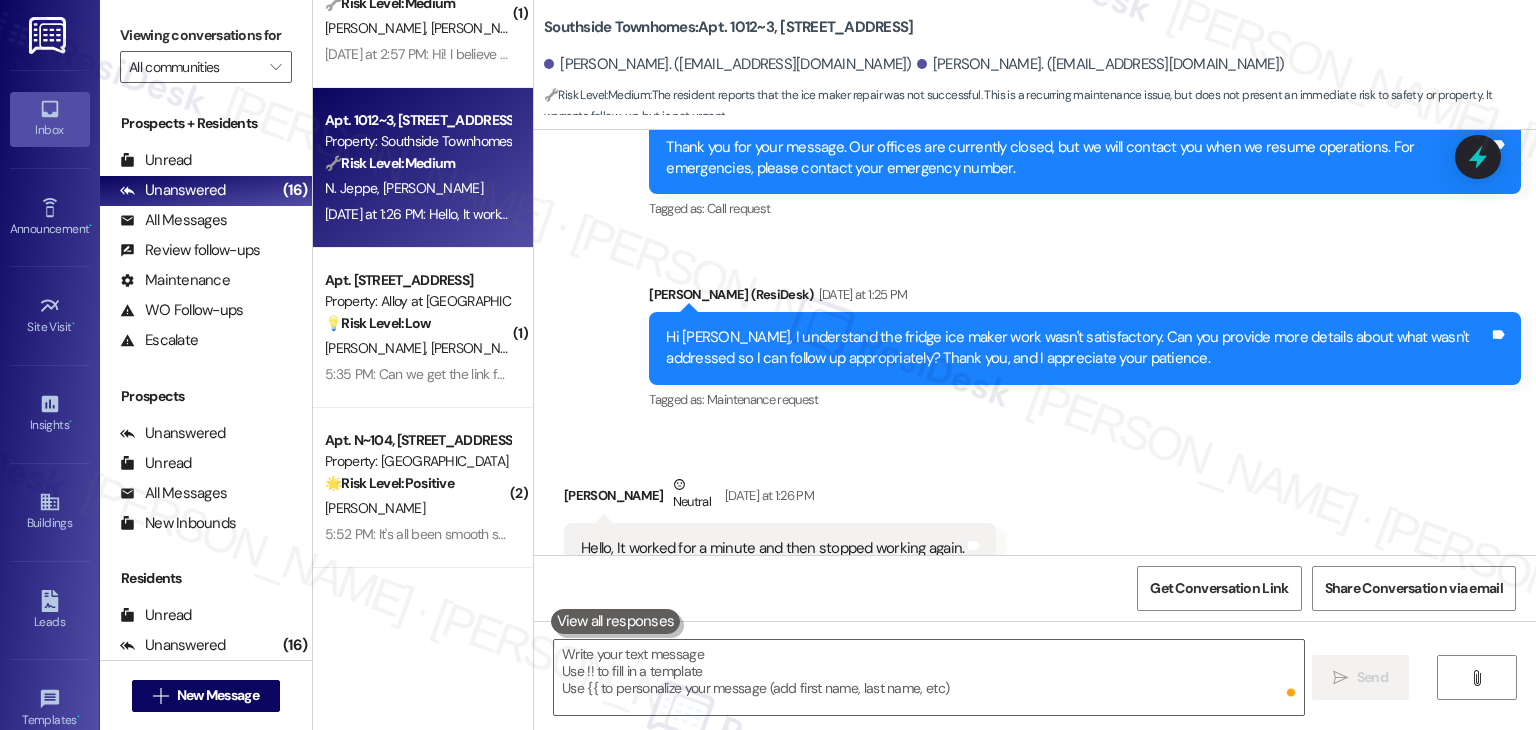 scroll, scrollTop: 1852, scrollLeft: 0, axis: vertical 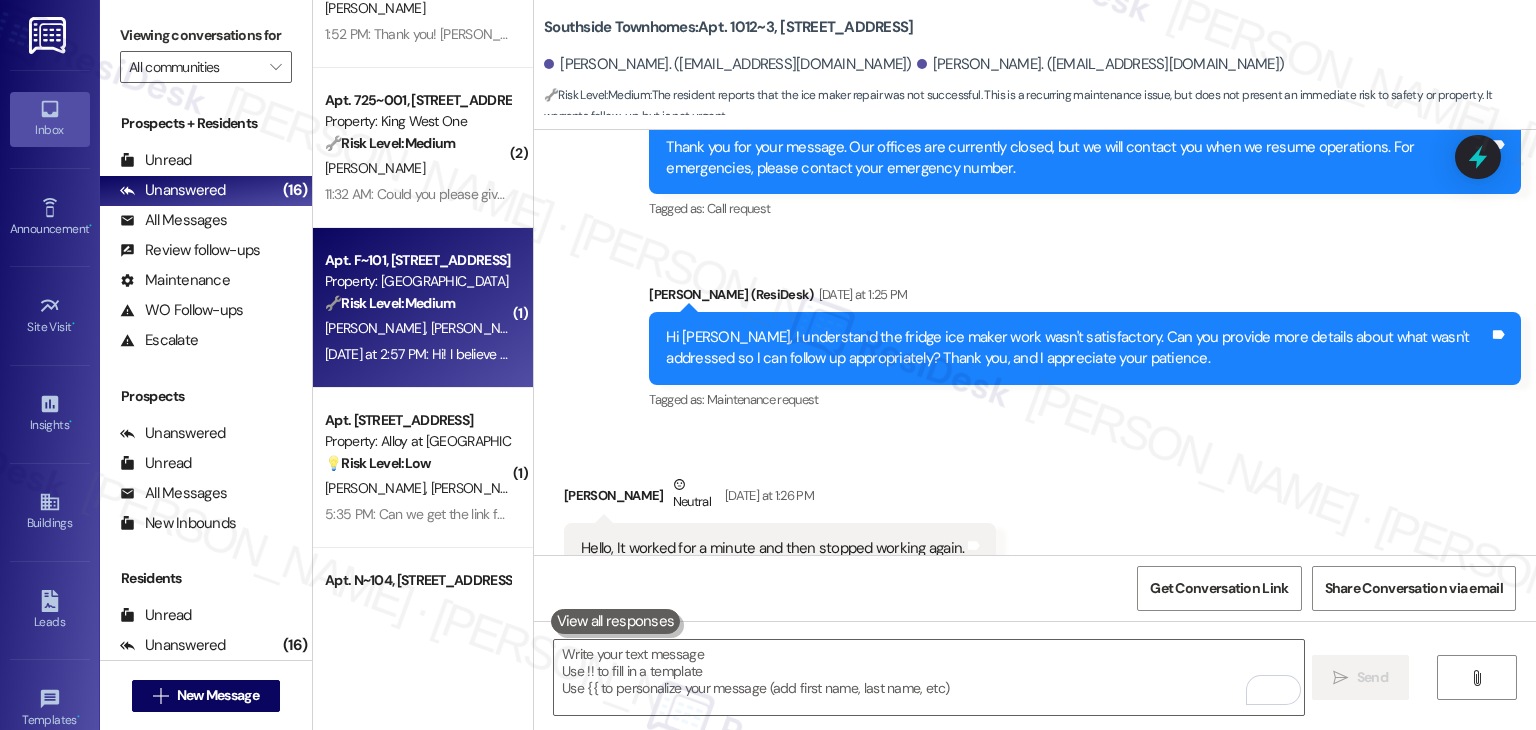 click on "[DATE] at 2:57 PM: Hi! I believe the blinds are good to go, but the lights still don't have a cover. No rush at all, thank you!  [DATE] at 2:57 PM: Hi! I believe the blinds are good to go, but the lights still don't have a cover. No rush at all, thank you!" at bounding box center [417, 354] 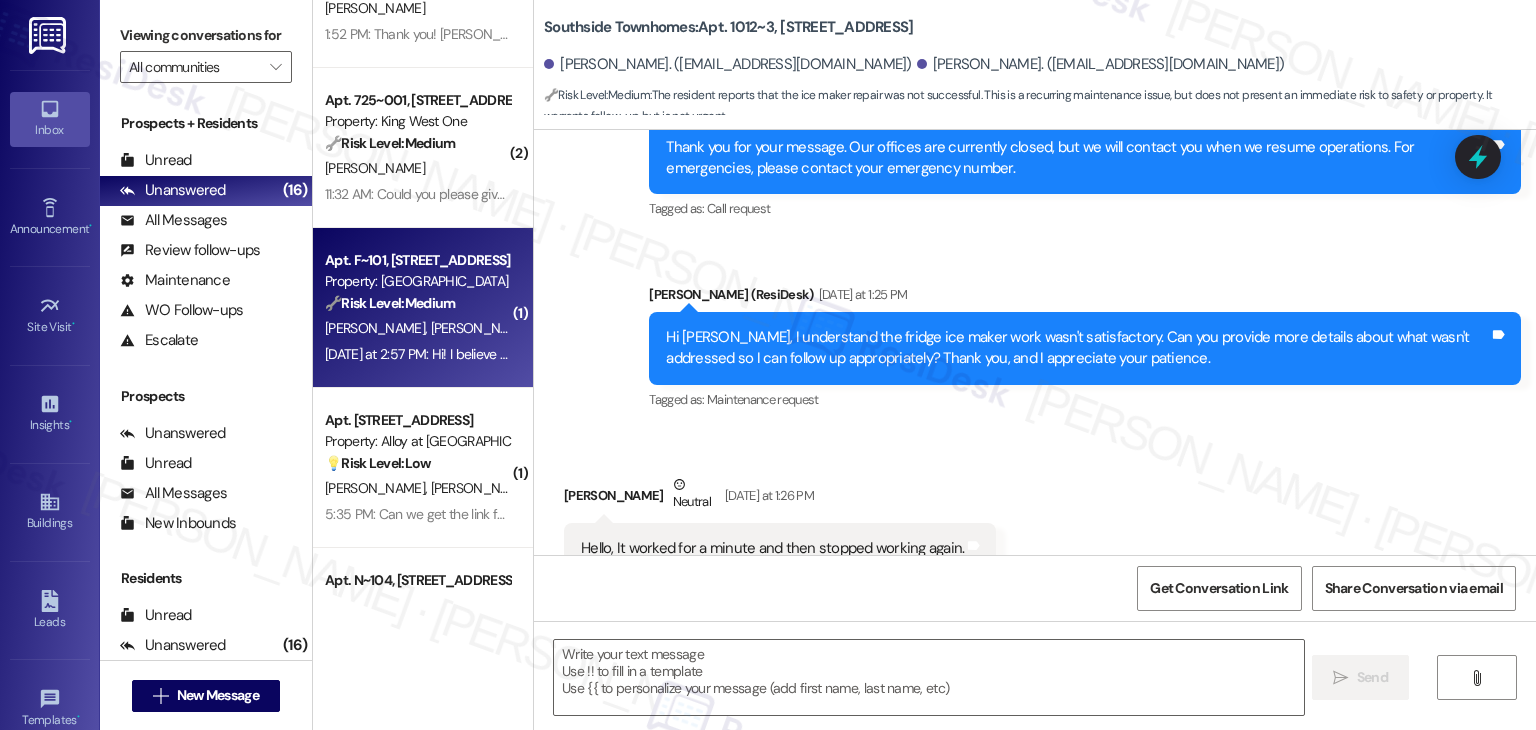 type on "Fetching suggested responses. Please feel free to read through the conversation in the meantime." 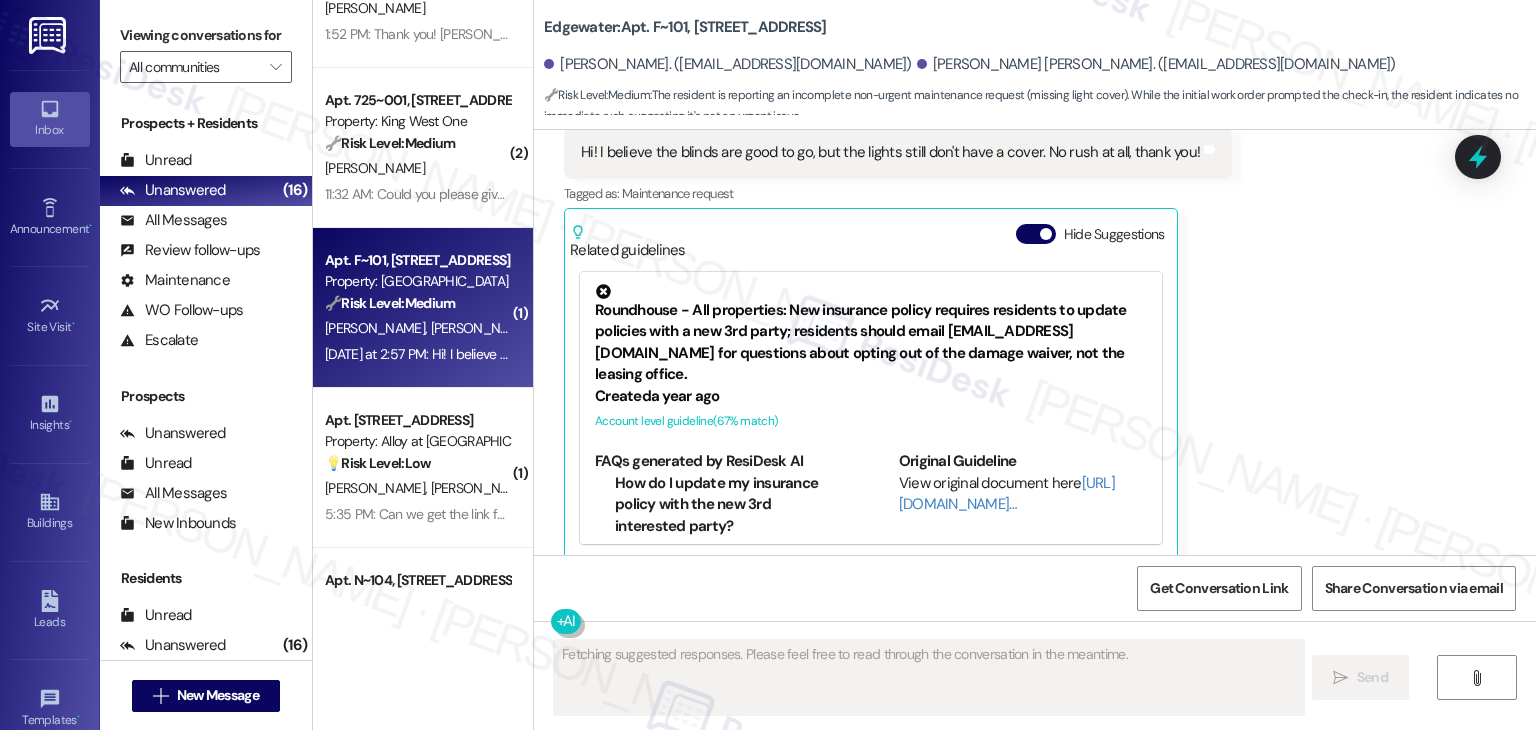 scroll, scrollTop: 440, scrollLeft: 0, axis: vertical 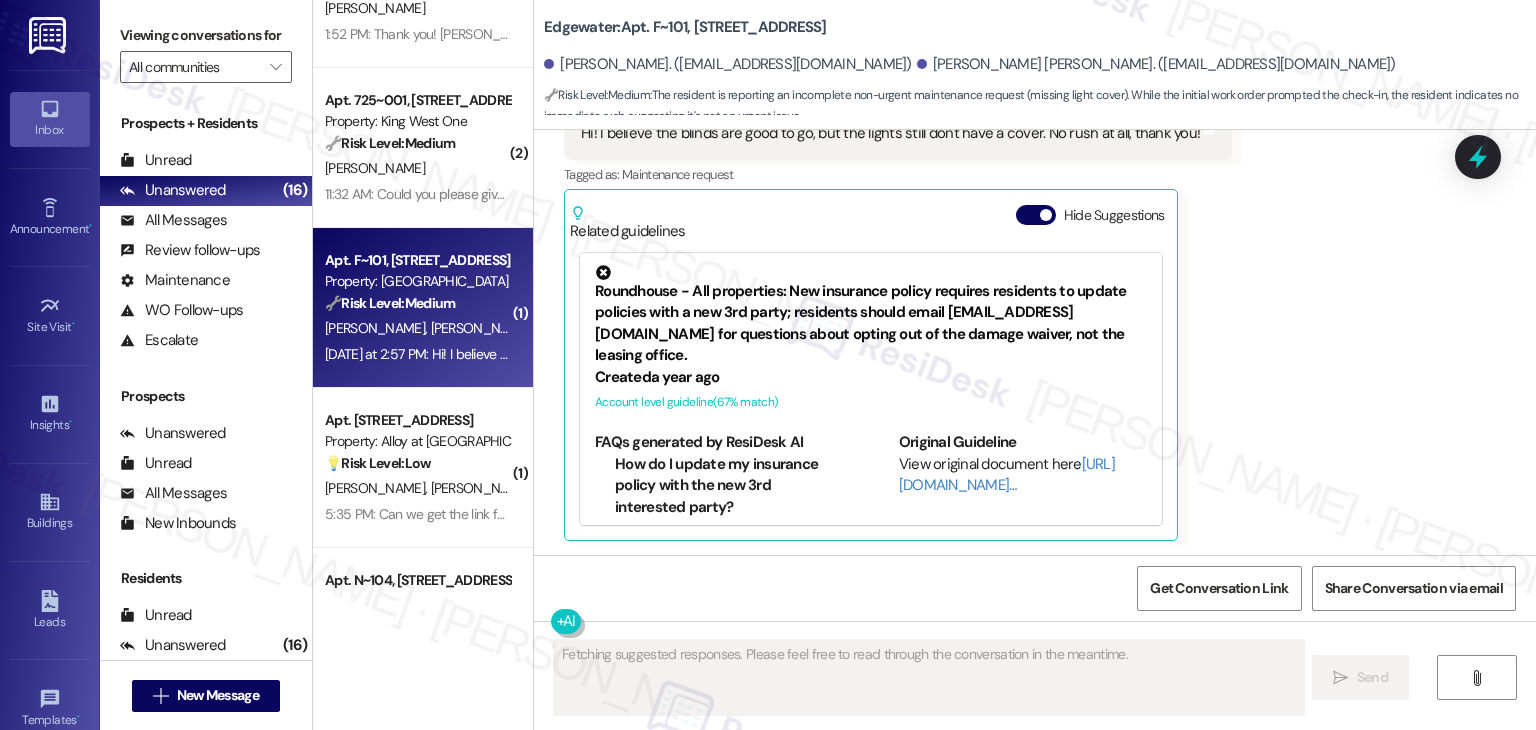 click on "Received via SMS [PERSON_NAME] [PERSON_NAME] [DATE] at 2:57 PM Hi! I believe the blinds are good to go, but the lights still don't have a cover. No rush at all, thank you!  Tags and notes Tagged as:   Maintenance request Click to highlight conversations about Maintenance request  Related guidelines Hide Suggestions Roundhouse - All properties: New insurance policy requires residents to update policies with a new 3rd party; residents should email [EMAIL_ADDRESS][DOMAIN_NAME] for questions about opting out of the damage waiver, not the leasing office. Created  a year ago Account level guideline  ( 67 % match) FAQs generated by ResiDesk AI How do I update my insurance policy with the new 3rd interested party? To update your insurance policy, you need to email [EMAIL_ADDRESS][DOMAIN_NAME]. Do not refer back to the leasing office for this. Can I opt out of the new damage waiver policy? To opt out of the new damage waiver policy, you need to email [EMAIL_ADDRESS][DOMAIN_NAME]. Do not refer back to the leasing office for this. Created" at bounding box center [1035, 296] 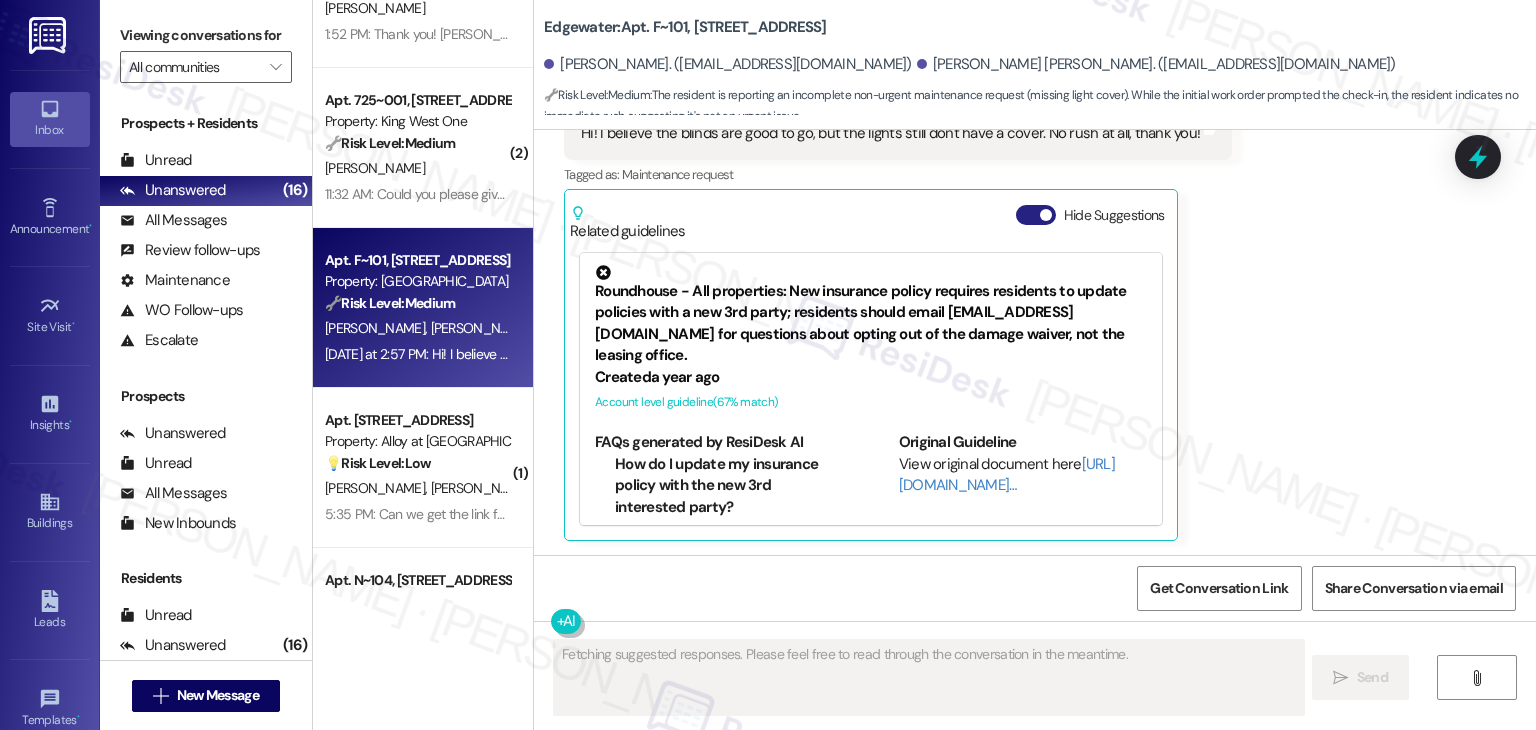 click on "Hide Suggestions" at bounding box center [1036, 215] 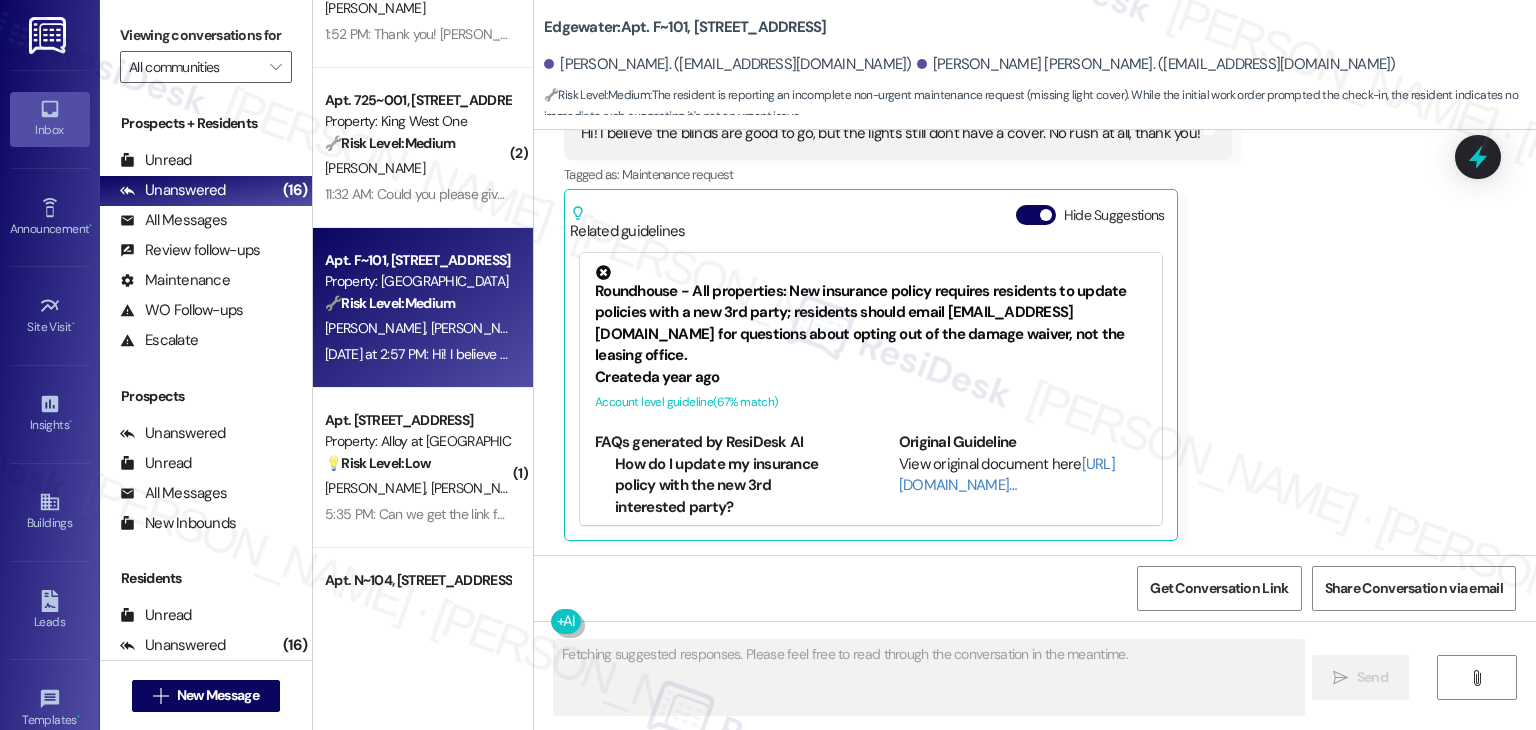 scroll, scrollTop: 149, scrollLeft: 0, axis: vertical 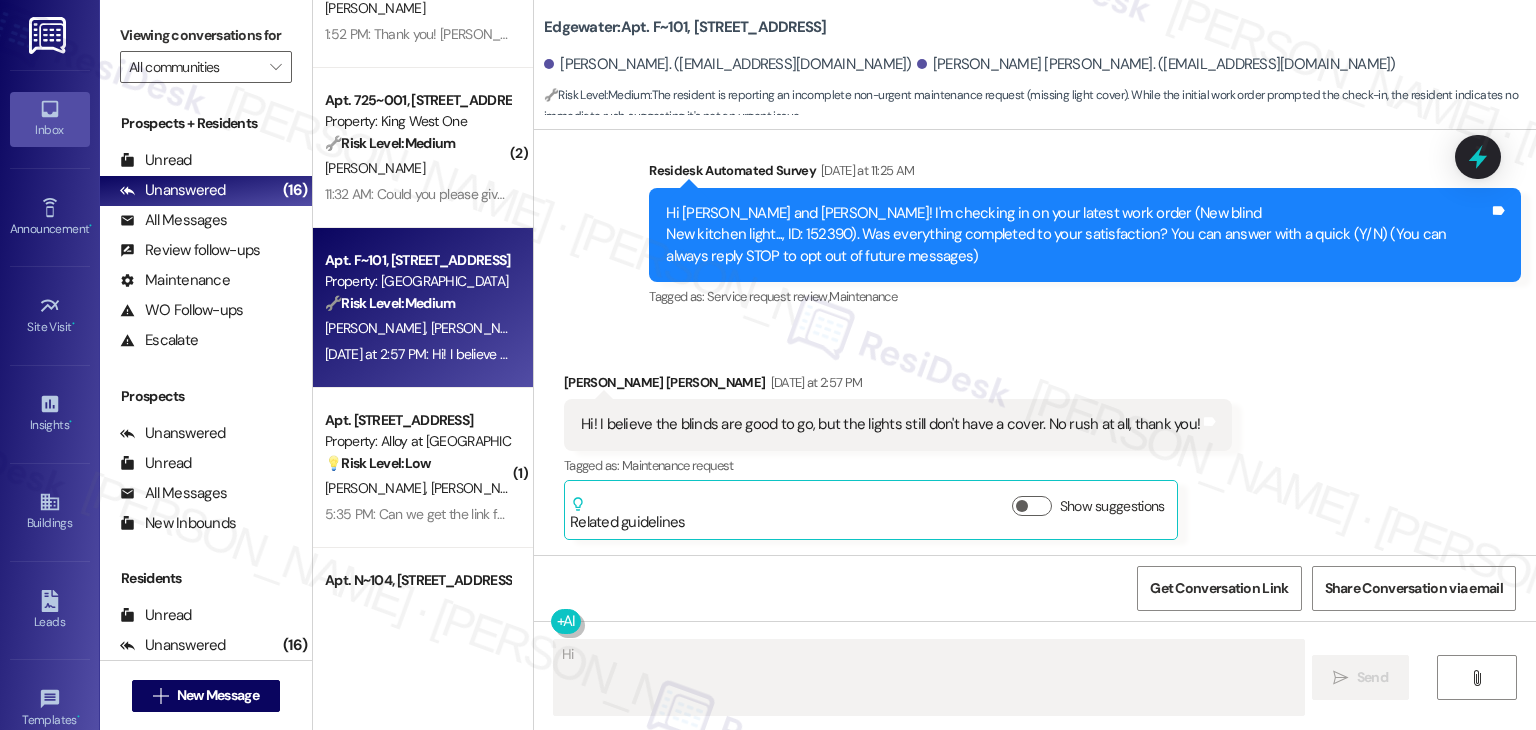 click on "Received via SMS [PERSON_NAME] [PERSON_NAME] [DATE] at 2:57 PM Hi! I believe the blinds are good to go, but the lights still don't have a cover. No rush at all, thank you!  Tags and notes Tagged as:   Maintenance request Click to highlight conversations about Maintenance request  Related guidelines Show suggestions" at bounding box center (1035, 441) 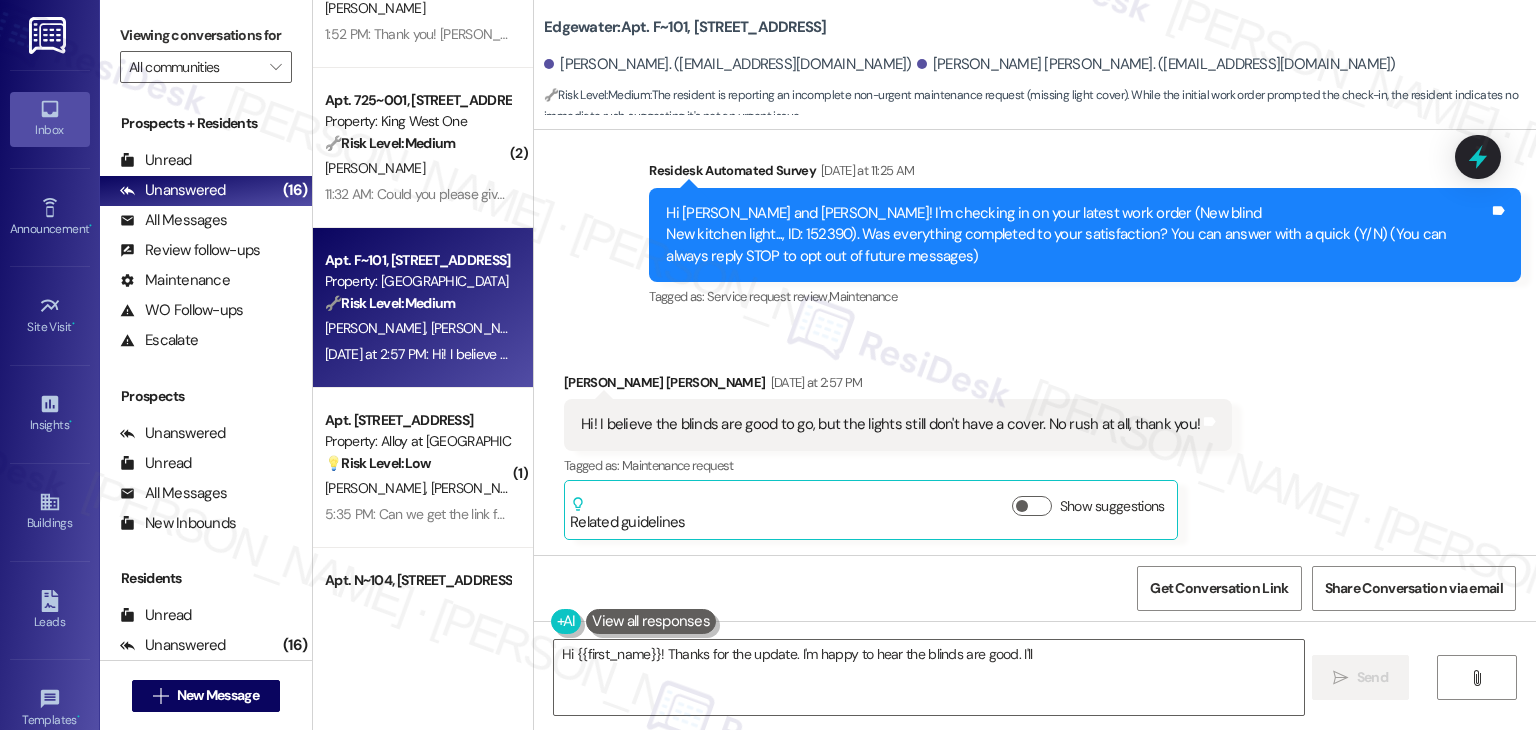 click on "Received via SMS [PERSON_NAME] [PERSON_NAME] [DATE] at 2:57 PM Hi! I believe the blinds are good to go, but the lights still don't have a cover. No rush at all, thank you!  Tags and notes Tagged as:   Maintenance request Click to highlight conversations about Maintenance request  Related guidelines Show suggestions" at bounding box center (1035, 441) 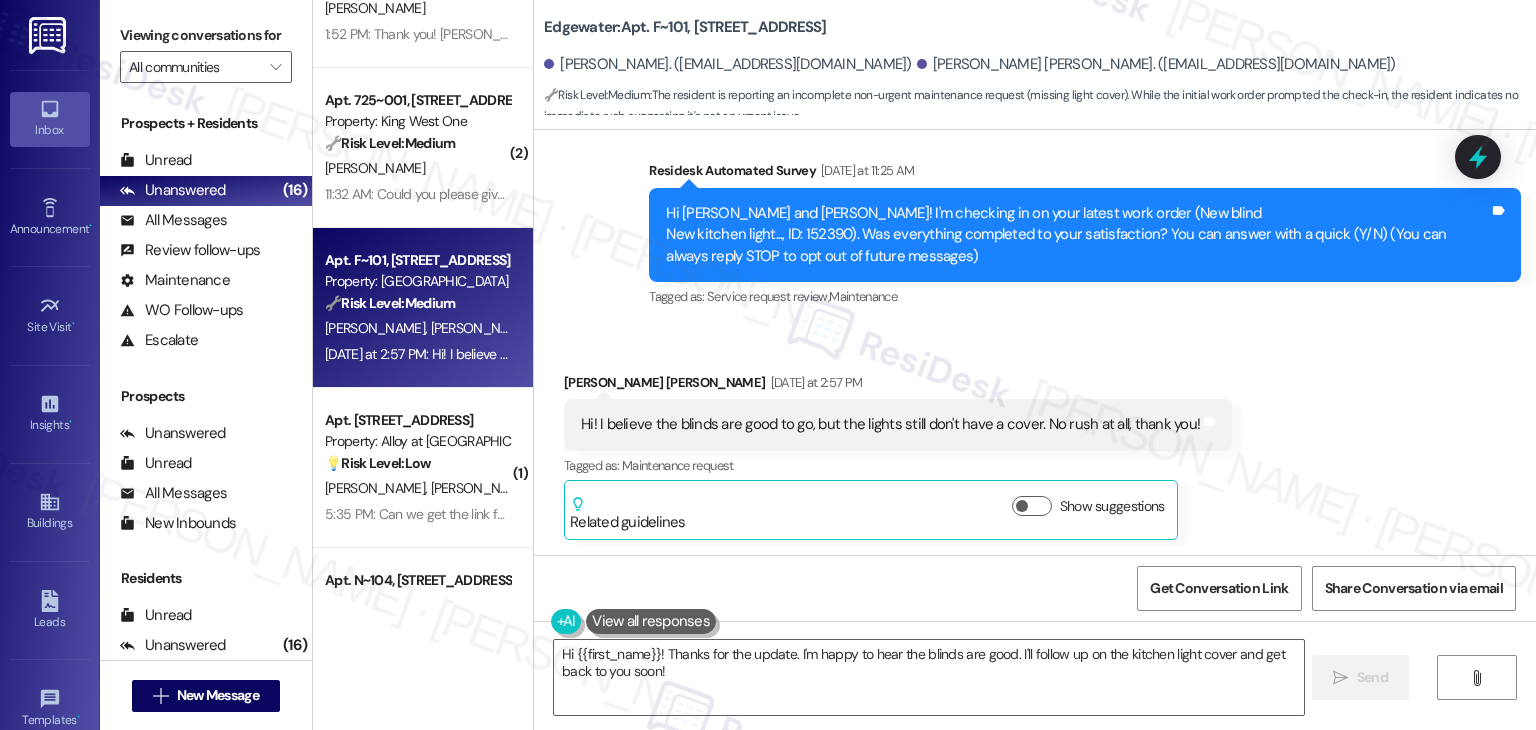 click on "Received via SMS [PERSON_NAME] [PERSON_NAME] [DATE] at 2:57 PM Hi! I believe the blinds are good to go, but the lights still don't have a cover. No rush at all, thank you!  Tags and notes Tagged as:   Maintenance request Click to highlight conversations about Maintenance request  Related guidelines Show suggestions" at bounding box center (1035, 441) 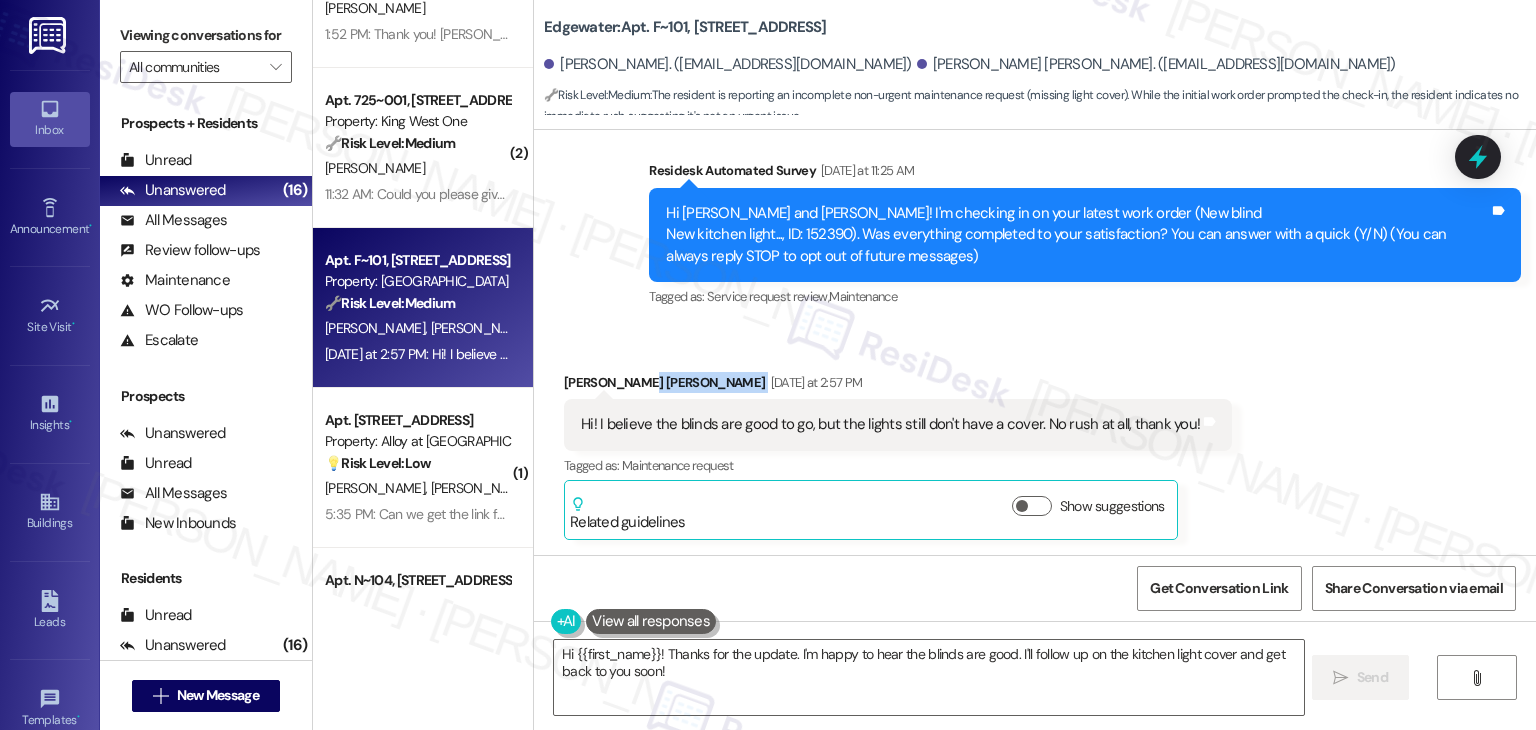 click on "Received via SMS [PERSON_NAME] [PERSON_NAME] [DATE] at 2:57 PM Hi! I believe the blinds are good to go, but the lights still don't have a cover. No rush at all, thank you!  Tags and notes Tagged as:   Maintenance request Click to highlight conversations about Maintenance request  Related guidelines Show suggestions" at bounding box center (1035, 441) 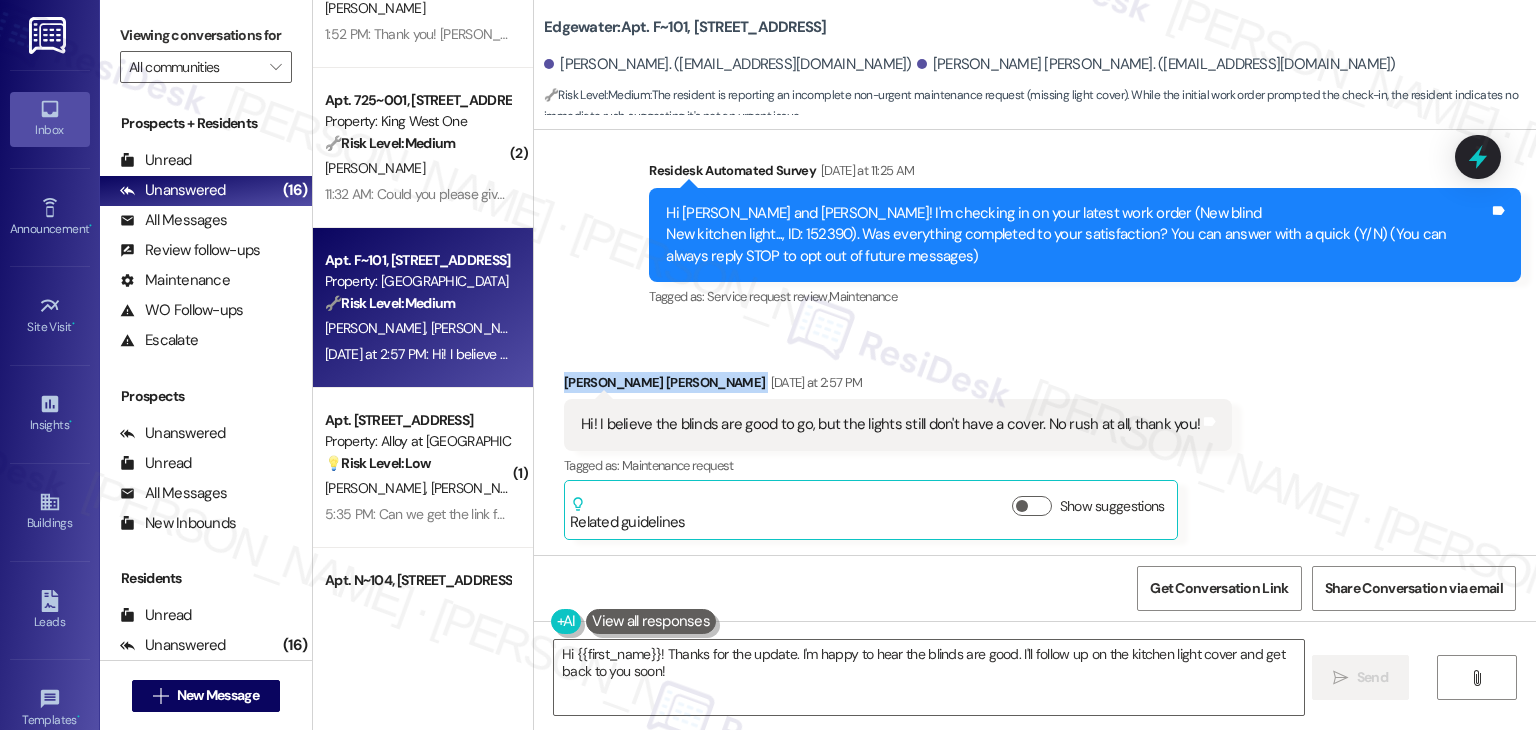 click on "Received via SMS [PERSON_NAME] [PERSON_NAME] [DATE] at 2:57 PM Hi! I believe the blinds are good to go, but the lights still don't have a cover. No rush at all, thank you!  Tags and notes Tagged as:   Maintenance request Click to highlight conversations about Maintenance request  Related guidelines Show suggestions" at bounding box center (1035, 441) 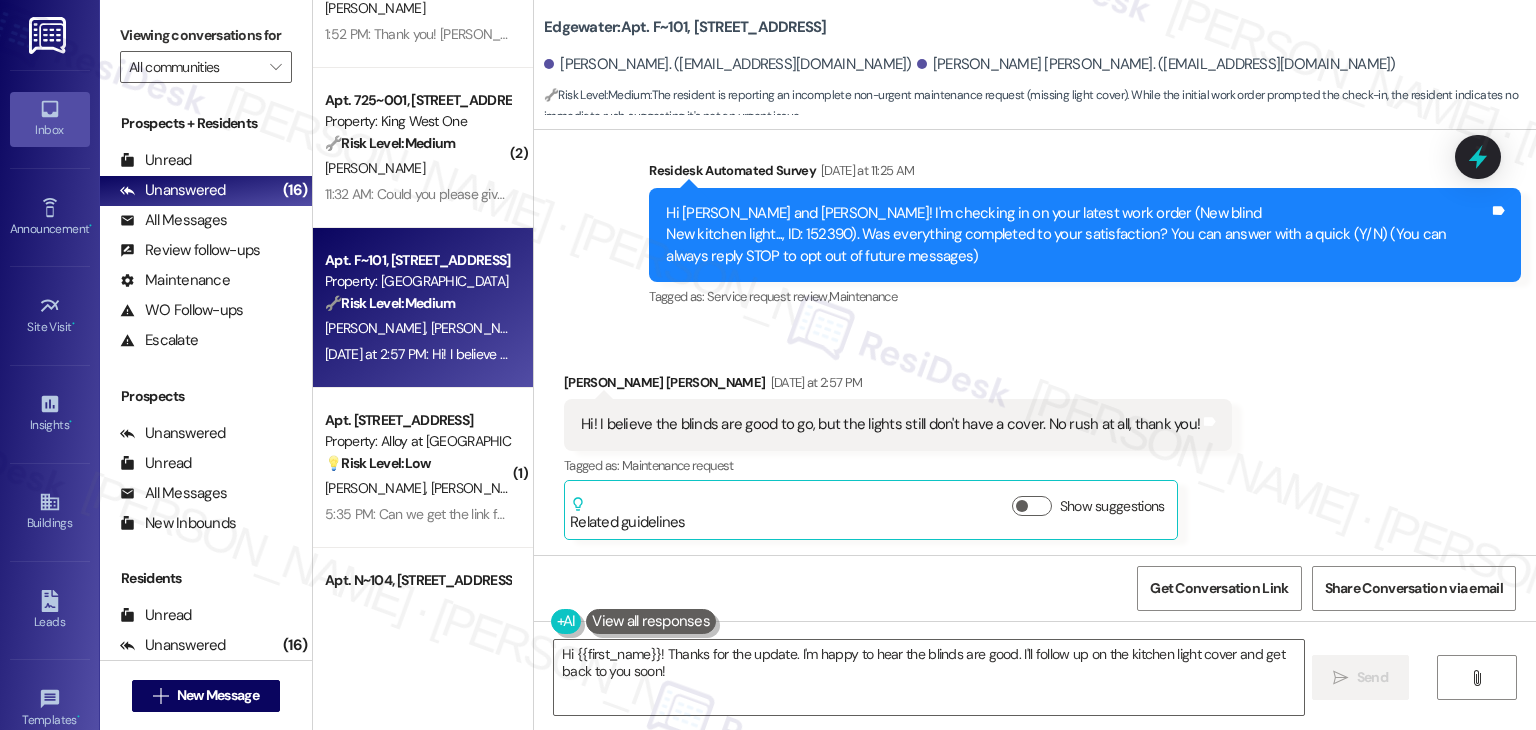 click on "Received via SMS [PERSON_NAME] [PERSON_NAME] [DATE] at 2:57 PM Hi! I believe the blinds are good to go, but the lights still don't have a cover. No rush at all, thank you!  Tags and notes Tagged as:   Maintenance request Click to highlight conversations about Maintenance request  Related guidelines Show suggestions" at bounding box center (1035, 441) 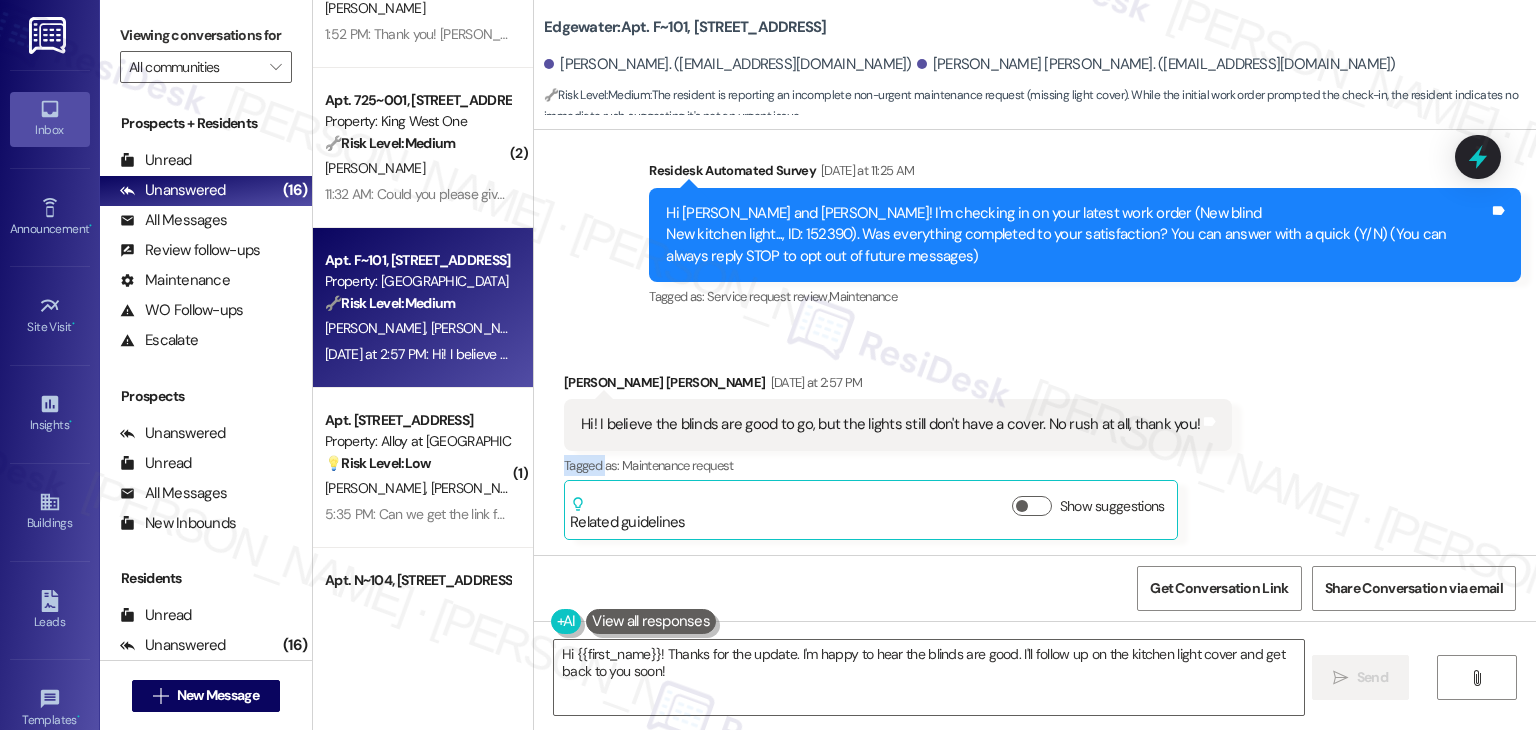 click on "Received via SMS [PERSON_NAME] [PERSON_NAME] [DATE] at 2:57 PM Hi! I believe the blinds are good to go, but the lights still don't have a cover. No rush at all, thank you!  Tags and notes Tagged as:   Maintenance request Click to highlight conversations about Maintenance request  Related guidelines Show suggestions" at bounding box center (1035, 441) 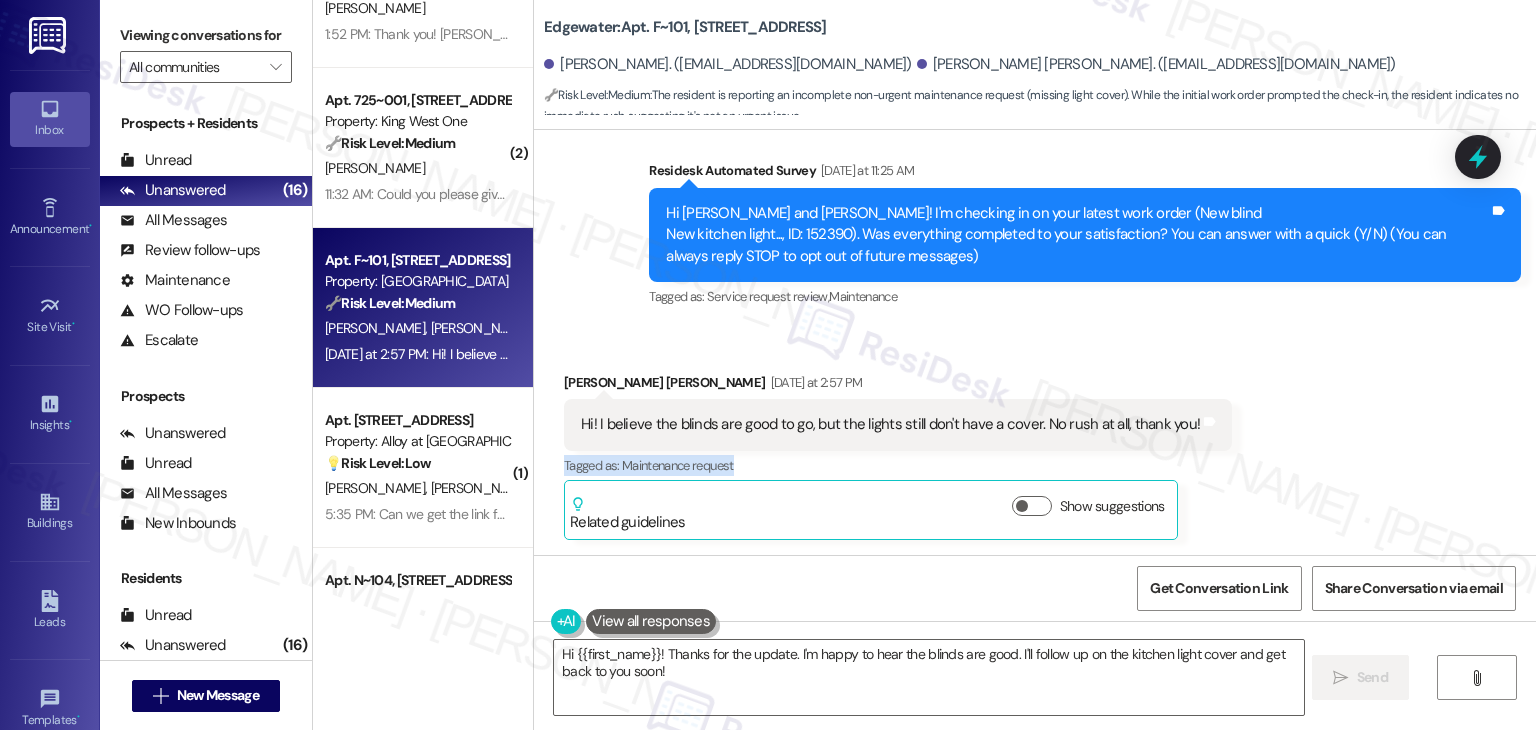 click on "Received via SMS [PERSON_NAME] [PERSON_NAME] [DATE] at 2:57 PM Hi! I believe the blinds are good to go, but the lights still don't have a cover. No rush at all, thank you!  Tags and notes Tagged as:   Maintenance request Click to highlight conversations about Maintenance request  Related guidelines Show suggestions" at bounding box center (1035, 441) 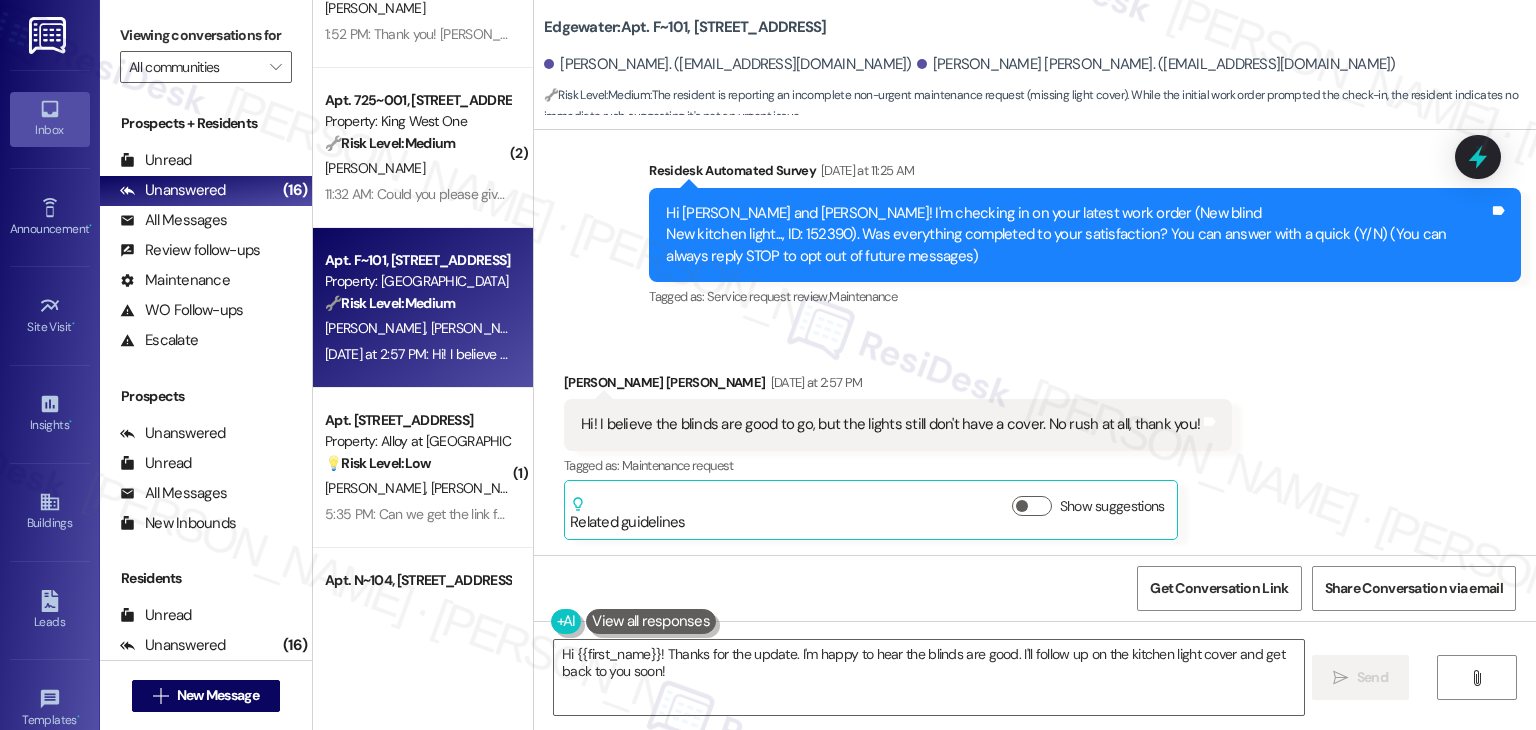 click on "Hi! I believe the blinds are good to go, but the lights still don't have a cover. No rush at all, thank you!" at bounding box center (890, 424) 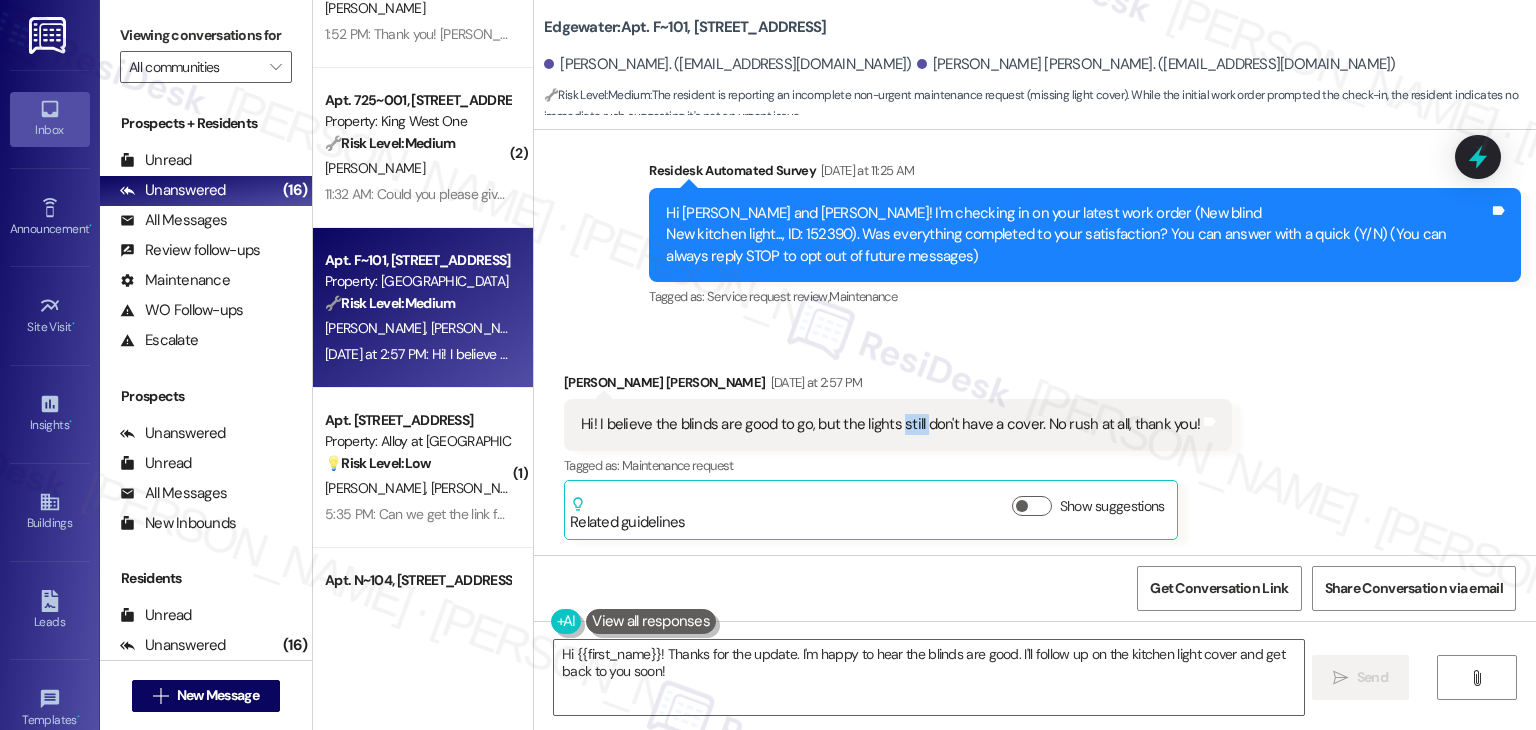 click on "Hi! I believe the blinds are good to go, but the lights still don't have a cover. No rush at all, thank you!" at bounding box center (890, 424) 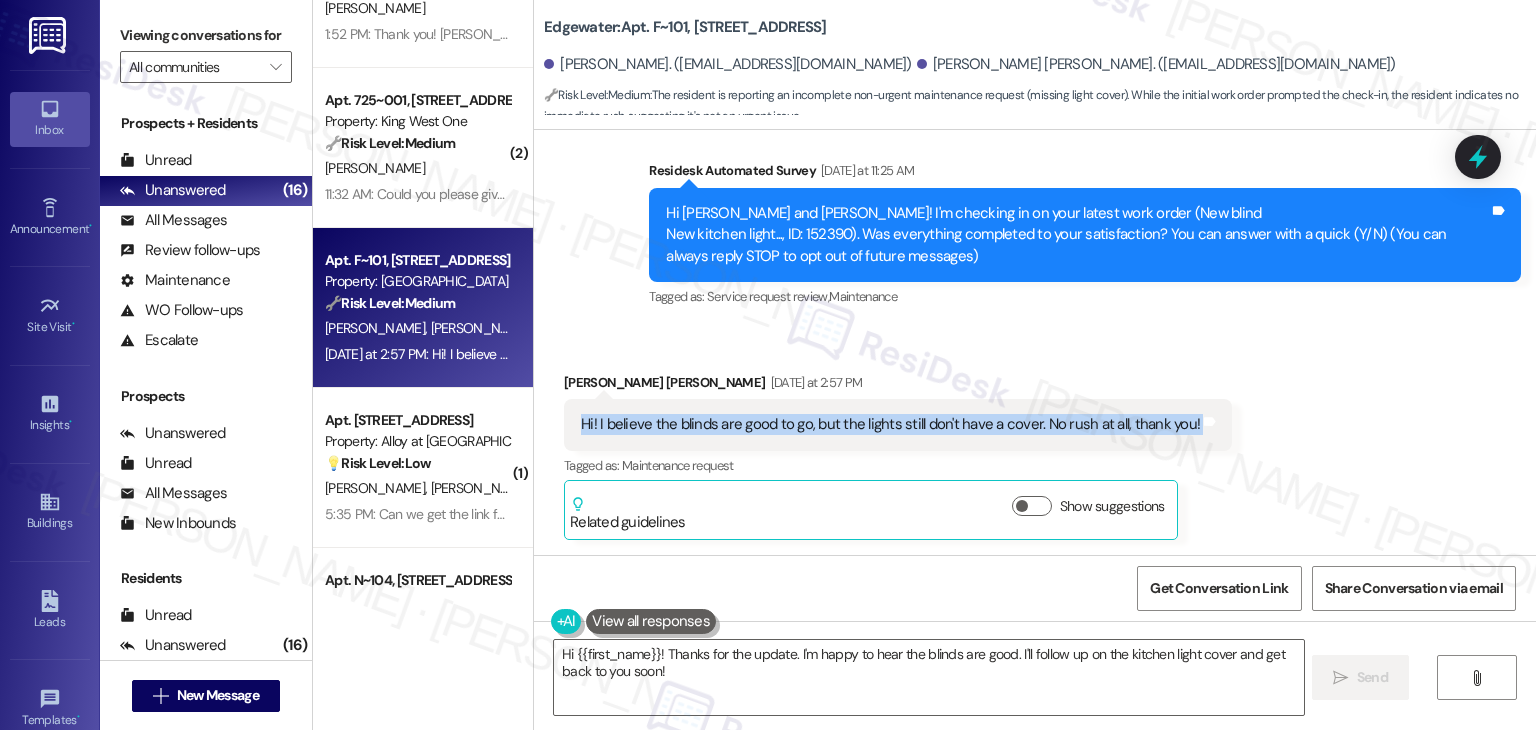 click on "Hi! I believe the blinds are good to go, but the lights still don't have a cover. No rush at all, thank you!" at bounding box center (890, 424) 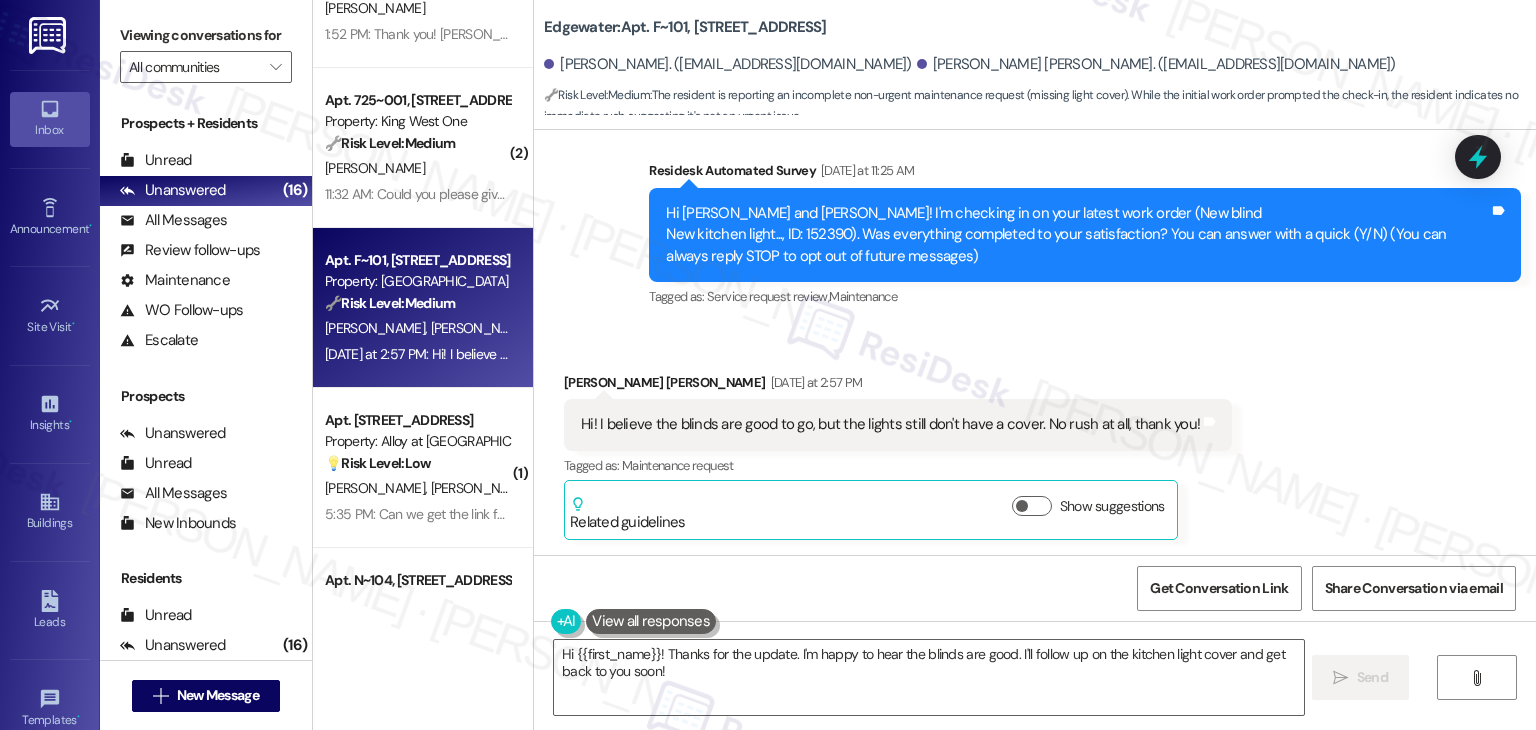 click on "Received via SMS [PERSON_NAME] [PERSON_NAME] [DATE] at 2:57 PM Hi! I believe the blinds are good to go, but the lights still don't have a cover. No rush at all, thank you!  Tags and notes Tagged as:   Maintenance request Click to highlight conversations about Maintenance request  Related guidelines Show suggestions" at bounding box center (898, 456) 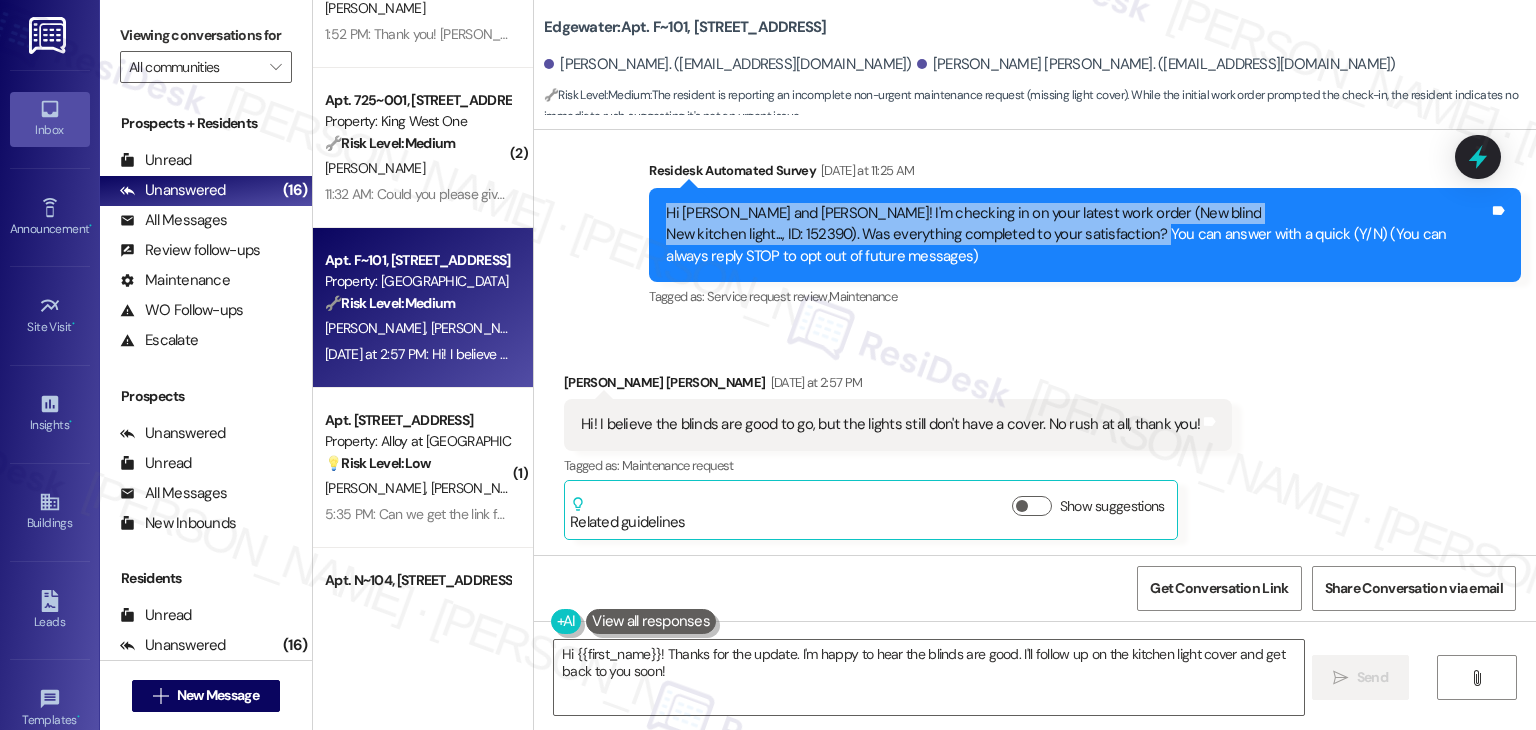 drag, startPoint x: 1146, startPoint y: 233, endPoint x: 600, endPoint y: 215, distance: 546.29663 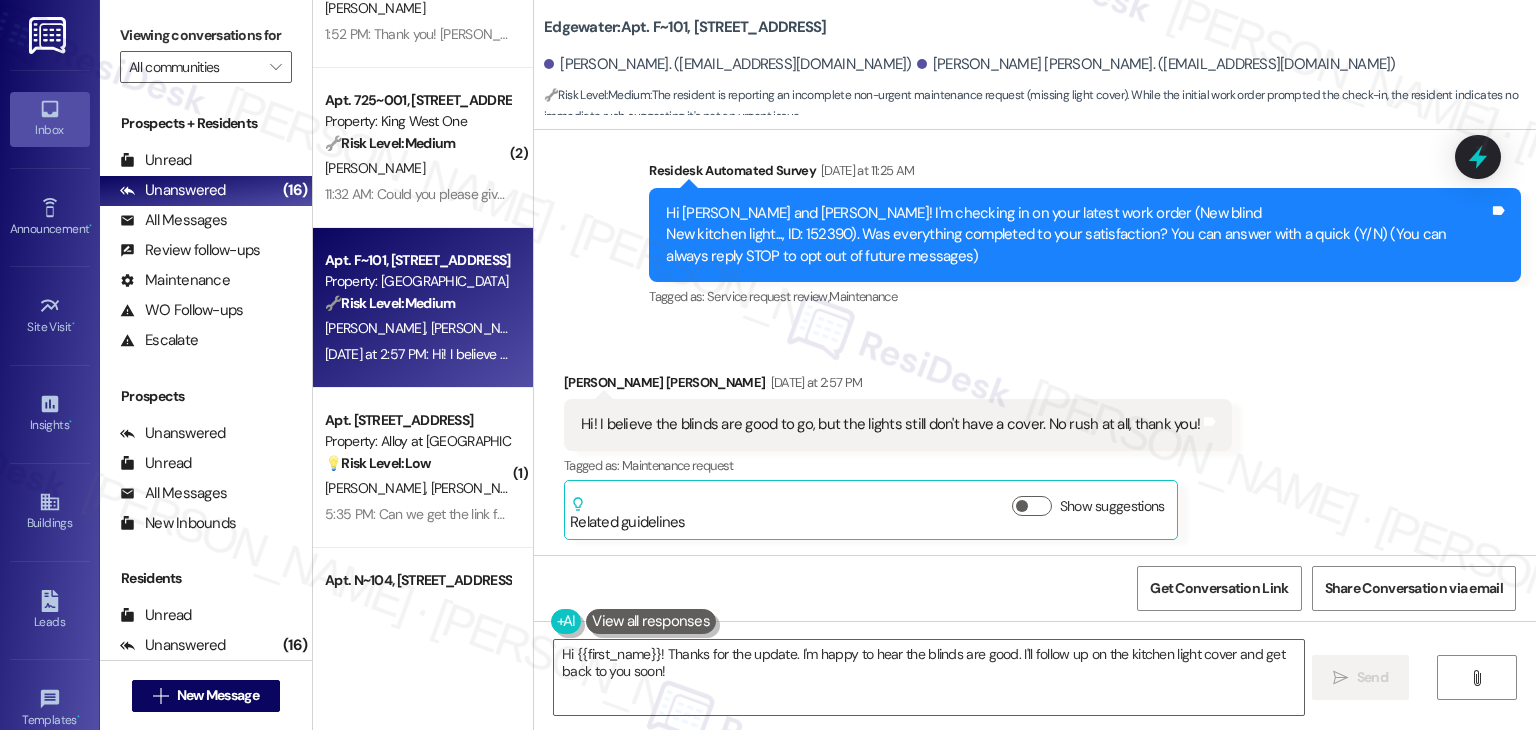 click on "Hi! I believe the blinds are good to go, but the lights still don't have a cover. No rush at all, thank you!" at bounding box center (890, 424) 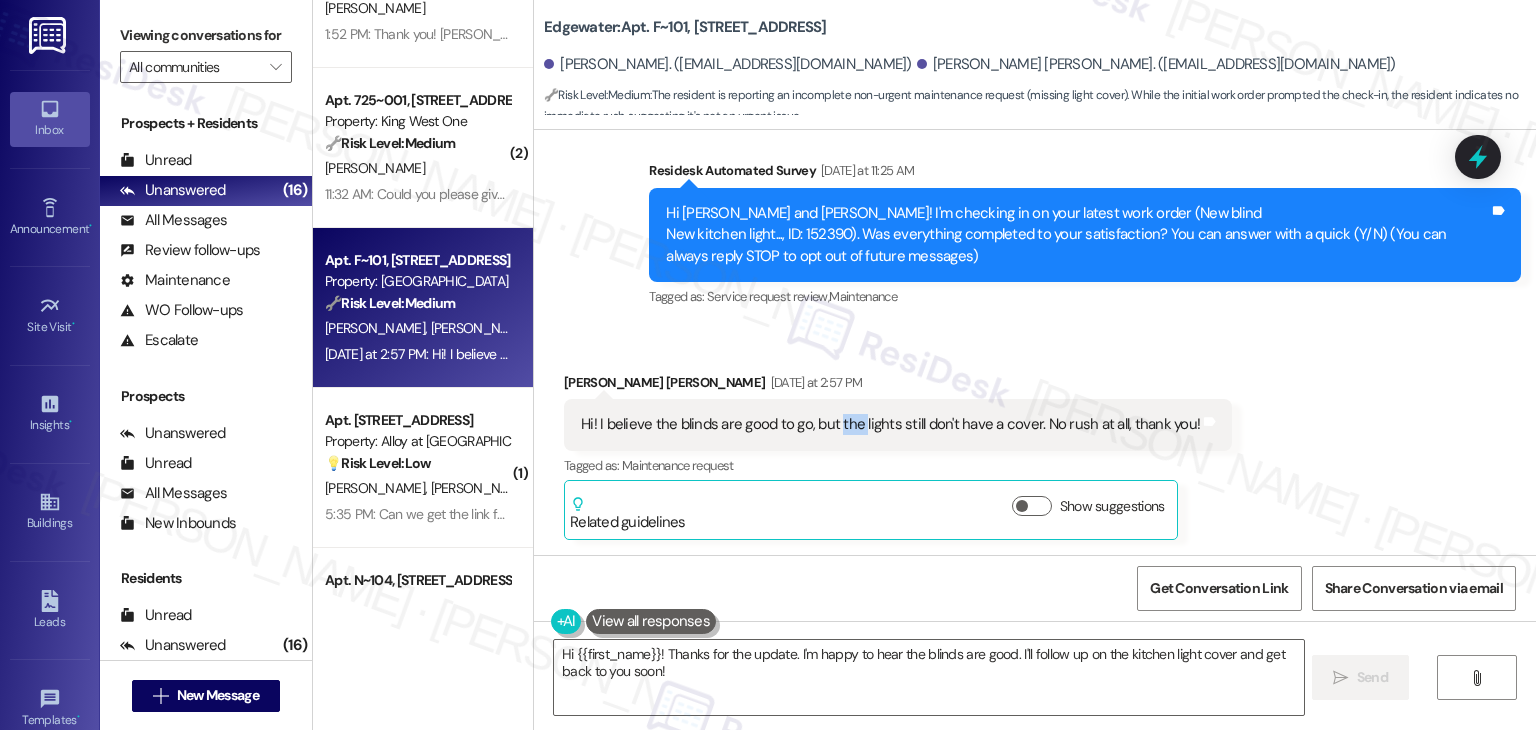 click on "Hi! I believe the blinds are good to go, but the lights still don't have a cover. No rush at all, thank you!" at bounding box center [890, 424] 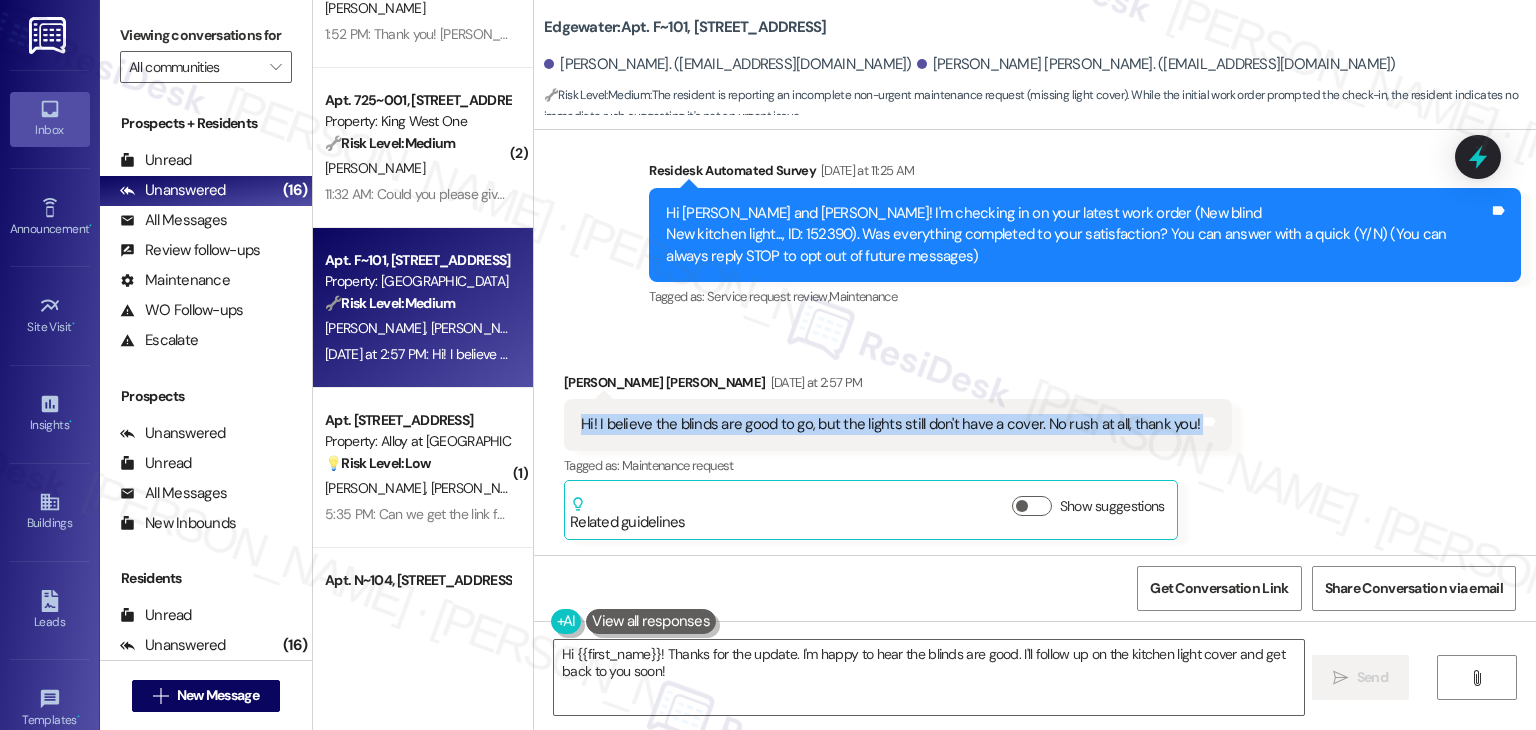 click on "Hi! I believe the blinds are good to go, but the lights still don't have a cover. No rush at all, thank you!" at bounding box center [890, 424] 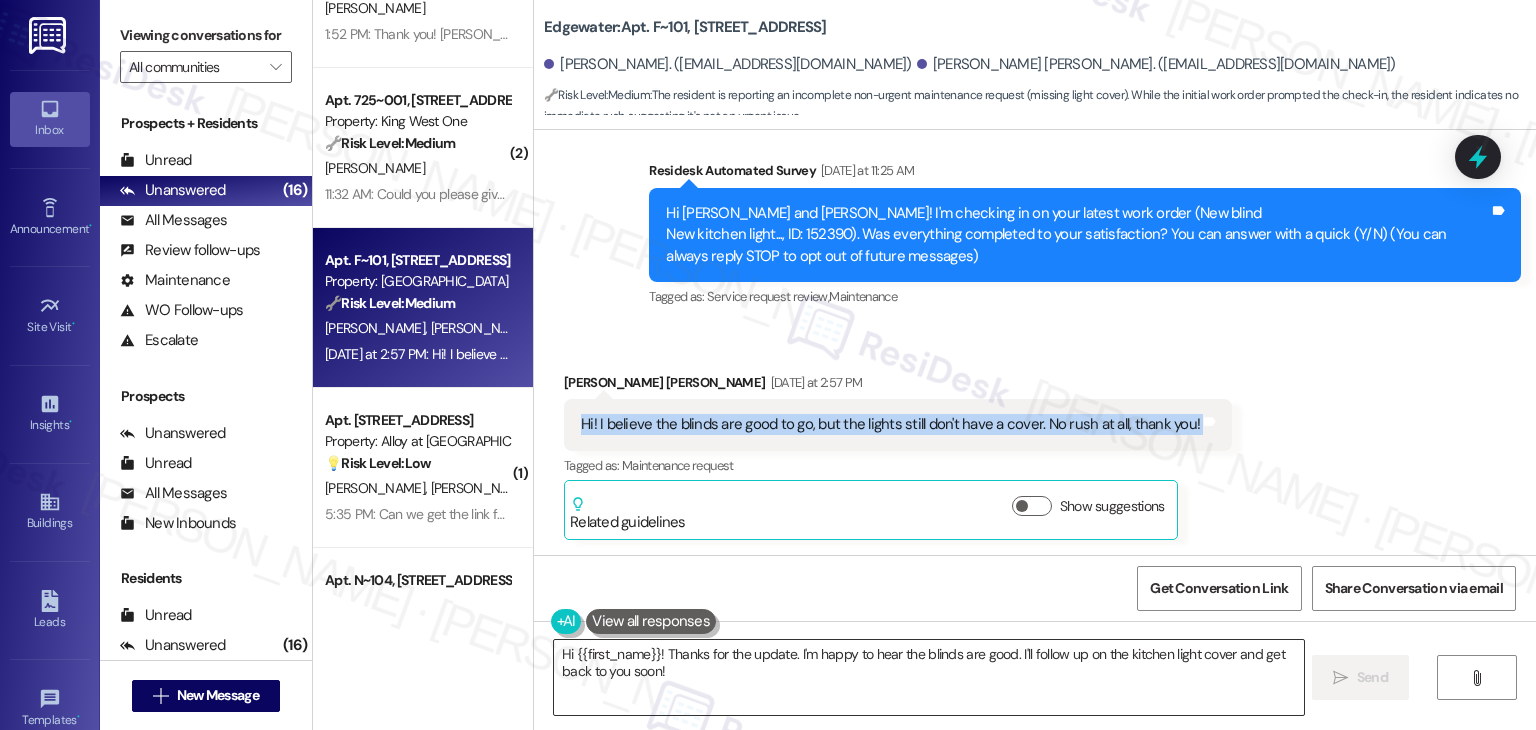 click on "Hi {{first_name}}! Thanks for the update. I'm happy to hear the blinds are good. I'll follow up on the kitchen light cover and get back to you soon!" at bounding box center (928, 677) 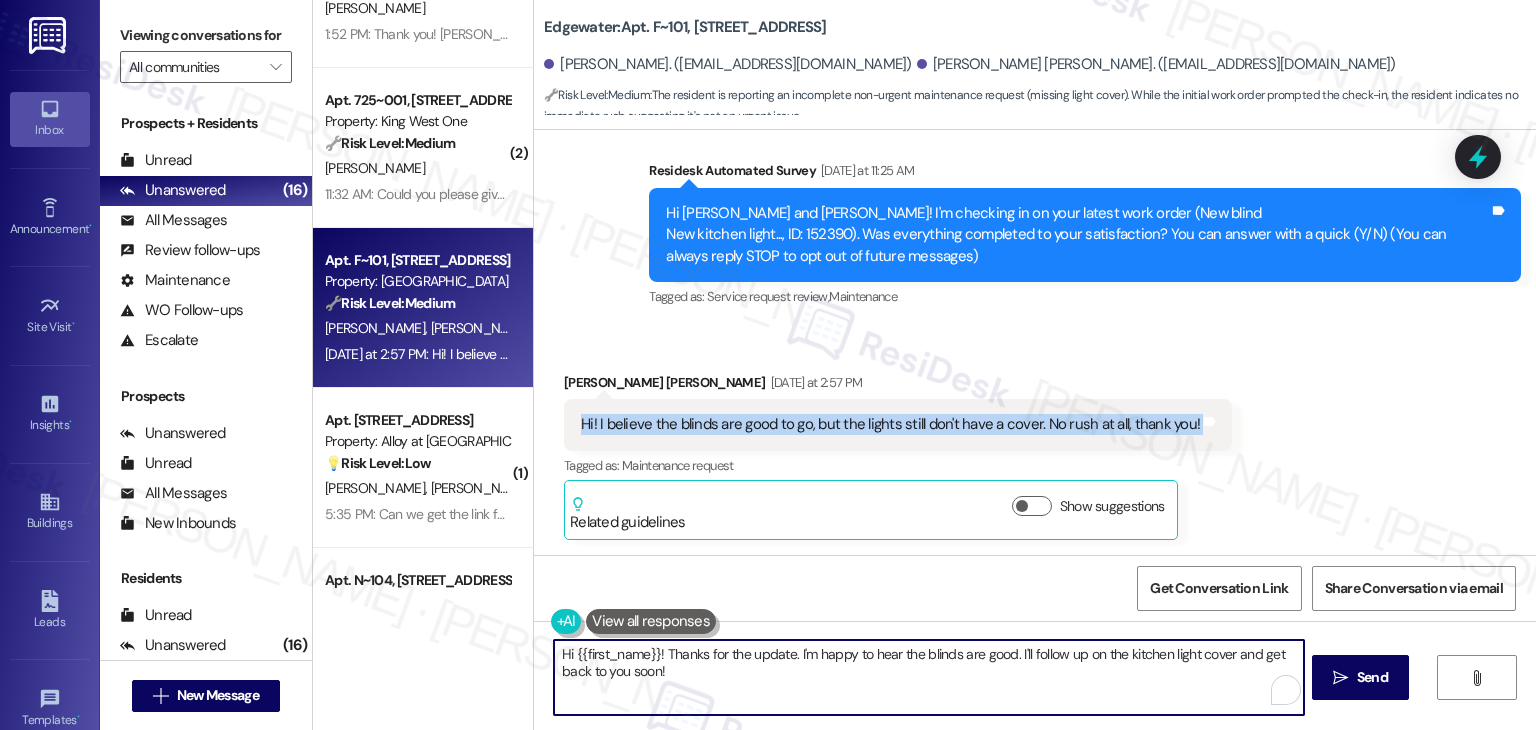 click on "Hi {{first_name}}! Thanks for the update. I'm happy to hear the blinds are good. I'll follow up on the kitchen light cover and get back to you soon!" at bounding box center [928, 677] 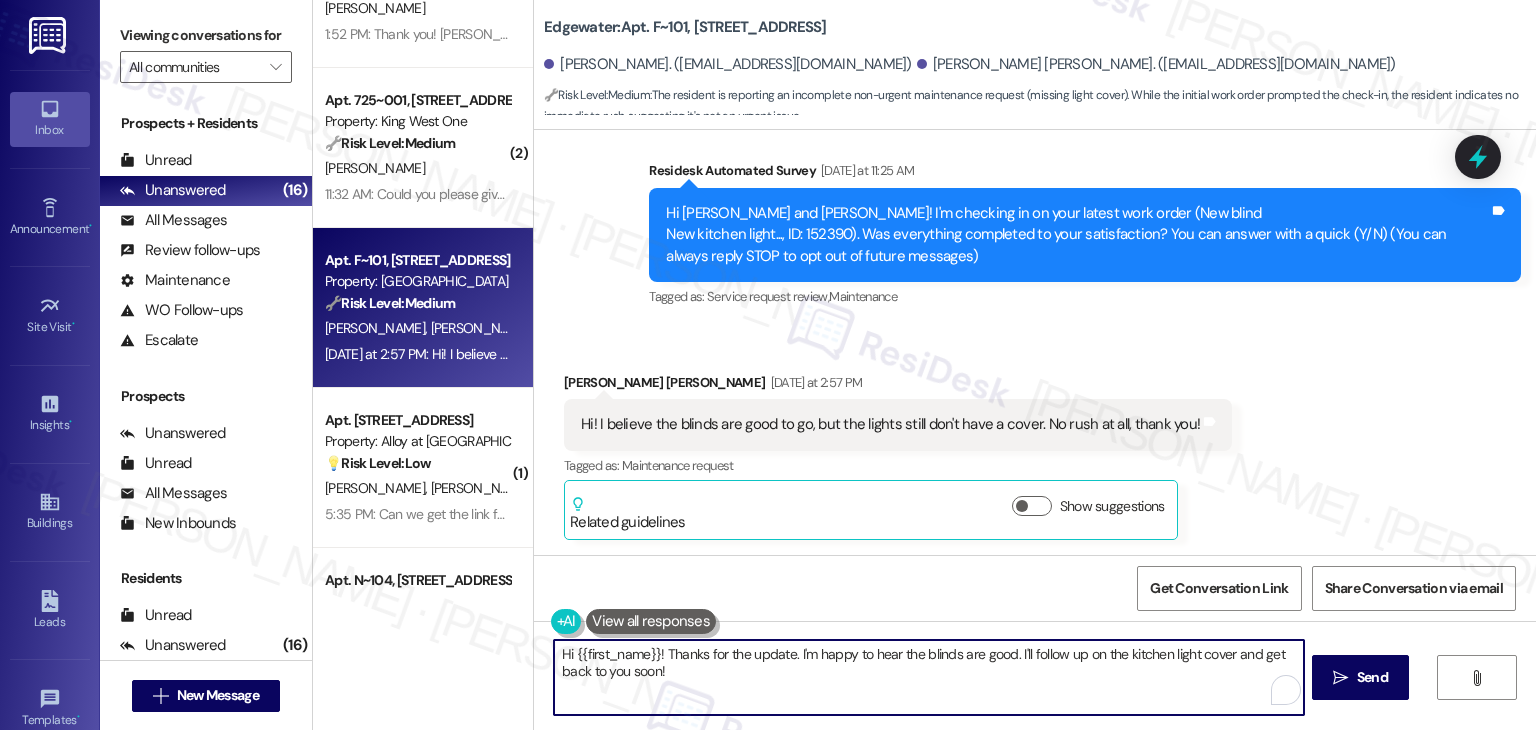 paste on "Thanks for the update, [PERSON_NAME]! Just to clarify—did maintenance remove the light cover and not put it back, or has there not been a cover on the light at all? Let me know and I’ll follow up with the site team to get it sorted. Appreciate your patience" 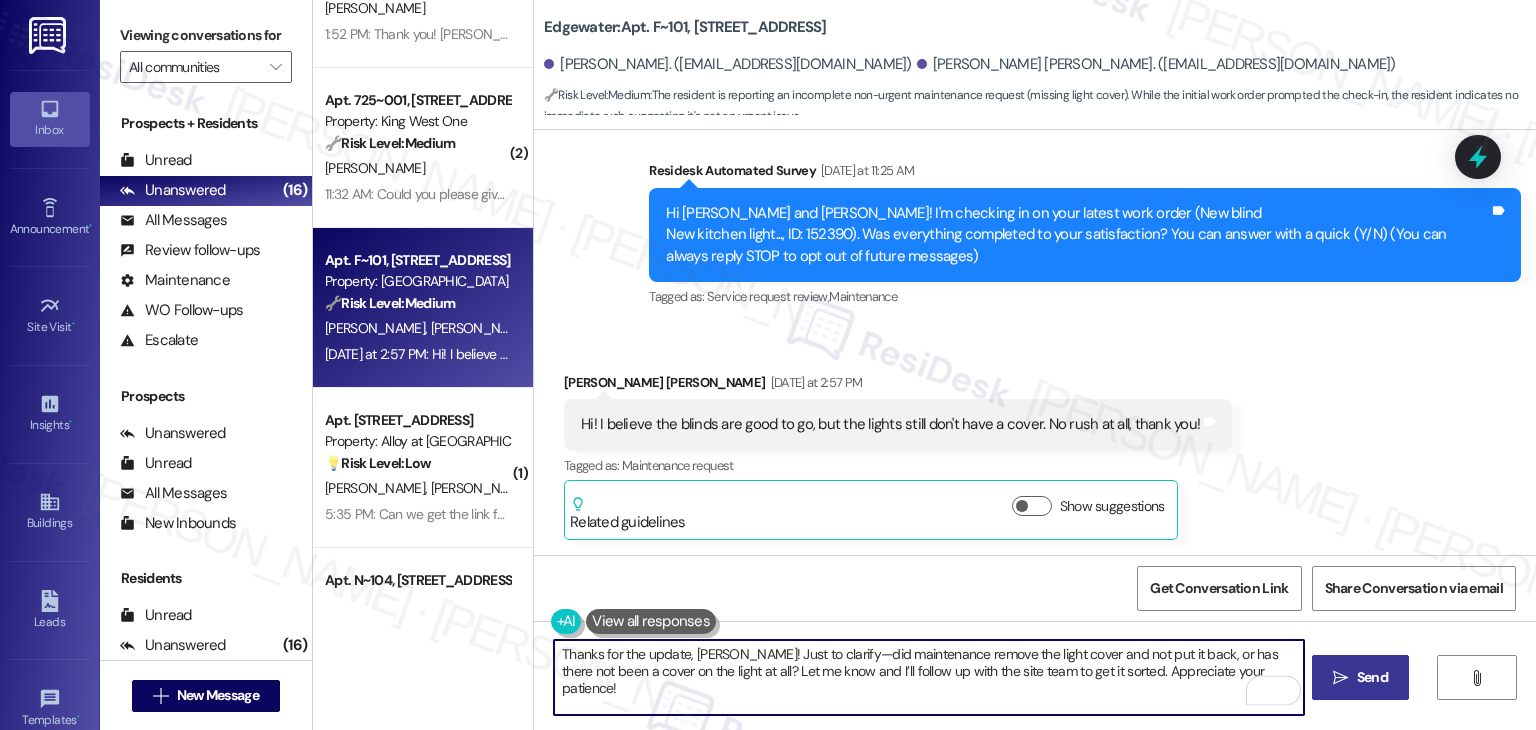 type on "Thanks for the update, [PERSON_NAME]! Just to clarify—did maintenance remove the light cover and not put it back, or has there not been a cover on the light at all? Let me know and I’ll follow up with the site team to get it sorted. Appreciate your patience!" 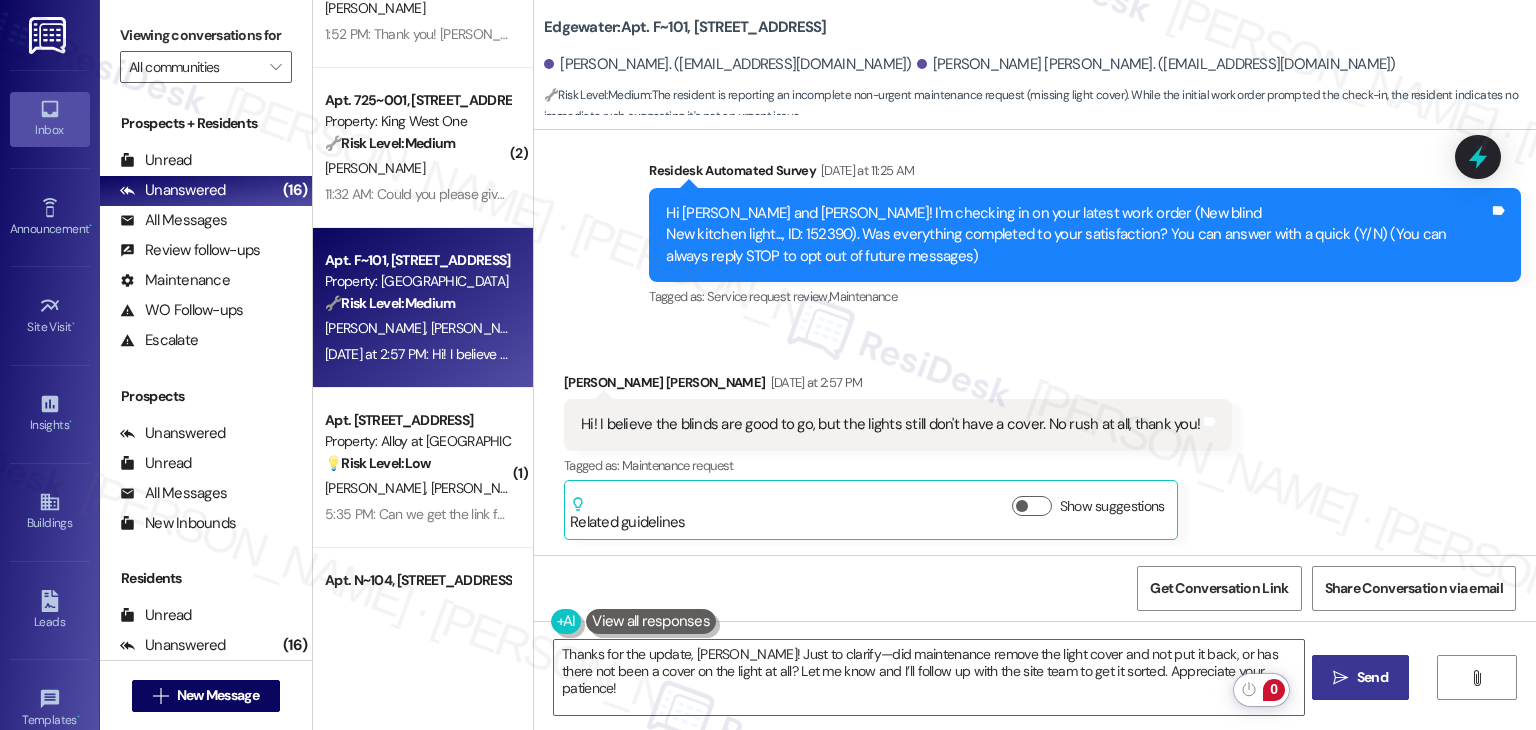 click on "Send" at bounding box center [1372, 677] 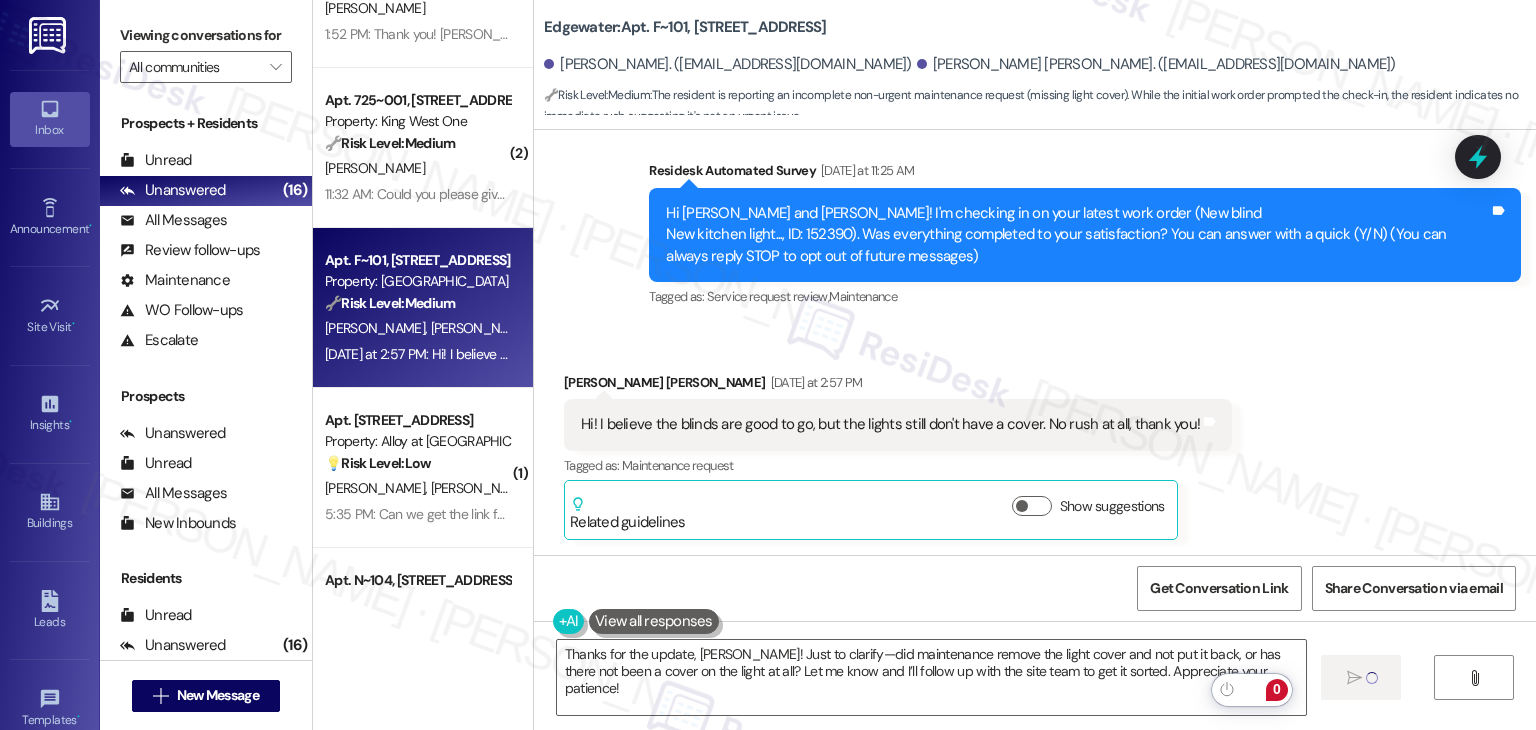 type 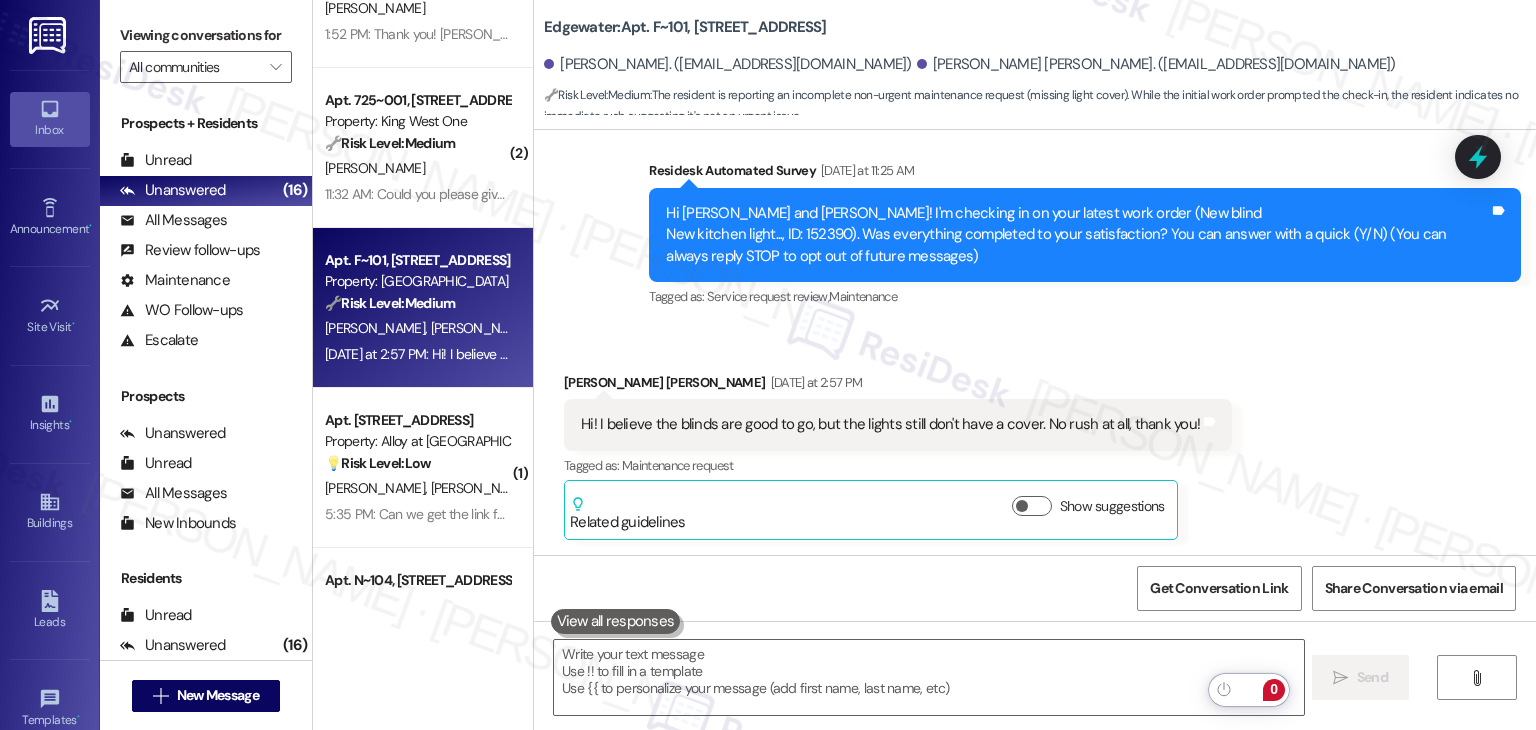 scroll, scrollTop: 148, scrollLeft: 0, axis: vertical 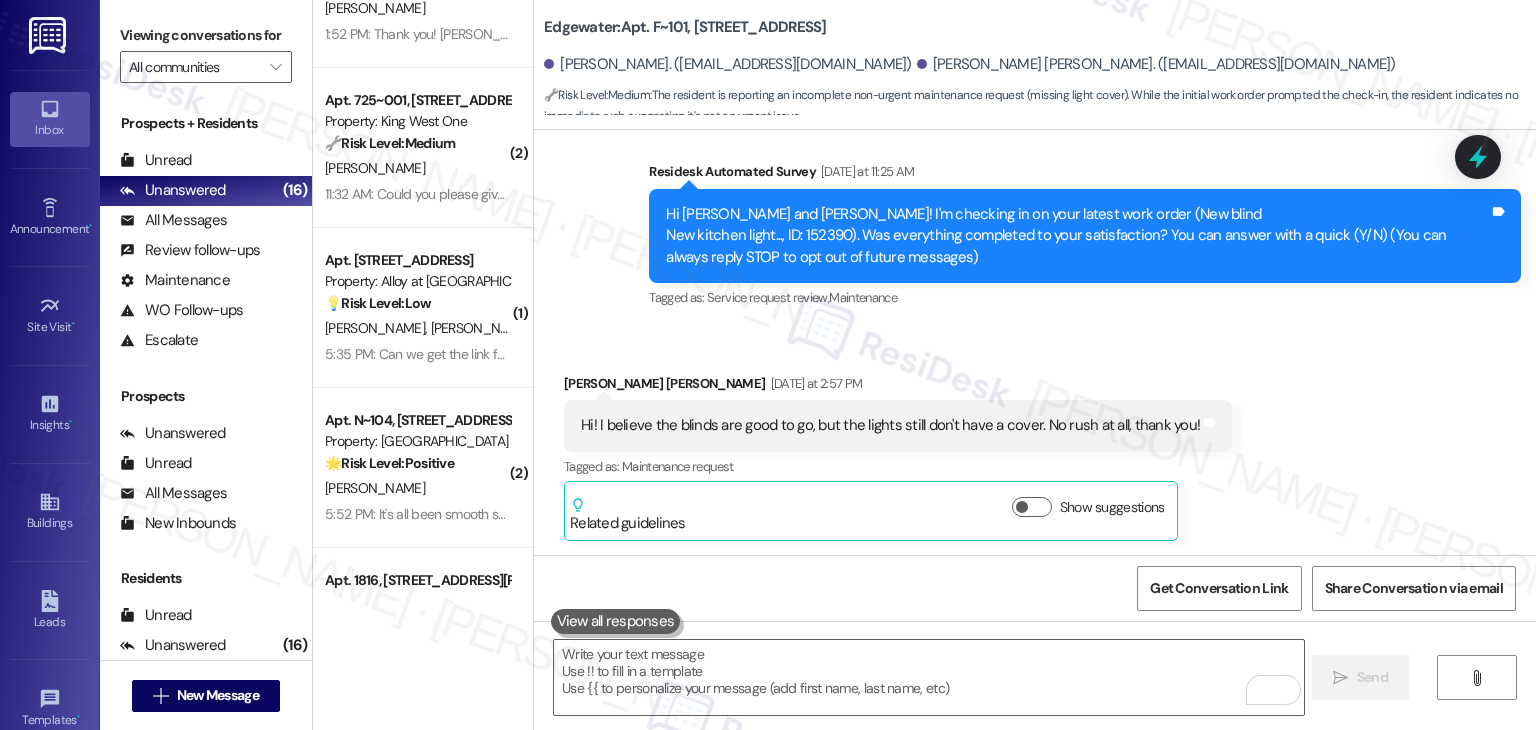 click on "Received via SMS [PERSON_NAME] [PERSON_NAME] [DATE] at 2:57 PM Hi! I believe the blinds are good to go, but the lights still don't have a cover. No rush at all, thank you!  Tags and notes Tagged as:   Maintenance request Click to highlight conversations about Maintenance request  Related guidelines Show suggestions" at bounding box center [1035, 442] 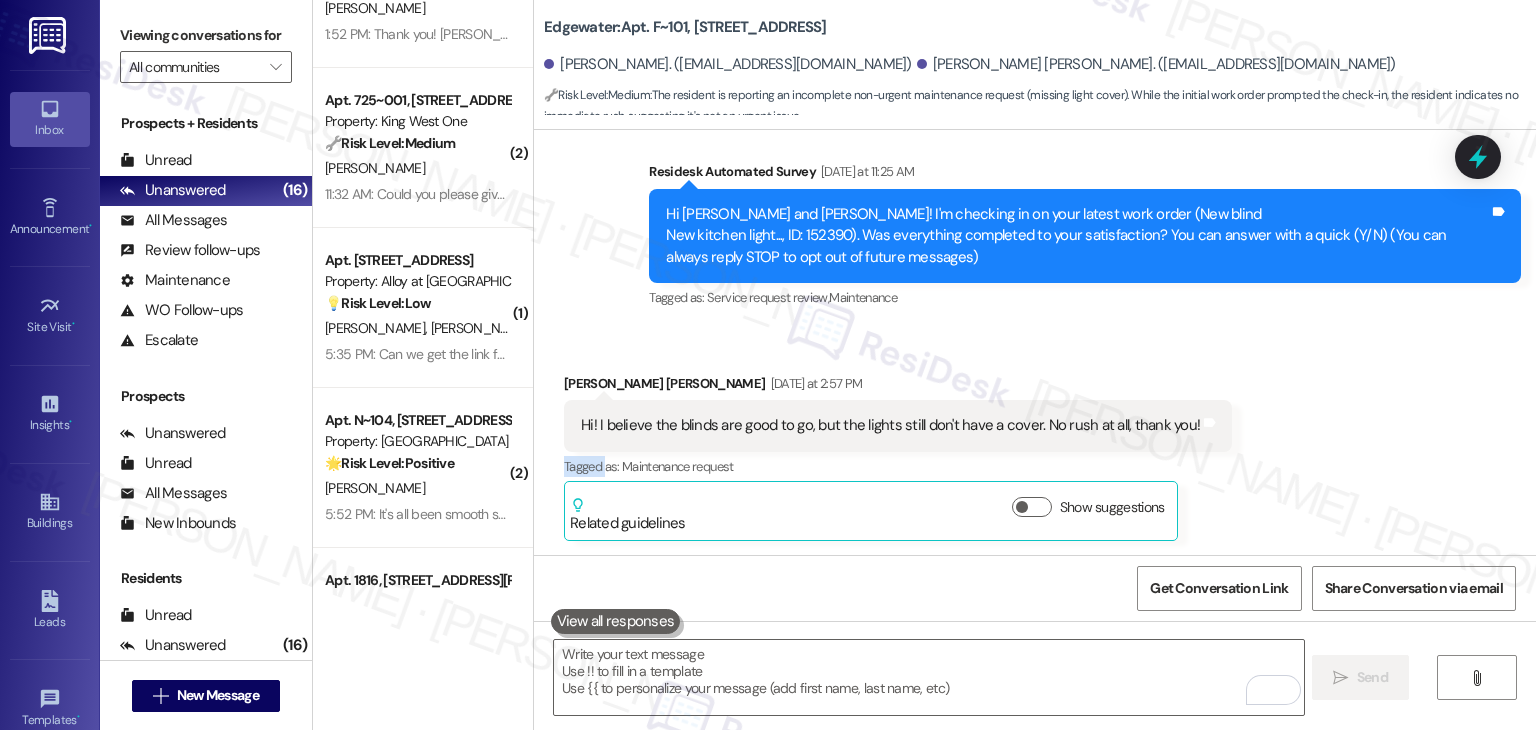 click on "Received via SMS [PERSON_NAME] [PERSON_NAME] [DATE] at 2:57 PM Hi! I believe the blinds are good to go, but the lights still don't have a cover. No rush at all, thank you!  Tags and notes Tagged as:   Maintenance request Click to highlight conversations about Maintenance request  Related guidelines Show suggestions" at bounding box center [1035, 442] 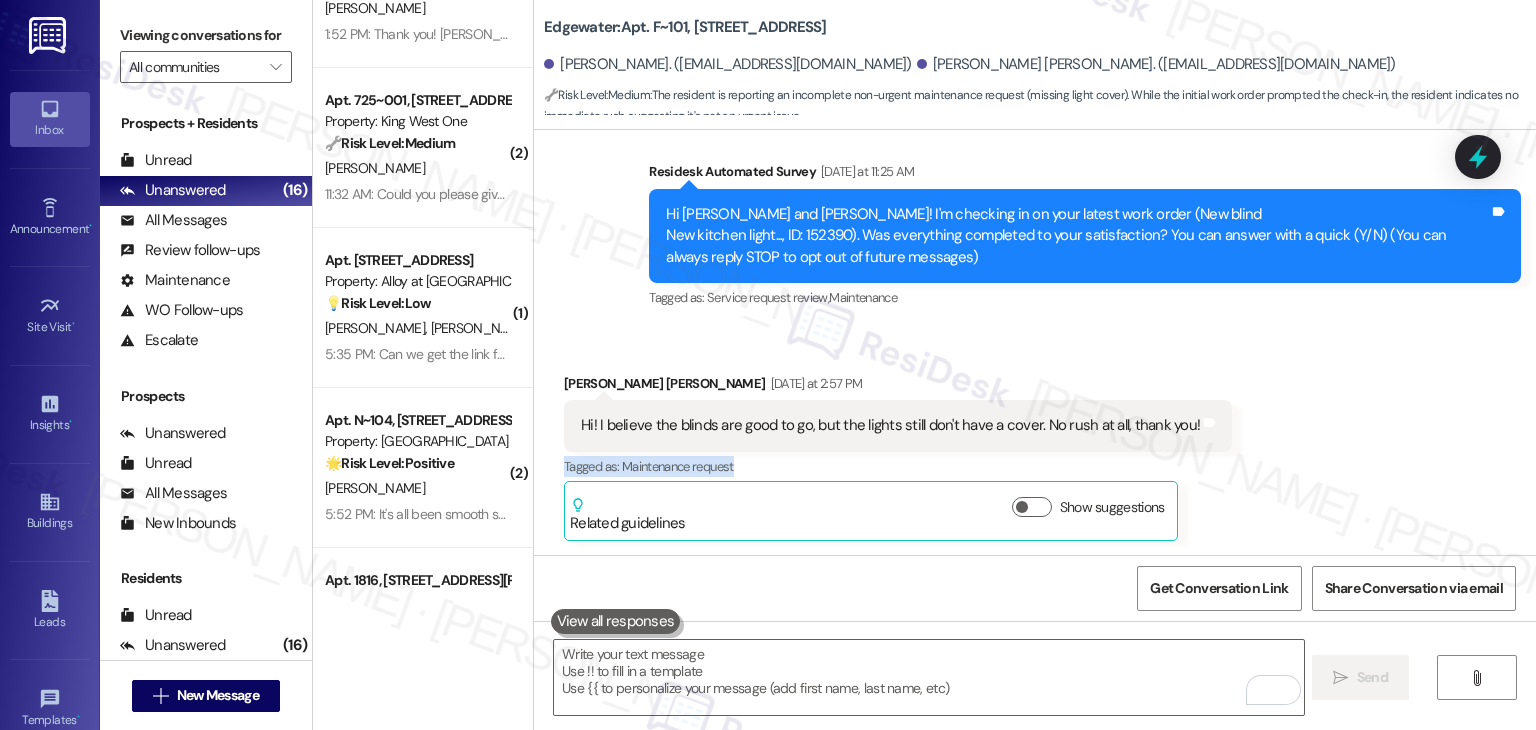 click on "Received via SMS [PERSON_NAME] [PERSON_NAME] [DATE] at 2:57 PM Hi! I believe the blinds are good to go, but the lights still don't have a cover. No rush at all, thank you!  Tags and notes Tagged as:   Maintenance request Click to highlight conversations about Maintenance request  Related guidelines Show suggestions" at bounding box center (1035, 442) 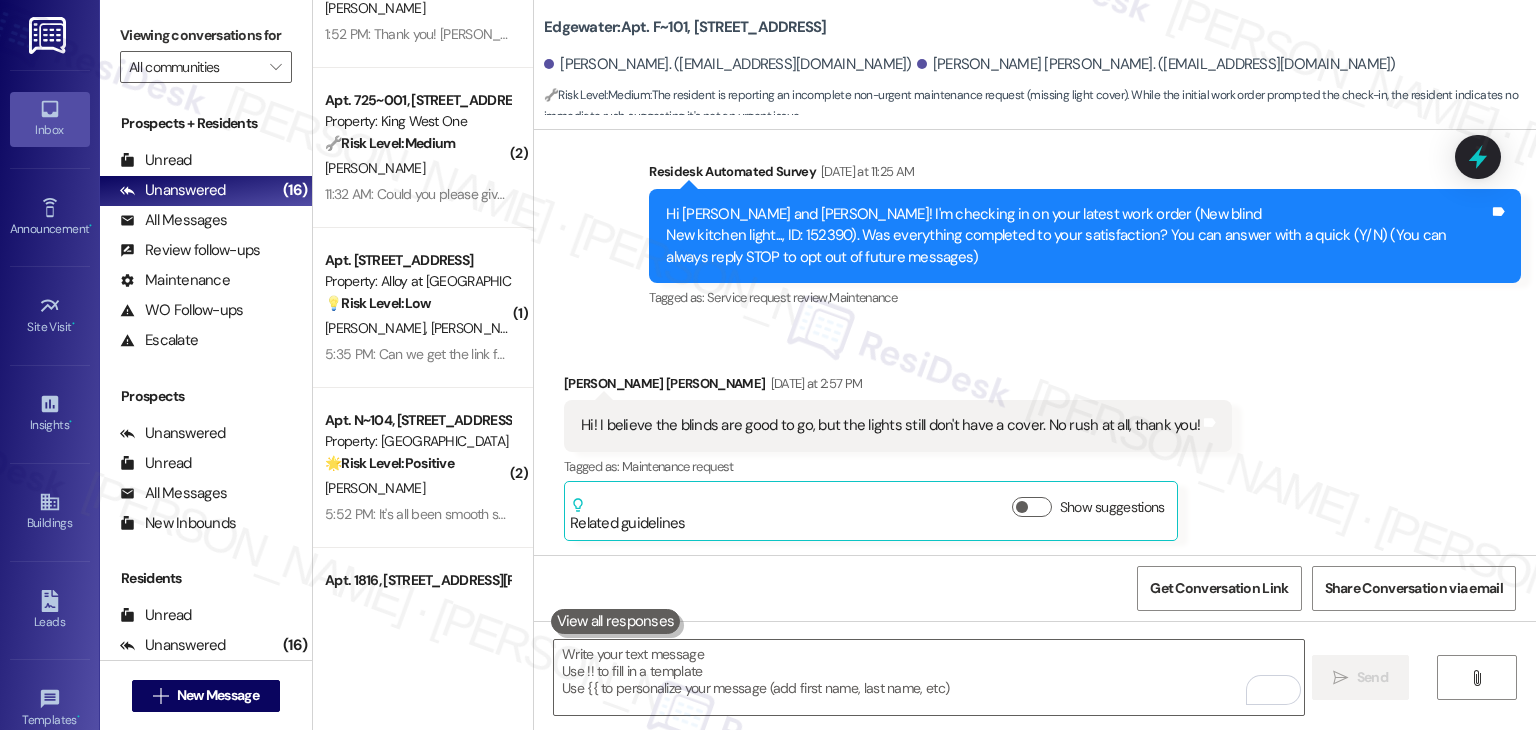 click on "Received via SMS [PERSON_NAME] [PERSON_NAME] [DATE] at 2:57 PM Hi! I believe the blinds are good to go, but the lights still don't have a cover. No rush at all, thank you!  Tags and notes Tagged as:   Maintenance request Click to highlight conversations about Maintenance request  Related guidelines Show suggestions" at bounding box center [1035, 442] 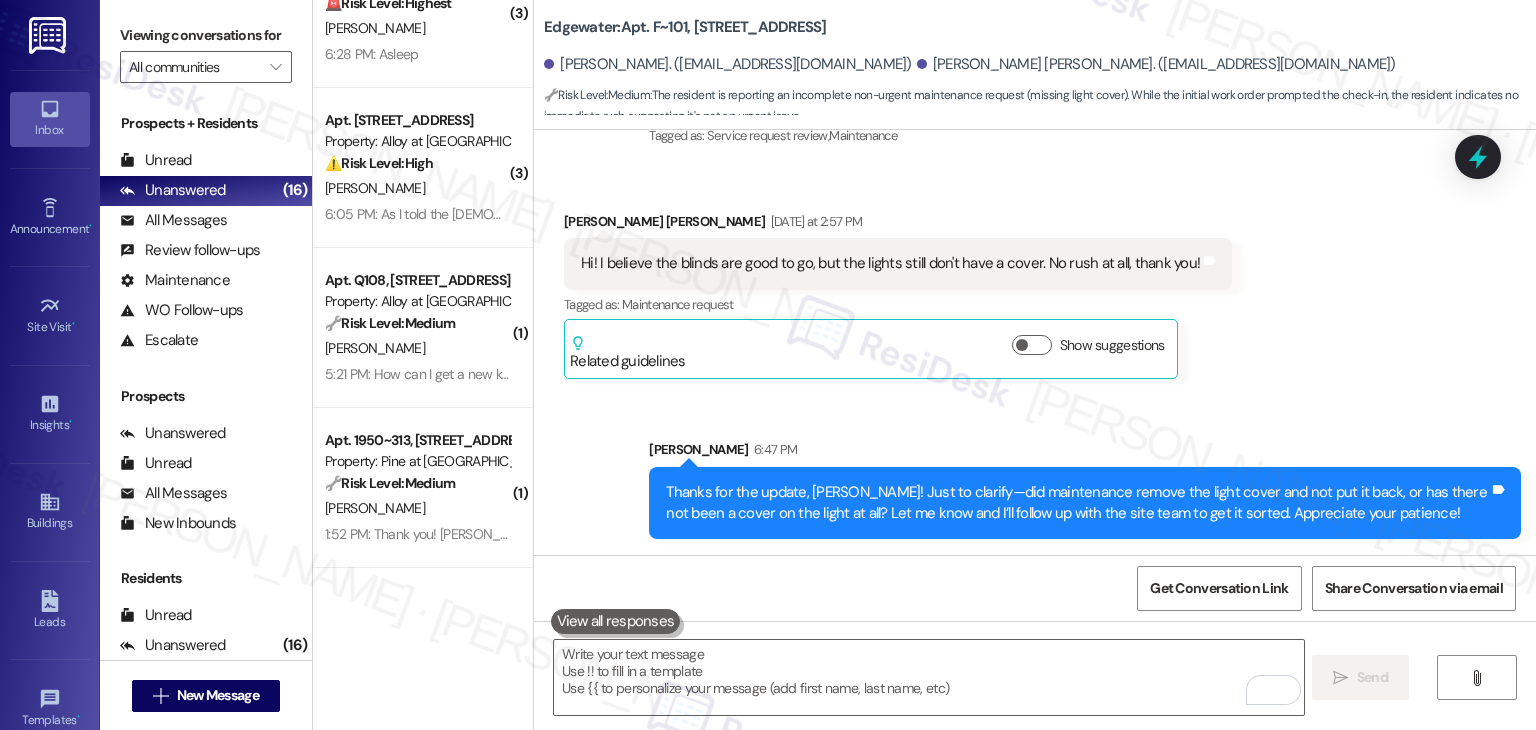 scroll, scrollTop: 0, scrollLeft: 0, axis: both 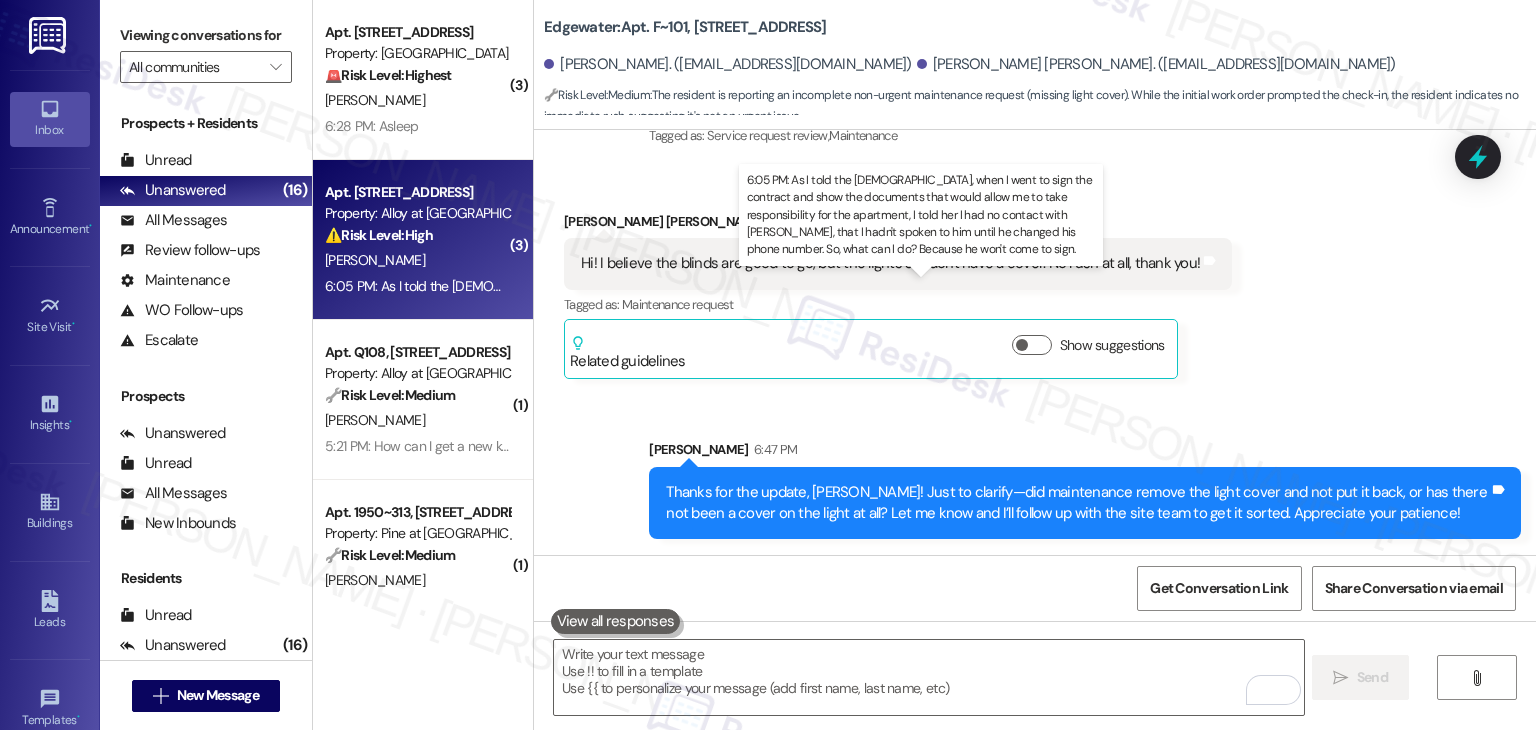 click on "6:05 PM: As I told the [DEMOGRAPHIC_DATA], when I went to sign the contract and show the documents that would allow me to take responsibility for the apartment, I told her I had no contact with [PERSON_NAME], that I hadn't spoken to him until he changed his phone number. So, what can I do? Because he won't come to sign. 6:05 PM: As I told the [DEMOGRAPHIC_DATA], when I went to sign the contract and show the documents that would allow me to take responsibility for the apartment, I told her I had no contact with [PERSON_NAME], that I hadn't spoken to him until he changed his phone number. So, what can I do? Because he won't come to sign." at bounding box center (1276, 286) 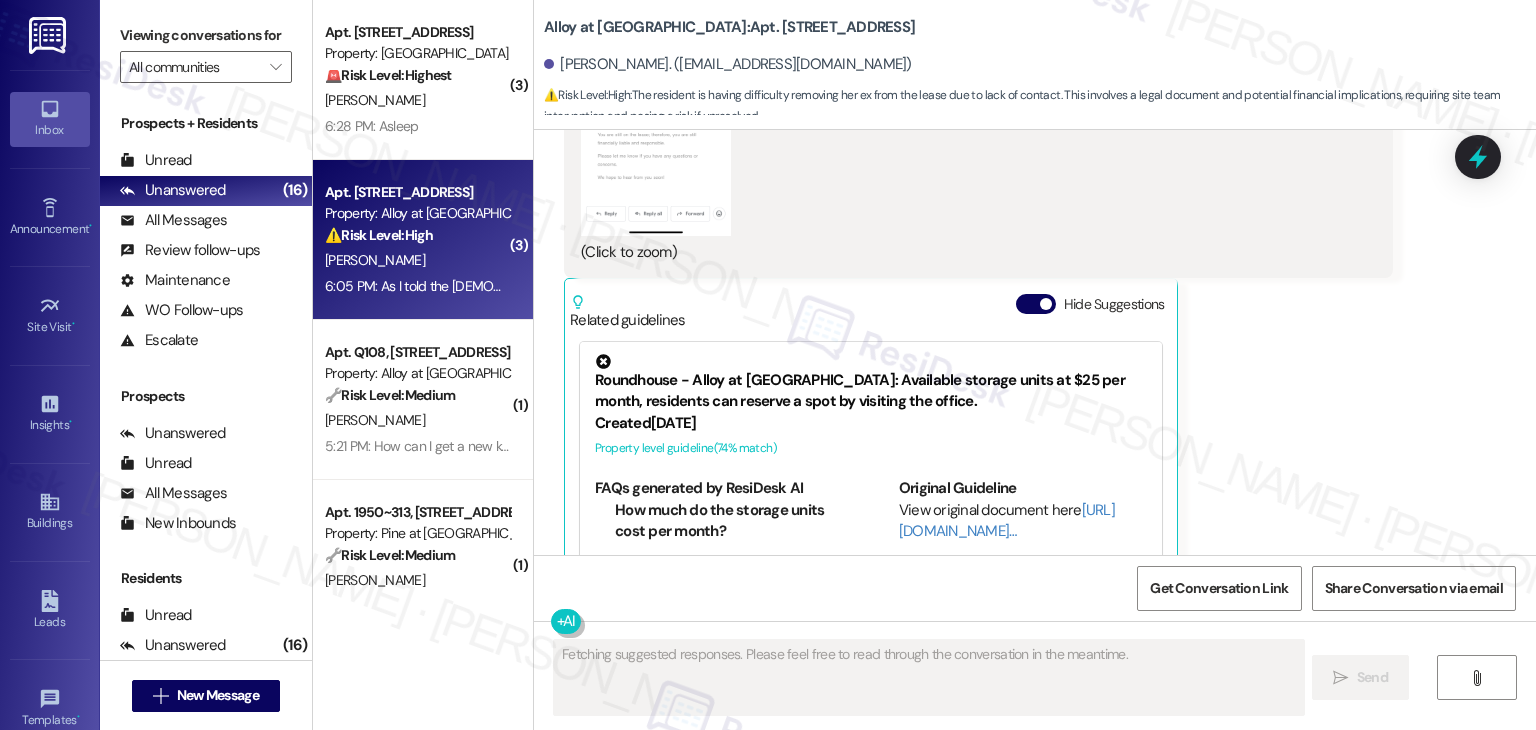 scroll, scrollTop: 3501, scrollLeft: 0, axis: vertical 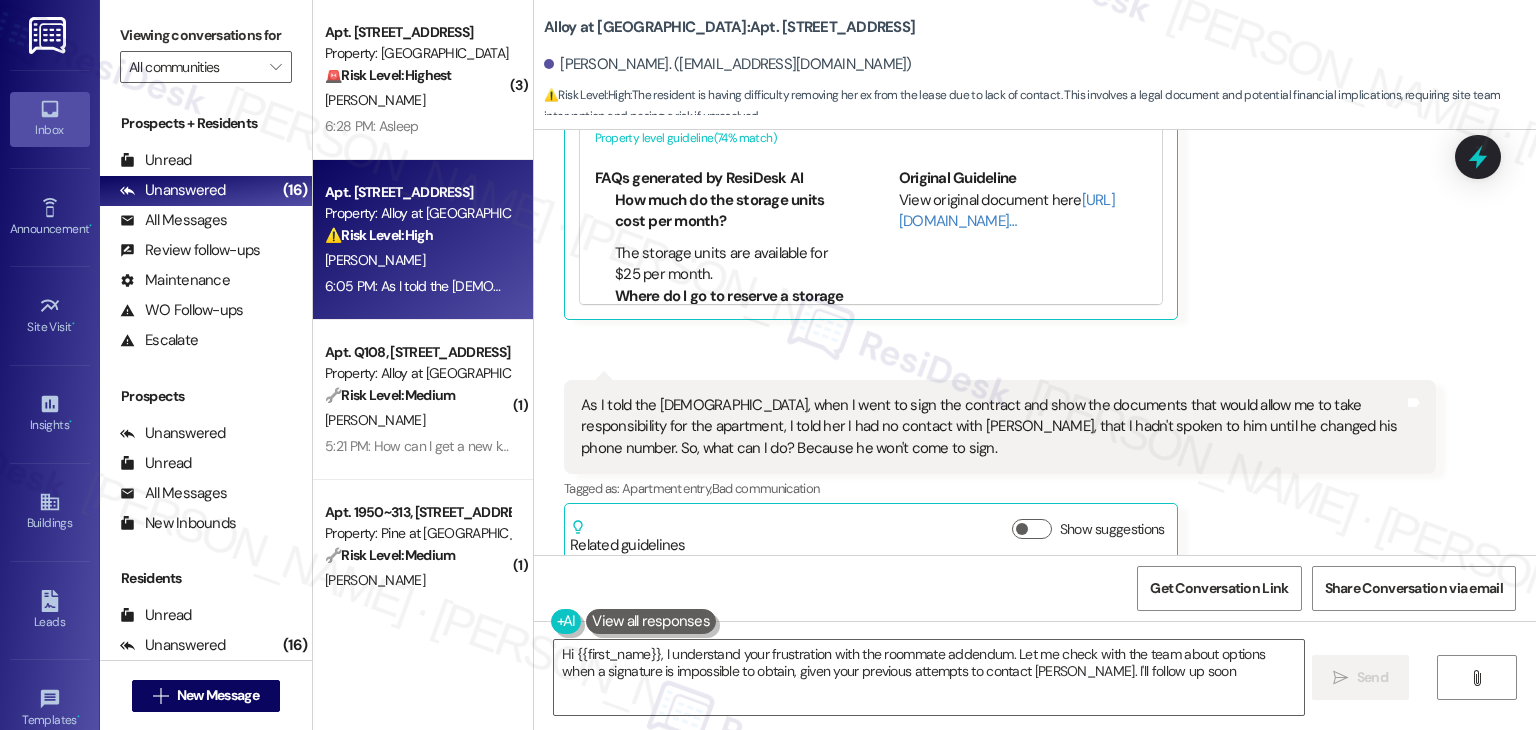 type on "Hi {{first_name}}, I understand your frustration with the roommate addendum. Let me check with the team about options when a signature is impossible to obtain, given your previous attempts to contact [PERSON_NAME]. I'll follow up soon!" 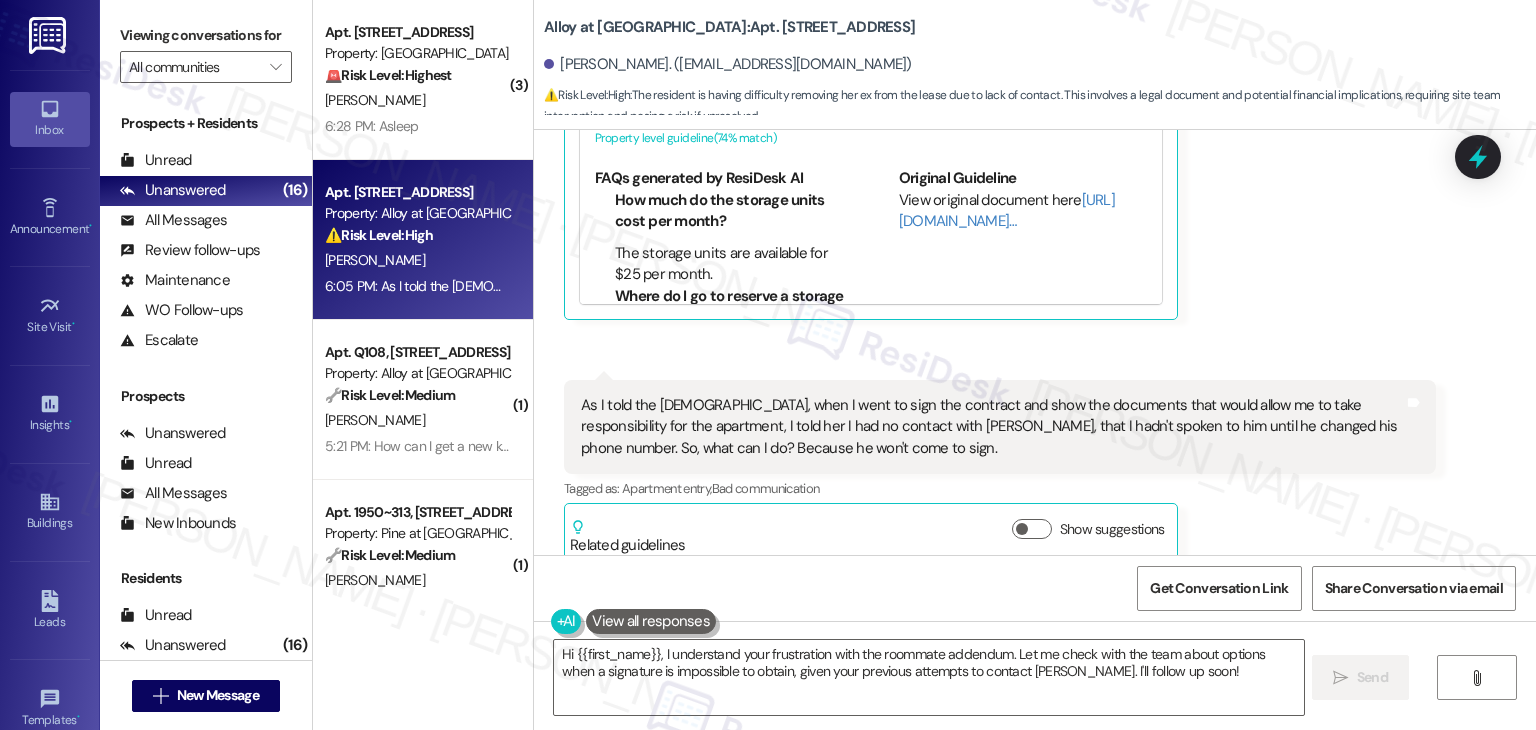 click on "Received via SMS 6:05 PM [PERSON_NAME] Question 6:05 PM As I told the [DEMOGRAPHIC_DATA], when I went to sign the contract and show the documents that would allow me to take responsibility for the apartment, I told her I had no contact with [PERSON_NAME], that I hadn't spoken to him until he changed his phone number. So, what can I do? Because he won't come to sign. Tags and notes Tagged as:   Apartment entry ,  Click to highlight conversations about Apartment entry Bad communication Click to highlight conversations about Bad communication  Related guidelines Show suggestions" at bounding box center [1000, 471] 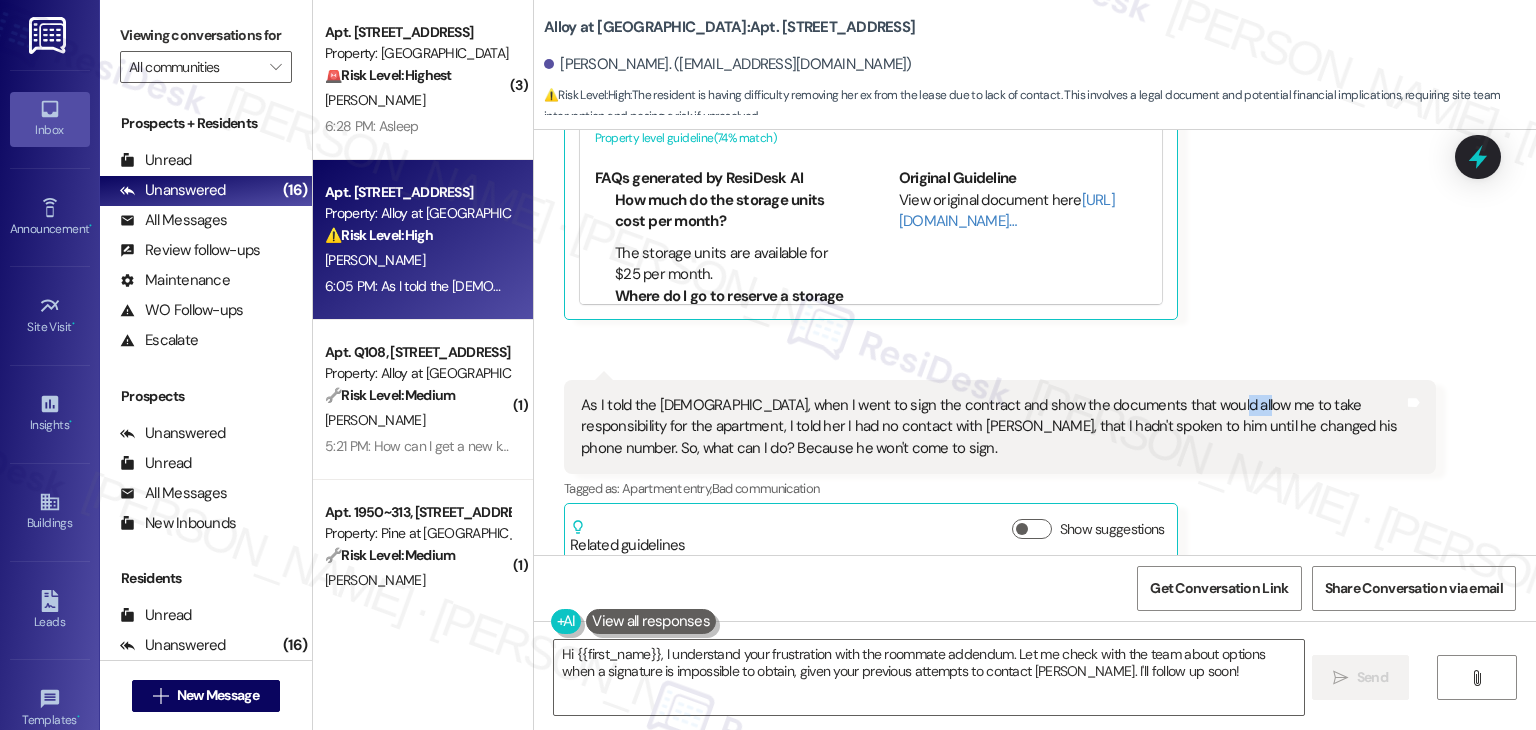 click on "Received via SMS 6:05 PM [PERSON_NAME] Question 6:05 PM As I told the [DEMOGRAPHIC_DATA], when I went to sign the contract and show the documents that would allow me to take responsibility for the apartment, I told her I had no contact with [PERSON_NAME], that I hadn't spoken to him until he changed his phone number. So, what can I do? Because he won't come to sign. Tags and notes Tagged as:   Apartment entry ,  Click to highlight conversations about Apartment entry Bad communication Click to highlight conversations about Bad communication  Related guidelines Show suggestions" at bounding box center [1000, 471] 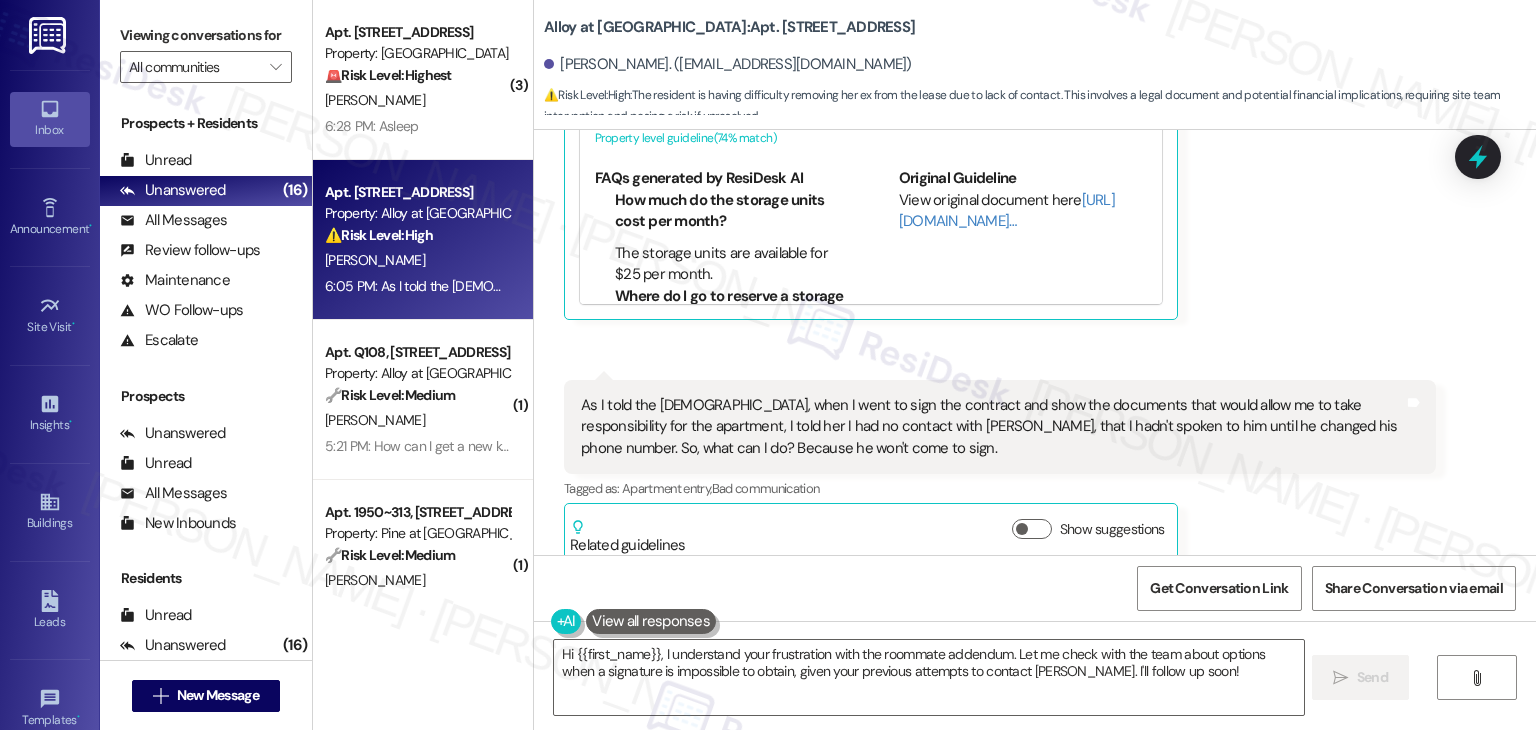 click on "Received via SMS [PERSON_NAME] 6:04 PM PNG  attachment ResiDesk found written details in this image   See details [PERSON_NAME] needs to sign a roommate addendum form at the office. He remains financially liable under the lease.
Download   (Click to zoom) Tags and notes  Related guidelines Hide Suggestions Roundhouse - Alloy at [GEOGRAPHIC_DATA]: Available storage units at $25 per month, residents can reserve a spot by visiting the office. Created  [DATE] Property level guideline  ( 74 % match) FAQs generated by ResiDesk AI How much do the storage units cost per month? The storage units are available for $25 per month. Where do I go to reserve a storage unit? To reserve a storage unit, please visit the office. Are there different sizes of storage units available? The document doesn't specify sizes. For information on available sizes, please visit the office. Is there a waiting list for storage units? The document doesn't mention a waiting list. For current availability, please visit the office. Original Guideline  ( 74" at bounding box center [978, -161] 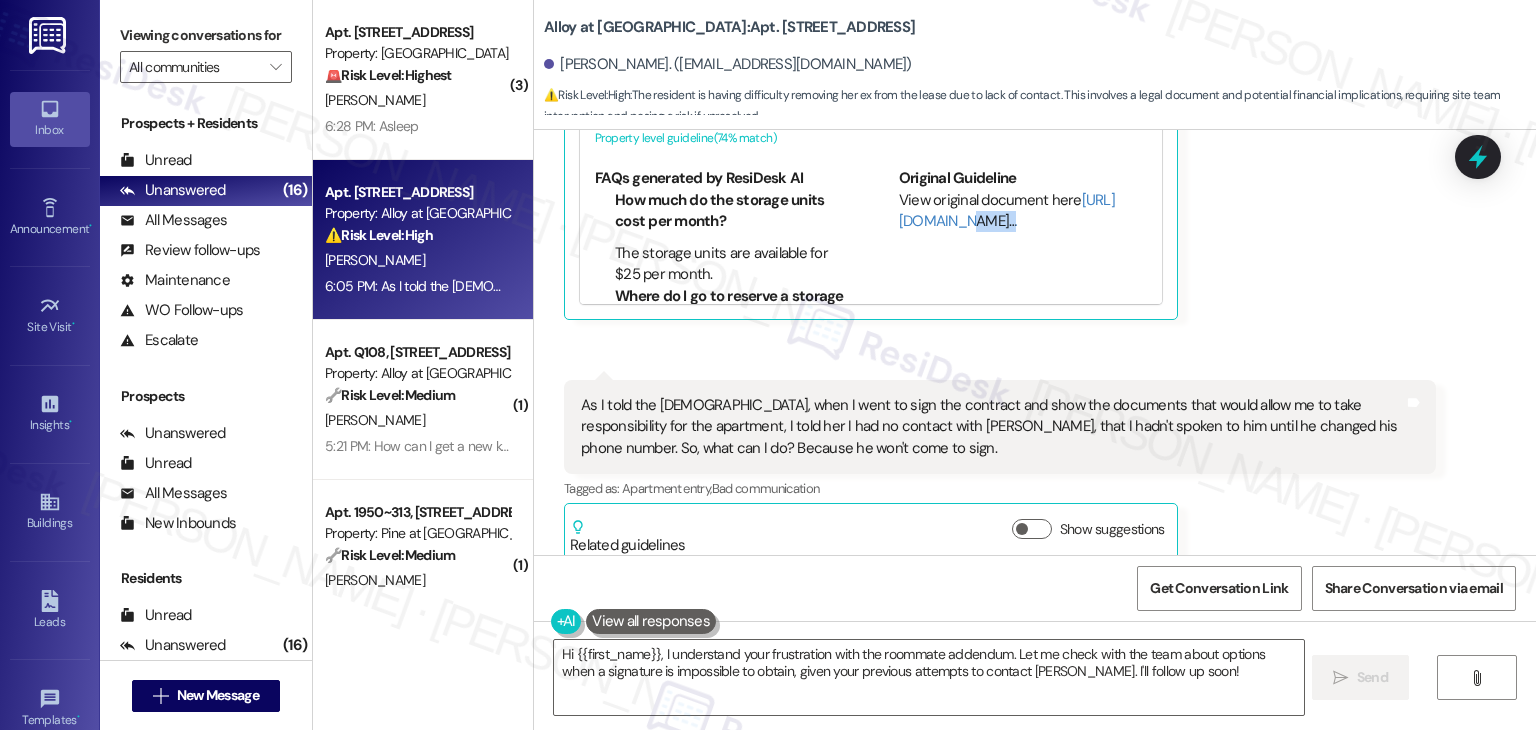 click on "Received via SMS [PERSON_NAME] 6:04 PM PNG  attachment ResiDesk found written details in this image   See details [PERSON_NAME] needs to sign a roommate addendum form at the office. He remains financially liable under the lease.
Download   (Click to zoom) Tags and notes  Related guidelines Hide Suggestions Roundhouse - Alloy at [GEOGRAPHIC_DATA]: Available storage units at $25 per month, residents can reserve a spot by visiting the office. Created  [DATE] Property level guideline  ( 74 % match) FAQs generated by ResiDesk AI How much do the storage units cost per month? The storage units are available for $25 per month. Where do I go to reserve a storage unit? To reserve a storage unit, please visit the office. Are there different sizes of storage units available? The document doesn't specify sizes. For information on available sizes, please visit the office. Is there a waiting list for storage units? The document doesn't mention a waiting list. For current availability, please visit the office. Original Guideline  ( 74" at bounding box center (978, -161) 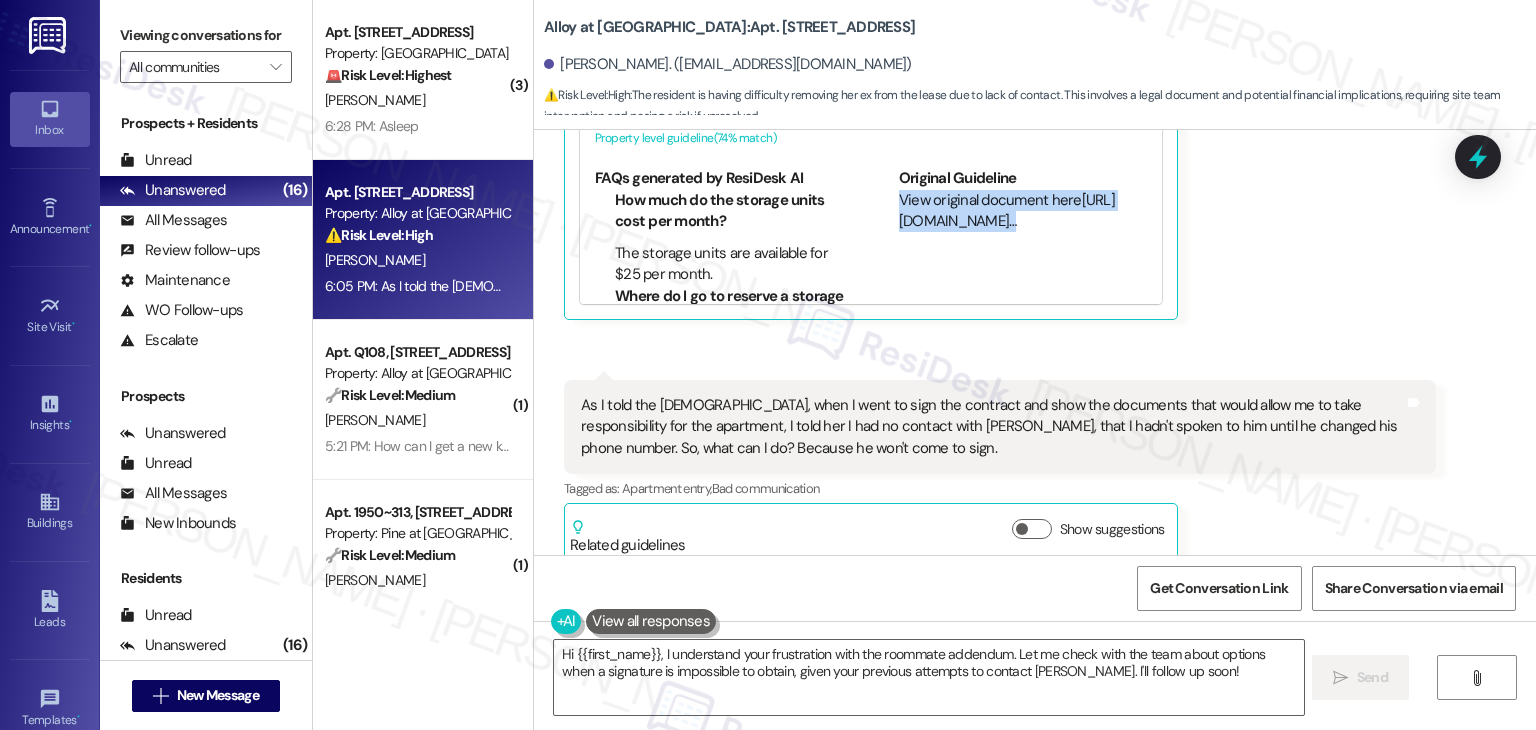 click on "Received via SMS [PERSON_NAME] 6:04 PM PNG  attachment ResiDesk found written details in this image   See details [PERSON_NAME] needs to sign a roommate addendum form at the office. He remains financially liable under the lease.
Download   (Click to zoom) Tags and notes  Related guidelines Hide Suggestions Roundhouse - Alloy at [GEOGRAPHIC_DATA]: Available storage units at $25 per month, residents can reserve a spot by visiting the office. Created  [DATE] Property level guideline  ( 74 % match) FAQs generated by ResiDesk AI How much do the storage units cost per month? The storage units are available for $25 per month. Where do I go to reserve a storage unit? To reserve a storage unit, please visit the office. Are there different sizes of storage units available? The document doesn't specify sizes. For information on available sizes, please visit the office. Is there a waiting list for storage units? The document doesn't mention a waiting list. For current availability, please visit the office. Original Guideline  ( 74" at bounding box center (978, -161) 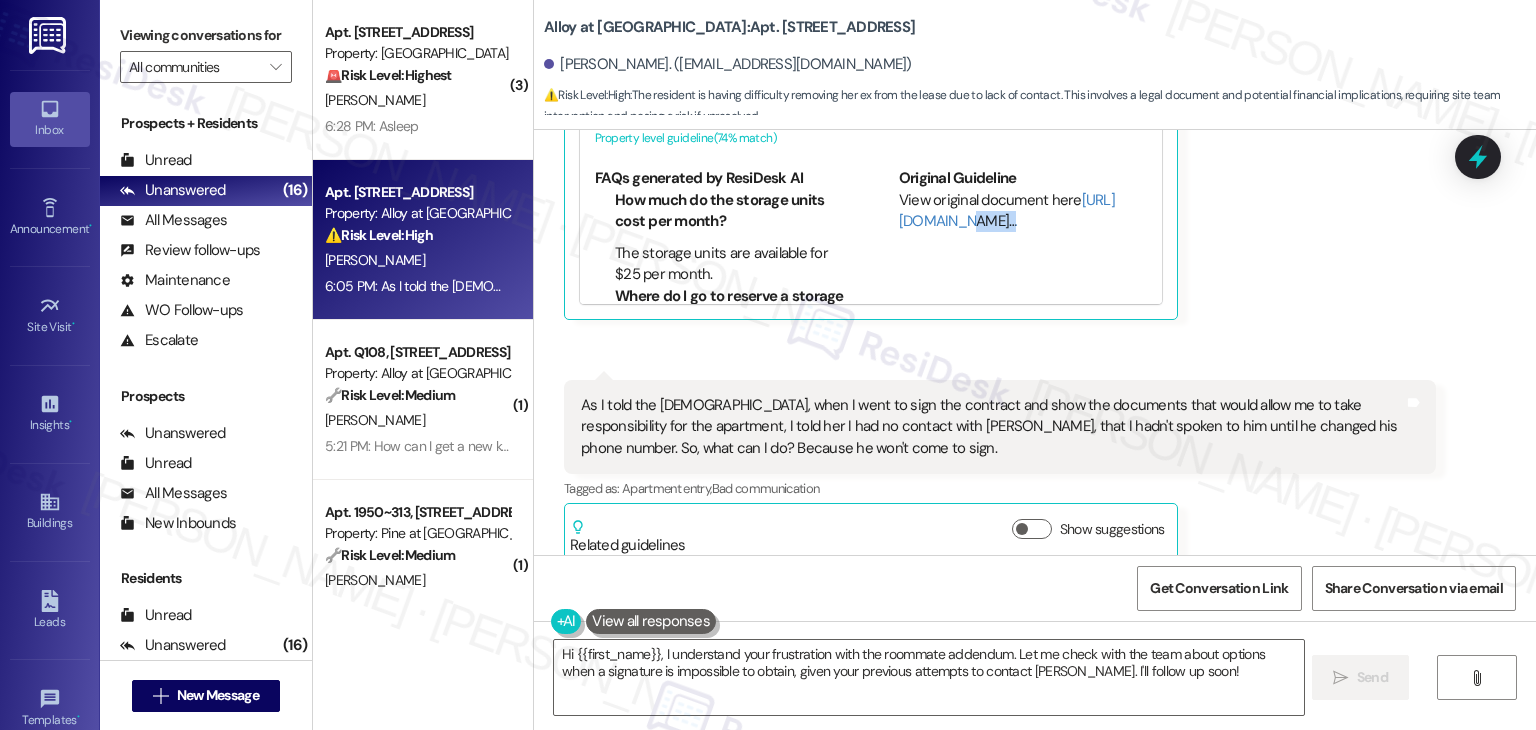 click on "Received via SMS [PERSON_NAME] 6:04 PM PNG  attachment ResiDesk found written details in this image   See details [PERSON_NAME] needs to sign a roommate addendum form at the office. He remains financially liable under the lease.
Download   (Click to zoom) Tags and notes  Related guidelines Hide Suggestions Roundhouse - Alloy at [GEOGRAPHIC_DATA]: Available storage units at $25 per month, residents can reserve a spot by visiting the office. Created  [DATE] Property level guideline  ( 74 % match) FAQs generated by ResiDesk AI How much do the storage units cost per month? The storage units are available for $25 per month. Where do I go to reserve a storage unit? To reserve a storage unit, please visit the office. Are there different sizes of storage units available? The document doesn't specify sizes. For information on available sizes, please visit the office. Is there a waiting list for storage units? The document doesn't mention a waiting list. For current availability, please visit the office. Original Guideline  ( 74" at bounding box center [978, -161] 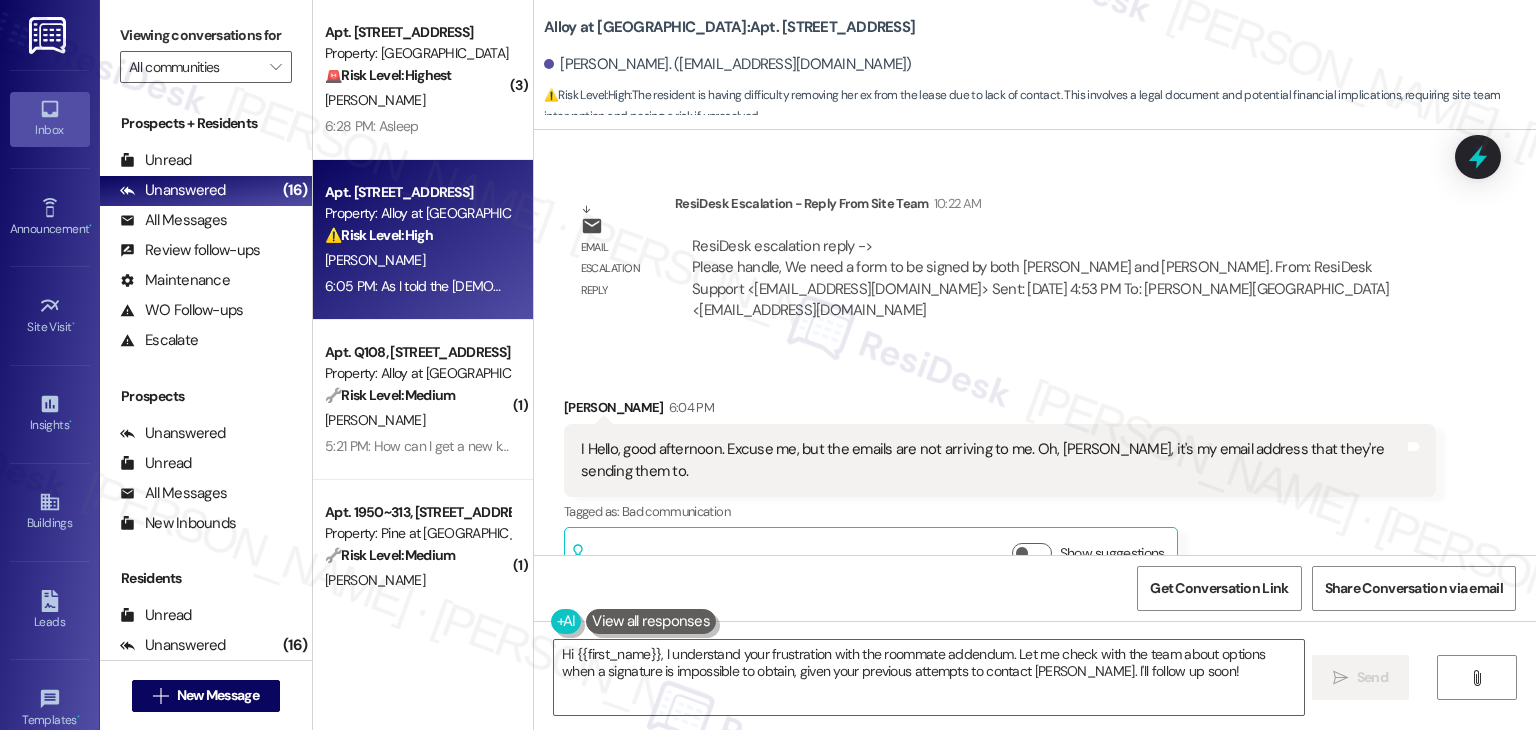 scroll, scrollTop: 2001, scrollLeft: 0, axis: vertical 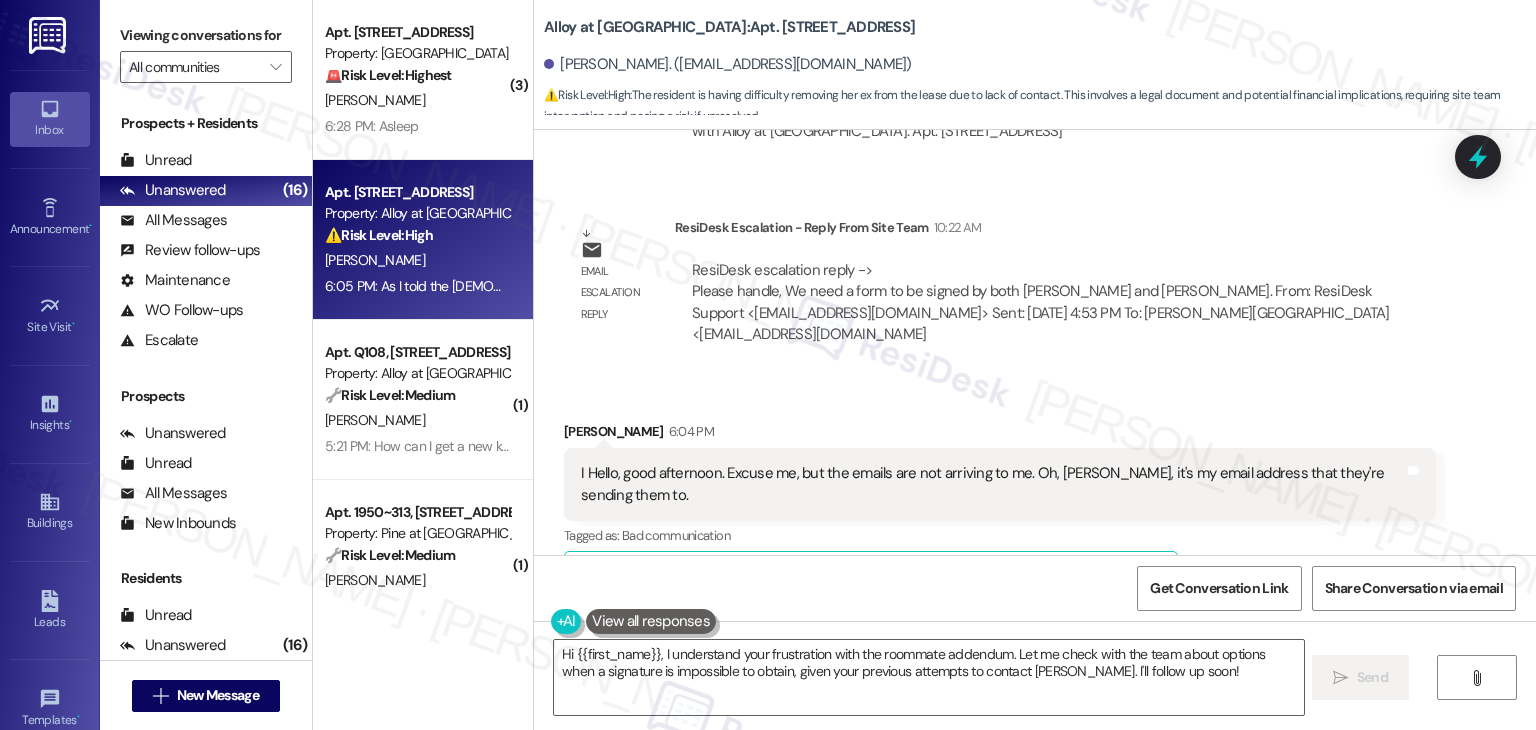 click on "Received via SMS [PERSON_NAME] 6:04 PM I Hello, good afternoon. Excuse me, but the emails are not arriving to me. Oh, [PERSON_NAME], it's my email address that they're sending them to. Tags and notes Tagged as:   Bad communication Click to highlight conversations about Bad communication  Related guidelines Show suggestions" at bounding box center (1035, 501) 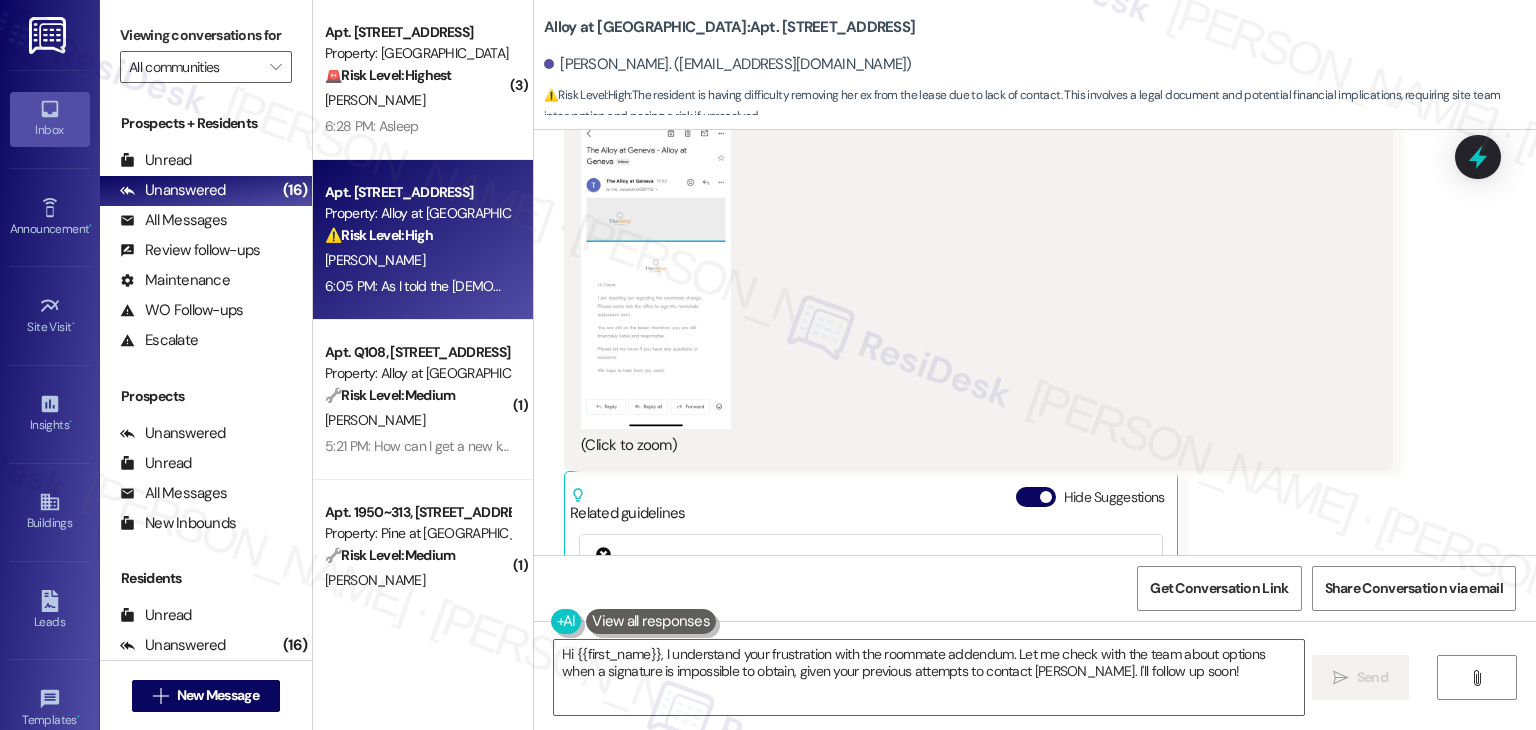 scroll, scrollTop: 3001, scrollLeft: 0, axis: vertical 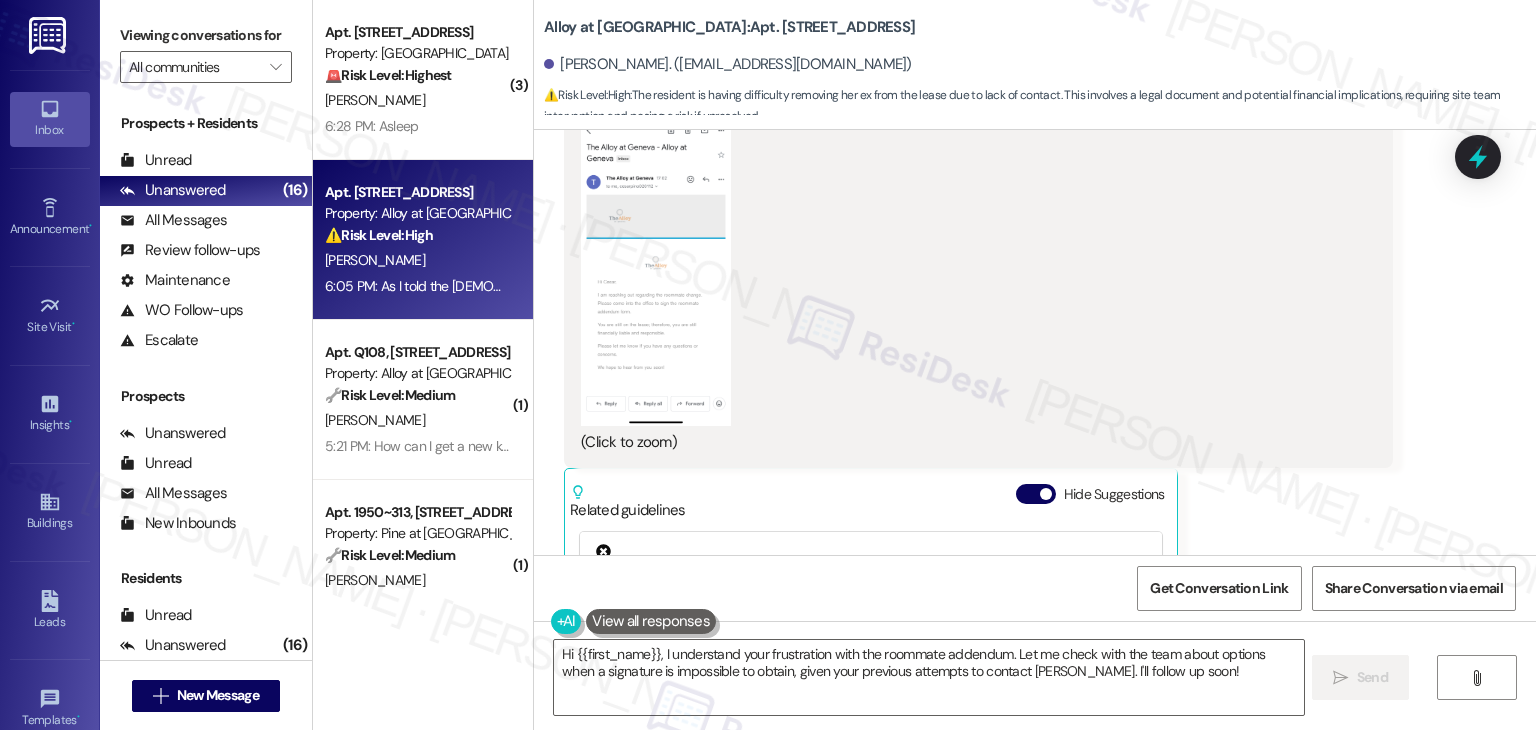 click at bounding box center (656, 262) 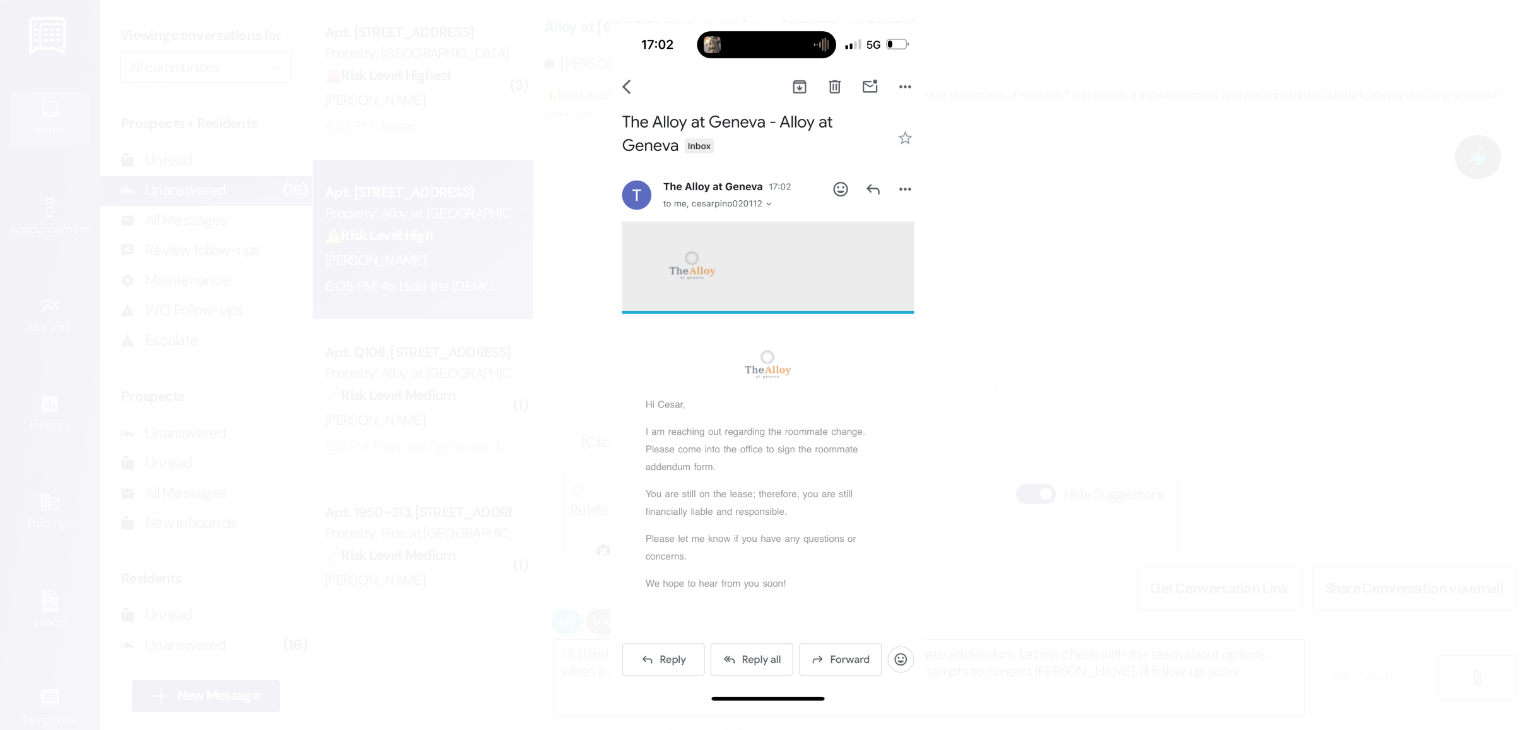 click at bounding box center [768, 365] 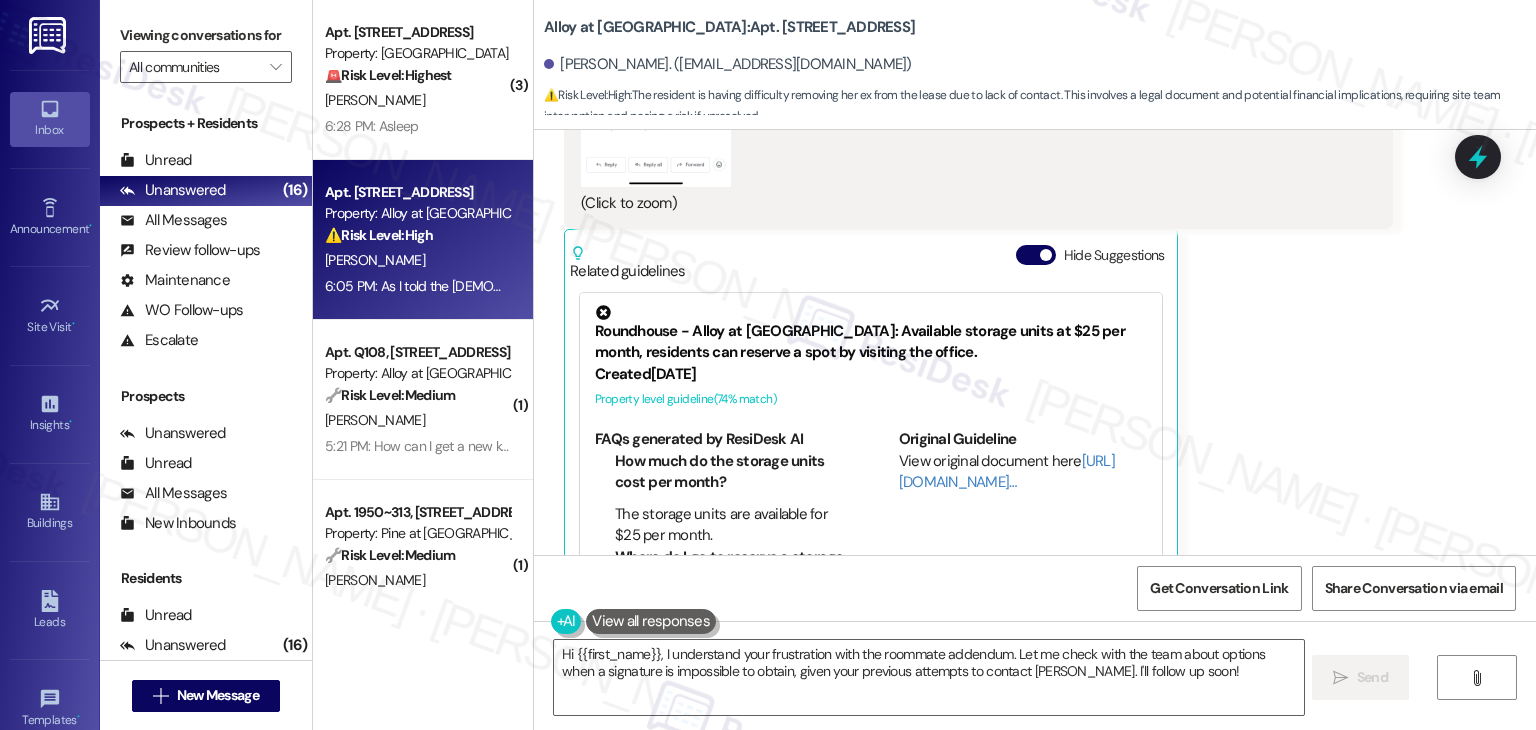 scroll, scrollTop: 3401, scrollLeft: 0, axis: vertical 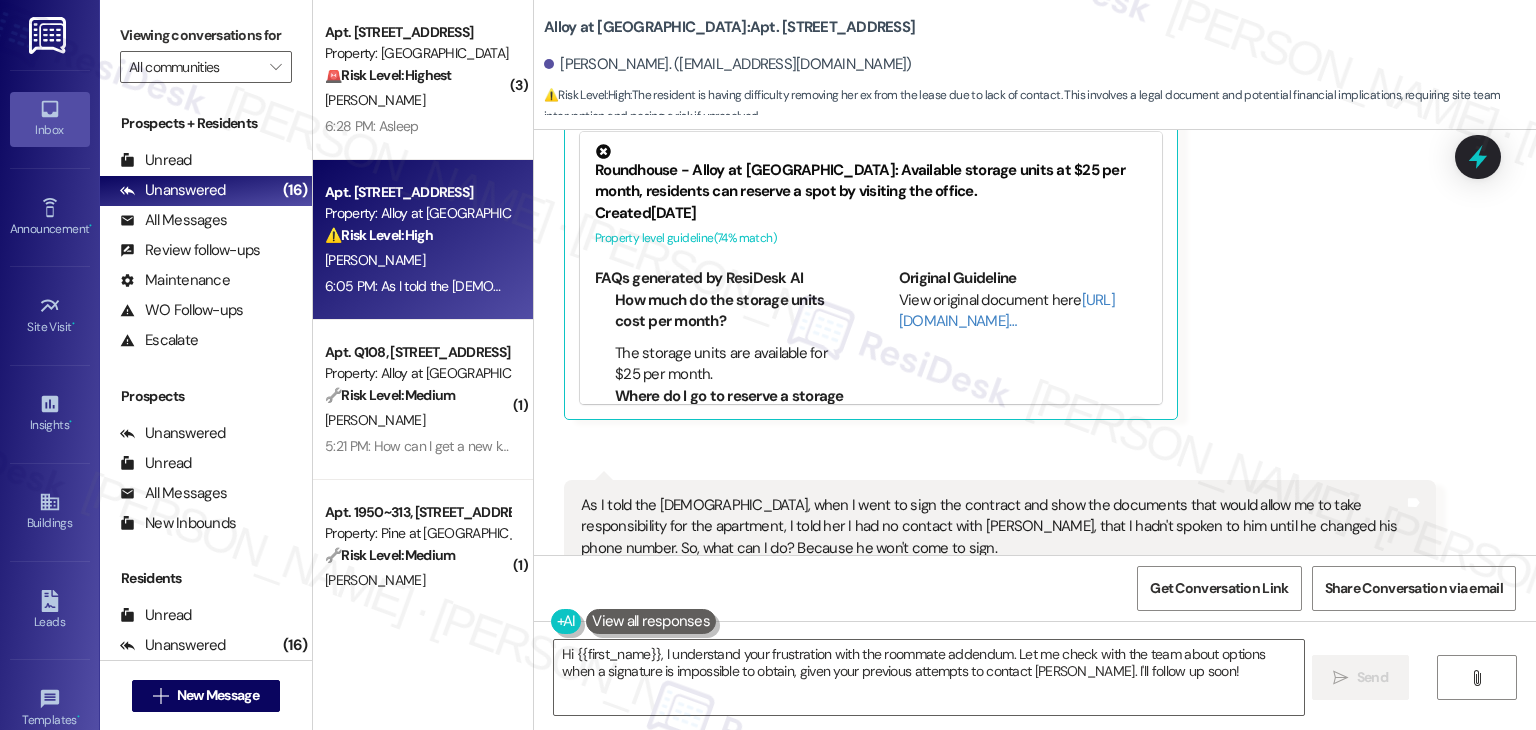 click on "Received via SMS [PERSON_NAME] 6:04 PM PNG  attachment ResiDesk found written details in this image   See details [PERSON_NAME] needs to sign a roommate addendum form at the office. He remains financially liable under the lease.
Download   (Click to zoom) Tags and notes  Related guidelines Hide Suggestions Roundhouse - Alloy at [GEOGRAPHIC_DATA]: Available storage units at $25 per month, residents can reserve a spot by visiting the office. Created  [DATE] Property level guideline  ( 74 % match) FAQs generated by ResiDesk AI How much do the storage units cost per month? The storage units are available for $25 per month. Where do I go to reserve a storage unit? To reserve a storage unit, please visit the office. Are there different sizes of storage units available? The document doesn't specify sizes. For information on available sizes, please visit the office. Is there a waiting list for storage units? The document doesn't mention a waiting list. For current availability, please visit the office. Original Guideline  ( 74" at bounding box center (1035, 46) 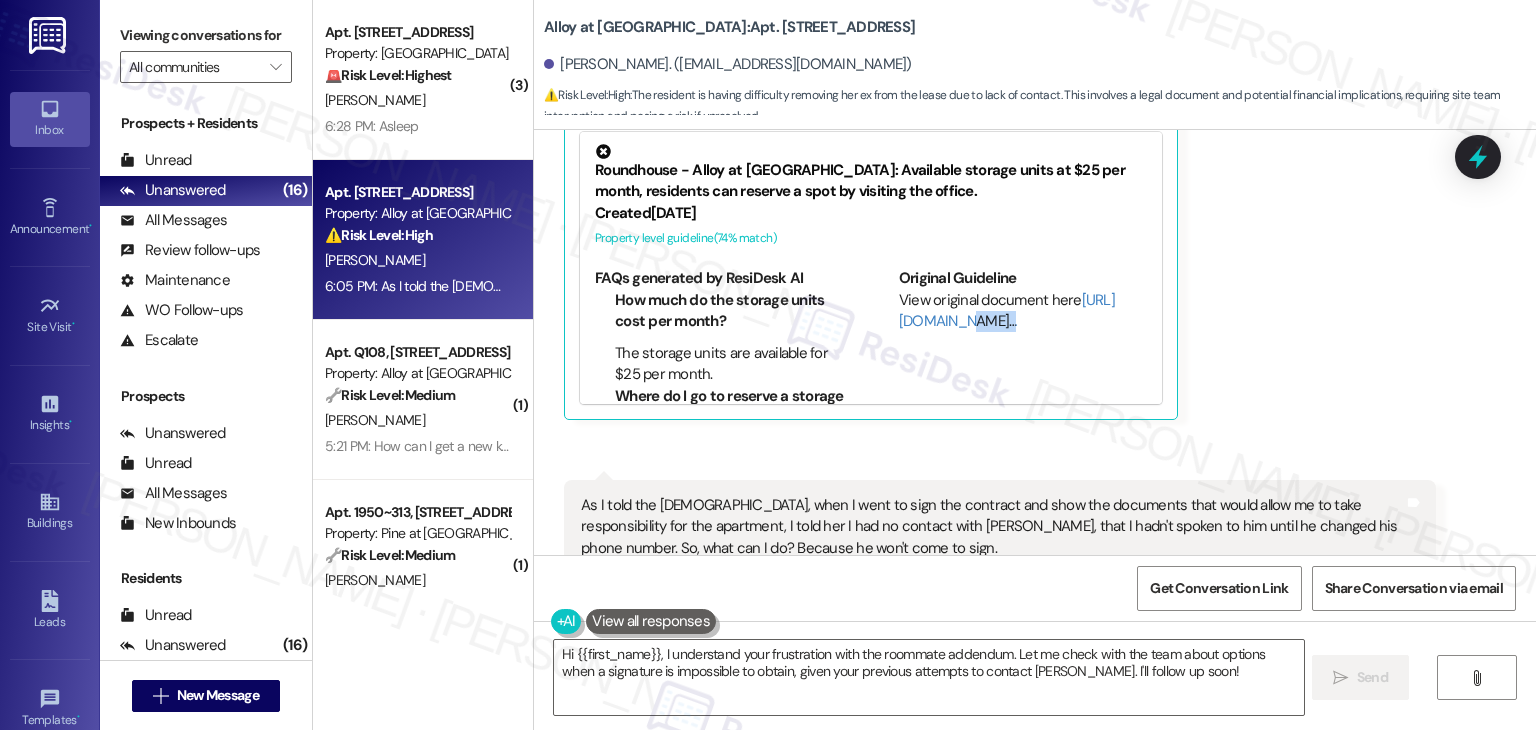 click on "Received via SMS [PERSON_NAME] 6:04 PM PNG  attachment ResiDesk found written details in this image   See details [PERSON_NAME] needs to sign a roommate addendum form at the office. He remains financially liable under the lease.
Download   (Click to zoom) Tags and notes  Related guidelines Hide Suggestions Roundhouse - Alloy at [GEOGRAPHIC_DATA]: Available storage units at $25 per month, residents can reserve a spot by visiting the office. Created  [DATE] Property level guideline  ( 74 % match) FAQs generated by ResiDesk AI How much do the storage units cost per month? The storage units are available for $25 per month. Where do I go to reserve a storage unit? To reserve a storage unit, please visit the office. Are there different sizes of storage units available? The document doesn't specify sizes. For information on available sizes, please visit the office. Is there a waiting list for storage units? The document doesn't mention a waiting list. For current availability, please visit the office. Original Guideline  ( 74" at bounding box center [1035, 46] 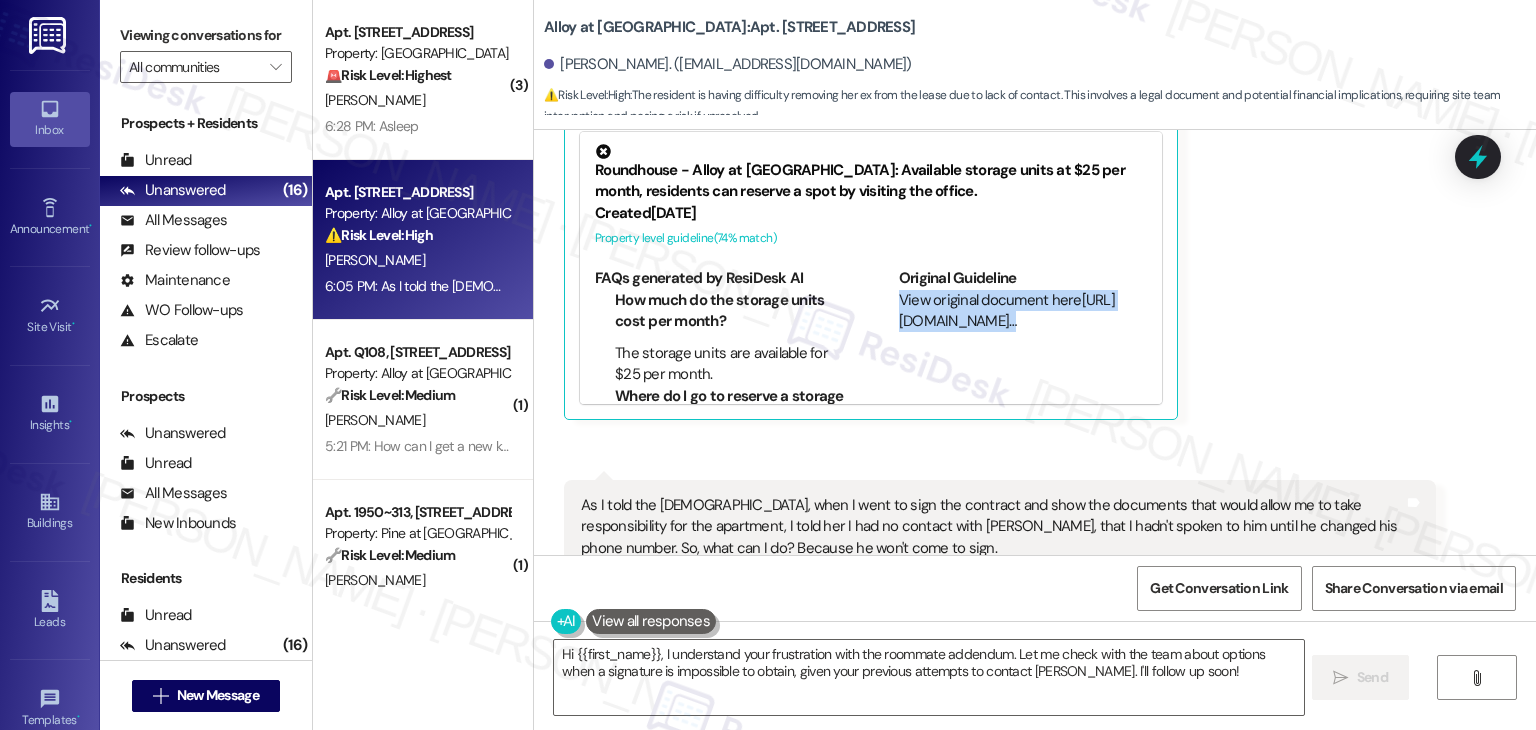click on "Received via SMS [PERSON_NAME] 6:04 PM PNG  attachment ResiDesk found written details in this image   See details [PERSON_NAME] needs to sign a roommate addendum form at the office. He remains financially liable under the lease.
Download   (Click to zoom) Tags and notes  Related guidelines Hide Suggestions Roundhouse - Alloy at [GEOGRAPHIC_DATA]: Available storage units at $25 per month, residents can reserve a spot by visiting the office. Created  [DATE] Property level guideline  ( 74 % match) FAQs generated by ResiDesk AI How much do the storage units cost per month? The storage units are available for $25 per month. Where do I go to reserve a storage unit? To reserve a storage unit, please visit the office. Are there different sizes of storage units available? The document doesn't specify sizes. For information on available sizes, please visit the office. Is there a waiting list for storage units? The document doesn't mention a waiting list. For current availability, please visit the office. Original Guideline  ( 74" at bounding box center (1035, 46) 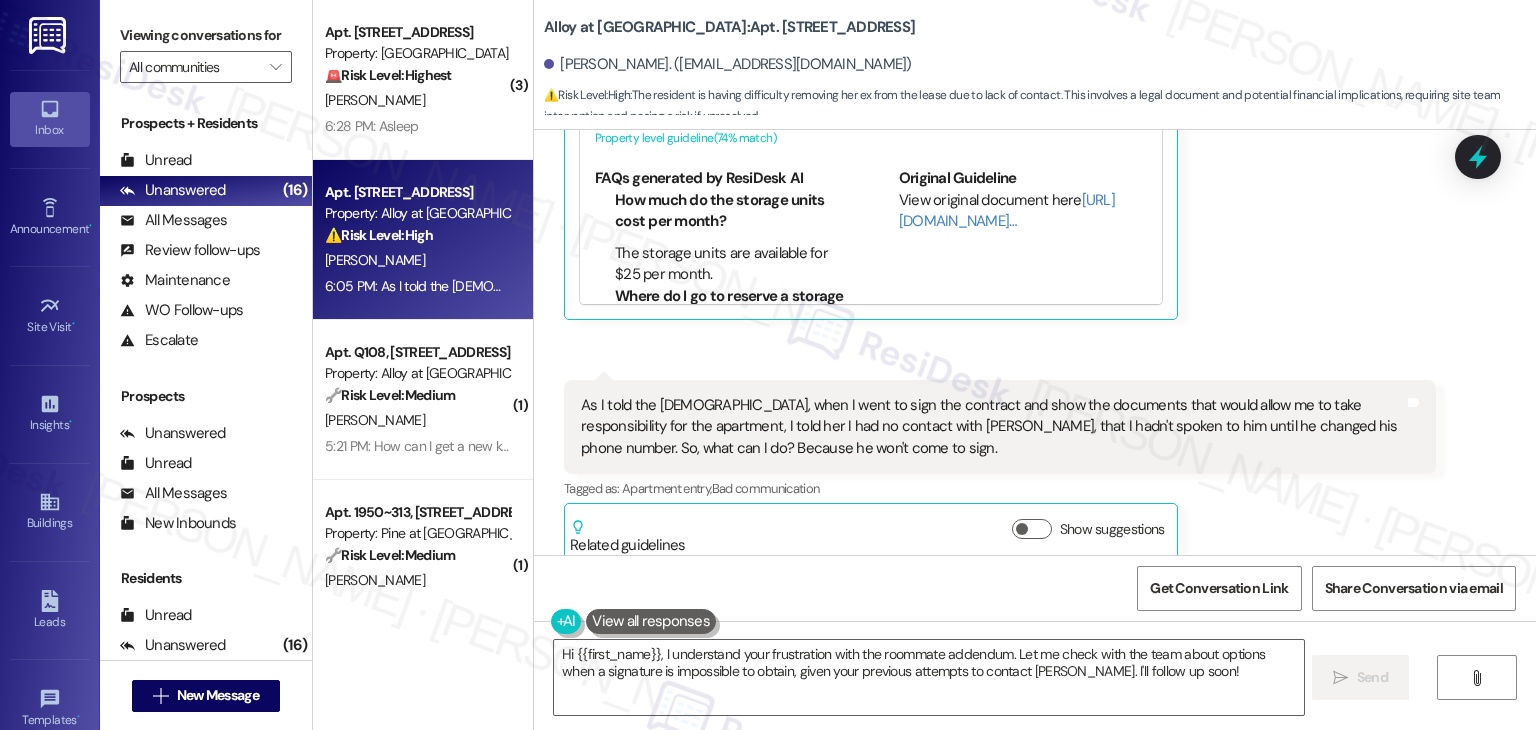 click on "Received via SMS [PERSON_NAME] 6:04 PM PNG  attachment ResiDesk found written details in this image   See details [PERSON_NAME] needs to sign a roommate addendum form at the office. He remains financially liable under the lease.
Download   (Click to zoom) Tags and notes  Related guidelines Hide Suggestions Roundhouse - Alloy at [GEOGRAPHIC_DATA]: Available storage units at $25 per month, residents can reserve a spot by visiting the office. Created  [DATE] Property level guideline  ( 74 % match) FAQs generated by ResiDesk AI How much do the storage units cost per month? The storage units are available for $25 per month. Where do I go to reserve a storage unit? To reserve a storage unit, please visit the office. Are there different sizes of storage units available? The document doesn't specify sizes. For information on available sizes, please visit the office. Is there a waiting list for storage units? The document doesn't mention a waiting list. For current availability, please visit the office. Original Guideline  ( 74" at bounding box center (1035, -54) 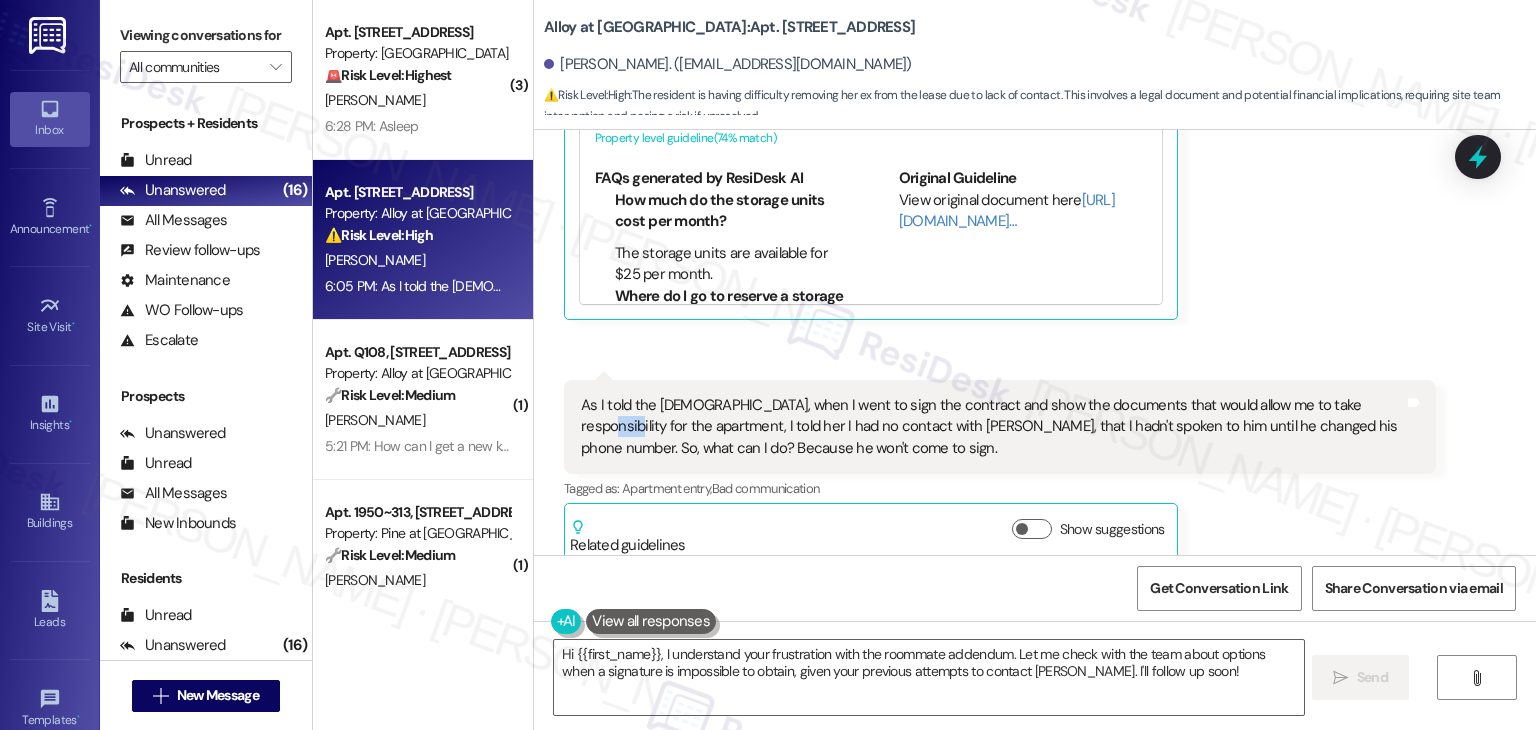 click on "Received via SMS [PERSON_NAME] 6:04 PM PNG  attachment ResiDesk found written details in this image   See details [PERSON_NAME] needs to sign a roommate addendum form at the office. He remains financially liable under the lease.
Download   (Click to zoom) Tags and notes  Related guidelines Hide Suggestions Roundhouse - Alloy at [GEOGRAPHIC_DATA]: Available storage units at $25 per month, residents can reserve a spot by visiting the office. Created  [DATE] Property level guideline  ( 74 % match) FAQs generated by ResiDesk AI How much do the storage units cost per month? The storage units are available for $25 per month. Where do I go to reserve a storage unit? To reserve a storage unit, please visit the office. Are there different sizes of storage units available? The document doesn't specify sizes. For information on available sizes, please visit the office. Is there a waiting list for storage units? The document doesn't mention a waiting list. For current availability, please visit the office. Original Guideline  ( 74" at bounding box center (1035, -54) 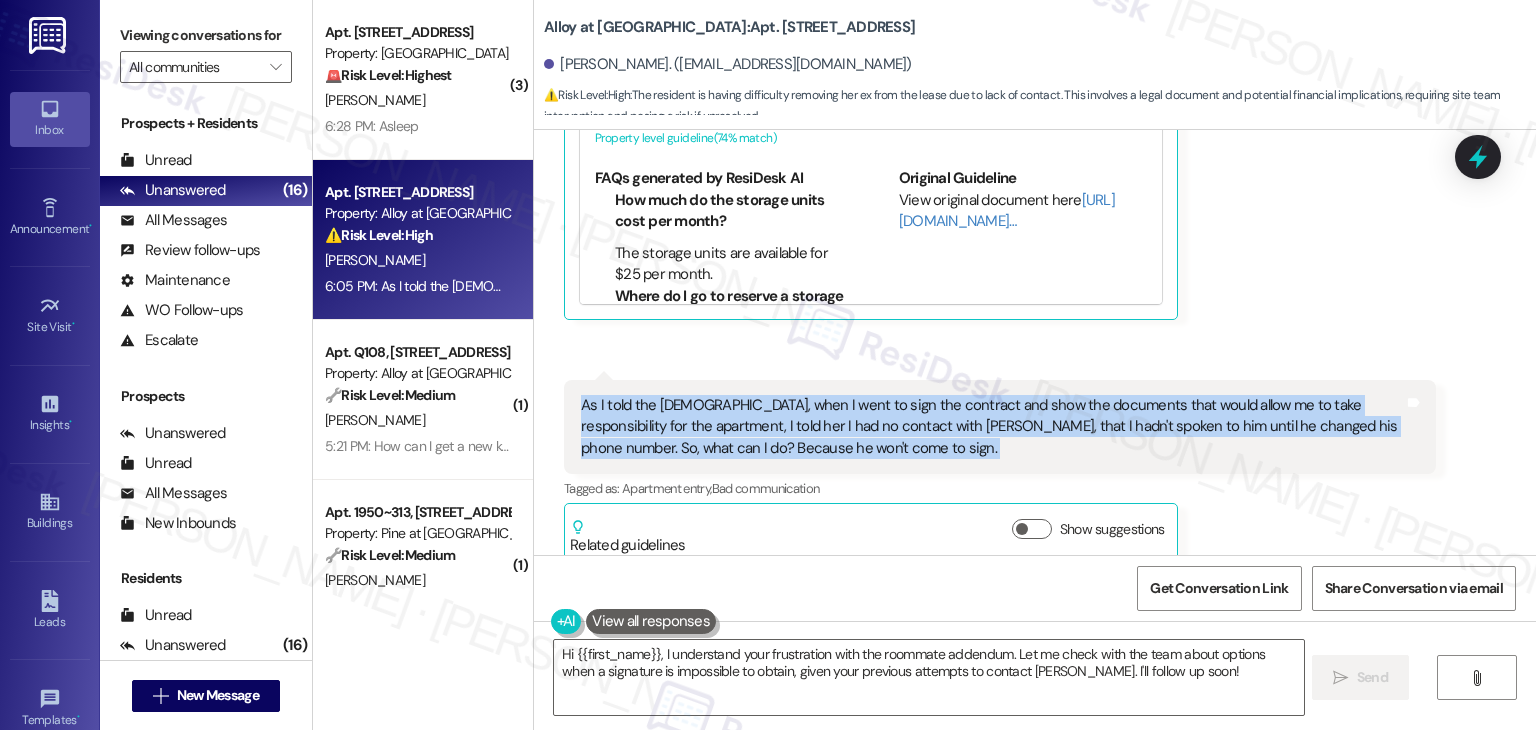 click on "Received via SMS [PERSON_NAME] 6:04 PM PNG  attachment ResiDesk found written details in this image   See details [PERSON_NAME] needs to sign a roommate addendum form at the office. He remains financially liable under the lease.
Download   (Click to zoom) Tags and notes  Related guidelines Hide Suggestions Roundhouse - Alloy at [GEOGRAPHIC_DATA]: Available storage units at $25 per month, residents can reserve a spot by visiting the office. Created  [DATE] Property level guideline  ( 74 % match) FAQs generated by ResiDesk AI How much do the storage units cost per month? The storage units are available for $25 per month. Where do I go to reserve a storage unit? To reserve a storage unit, please visit the office. Are there different sizes of storage units available? The document doesn't specify sizes. For information on available sizes, please visit the office. Is there a waiting list for storage units? The document doesn't mention a waiting list. For current availability, please visit the office. Original Guideline  ( 74" at bounding box center [1035, -54] 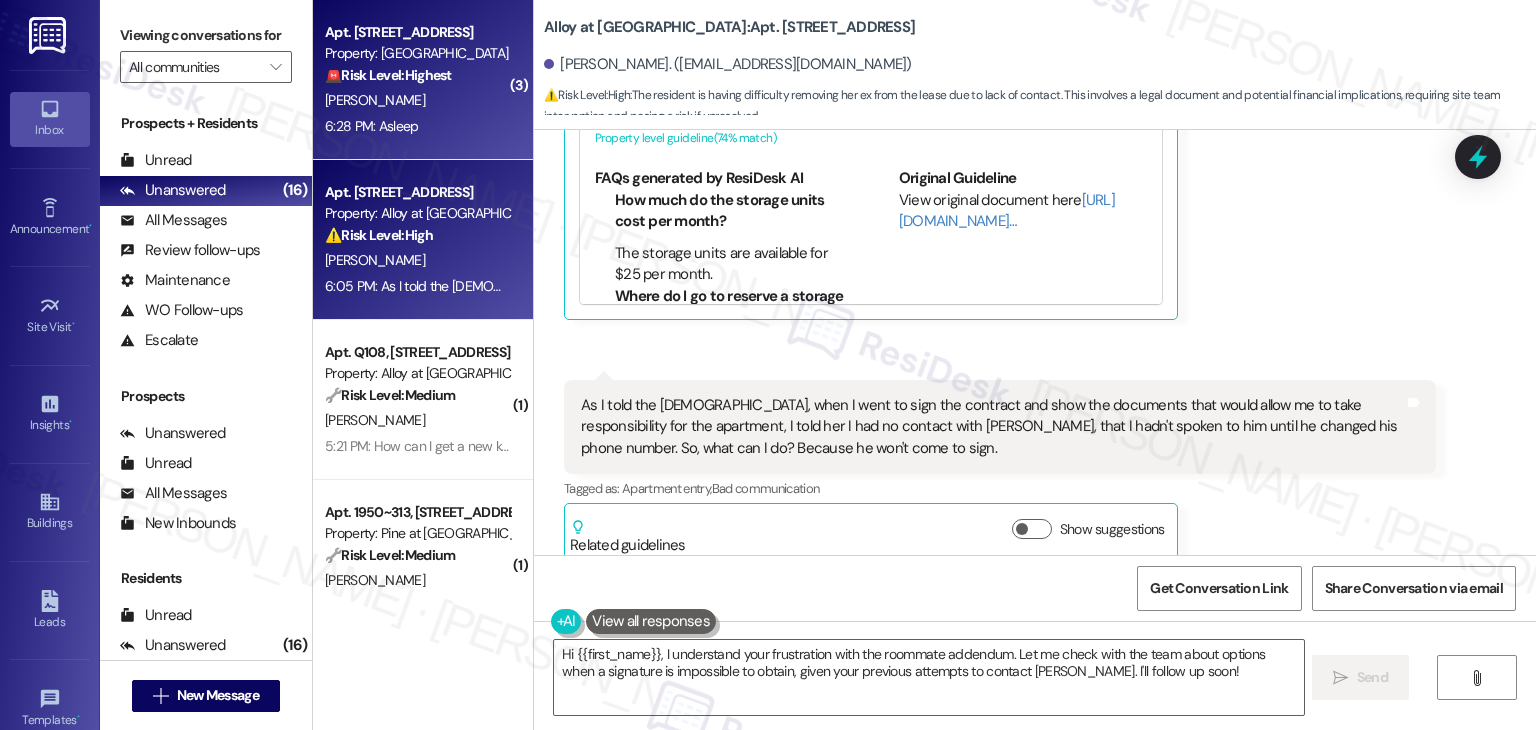 click on "6:28 PM: Asleep 6:28 PM: Asleep" at bounding box center [372, 126] 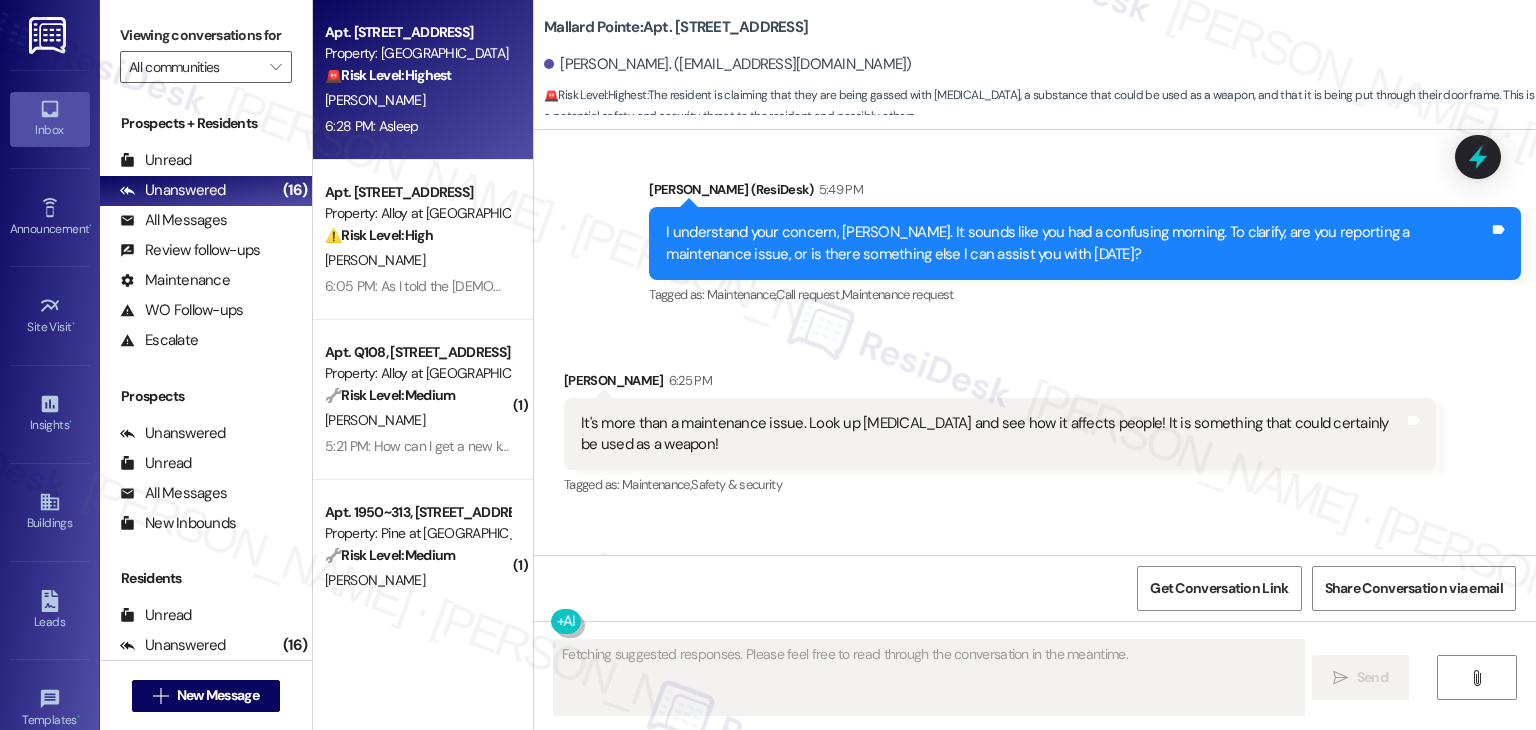 scroll, scrollTop: 4469, scrollLeft: 0, axis: vertical 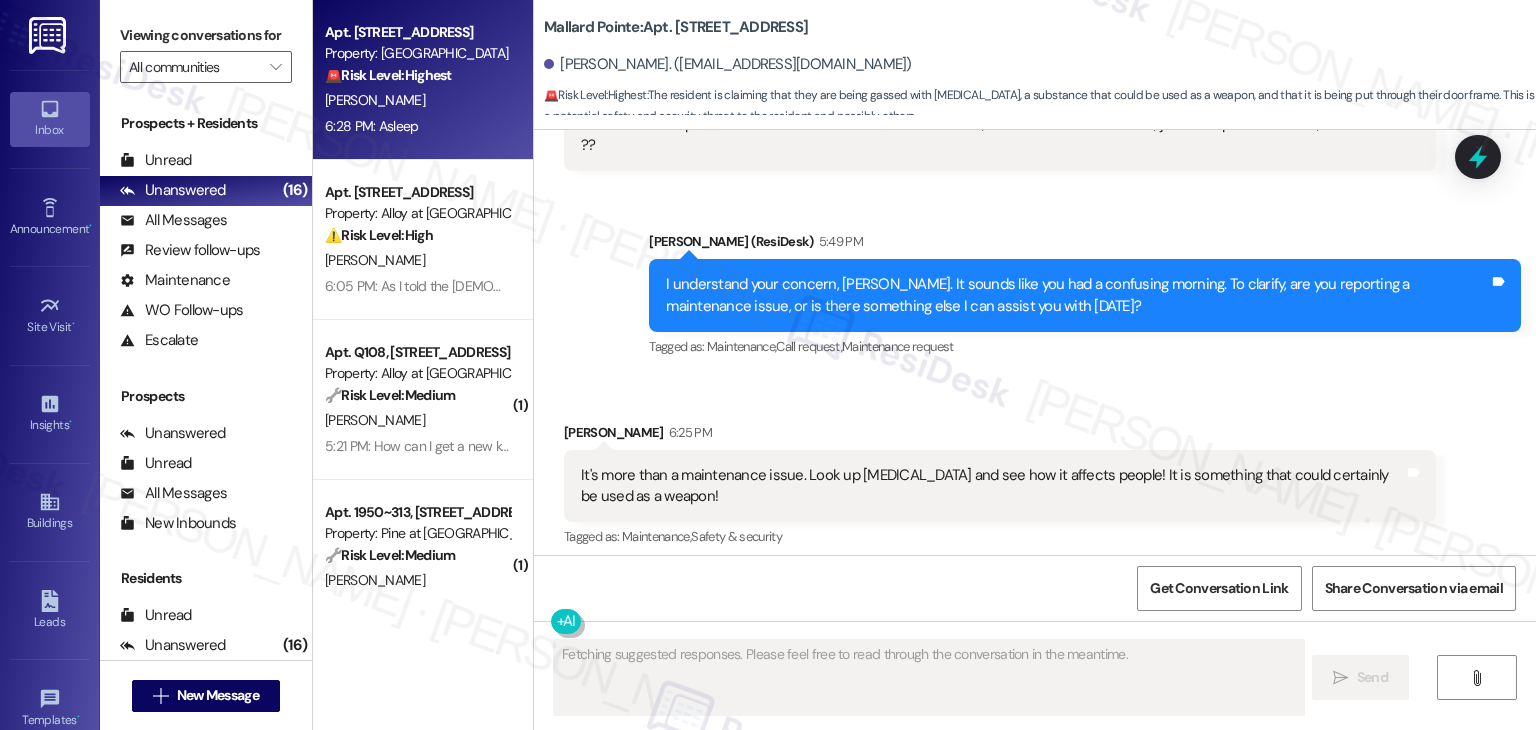 click on "Received via SMS [PERSON_NAME] 6:25 PM It's more than a  maintenance issue. Look up [MEDICAL_DATA] and see how it affects people! It is something that could certainly be used as a weapon!  Tags and notes Tagged as:   Maintenance ,  Click to highlight conversations about Maintenance Safety & security Click to highlight conversations about Safety & security" at bounding box center [1000, 487] 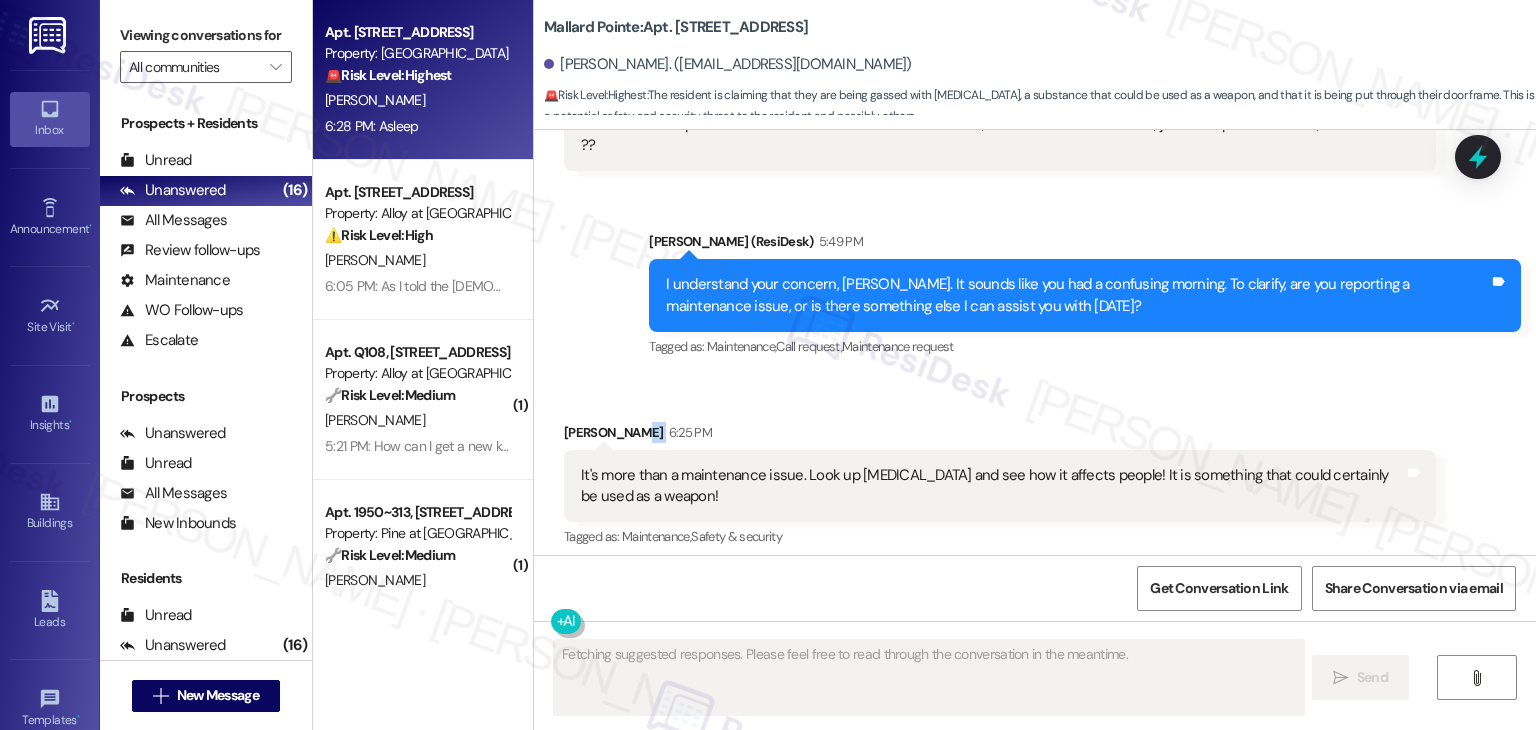 click on "Received via SMS [PERSON_NAME] 6:25 PM It's more than a  maintenance issue. Look up [MEDICAL_DATA] and see how it affects people! It is something that could certainly be used as a weapon!  Tags and notes Tagged as:   Maintenance ,  Click to highlight conversations about Maintenance Safety & security Click to highlight conversations about Safety & security" at bounding box center (1000, 487) 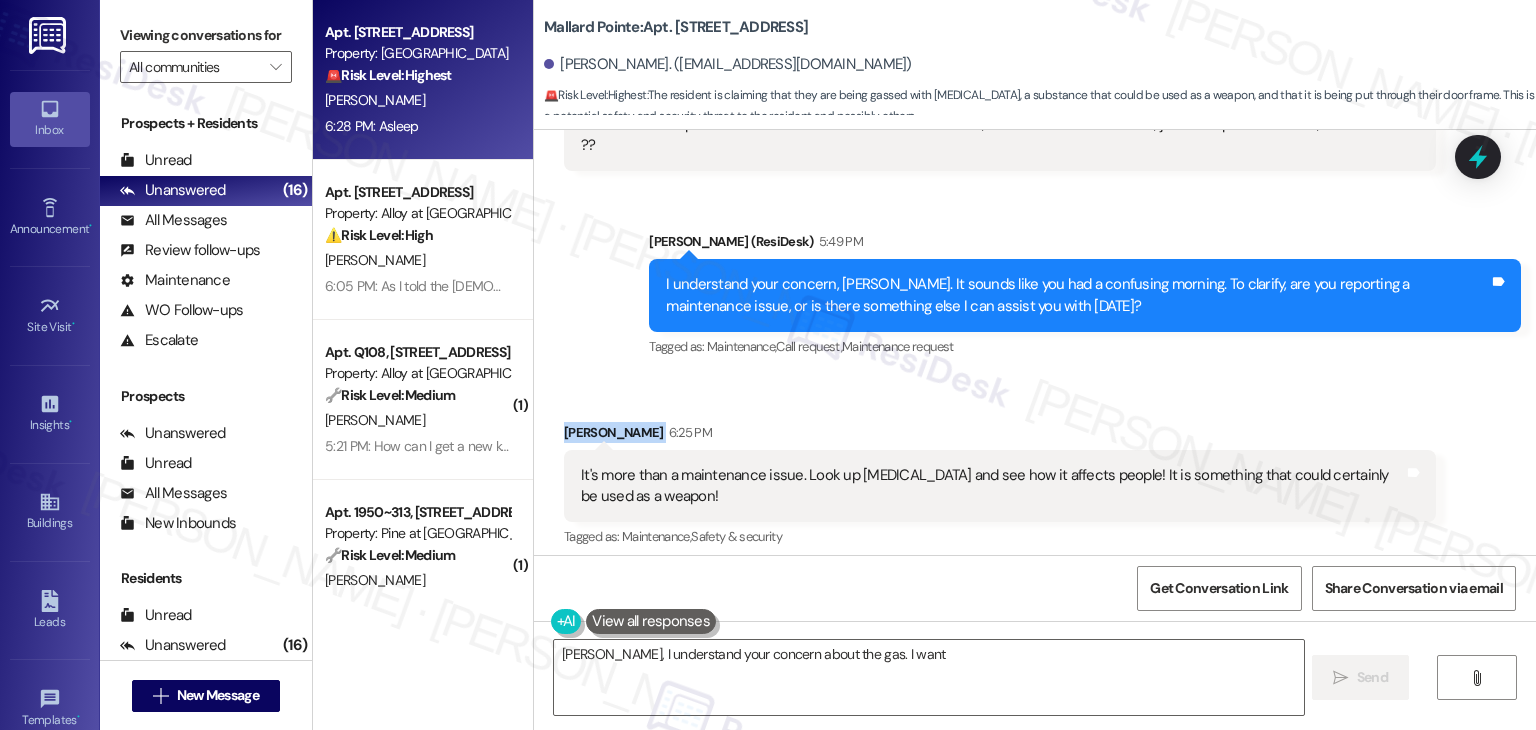 click on "Received via SMS [PERSON_NAME] 6:25 PM It's more than a  maintenance issue. Look up [MEDICAL_DATA] and see how it affects people! It is something that could certainly be used as a weapon!  Tags and notes Tagged as:   Maintenance ,  Click to highlight conversations about Maintenance Safety & security Click to highlight conversations about Safety & security" at bounding box center (1000, 487) 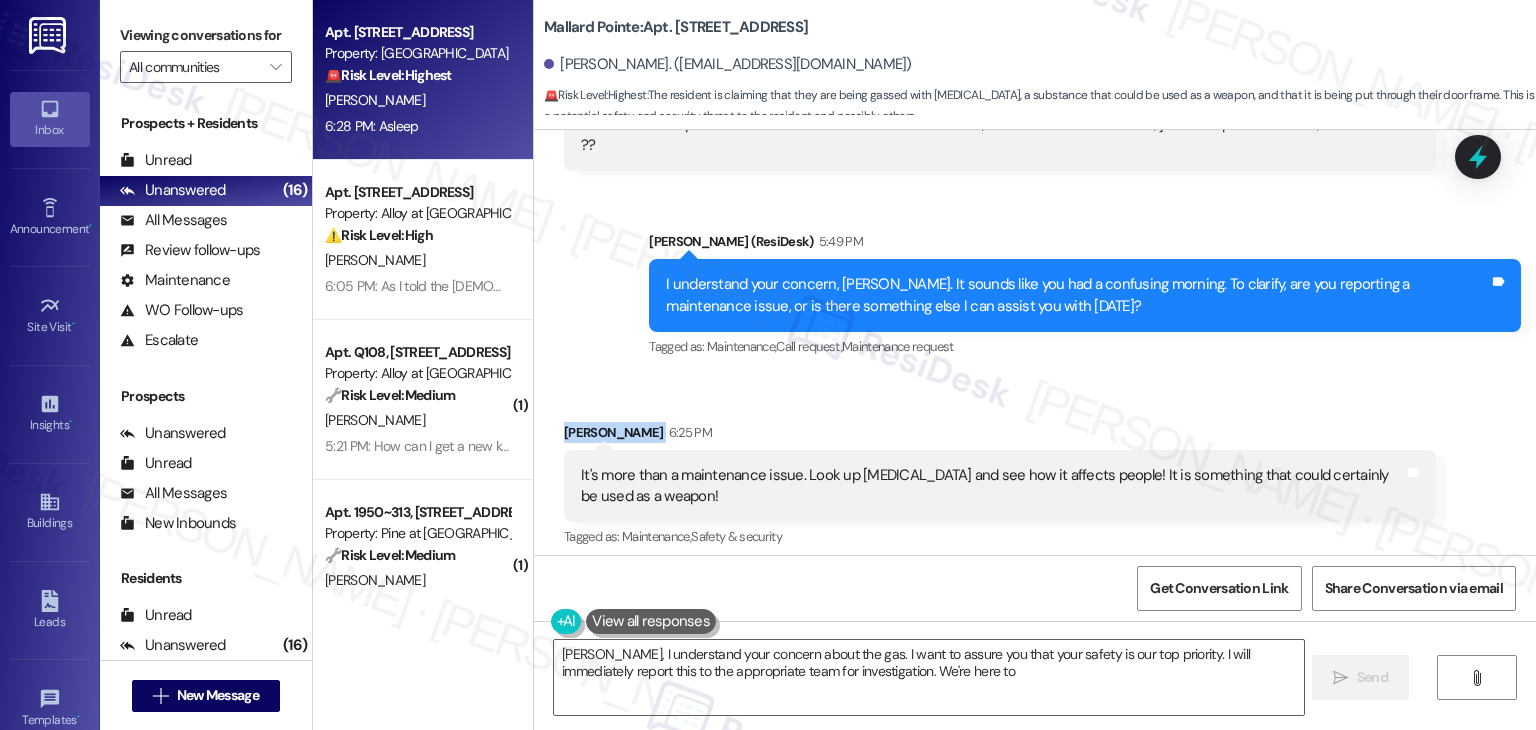 click on "Received via SMS [PERSON_NAME] 6:25 PM It's more than a  maintenance issue. Look up [MEDICAL_DATA] and see how it affects people! It is something that could certainly be used as a weapon!  Tags and notes Tagged as:   Maintenance ,  Click to highlight conversations about Maintenance Safety & security Click to highlight conversations about Safety & security" at bounding box center [1000, 487] 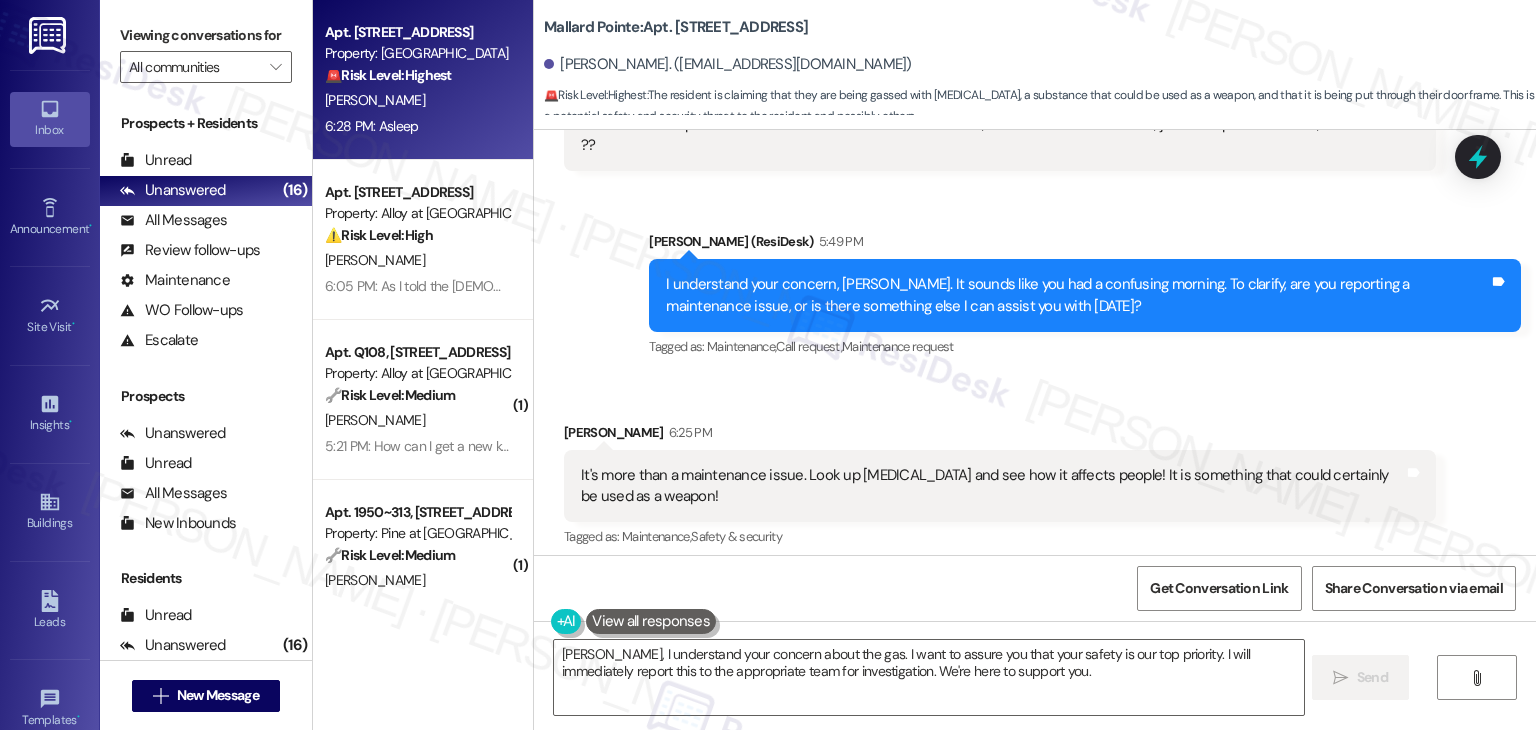 click on "Received via SMS [PERSON_NAME] 6:25 PM It's more than a  maintenance issue. Look up [MEDICAL_DATA] and see how it affects people! It is something that could certainly be used as a weapon!  Tags and notes Tagged as:   Maintenance ,  Click to highlight conversations about Maintenance Safety & security Click to highlight conversations about Safety & security" at bounding box center [1000, 487] 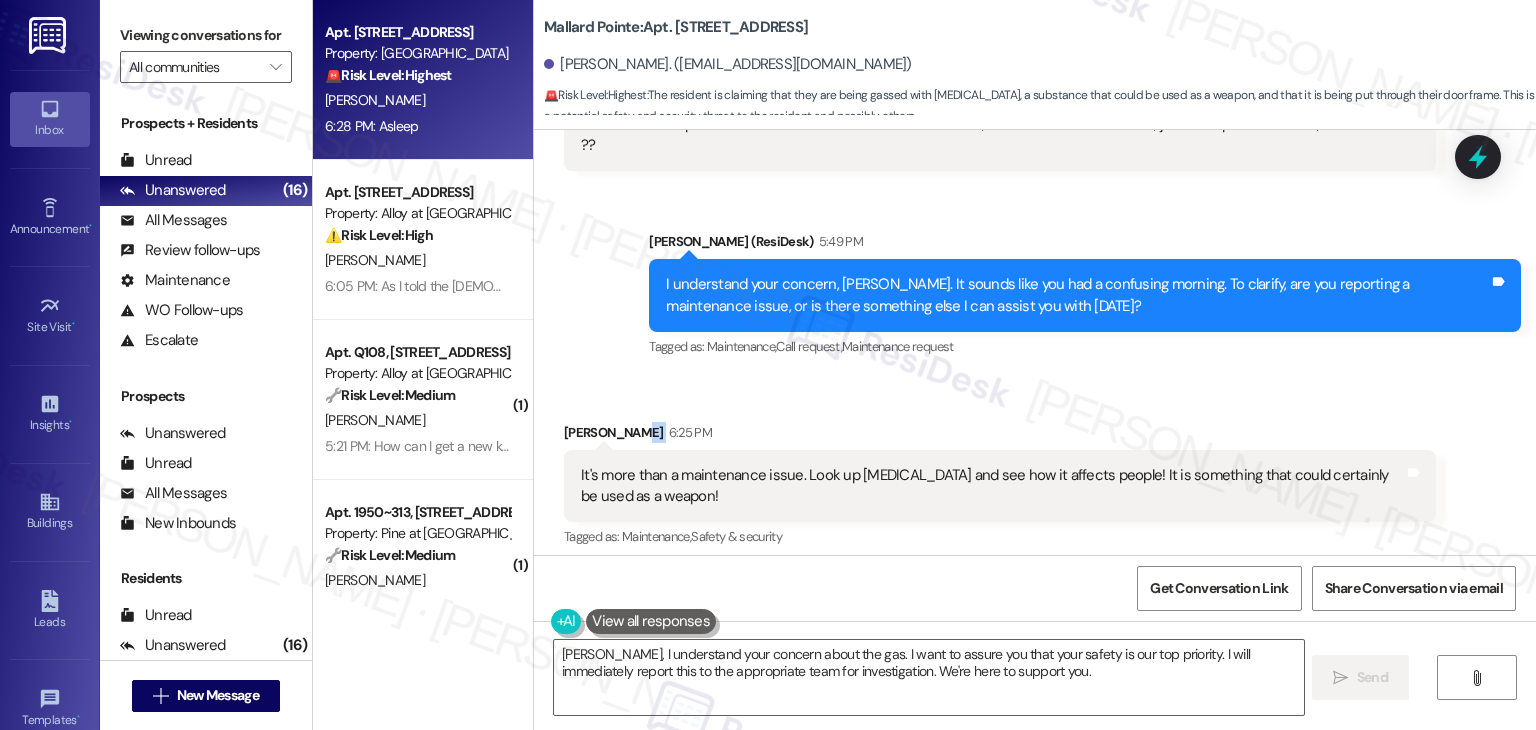 click on "Received via SMS [PERSON_NAME] 6:25 PM It's more than a  maintenance issue. Look up [MEDICAL_DATA] and see how it affects people! It is something that could certainly be used as a weapon!  Tags and notes Tagged as:   Maintenance ,  Click to highlight conversations about Maintenance Safety & security Click to highlight conversations about Safety & security" at bounding box center (1000, 487) 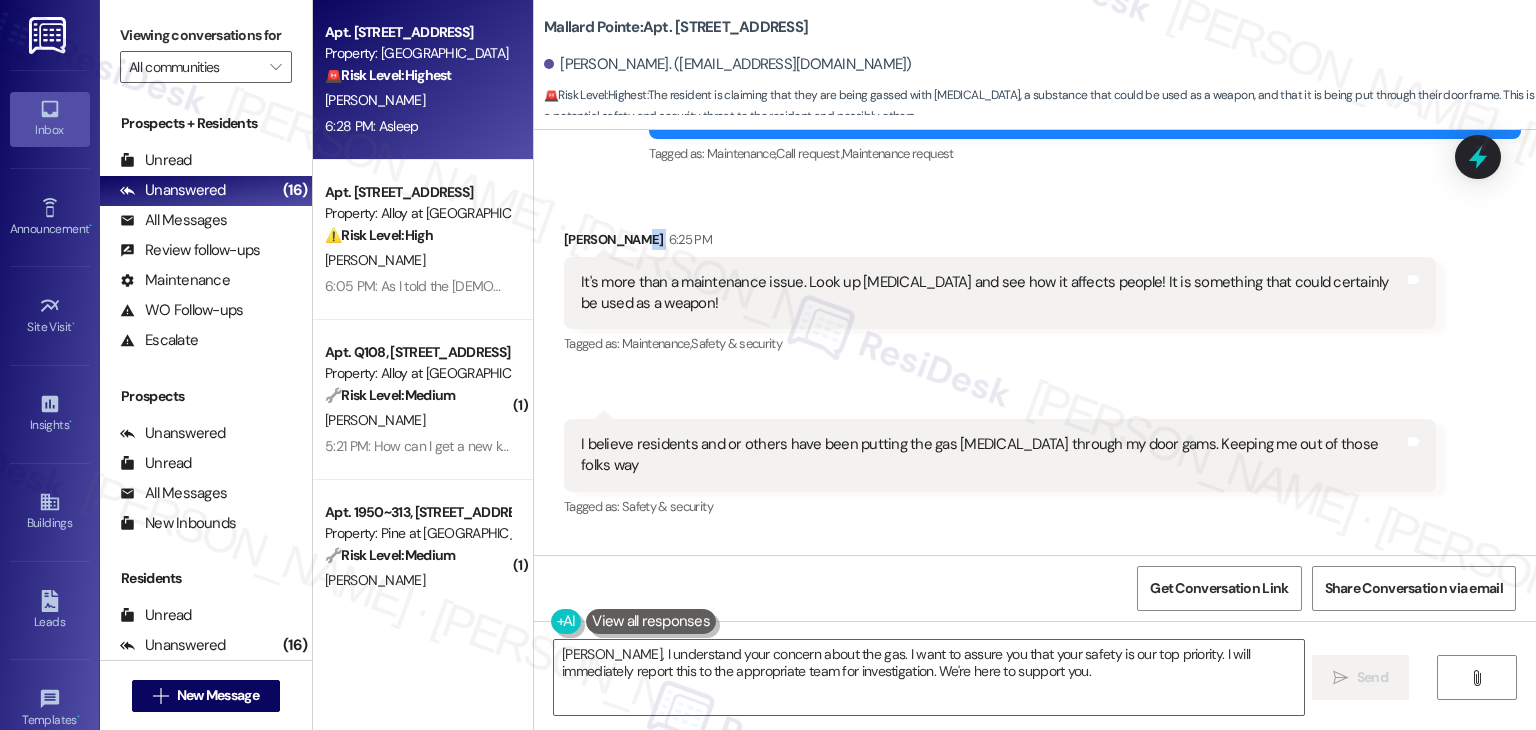 scroll, scrollTop: 4669, scrollLeft: 0, axis: vertical 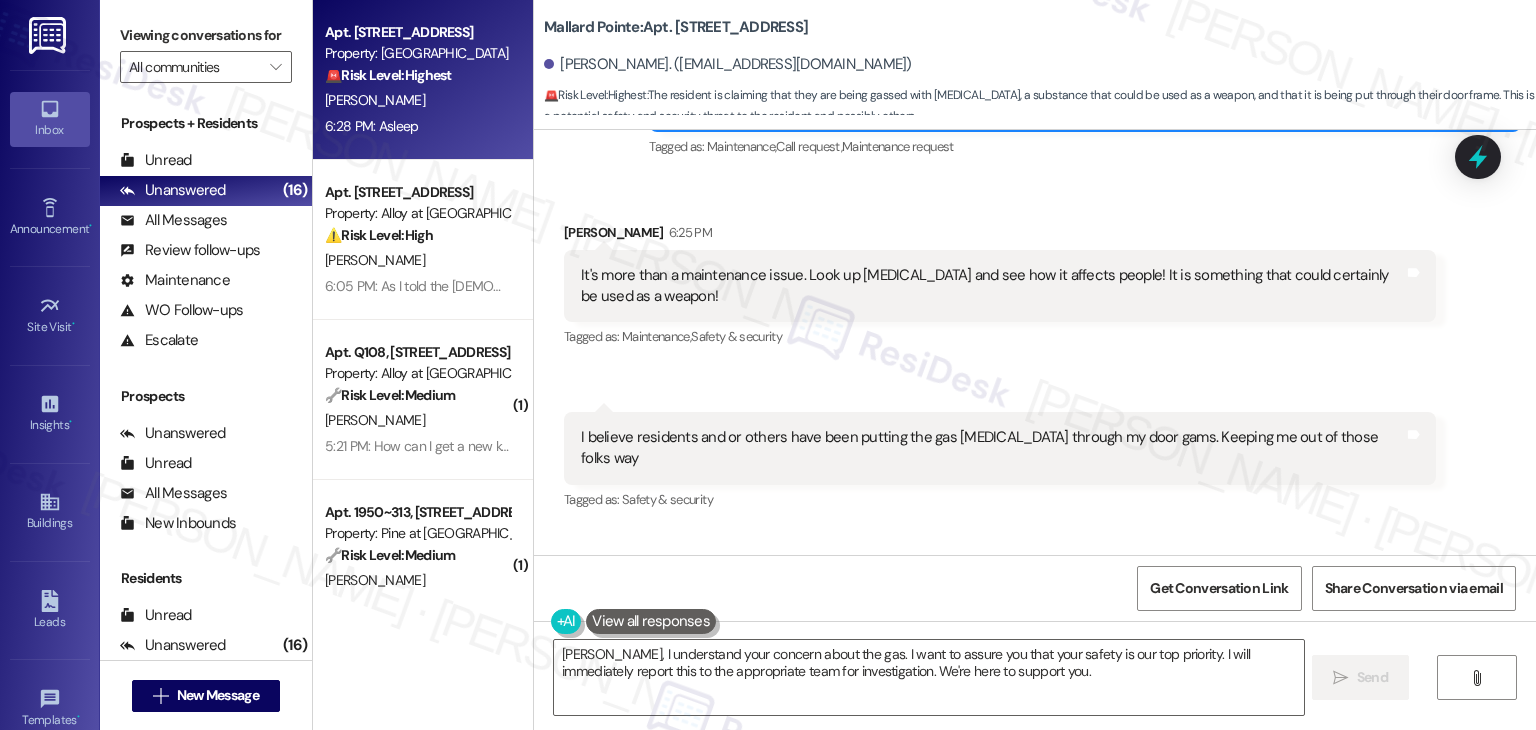 click on "Received via SMS [PERSON_NAME] 6:25 PM It's more than a  maintenance issue. Look up [MEDICAL_DATA] and see how it affects people! It is something that could certainly be used as a weapon!  Tags and notes Tagged as:   Maintenance ,  Click to highlight conversations about Maintenance Safety & security Click to highlight conversations about Safety & security Received via SMS 6:28 PM [PERSON_NAME][DEMOGRAPHIC_DATA] 6:28 PM I believe residents and or others have been putting the gas [MEDICAL_DATA] through my door gams. Keeping me out of those folks way Tags and notes Tagged as:   Safety & security Click to highlight conversations about Safety & security Received via SMS 6:28 PM [PERSON_NAME] 6:28 PM Asleep Tags and notes" at bounding box center (1035, 409) 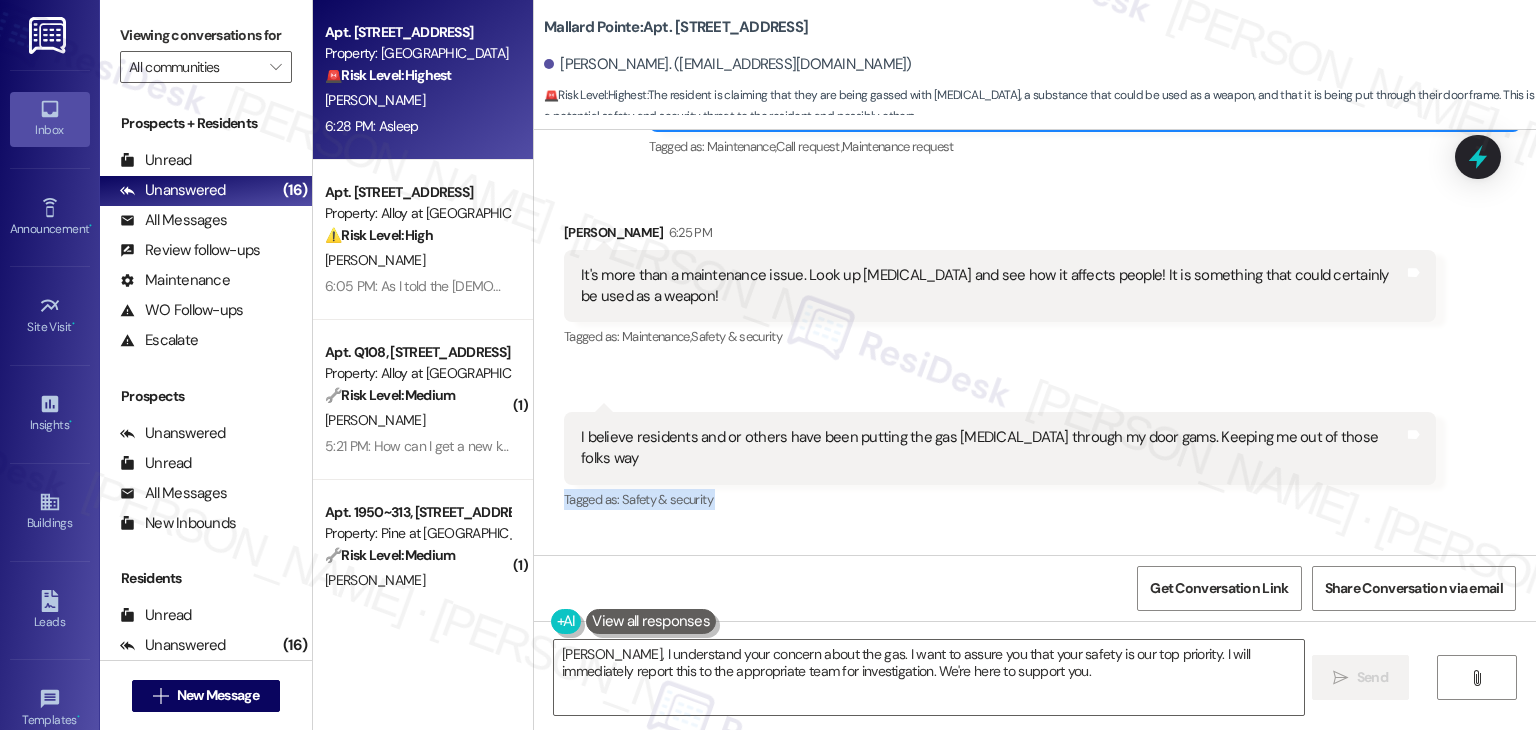 click on "Received via SMS [PERSON_NAME] 6:25 PM It's more than a  maintenance issue. Look up [MEDICAL_DATA] and see how it affects people! It is something that could certainly be used as a weapon!  Tags and notes Tagged as:   Maintenance ,  Click to highlight conversations about Maintenance Safety & security Click to highlight conversations about Safety & security Received via SMS 6:28 PM [PERSON_NAME][DEMOGRAPHIC_DATA] 6:28 PM I believe residents and or others have been putting the gas [MEDICAL_DATA] through my door gams. Keeping me out of those folks way Tags and notes Tagged as:   Safety & security Click to highlight conversations about Safety & security Received via SMS 6:28 PM [PERSON_NAME] 6:28 PM Asleep Tags and notes" at bounding box center (1035, 409) 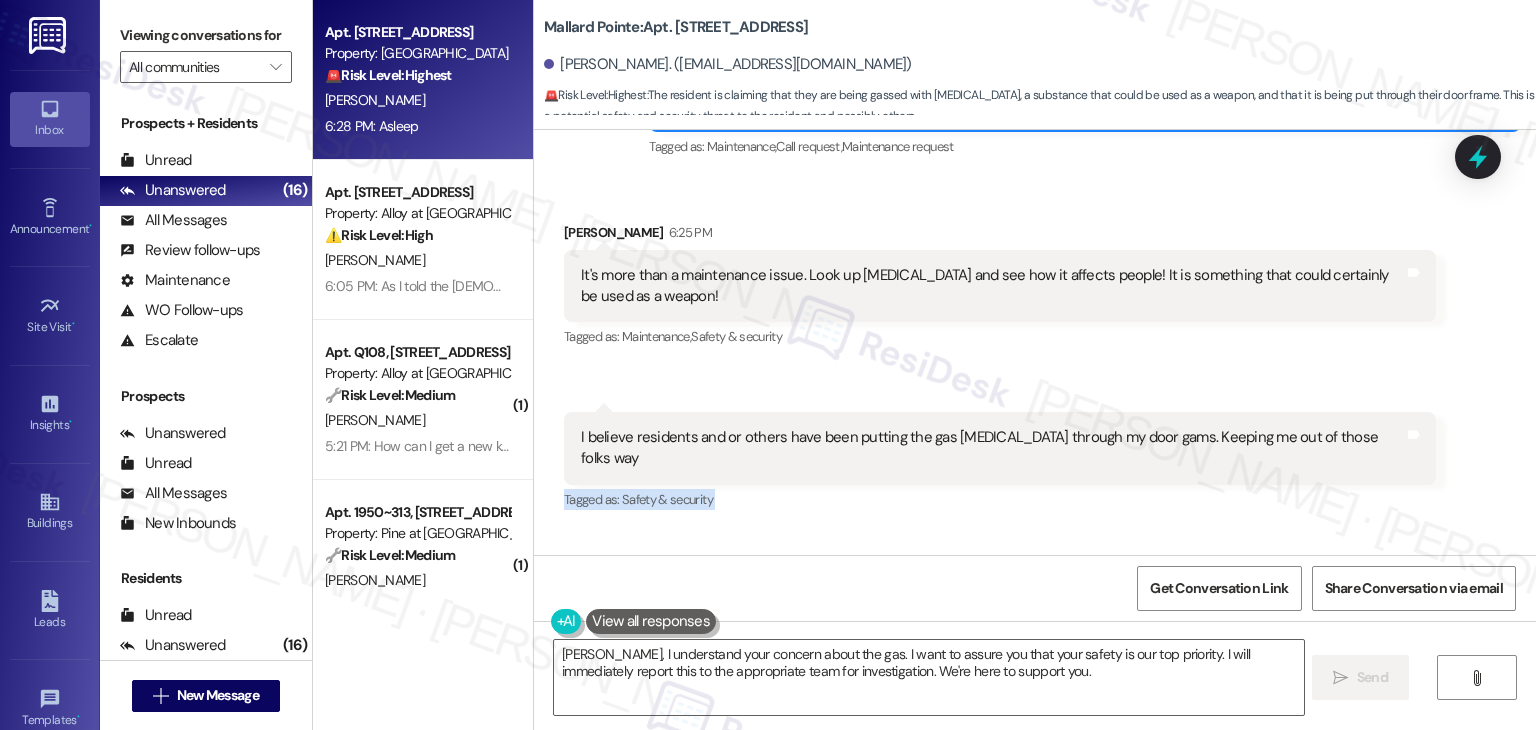 click on "Received via SMS [PERSON_NAME] 6:25 PM It's more than a  maintenance issue. Look up [MEDICAL_DATA] and see how it affects people! It is something that could certainly be used as a weapon!  Tags and notes Tagged as:   Maintenance ,  Click to highlight conversations about Maintenance Safety & security Click to highlight conversations about Safety & security Received via SMS 6:28 PM [PERSON_NAME][DEMOGRAPHIC_DATA] 6:28 PM I believe residents and or others have been putting the gas [MEDICAL_DATA] through my door gams. Keeping me out of those folks way Tags and notes Tagged as:   Safety & security Click to highlight conversations about Safety & security Received via SMS 6:28 PM [PERSON_NAME] 6:28 PM Asleep Tags and notes" at bounding box center (1035, 409) 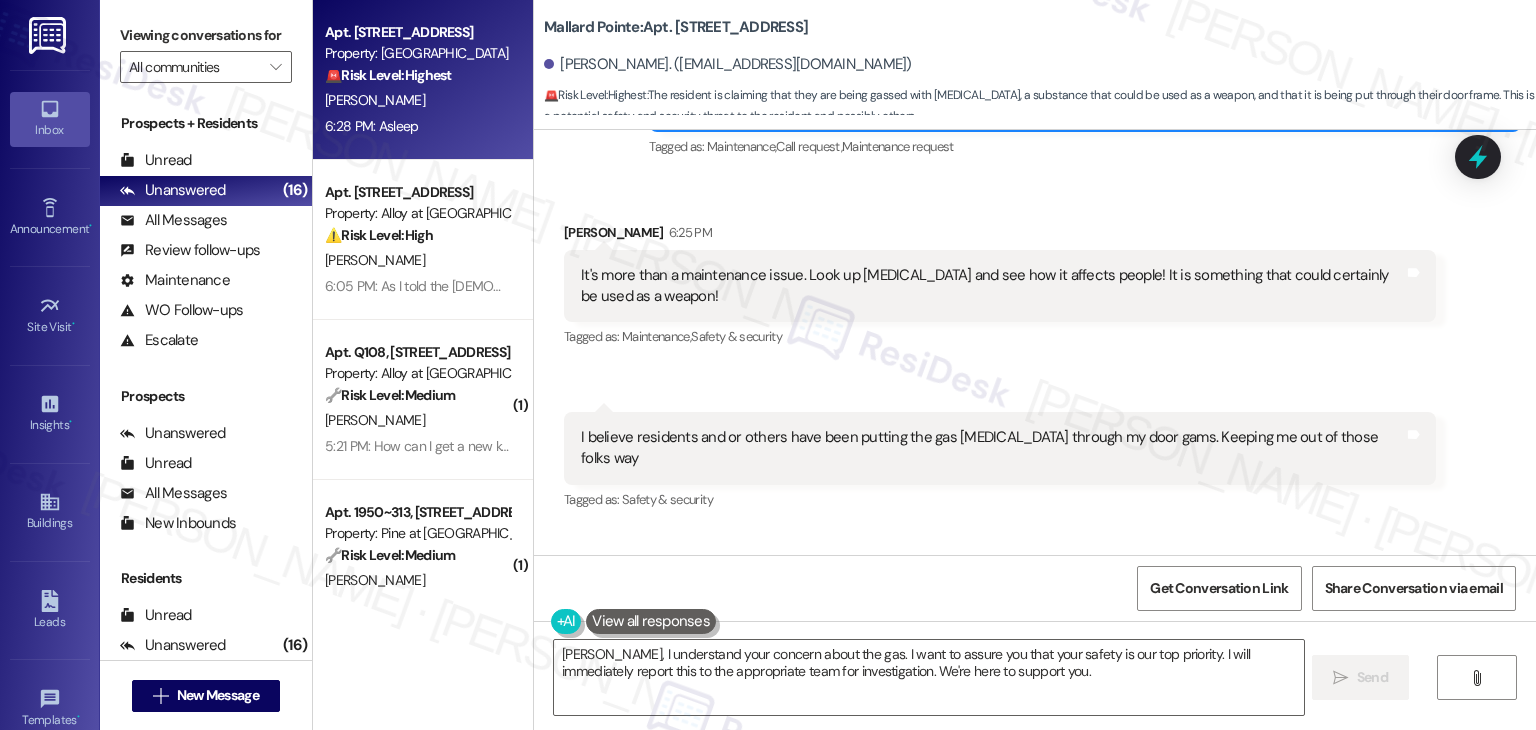 scroll, scrollTop: 4670, scrollLeft: 0, axis: vertical 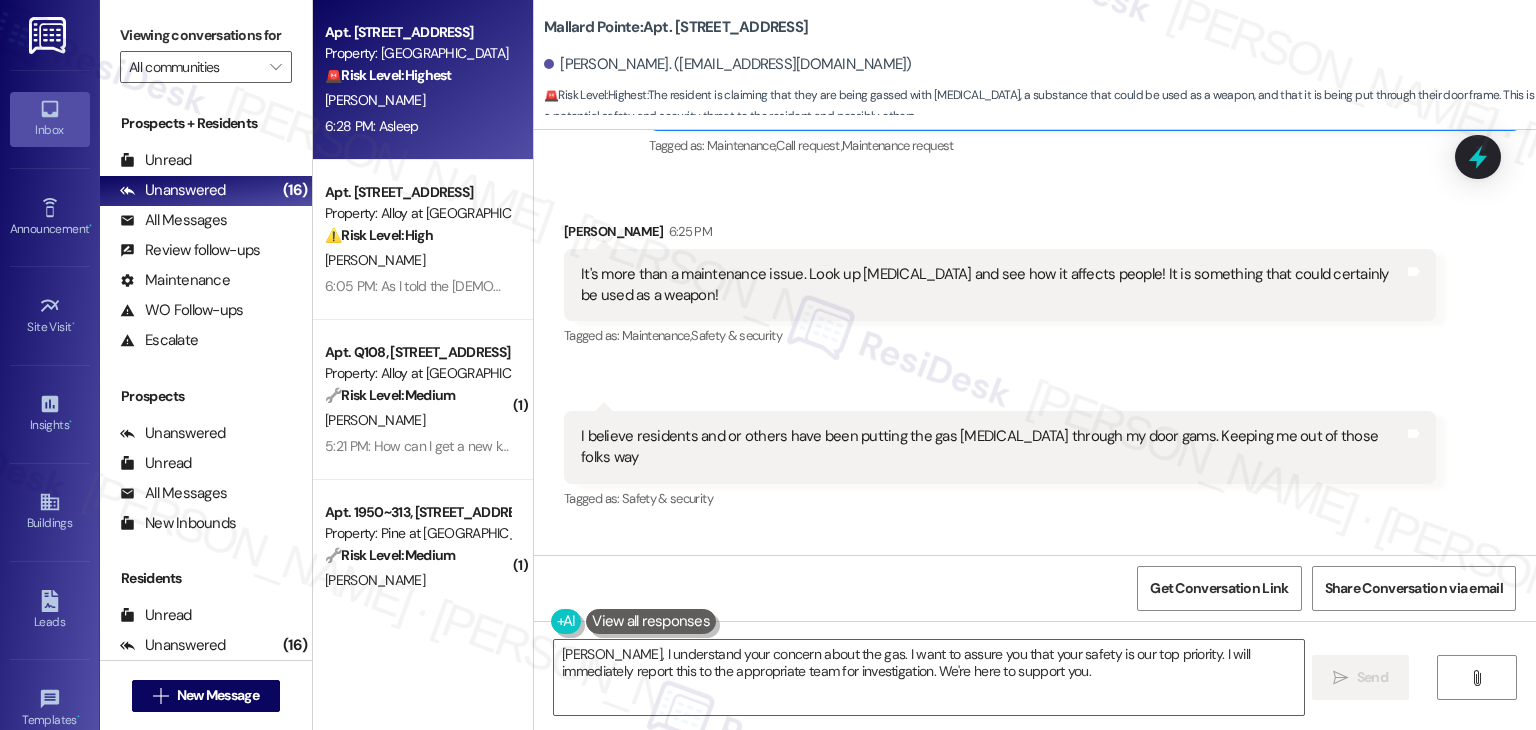 click on "Received via SMS [PERSON_NAME] 6:25 PM It's more than a  maintenance issue. Look up [MEDICAL_DATA] and see how it affects people! It is something that could certainly be used as a weapon!  Tags and notes Tagged as:   Maintenance ,  Click to highlight conversations about Maintenance Safety & security Click to highlight conversations about Safety & security Received via SMS 6:28 PM [PERSON_NAME][DEMOGRAPHIC_DATA] 6:28 PM I believe residents and or others have been putting the gas [MEDICAL_DATA] through my door gams. Keeping me out of those folks way Tags and notes Tagged as:   Safety & security Click to highlight conversations about Safety & security Received via SMS 6:28 PM [PERSON_NAME] 6:28 PM Asleep Tags and notes" at bounding box center (1035, 408) 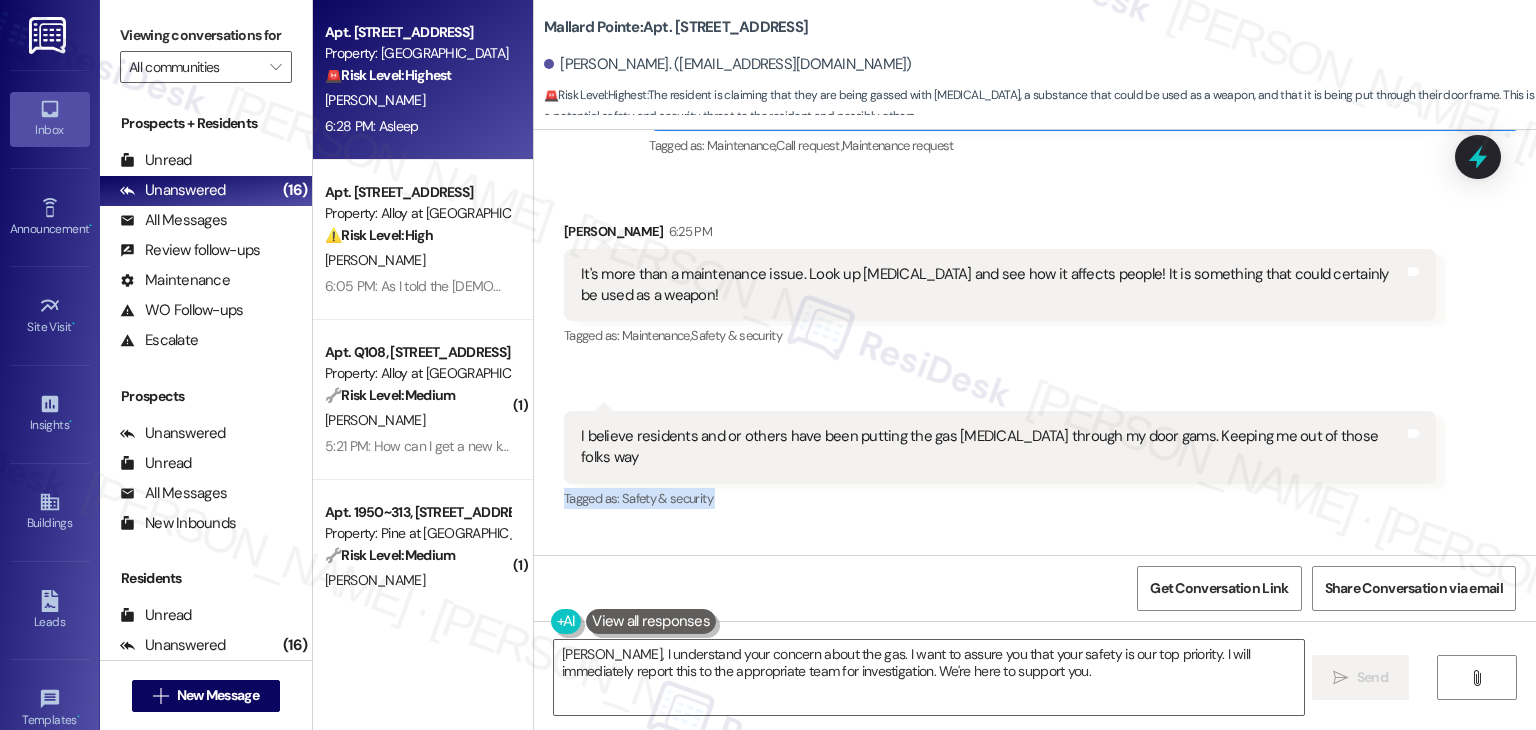 click on "Received via SMS [PERSON_NAME] 6:25 PM It's more than a  maintenance issue. Look up [MEDICAL_DATA] and see how it affects people! It is something that could certainly be used as a weapon!  Tags and notes Tagged as:   Maintenance ,  Click to highlight conversations about Maintenance Safety & security Click to highlight conversations about Safety & security Received via SMS 6:28 PM [PERSON_NAME][DEMOGRAPHIC_DATA] 6:28 PM I believe residents and or others have been putting the gas [MEDICAL_DATA] through my door gams. Keeping me out of those folks way Tags and notes Tagged as:   Safety & security Click to highlight conversations about Safety & security Received via SMS 6:28 PM [PERSON_NAME] 6:28 PM Asleep Tags and notes" at bounding box center (1035, 408) 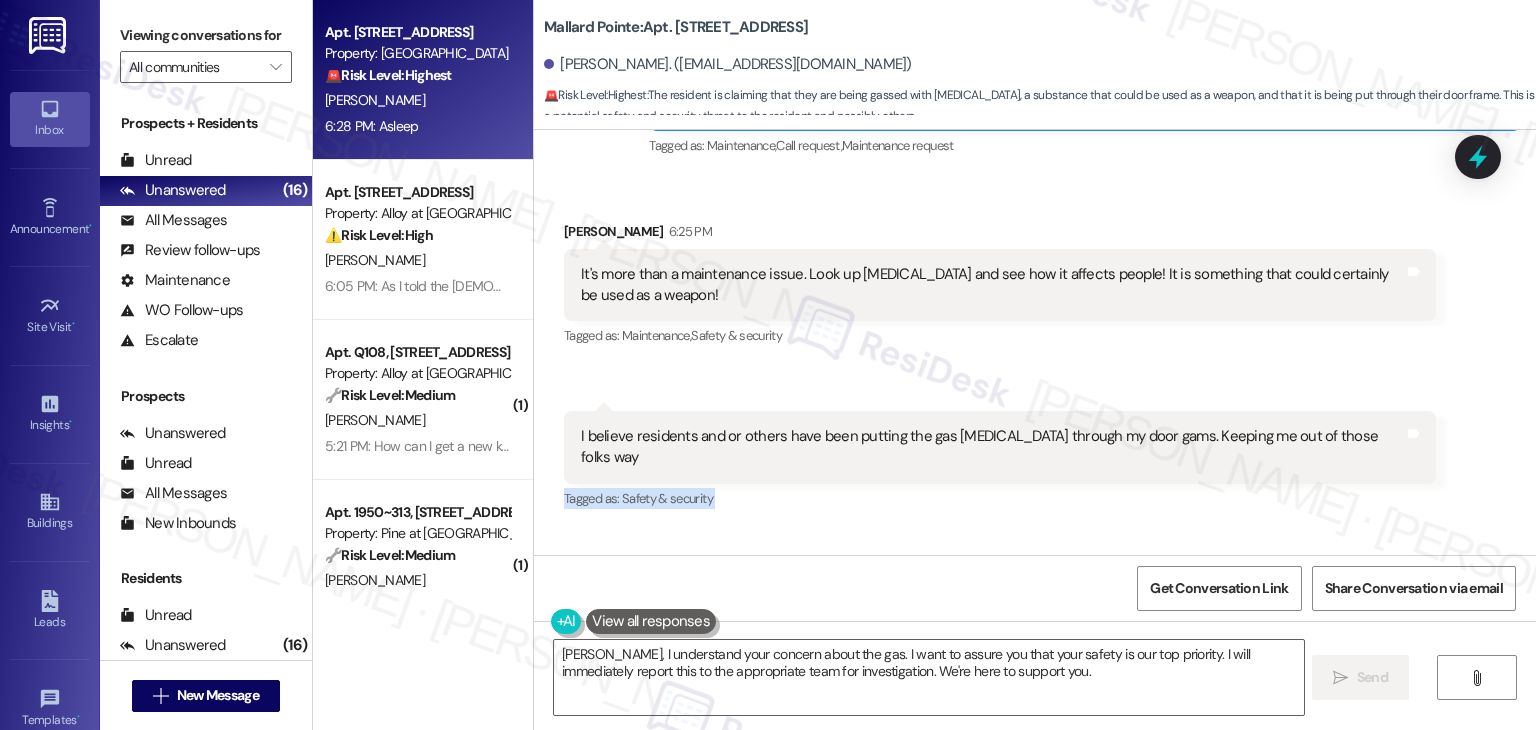 click on "Received via SMS [PERSON_NAME] 6:25 PM It's more than a  maintenance issue. Look up [MEDICAL_DATA] and see how it affects people! It is something that could certainly be used as a weapon!  Tags and notes Tagged as:   Maintenance ,  Click to highlight conversations about Maintenance Safety & security Click to highlight conversations about Safety & security Received via SMS 6:28 PM [PERSON_NAME][DEMOGRAPHIC_DATA] 6:28 PM I believe residents and or others have been putting the gas [MEDICAL_DATA] through my door gams. Keeping me out of those folks way Tags and notes Tagged as:   Safety & security Click to highlight conversations about Safety & security Received via SMS 6:28 PM [PERSON_NAME] 6:28 PM Asleep Tags and notes" at bounding box center [1035, 408] 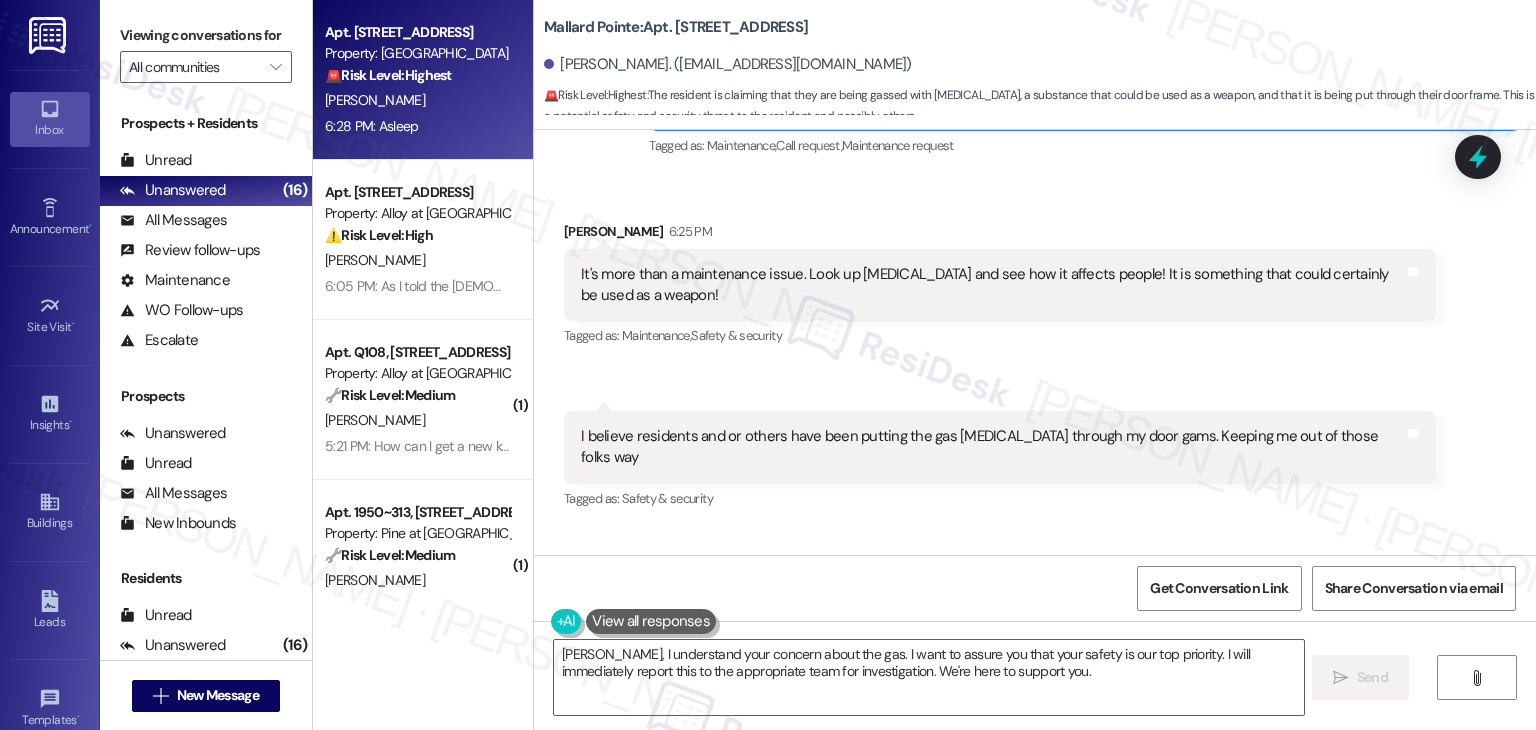 click on "Received via SMS [PERSON_NAME] 6:25 PM It's more than a  maintenance issue. Look up [MEDICAL_DATA] and see how it affects people! It is something that could certainly be used as a weapon!  Tags and notes Tagged as:   Maintenance ,  Click to highlight conversations about Maintenance Safety & security Click to highlight conversations about Safety & security Received via SMS 6:28 PM [PERSON_NAME][DEMOGRAPHIC_DATA] 6:28 PM I believe residents and or others have been putting the gas [MEDICAL_DATA] through my door gams. Keeping me out of those folks way Tags and notes Tagged as:   Safety & security Click to highlight conversations about Safety & security Received via SMS 6:28 PM [PERSON_NAME] 6:28 PM Asleep Tags and notes" at bounding box center (1035, 408) 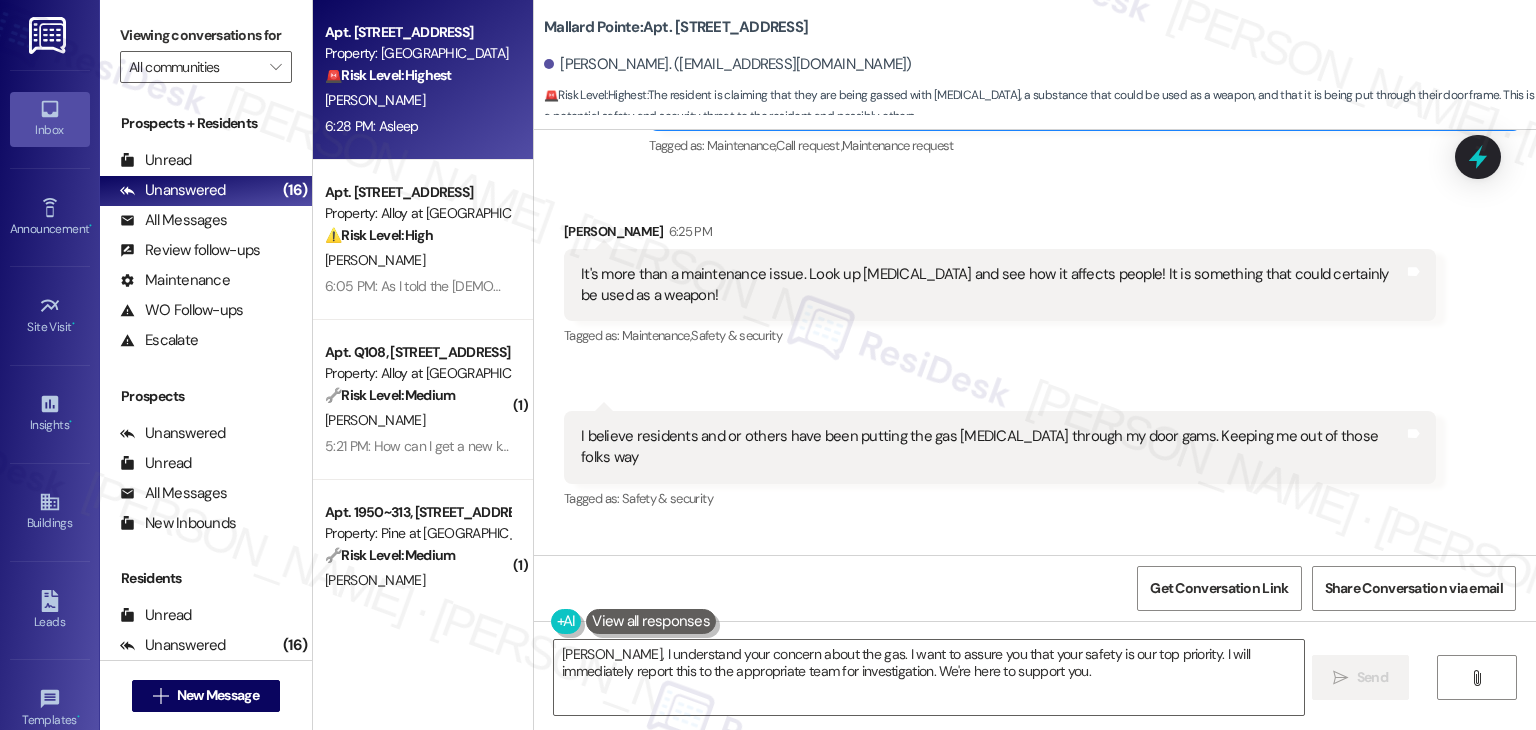click on "Received via SMS [PERSON_NAME] 6:25 PM It's more than a  maintenance issue. Look up [MEDICAL_DATA] and see how it affects people! It is something that could certainly be used as a weapon!  Tags and notes Tagged as:   Maintenance ,  Click to highlight conversations about Maintenance Safety & security Click to highlight conversations about Safety & security Received via SMS 6:28 PM [PERSON_NAME][DEMOGRAPHIC_DATA] 6:28 PM I believe residents and or others have been putting the gas [MEDICAL_DATA] through my door gams. Keeping me out of those folks way Tags and notes Tagged as:   Safety & security Click to highlight conversations about Safety & security Received via SMS 6:28 PM [PERSON_NAME] 6:28 PM Asleep Tags and notes" at bounding box center (1035, 408) 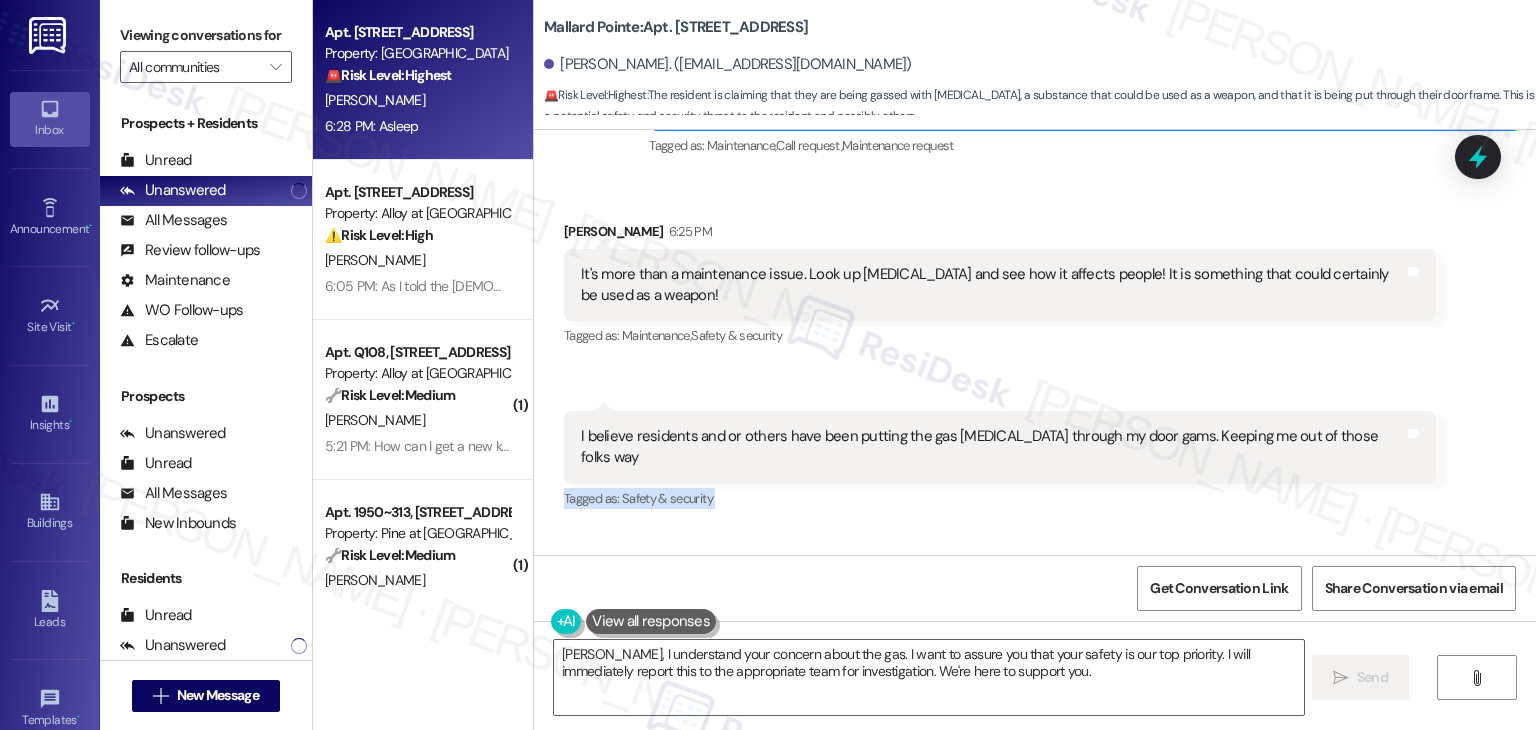 click on "Received via SMS [PERSON_NAME] 6:25 PM It's more than a  maintenance issue. Look up [MEDICAL_DATA] and see how it affects people! It is something that could certainly be used as a weapon!  Tags and notes Tagged as:   Maintenance ,  Click to highlight conversations about Maintenance Safety & security Click to highlight conversations about Safety & security Received via SMS 6:28 PM [PERSON_NAME][DEMOGRAPHIC_DATA] 6:28 PM I believe residents and or others have been putting the gas [MEDICAL_DATA] through my door gams. Keeping me out of those folks way Tags and notes Tagged as:   Safety & security Click to highlight conversations about Safety & security Received via SMS 6:28 PM [PERSON_NAME] 6:28 PM Asleep Tags and notes" at bounding box center (1035, 408) 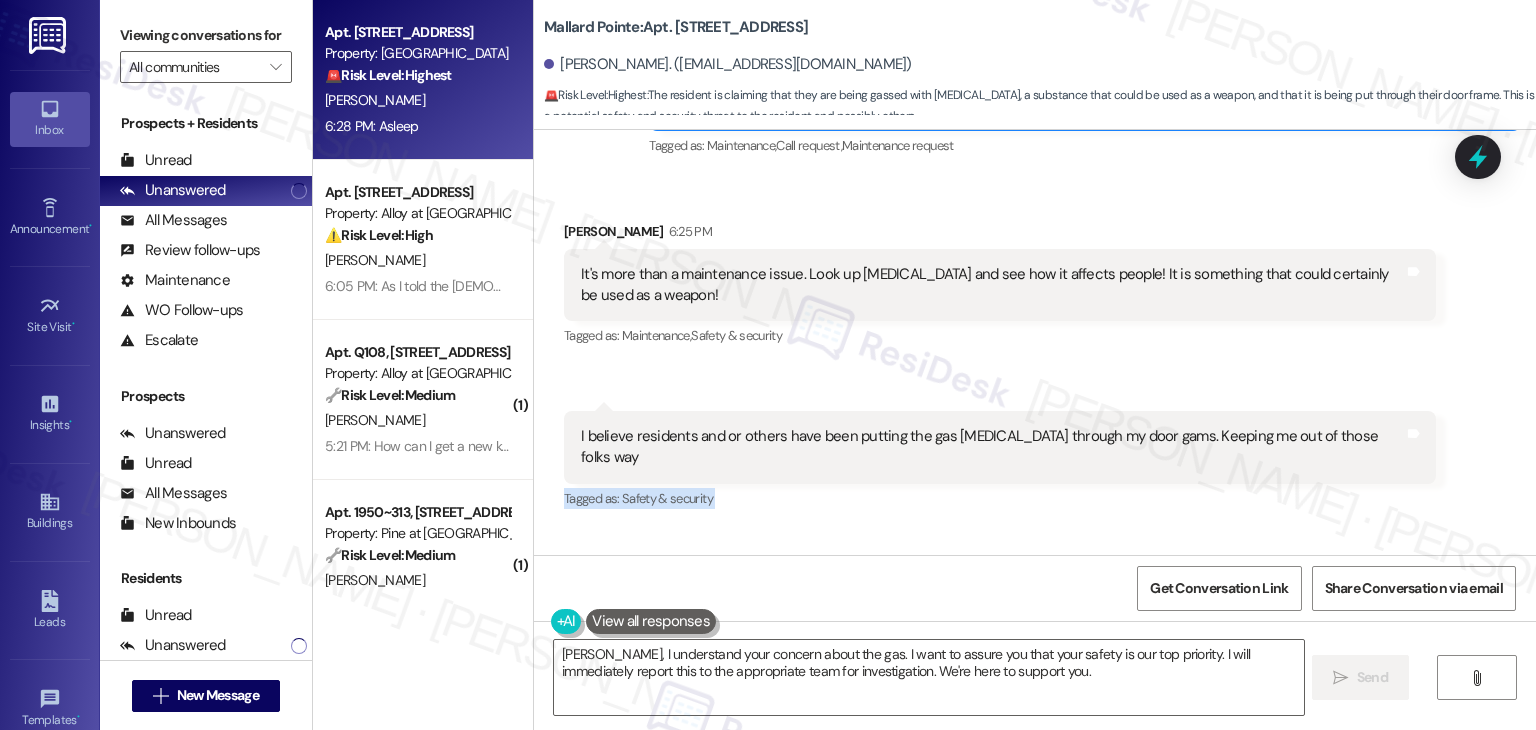 click on "Received via SMS [PERSON_NAME] 6:25 PM It's more than a  maintenance issue. Look up [MEDICAL_DATA] and see how it affects people! It is something that could certainly be used as a weapon!  Tags and notes Tagged as:   Maintenance ,  Click to highlight conversations about Maintenance Safety & security Click to highlight conversations about Safety & security Received via SMS 6:28 PM [PERSON_NAME][DEMOGRAPHIC_DATA] 6:28 PM I believe residents and or others have been putting the gas [MEDICAL_DATA] through my door gams. Keeping me out of those folks way Tags and notes Tagged as:   Safety & security Click to highlight conversations about Safety & security Received via SMS 6:28 PM [PERSON_NAME] 6:28 PM Asleep Tags and notes" at bounding box center [1035, 408] 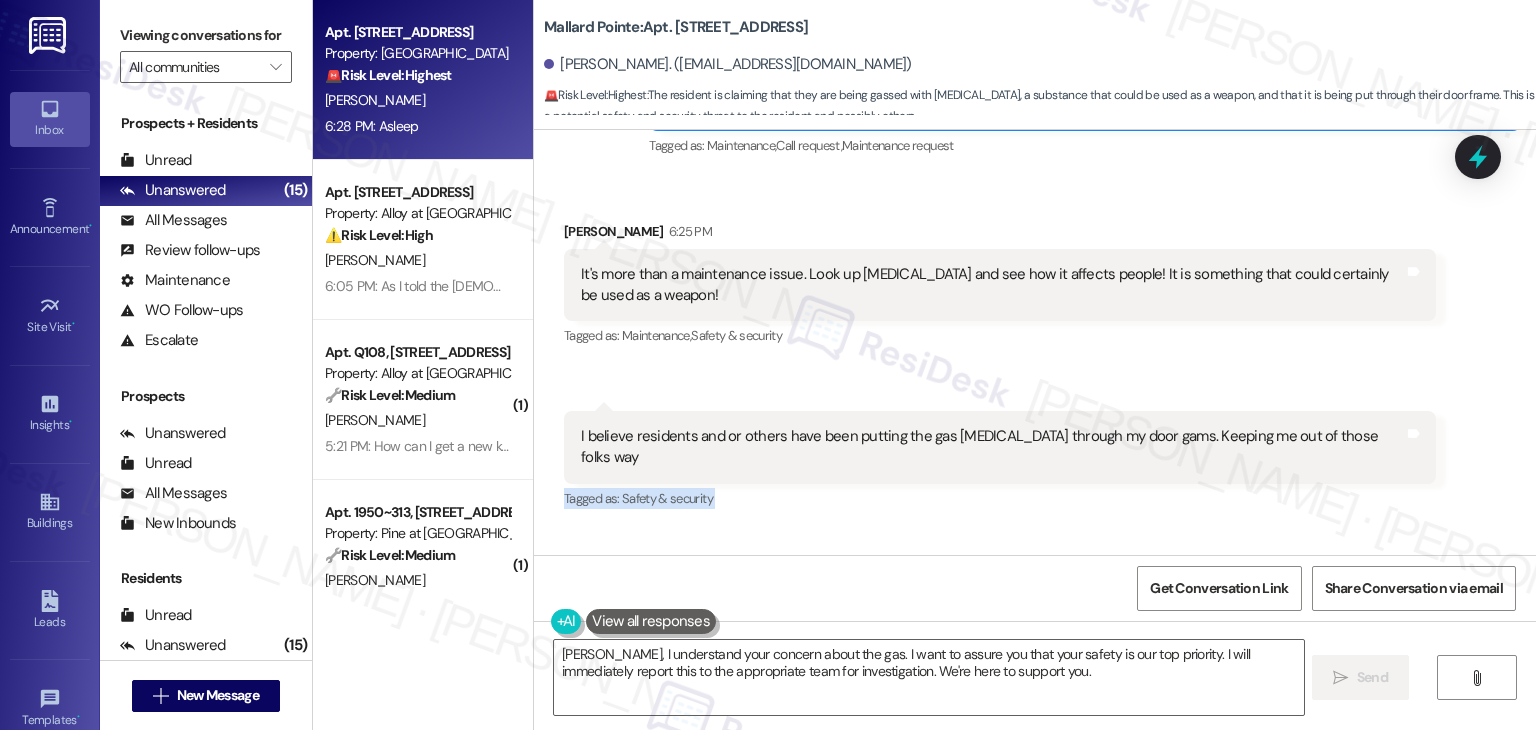 click on "Received via SMS [PERSON_NAME] 6:25 PM It's more than a  maintenance issue. Look up [MEDICAL_DATA] and see how it affects people! It is something that could certainly be used as a weapon!  Tags and notes Tagged as:   Maintenance ,  Click to highlight conversations about Maintenance Safety & security Click to highlight conversations about Safety & security Received via SMS 6:28 PM [PERSON_NAME][DEMOGRAPHIC_DATA] 6:28 PM I believe residents and or others have been putting the gas [MEDICAL_DATA] through my door gams. Keeping me out of those folks way Tags and notes Tagged as:   Safety & security Click to highlight conversations about Safety & security Received via SMS 6:28 PM [PERSON_NAME] 6:28 PM Asleep Tags and notes" at bounding box center (1035, 408) 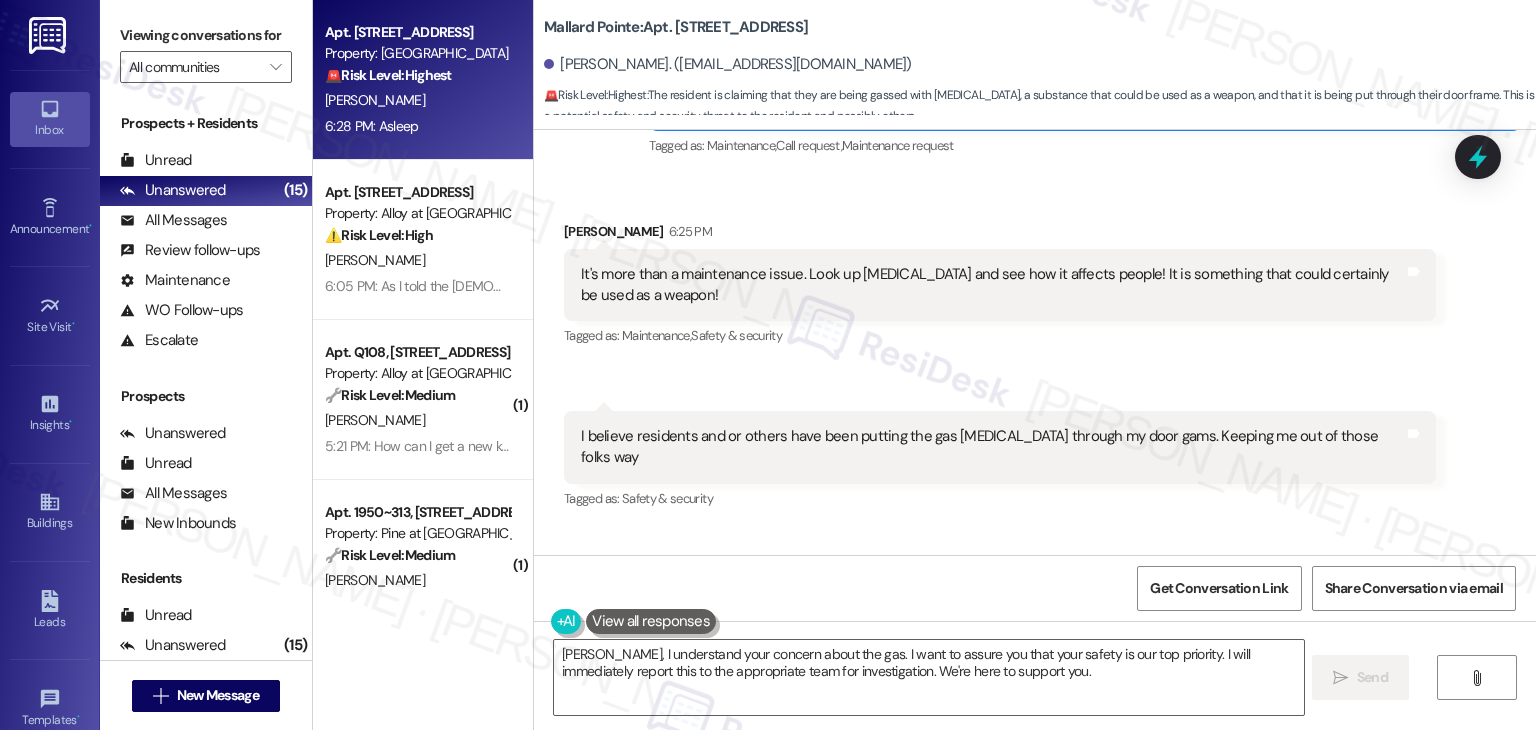 click on "Received via SMS [PERSON_NAME] 6:25 PM It's more than a  maintenance issue. Look up [MEDICAL_DATA] and see how it affects people! It is something that could certainly be used as a weapon!  Tags and notes Tagged as:   Maintenance ,  Click to highlight conversations about Maintenance Safety & security Click to highlight conversations about Safety & security Received via SMS 6:28 PM [PERSON_NAME][DEMOGRAPHIC_DATA] 6:28 PM I believe residents and or others have been putting the gas [MEDICAL_DATA] through my door gams. Keeping me out of those folks way Tags and notes Tagged as:   Safety & security Click to highlight conversations about Safety & security Received via SMS 6:28 PM [PERSON_NAME] 6:28 PM Asleep Tags and notes" at bounding box center (1035, 408) 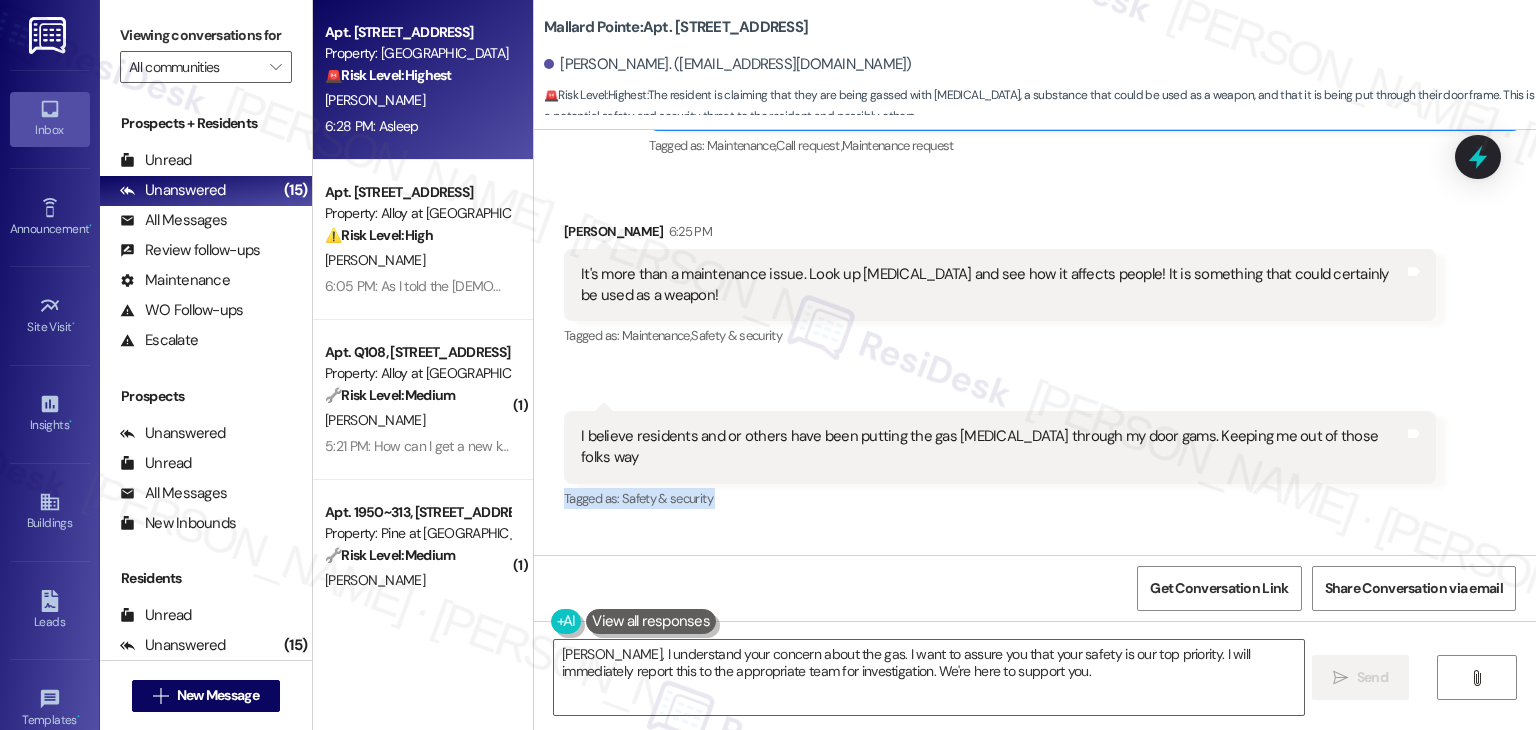 click on "Received via SMS [PERSON_NAME] 6:25 PM It's more than a  maintenance issue. Look up [MEDICAL_DATA] and see how it affects people! It is something that could certainly be used as a weapon!  Tags and notes Tagged as:   Maintenance ,  Click to highlight conversations about Maintenance Safety & security Click to highlight conversations about Safety & security Received via SMS 6:28 PM [PERSON_NAME][DEMOGRAPHIC_DATA] 6:28 PM I believe residents and or others have been putting the gas [MEDICAL_DATA] through my door gams. Keeping me out of those folks way Tags and notes Tagged as:   Safety & security Click to highlight conversations about Safety & security Received via SMS 6:28 PM [PERSON_NAME] 6:28 PM Asleep Tags and notes" at bounding box center (1035, 408) 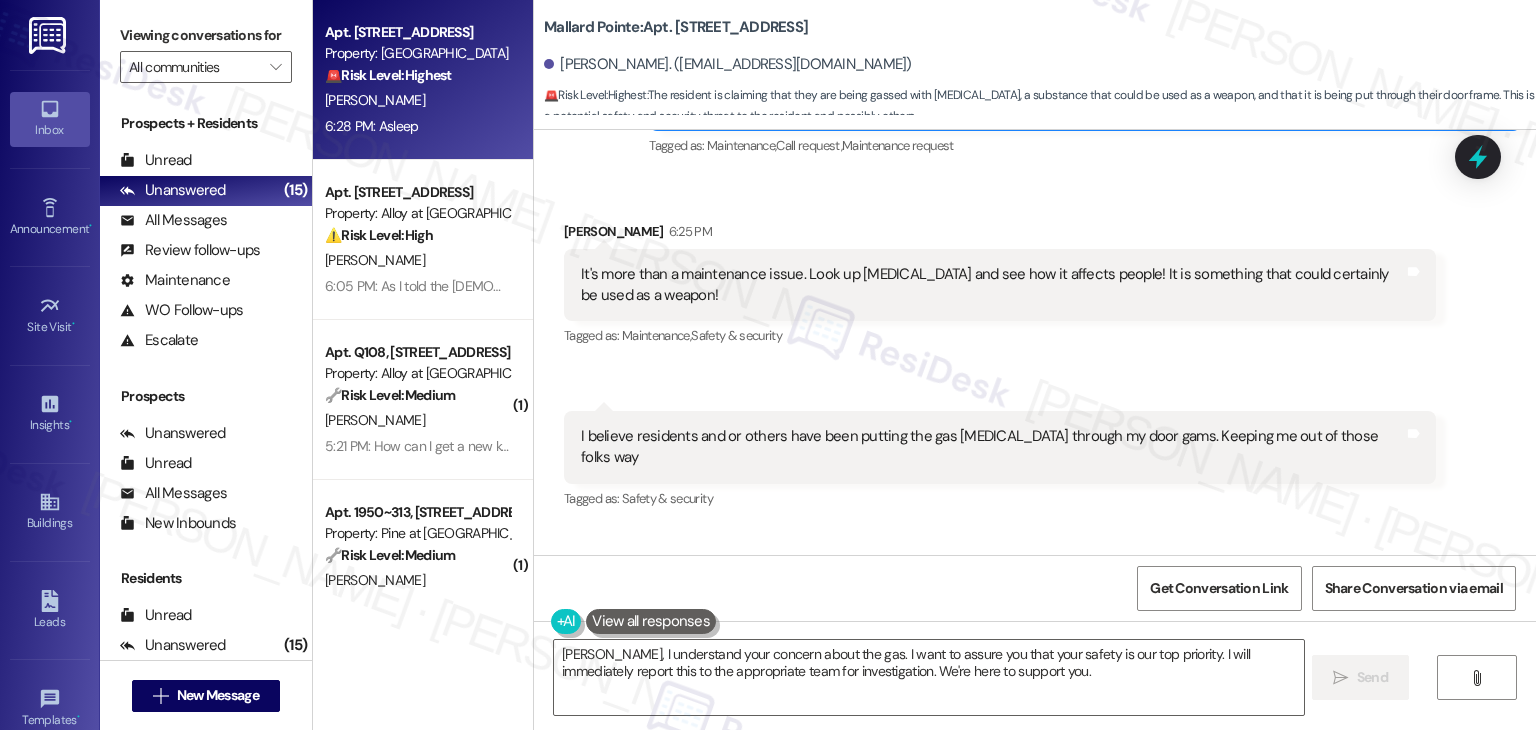 click on "Received via SMS [PERSON_NAME] 6:25 PM It's more than a  maintenance issue. Look up [MEDICAL_DATA] and see how it affects people! It is something that could certainly be used as a weapon!  Tags and notes Tagged as:   Maintenance ,  Click to highlight conversations about Maintenance Safety & security Click to highlight conversations about Safety & security Received via SMS 6:28 PM [PERSON_NAME][DEMOGRAPHIC_DATA] 6:28 PM I believe residents and or others have been putting the gas [MEDICAL_DATA] through my door gams. Keeping me out of those folks way Tags and notes Tagged as:   Safety & security Click to highlight conversations about Safety & security Received via SMS 6:28 PM [PERSON_NAME] 6:28 PM Asleep Tags and notes" at bounding box center [1035, 408] 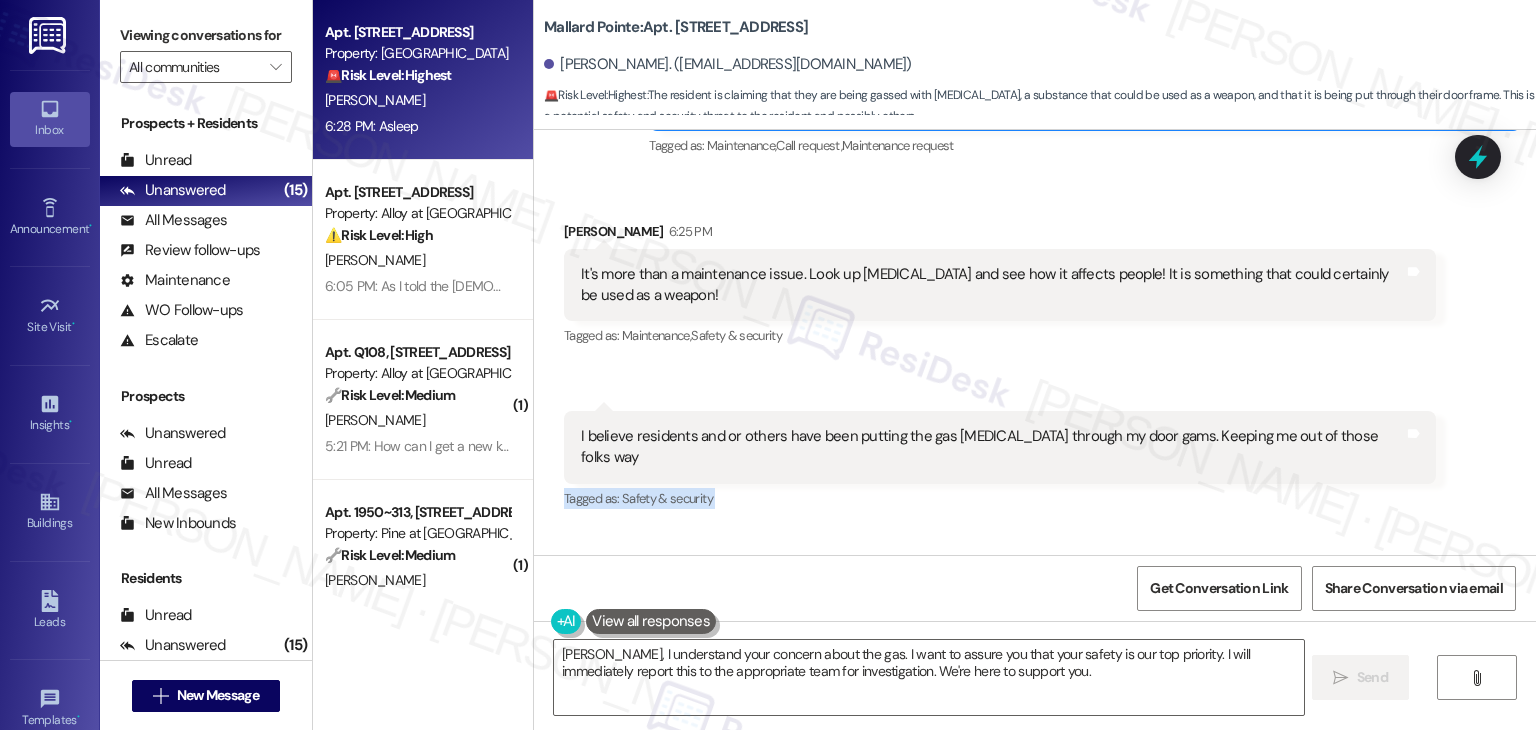 click on "Received via SMS [PERSON_NAME] 6:25 PM It's more than a  maintenance issue. Look up [MEDICAL_DATA] and see how it affects people! It is something that could certainly be used as a weapon!  Tags and notes Tagged as:   Maintenance ,  Click to highlight conversations about Maintenance Safety & security Click to highlight conversations about Safety & security Received via SMS 6:28 PM [PERSON_NAME][DEMOGRAPHIC_DATA] 6:28 PM I believe residents and or others have been putting the gas [MEDICAL_DATA] through my door gams. Keeping me out of those folks way Tags and notes Tagged as:   Safety & security Click to highlight conversations about Safety & security Received via SMS 6:28 PM [PERSON_NAME] 6:28 PM Asleep Tags and notes" at bounding box center [1035, 408] 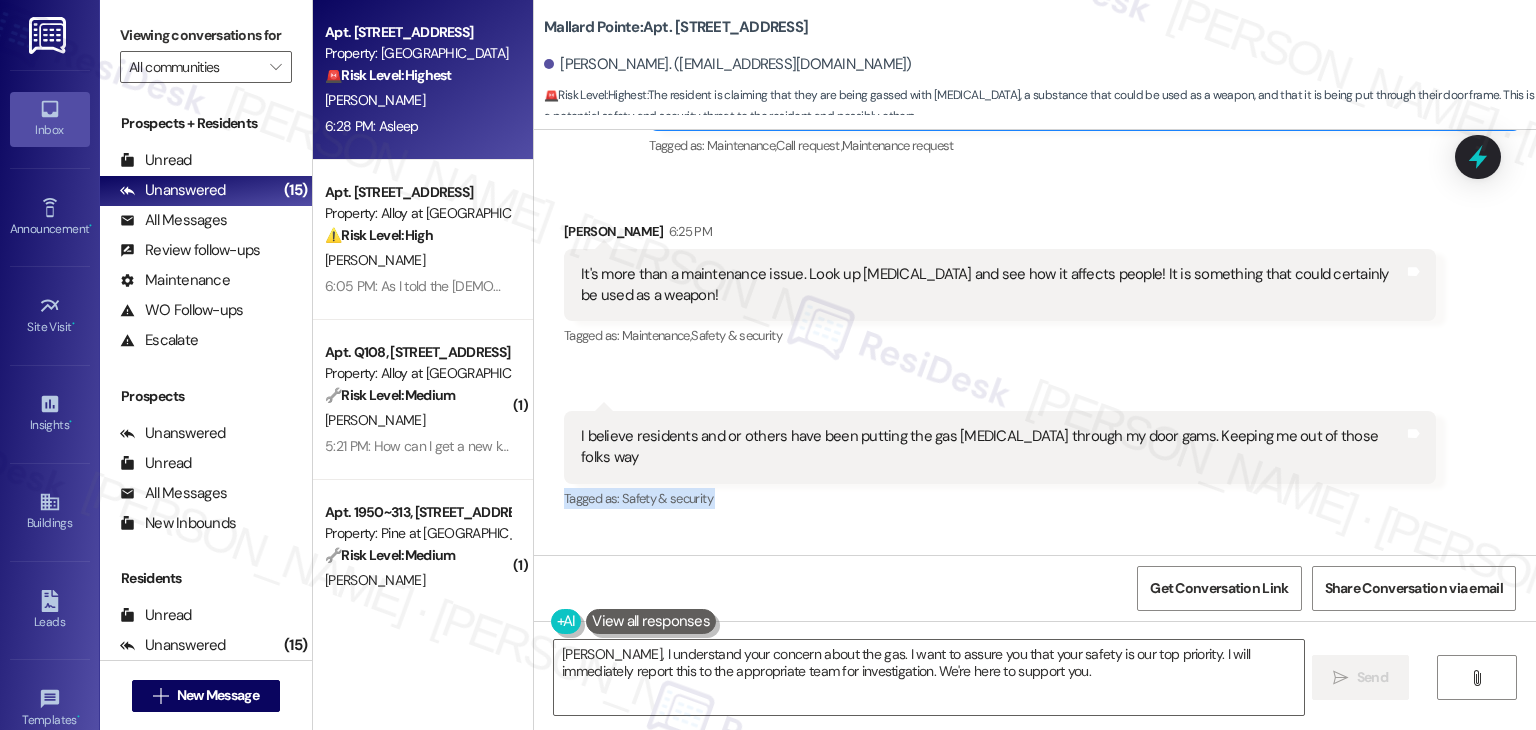 click on "Received via SMS [PERSON_NAME] 6:25 PM It's more than a  maintenance issue. Look up [MEDICAL_DATA] and see how it affects people! It is something that could certainly be used as a weapon!  Tags and notes Tagged as:   Maintenance ,  Click to highlight conversations about Maintenance Safety & security Click to highlight conversations about Safety & security Received via SMS 6:28 PM [PERSON_NAME][DEMOGRAPHIC_DATA] 6:28 PM I believe residents and or others have been putting the gas [MEDICAL_DATA] through my door gams. Keeping me out of those folks way Tags and notes Tagged as:   Safety & security Click to highlight conversations about Safety & security Received via SMS 6:28 PM [PERSON_NAME] 6:28 PM Asleep Tags and notes" at bounding box center (1035, 408) 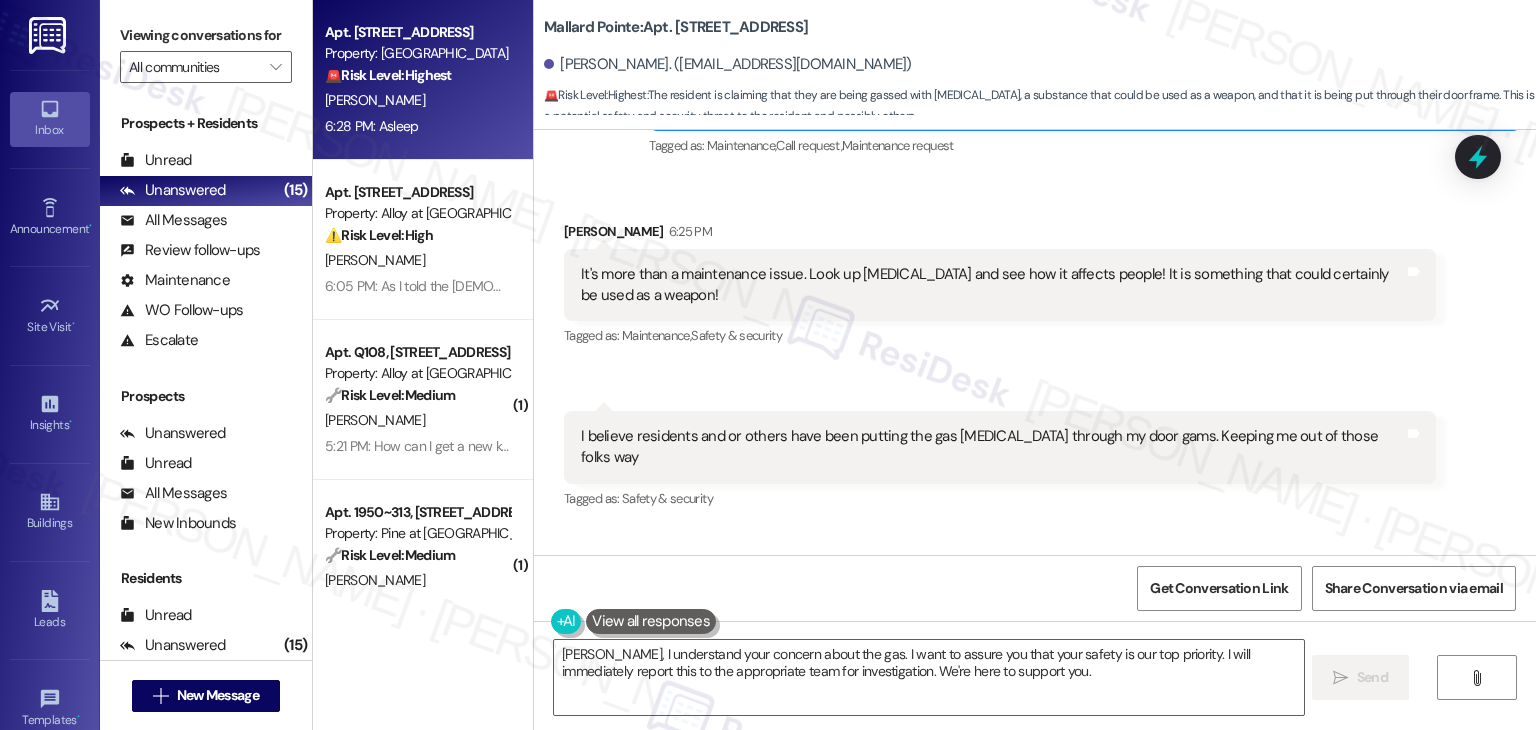click on "Received via SMS [PERSON_NAME] 6:25 PM It's more than a  maintenance issue. Look up [MEDICAL_DATA] and see how it affects people! It is something that could certainly be used as a weapon!  Tags and notes Tagged as:   Maintenance ,  Click to highlight conversations about Maintenance Safety & security Click to highlight conversations about Safety & security Received via SMS 6:28 PM [PERSON_NAME][DEMOGRAPHIC_DATA] 6:28 PM I believe residents and or others have been putting the gas [MEDICAL_DATA] through my door gams. Keeping me out of those folks way Tags and notes Tagged as:   Safety & security Click to highlight conversations about Safety & security Received via SMS 6:28 PM [PERSON_NAME] 6:28 PM Asleep Tags and notes" at bounding box center (1035, 408) 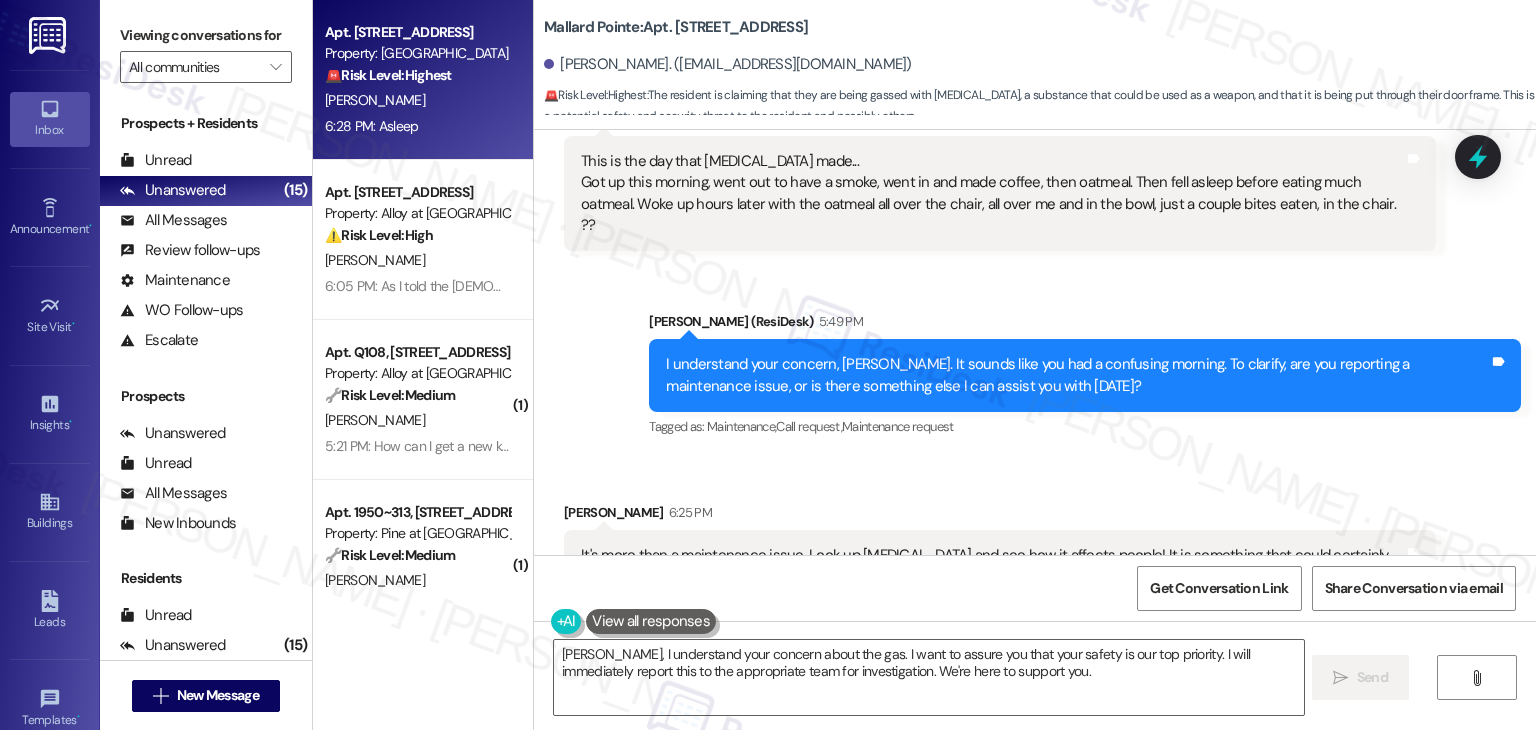 scroll, scrollTop: 4370, scrollLeft: 0, axis: vertical 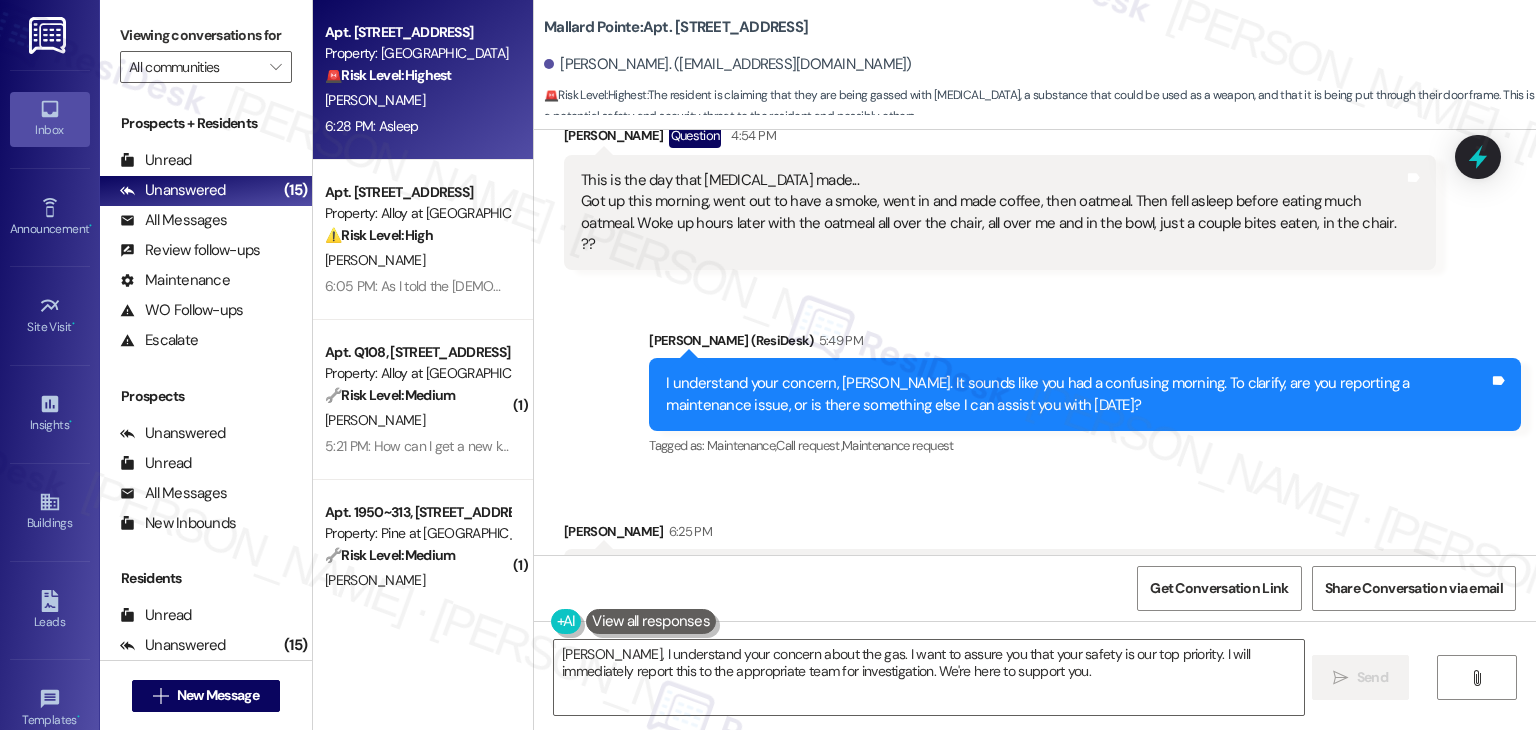 click on "Received via SMS [PERSON_NAME] 6:25 PM It's more than a  maintenance issue. Look up [MEDICAL_DATA] and see how it affects people! It is something that could certainly be used as a weapon!  Tags and notes Tagged as:   Maintenance ,  Click to highlight conversations about Maintenance Safety & security Click to highlight conversations about Safety & security Received via SMS 6:28 PM [PERSON_NAME][DEMOGRAPHIC_DATA] 6:28 PM I believe residents and or others have been putting the gas [MEDICAL_DATA] through my door gams. Keeping me out of those folks way Tags and notes Tagged as:   Safety & security Click to highlight conversations about Safety & security Received via SMS 6:28 PM [PERSON_NAME] 6:28 PM Asleep Tags and notes" at bounding box center [1035, 708] 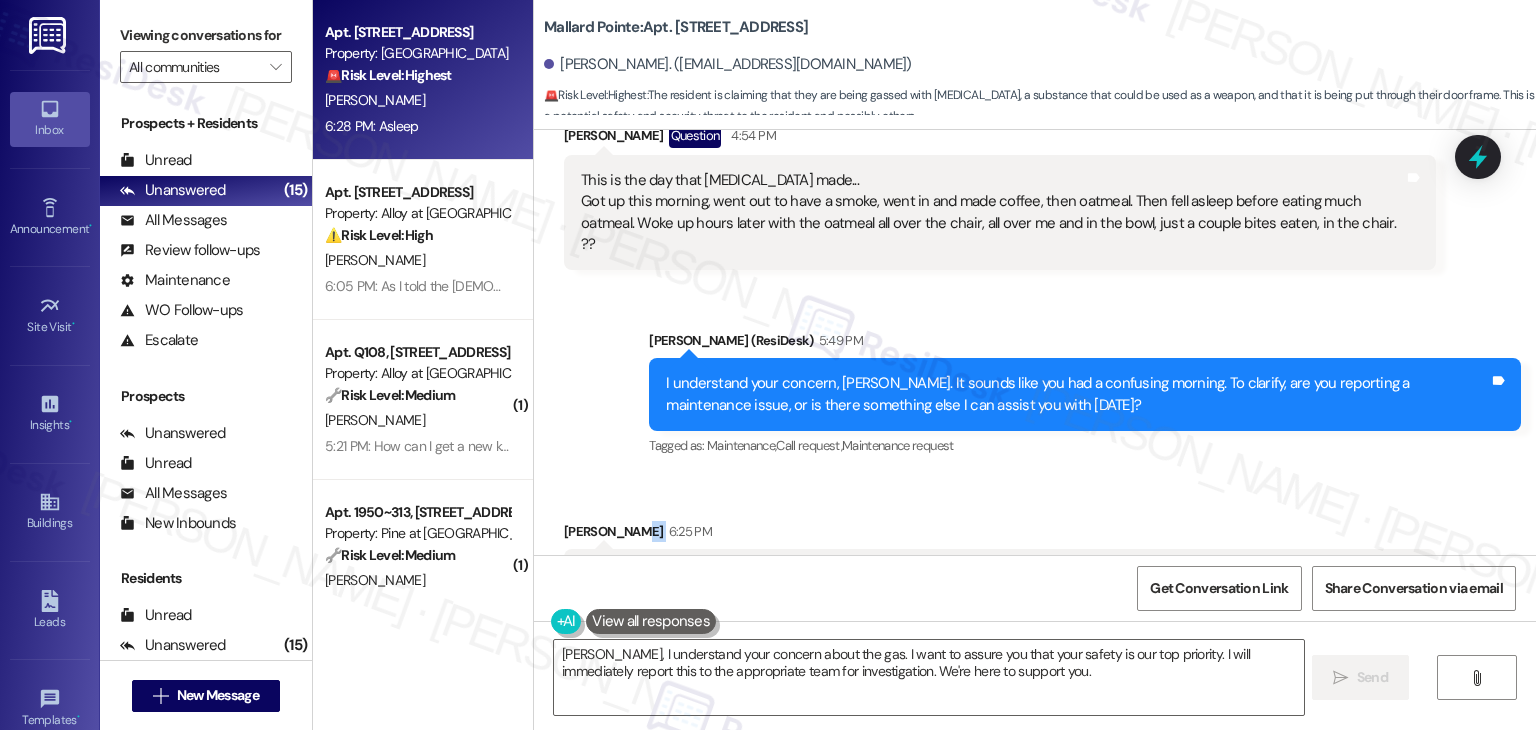 click on "Received via SMS [PERSON_NAME] 6:25 PM It's more than a  maintenance issue. Look up [MEDICAL_DATA] and see how it affects people! It is something that could certainly be used as a weapon!  Tags and notes Tagged as:   Maintenance ,  Click to highlight conversations about Maintenance Safety & security Click to highlight conversations about Safety & security Received via SMS 6:28 PM [PERSON_NAME][DEMOGRAPHIC_DATA] 6:28 PM I believe residents and or others have been putting the gas [MEDICAL_DATA] through my door gams. Keeping me out of those folks way Tags and notes Tagged as:   Safety & security Click to highlight conversations about Safety & security Received via SMS 6:28 PM [PERSON_NAME] 6:28 PM Asleep Tags and notes" at bounding box center (1035, 708) 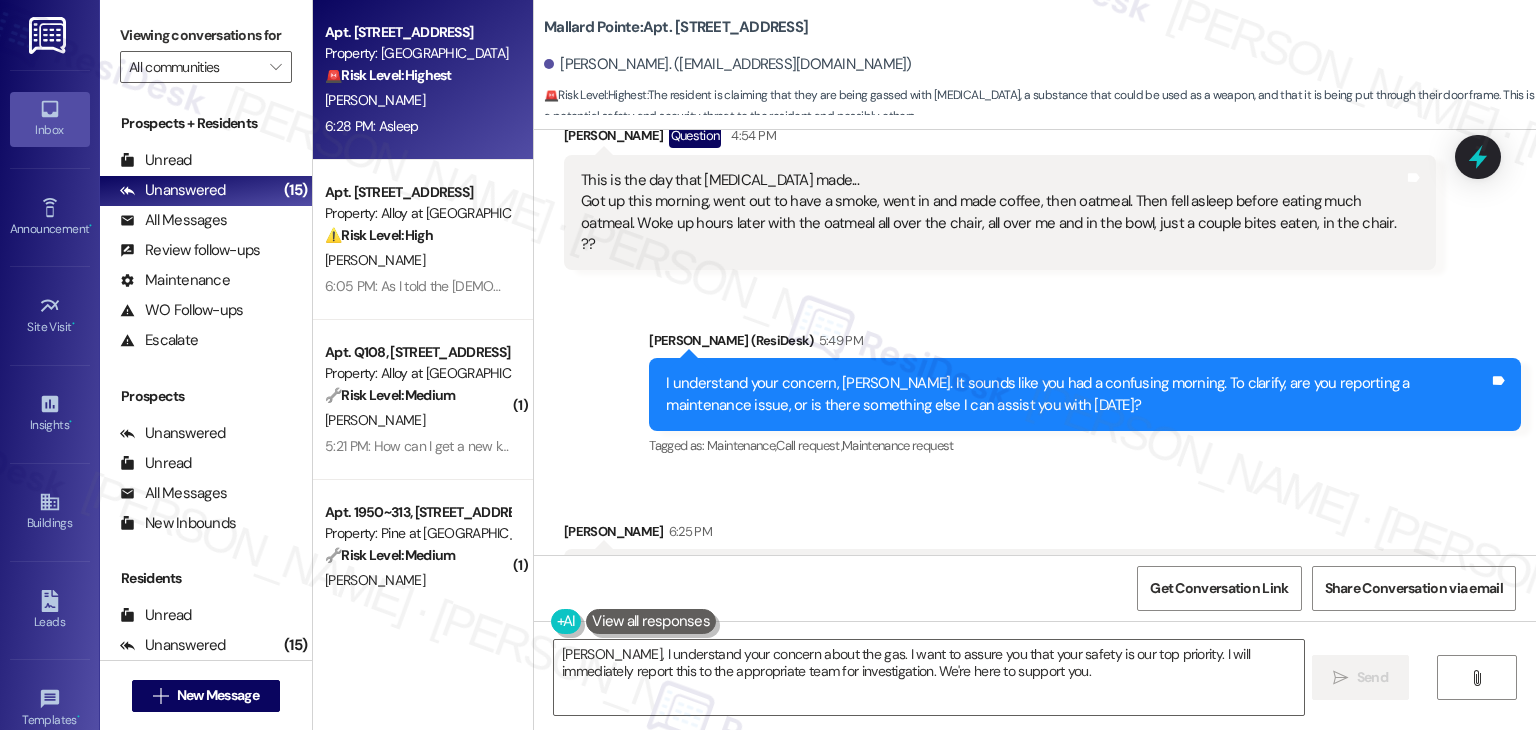click on "I understand your concern, [PERSON_NAME]. It sounds like you had a confusing morning. To clarify, are you reporting a maintenance issue, or is there something else I can assist you with [DATE]?" at bounding box center [1077, 394] 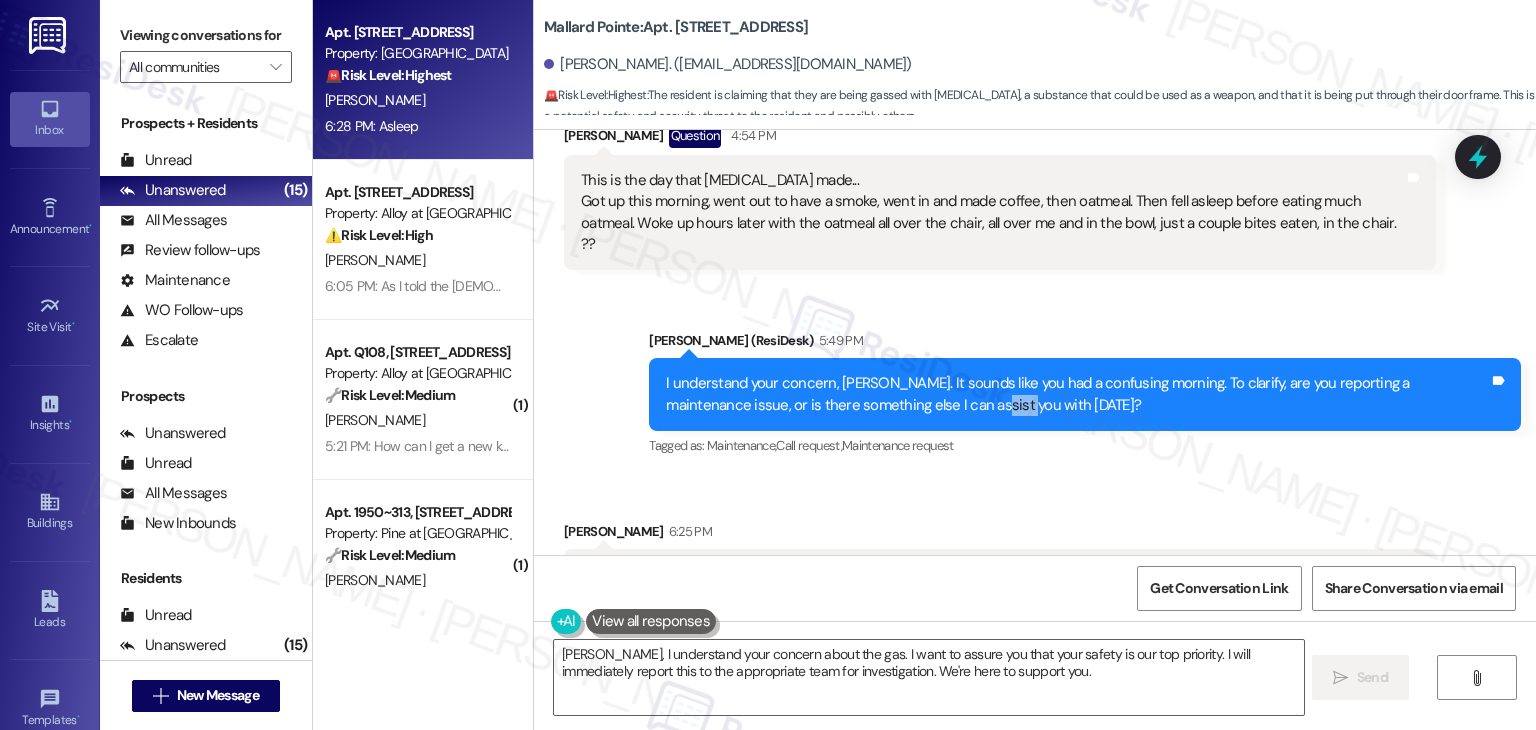 click on "I understand your concern, [PERSON_NAME]. It sounds like you had a confusing morning. To clarify, are you reporting a maintenance issue, or is there something else I can assist you with [DATE]?" at bounding box center [1077, 394] 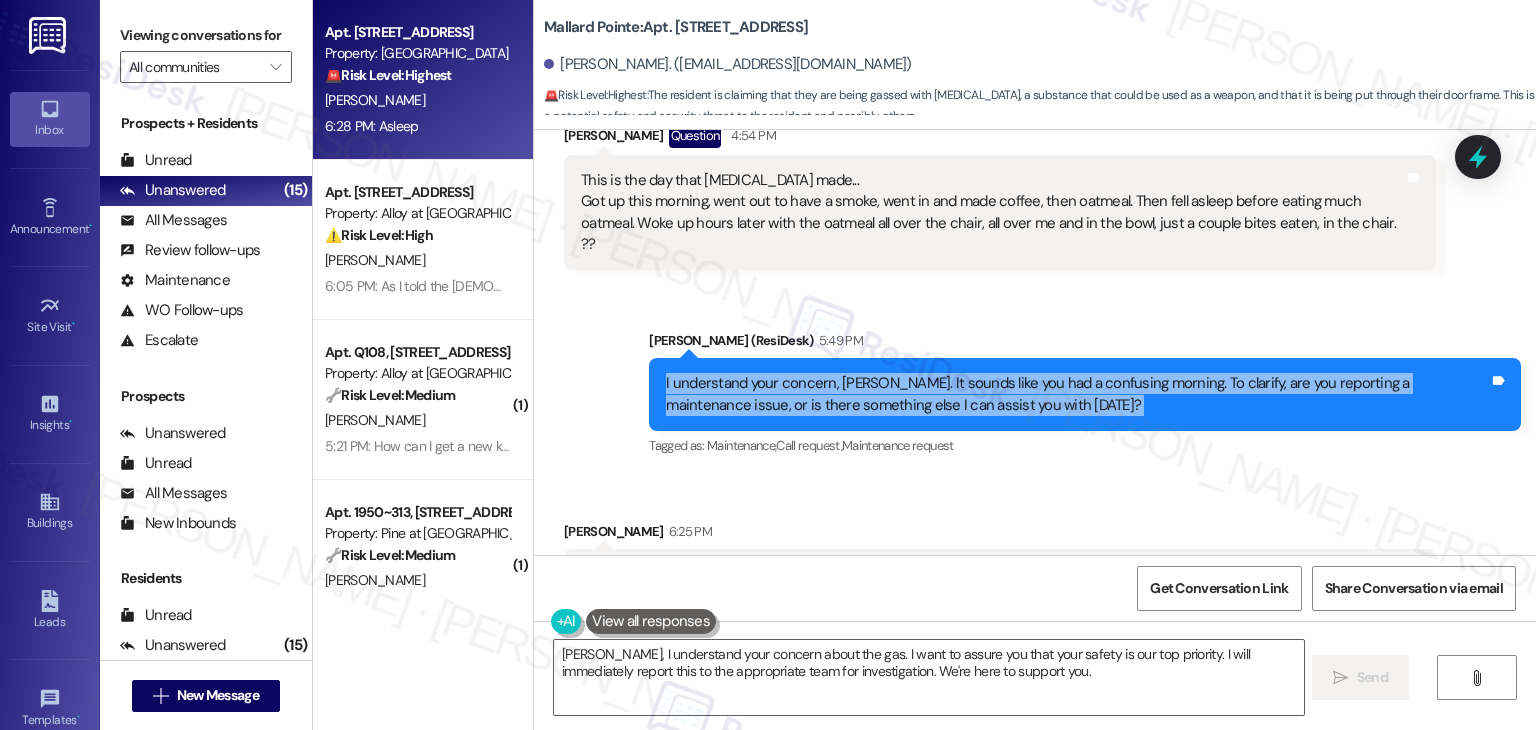 click on "I understand your concern, [PERSON_NAME]. It sounds like you had a confusing morning. To clarify, are you reporting a maintenance issue, or is there something else I can assist you with [DATE]?" at bounding box center [1077, 394] 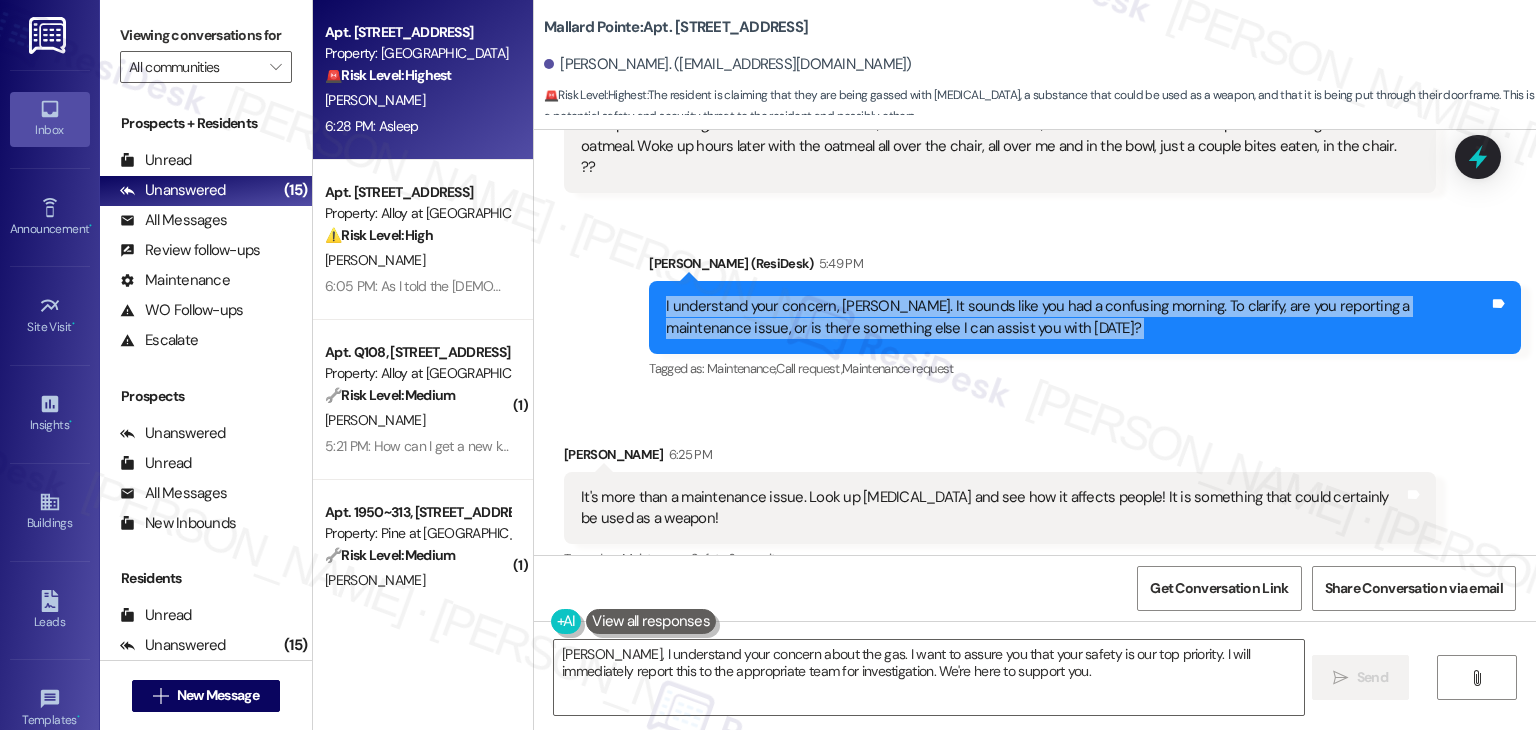 scroll, scrollTop: 4371, scrollLeft: 0, axis: vertical 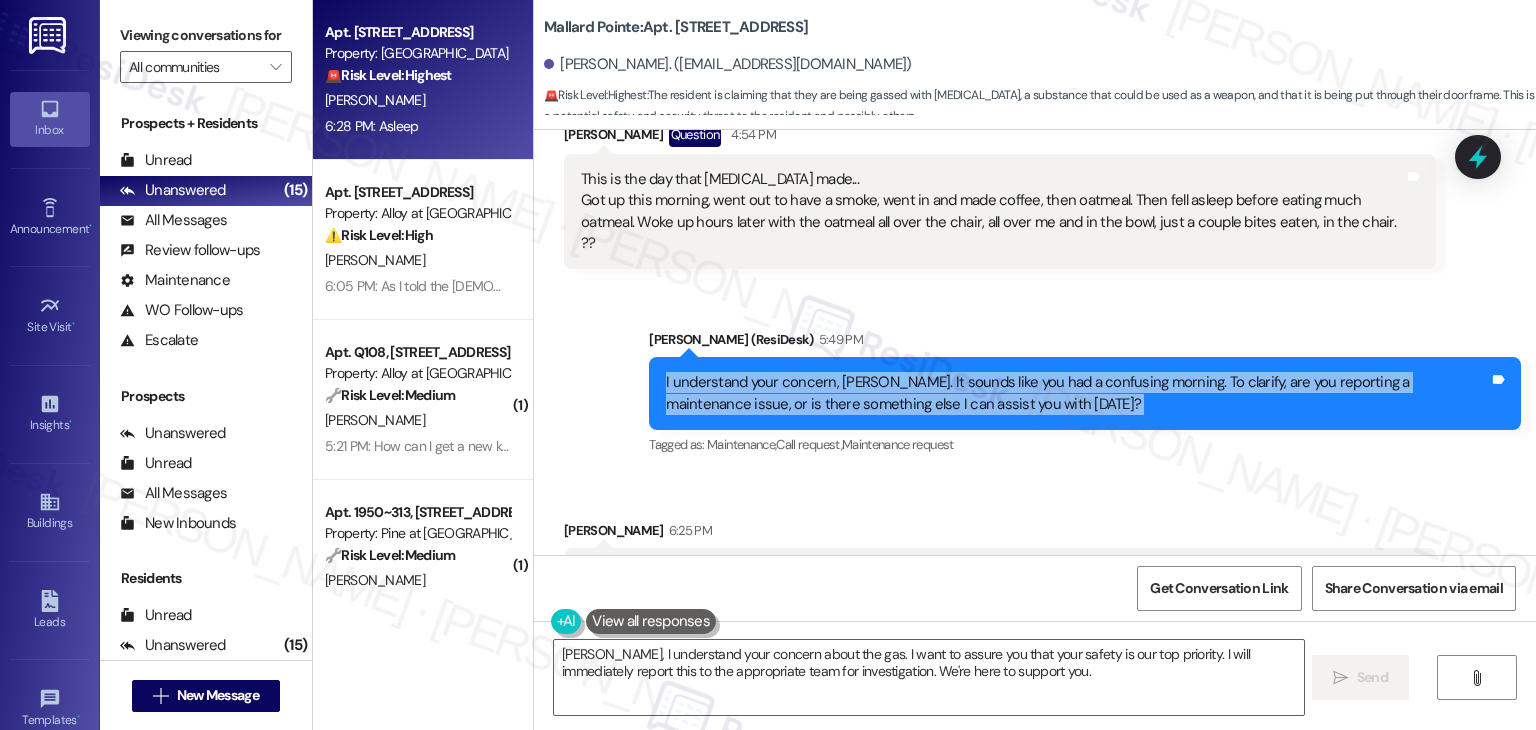 copy on "I understand your concern, [PERSON_NAME]. It sounds like you had a confusing morning. To clarify, are you reporting a maintenance issue, or is there something else I can assist you with [DATE]? Tags and notes" 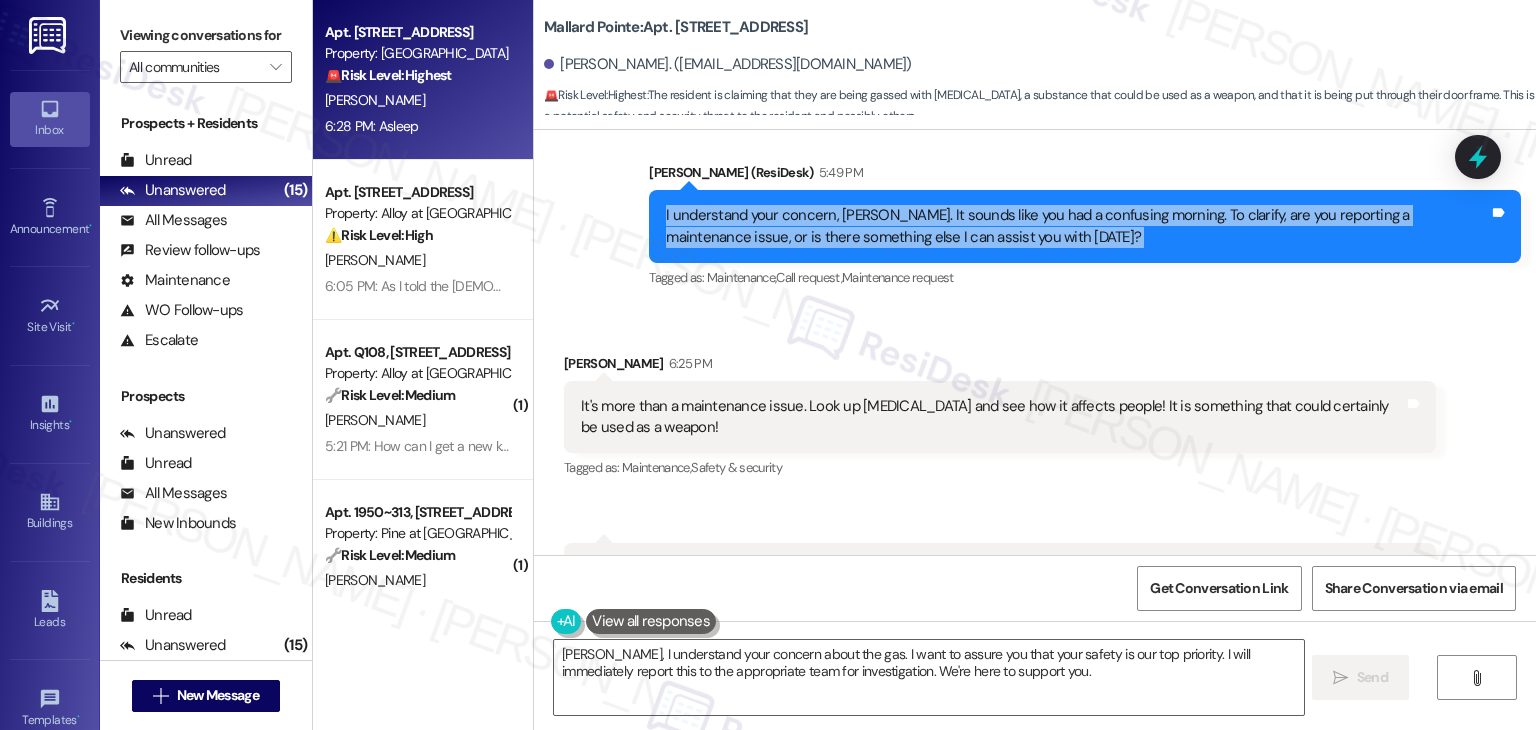 scroll, scrollTop: 4670, scrollLeft: 0, axis: vertical 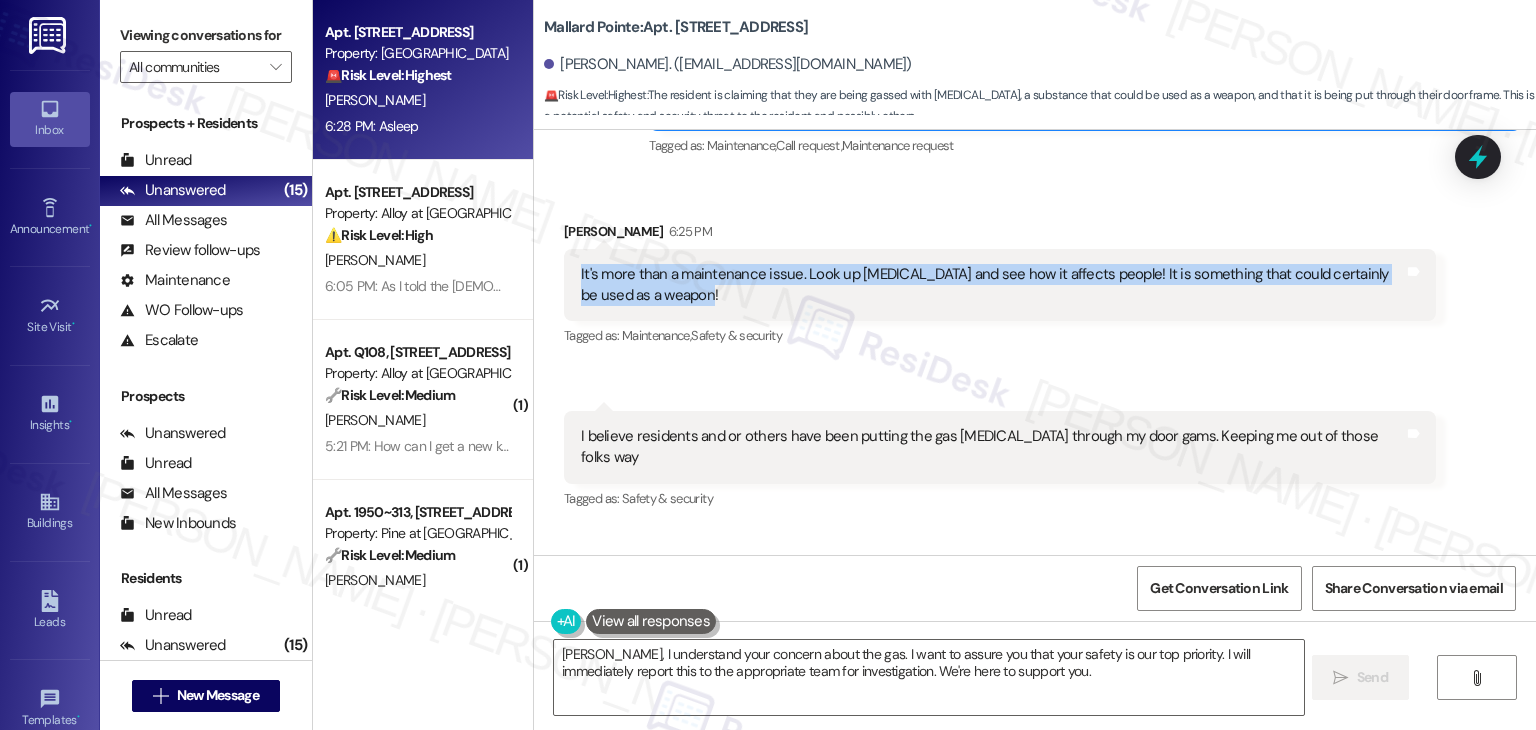 drag, startPoint x: 665, startPoint y: 227, endPoint x: 552, endPoint y: 213, distance: 113.86395 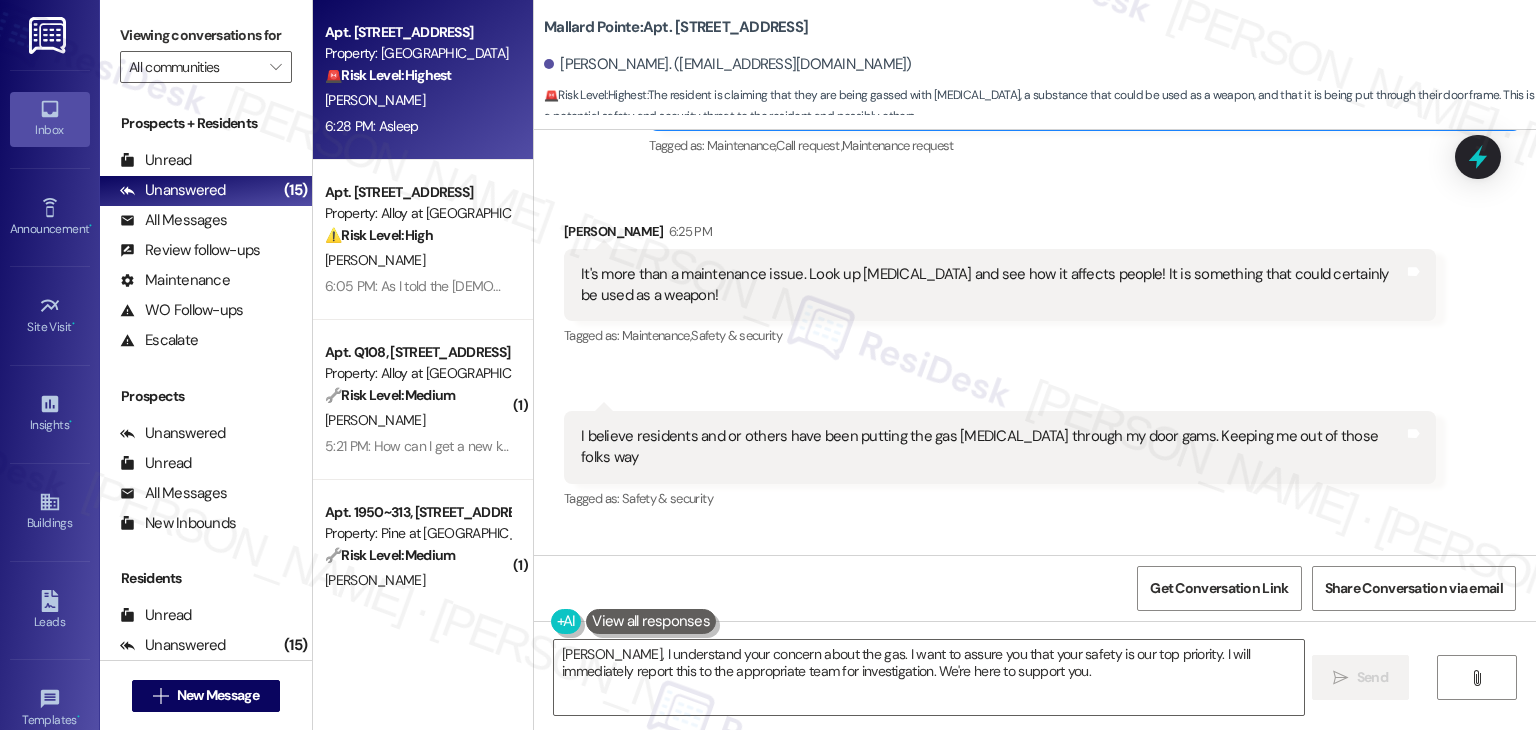 click on "I believe residents and or others have been putting the gas [MEDICAL_DATA] through my door gams. Keeping me out of those folks way" at bounding box center [992, 447] 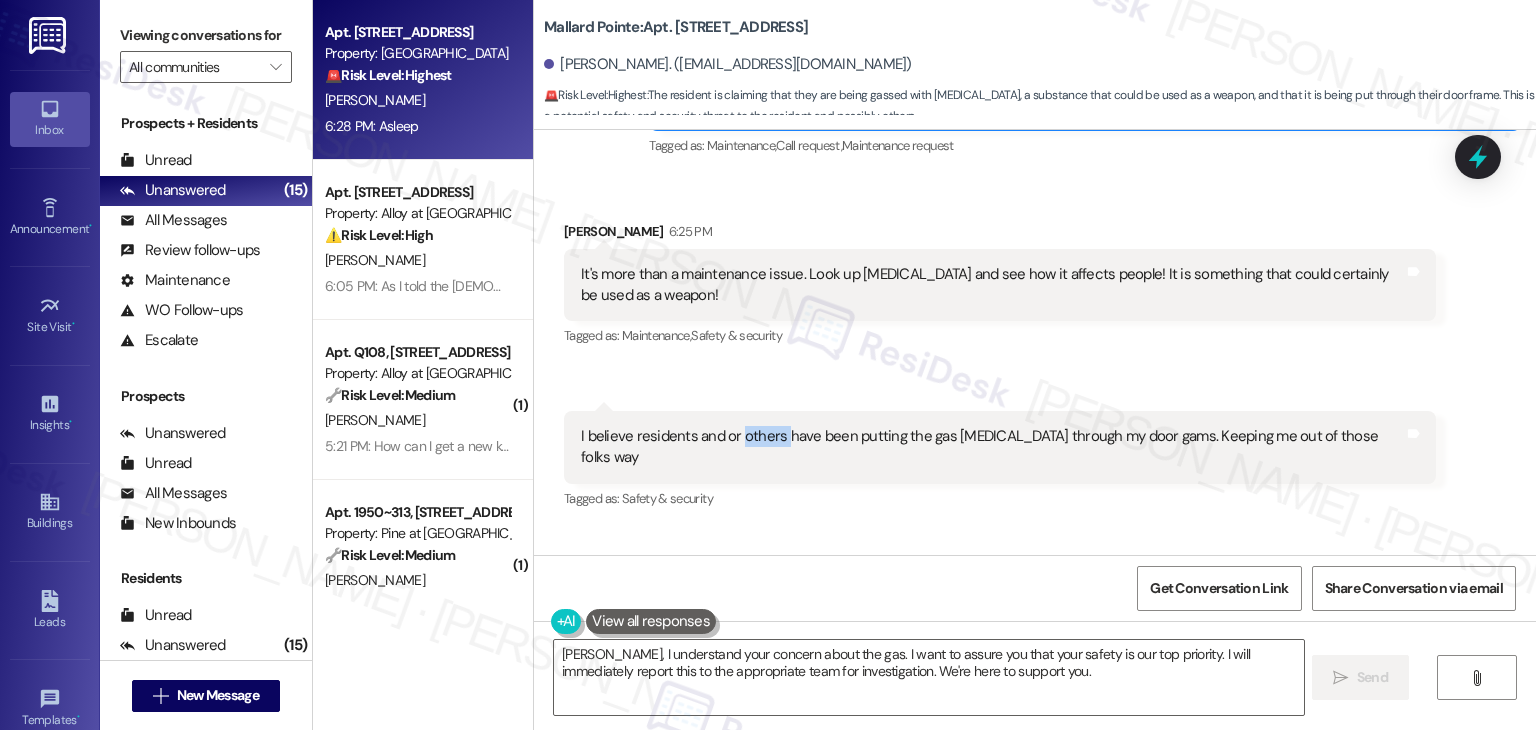 click on "I believe residents and or others have been putting the gas [MEDICAL_DATA] through my door gams. Keeping me out of those folks way" at bounding box center [992, 447] 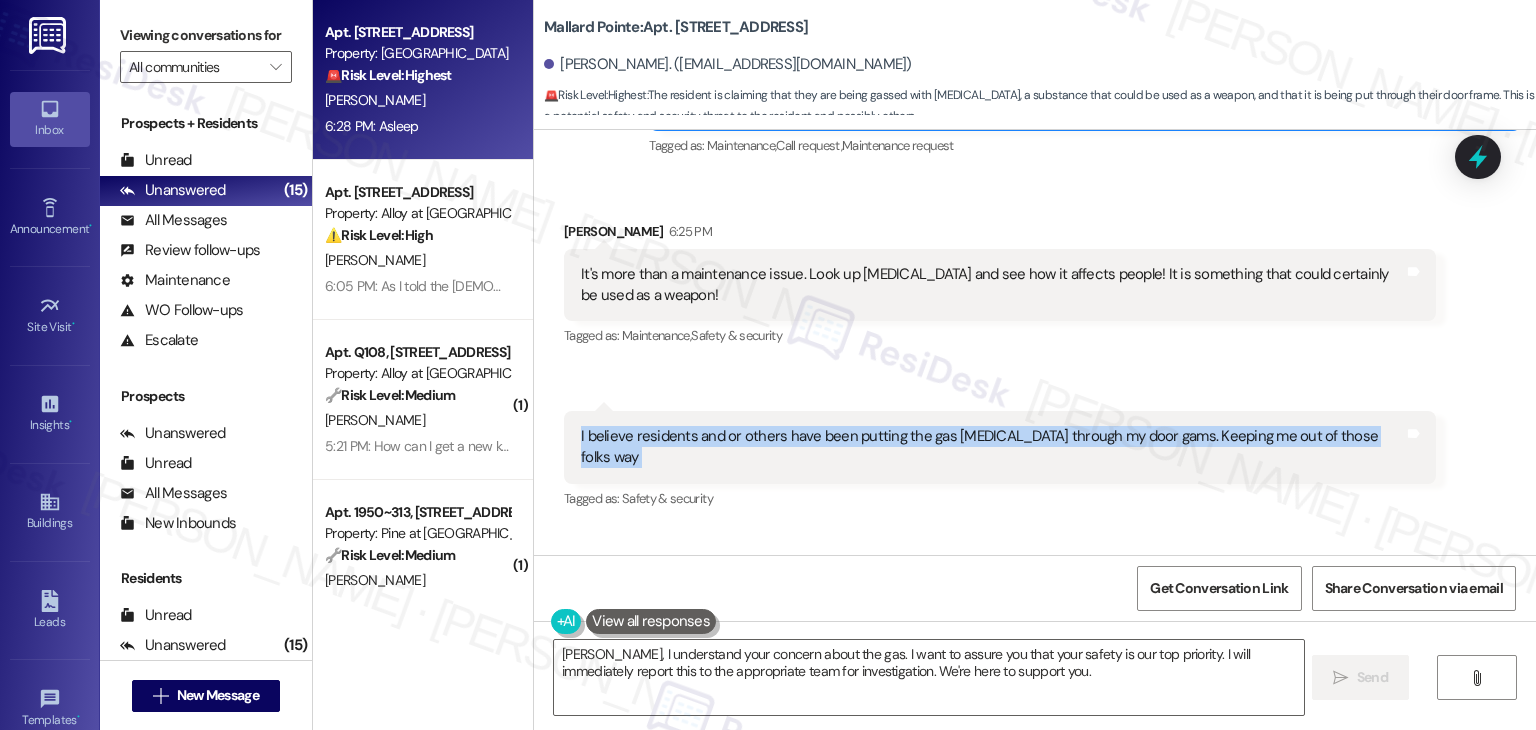 click on "I believe residents and or others have been putting the gas [MEDICAL_DATA] through my door gams. Keeping me out of those folks way" at bounding box center [992, 447] 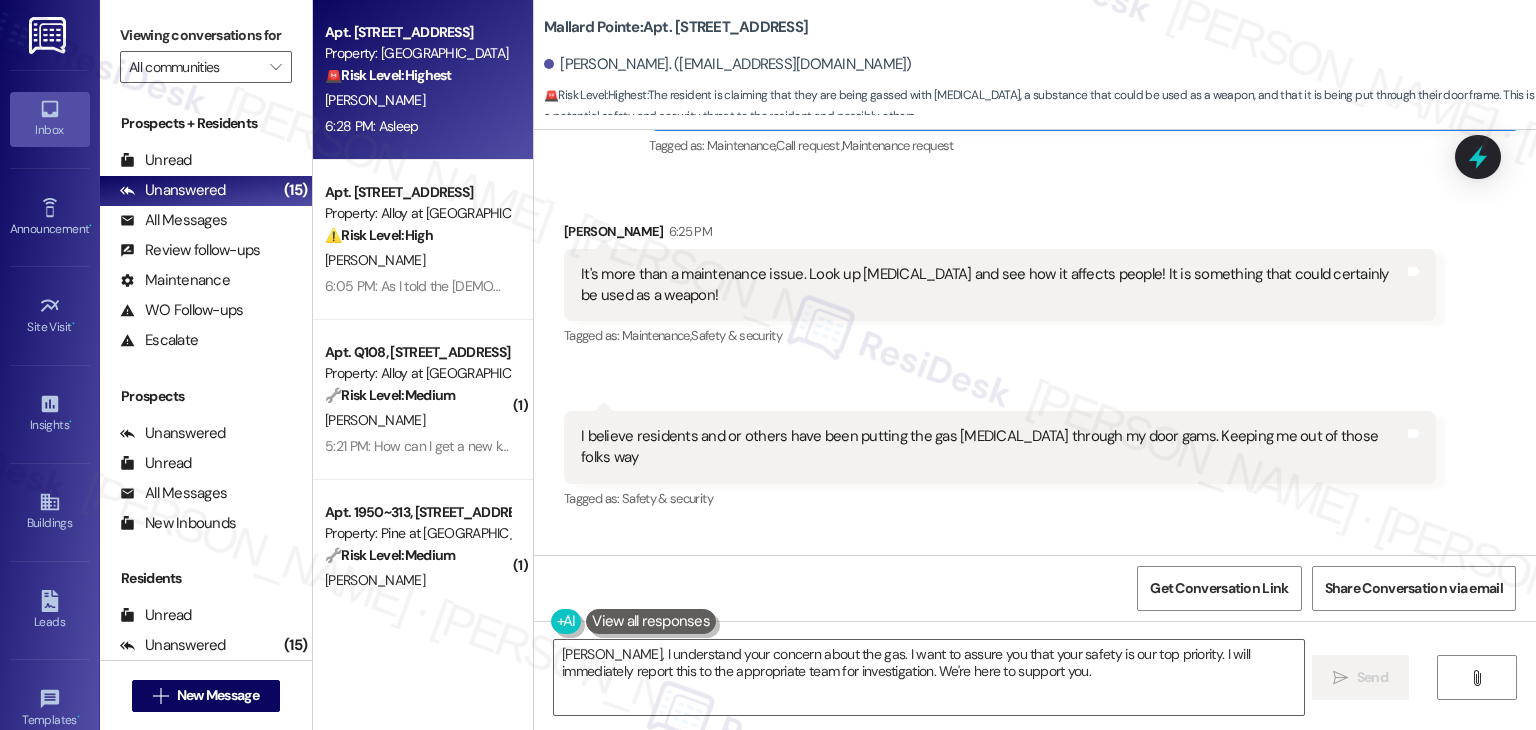 click on "Received via SMS [PERSON_NAME] 6:25 PM It's more than a  maintenance issue. Look up [MEDICAL_DATA] and see how it affects people! It is something that could certainly be used as a weapon!  Tags and notes Tagged as:   Maintenance ,  Click to highlight conversations about Maintenance Safety & security Click to highlight conversations about Safety & security Received via SMS 6:28 PM [PERSON_NAME][DEMOGRAPHIC_DATA] 6:28 PM I believe residents and or others have been putting the gas [MEDICAL_DATA] through my door gams. Keeping me out of those folks way Tags and notes Tagged as:   Safety & security Click to highlight conversations about Safety & security Received via SMS 6:28 PM [PERSON_NAME] 6:28 PM Asleep Tags and notes" at bounding box center (1035, 408) 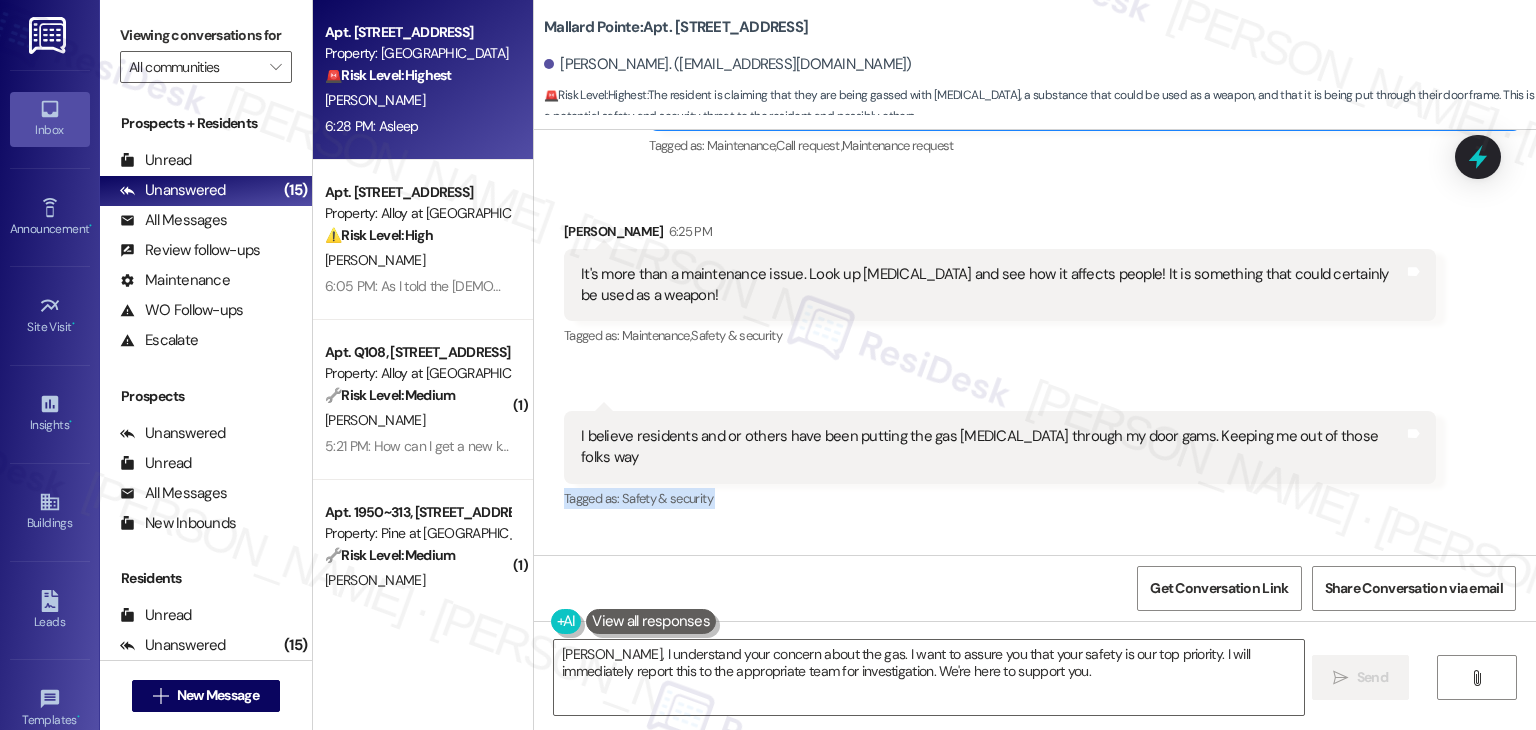click on "Received via SMS [PERSON_NAME] 6:25 PM It's more than a  maintenance issue. Look up [MEDICAL_DATA] and see how it affects people! It is something that could certainly be used as a weapon!  Tags and notes Tagged as:   Maintenance ,  Click to highlight conversations about Maintenance Safety & security Click to highlight conversations about Safety & security Received via SMS 6:28 PM [PERSON_NAME][DEMOGRAPHIC_DATA] 6:28 PM I believe residents and or others have been putting the gas [MEDICAL_DATA] through my door gams. Keeping me out of those folks way Tags and notes Tagged as:   Safety & security Click to highlight conversations about Safety & security Received via SMS 6:28 PM [PERSON_NAME] 6:28 PM Asleep Tags and notes" at bounding box center [1035, 408] 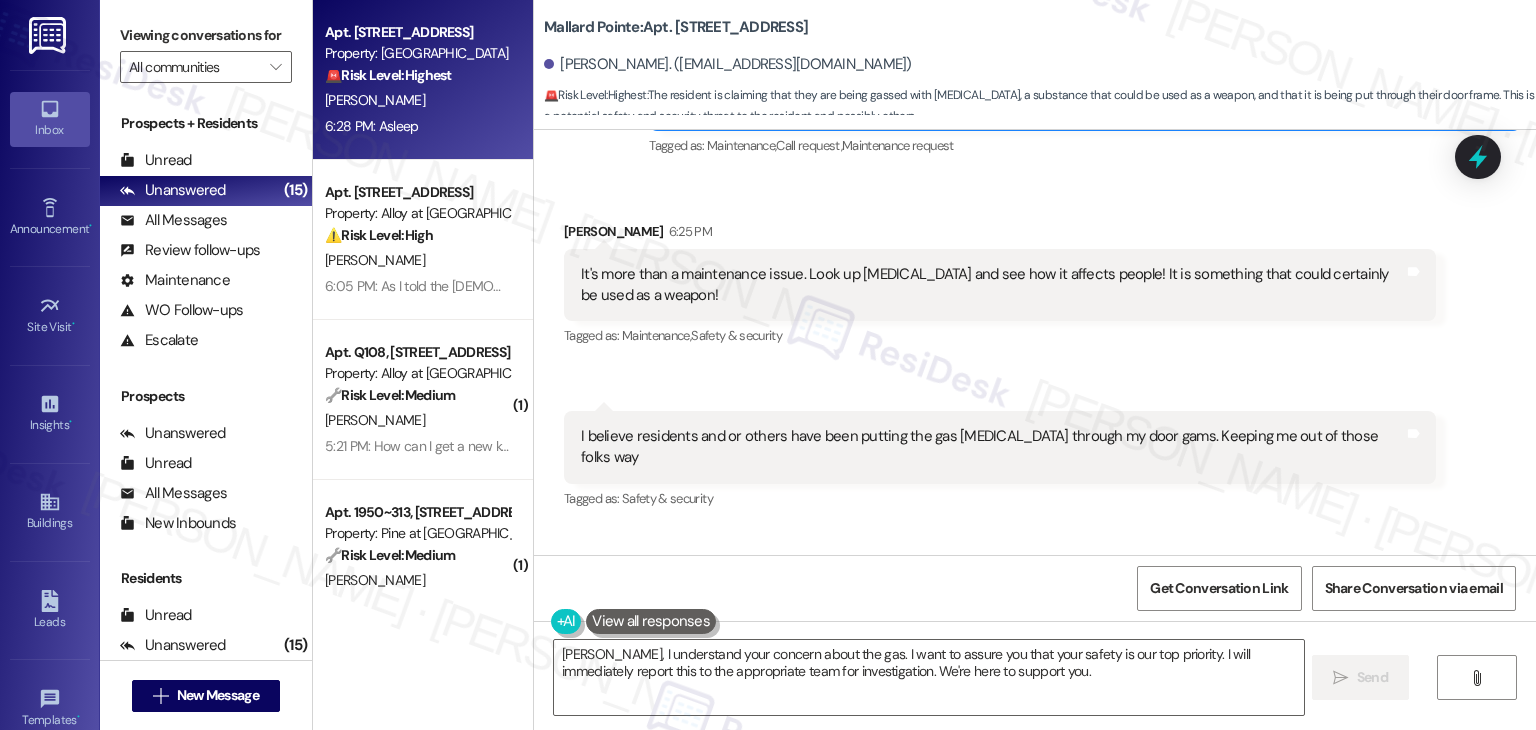 click on "Received via SMS [PERSON_NAME] 6:25 PM It's more than a  maintenance issue. Look up [MEDICAL_DATA] and see how it affects people! It is something that could certainly be used as a weapon!  Tags and notes Tagged as:   Maintenance ,  Click to highlight conversations about Maintenance Safety & security Click to highlight conversations about Safety & security Received via SMS 6:28 PM [PERSON_NAME][DEMOGRAPHIC_DATA] 6:28 PM I believe residents and or others have been putting the gas [MEDICAL_DATA] through my door gams. Keeping me out of those folks way Tags and notes Tagged as:   Safety & security Click to highlight conversations about Safety & security Received via SMS 6:28 PM [PERSON_NAME] 6:28 PM Asleep Tags and notes" at bounding box center (1035, 408) 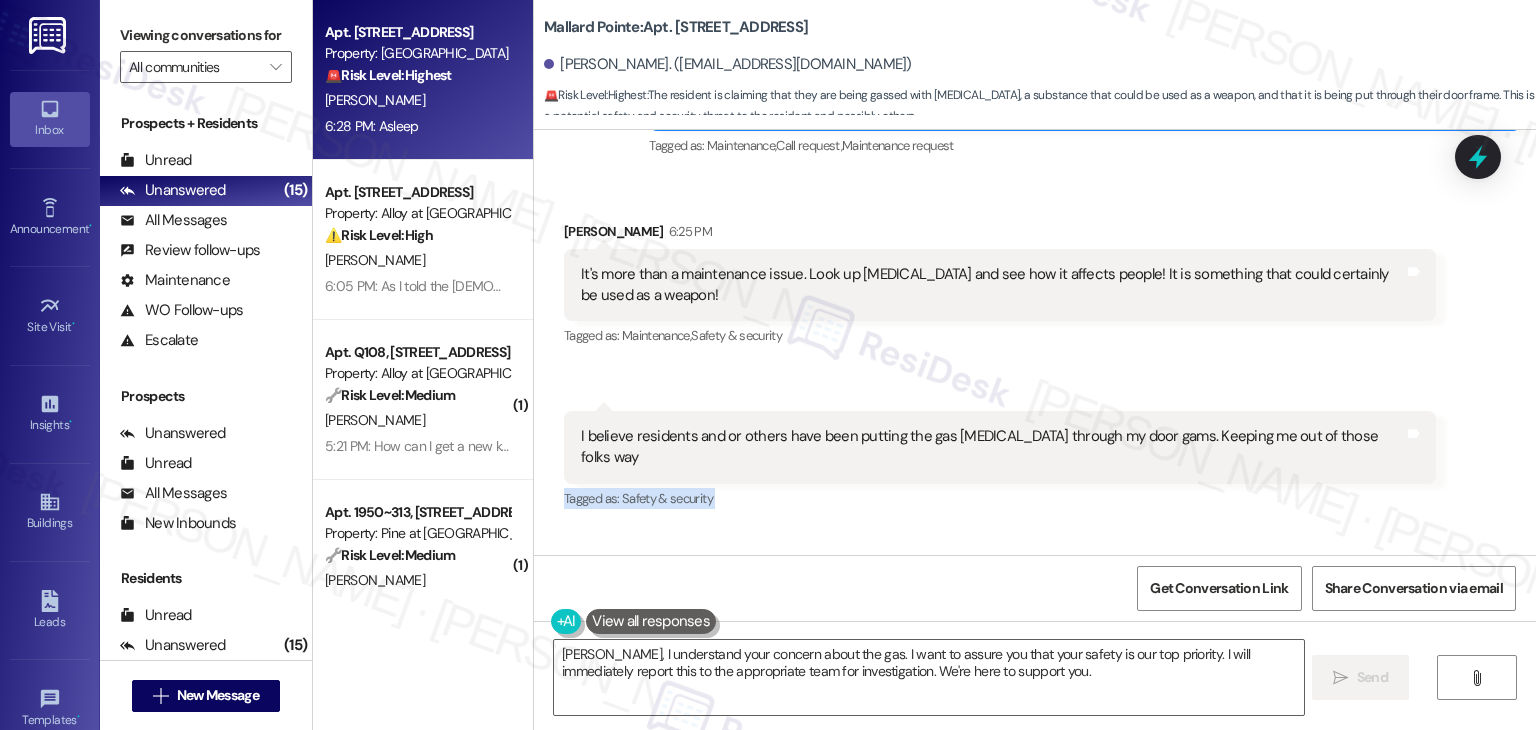 click on "Received via SMS [PERSON_NAME] 6:25 PM It's more than a  maintenance issue. Look up [MEDICAL_DATA] and see how it affects people! It is something that could certainly be used as a weapon!  Tags and notes Tagged as:   Maintenance ,  Click to highlight conversations about Maintenance Safety & security Click to highlight conversations about Safety & security Received via SMS 6:28 PM [PERSON_NAME][DEMOGRAPHIC_DATA] 6:28 PM I believe residents and or others have been putting the gas [MEDICAL_DATA] through my door gams. Keeping me out of those folks way Tags and notes Tagged as:   Safety & security Click to highlight conversations about Safety & security Received via SMS 6:28 PM [PERSON_NAME] 6:28 PM Asleep Tags and notes" at bounding box center (1035, 408) 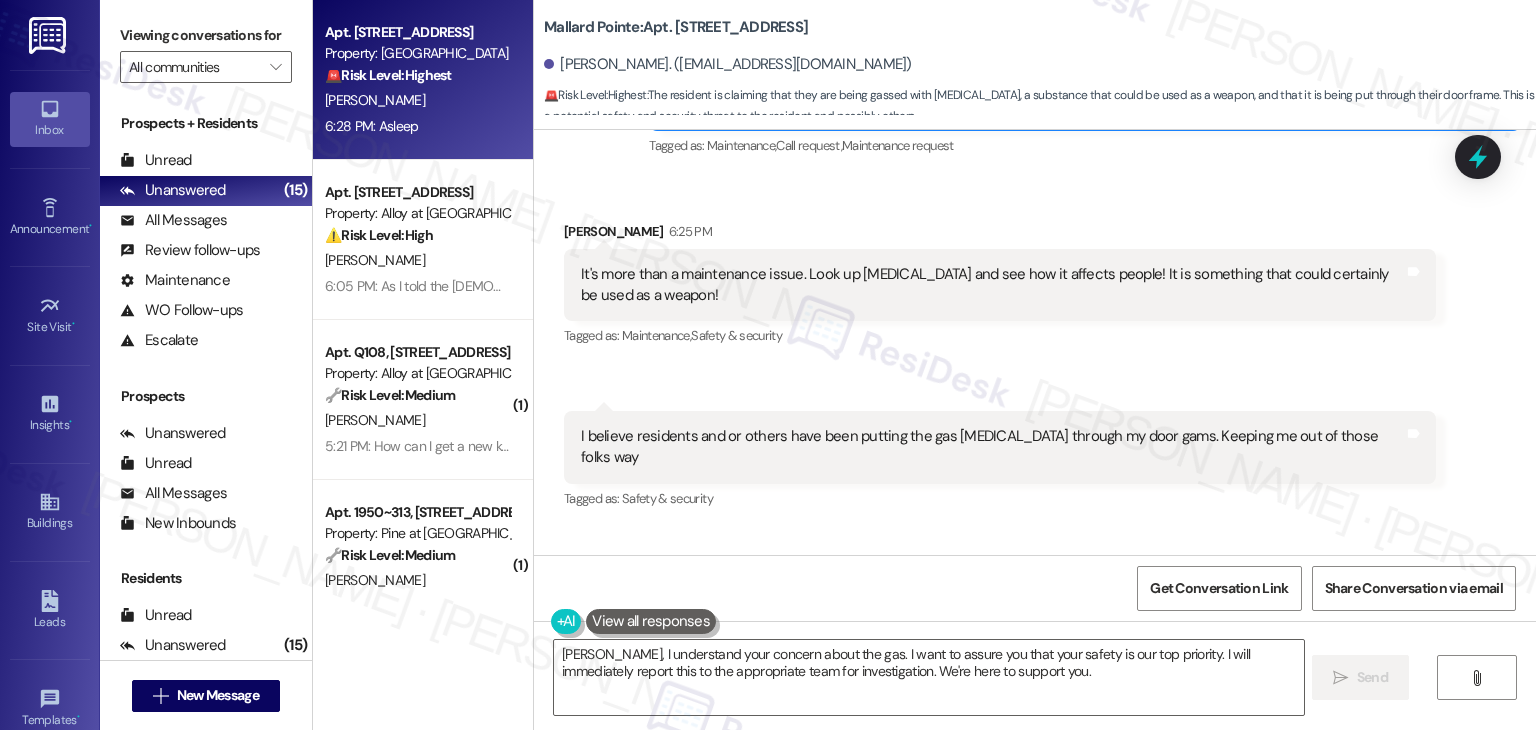 click on "Received via SMS [PERSON_NAME] 6:25 PM It's more than a  maintenance issue. Look up [MEDICAL_DATA] and see how it affects people! It is something that could certainly be used as a weapon!  Tags and notes Tagged as:   Maintenance ,  Click to highlight conversations about Maintenance Safety & security Click to highlight conversations about Safety & security Received via SMS 6:28 PM [PERSON_NAME][DEMOGRAPHIC_DATA] 6:28 PM I believe residents and or others have been putting the gas [MEDICAL_DATA] through my door gams. Keeping me out of those folks way Tags and notes Tagged as:   Safety & security Click to highlight conversations about Safety & security Received via SMS 6:28 PM [PERSON_NAME] 6:28 PM Asleep Tags and notes" at bounding box center [1035, 408] 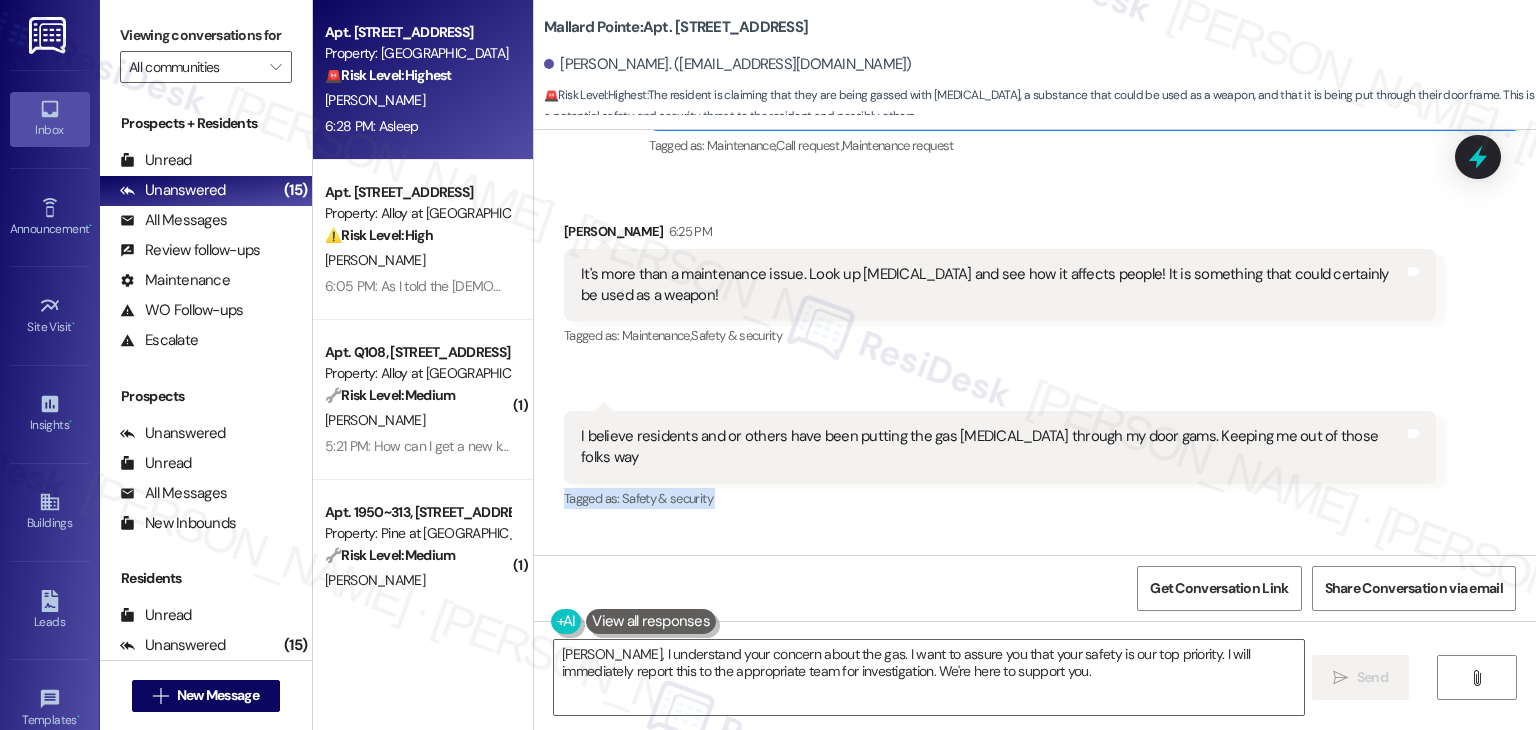 click on "Received via SMS [PERSON_NAME] 6:25 PM It's more than a  maintenance issue. Look up [MEDICAL_DATA] and see how it affects people! It is something that could certainly be used as a weapon!  Tags and notes Tagged as:   Maintenance ,  Click to highlight conversations about Maintenance Safety & security Click to highlight conversations about Safety & security Received via SMS 6:28 PM [PERSON_NAME][DEMOGRAPHIC_DATA] 6:28 PM I believe residents and or others have been putting the gas [MEDICAL_DATA] through my door gams. Keeping me out of those folks way Tags and notes Tagged as:   Safety & security Click to highlight conversations about Safety & security Received via SMS 6:28 PM [PERSON_NAME] 6:28 PM Asleep Tags and notes" at bounding box center [1035, 408] 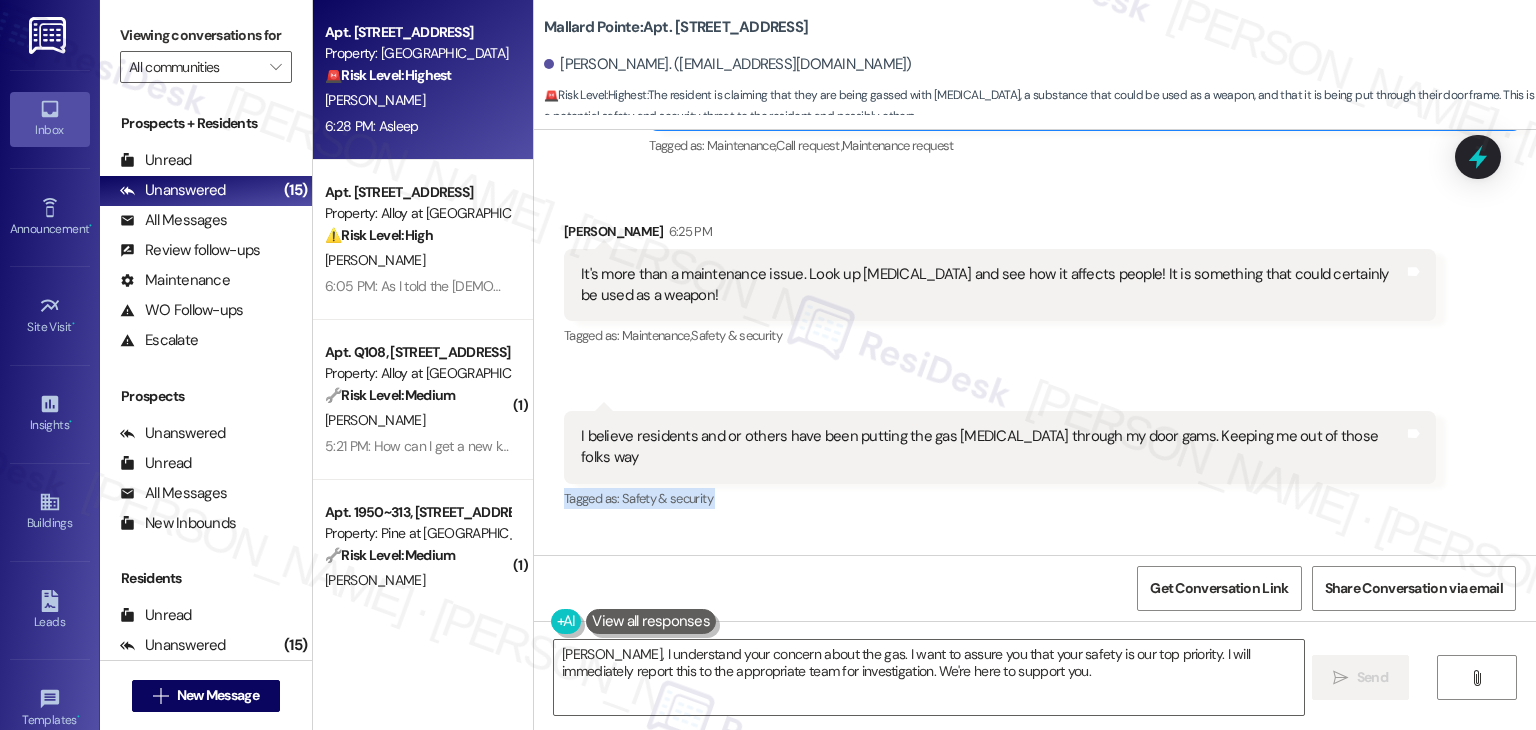 click on "Received via SMS [PERSON_NAME] 6:25 PM It's more than a  maintenance issue. Look up [MEDICAL_DATA] and see how it affects people! It is something that could certainly be used as a weapon!  Tags and notes Tagged as:   Maintenance ,  Click to highlight conversations about Maintenance Safety & security Click to highlight conversations about Safety & security Received via SMS 6:28 PM [PERSON_NAME][DEMOGRAPHIC_DATA] 6:28 PM I believe residents and or others have been putting the gas [MEDICAL_DATA] through my door gams. Keeping me out of those folks way Tags and notes Tagged as:   Safety & security Click to highlight conversations about Safety & security Received via SMS 6:28 PM [PERSON_NAME] 6:28 PM Asleep Tags and notes" at bounding box center [1035, 408] 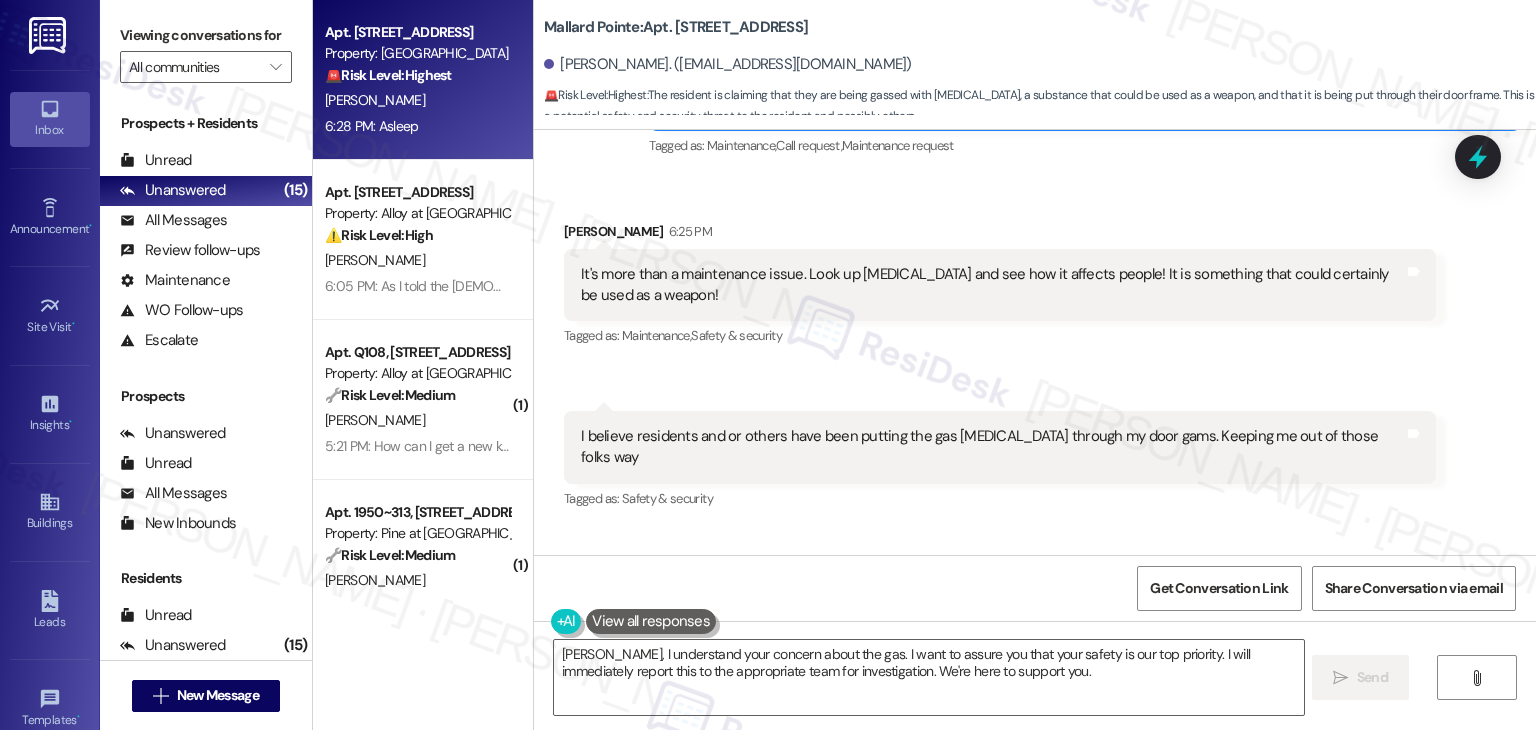click on "Received via SMS [PERSON_NAME] 6:25 PM It's more than a  maintenance issue. Look up [MEDICAL_DATA] and see how it affects people! It is something that could certainly be used as a weapon!  Tags and notes Tagged as:   Maintenance ,  Click to highlight conversations about Maintenance Safety & security Click to highlight conversations about Safety & security Received via SMS 6:28 PM [PERSON_NAME][DEMOGRAPHIC_DATA] 6:28 PM I believe residents and or others have been putting the gas [MEDICAL_DATA] through my door gams. Keeping me out of those folks way Tags and notes Tagged as:   Safety & security Click to highlight conversations about Safety & security Received via SMS 6:28 PM [PERSON_NAME] 6:28 PM Asleep Tags and notes" at bounding box center (1035, 408) 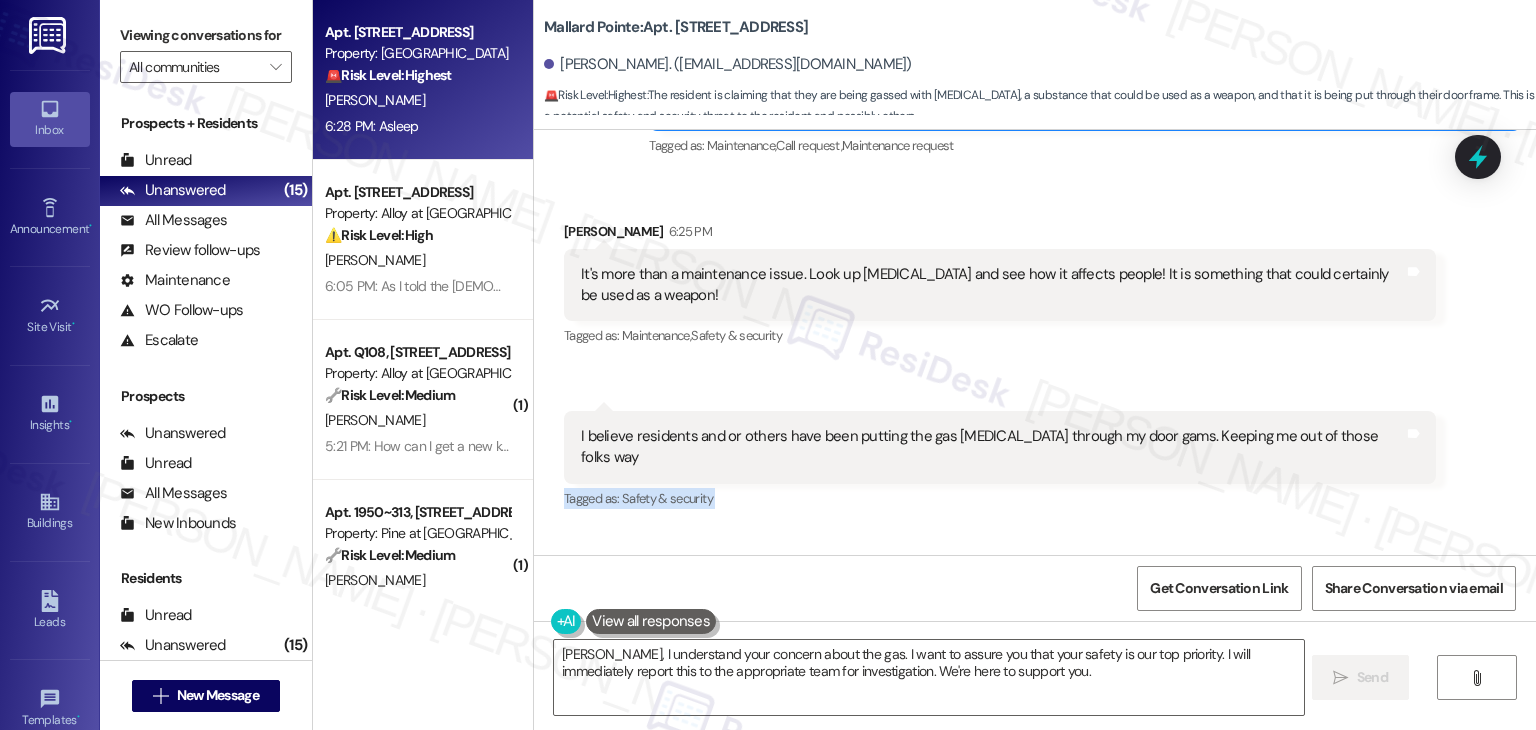 click on "Received via SMS [PERSON_NAME] 6:25 PM It's more than a  maintenance issue. Look up [MEDICAL_DATA] and see how it affects people! It is something that could certainly be used as a weapon!  Tags and notes Tagged as:   Maintenance ,  Click to highlight conversations about Maintenance Safety & security Click to highlight conversations about Safety & security Received via SMS 6:28 PM [PERSON_NAME][DEMOGRAPHIC_DATA] 6:28 PM I believe residents and or others have been putting the gas [MEDICAL_DATA] through my door gams. Keeping me out of those folks way Tags and notes Tagged as:   Safety & security Click to highlight conversations about Safety & security Received via SMS 6:28 PM [PERSON_NAME] 6:28 PM Asleep Tags and notes" at bounding box center (1035, 408) 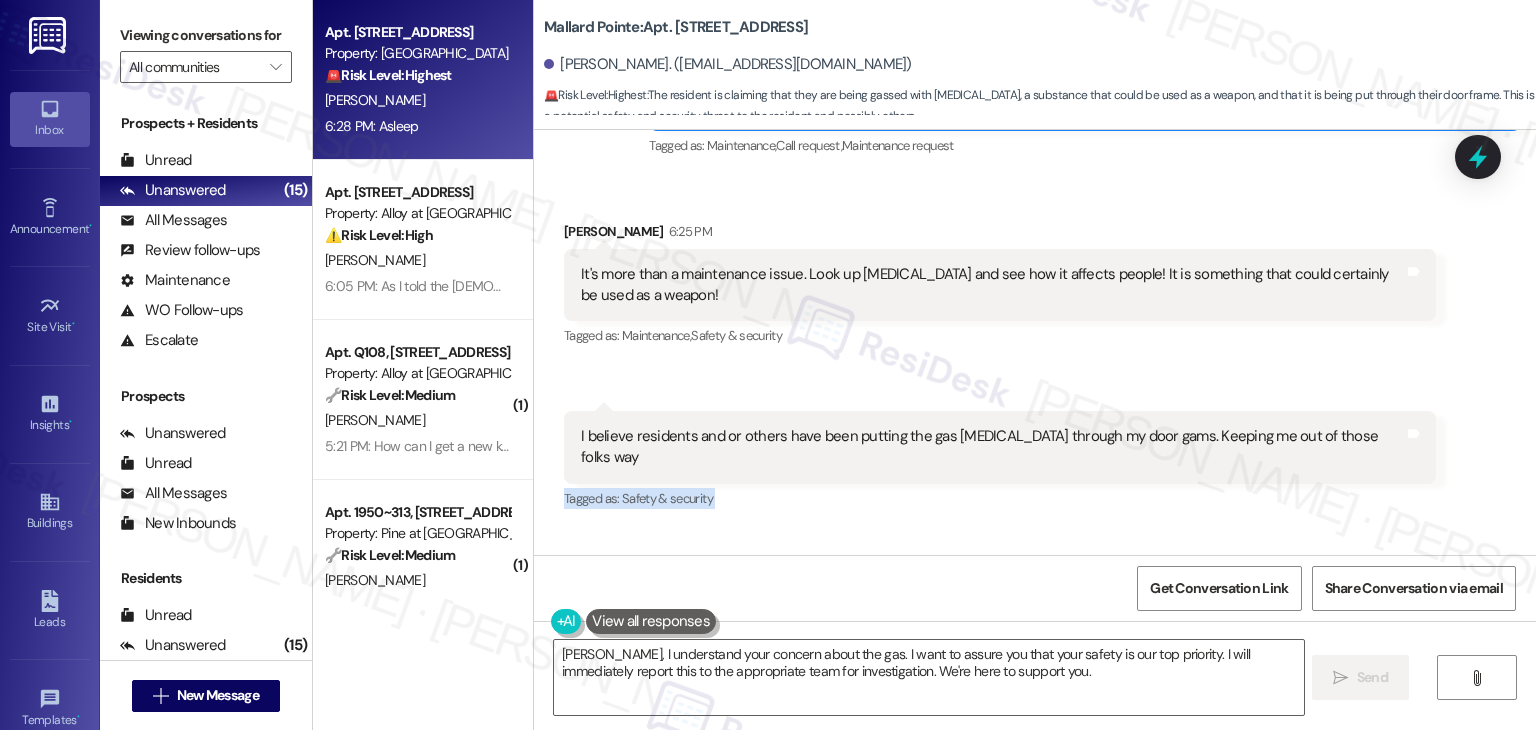 click on "Received via SMS [PERSON_NAME] 6:25 PM It's more than a  maintenance issue. Look up [MEDICAL_DATA] and see how it affects people! It is something that could certainly be used as a weapon!  Tags and notes Tagged as:   Maintenance ,  Click to highlight conversations about Maintenance Safety & security Click to highlight conversations about Safety & security Received via SMS 6:28 PM [PERSON_NAME][DEMOGRAPHIC_DATA] 6:28 PM I believe residents and or others have been putting the gas [MEDICAL_DATA] through my door gams. Keeping me out of those folks way Tags and notes Tagged as:   Safety & security Click to highlight conversations about Safety & security Received via SMS 6:28 PM [PERSON_NAME] 6:28 PM Asleep Tags and notes" at bounding box center (1035, 408) 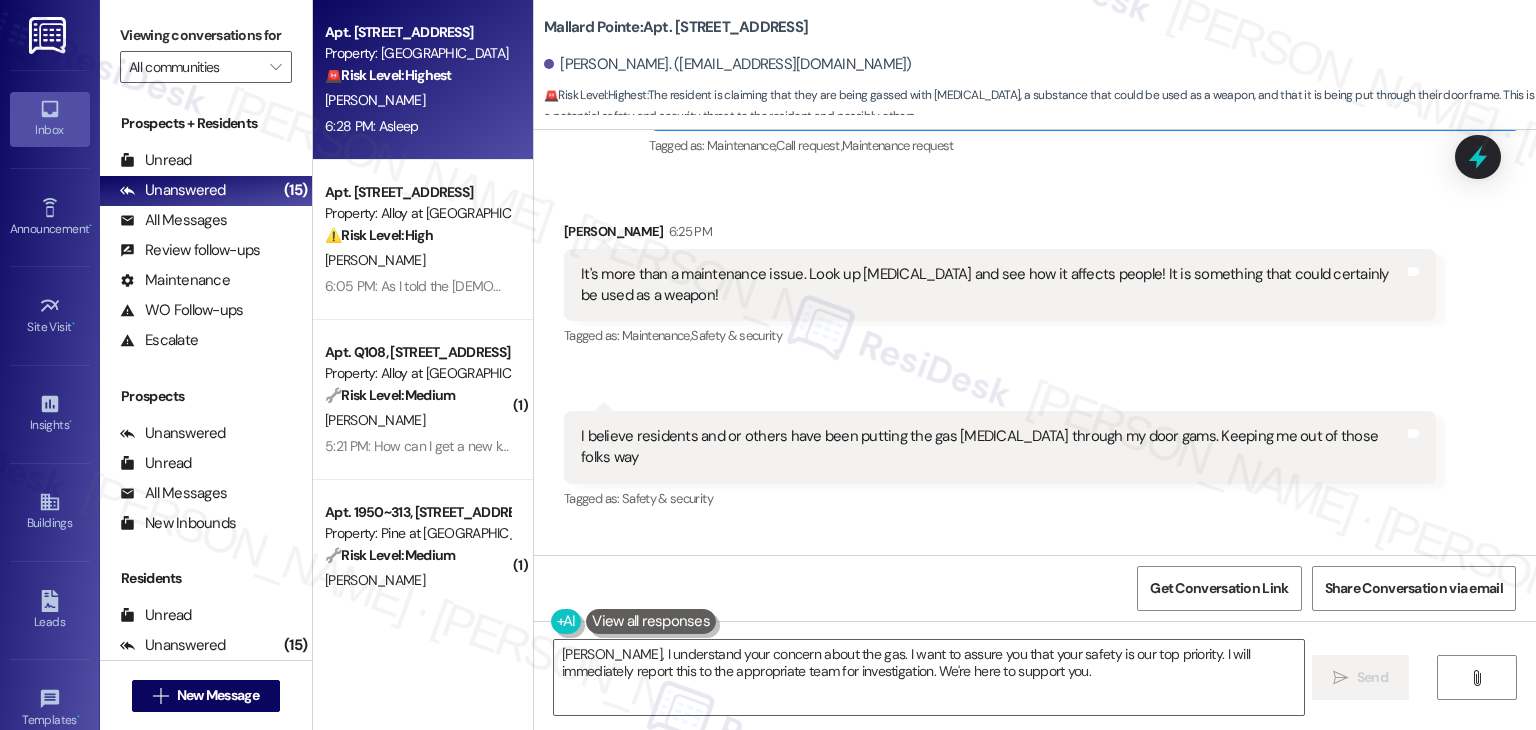 click on "Received via SMS [PERSON_NAME] 6:25 PM It's more than a  maintenance issue. Look up [MEDICAL_DATA] and see how it affects people! It is something that could certainly be used as a weapon!  Tags and notes Tagged as:   Maintenance ,  Click to highlight conversations about Maintenance Safety & security Click to highlight conversations about Safety & security Received via SMS 6:28 PM [PERSON_NAME][DEMOGRAPHIC_DATA] 6:28 PM I believe residents and or others have been putting the gas [MEDICAL_DATA] through my door gams. Keeping me out of those folks way Tags and notes Tagged as:   Safety & security Click to highlight conversations about Safety & security Received via SMS 6:28 PM [PERSON_NAME] 6:28 PM Asleep Tags and notes" at bounding box center (1035, 408) 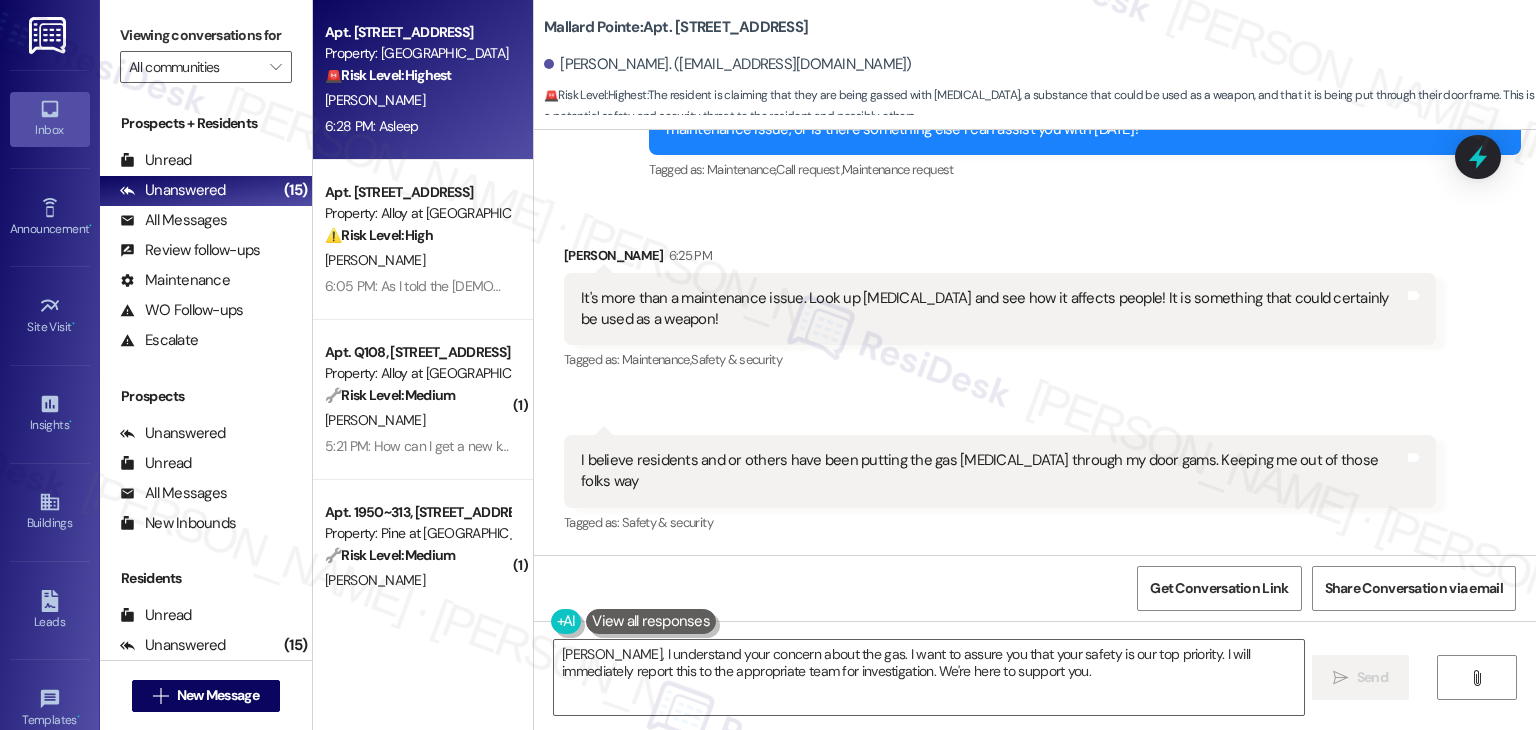 scroll, scrollTop: 4670, scrollLeft: 0, axis: vertical 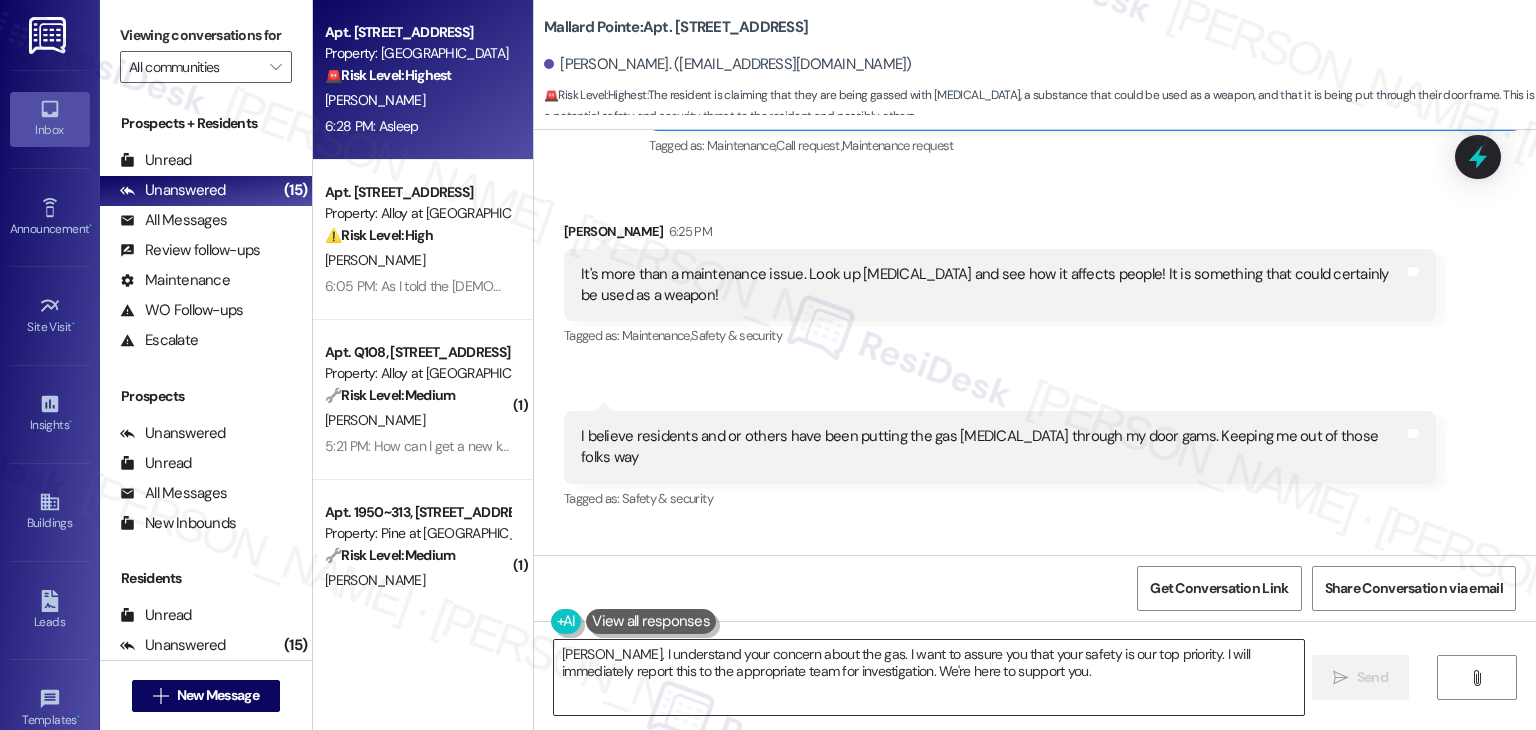 click on "[PERSON_NAME], I understand your concern about the gas. I want to assure you that your safety is our top priority. I will immediately report this to the appropriate team for investigation. We're here to support you." at bounding box center [928, 677] 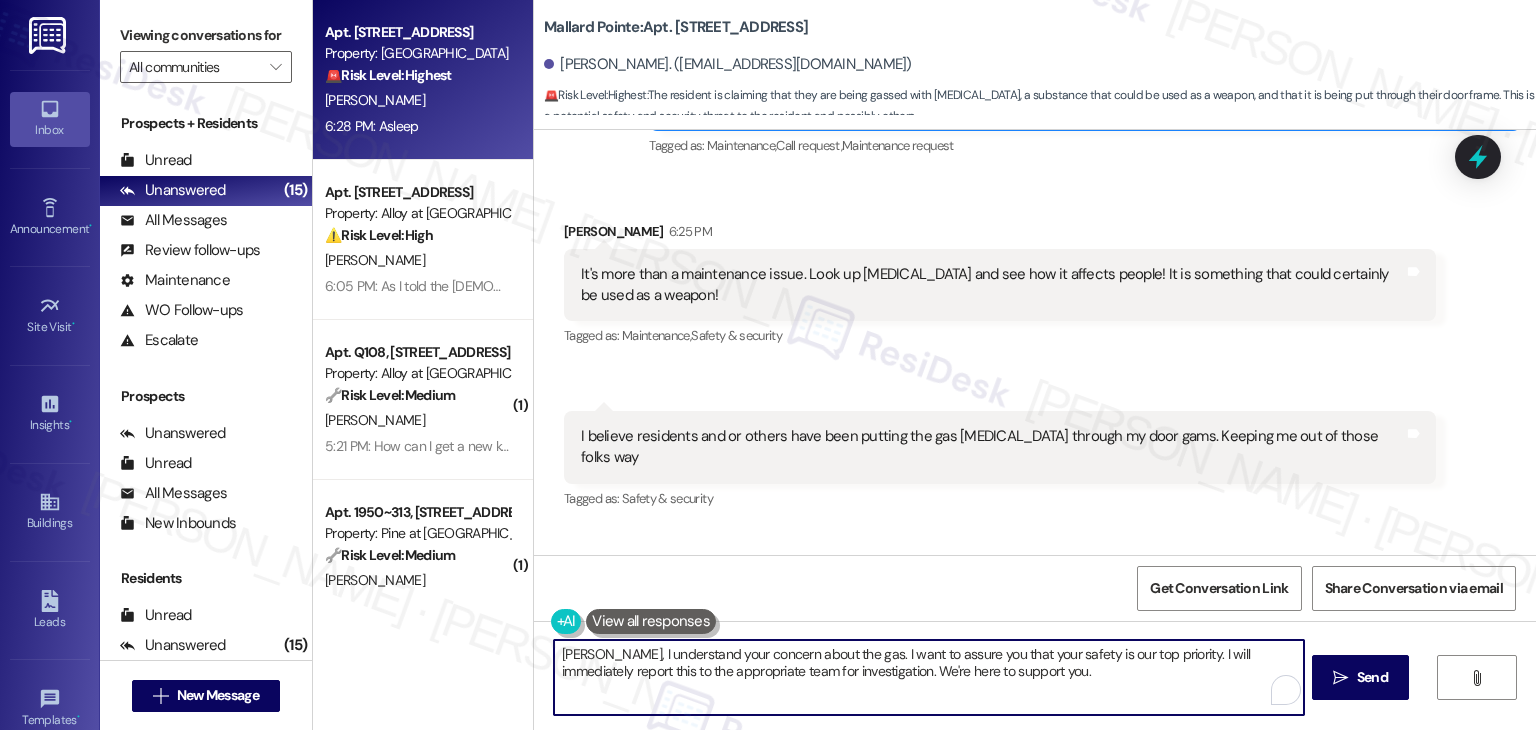 paste on "Thank you for sharing that, [PERSON_NAME]. I'm sorry to hear you're feeling this way. Since this sounds like a serious concern that may go beyond a maintenance issue, I strongly recommend reaching out to local authorities or speaking directly with the property management office for proper assistance. I will also forward your concerns to the site team. Please let me know if there’s anything else I can help you with" 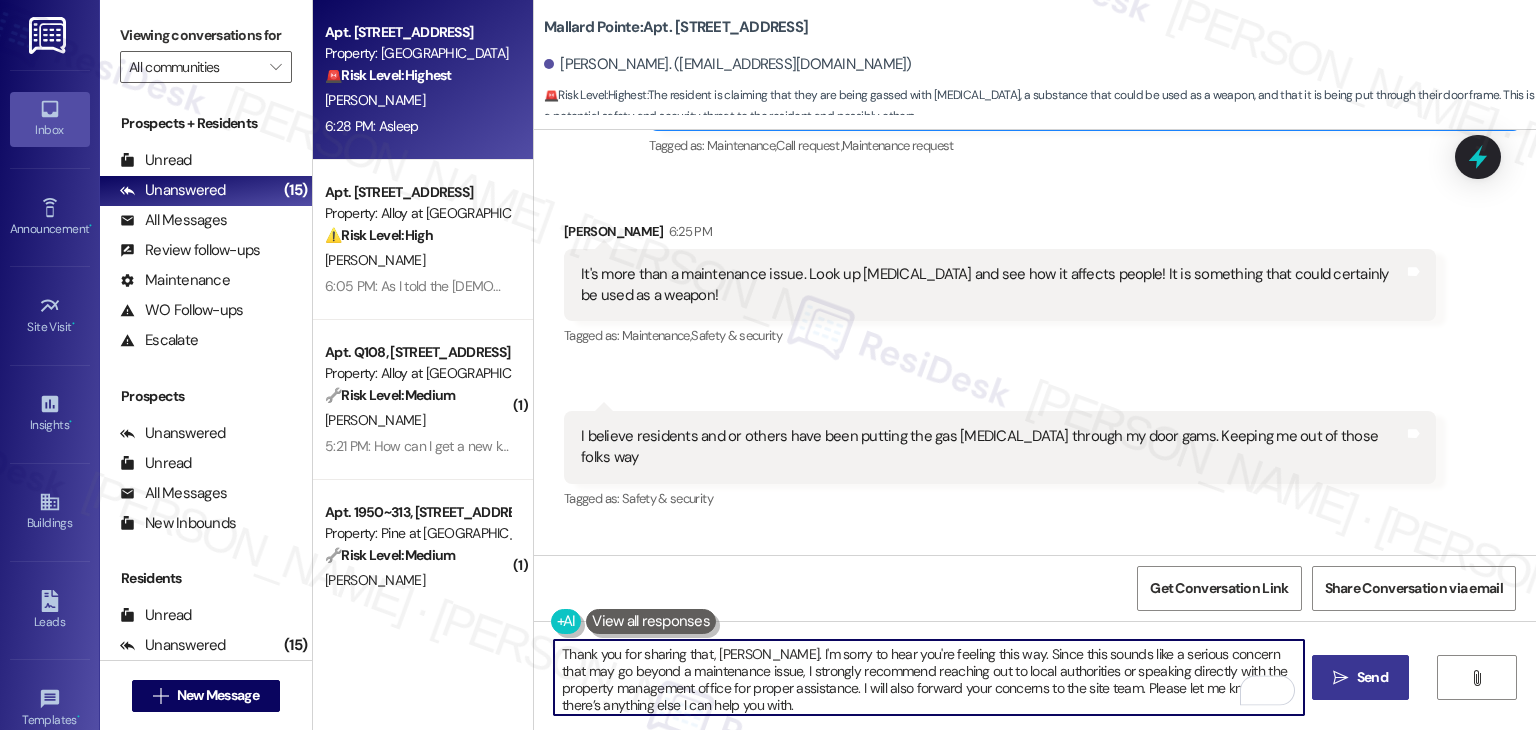 type on "Thank you for sharing that, [PERSON_NAME]. I'm sorry to hear you're feeling this way. Since this sounds like a serious concern that may go beyond a maintenance issue, I strongly recommend reaching out to local authorities or speaking directly with the property management office for proper assistance. I will also forward your concerns to the site team. Please let me know if there’s anything else I can help you with." 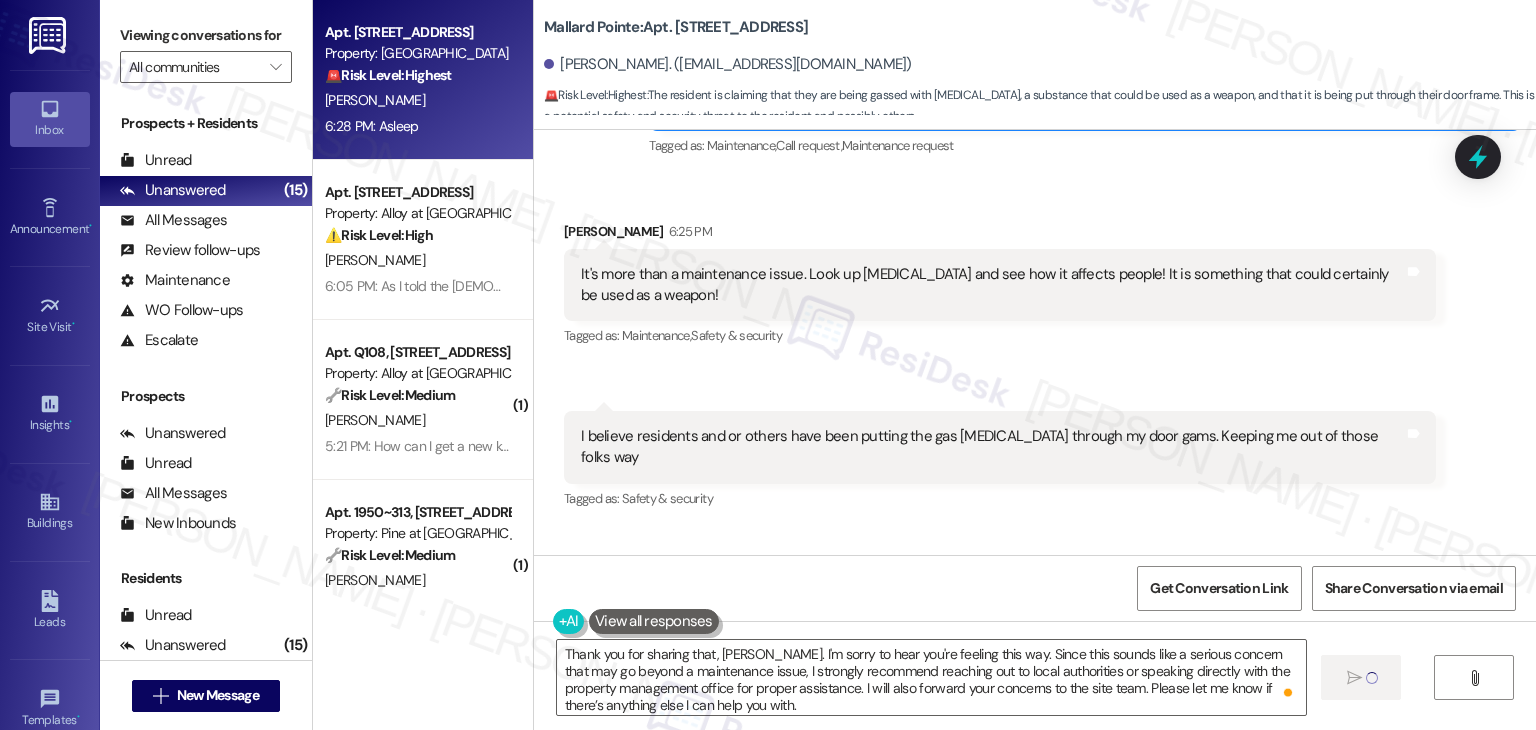 type 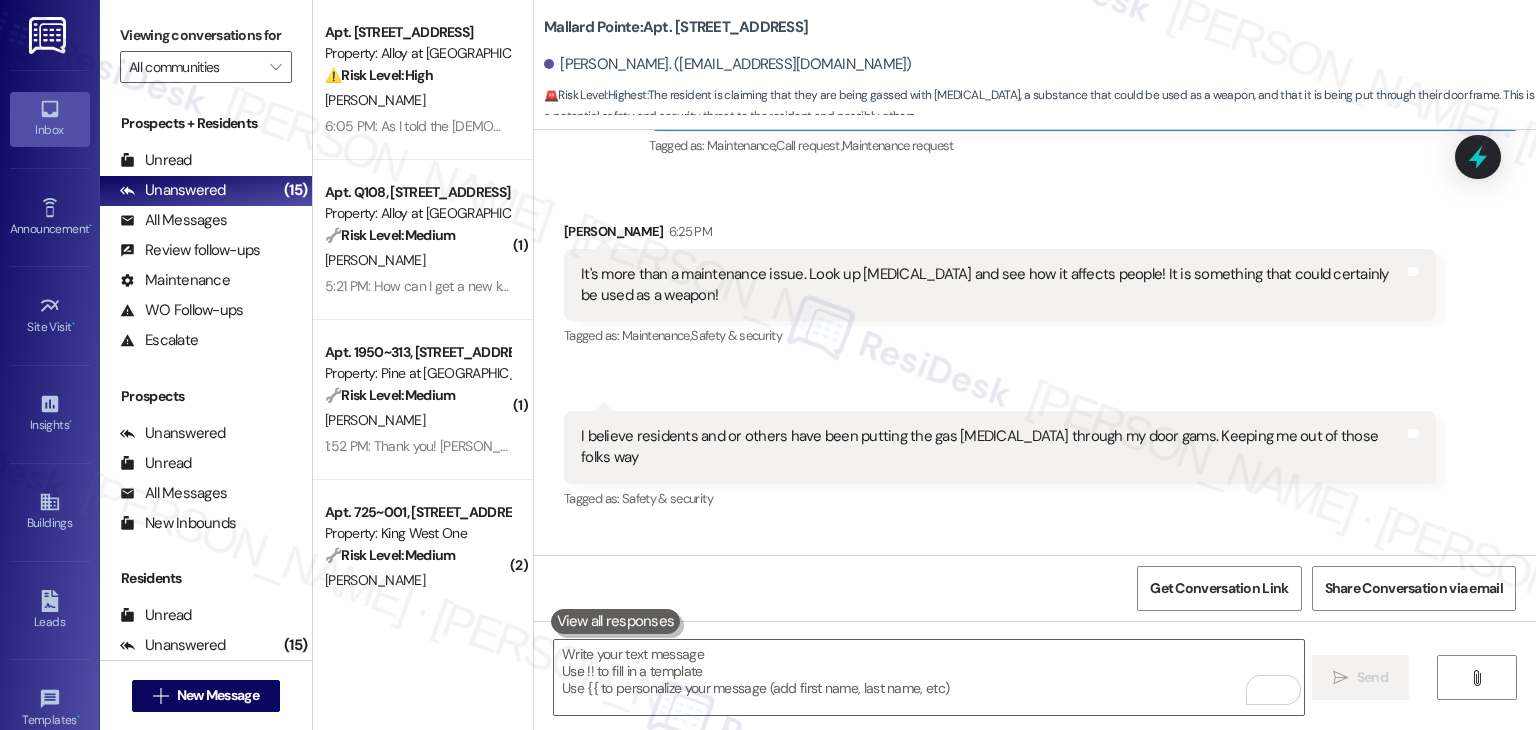 scroll, scrollTop: 4669, scrollLeft: 0, axis: vertical 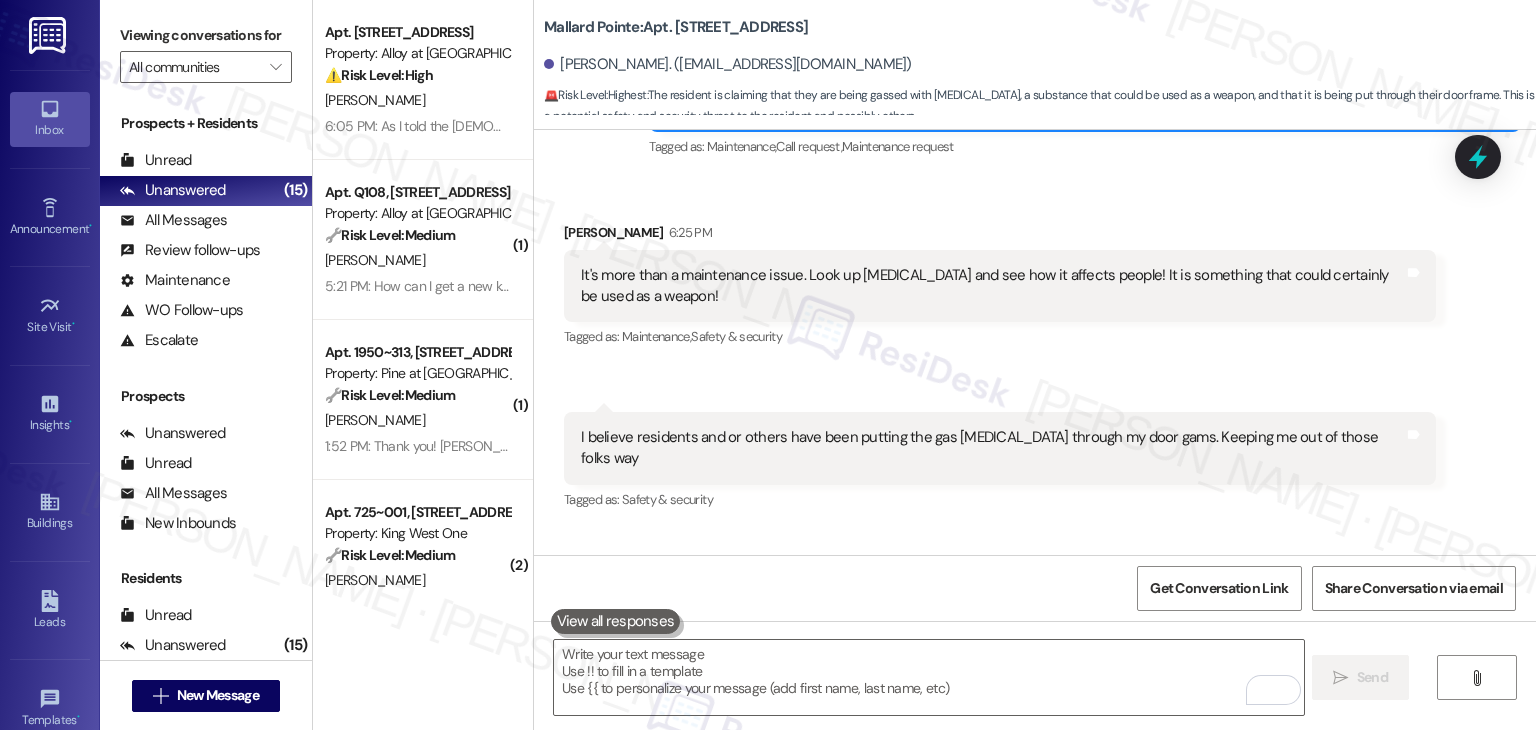 drag, startPoint x: 1064, startPoint y: 488, endPoint x: 1506, endPoint y: 484, distance: 442.0181 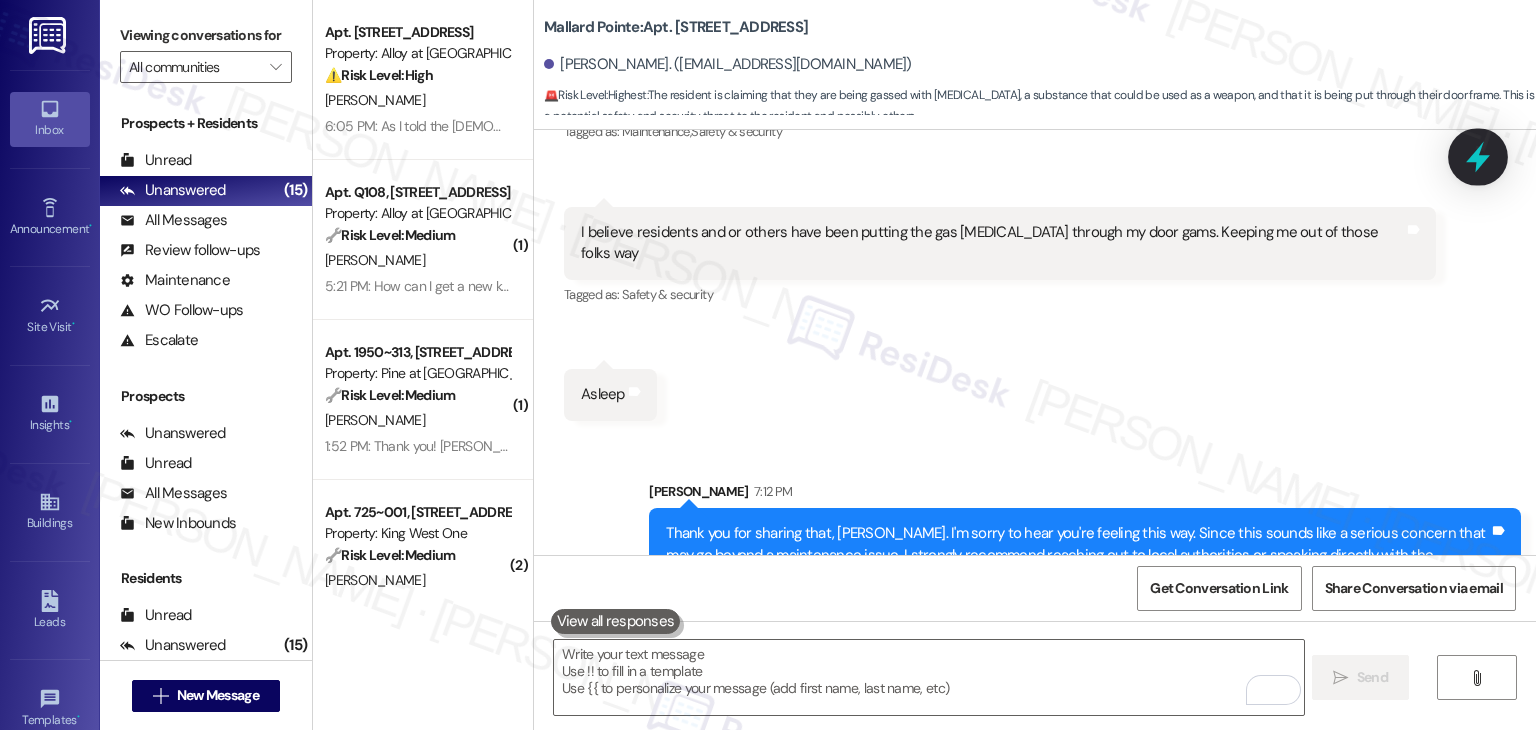 click 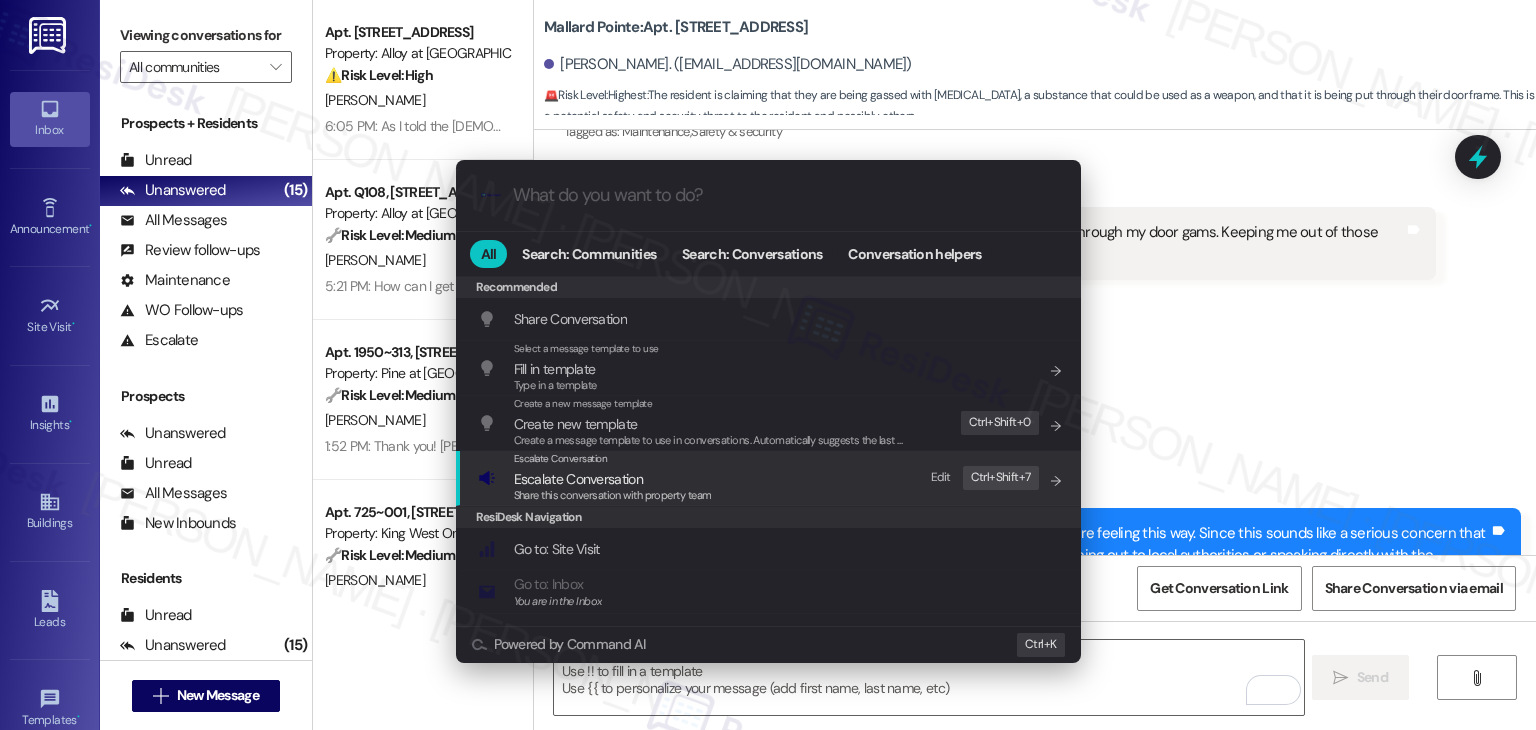 click on "Escalate Conversation" at bounding box center (578, 479) 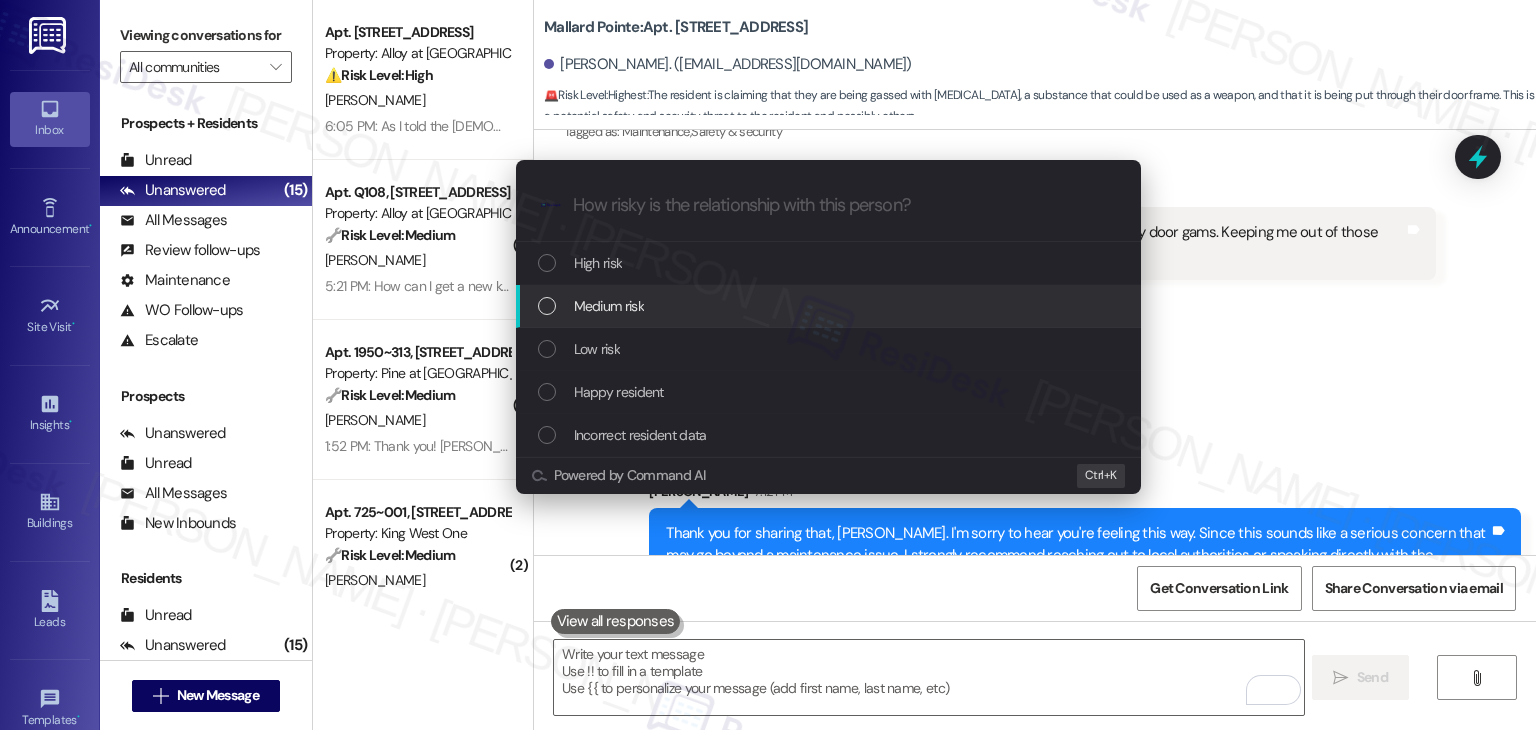 drag, startPoint x: 541, startPoint y: 304, endPoint x: 554, endPoint y: 303, distance: 13.038404 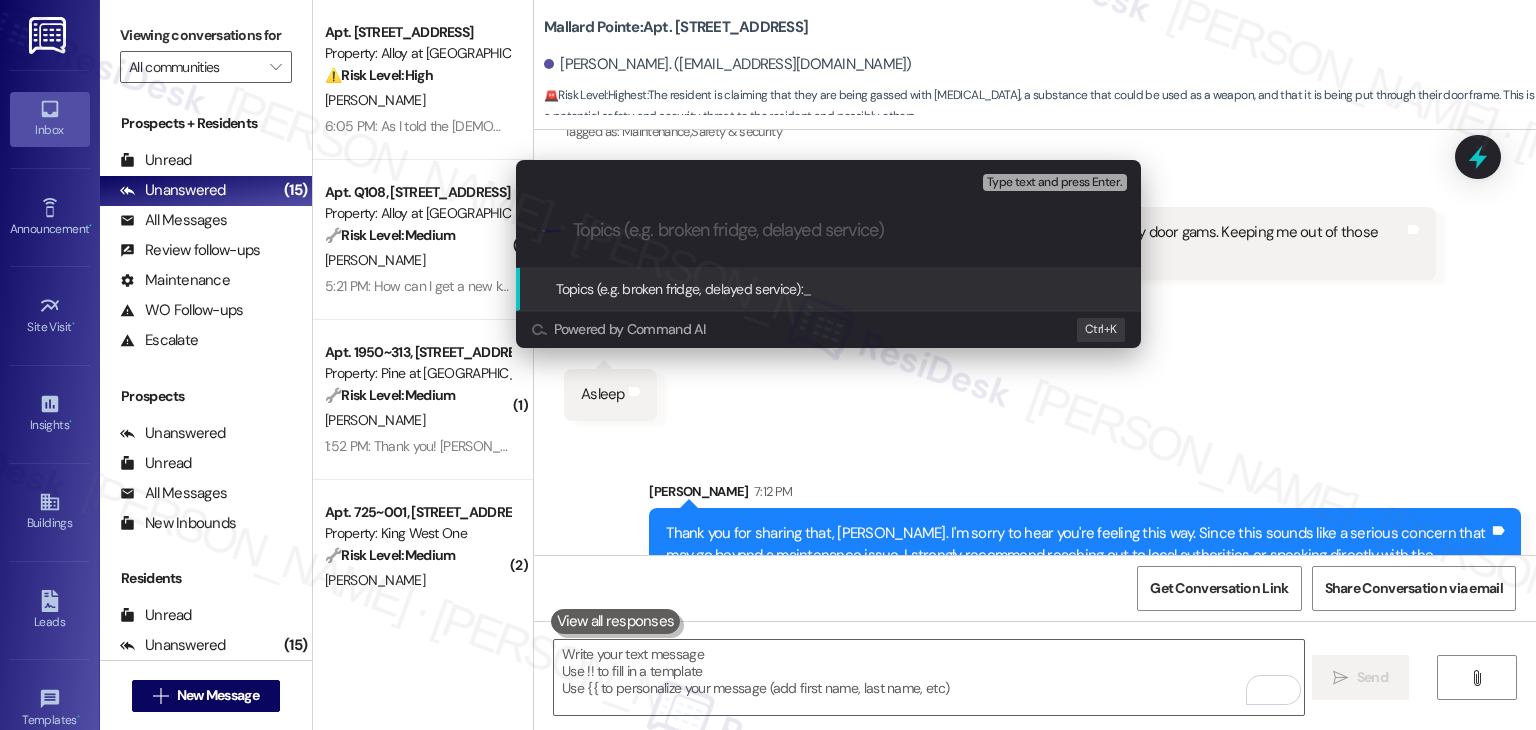 paste on "Resident Safety Concern – Possible Chemical Exposure" 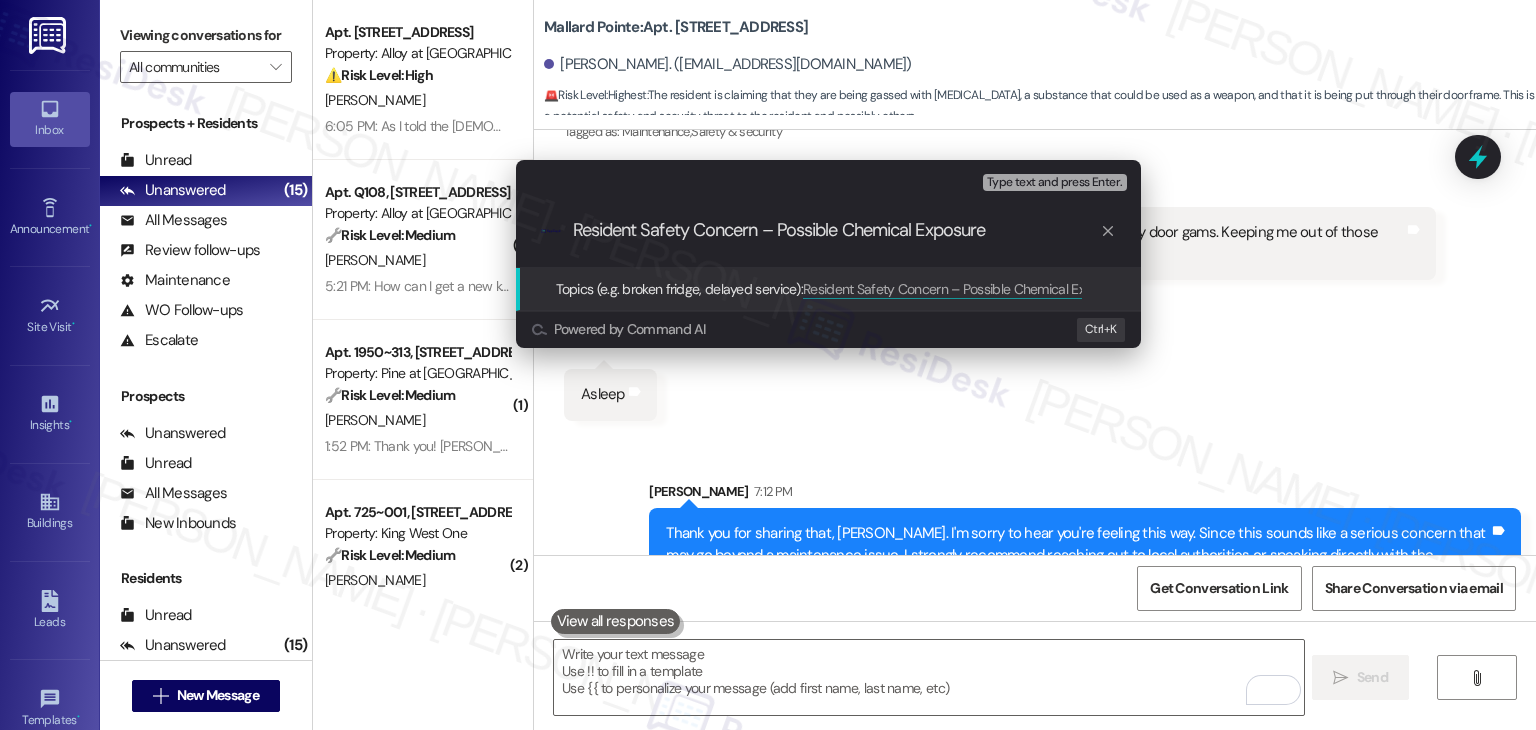 type 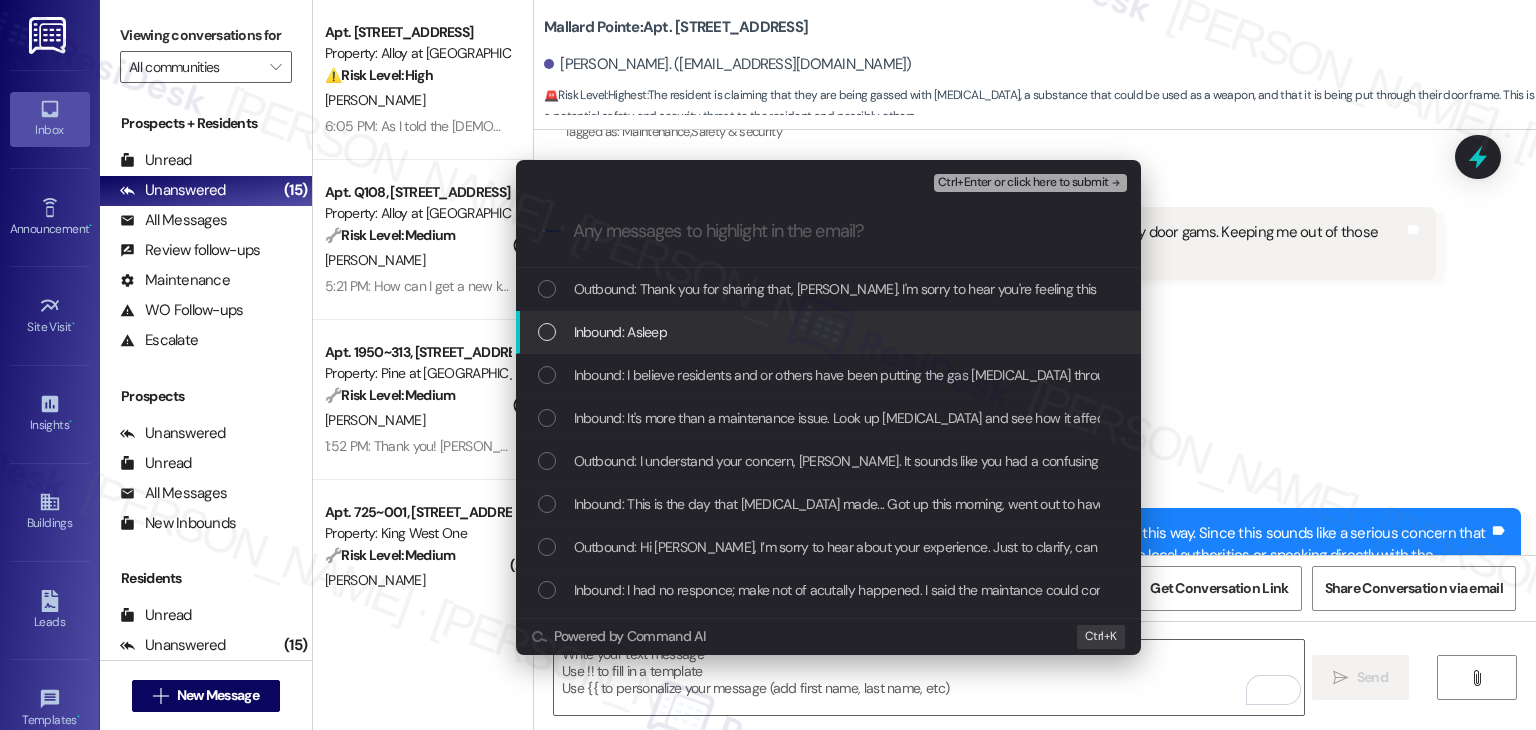 click at bounding box center [547, 332] 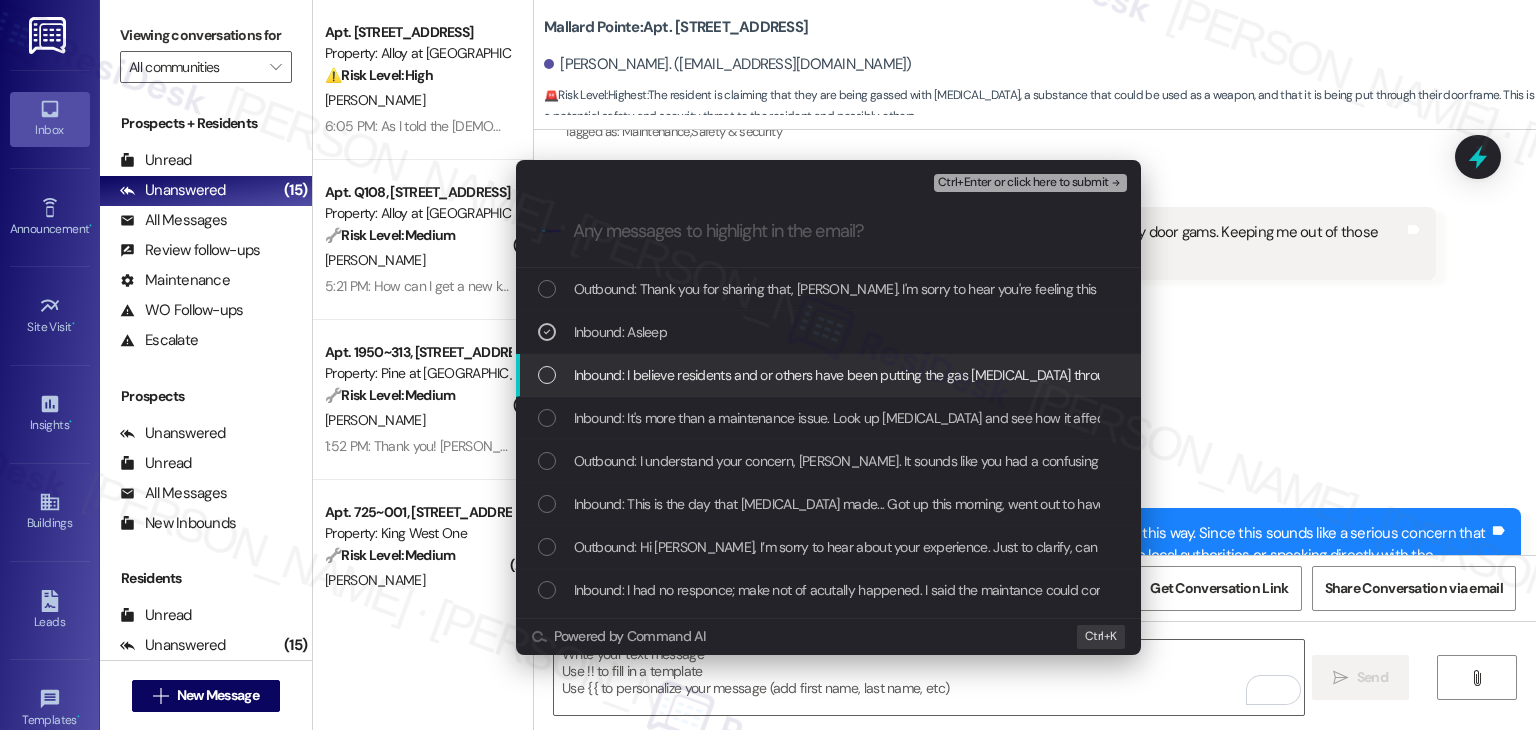 click at bounding box center [547, 375] 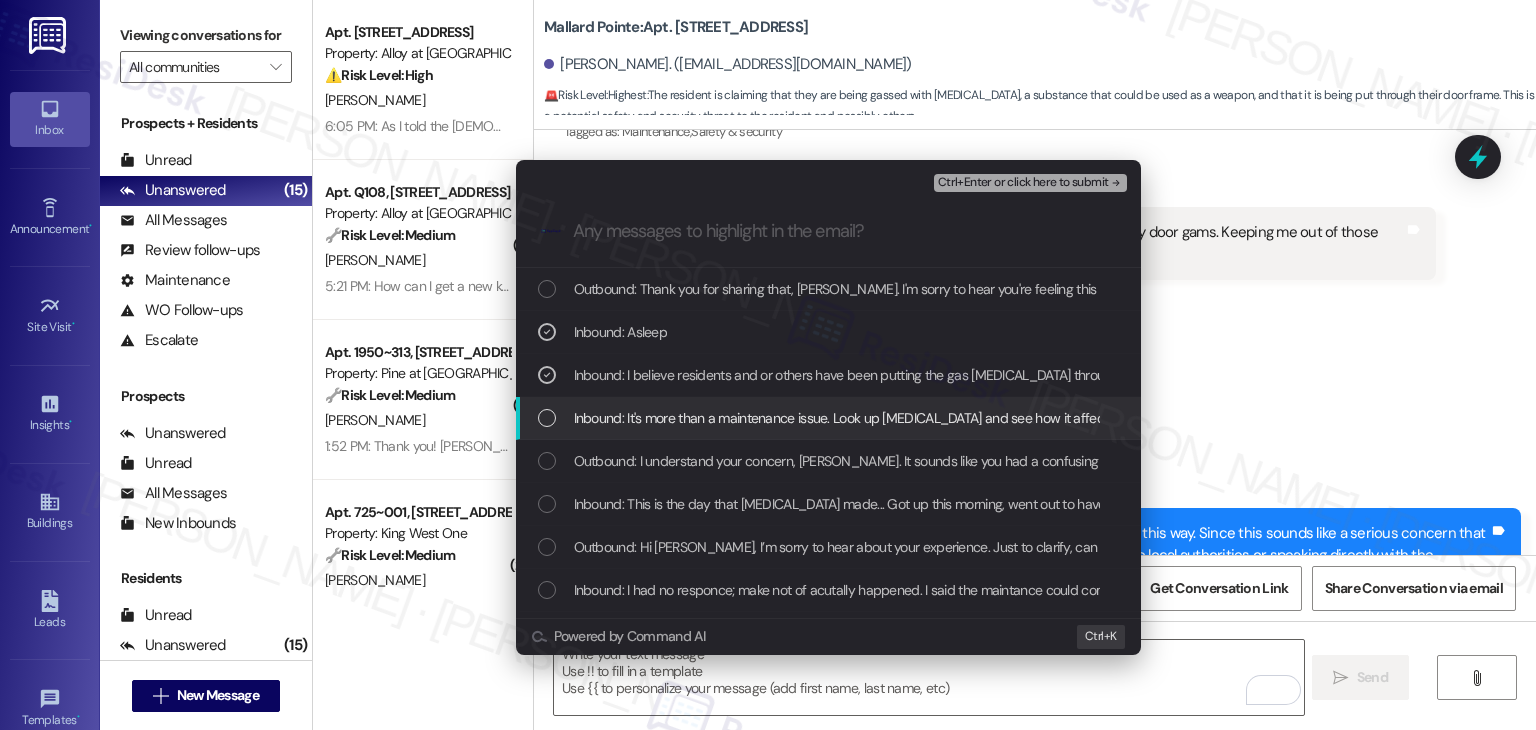 click at bounding box center (547, 418) 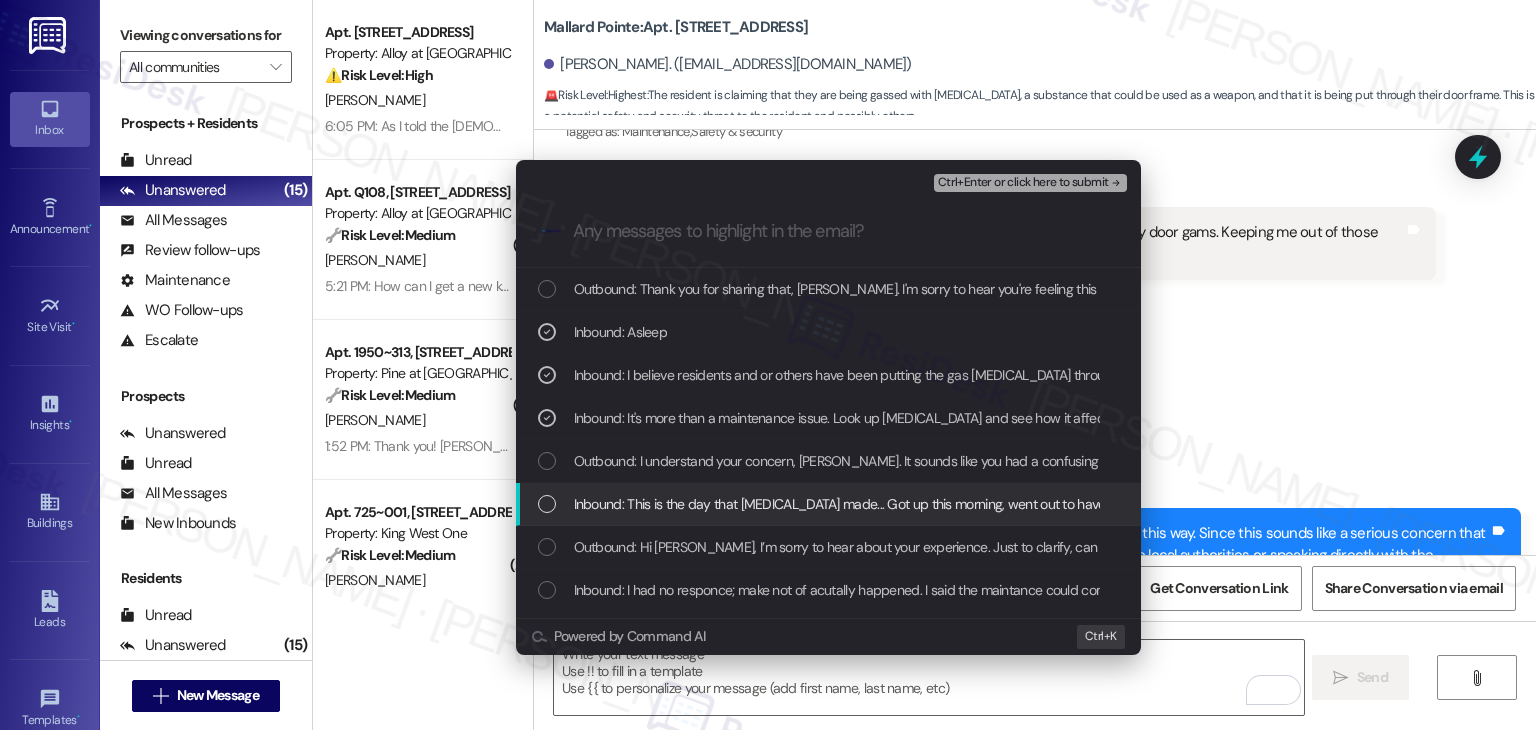 click at bounding box center (547, 504) 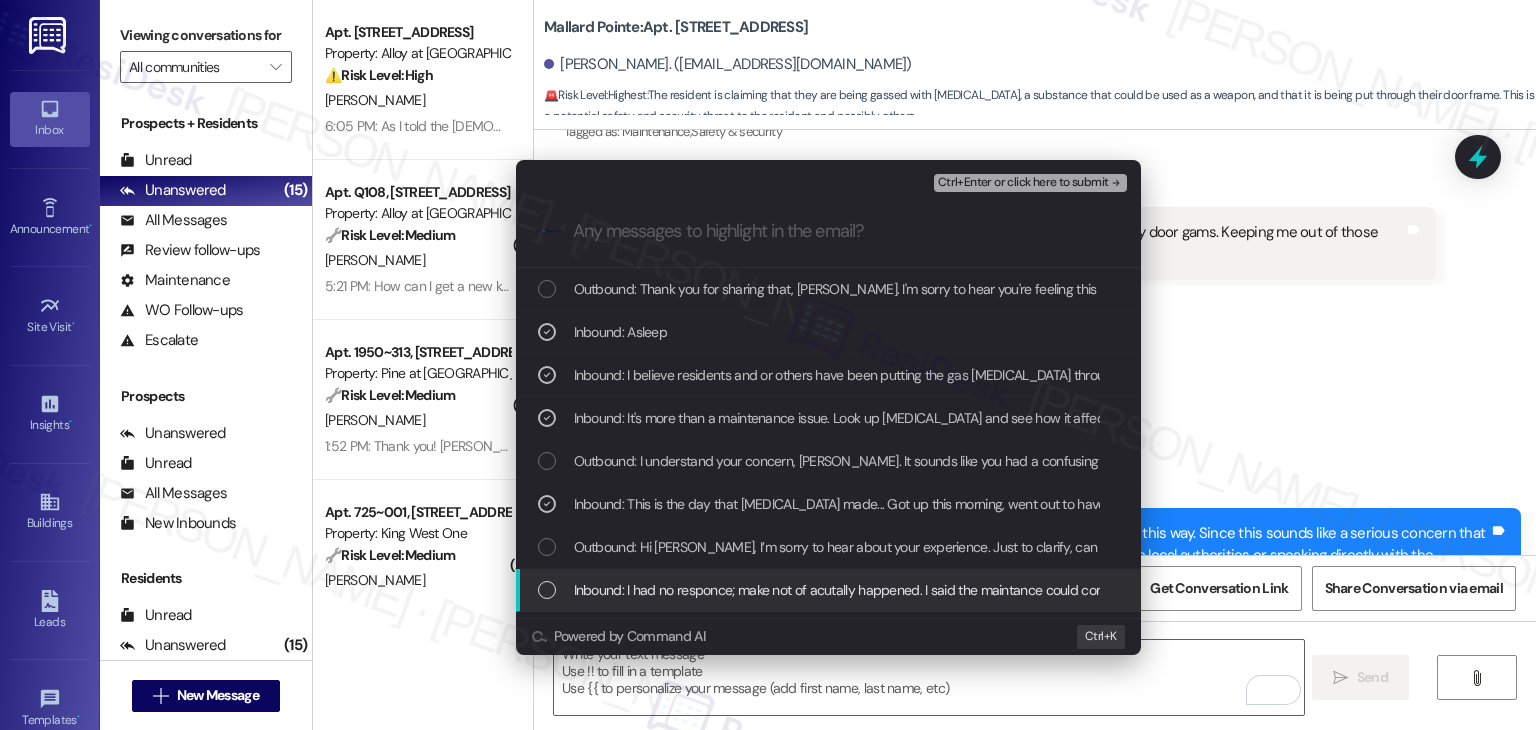 click on "Inbound: I had no responce; make not of acutally happened. I said the maintance could come in and check without notice. But Against n I got no information l. Although I have things missing!!!!!!!!!" at bounding box center (830, 590) 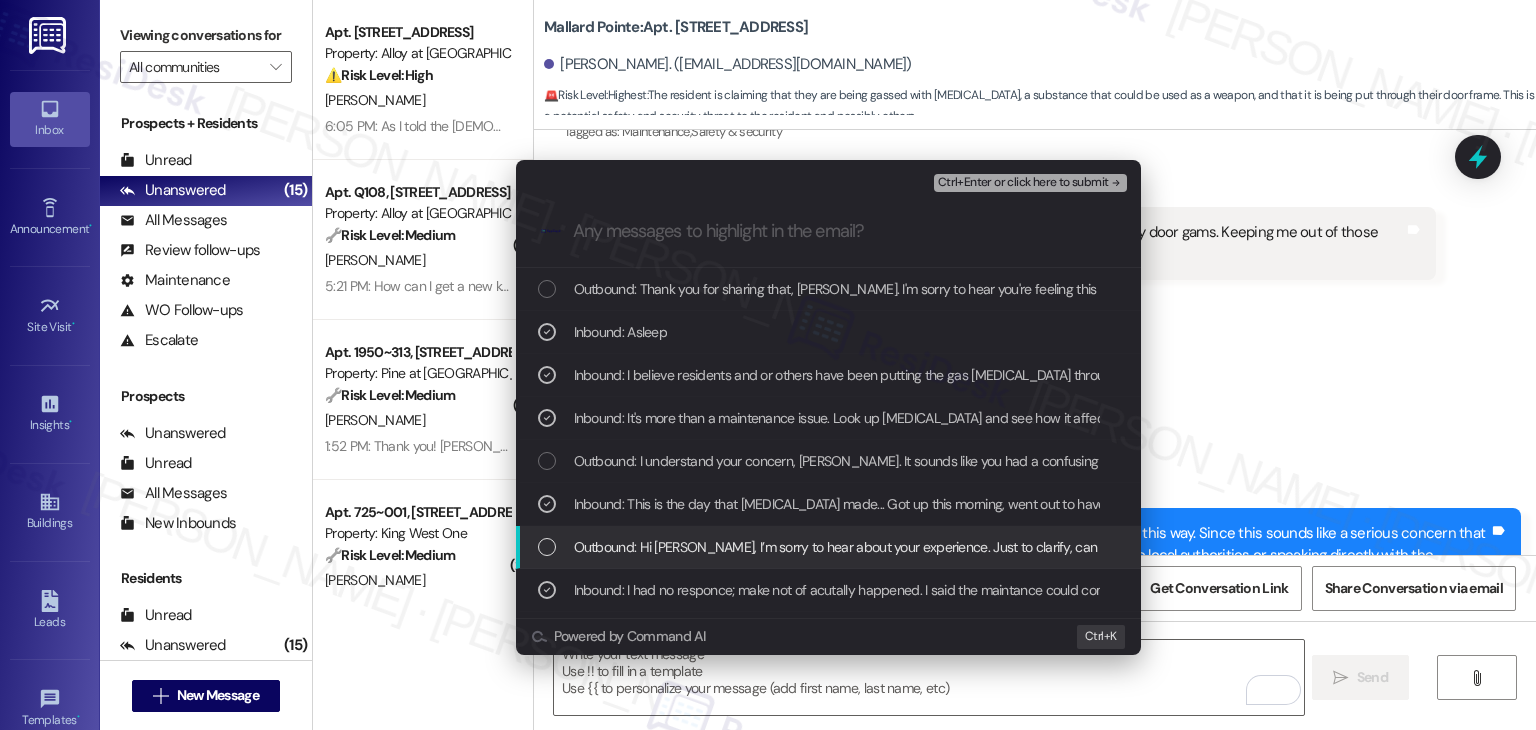 scroll, scrollTop: 200, scrollLeft: 0, axis: vertical 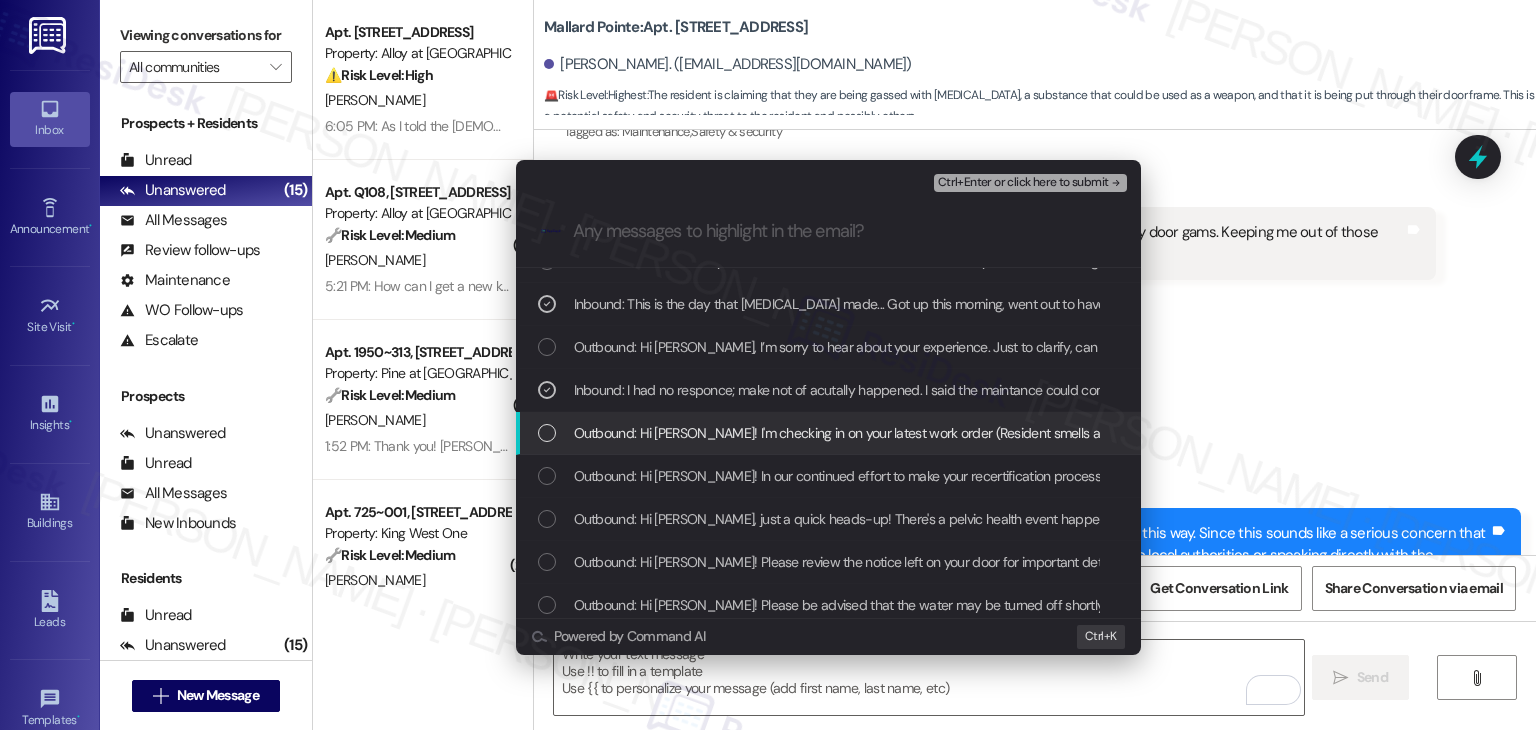 click at bounding box center [547, 433] 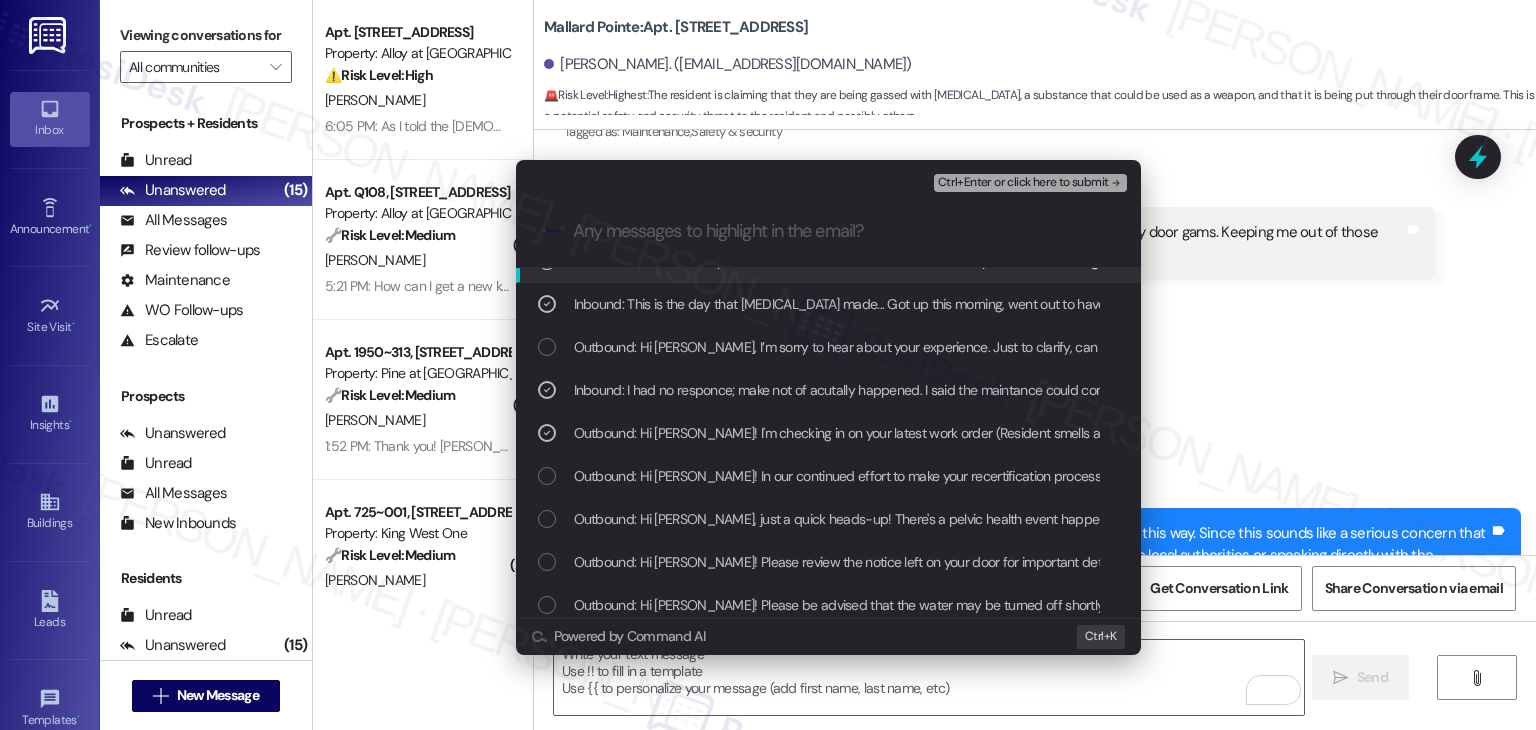 click on "Ctrl+Enter or click here to submit" at bounding box center [1023, 183] 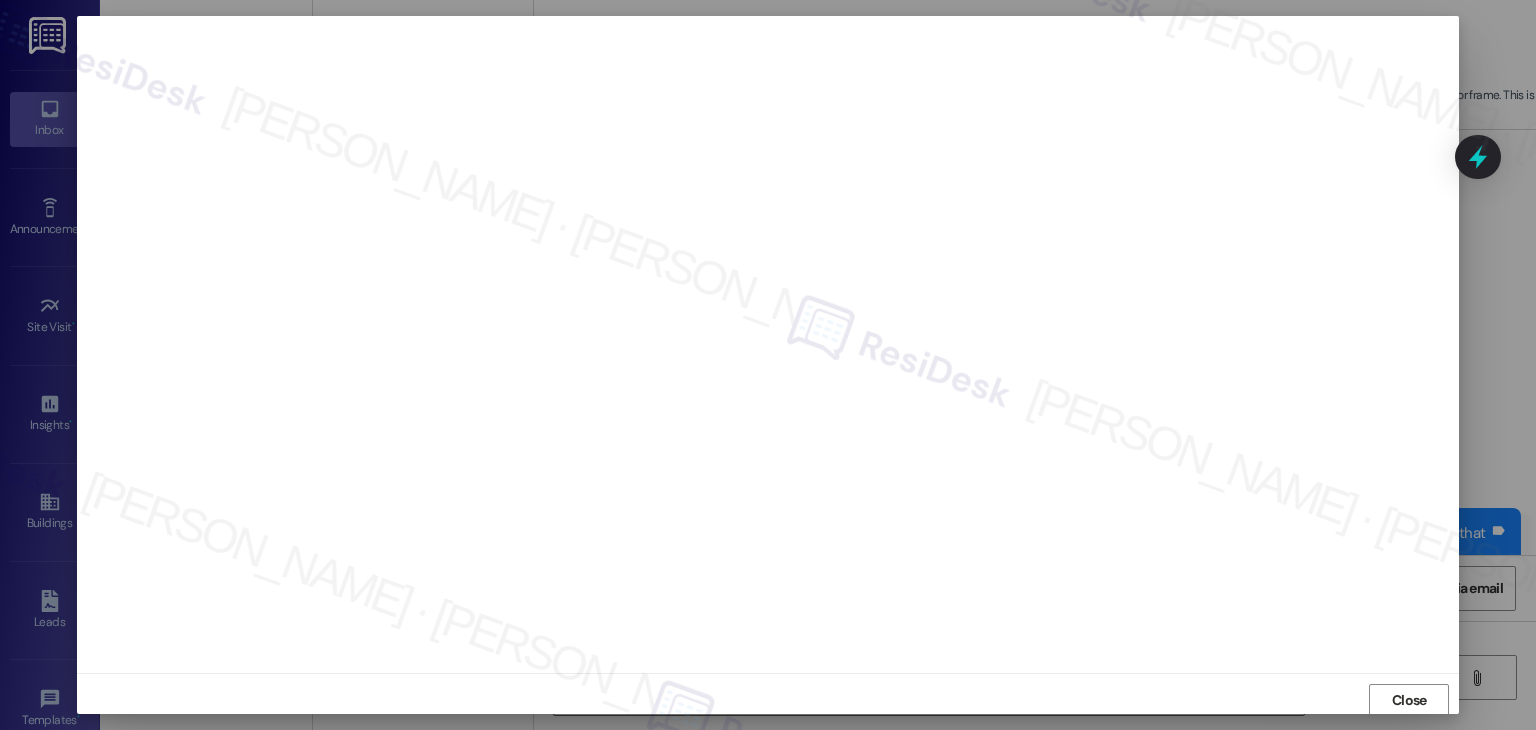 scroll, scrollTop: 1, scrollLeft: 0, axis: vertical 